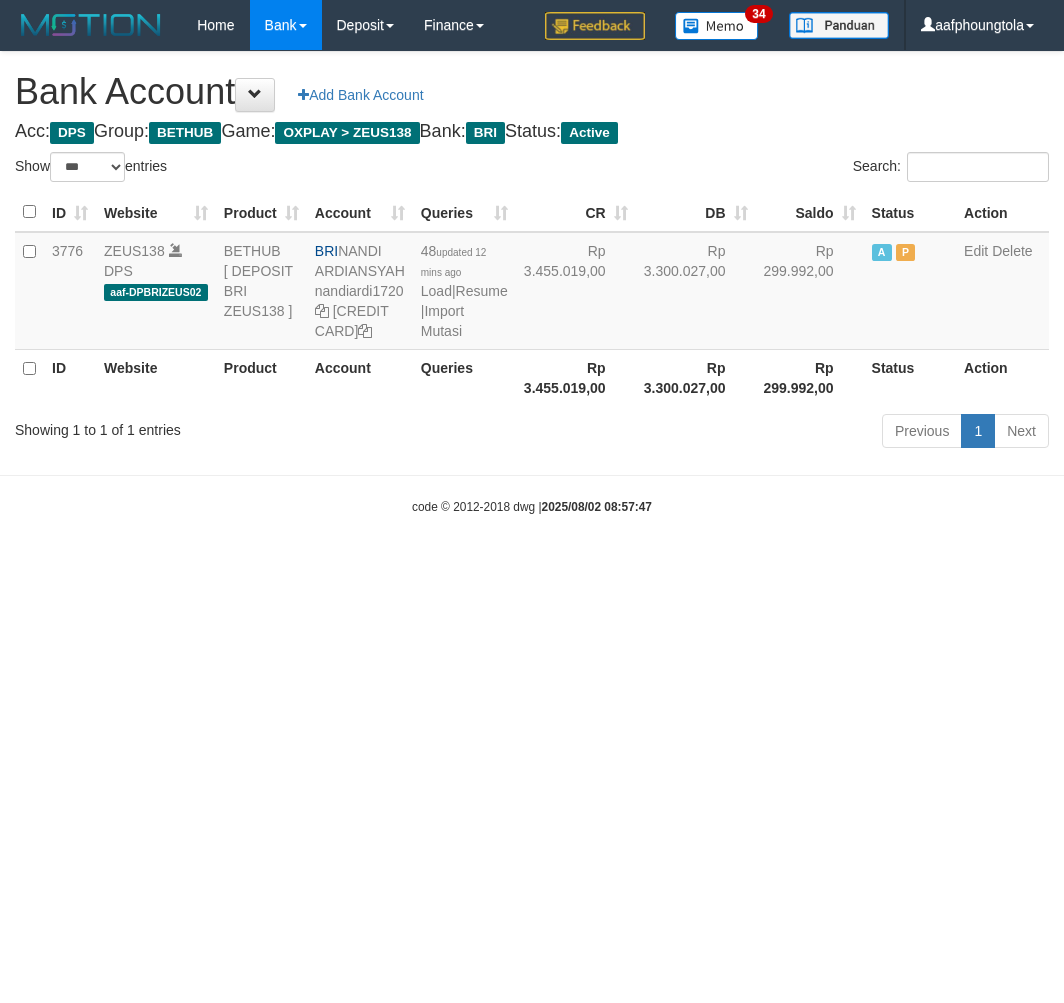 select on "***" 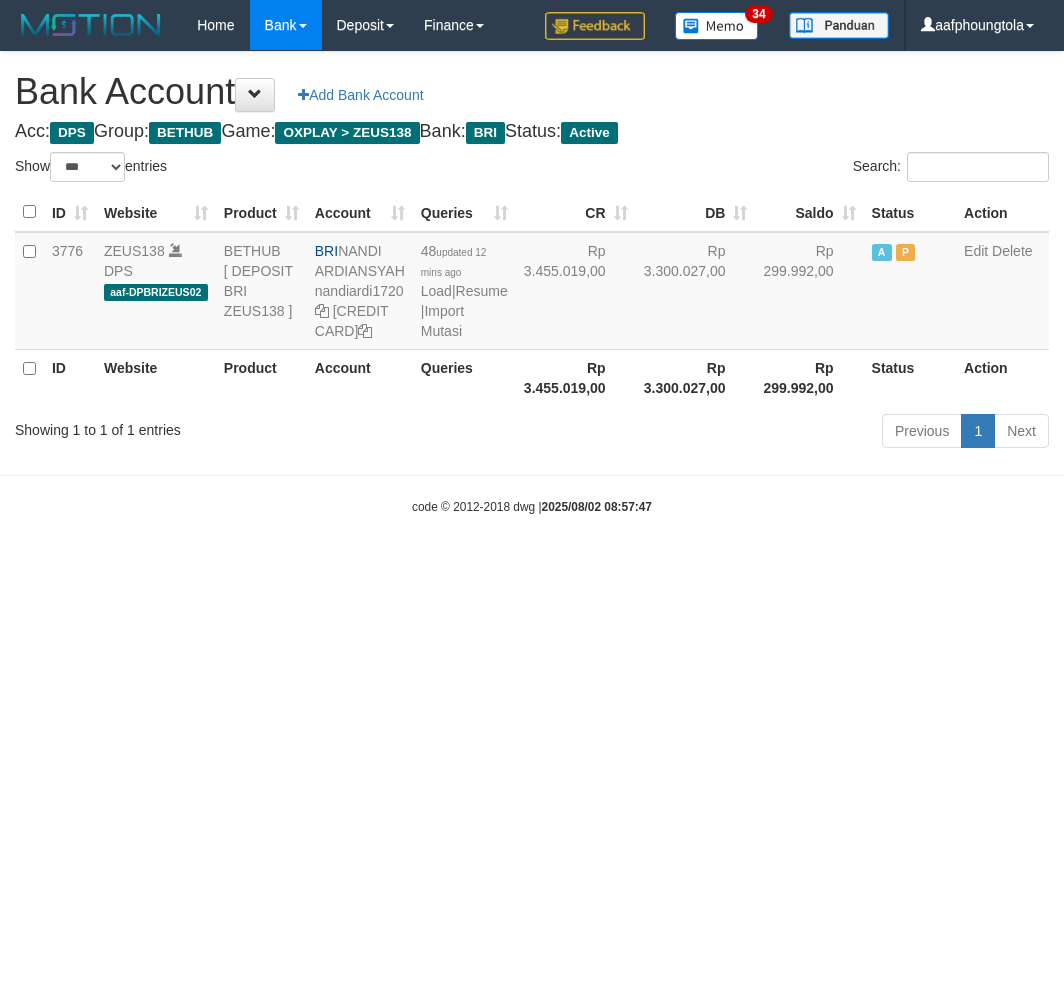 scroll, scrollTop: 0, scrollLeft: 0, axis: both 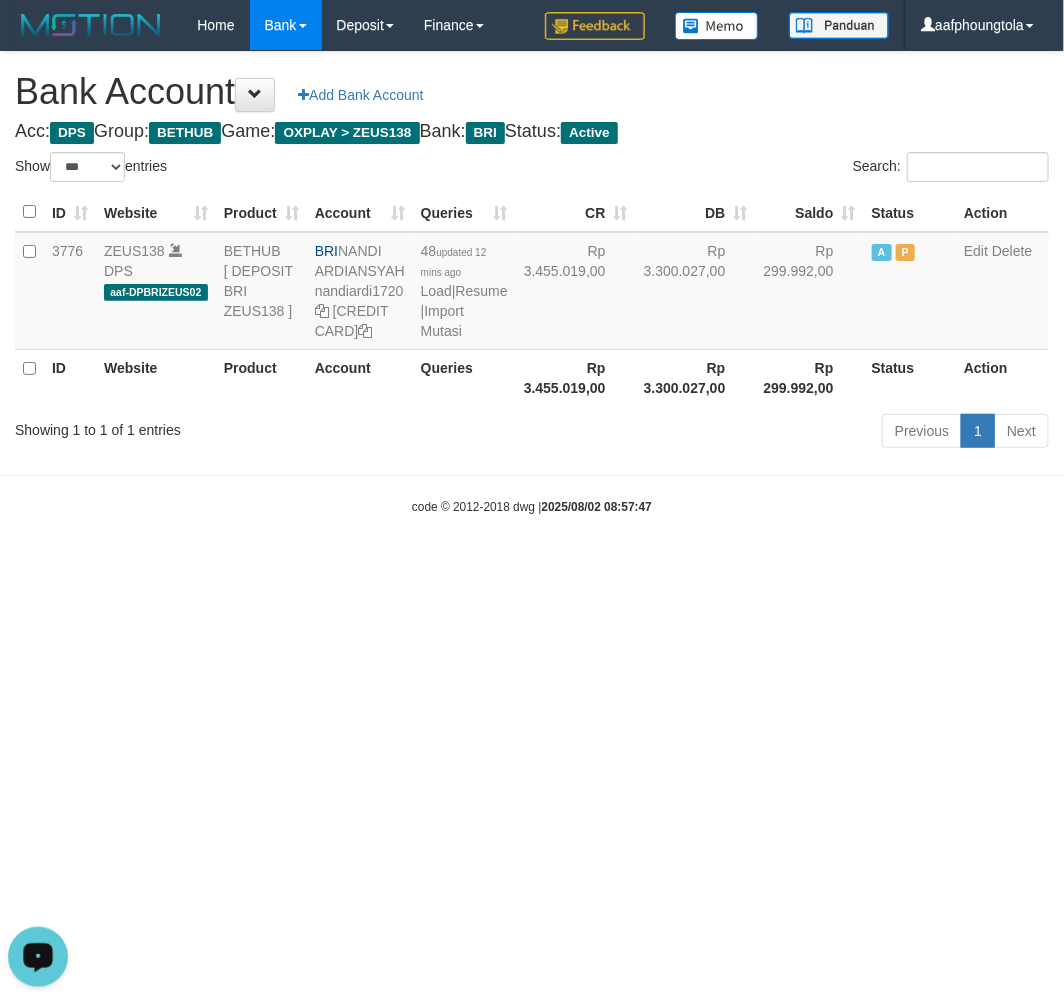 click on "Toggle navigation
Home
Bank
Account List
Load
By Website
Group
[OXPLAY]													ZEUS138
By Load Group (DPS)
Sync" at bounding box center [532, 283] 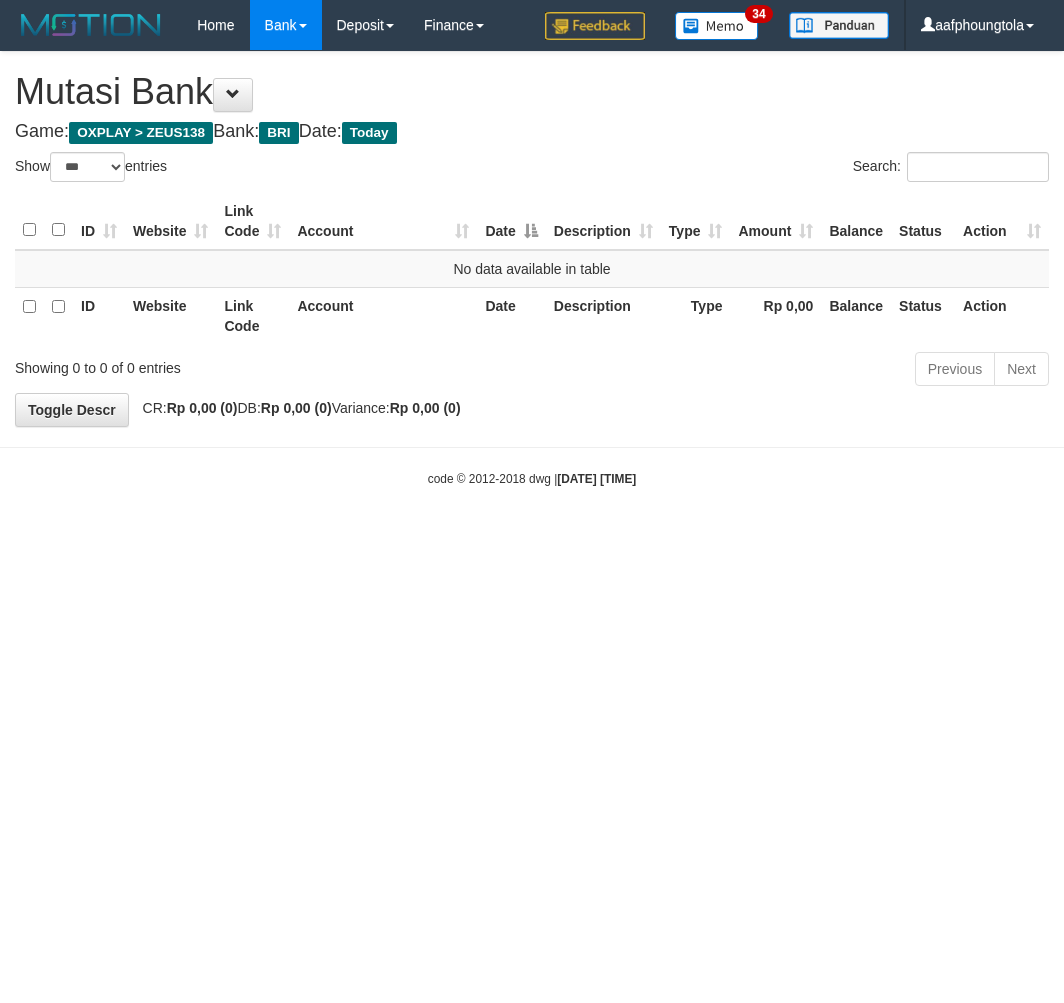 select on "***" 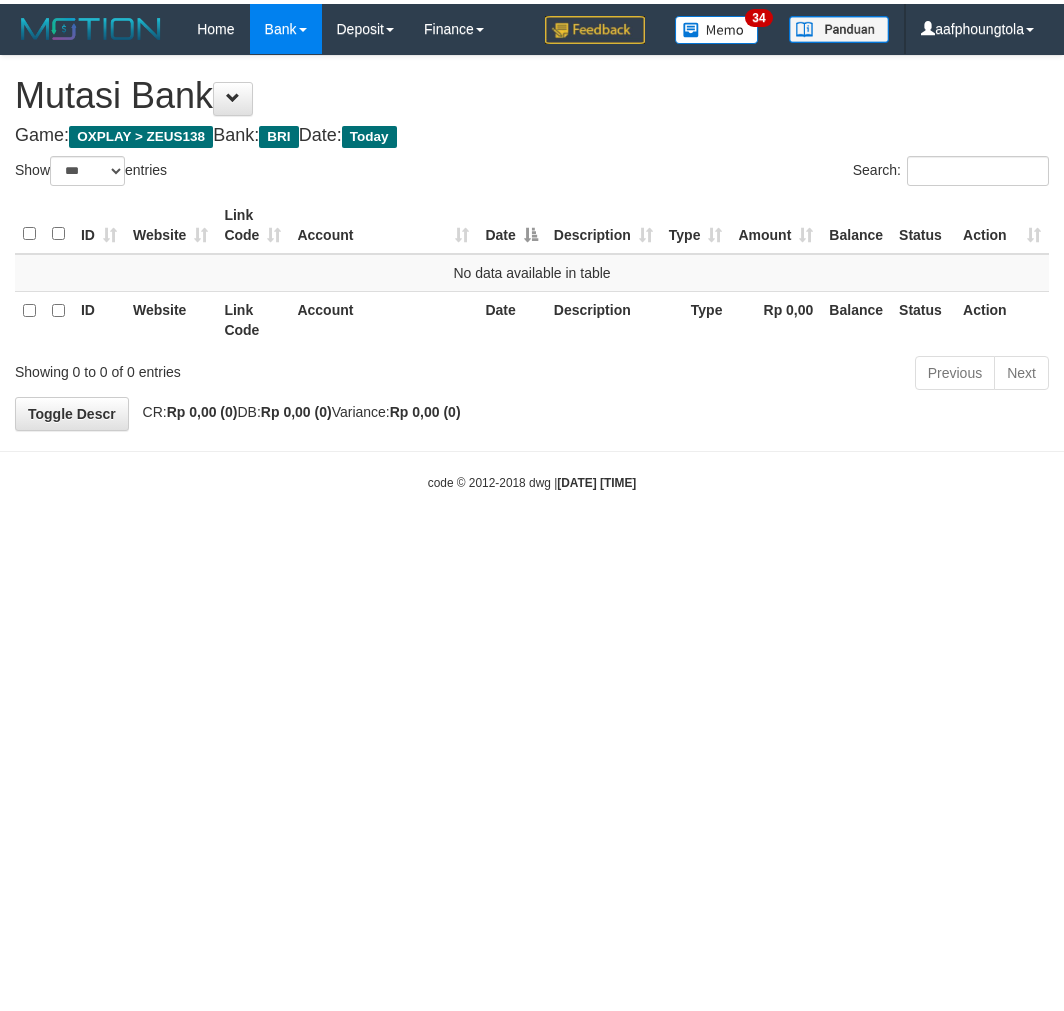 scroll, scrollTop: 0, scrollLeft: 0, axis: both 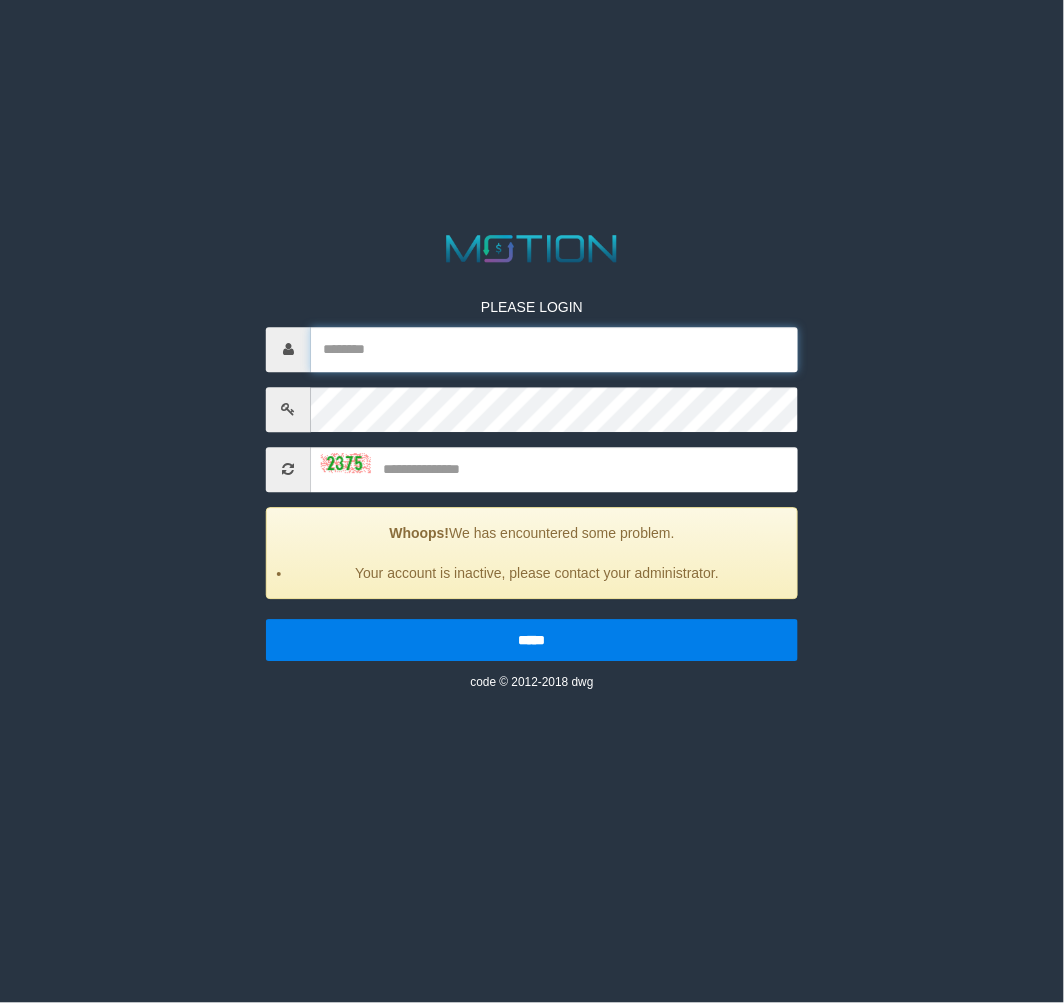 type on "**********" 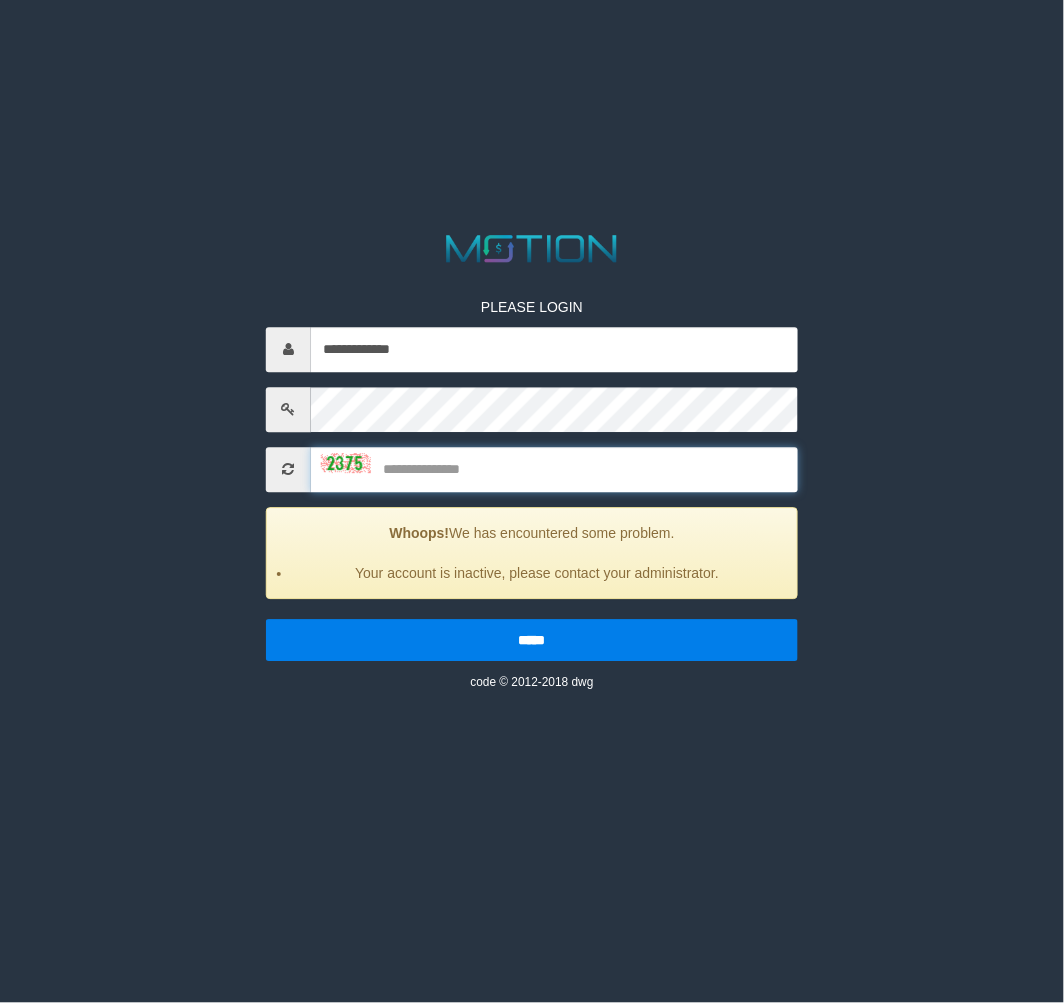click at bounding box center [554, 469] 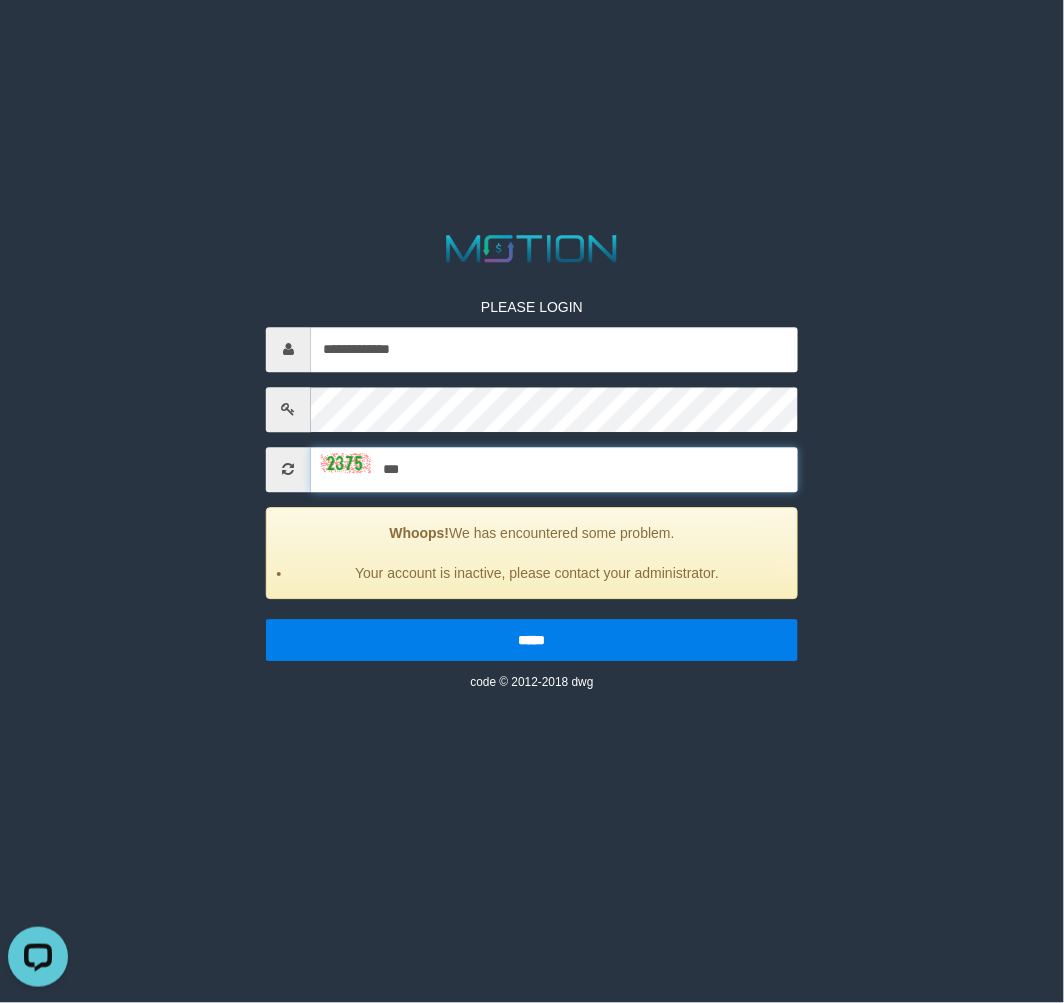scroll, scrollTop: 0, scrollLeft: 0, axis: both 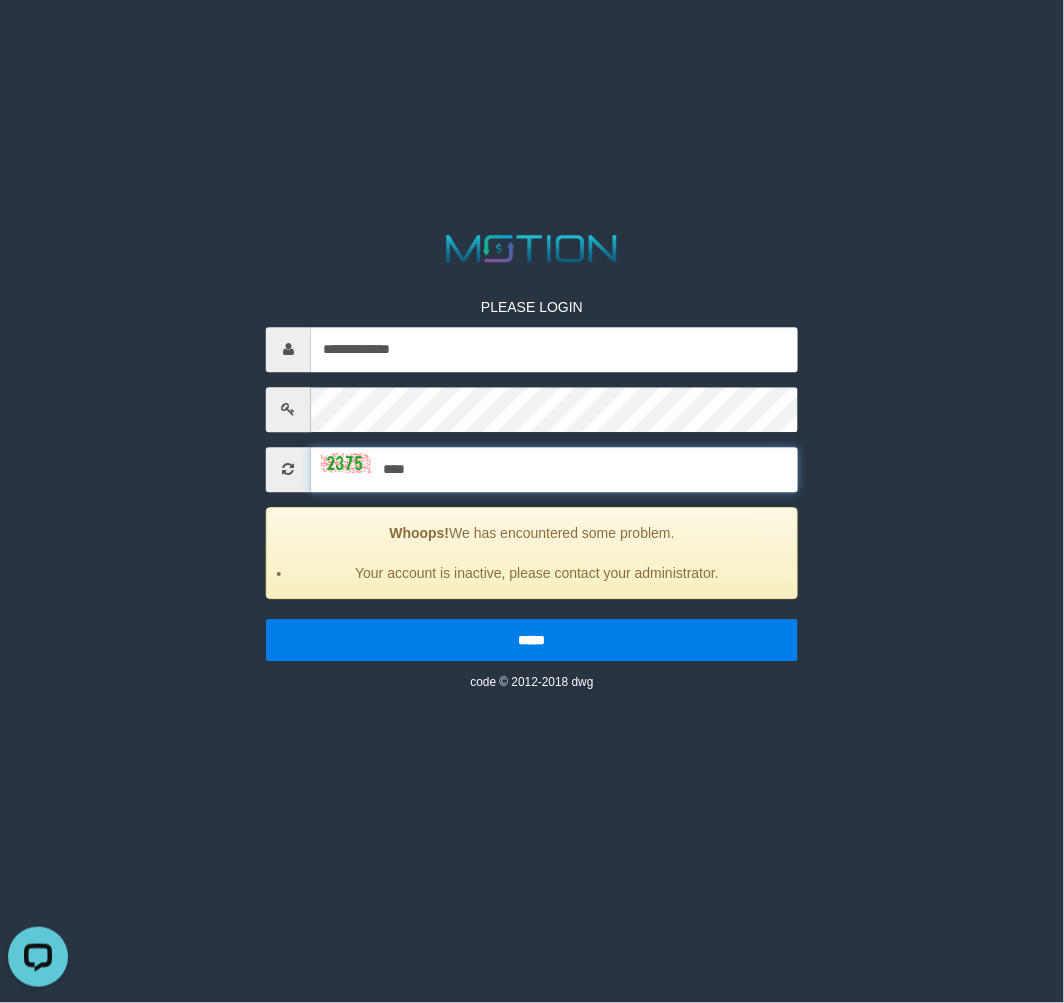 type on "****" 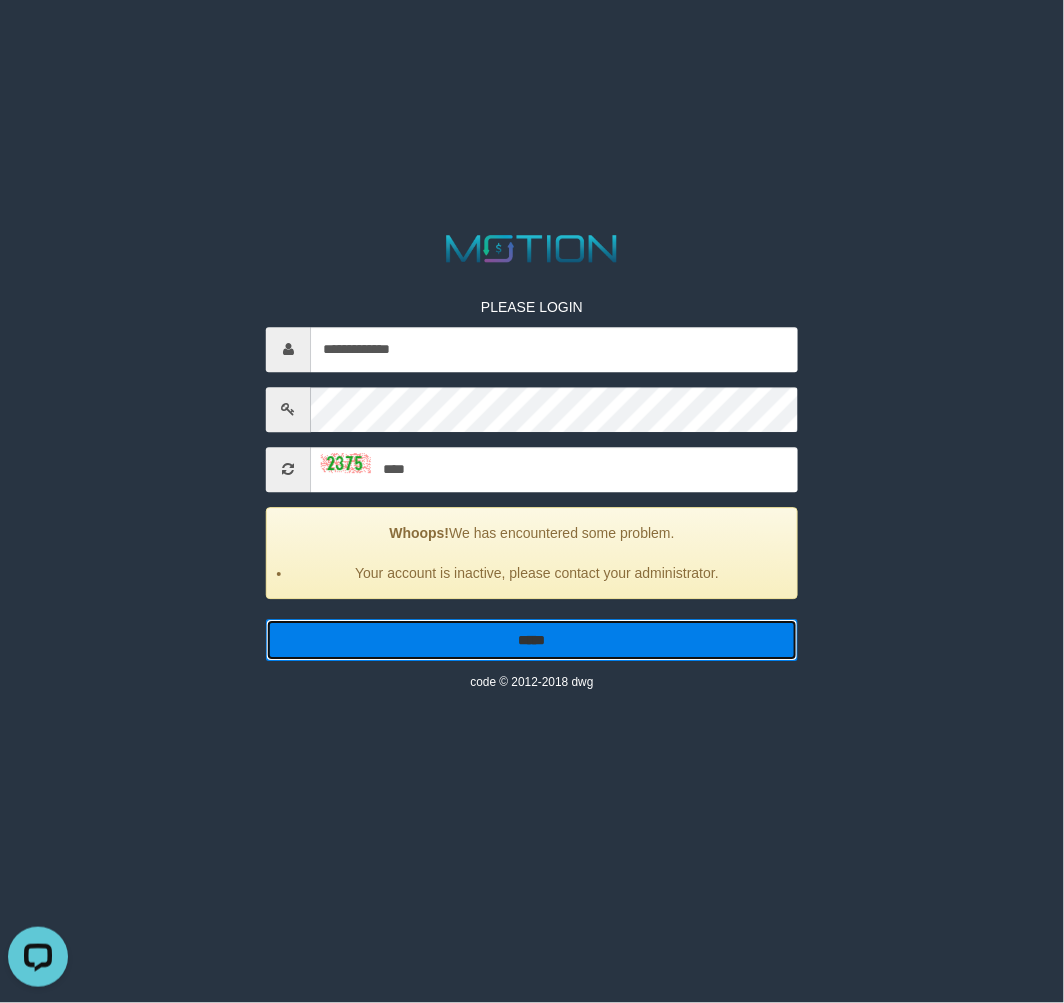click on "*****" at bounding box center [532, 640] 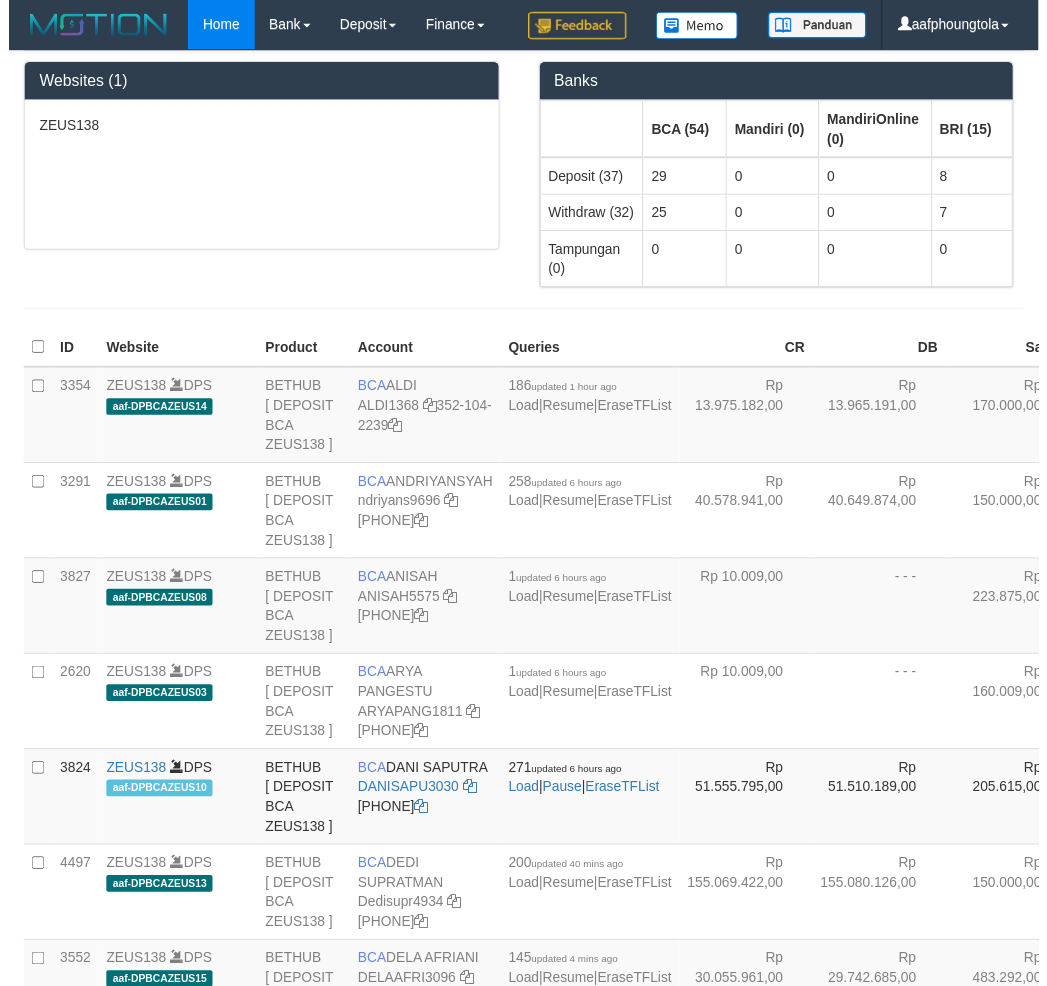 scroll, scrollTop: 0, scrollLeft: 0, axis: both 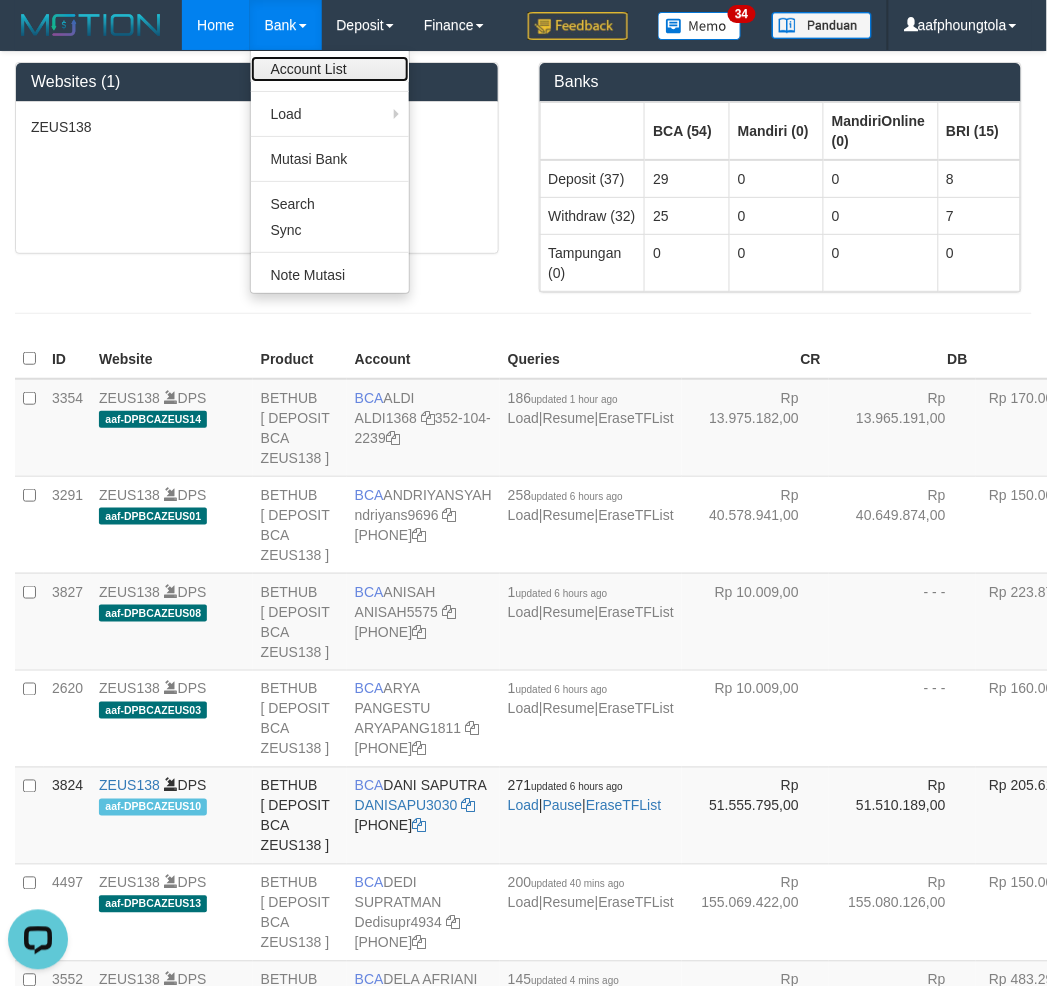 click on "Account List" at bounding box center (330, 69) 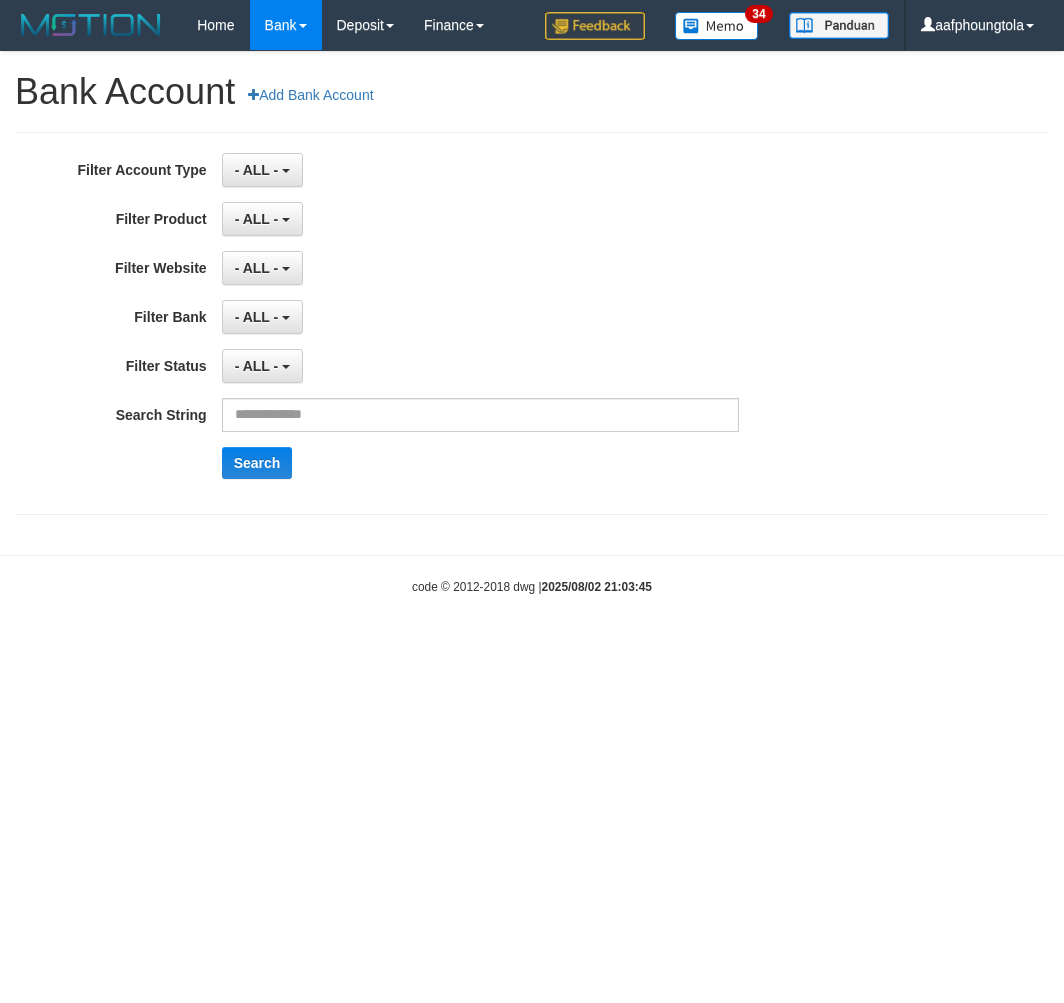 scroll, scrollTop: 0, scrollLeft: 0, axis: both 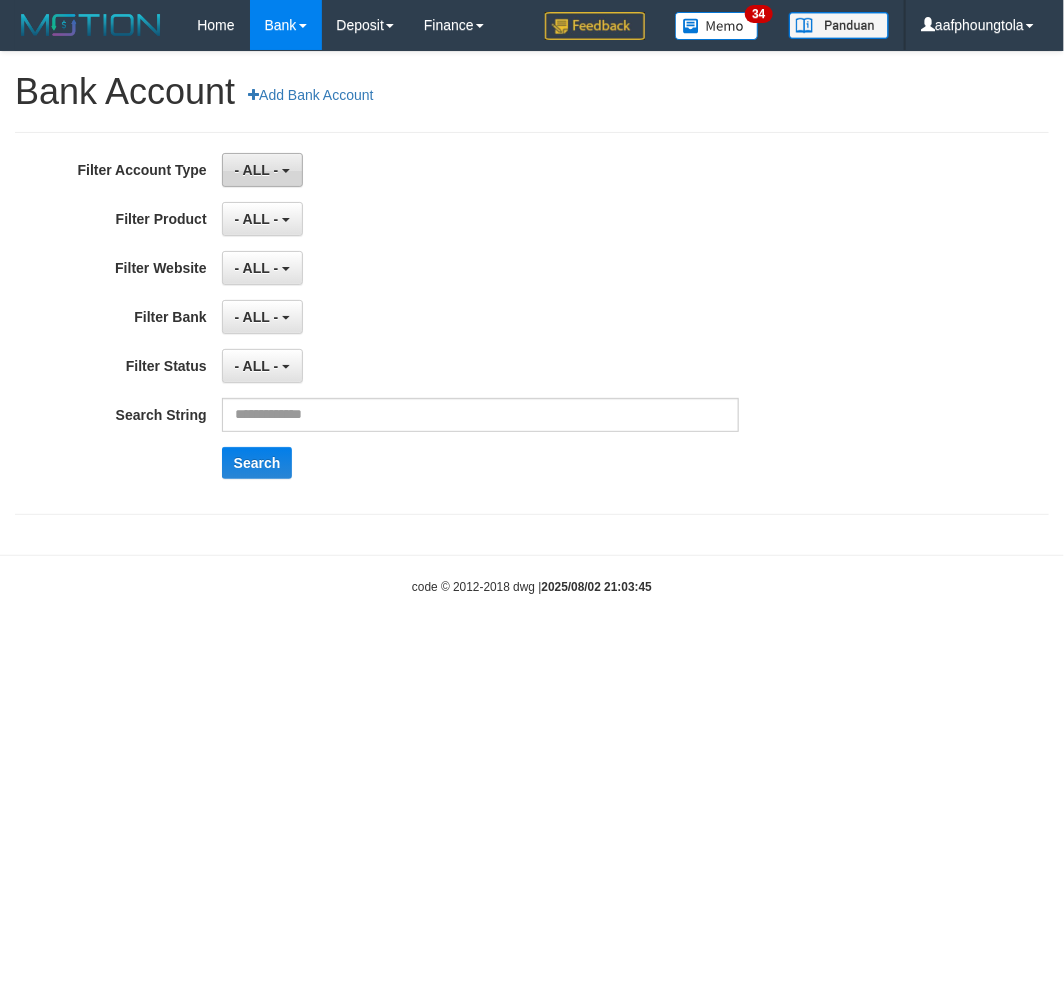 click on "- ALL -" at bounding box center [262, 170] 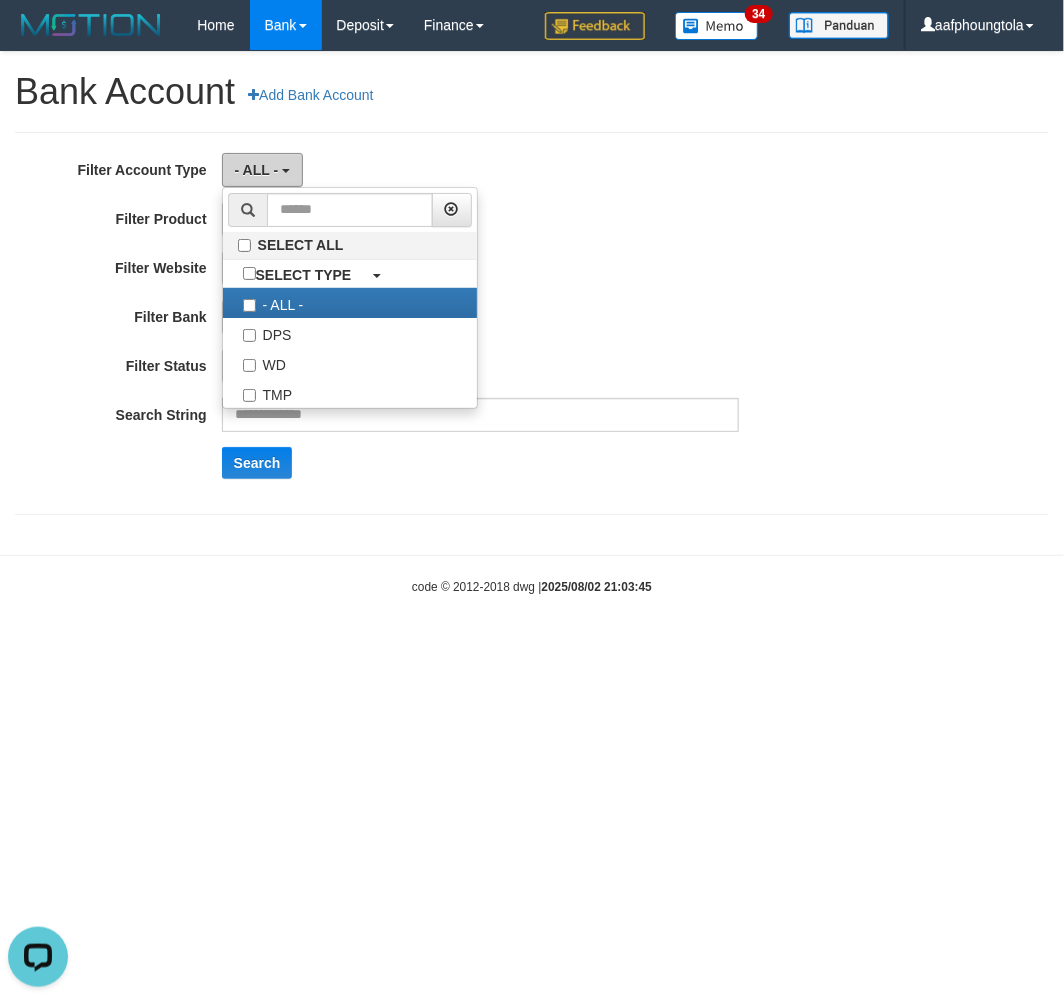 scroll, scrollTop: 0, scrollLeft: 0, axis: both 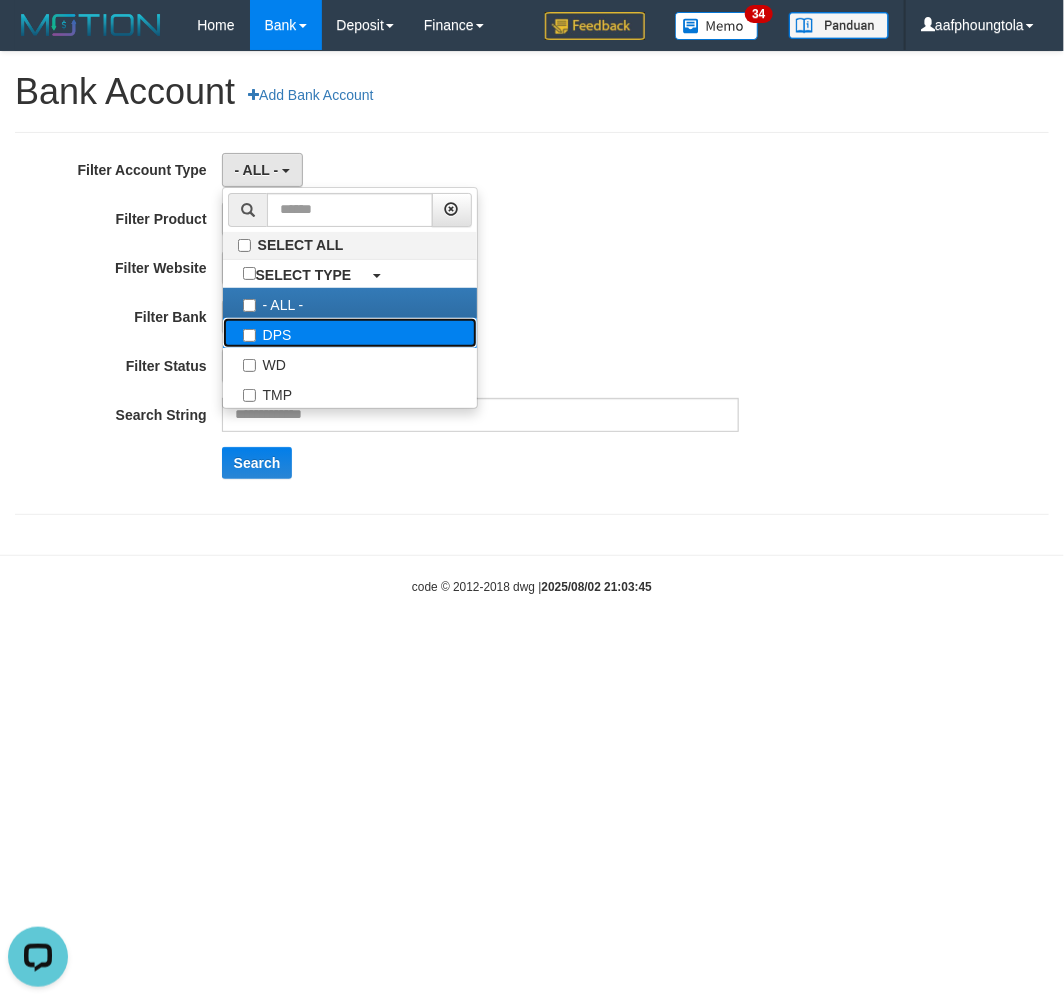 click on "DPS" at bounding box center [350, 333] 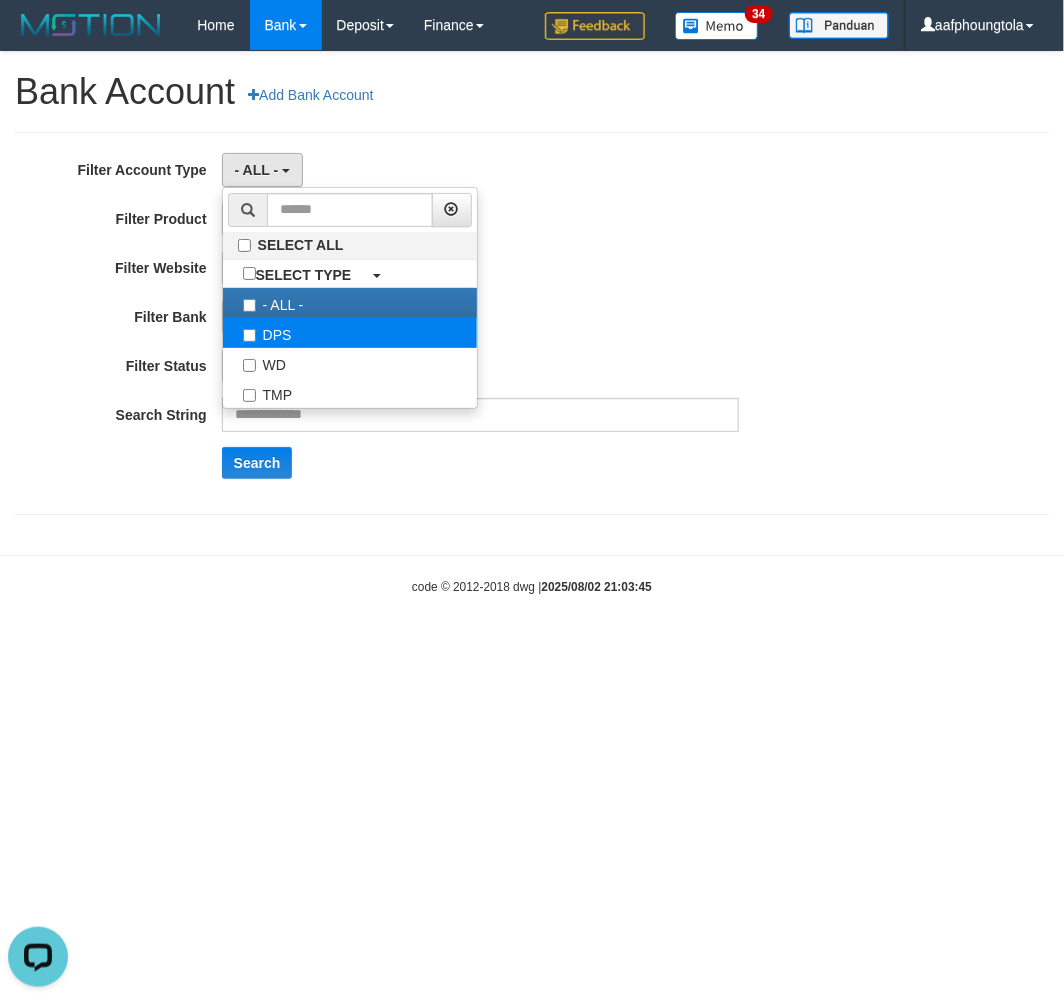 select on "***" 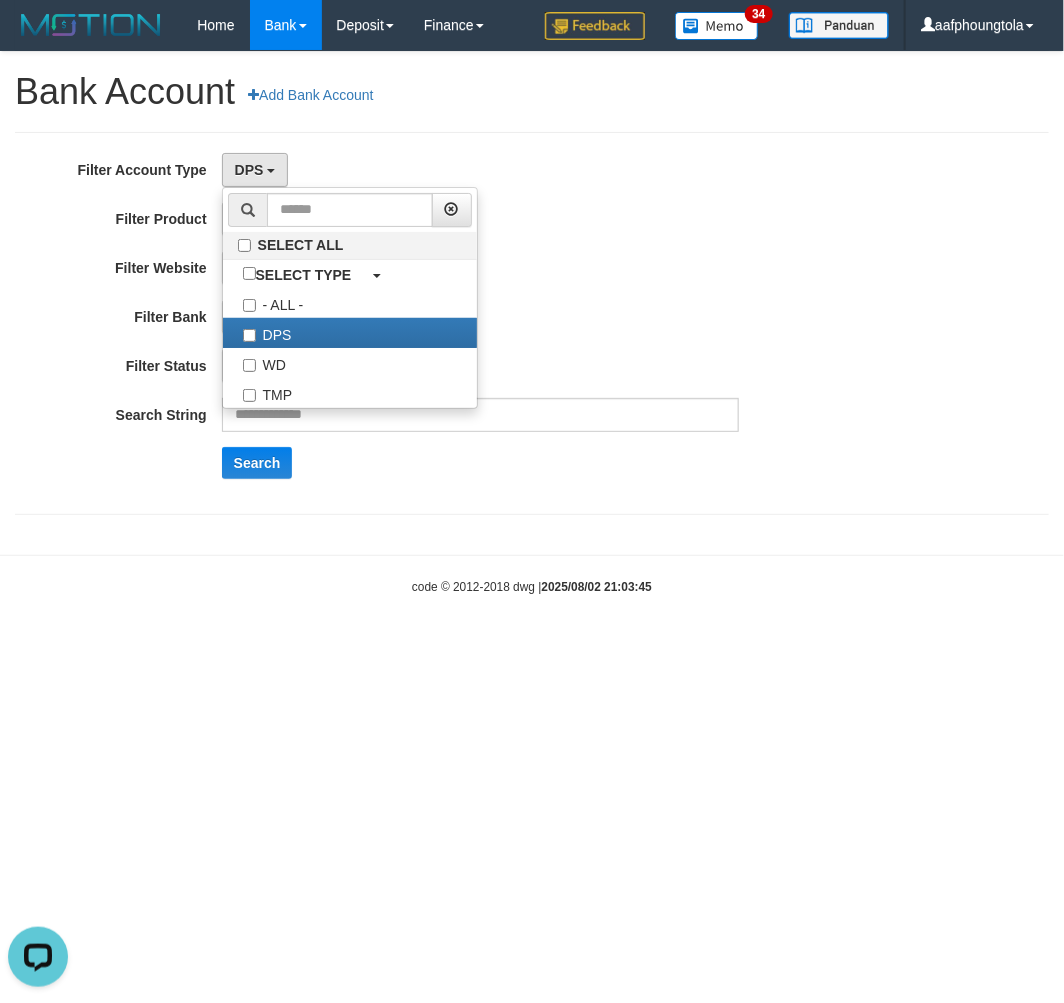 scroll, scrollTop: 17, scrollLeft: 0, axis: vertical 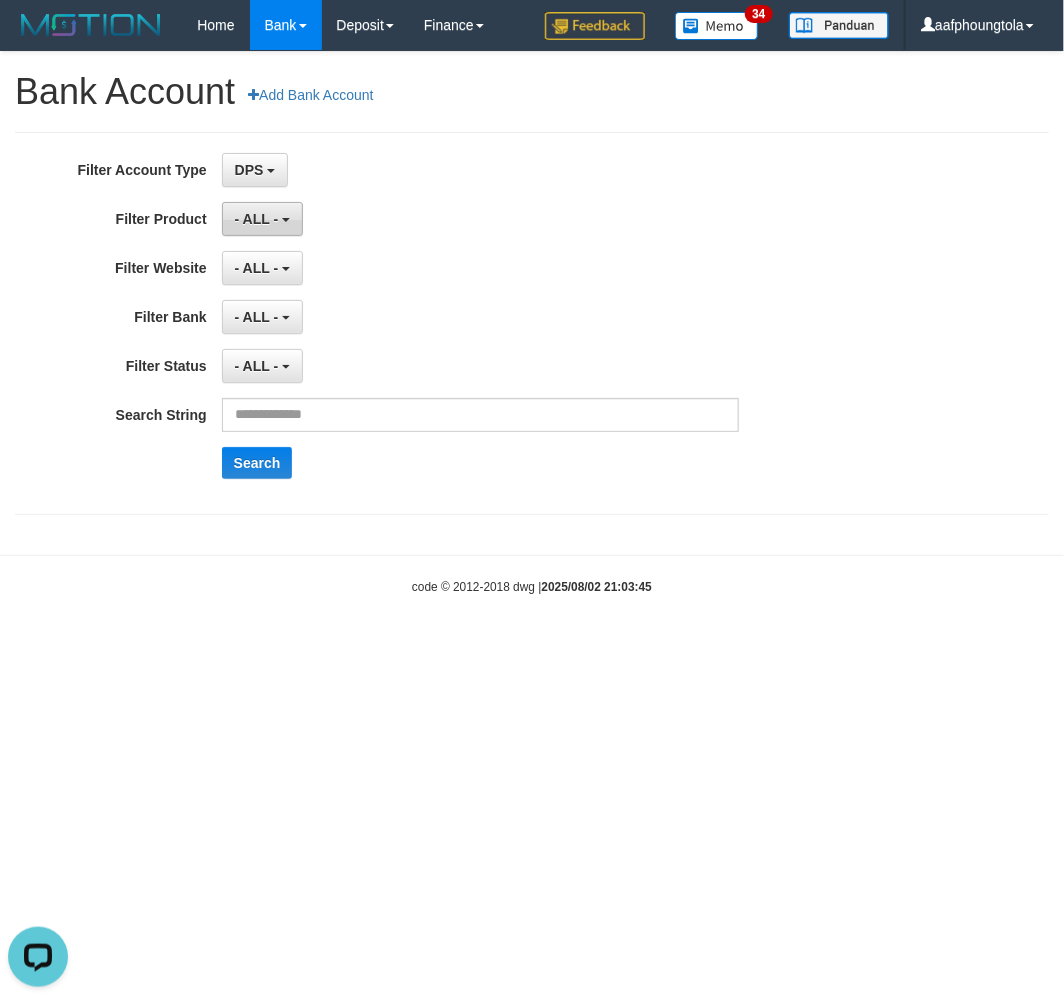 click on "- ALL -" at bounding box center (257, 219) 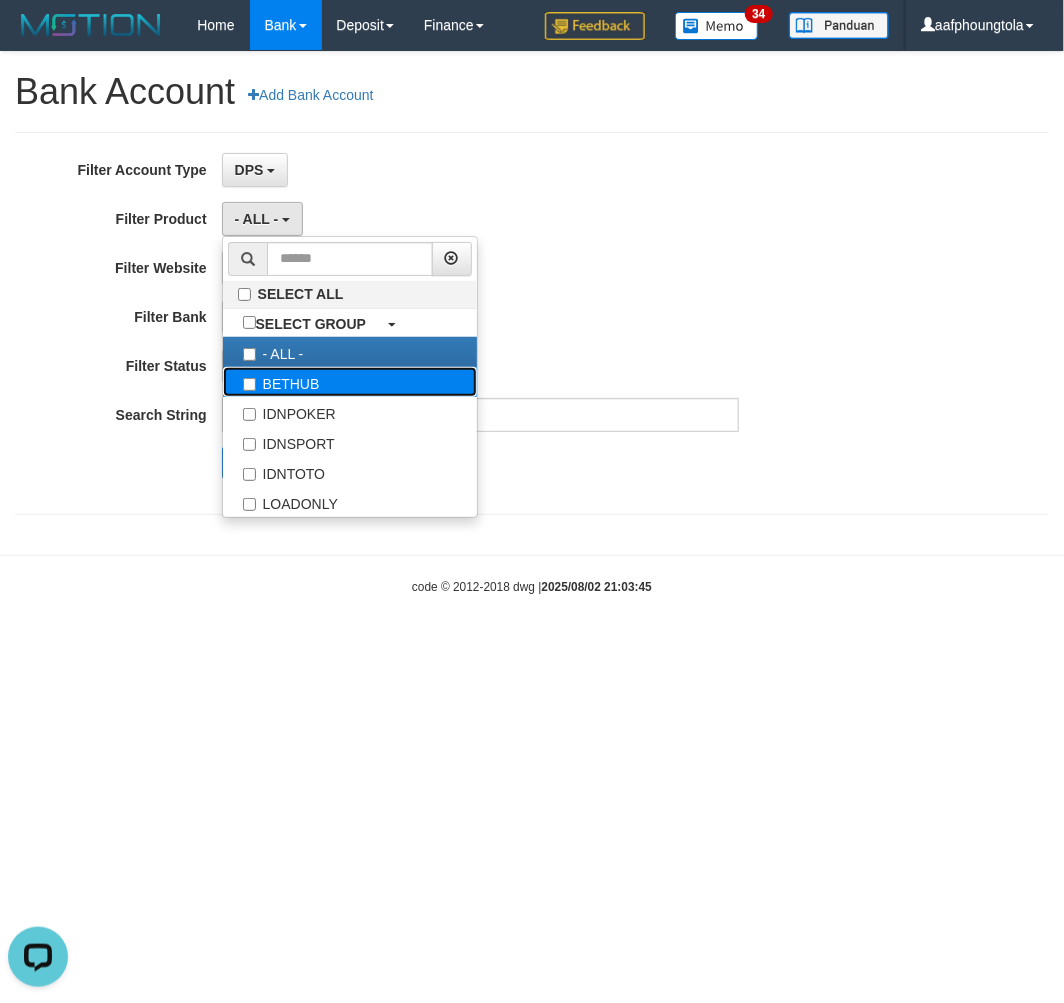 click on "BETHUB" at bounding box center (350, 382) 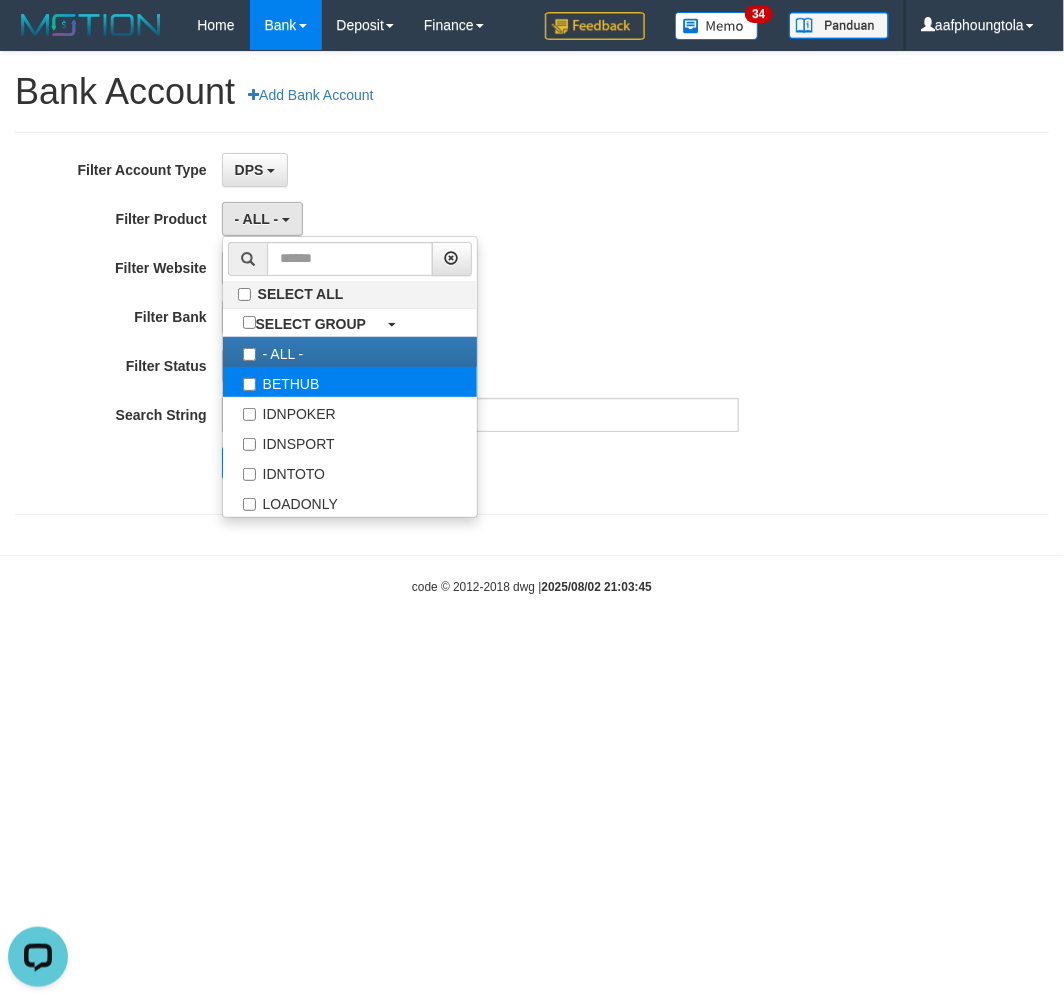 select on "*" 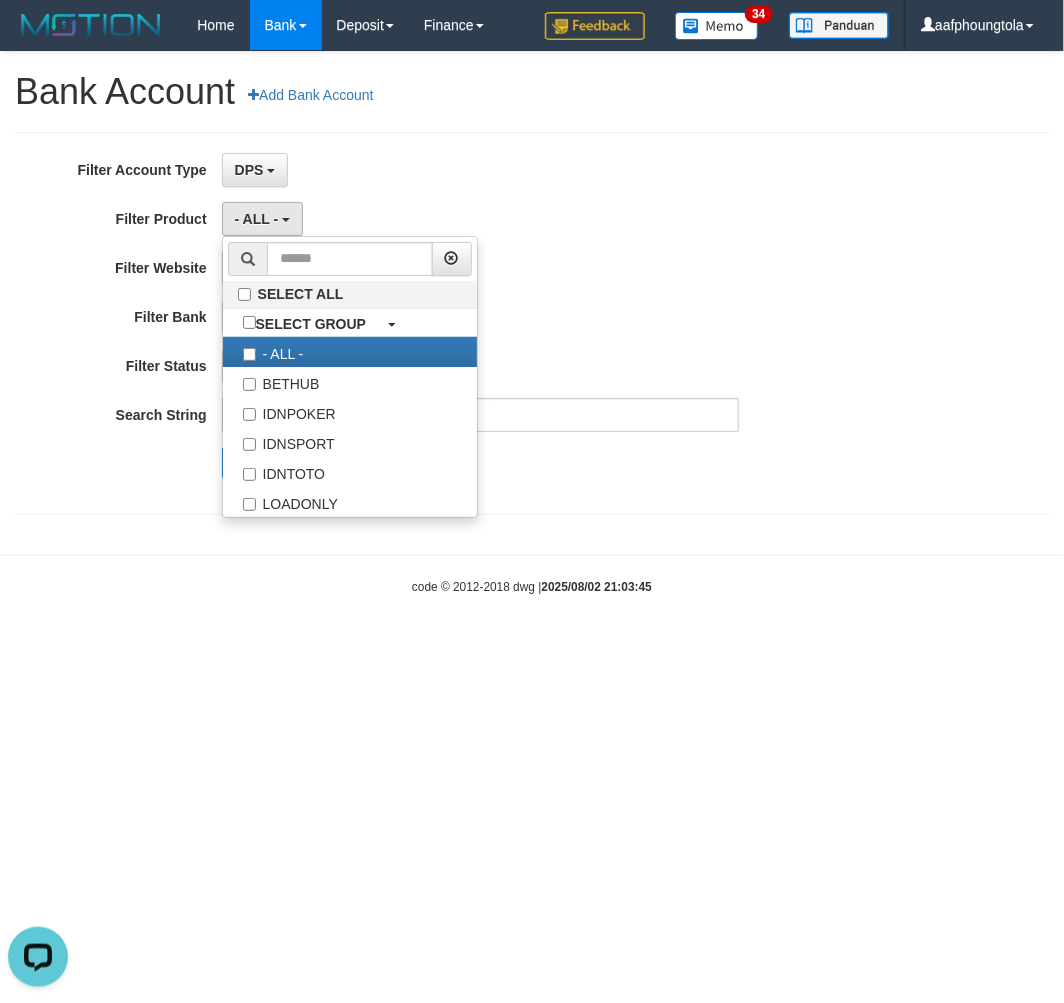 scroll, scrollTop: 17, scrollLeft: 0, axis: vertical 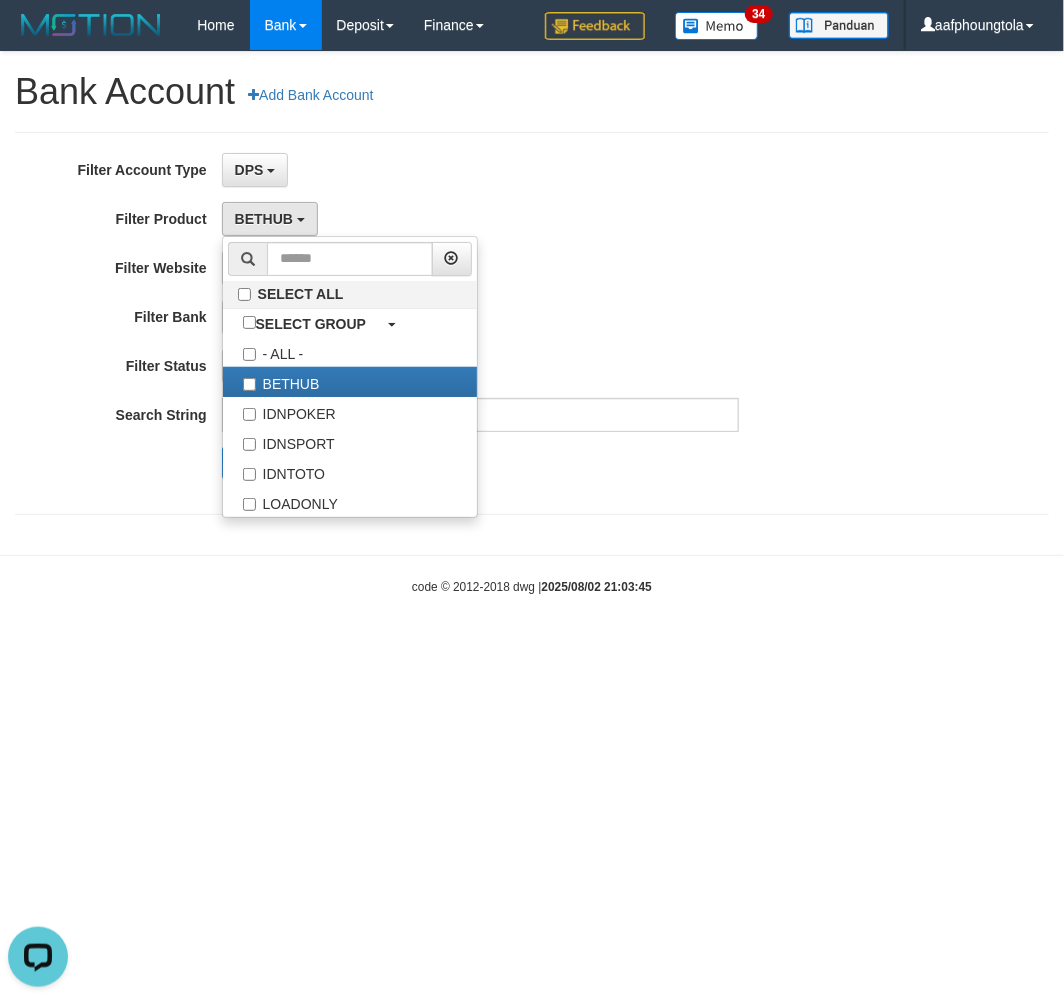 drag, startPoint x: 417, startPoint y: 170, endPoint x: 391, endPoint y: 181, distance: 28.231188 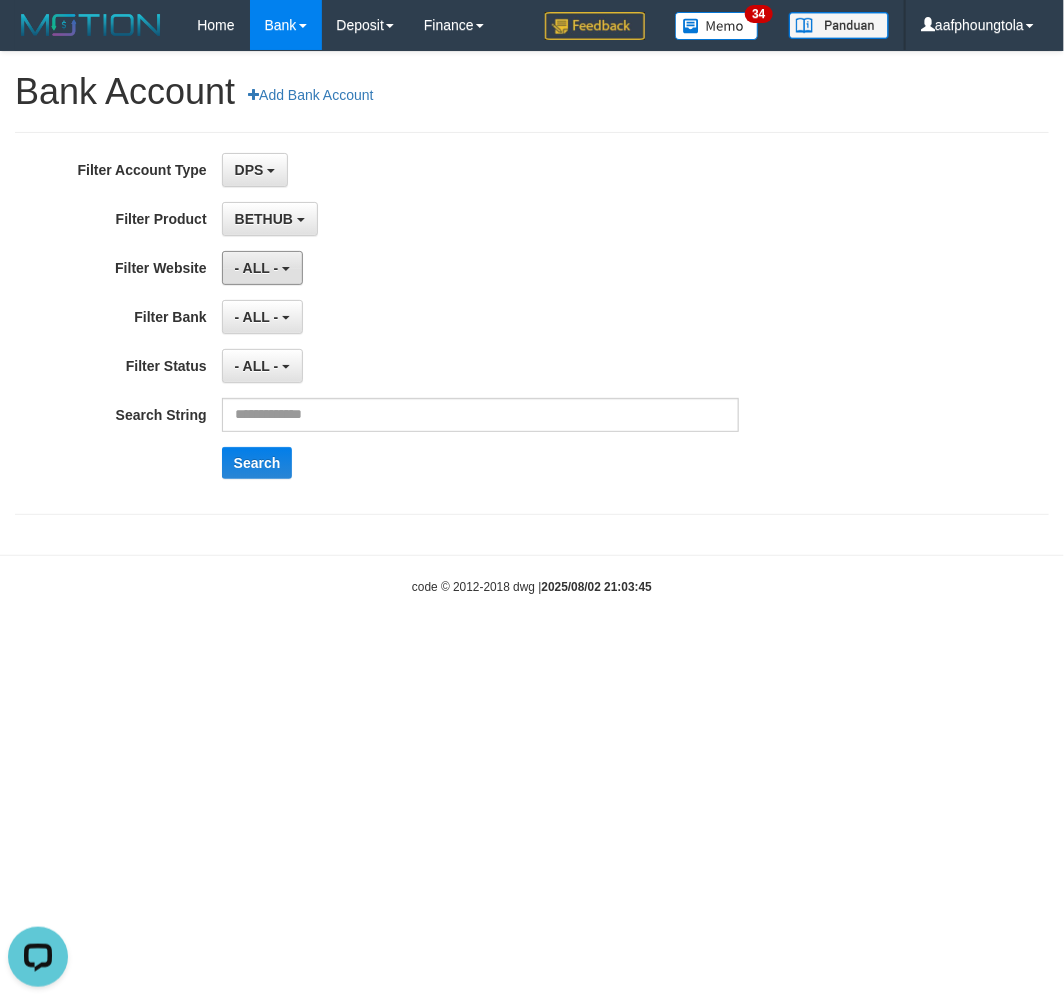 drag, startPoint x: 278, startPoint y: 262, endPoint x: 317, endPoint y: 313, distance: 64.202805 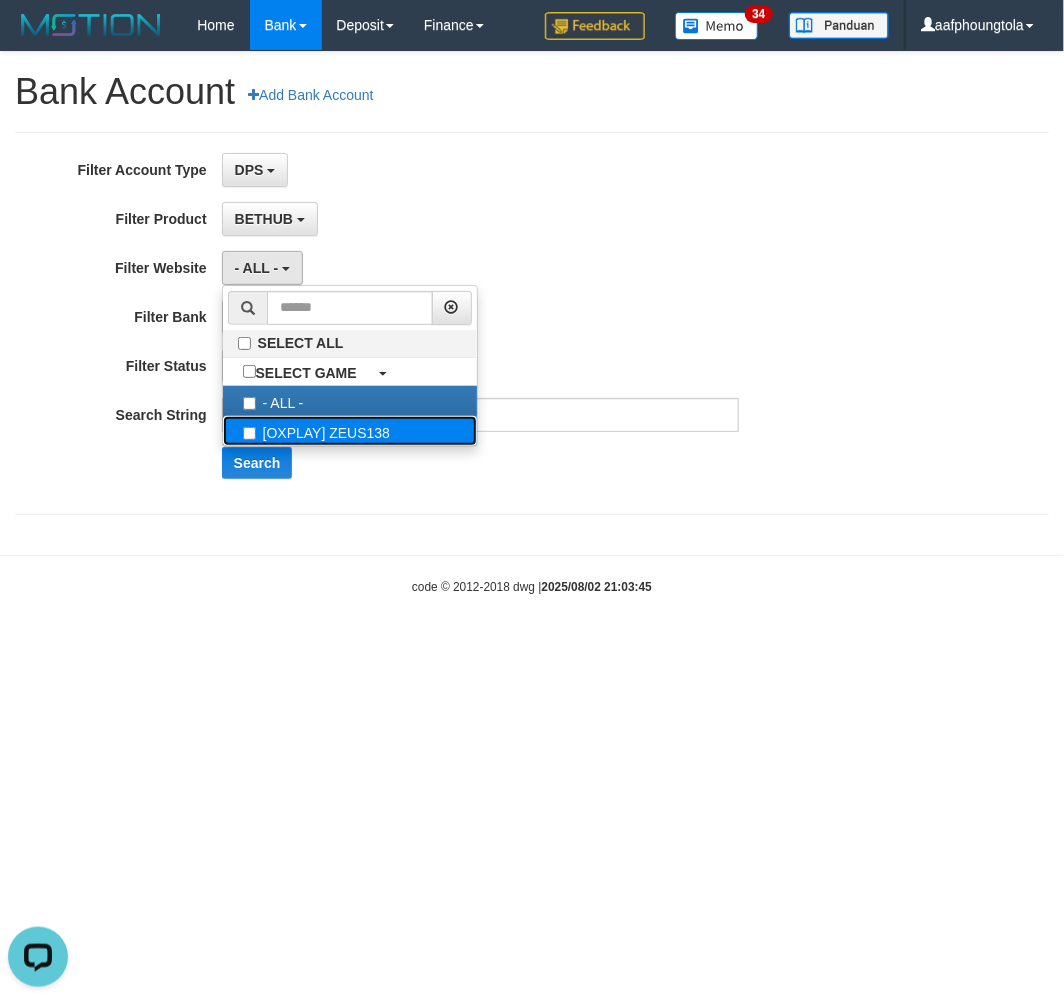 click on "[OXPLAY] ZEUS138" at bounding box center (350, 431) 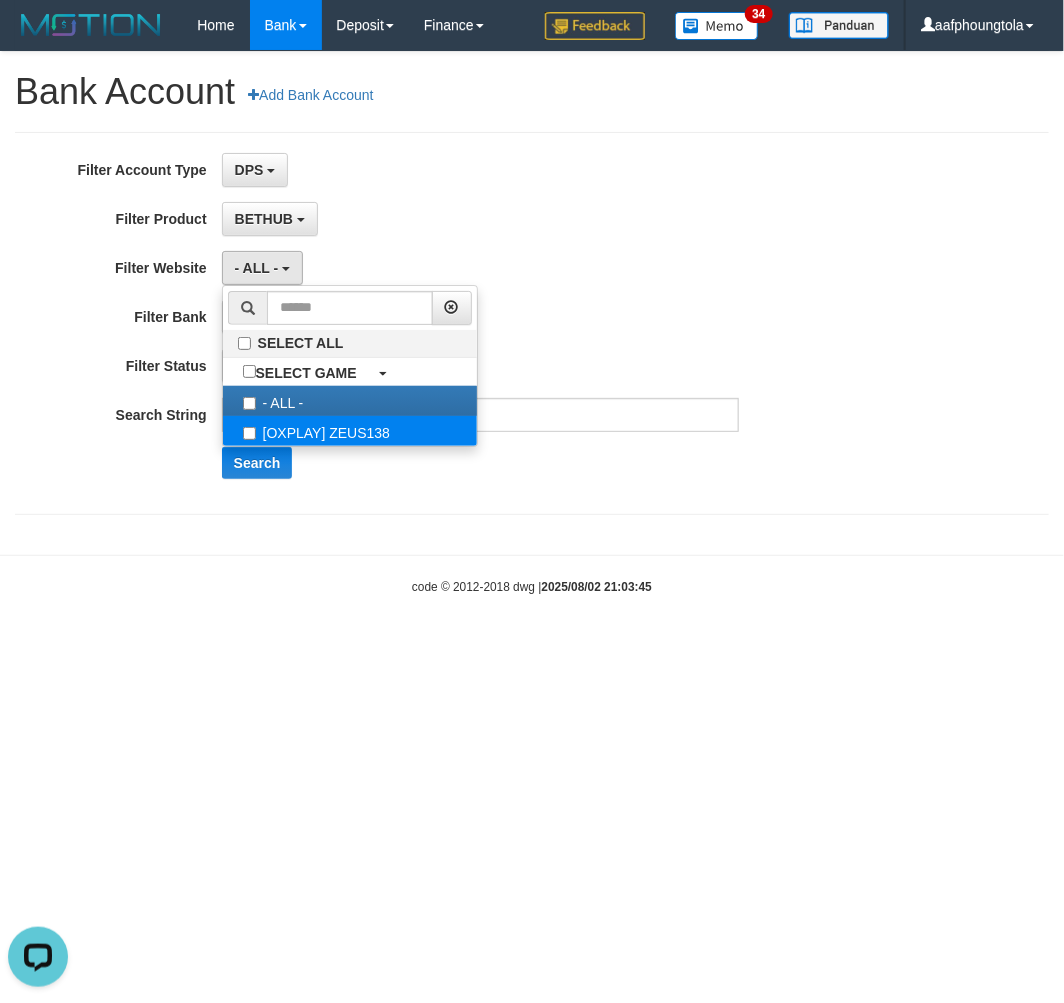 select on "***" 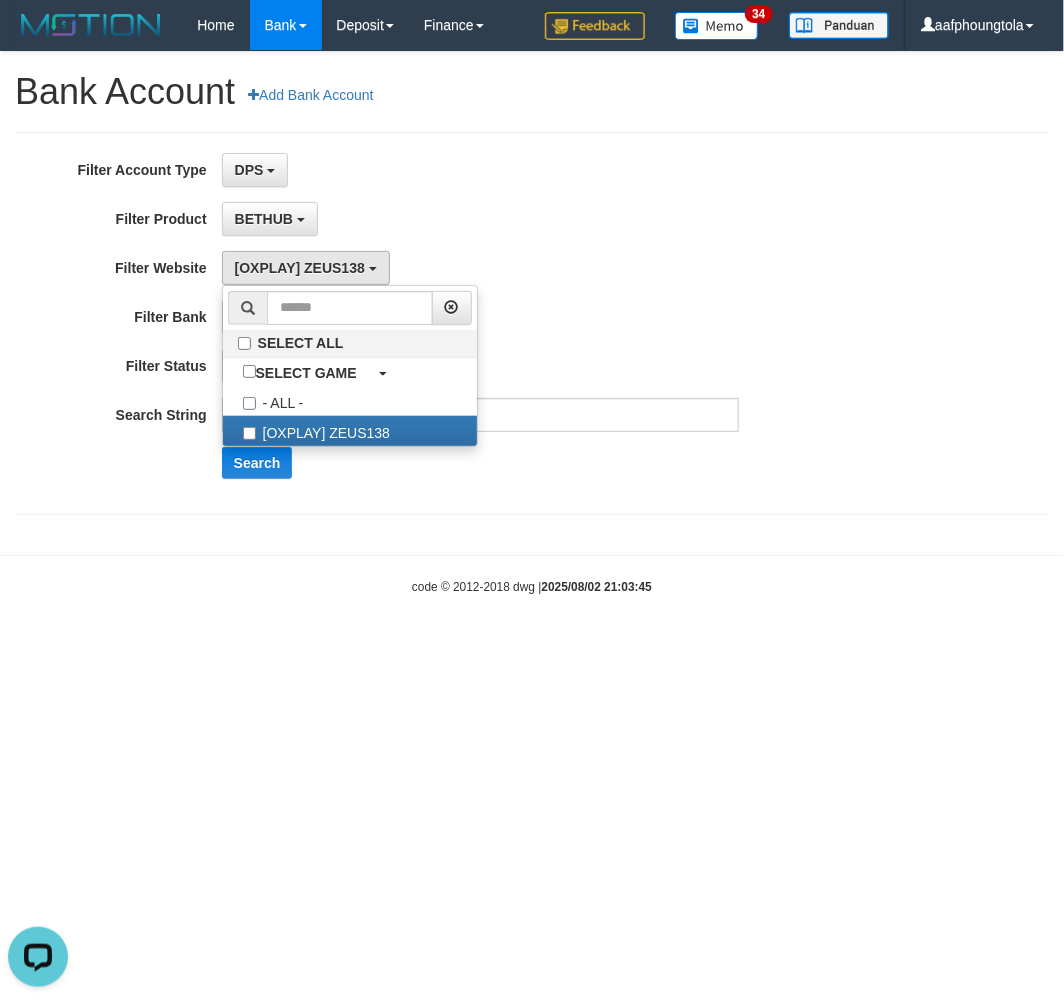 scroll, scrollTop: 17, scrollLeft: 0, axis: vertical 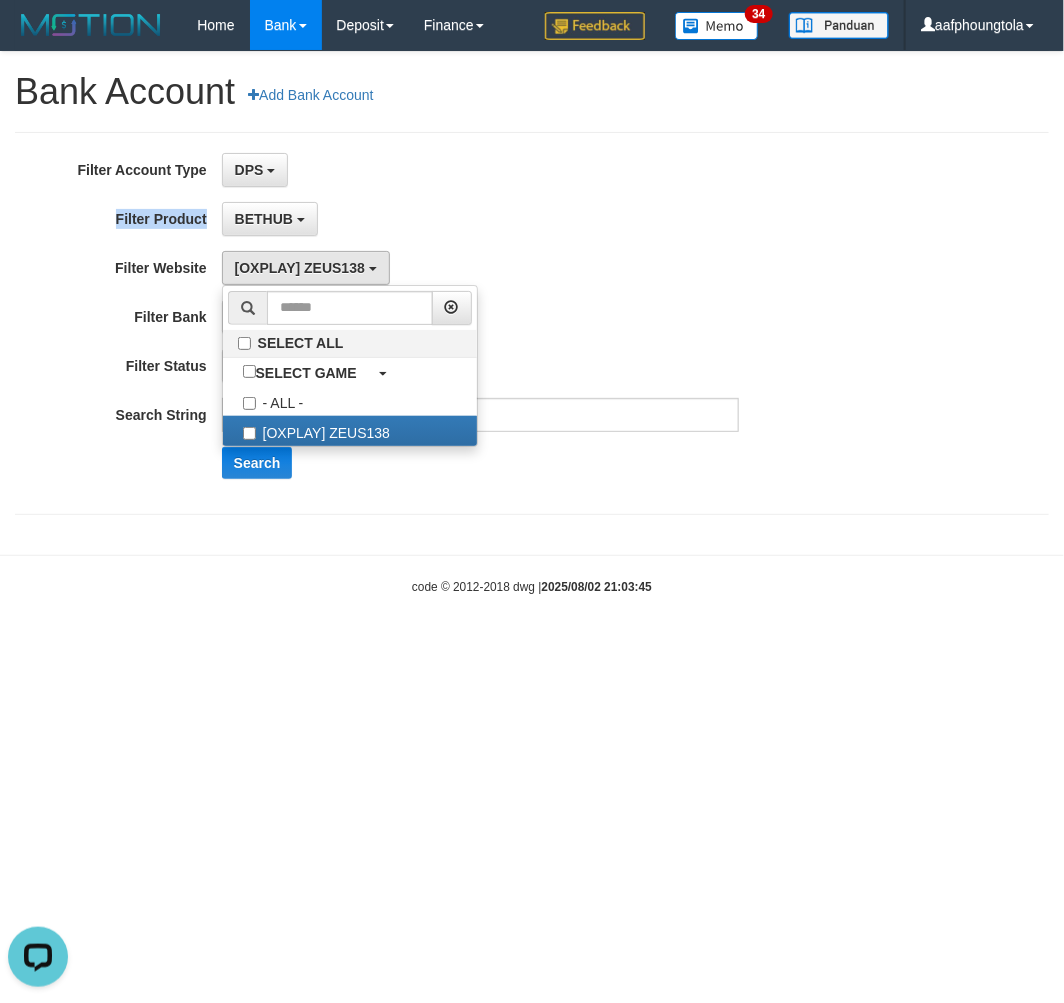drag, startPoint x: 433, startPoint y: 183, endPoint x: 388, endPoint y: 231, distance: 65.795135 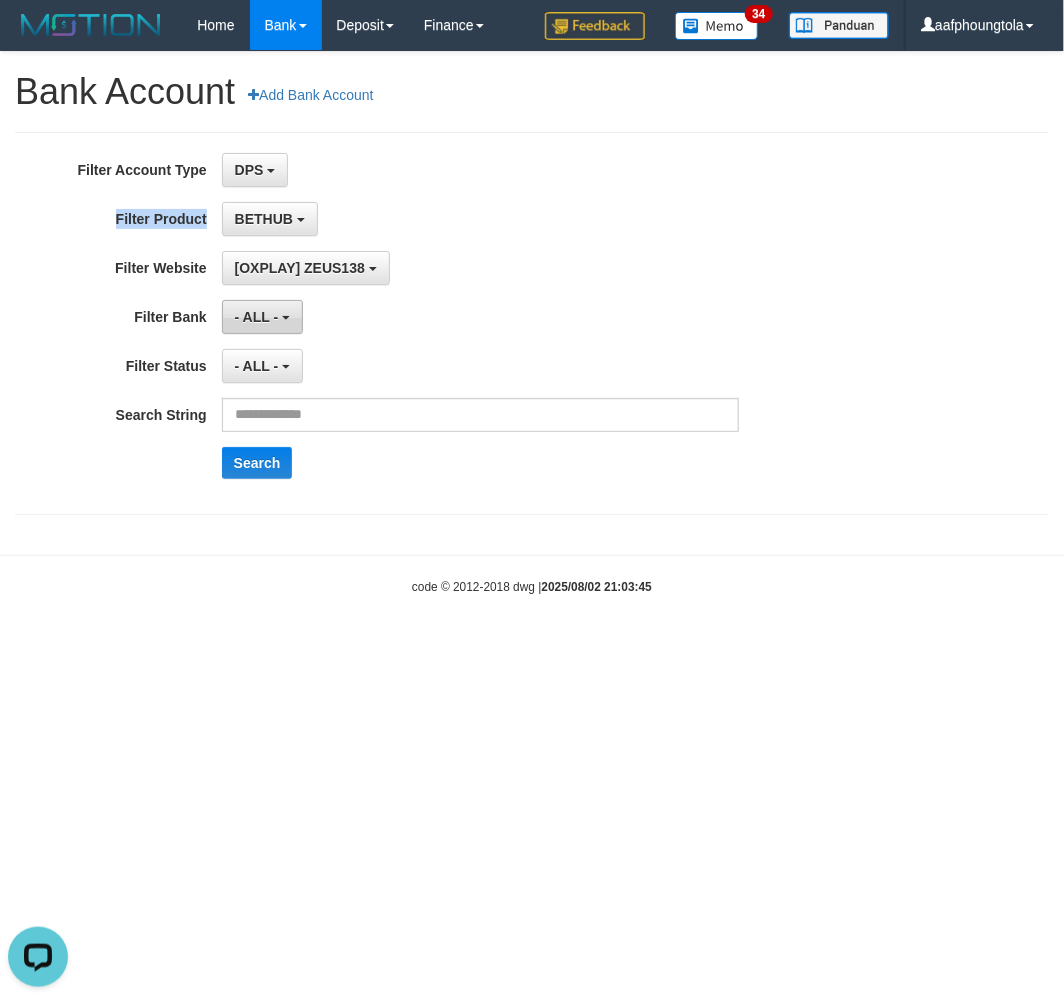 click on "- ALL -" at bounding box center [262, 317] 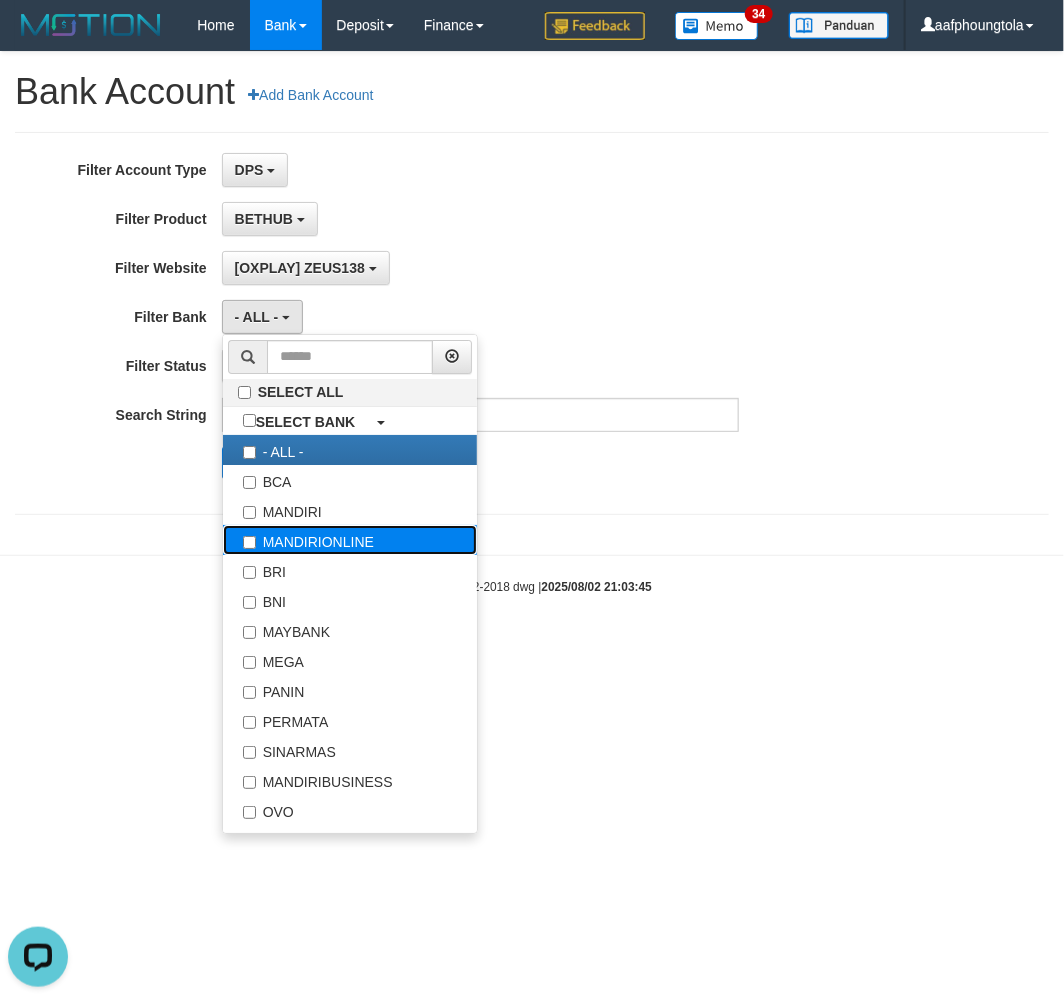 click on "MANDIRIONLINE" at bounding box center [350, 540] 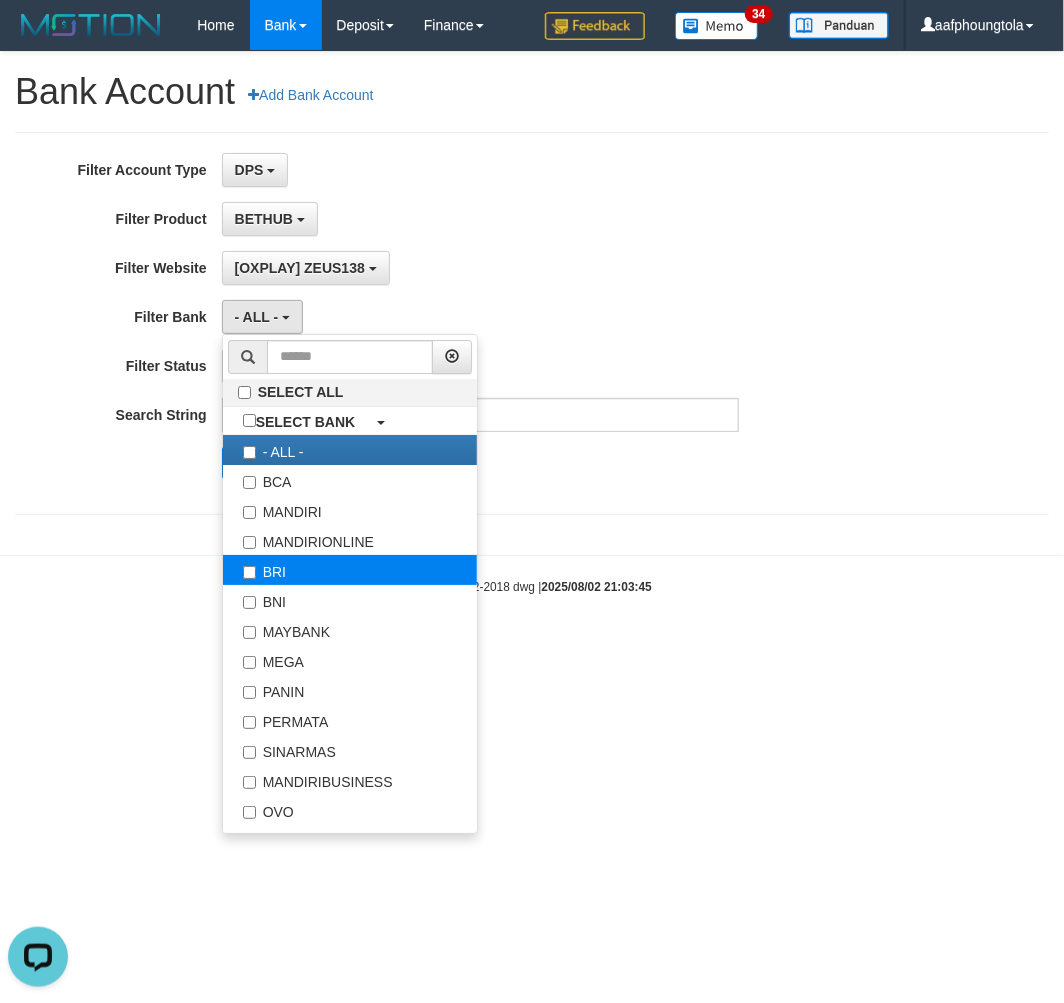 scroll, scrollTop: 17, scrollLeft: 0, axis: vertical 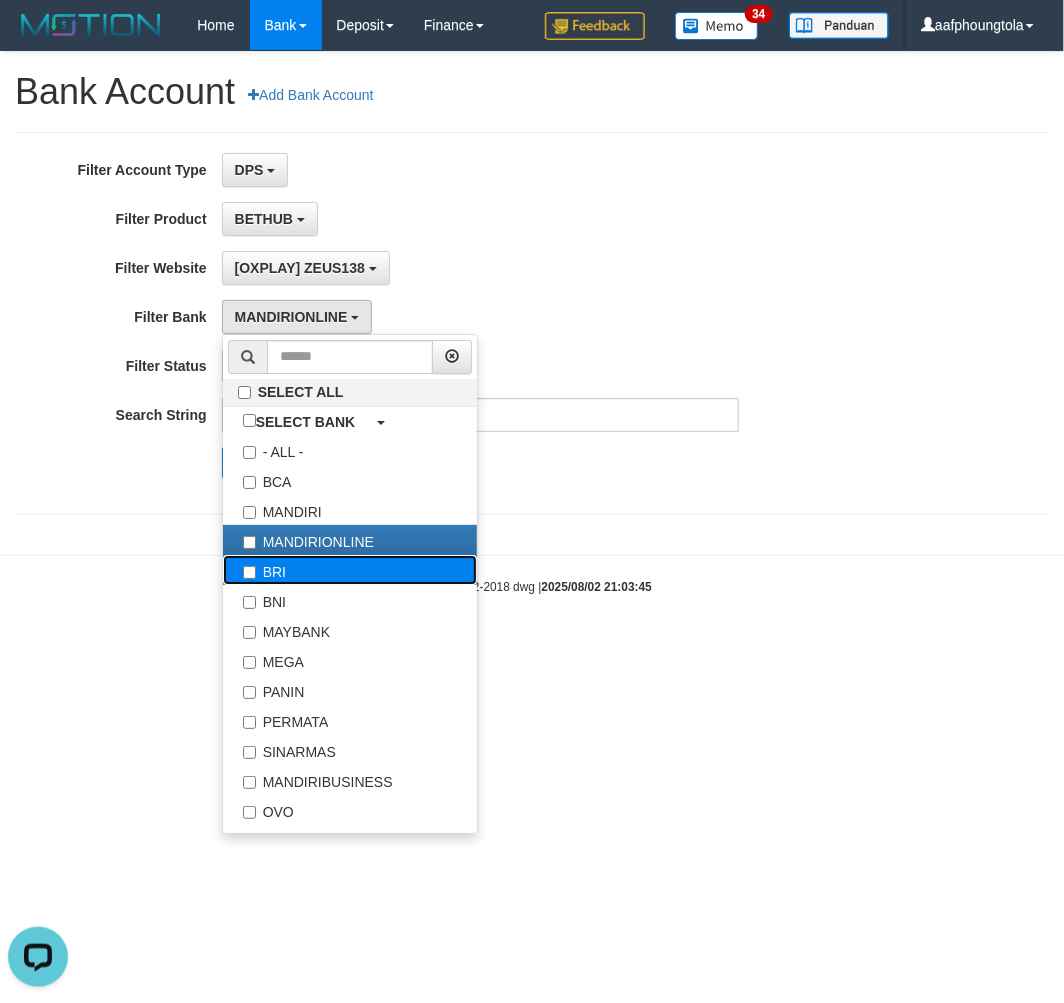 click on "BRI" at bounding box center (350, 570) 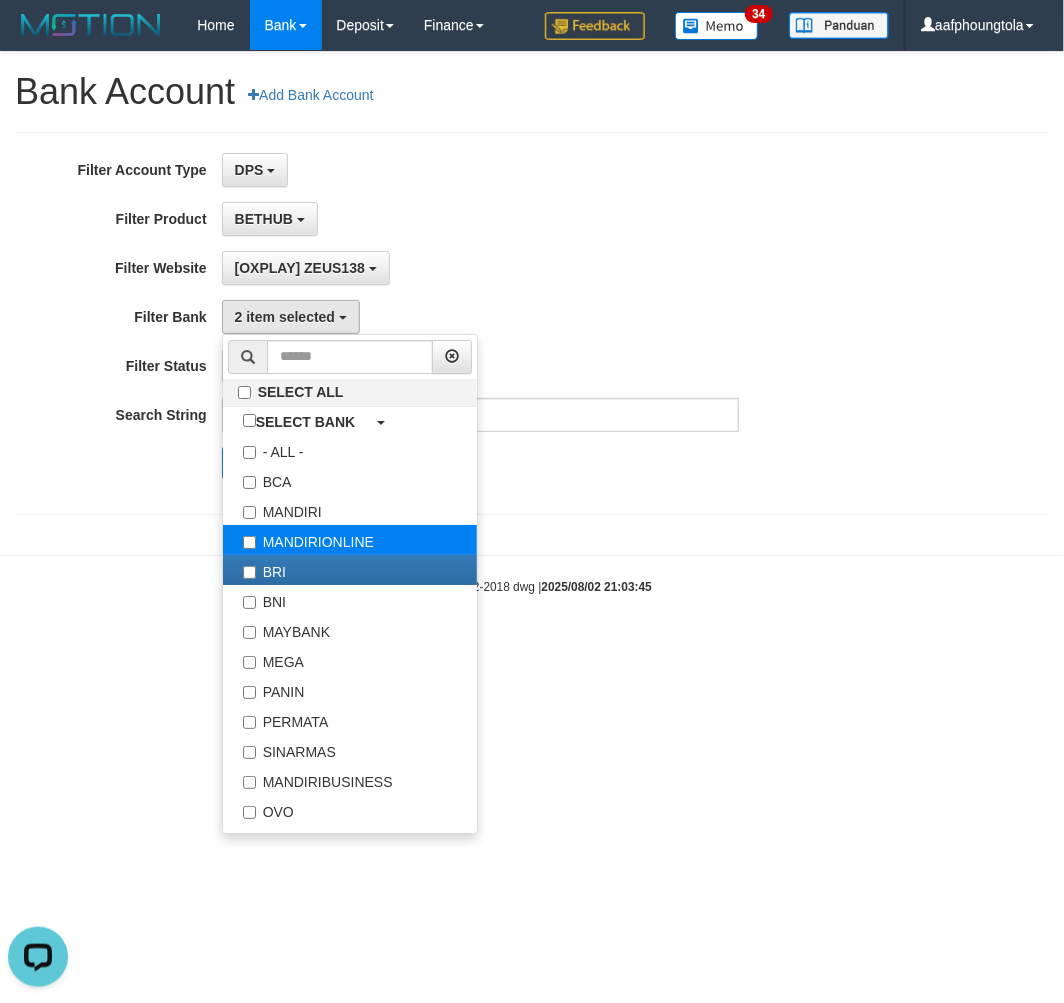 click on "MANDIRIONLINE" at bounding box center [350, 540] 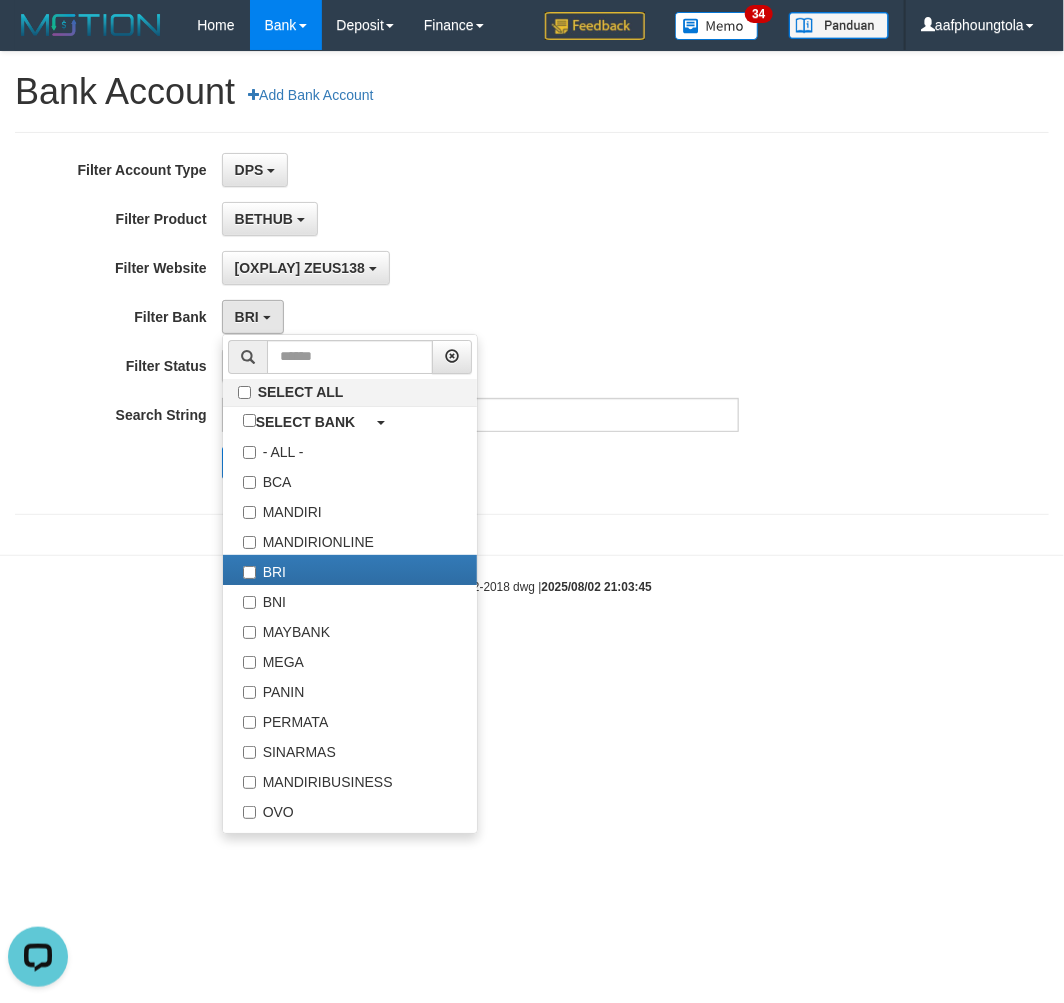 drag, startPoint x: 462, startPoint y: 248, endPoint x: 401, endPoint y: 342, distance: 112.05802 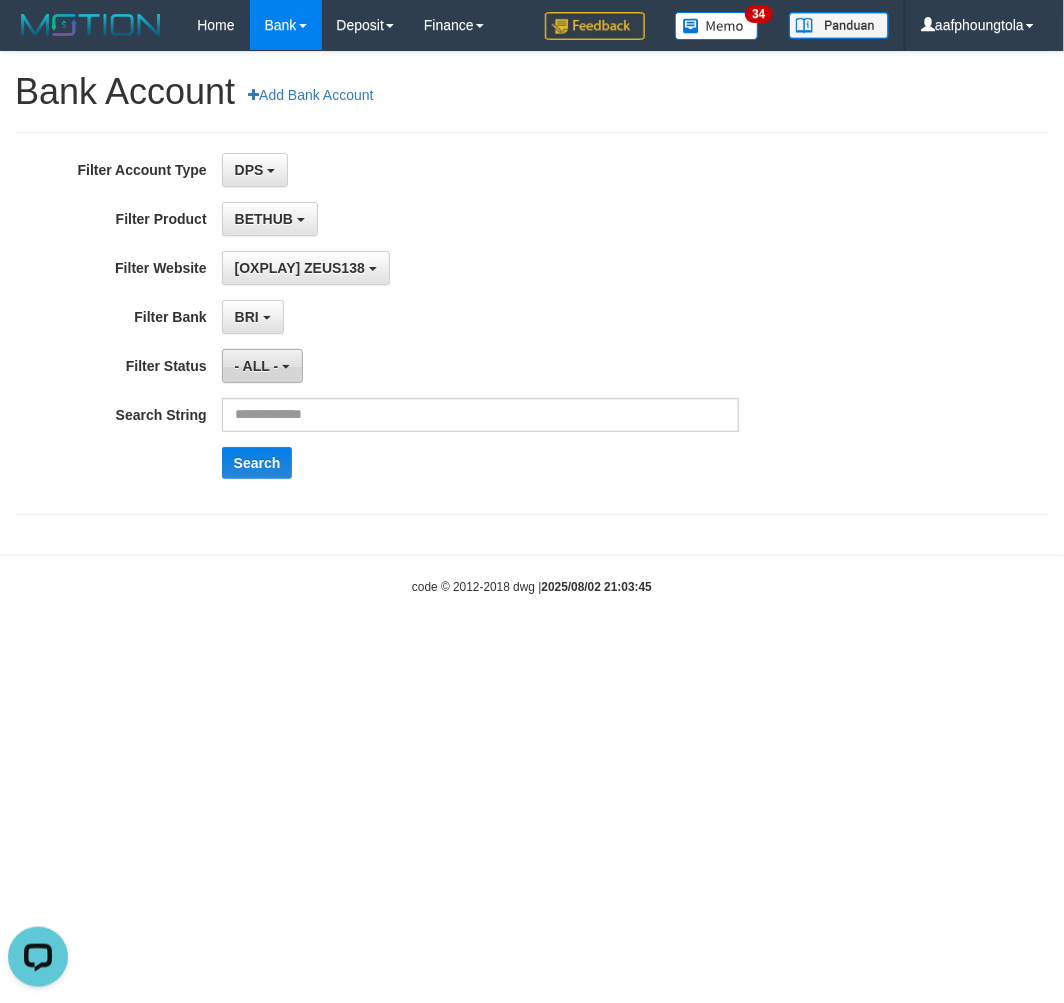 click on "- ALL -" at bounding box center (262, 366) 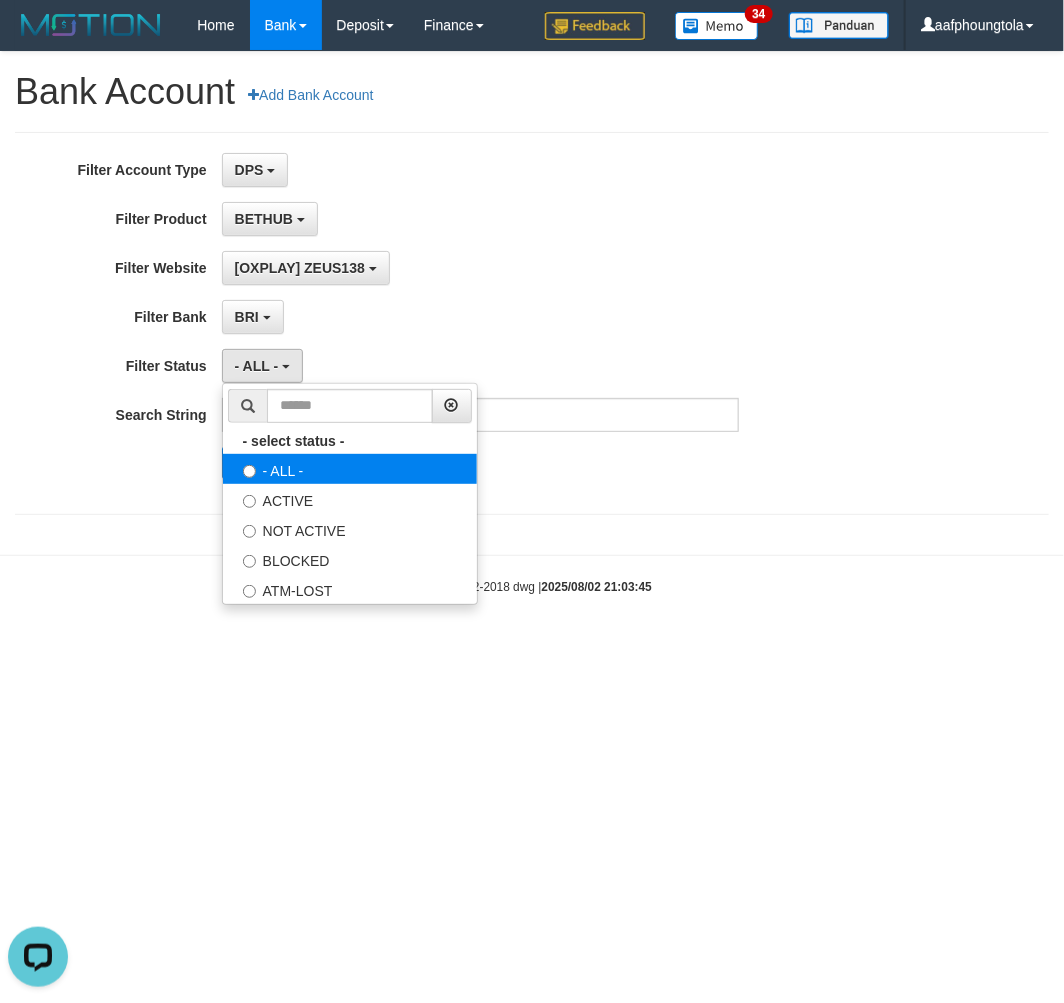 click on "- ALL -" at bounding box center (350, 469) 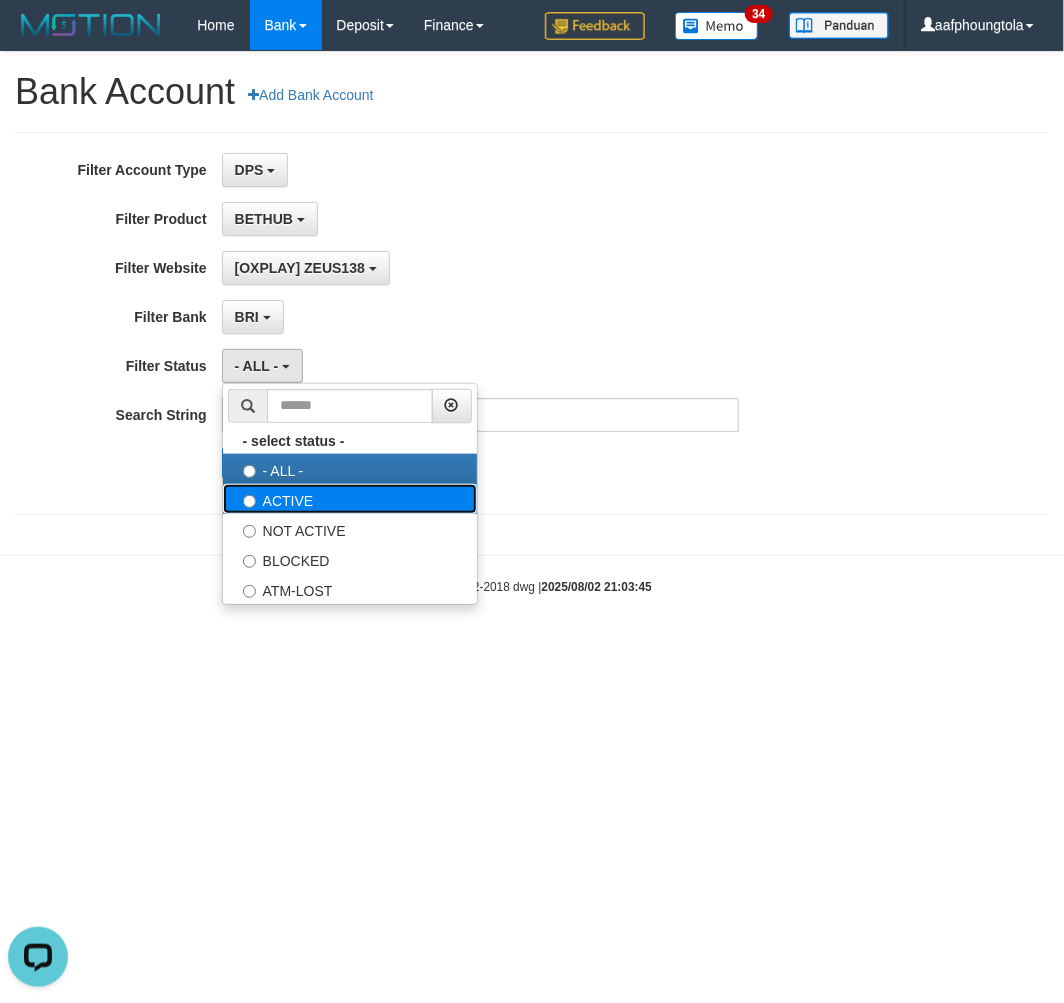 click on "ACTIVE" at bounding box center [350, 499] 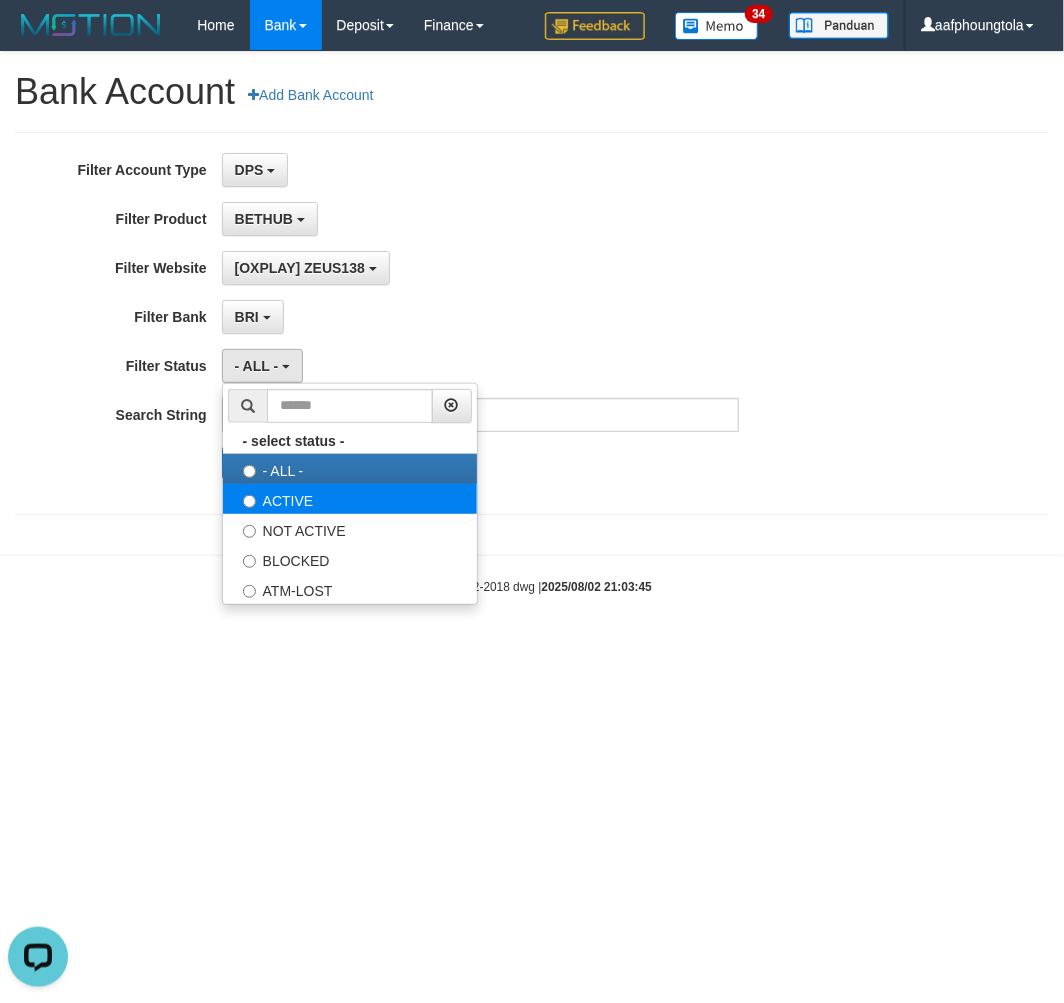 select on "*" 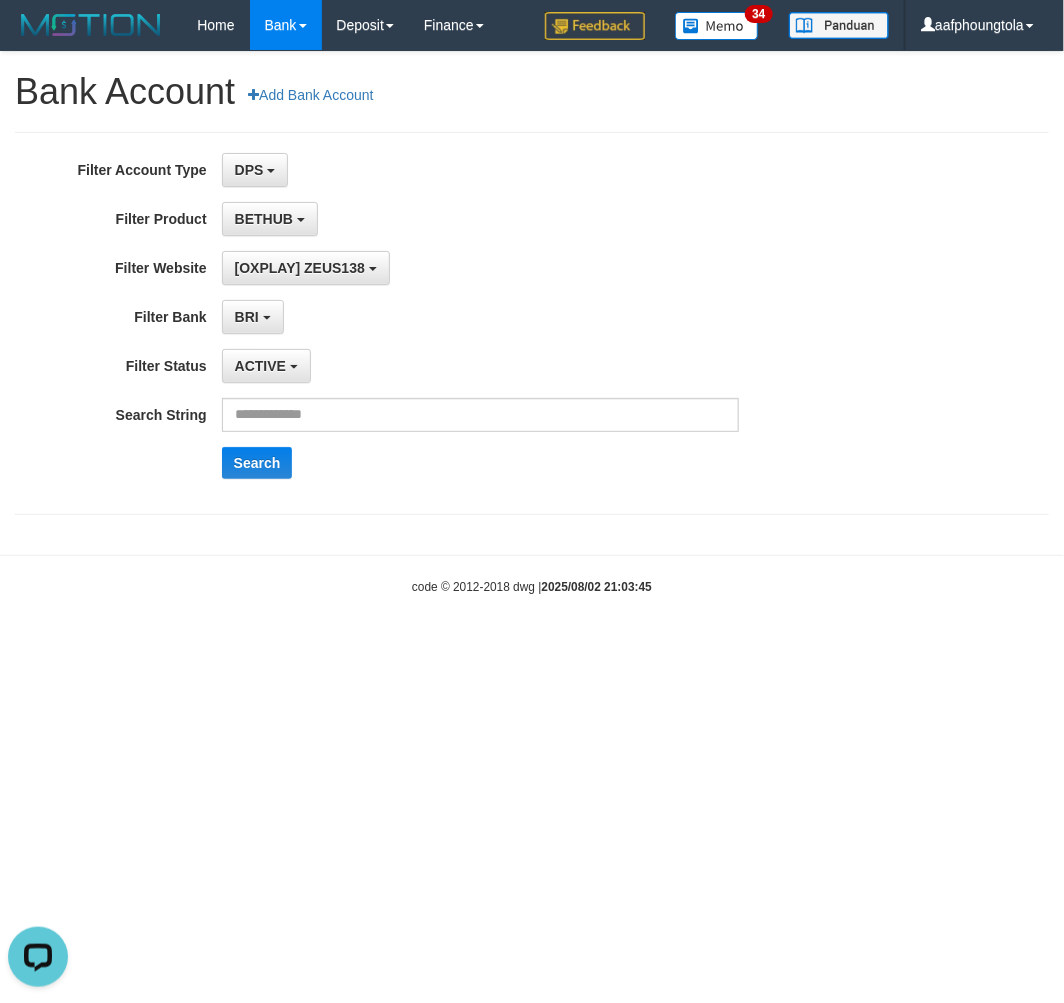 click on "**********" at bounding box center (443, 323) 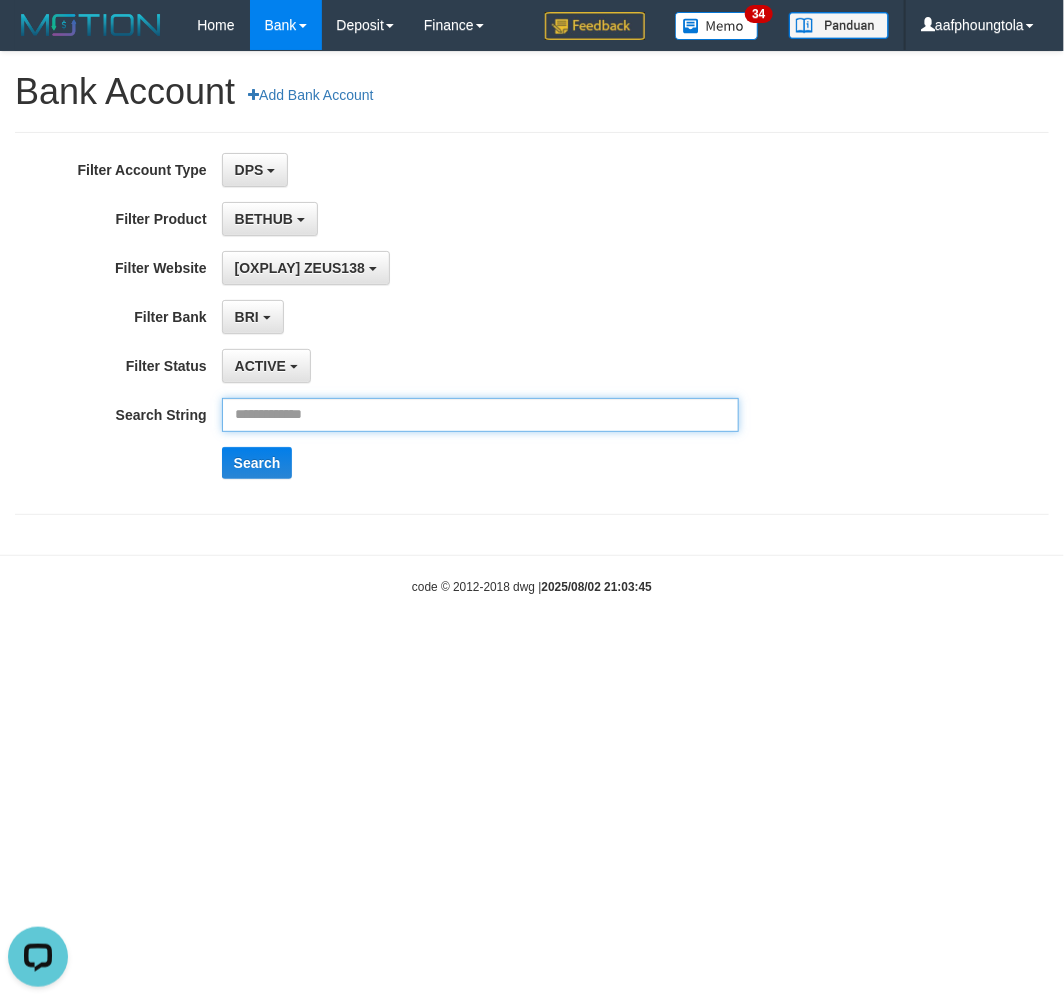 click at bounding box center [480, 415] 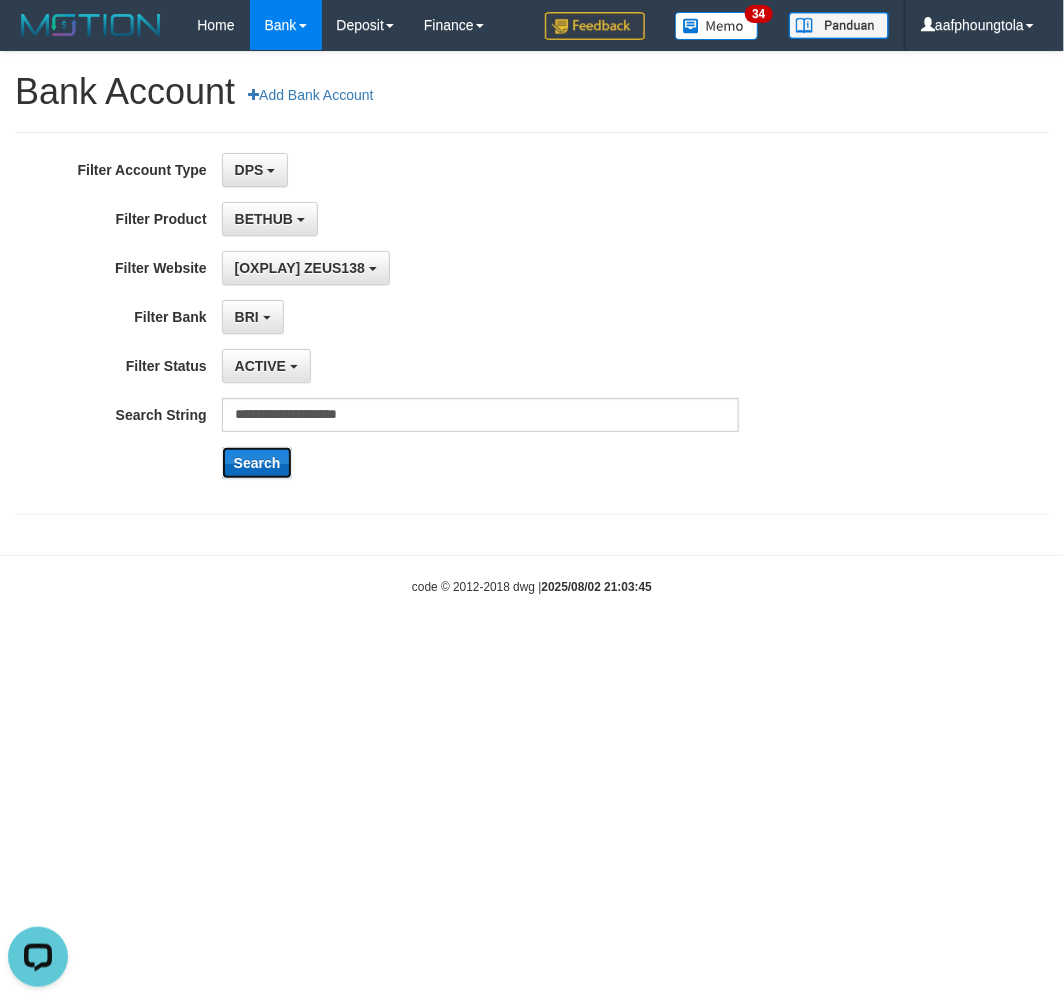 click on "Search" at bounding box center [257, 463] 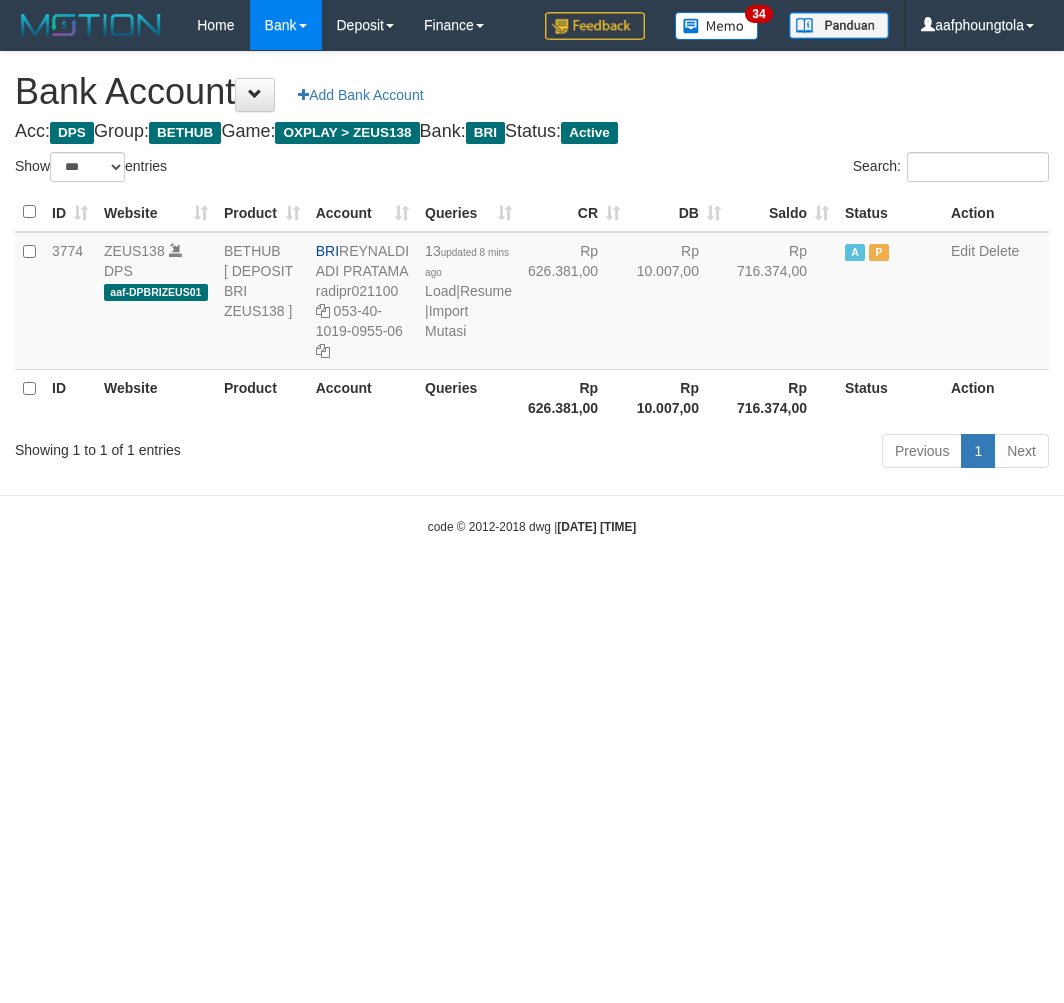 select on "***" 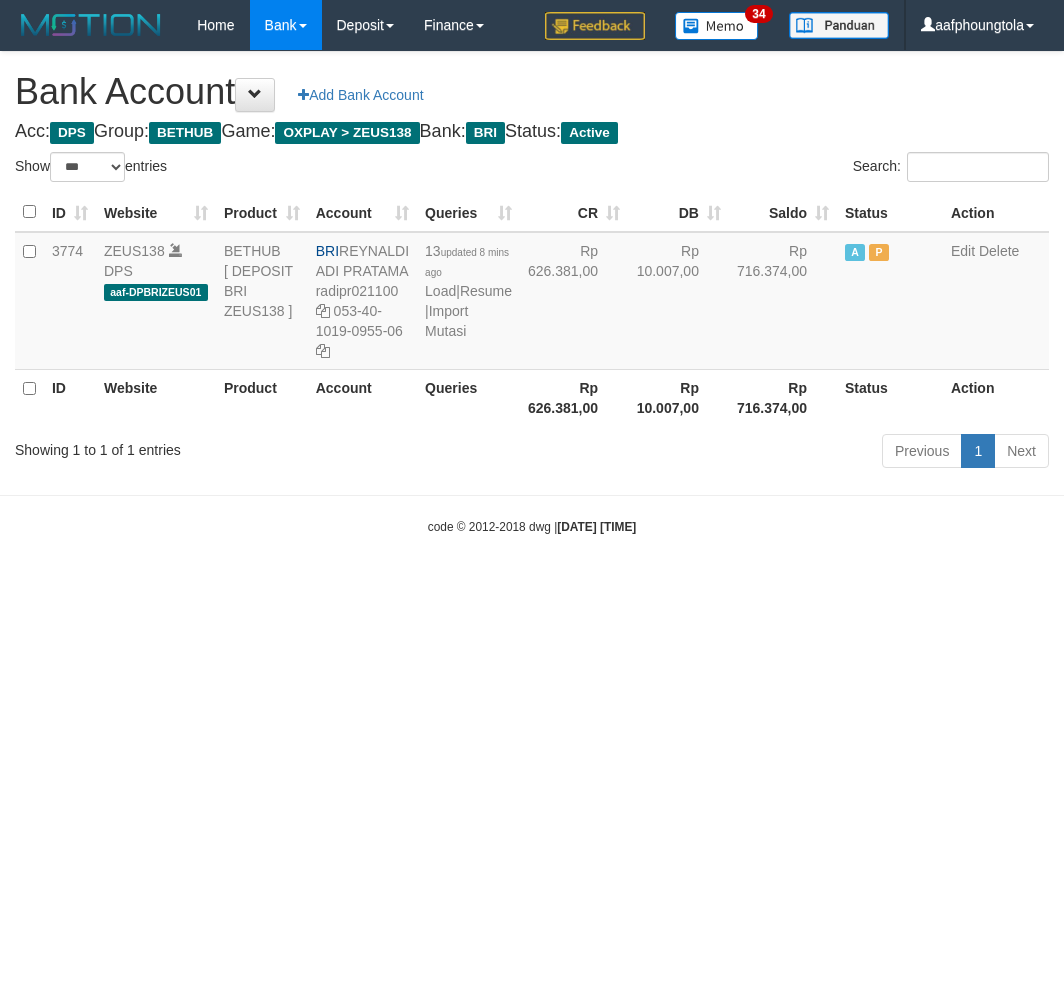 scroll, scrollTop: 0, scrollLeft: 0, axis: both 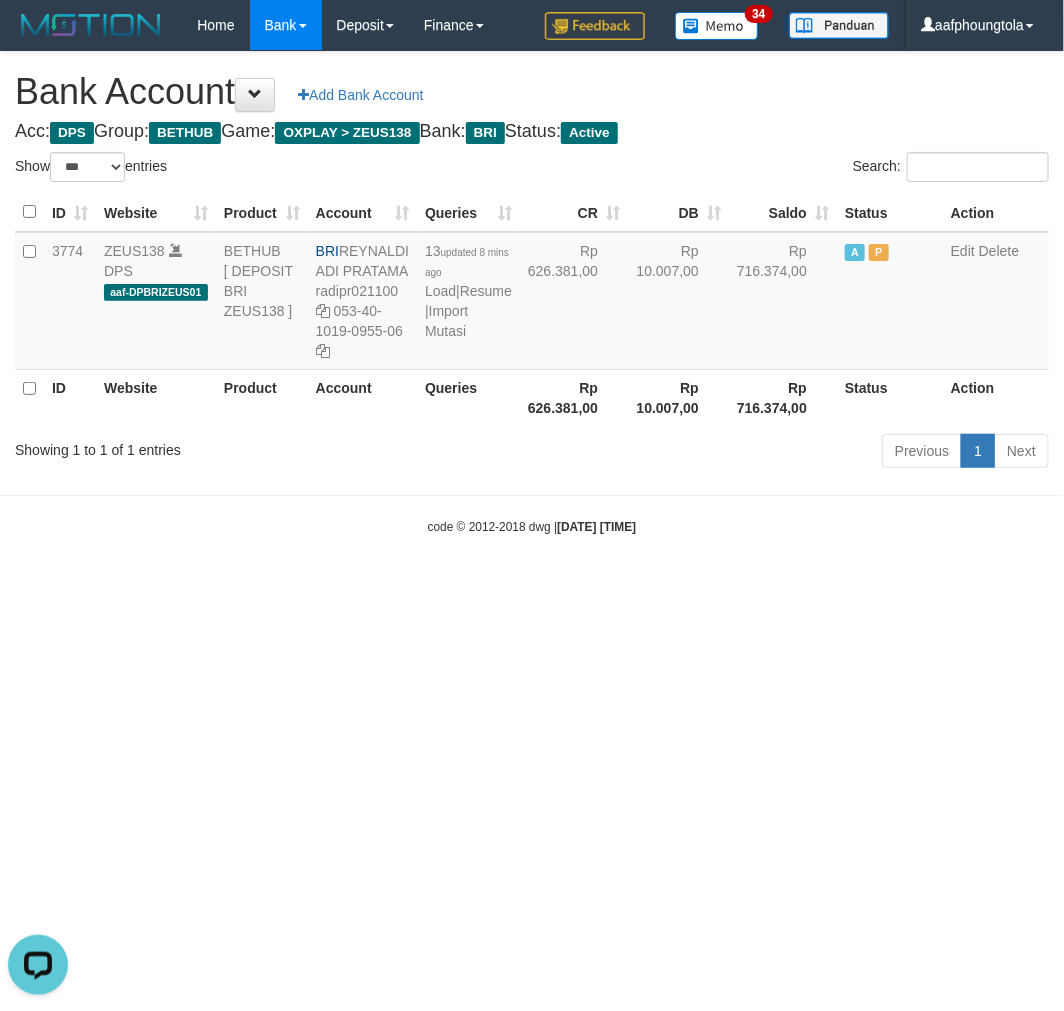 click on "Toggle navigation
Home
Bank
Account List
Load
By Website
Group
[OXPLAY]													ZEUS138
By Load Group (DPS)
Sync" at bounding box center [532, 293] 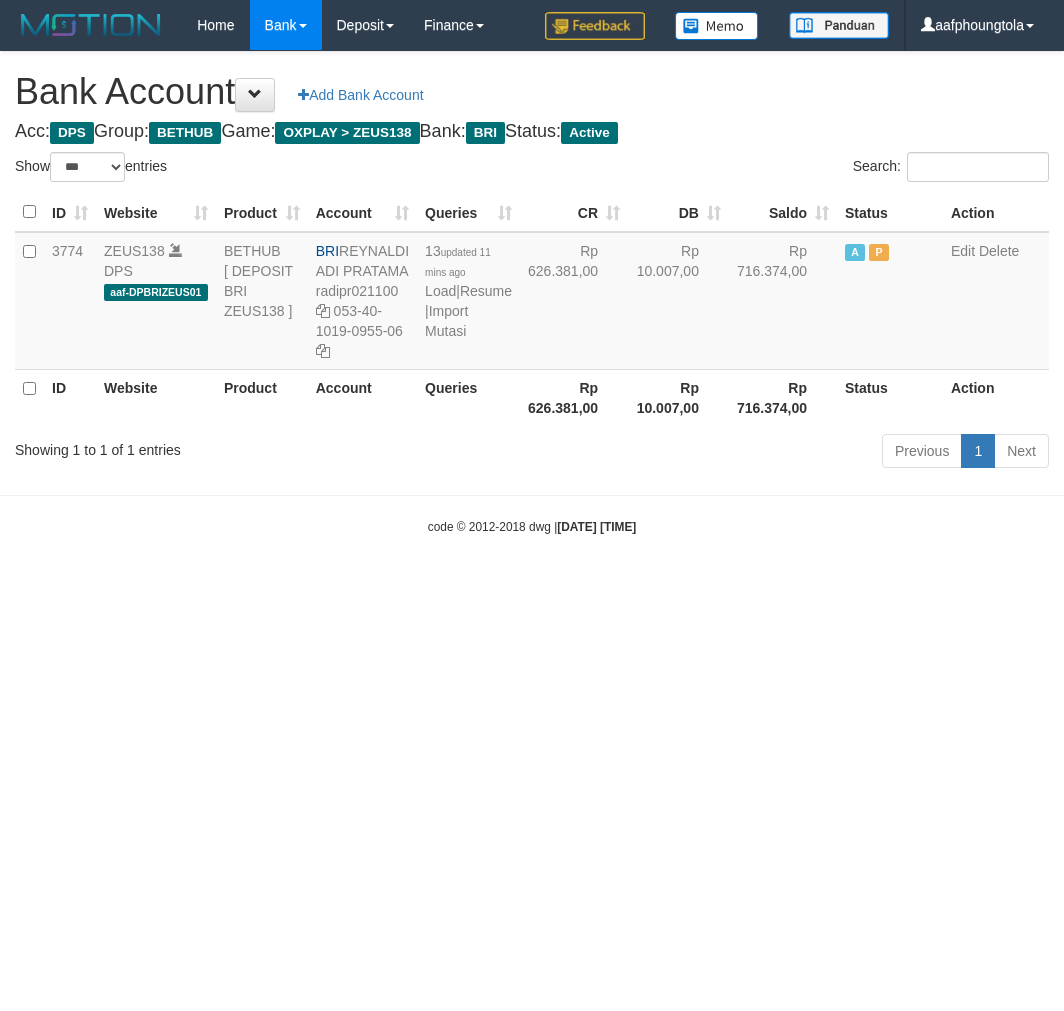 select on "***" 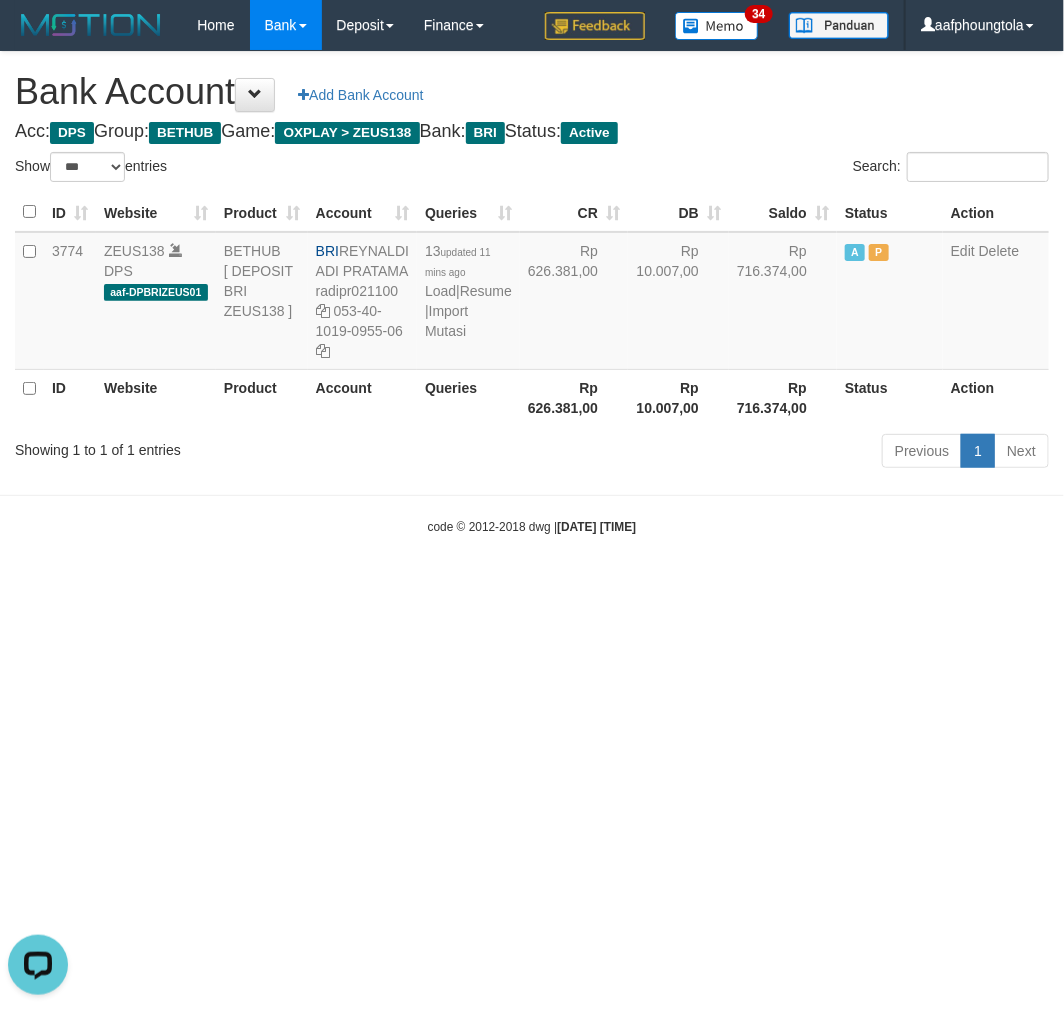 scroll, scrollTop: 0, scrollLeft: 0, axis: both 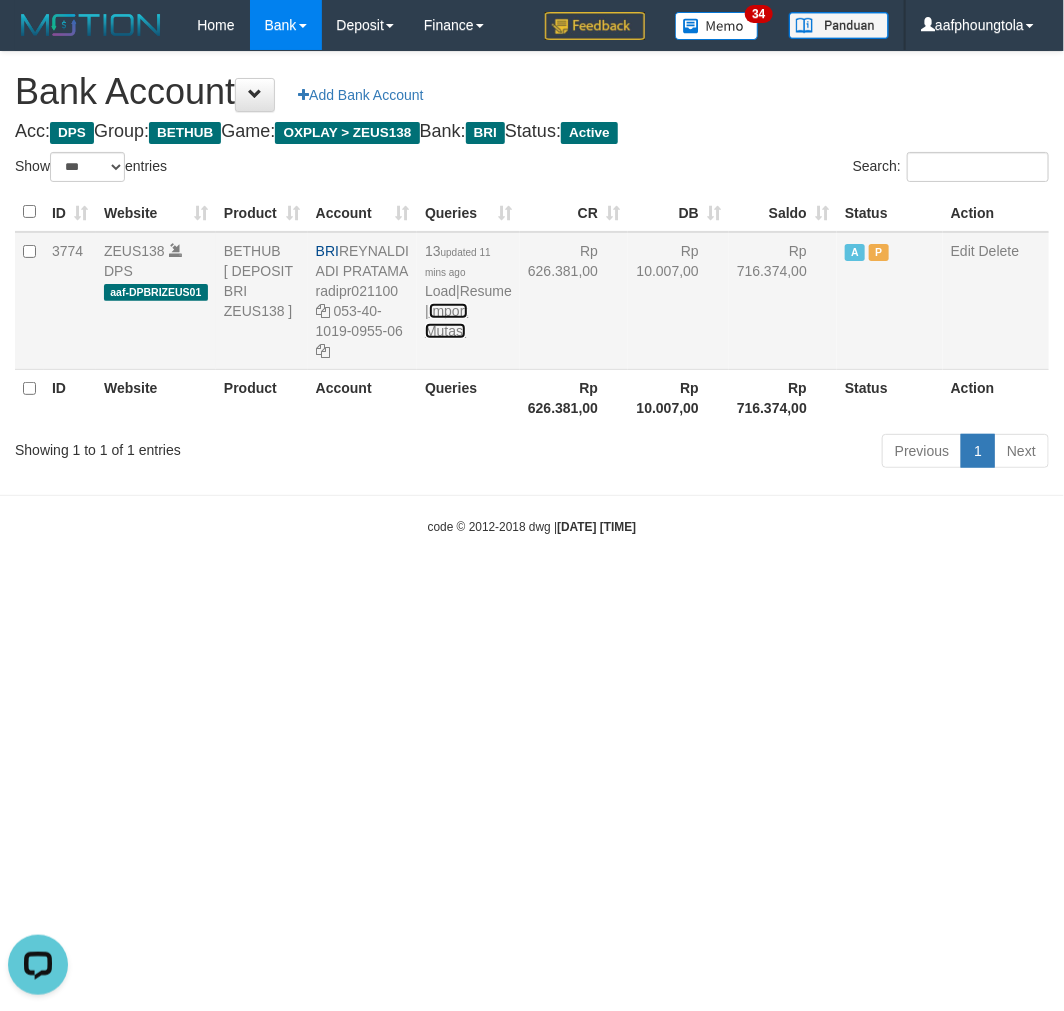 click on "Import Mutasi" at bounding box center [446, 321] 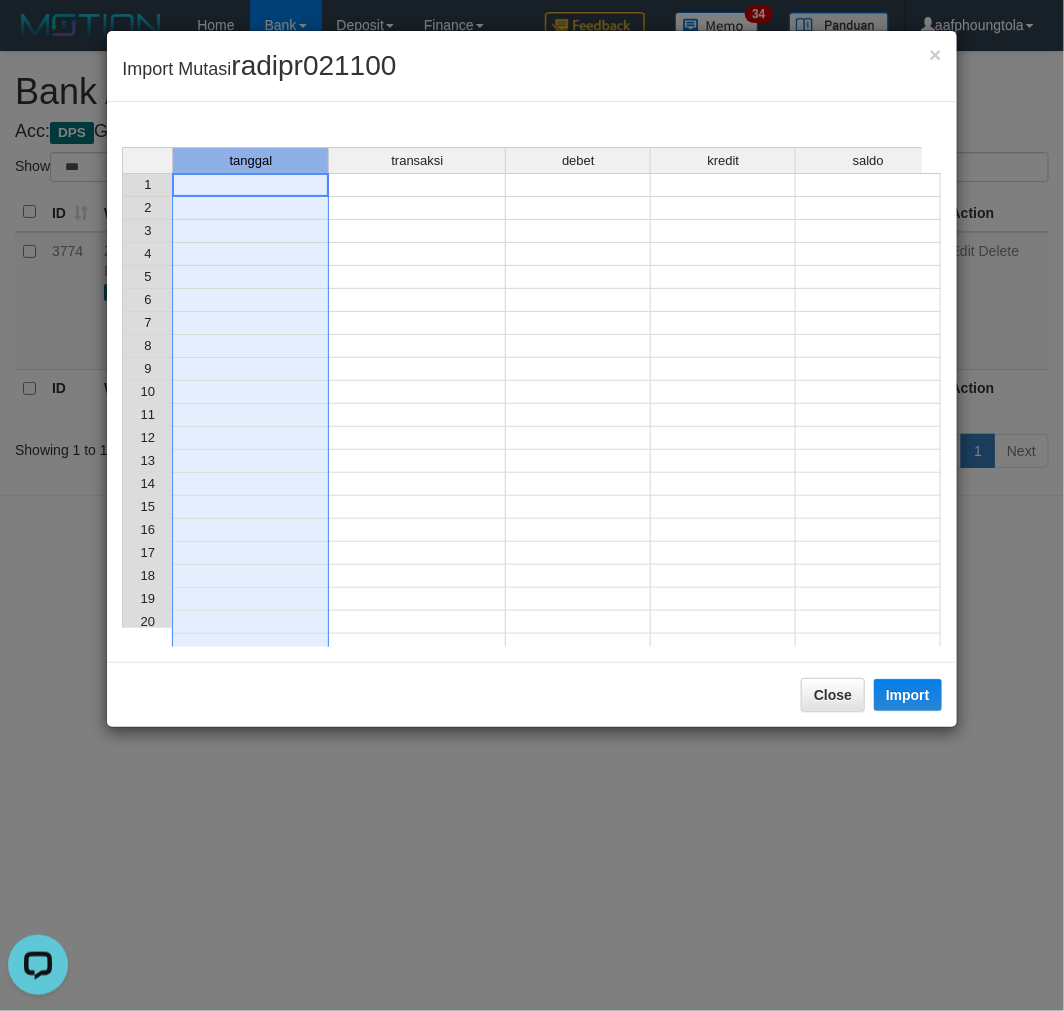 click on "tanggal" at bounding box center (250, 160) 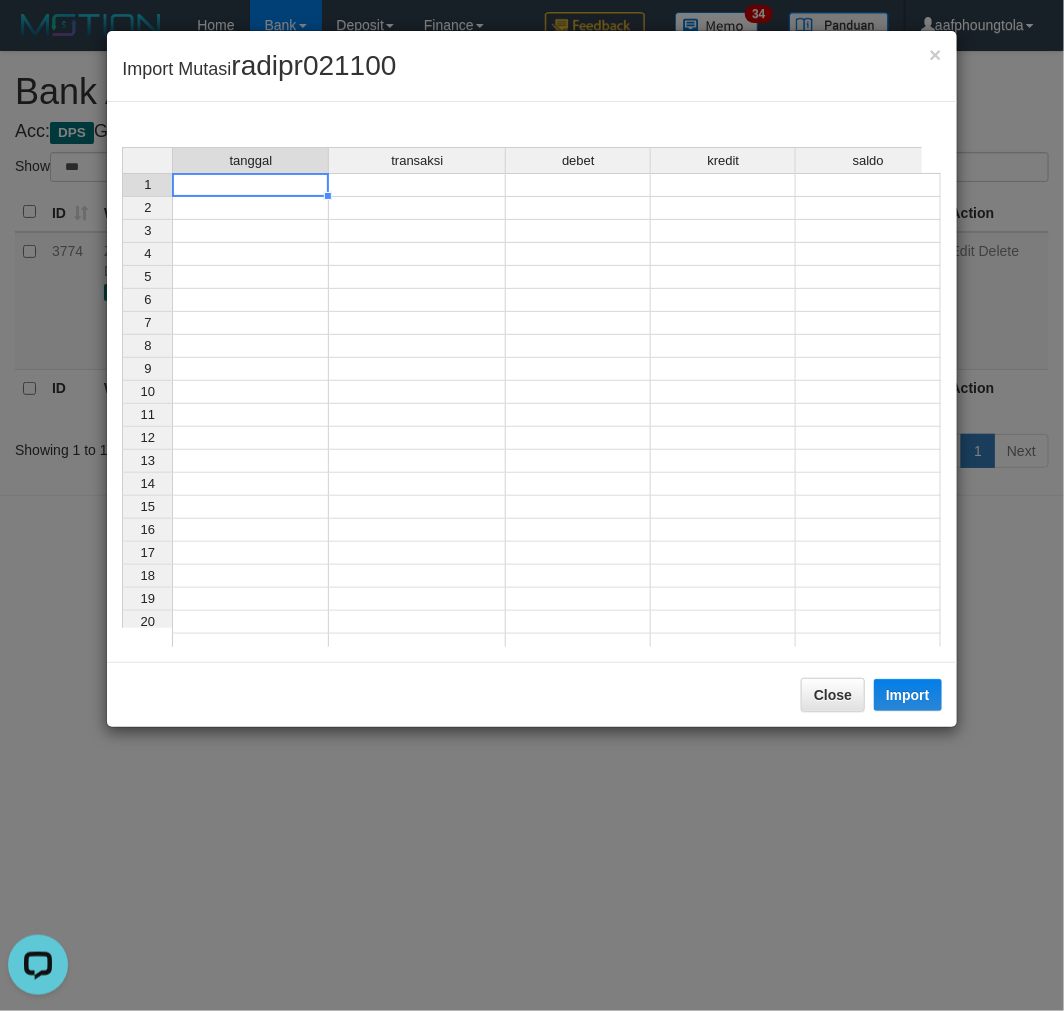 click at bounding box center [250, 185] 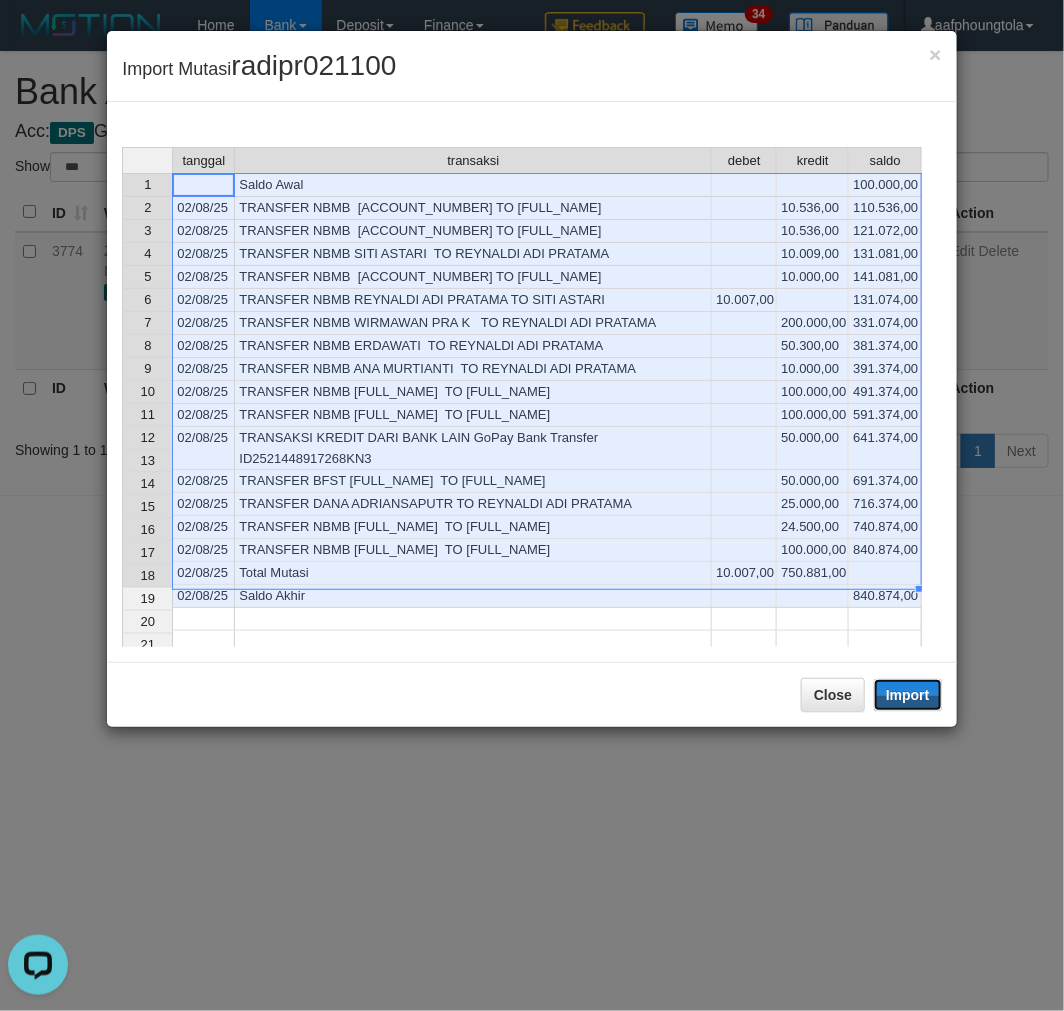 drag, startPoint x: 902, startPoint y: 696, endPoint x: 812, endPoint y: 745, distance: 102.47439 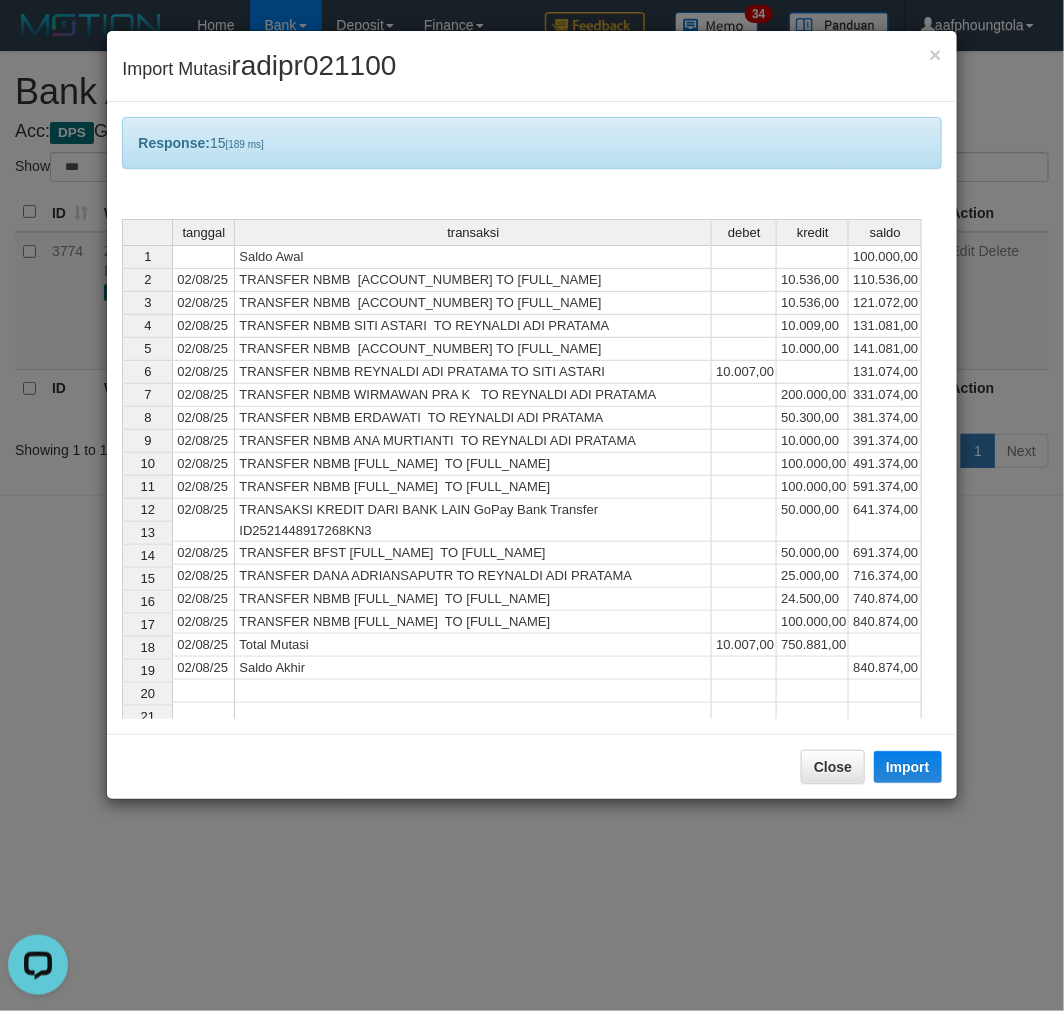 click on "Close
Import" at bounding box center [531, 766] 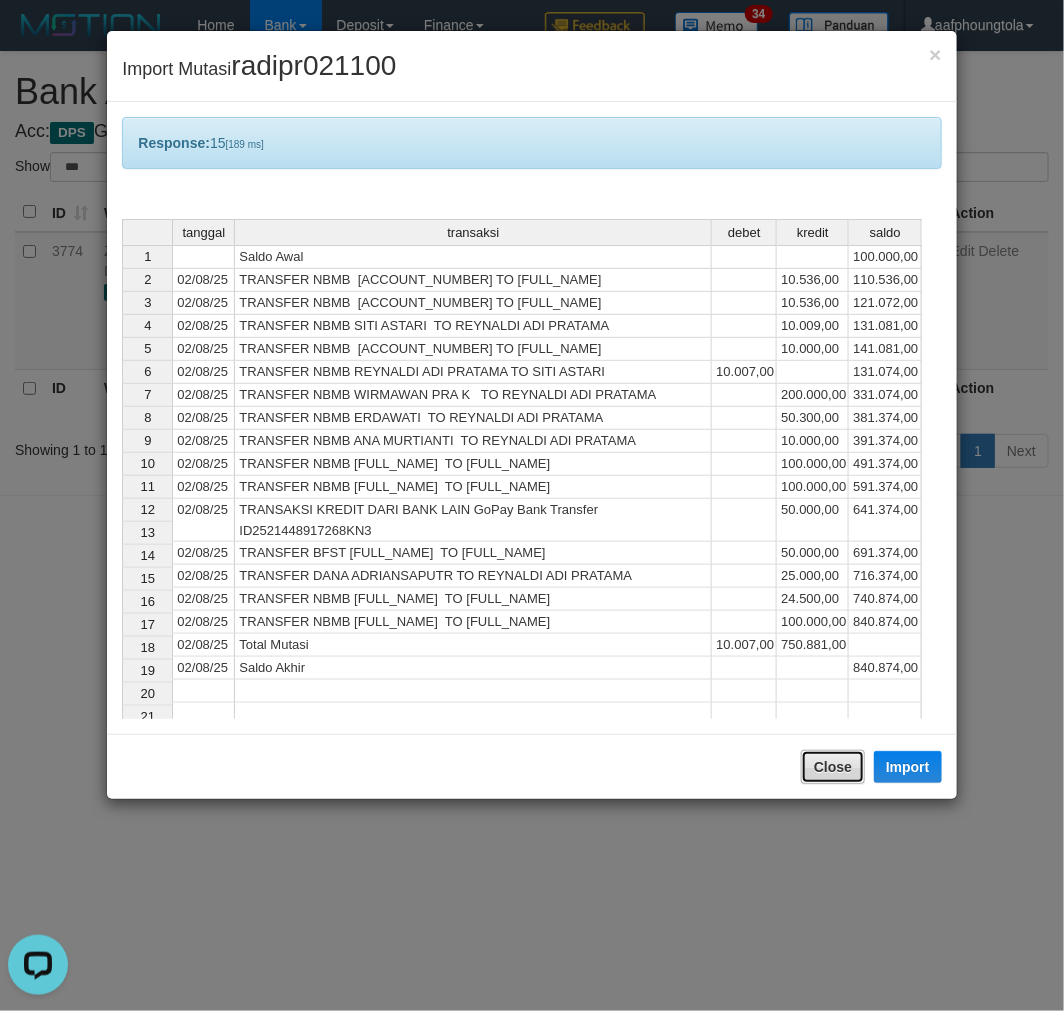 click on "Close" at bounding box center (833, 767) 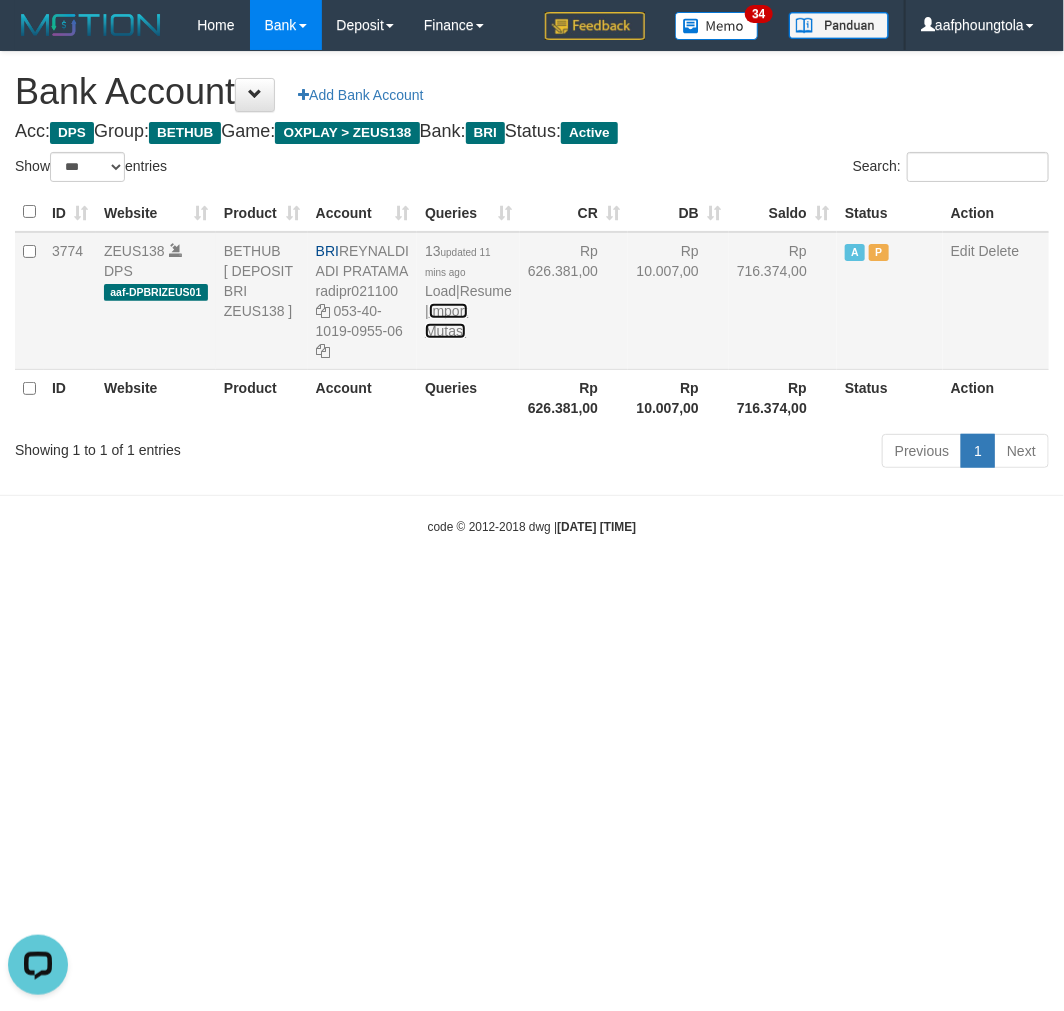 click on "Import Mutasi" at bounding box center [446, 321] 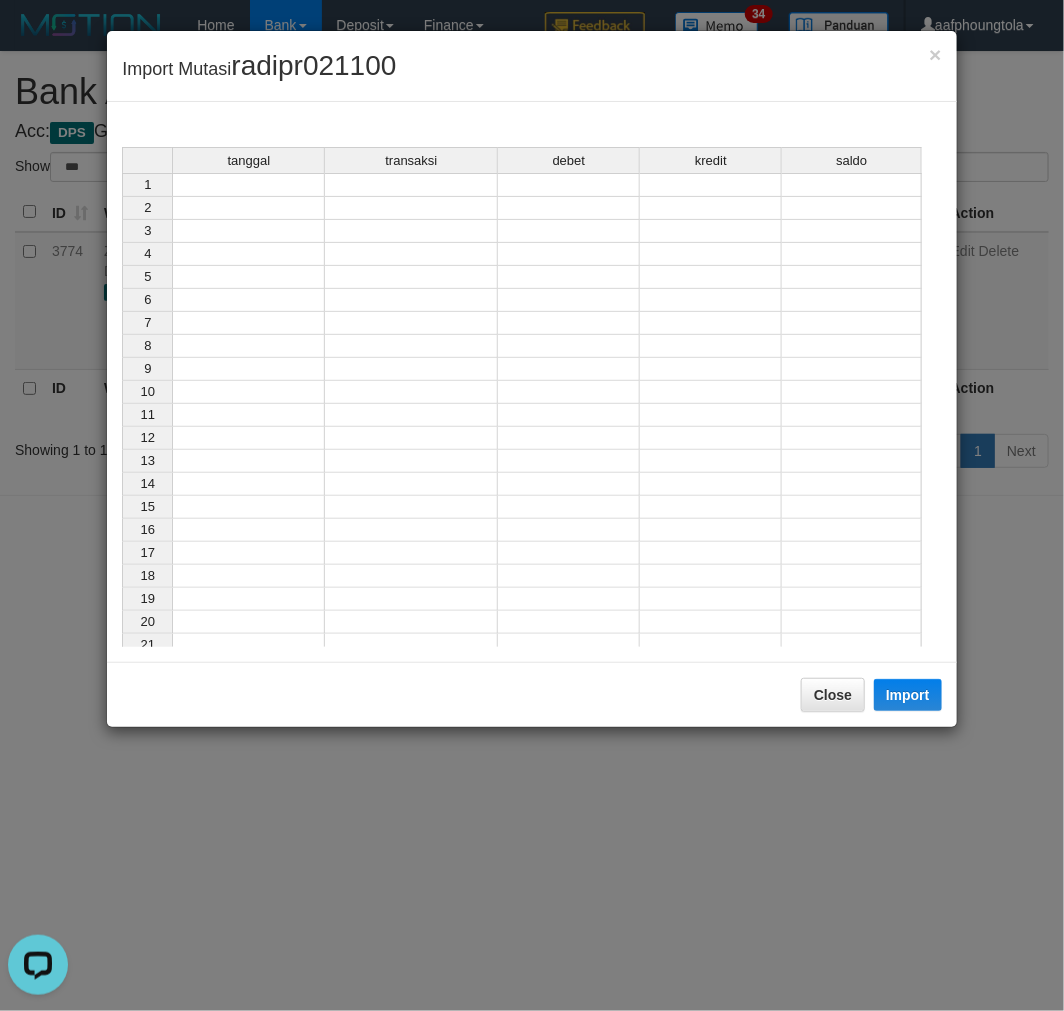 click at bounding box center [248, 185] 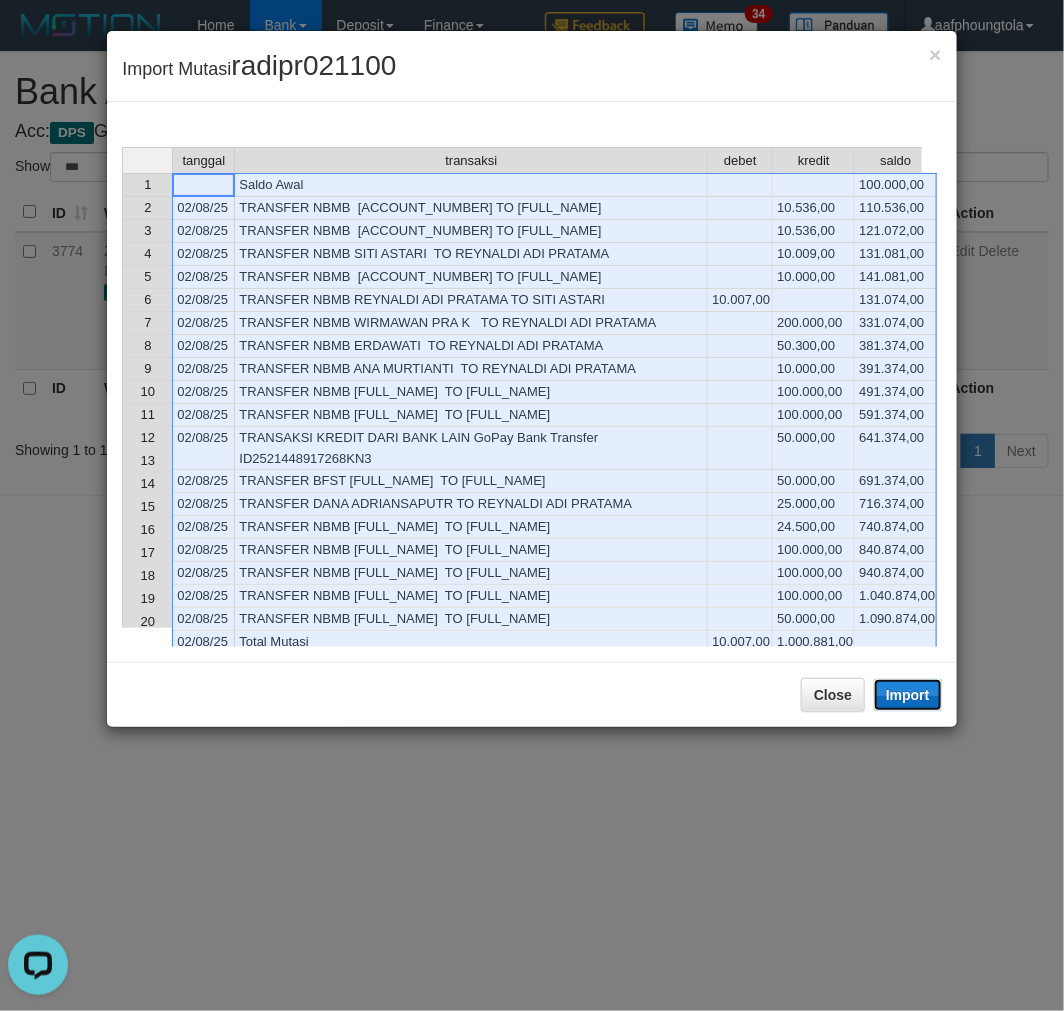 click on "Import" at bounding box center [908, 695] 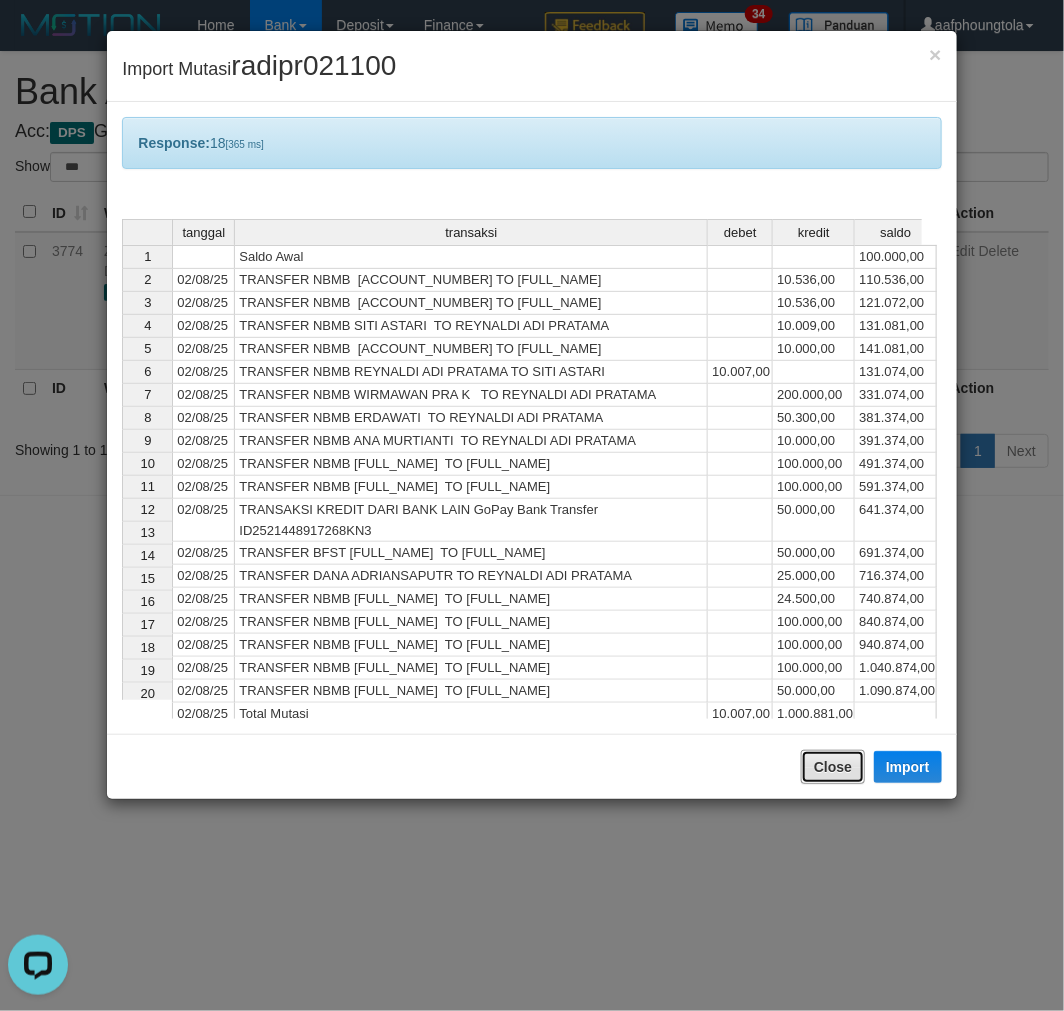 drag, startPoint x: 844, startPoint y: 768, endPoint x: 824, endPoint y: 775, distance: 21.189621 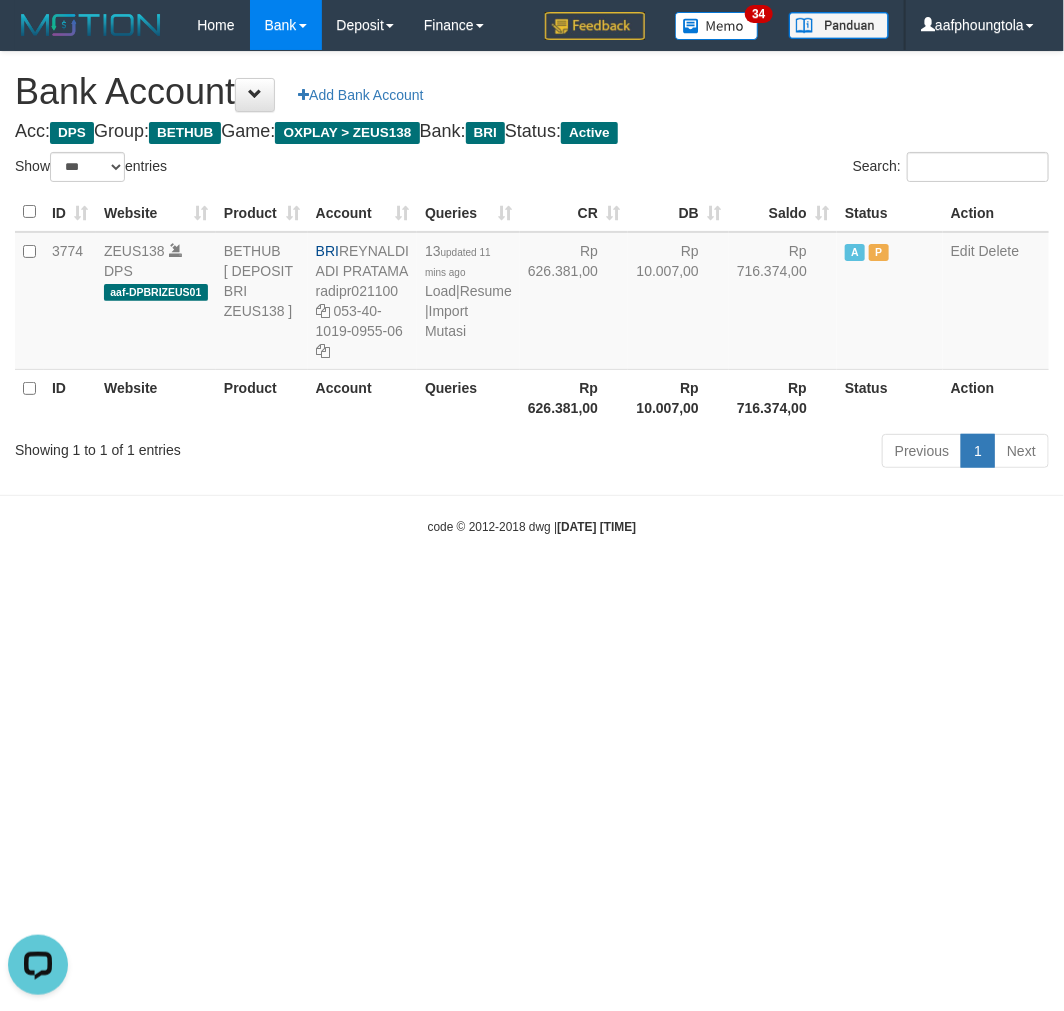 drag, startPoint x: 787, startPoint y: 783, endPoint x: 727, endPoint y: 783, distance: 60 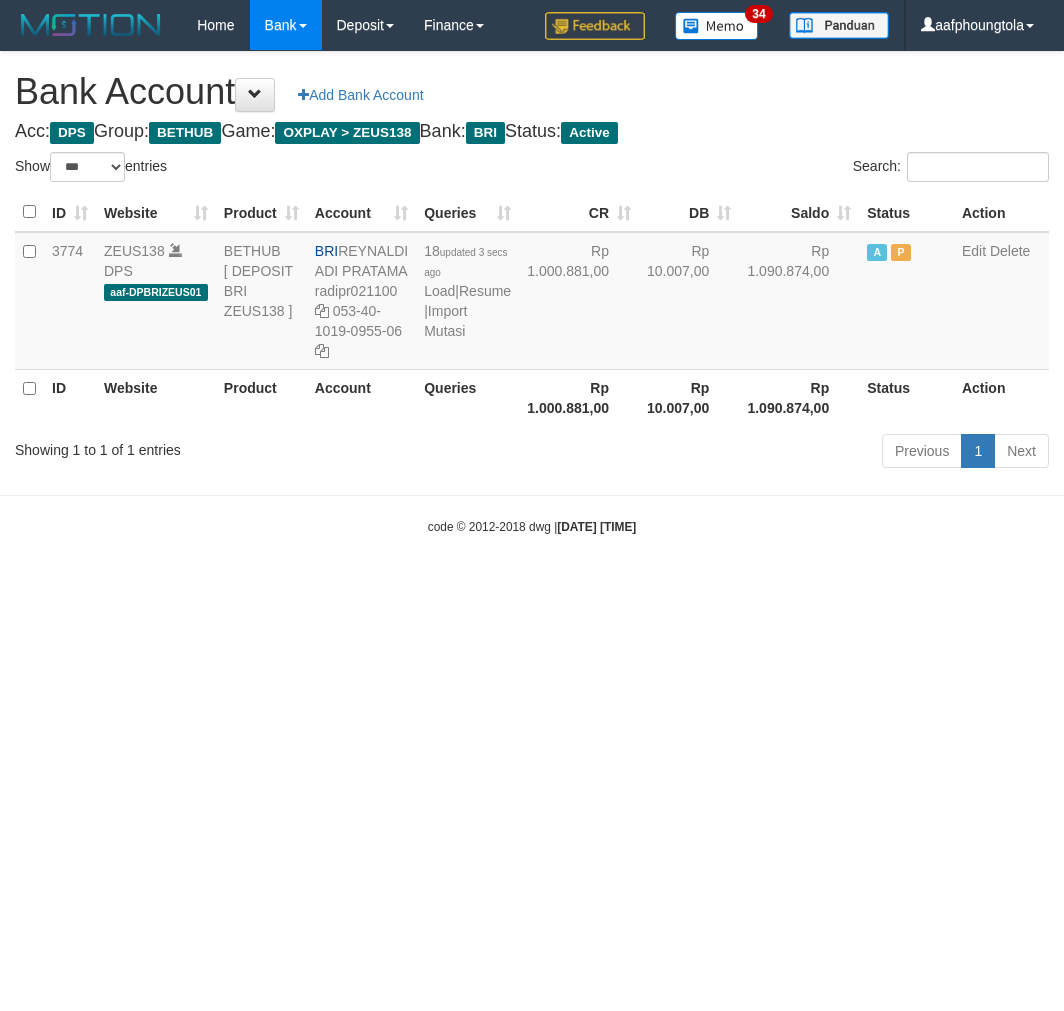 select on "***" 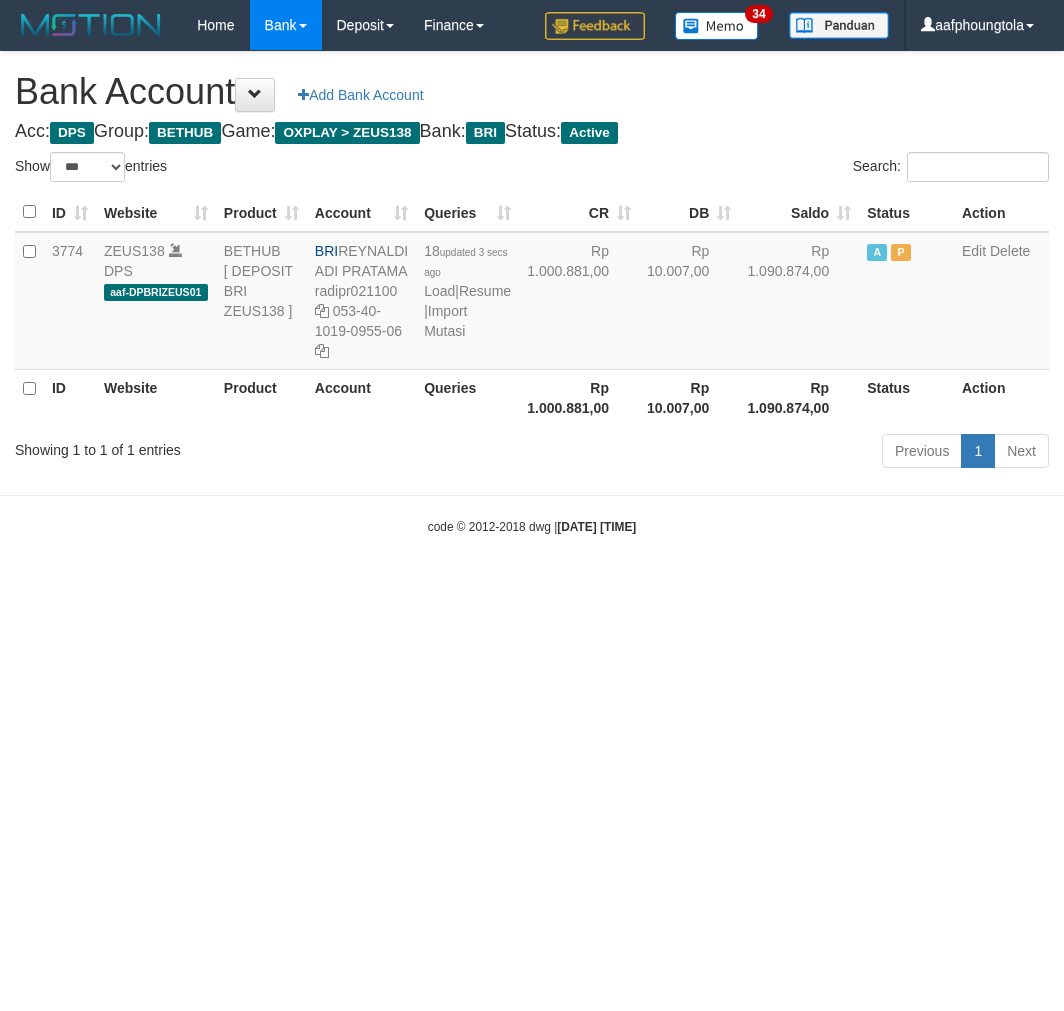 scroll, scrollTop: 0, scrollLeft: 0, axis: both 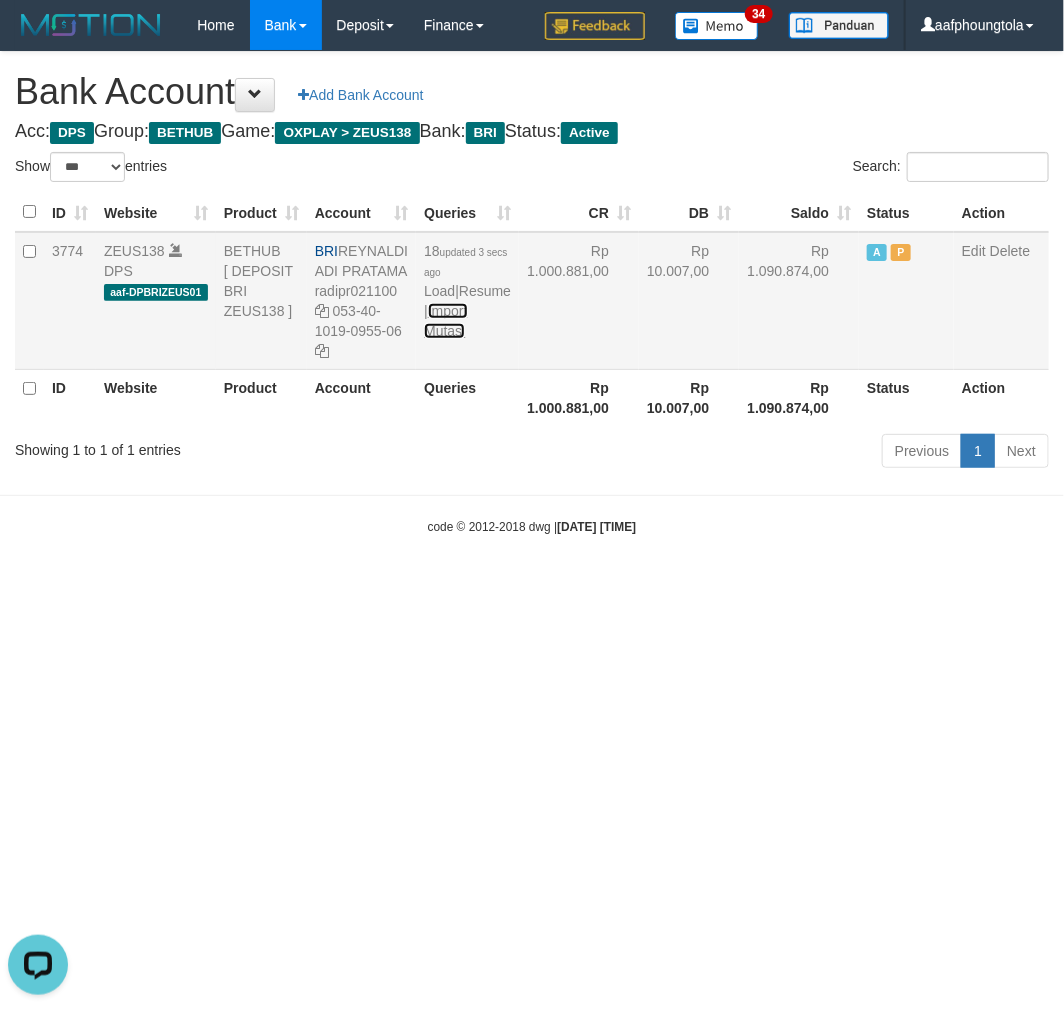 click on "Import Mutasi" at bounding box center (445, 321) 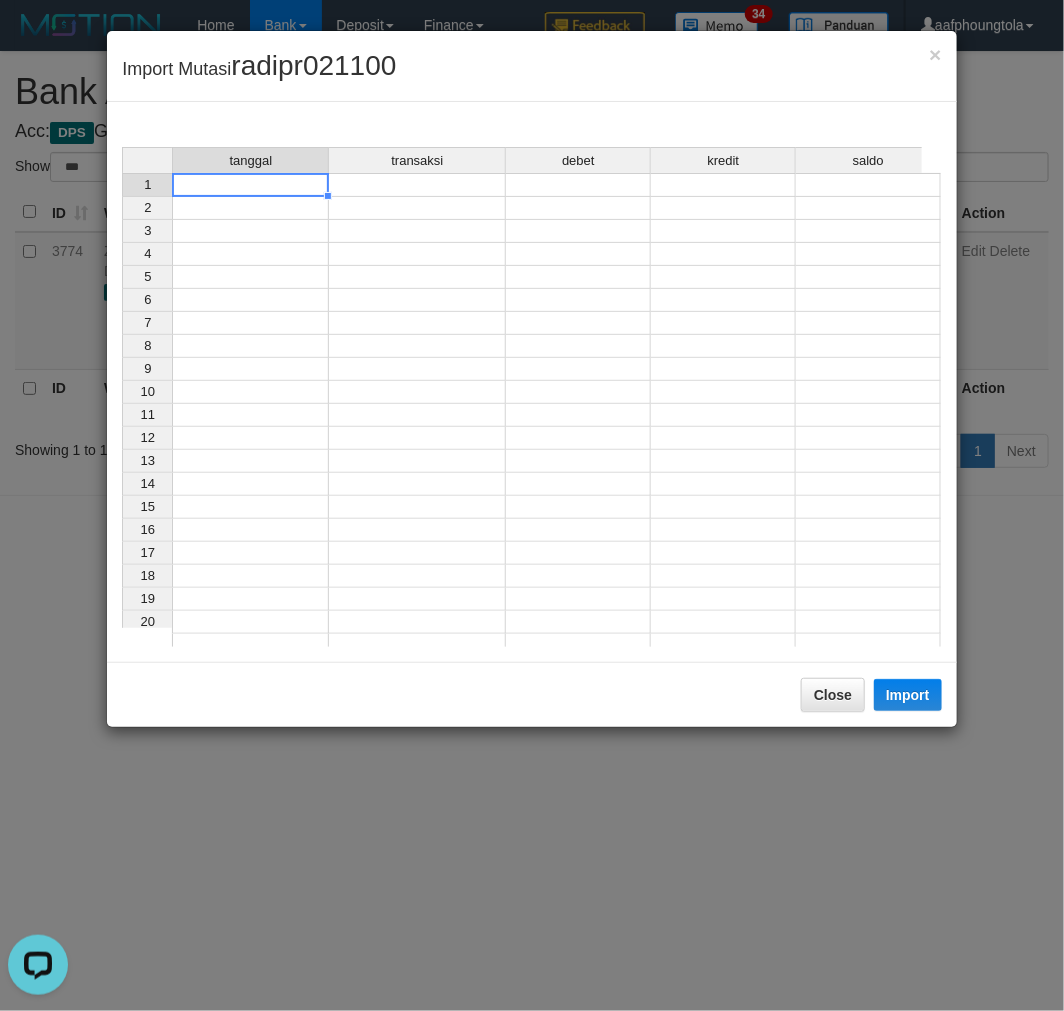 click at bounding box center [250, 185] 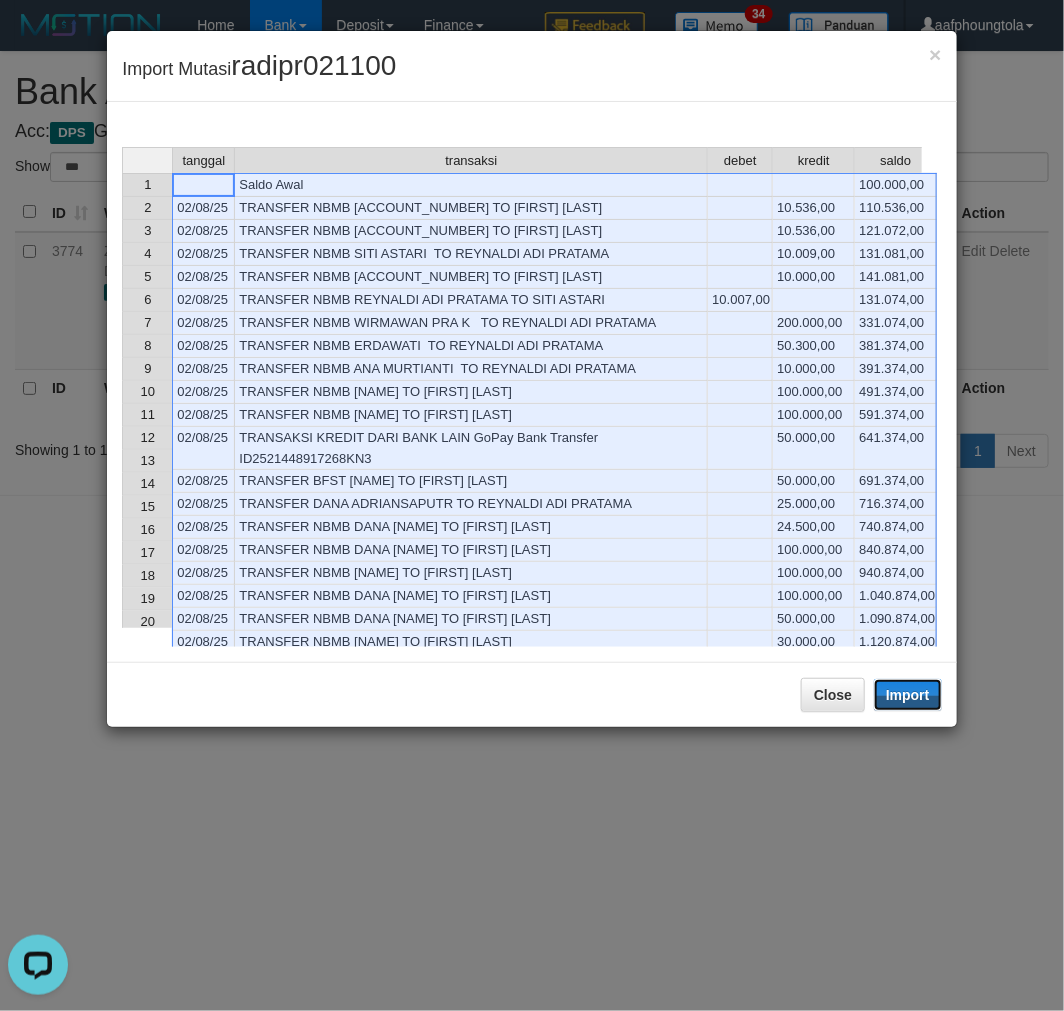 drag, startPoint x: 896, startPoint y: 695, endPoint x: 715, endPoint y: 757, distance: 191.32433 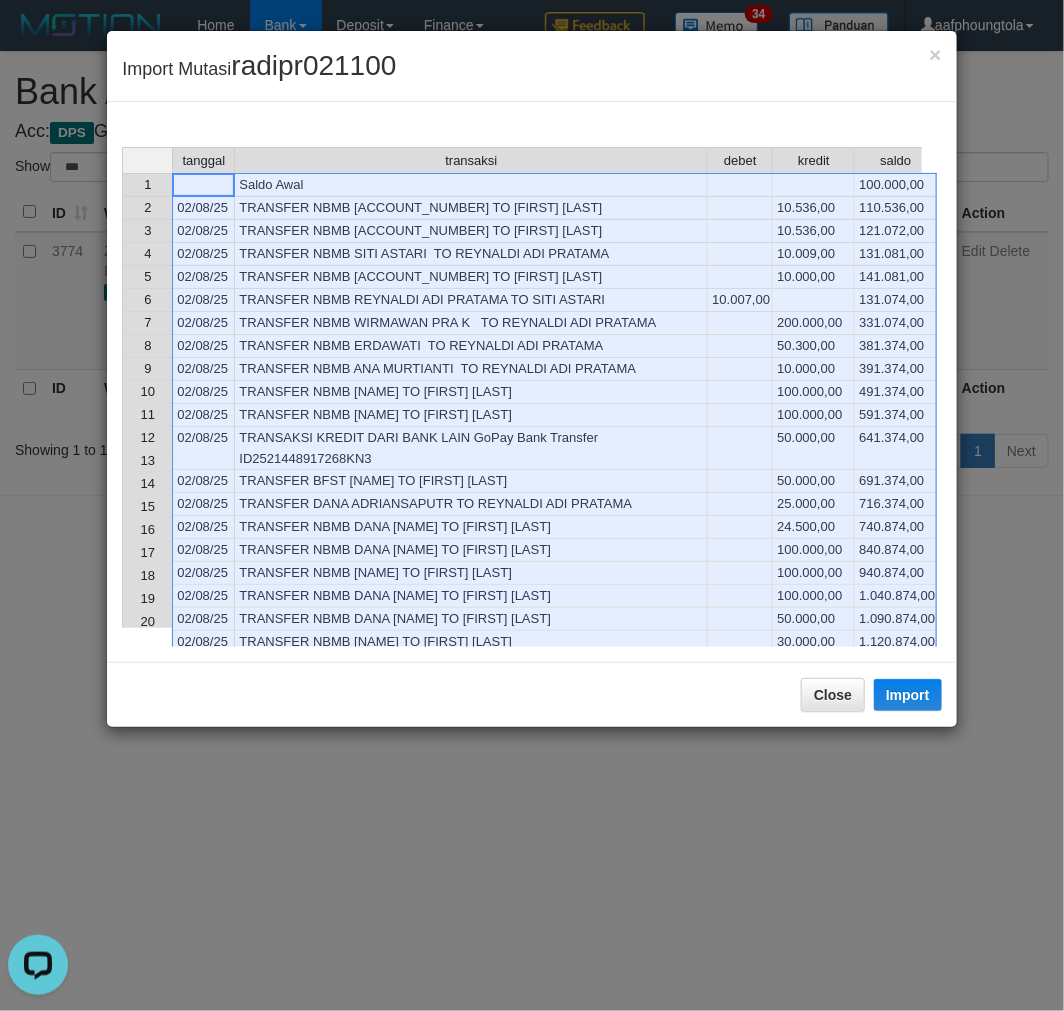 click on "Close" at bounding box center (833, 695) 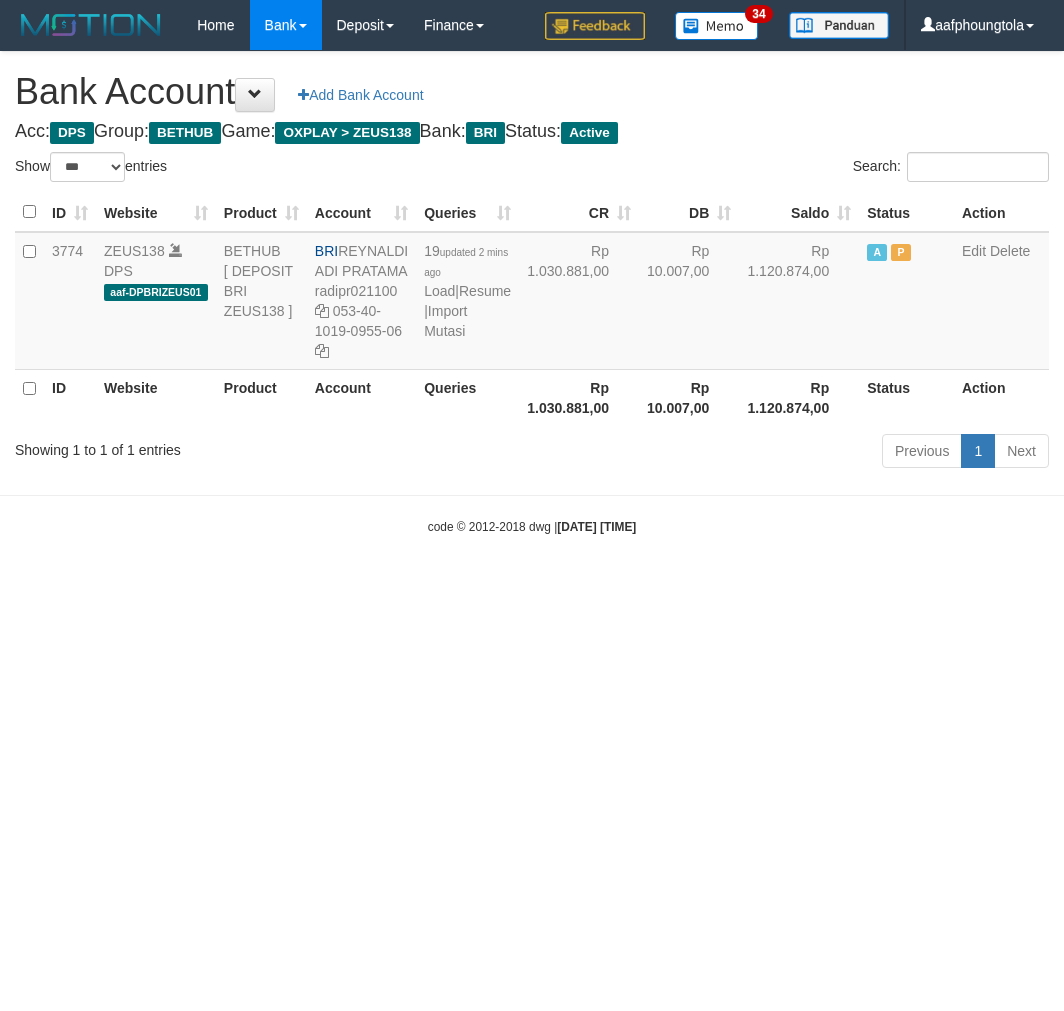 select on "***" 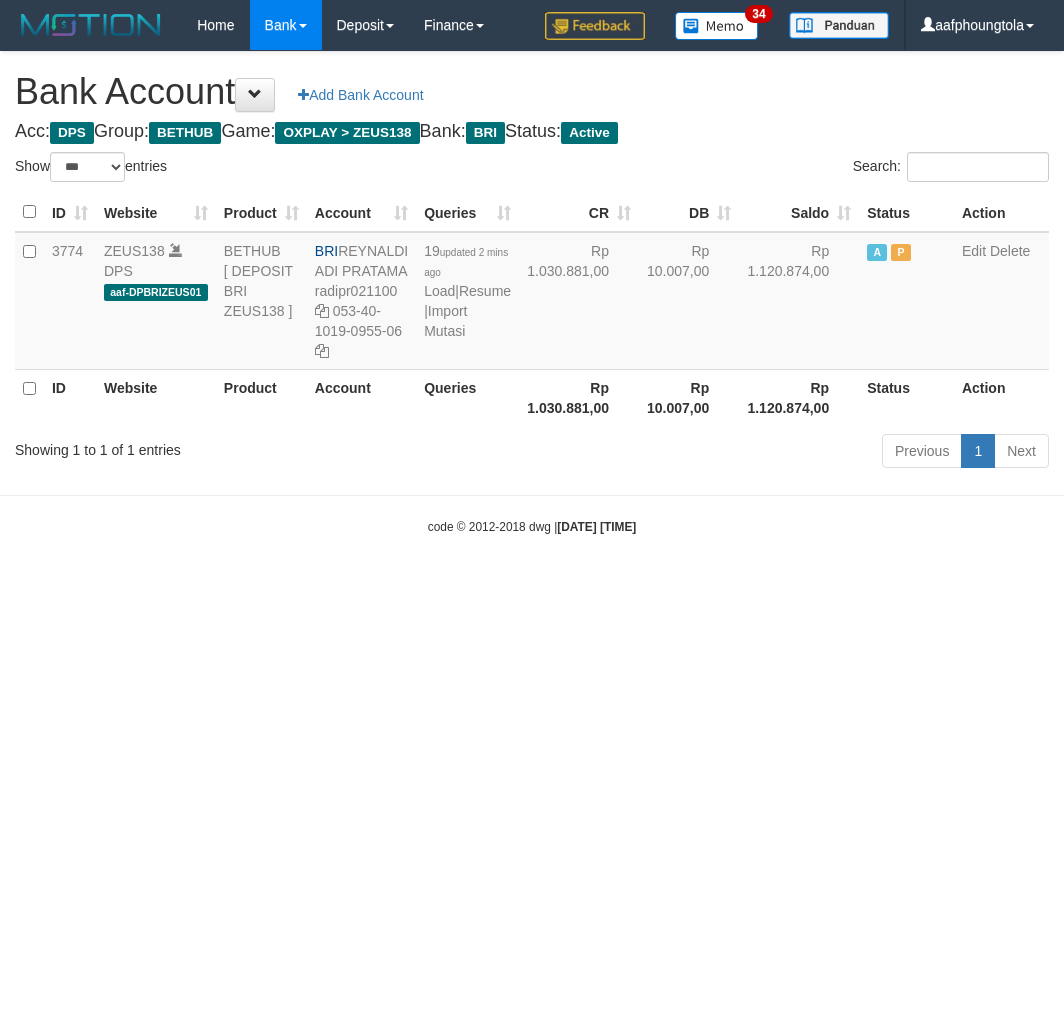 scroll, scrollTop: 0, scrollLeft: 0, axis: both 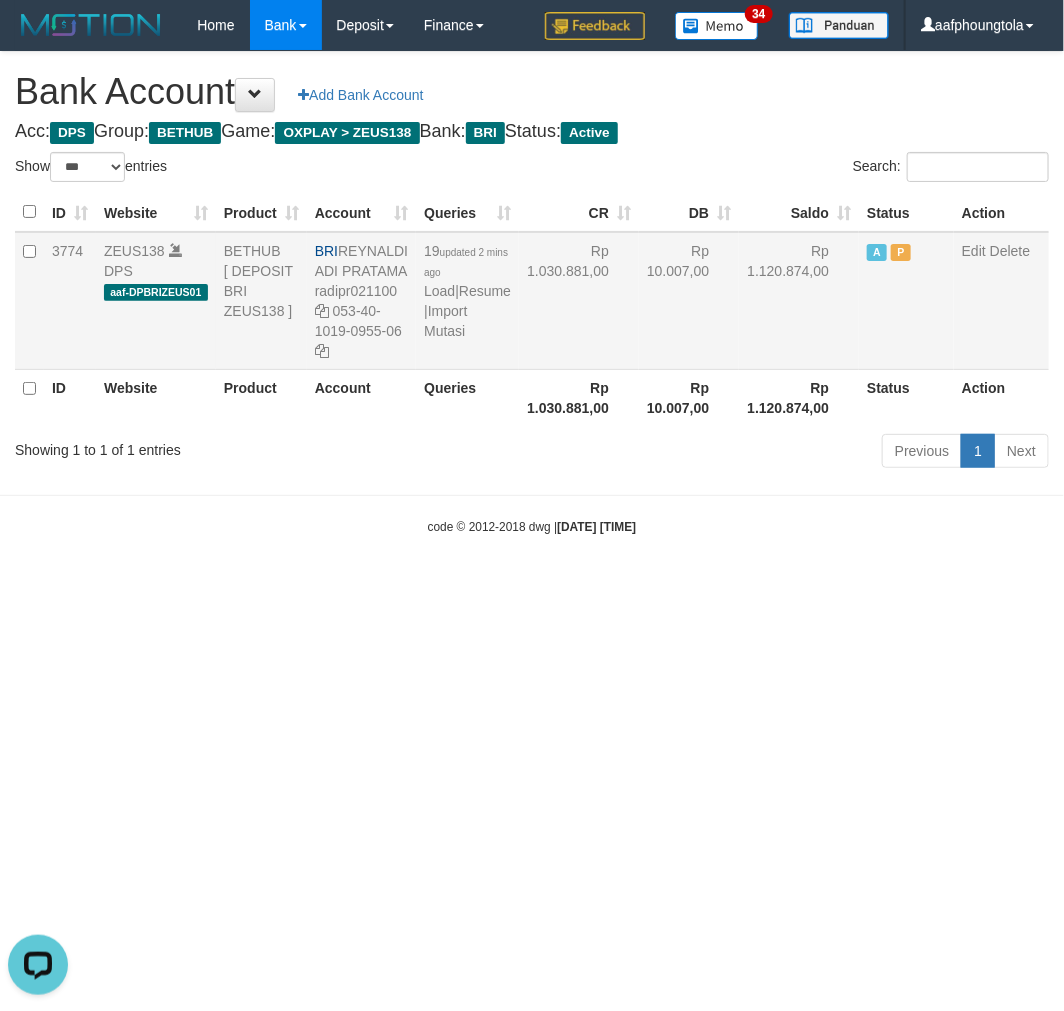 drag, startPoint x: 316, startPoint y: 265, endPoint x: 387, endPoint y: 303, distance: 80.529495 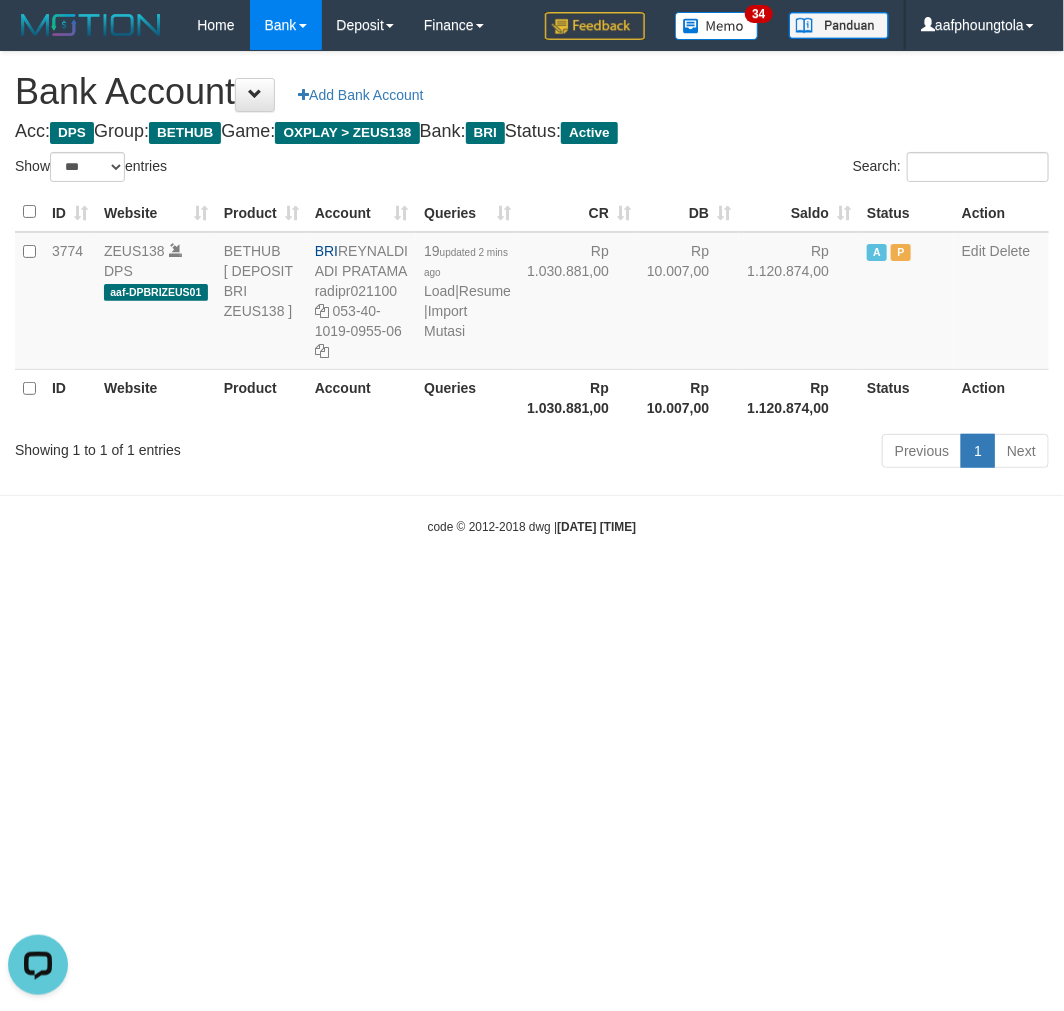 copy on "REYNALDI ADI PRATAMA" 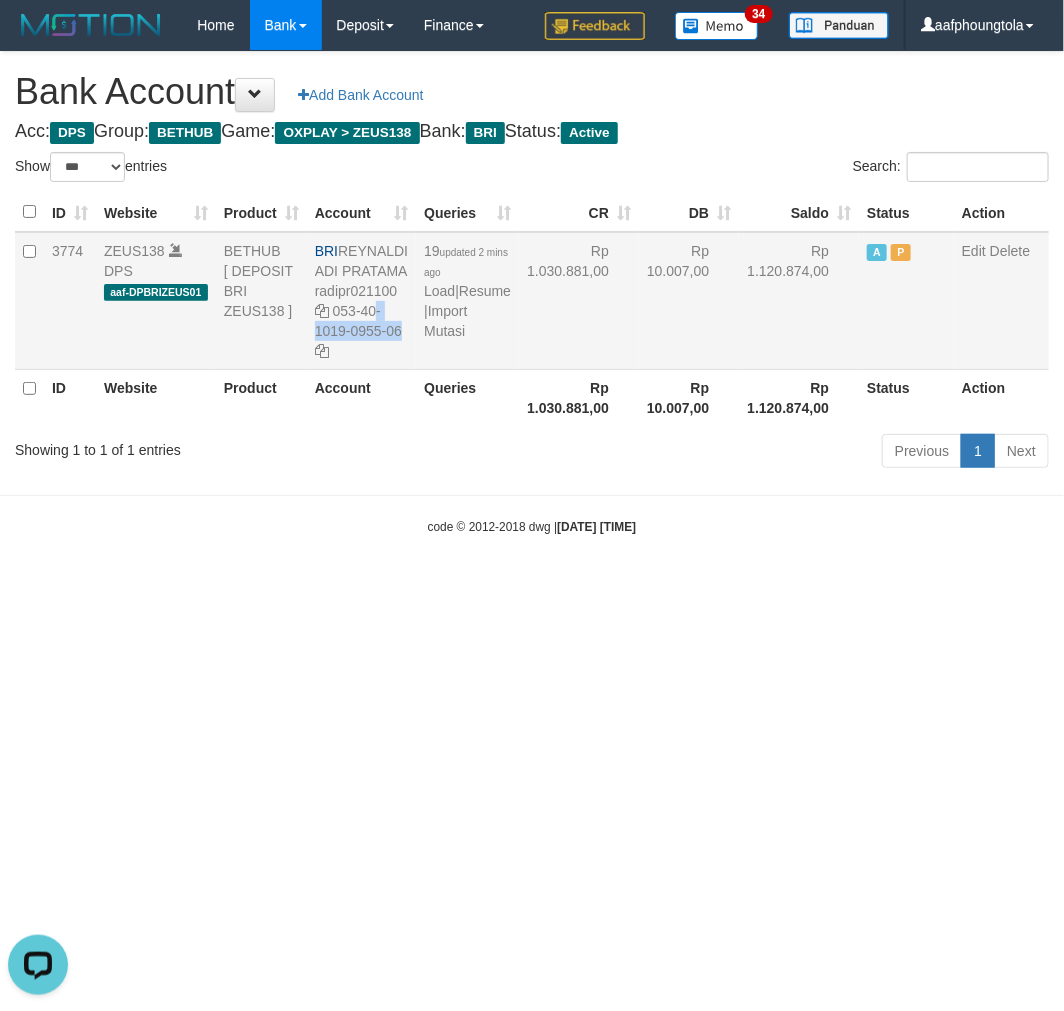 copy on "053-40-1019-0955-06" 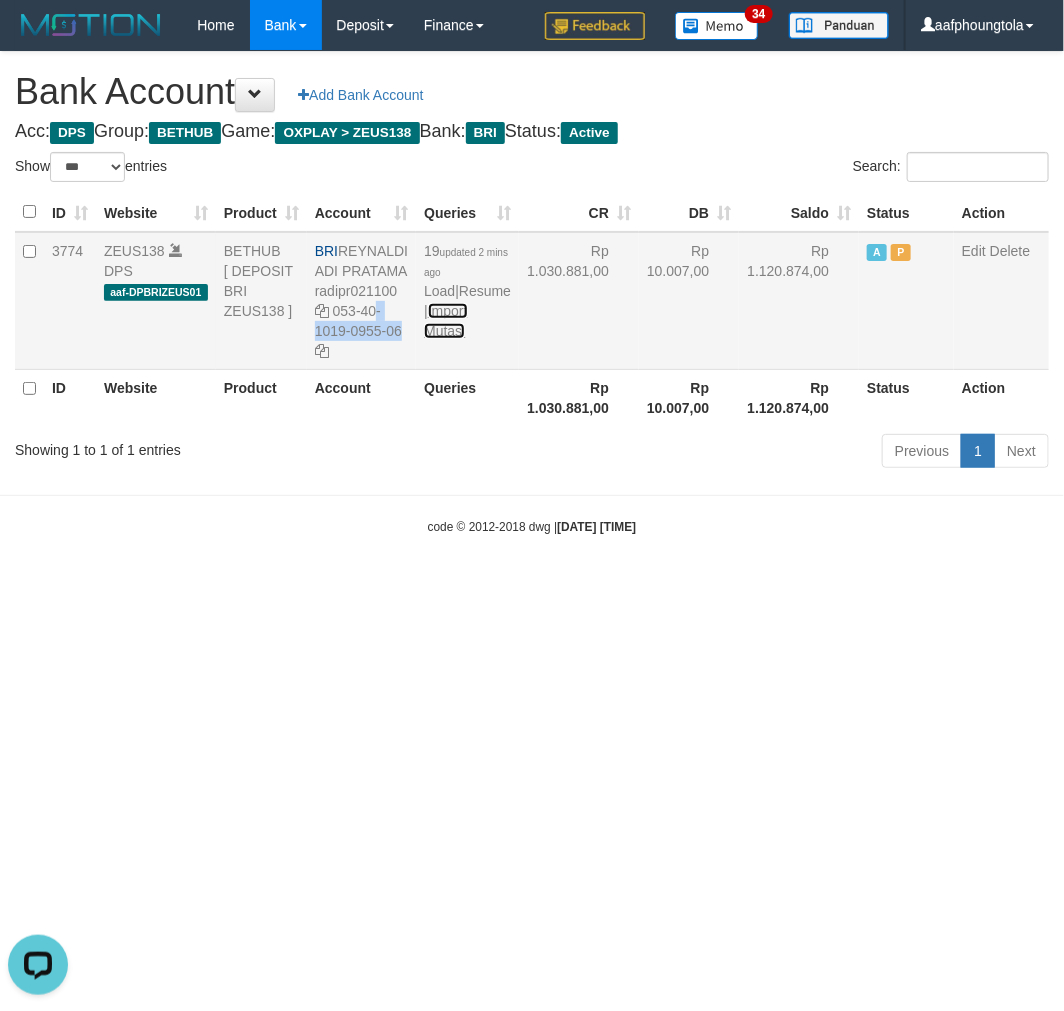 click on "Import Mutasi" at bounding box center (445, 321) 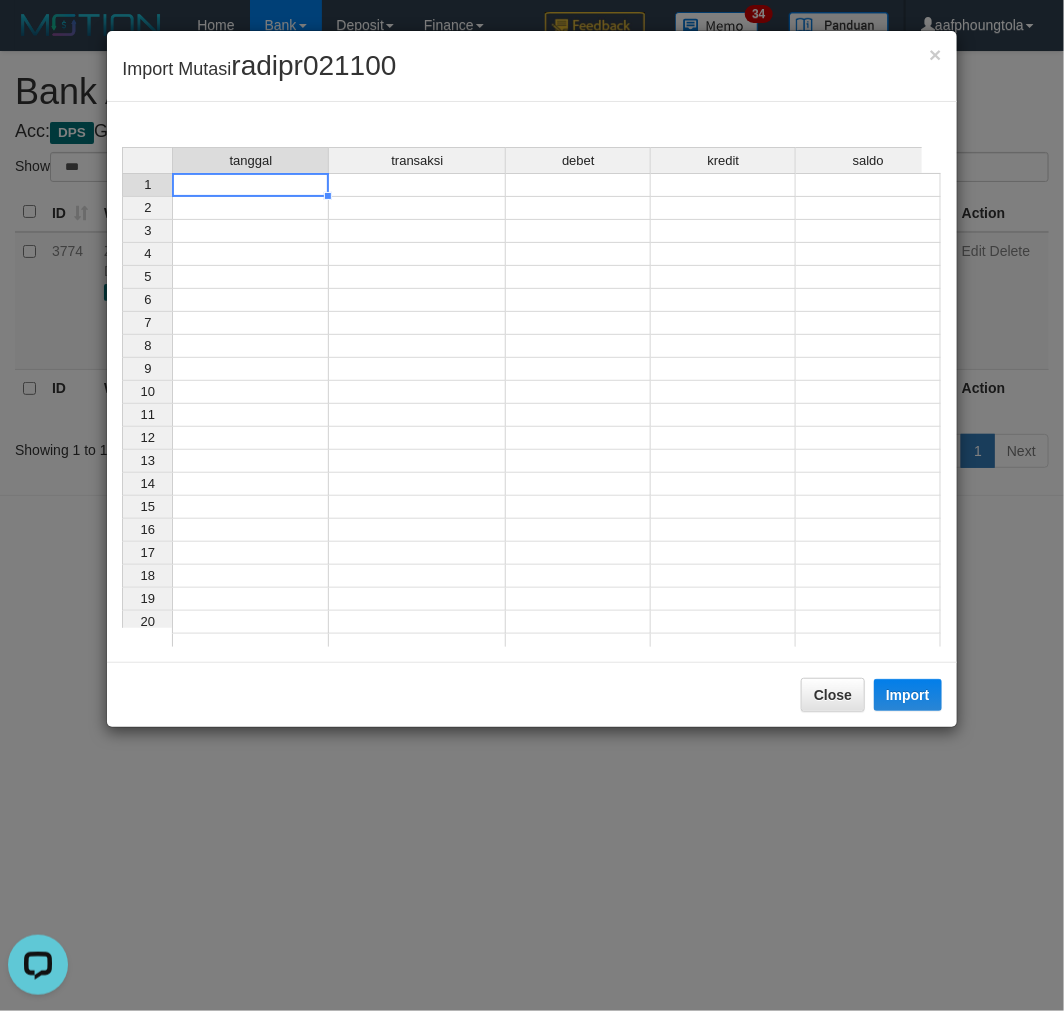 drag, startPoint x: 290, startPoint y: 194, endPoint x: 264, endPoint y: 204, distance: 27.856777 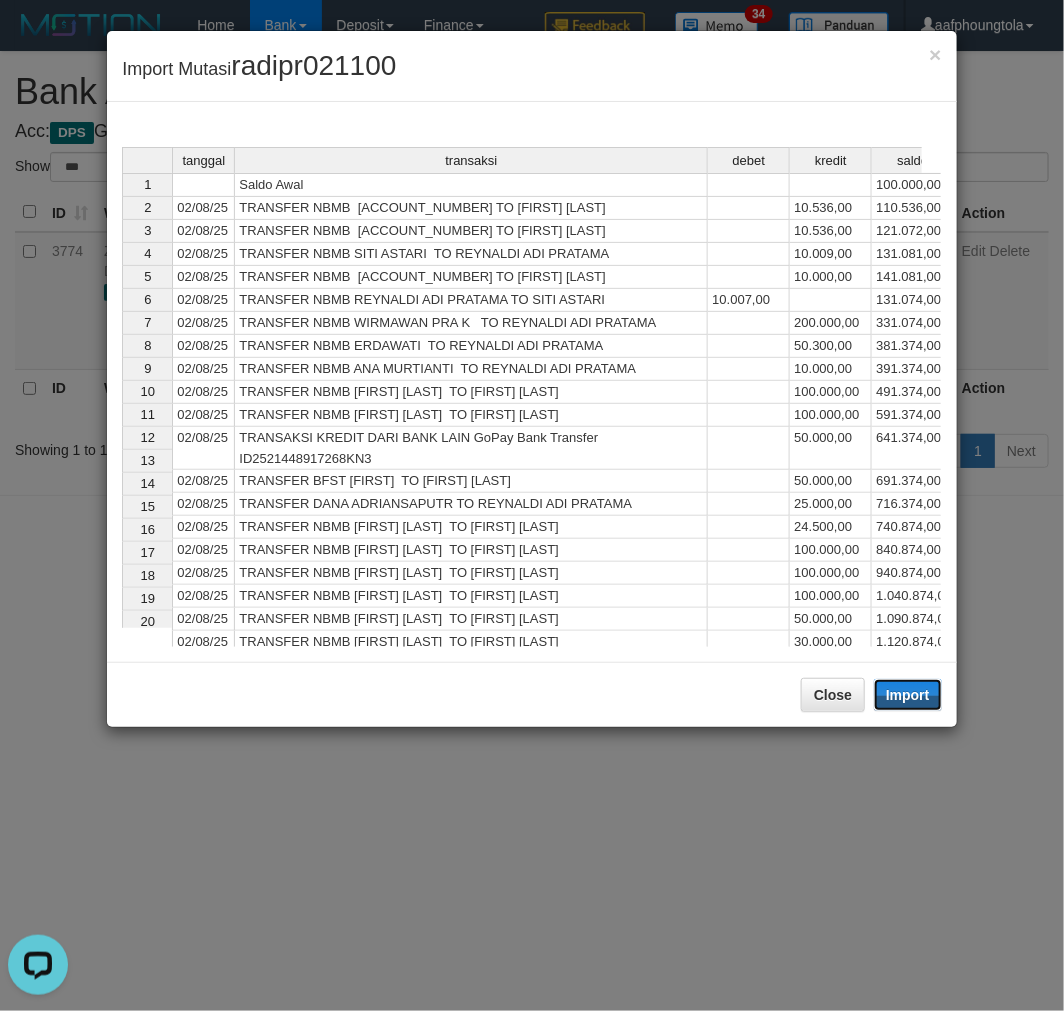 drag, startPoint x: 911, startPoint y: 692, endPoint x: 777, endPoint y: 804, distance: 174.64249 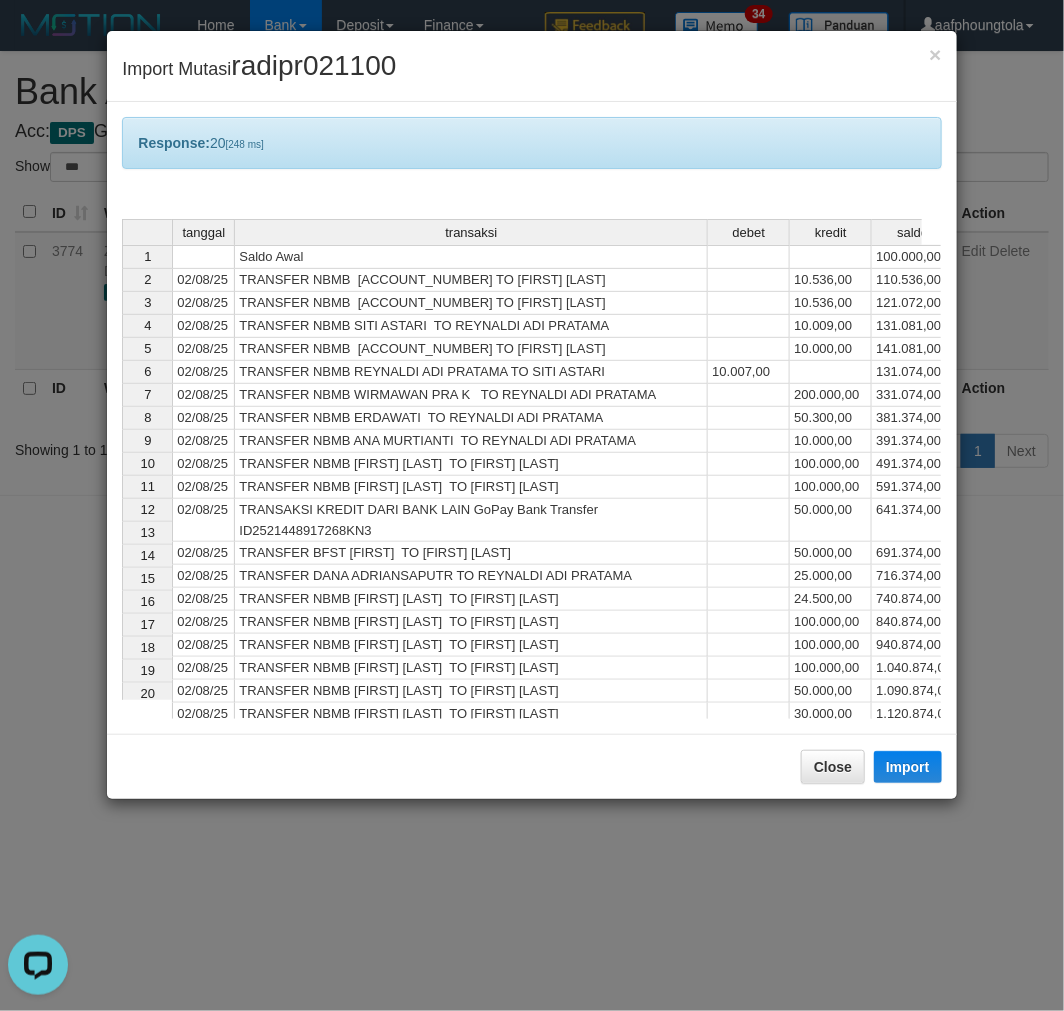 click on "Close
Import" at bounding box center [531, 766] 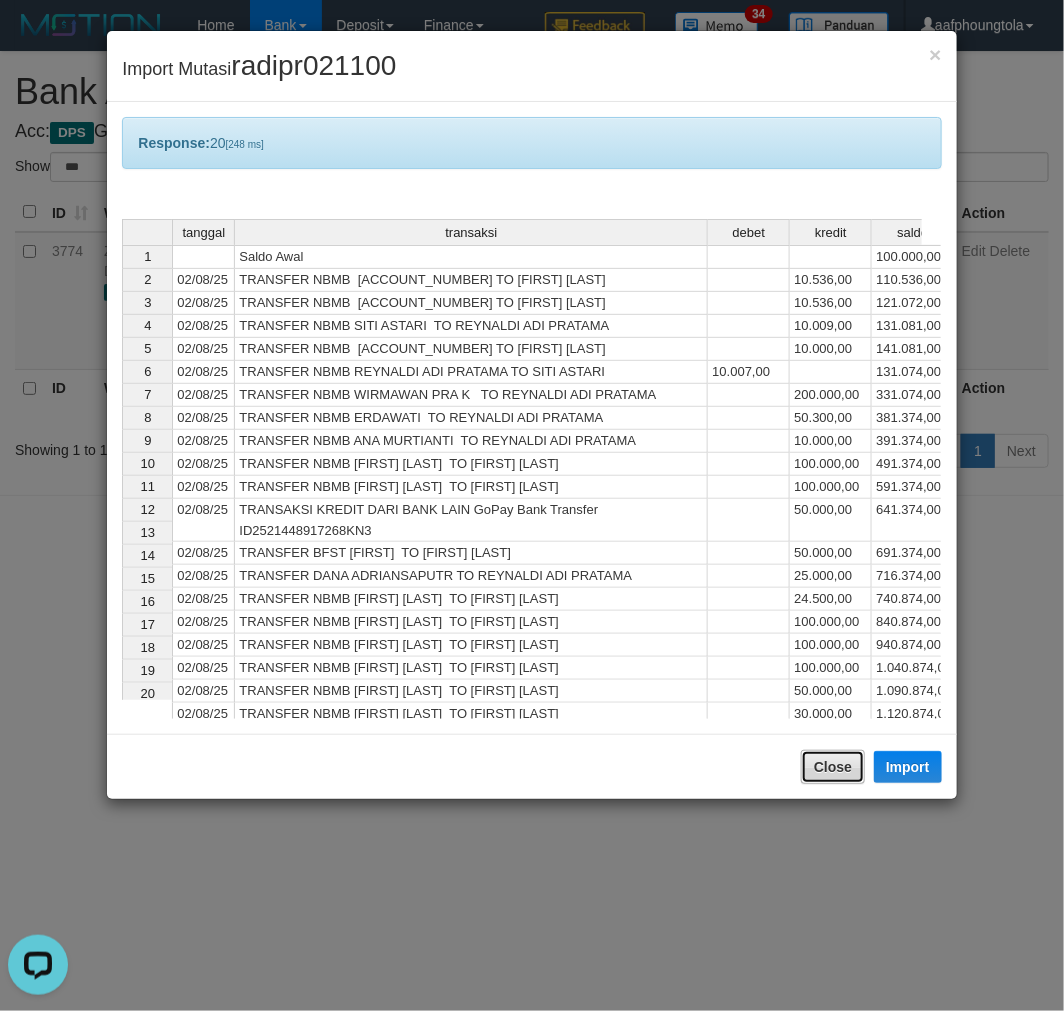 click on "Close" at bounding box center (833, 767) 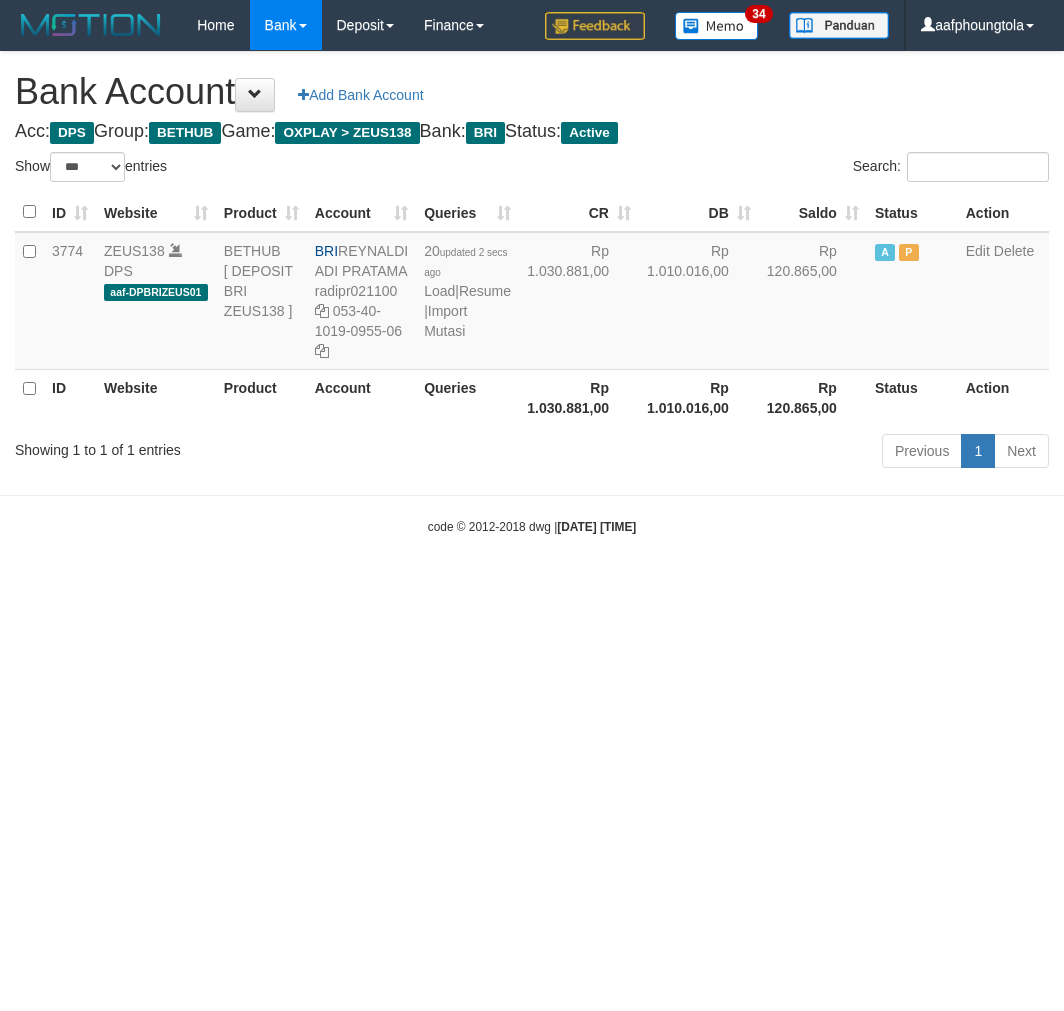 select on "***" 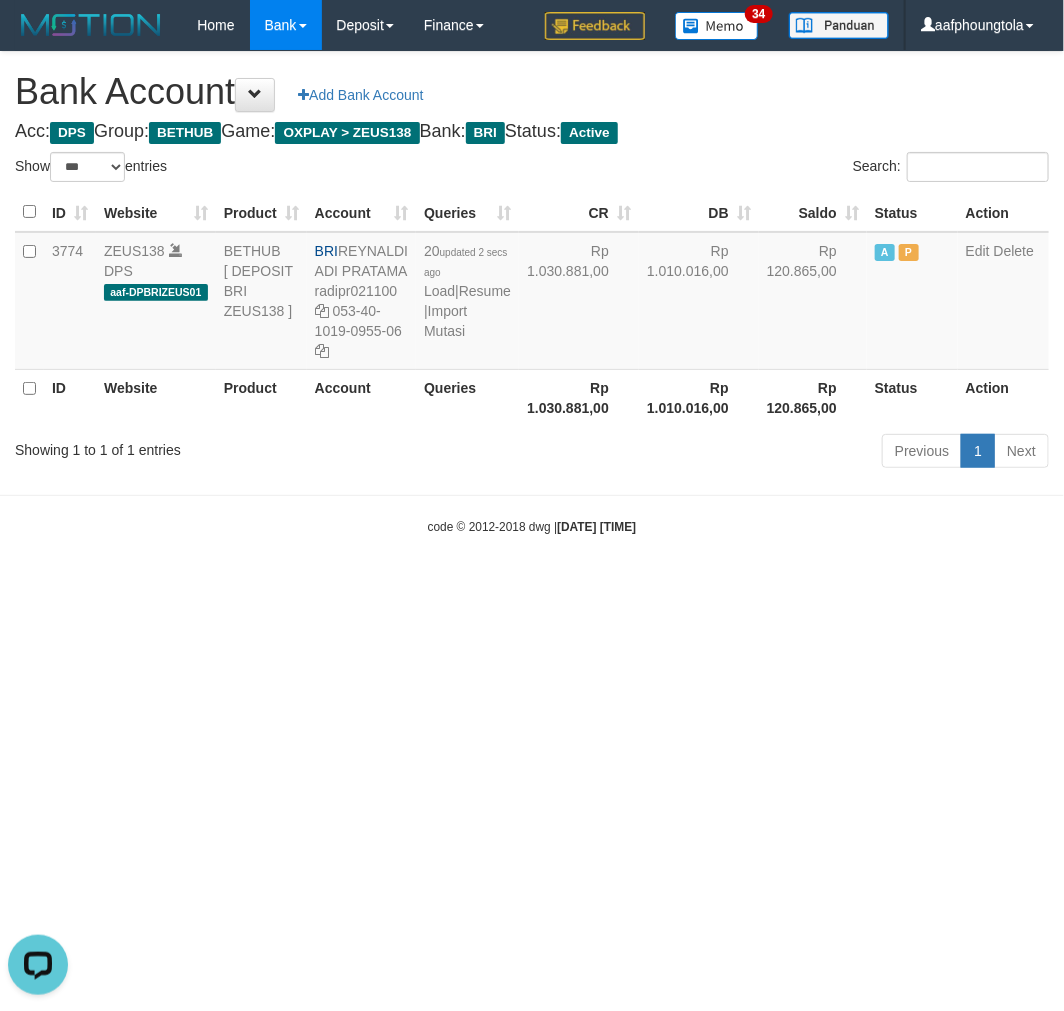 scroll, scrollTop: 0, scrollLeft: 0, axis: both 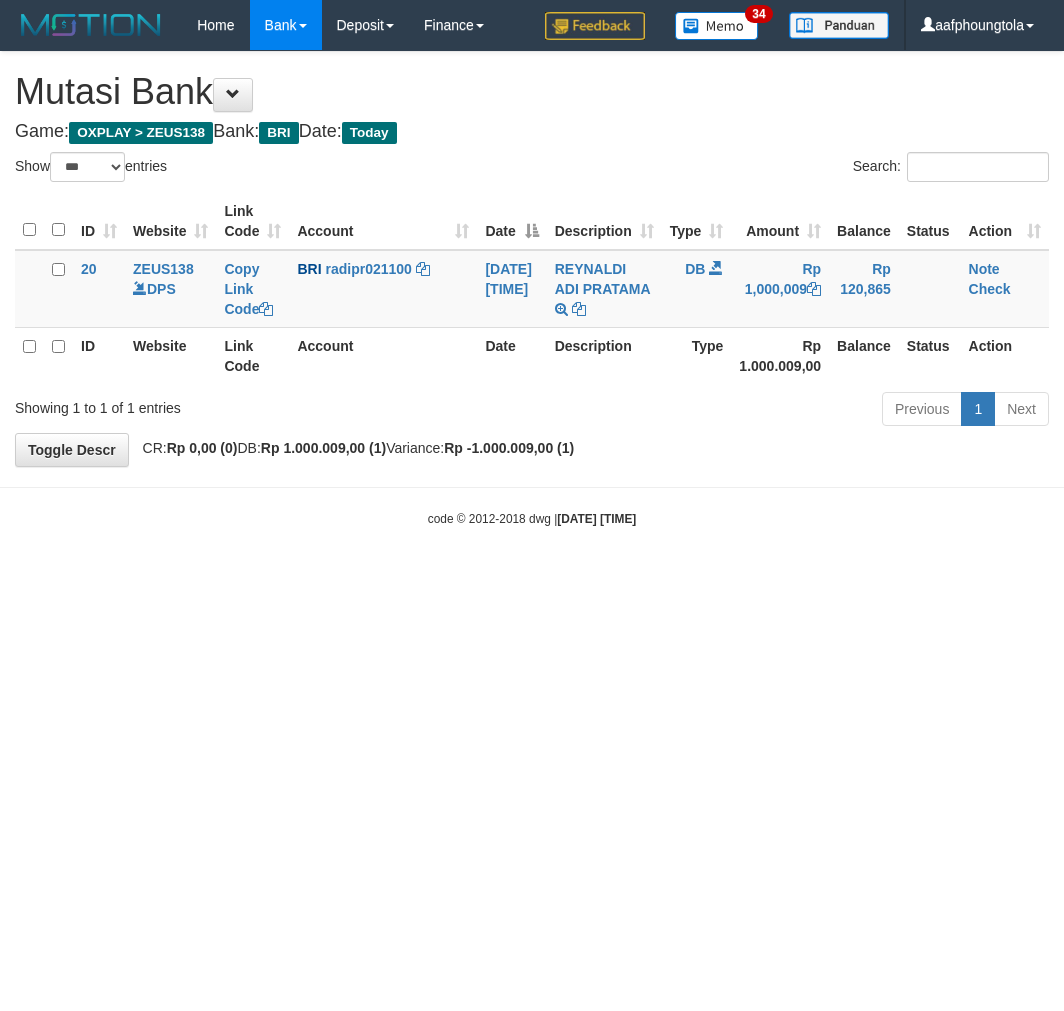 select on "***" 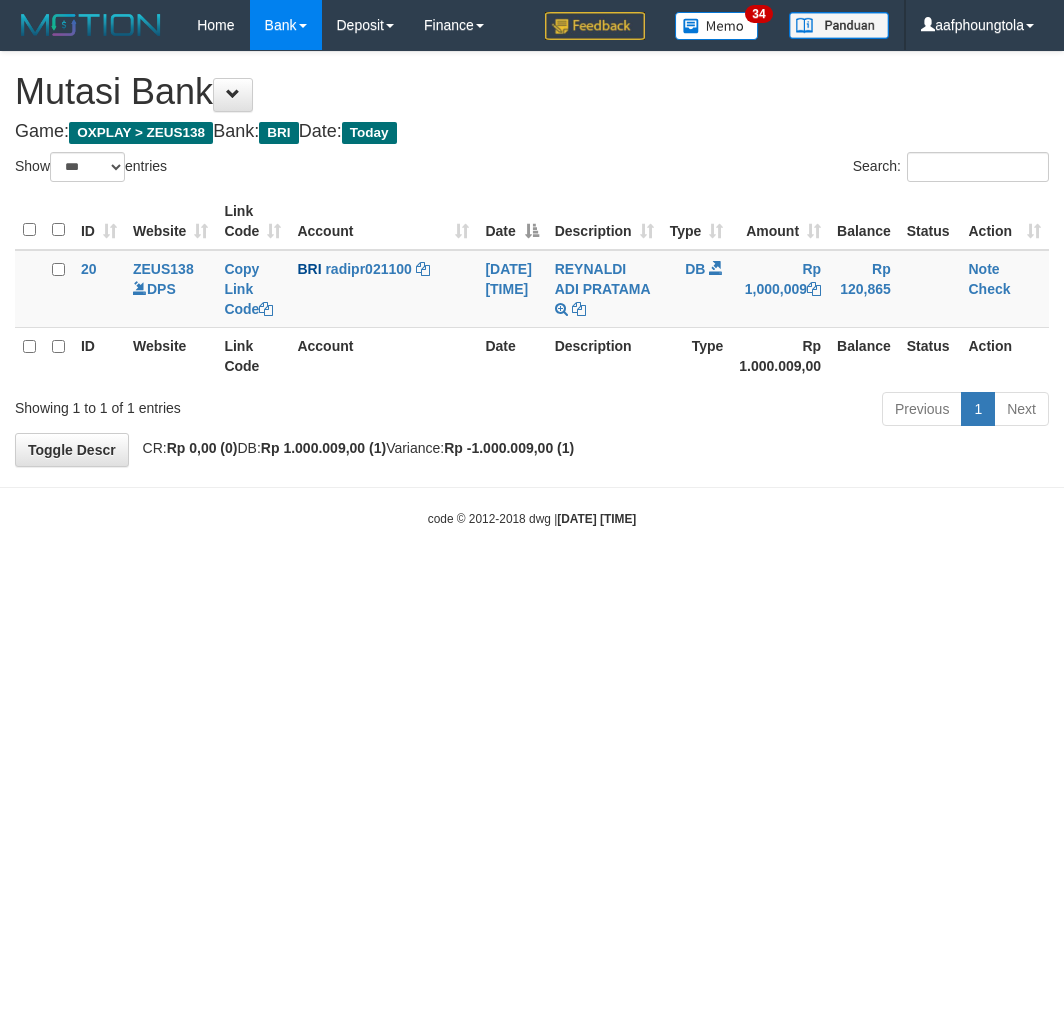 scroll, scrollTop: 0, scrollLeft: 0, axis: both 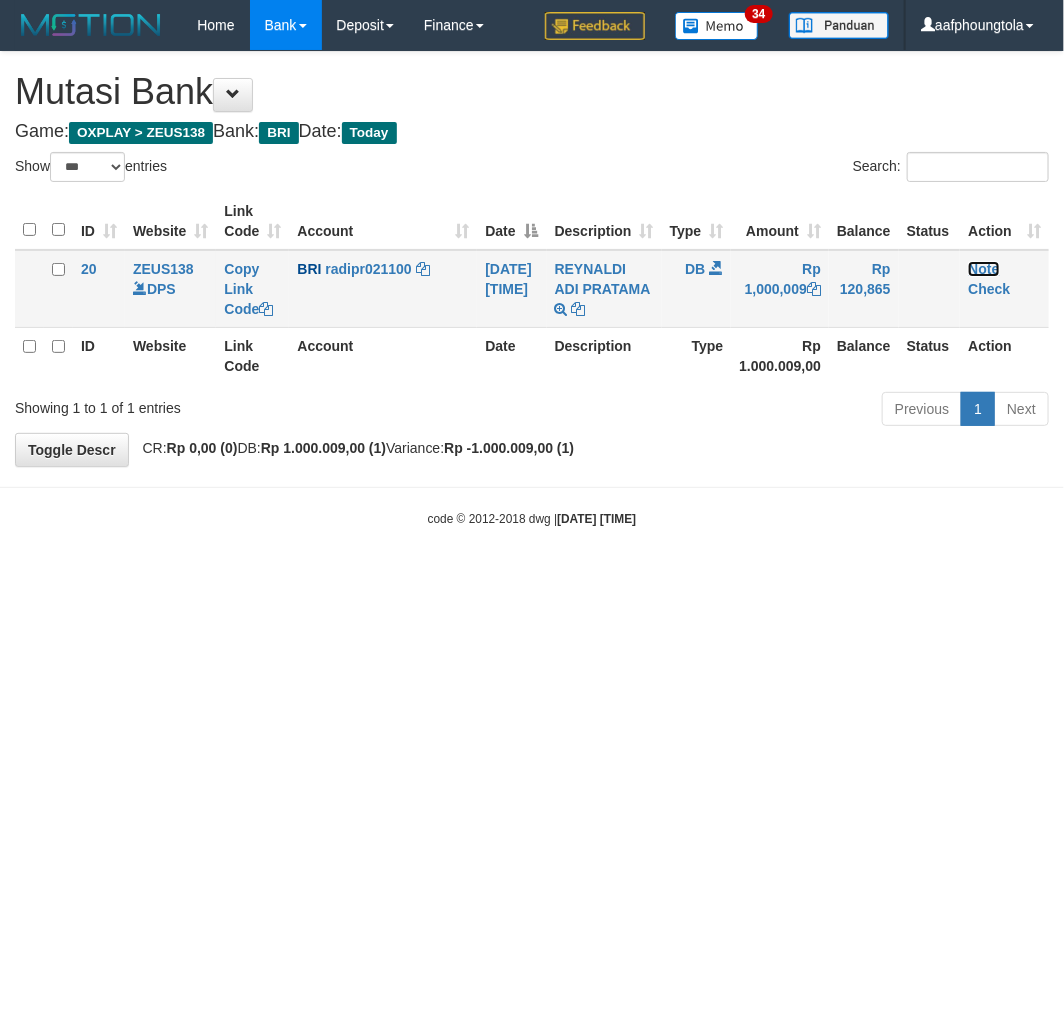 click on "Note" at bounding box center (983, 269) 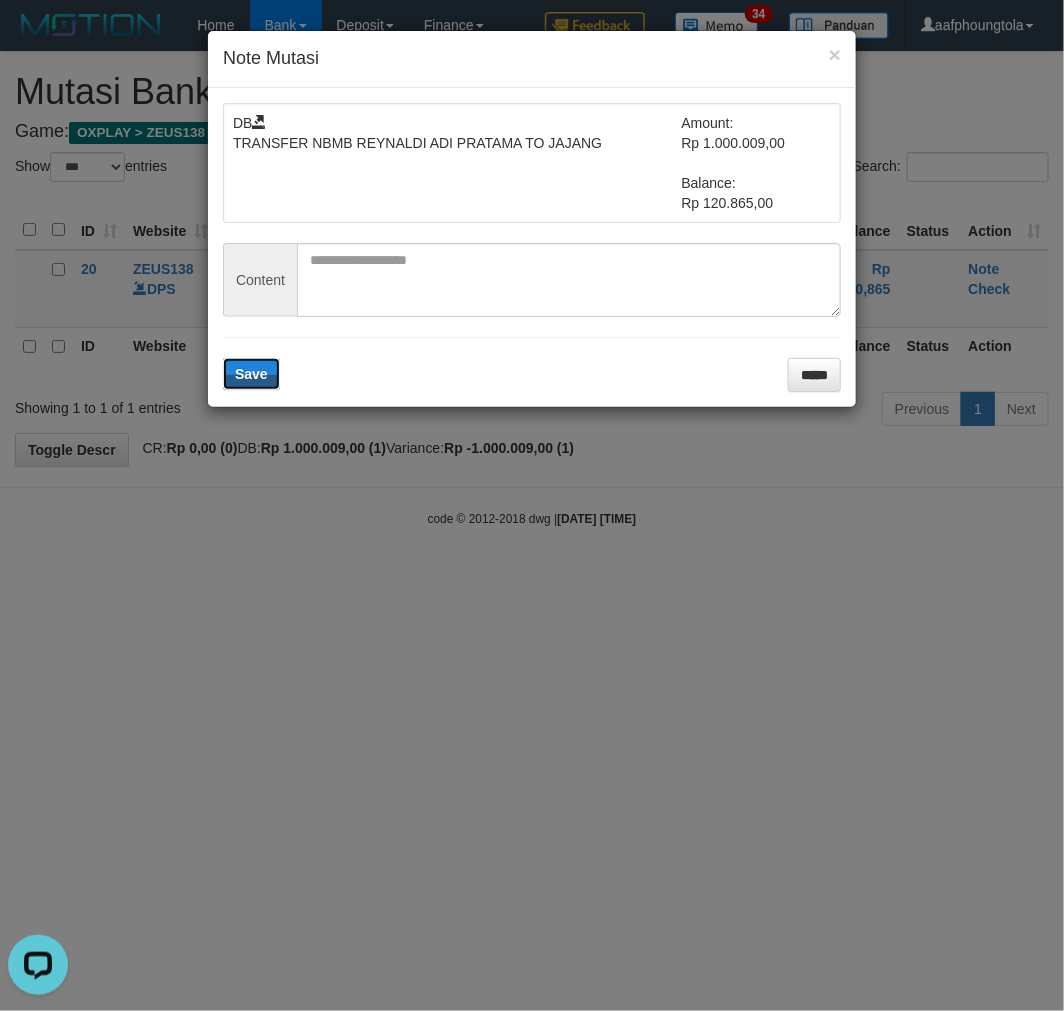 scroll, scrollTop: 0, scrollLeft: 0, axis: both 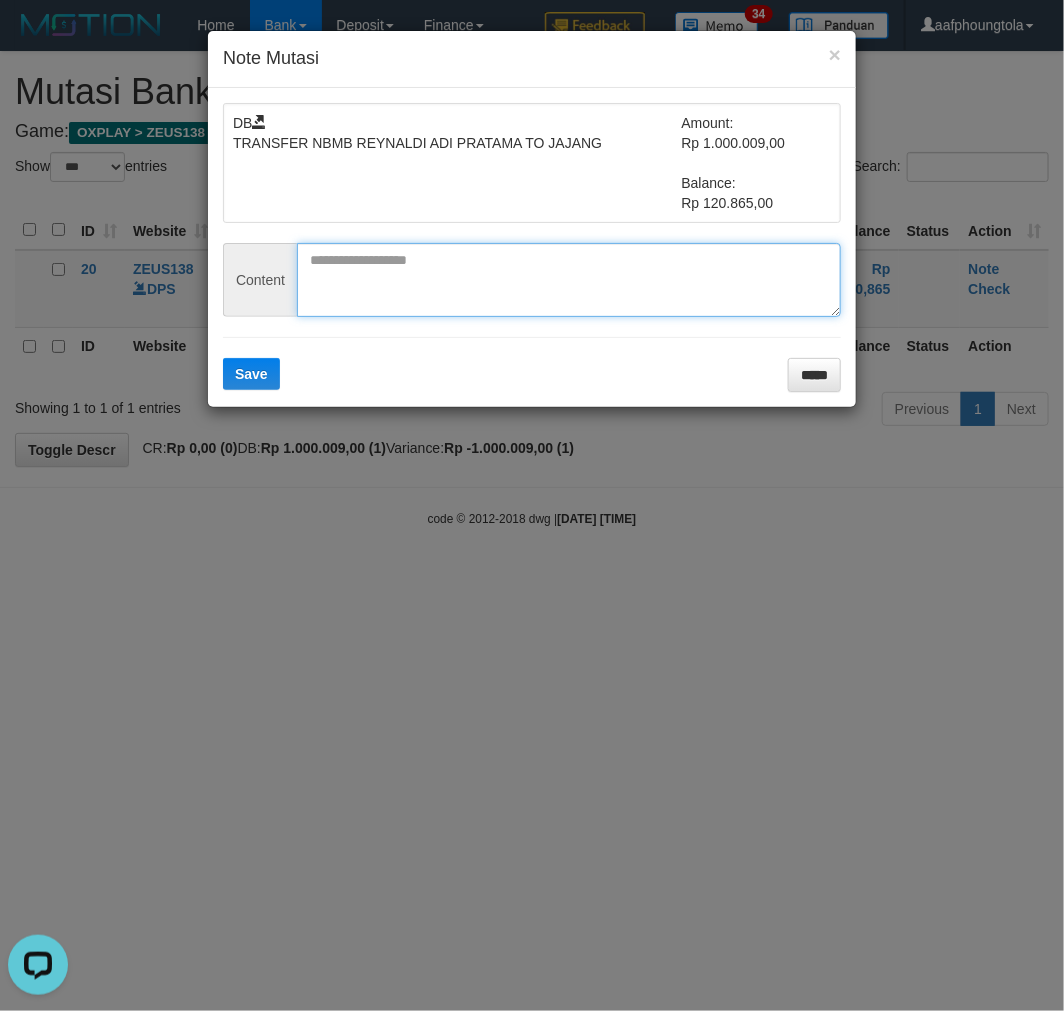click at bounding box center [569, 280] 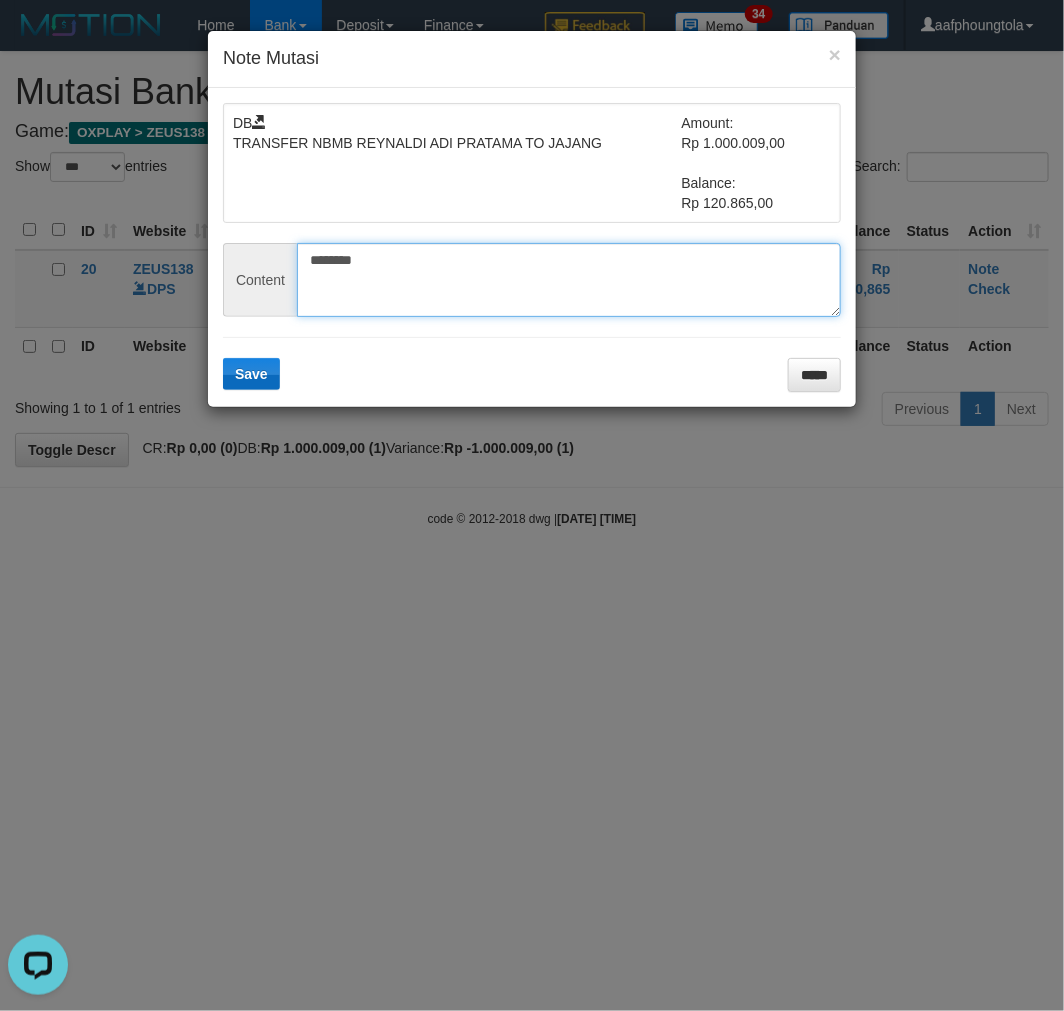 type on "********" 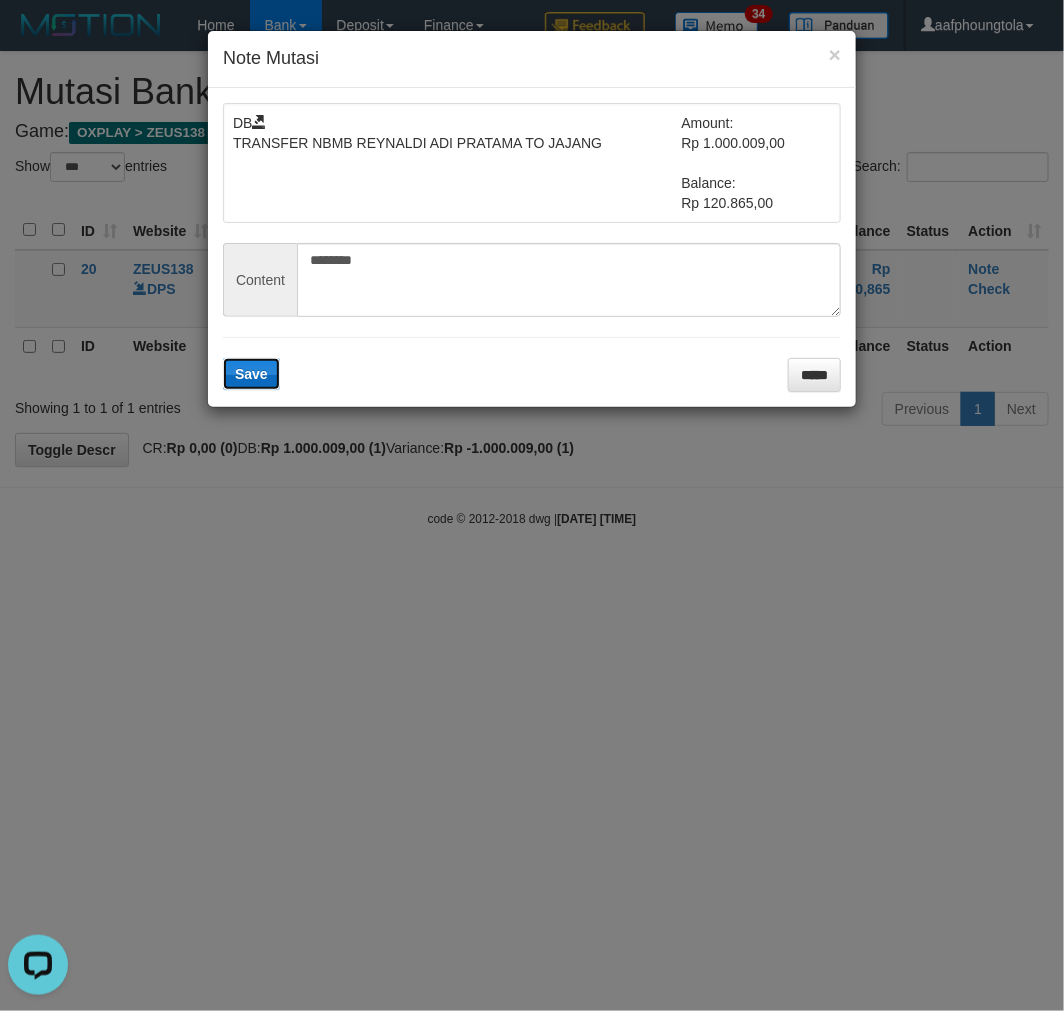 click on "Save" at bounding box center [251, 374] 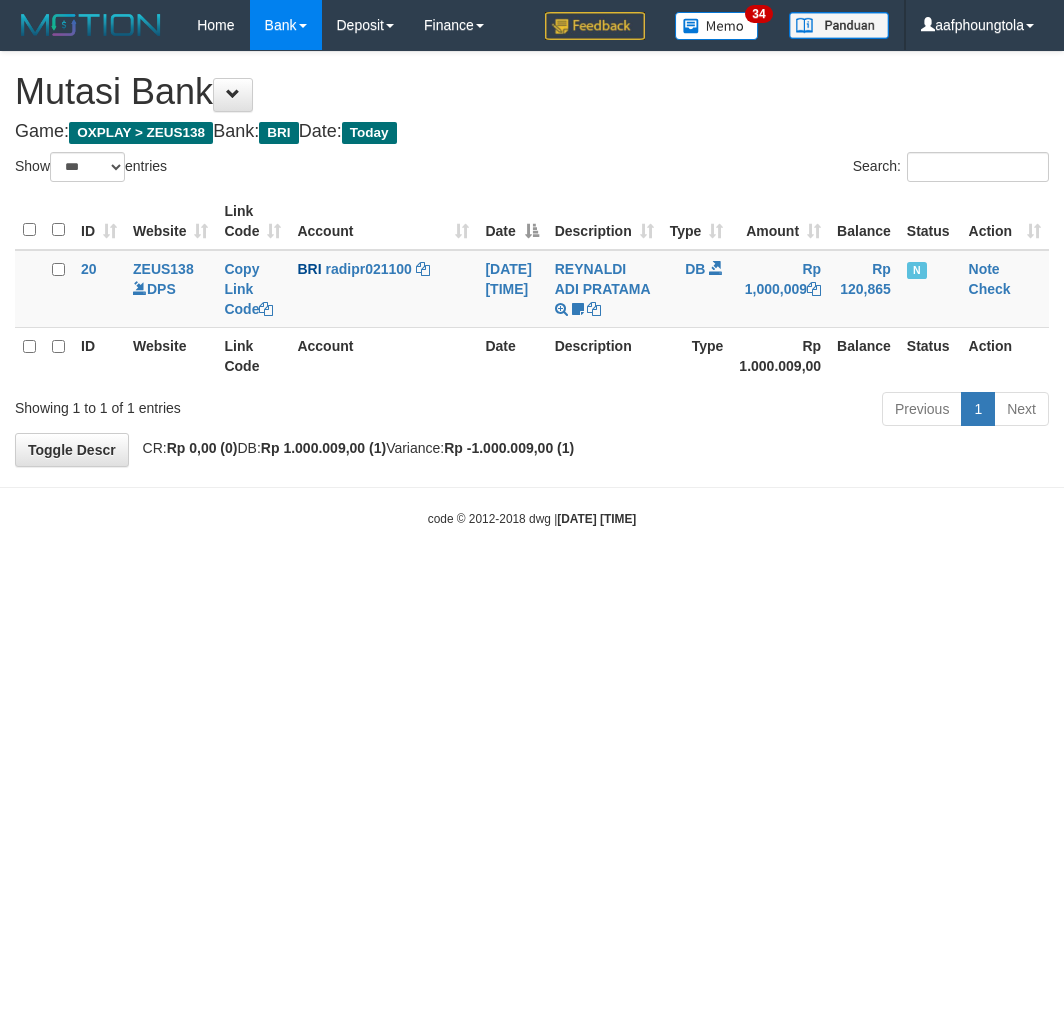 select on "***" 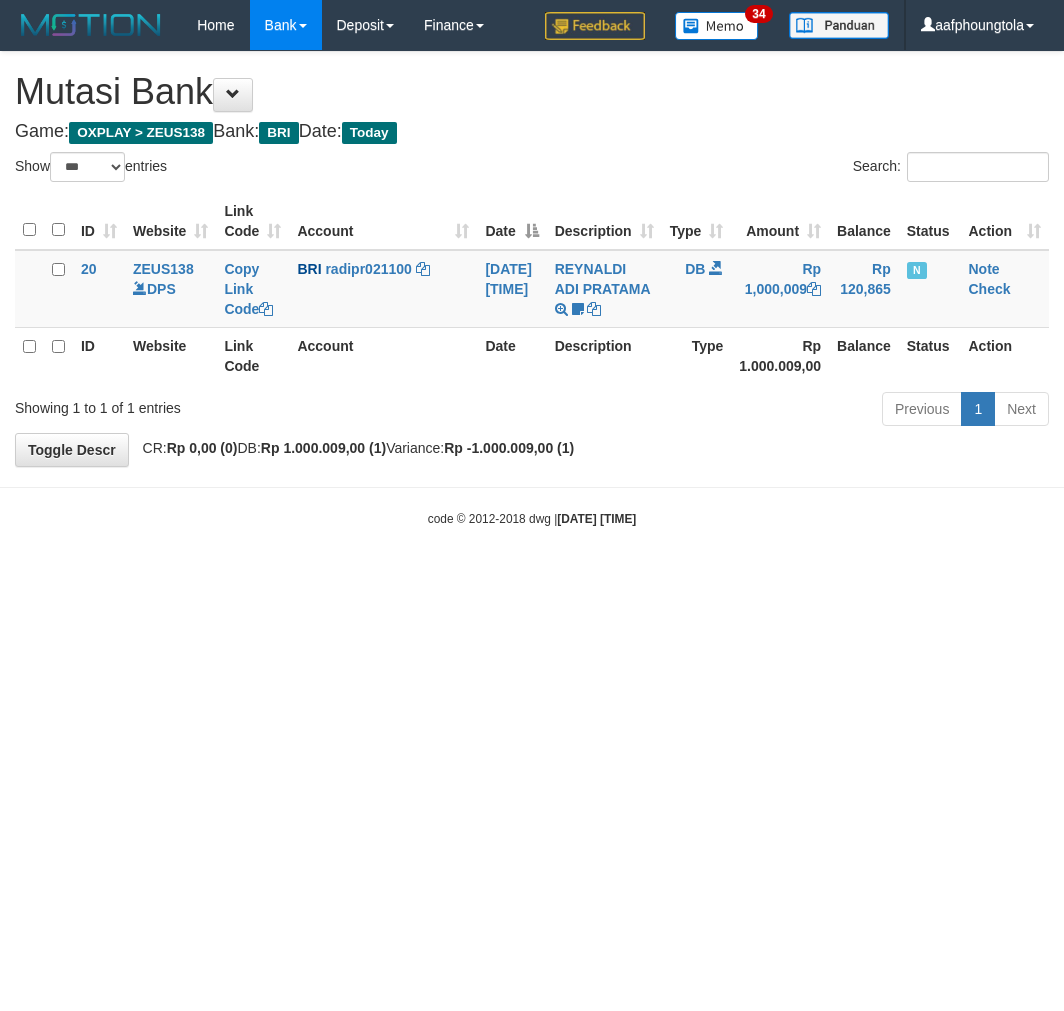 scroll, scrollTop: 0, scrollLeft: 0, axis: both 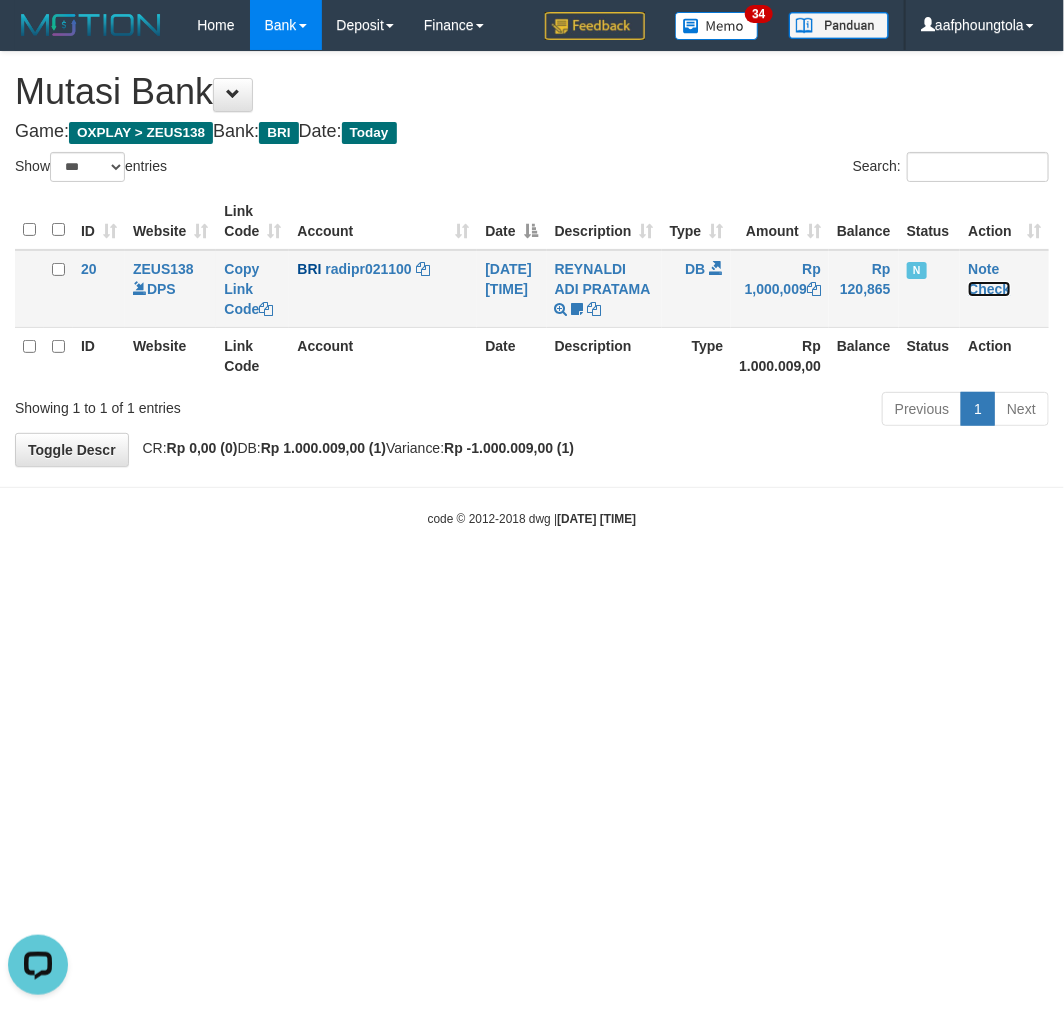 click on "Check" at bounding box center [989, 289] 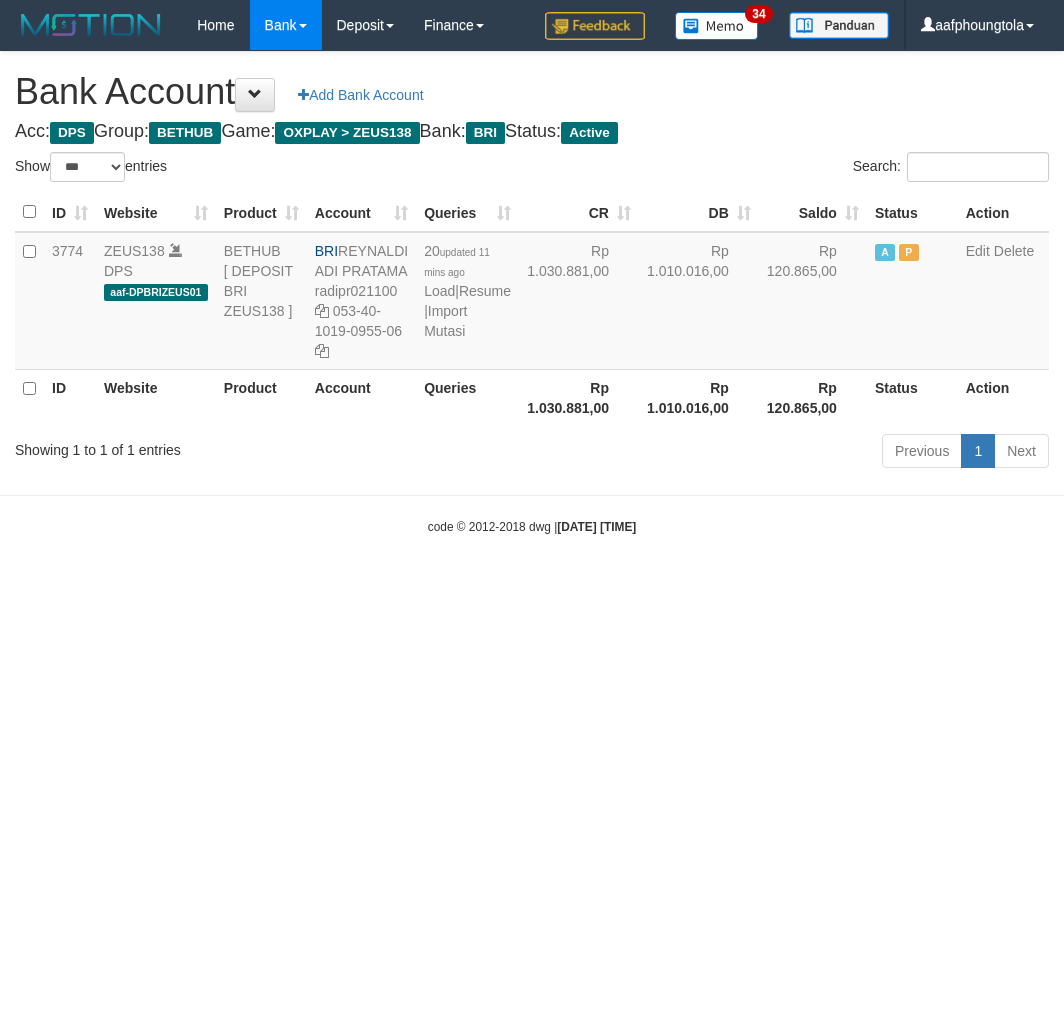 select on "***" 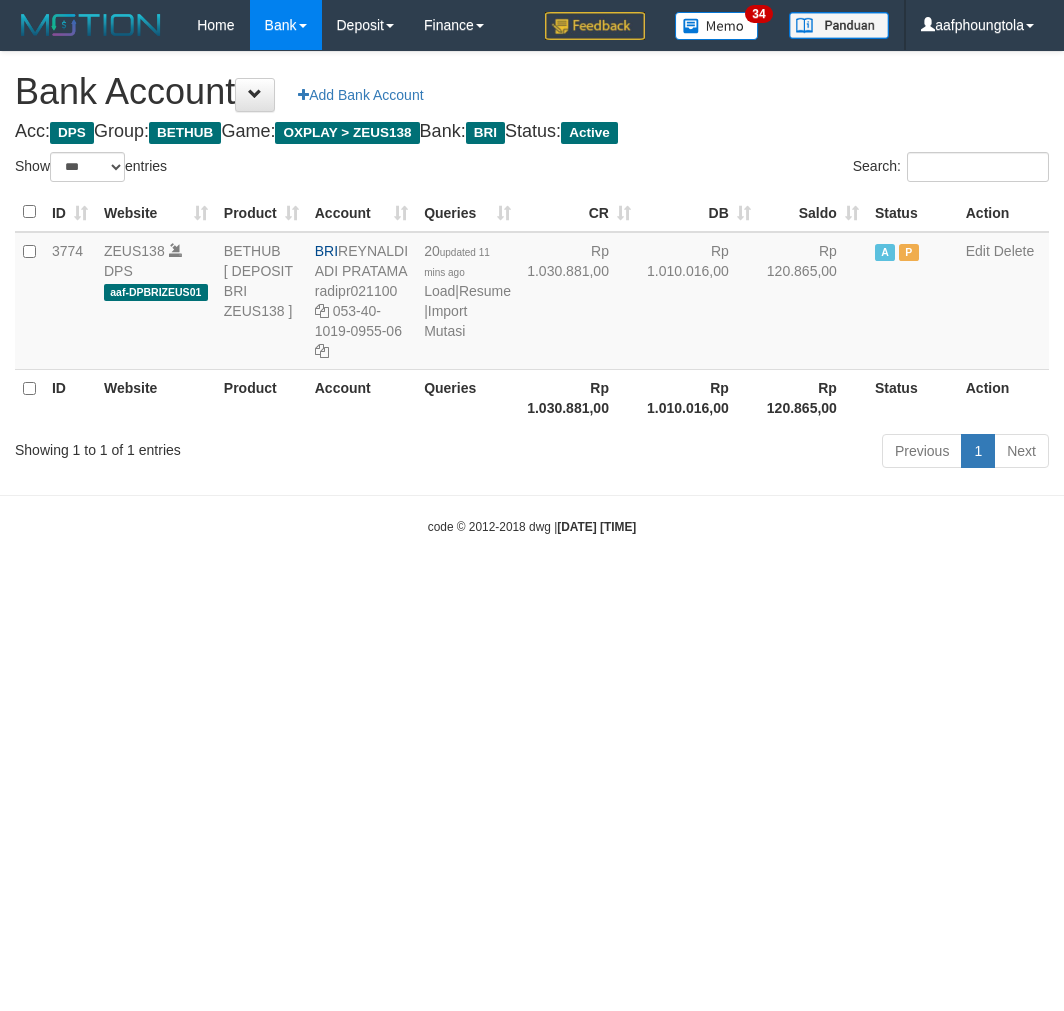 scroll, scrollTop: 0, scrollLeft: 0, axis: both 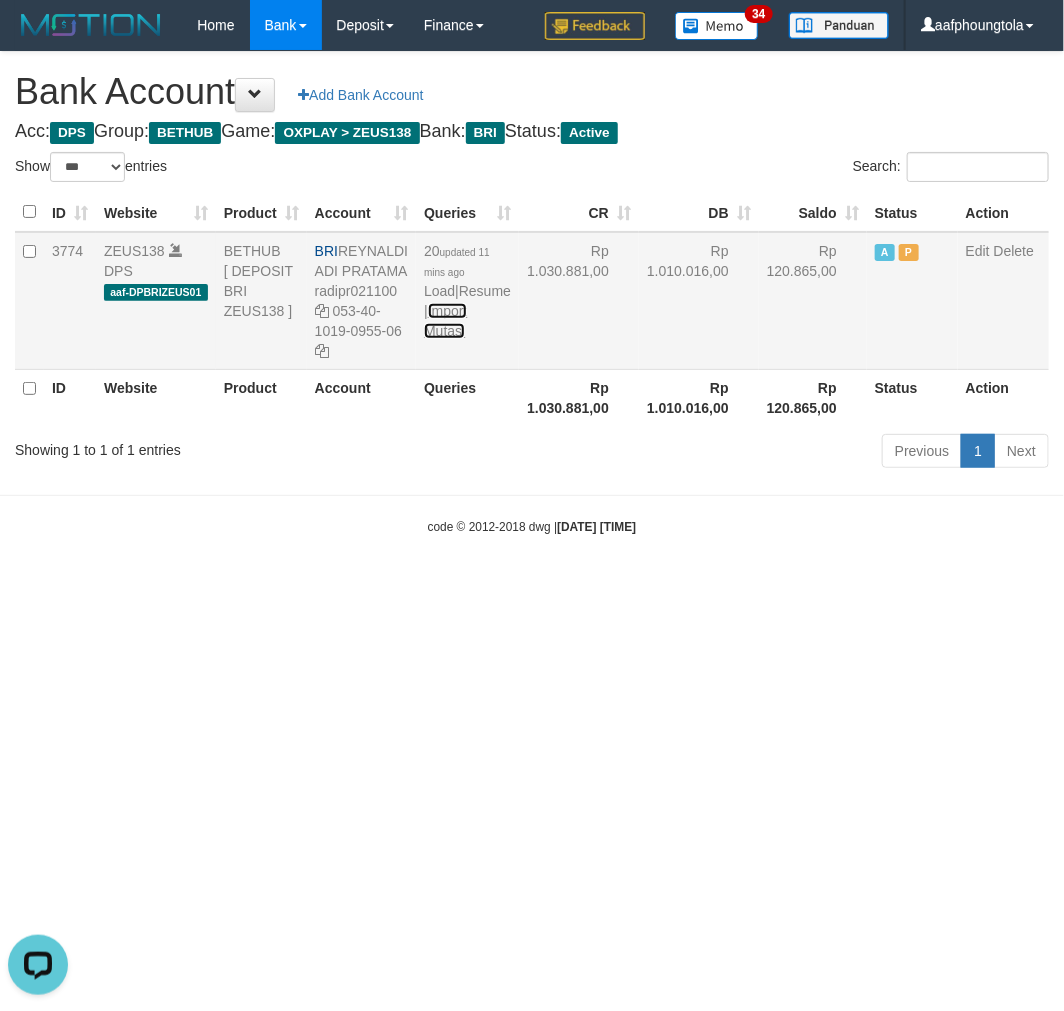 click on "Import Mutasi" at bounding box center [445, 321] 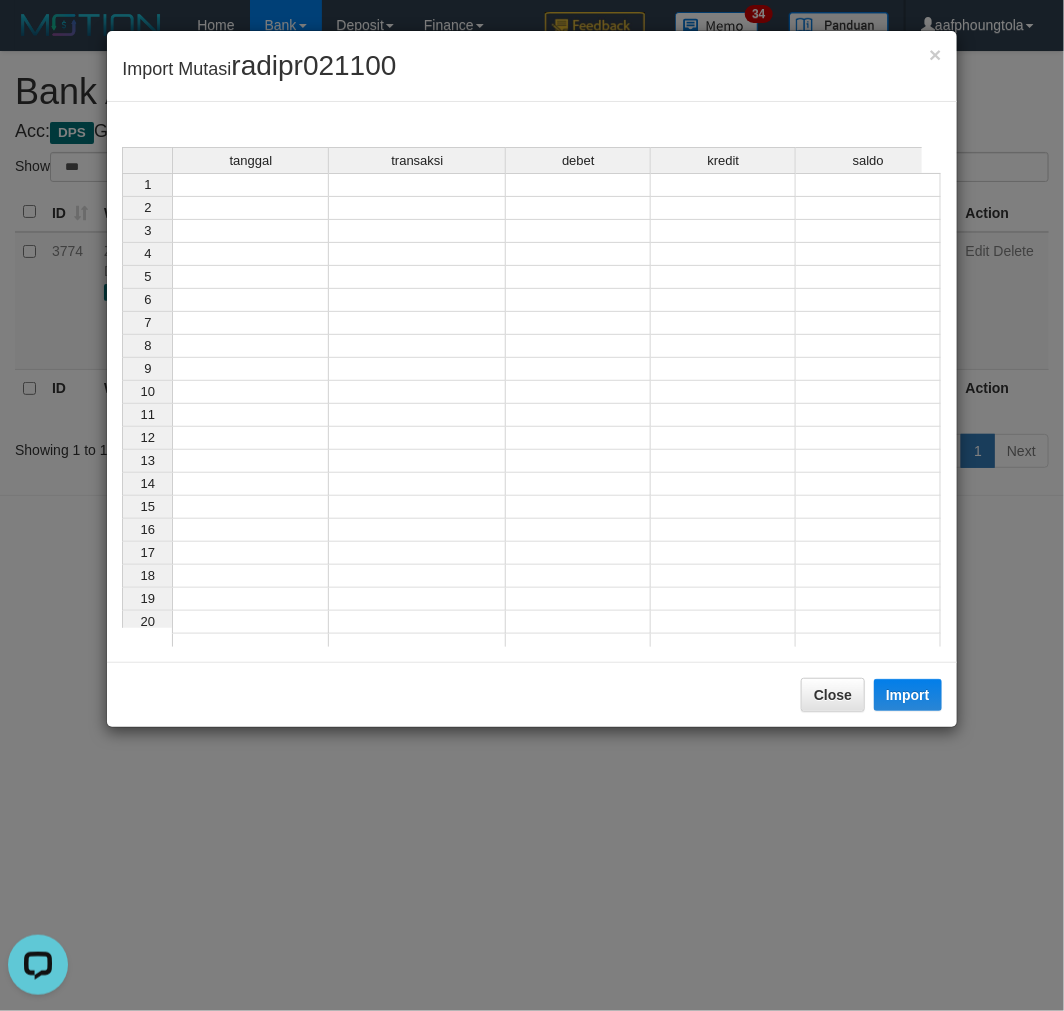 click at bounding box center (250, 185) 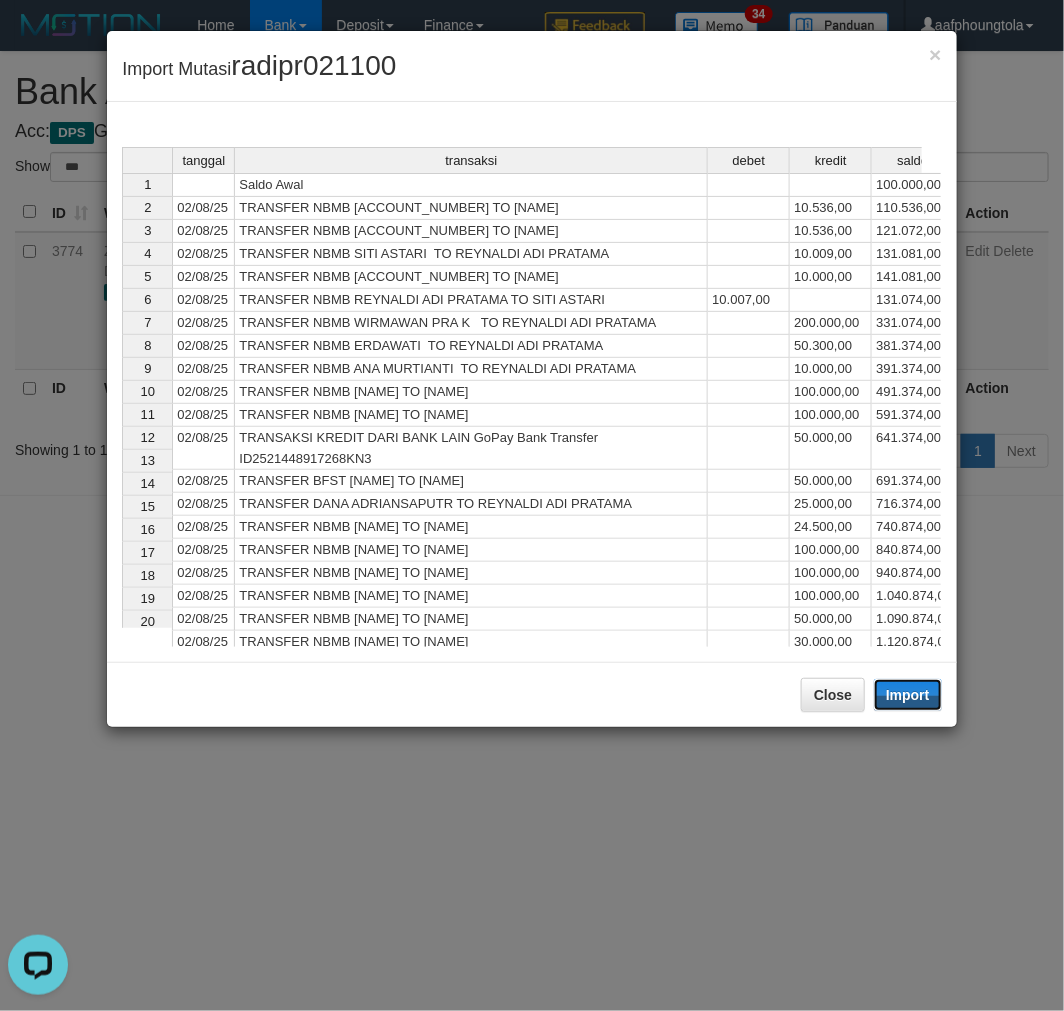 drag, startPoint x: 898, startPoint y: 685, endPoint x: 6, endPoint y: 795, distance: 898.7569 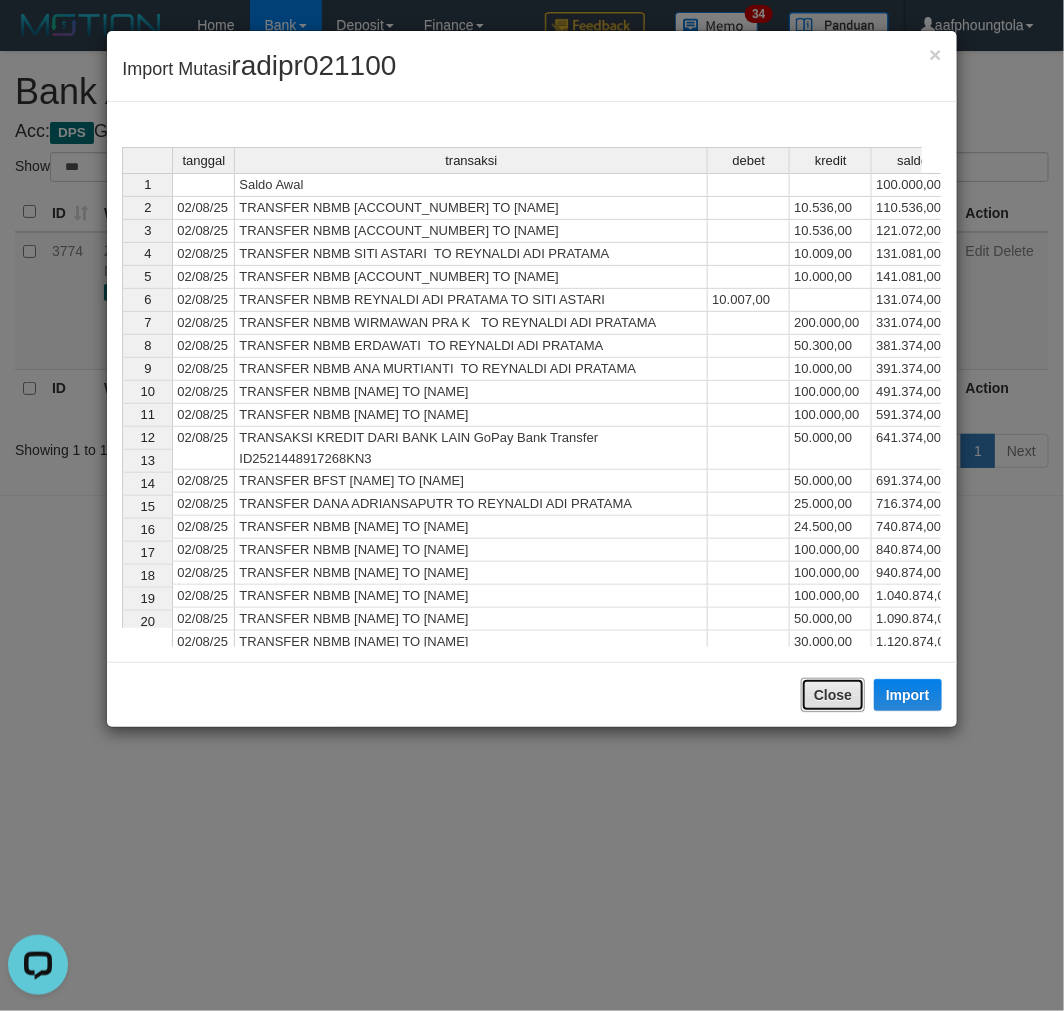 click on "Close" at bounding box center (833, 695) 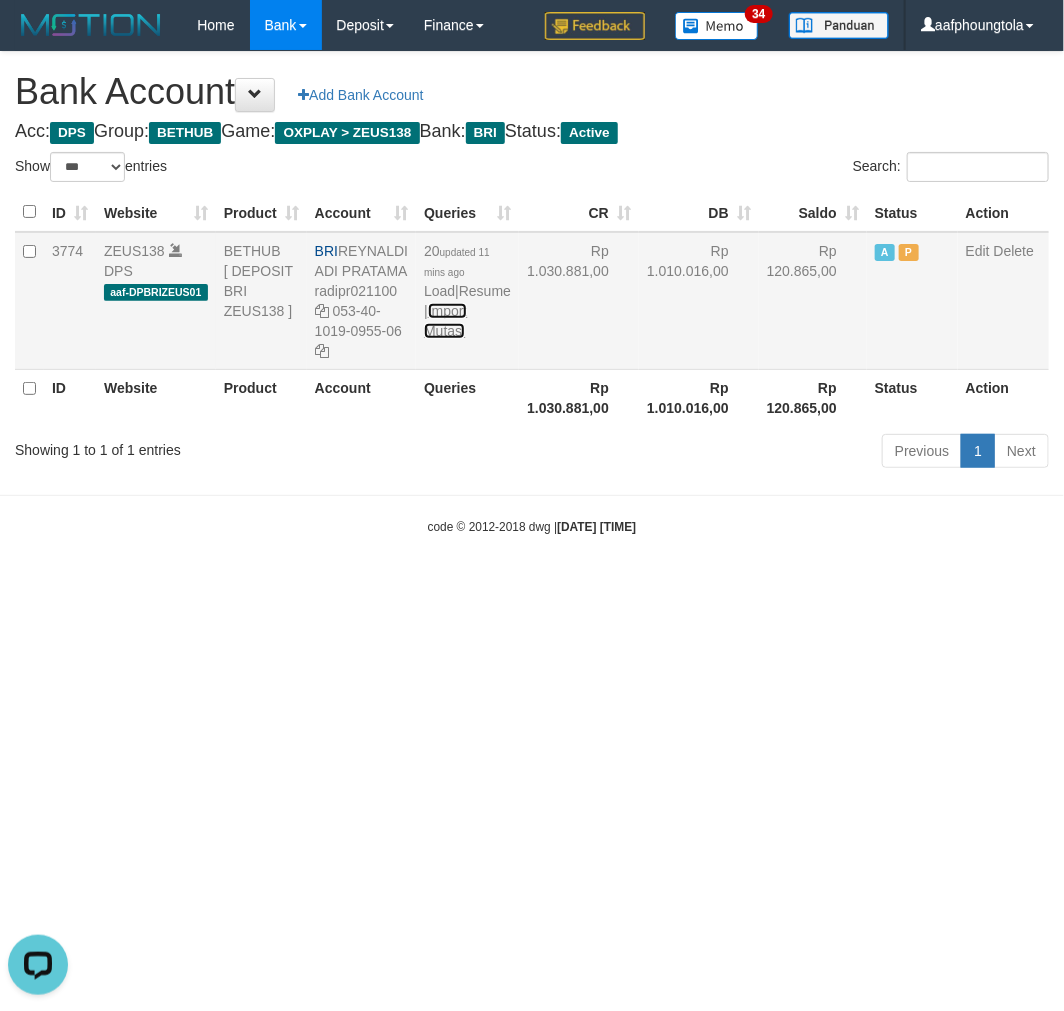 click on "Import Mutasi" at bounding box center (445, 321) 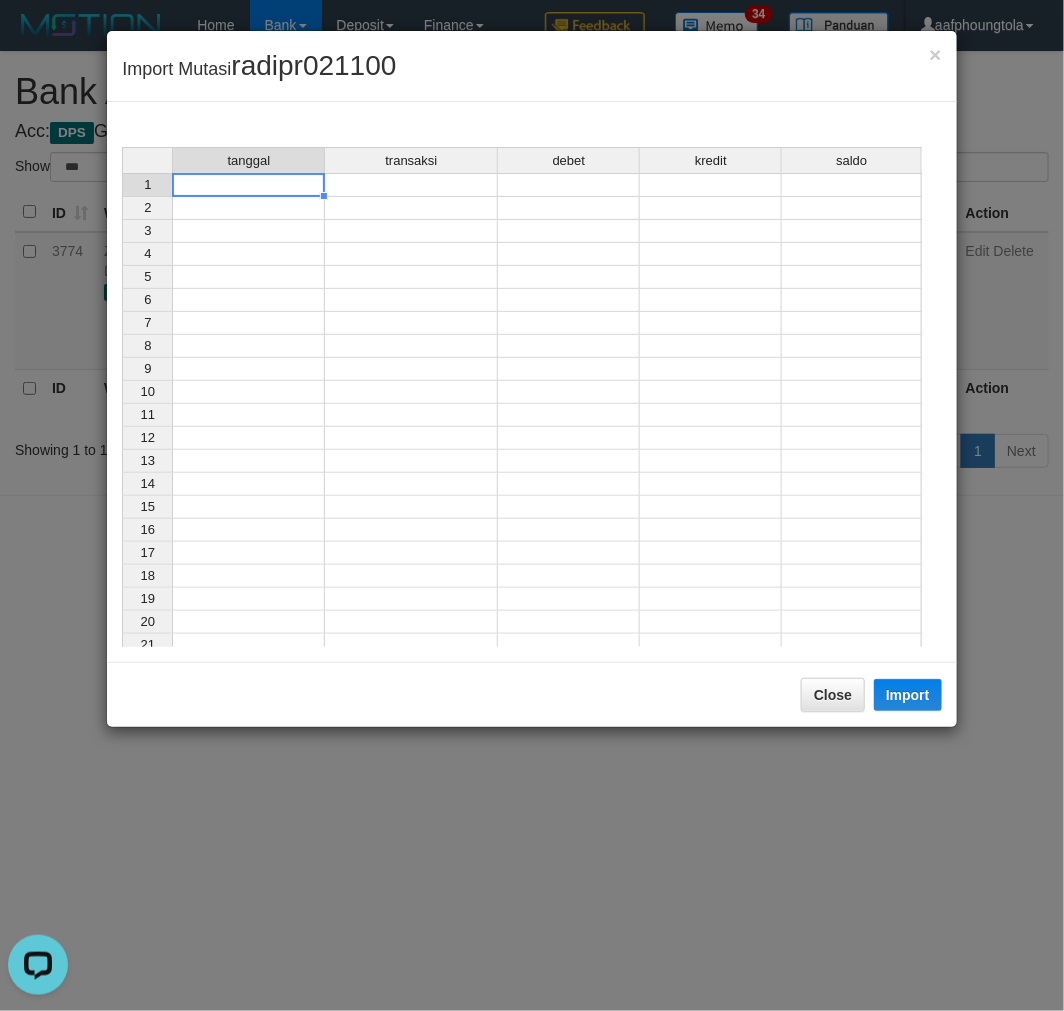 drag, startPoint x: 278, startPoint y: 183, endPoint x: 215, endPoint y: 208, distance: 67.77905 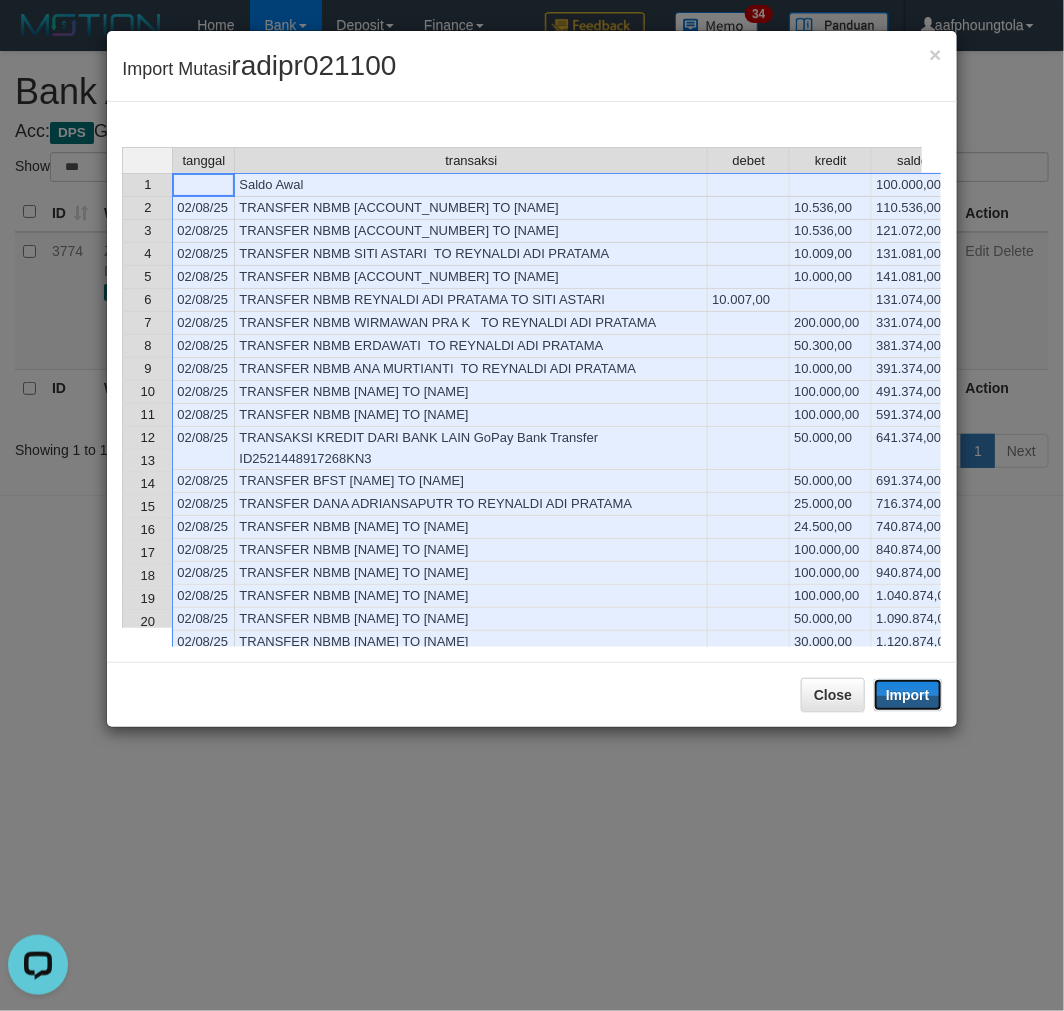 drag, startPoint x: 903, startPoint y: 701, endPoint x: 0, endPoint y: 632, distance: 905.6324 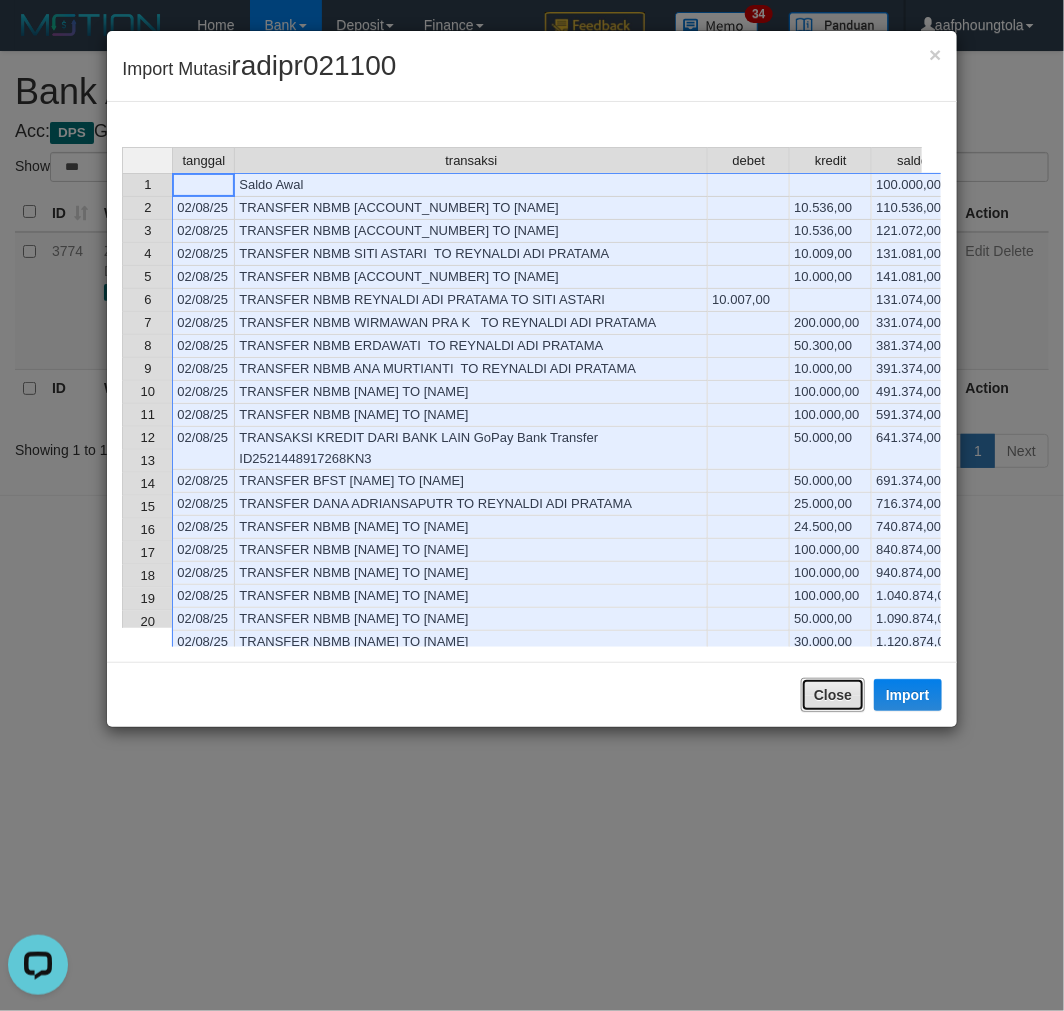 click on "Close" at bounding box center [833, 695] 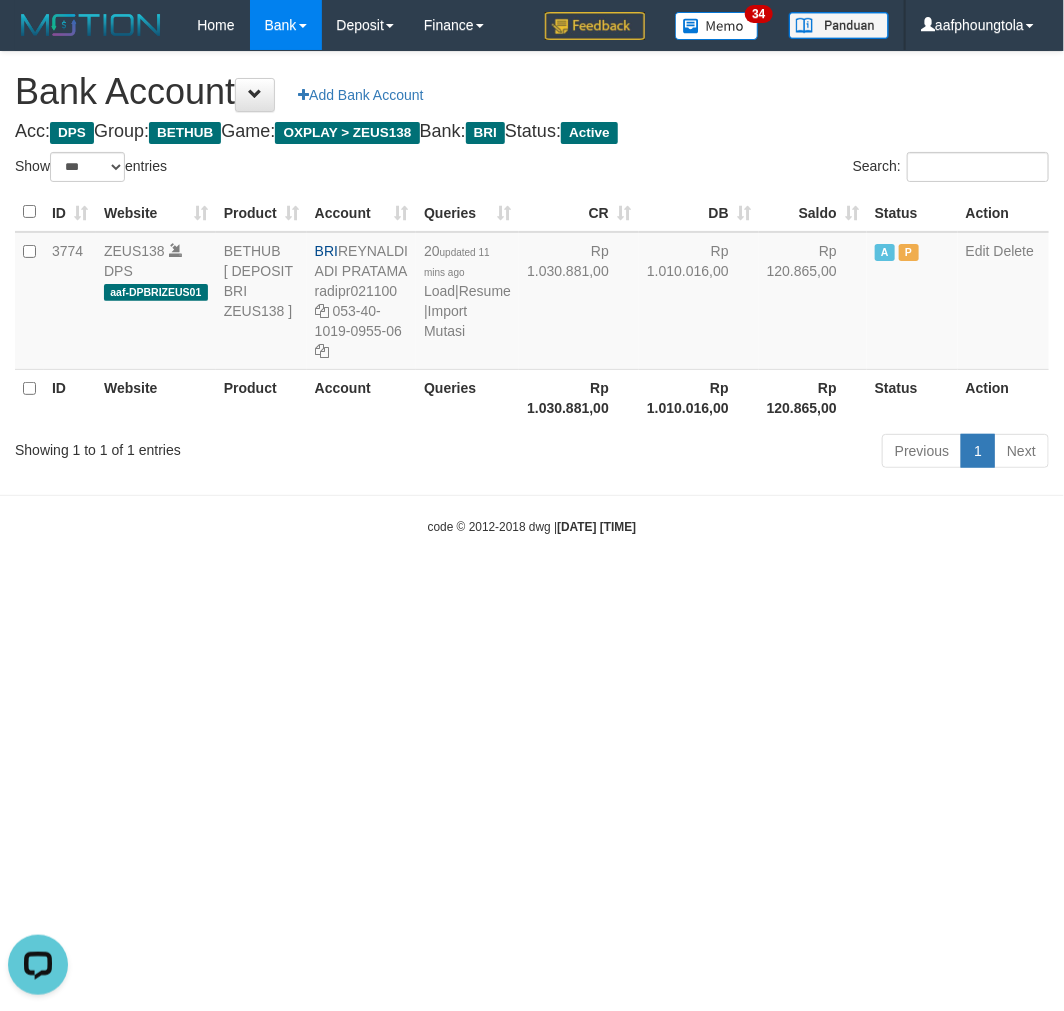 click on "Toggle navigation
Home
Bank
Account List
Load
By Website
Group
[OXPLAY]													ZEUS138
By Load Group (DPS)
Sync" at bounding box center (532, 293) 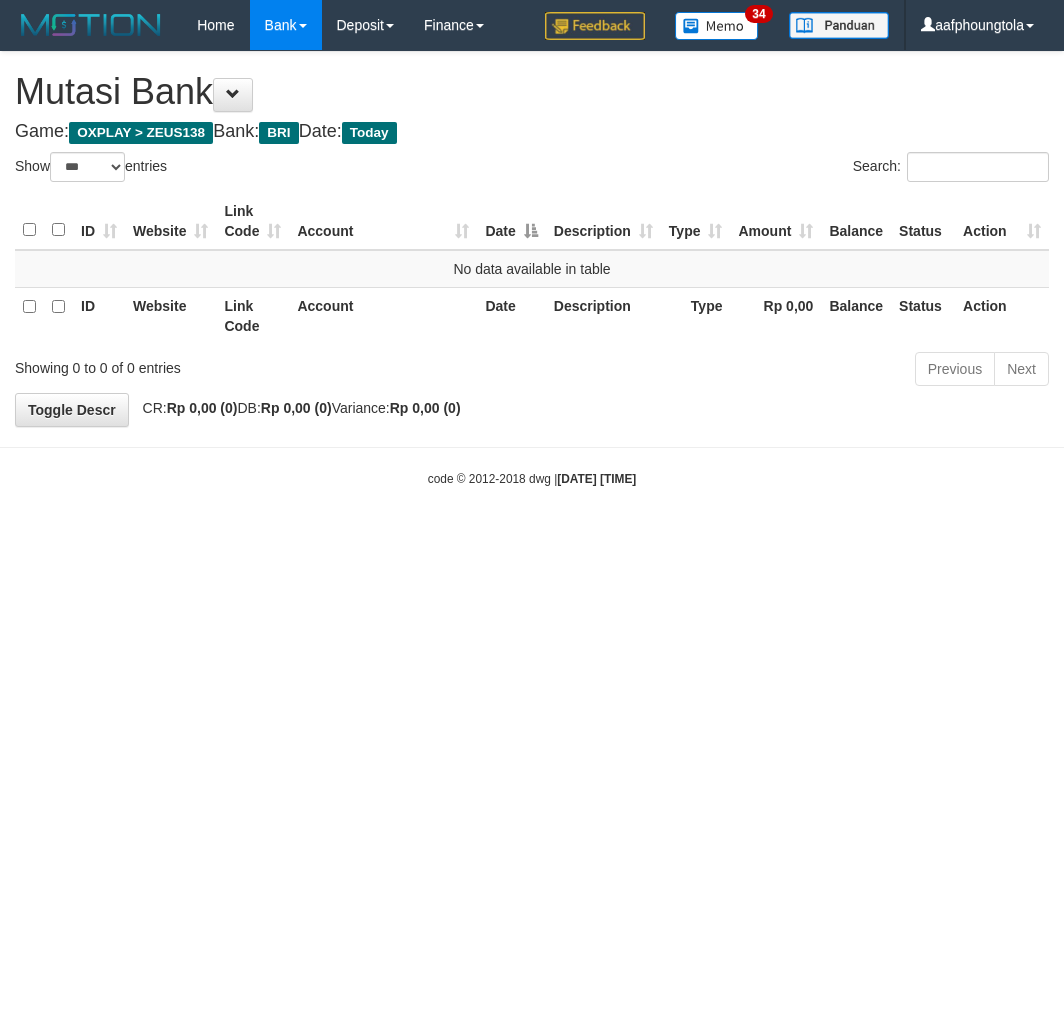 select on "***" 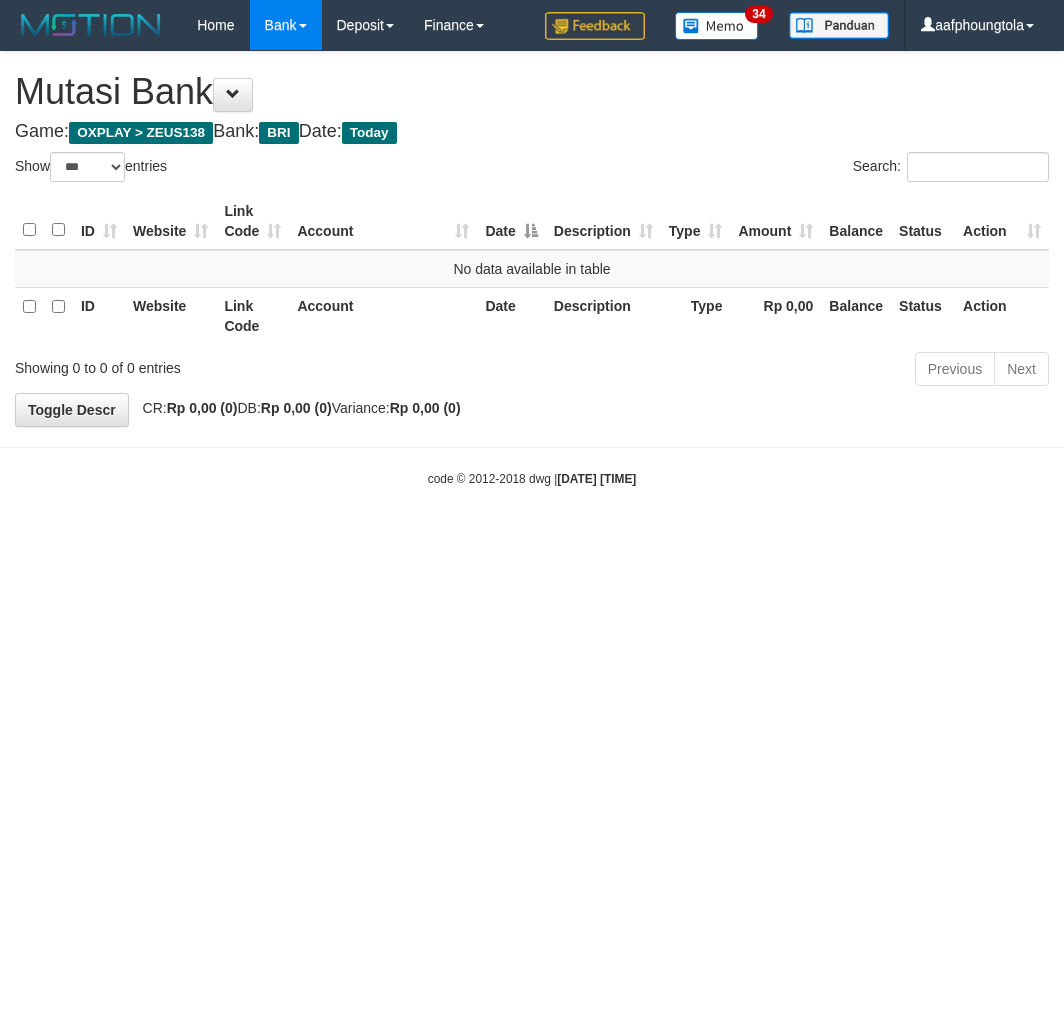 scroll, scrollTop: 0, scrollLeft: 0, axis: both 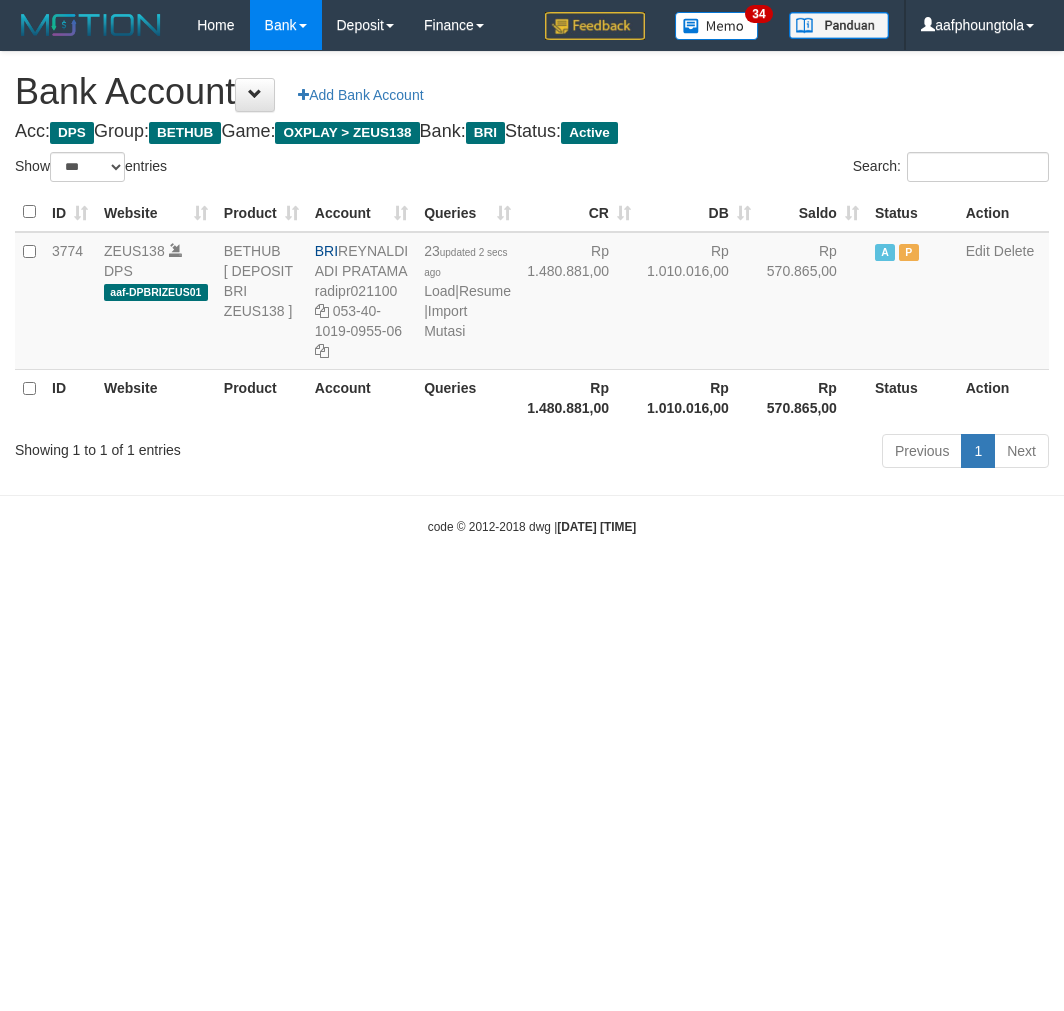select on "***" 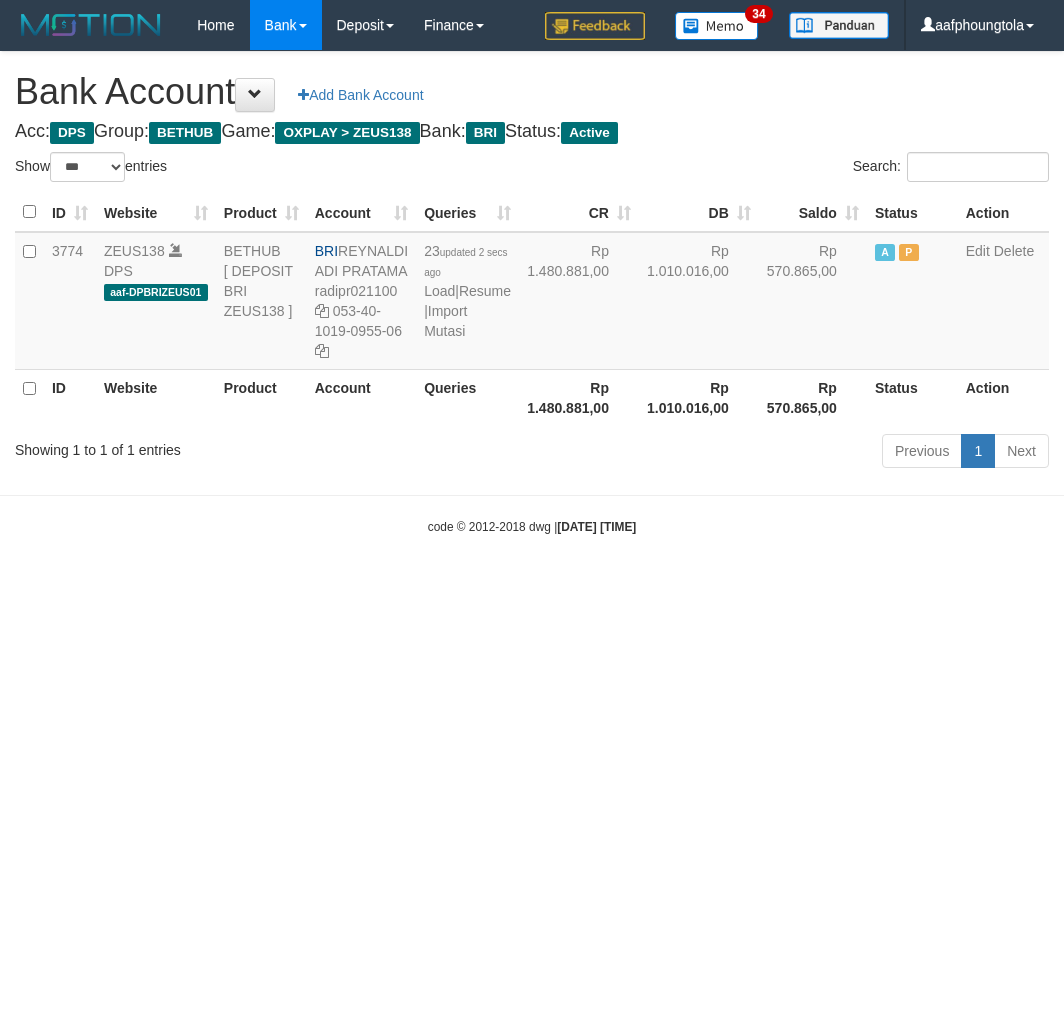 scroll, scrollTop: 0, scrollLeft: 0, axis: both 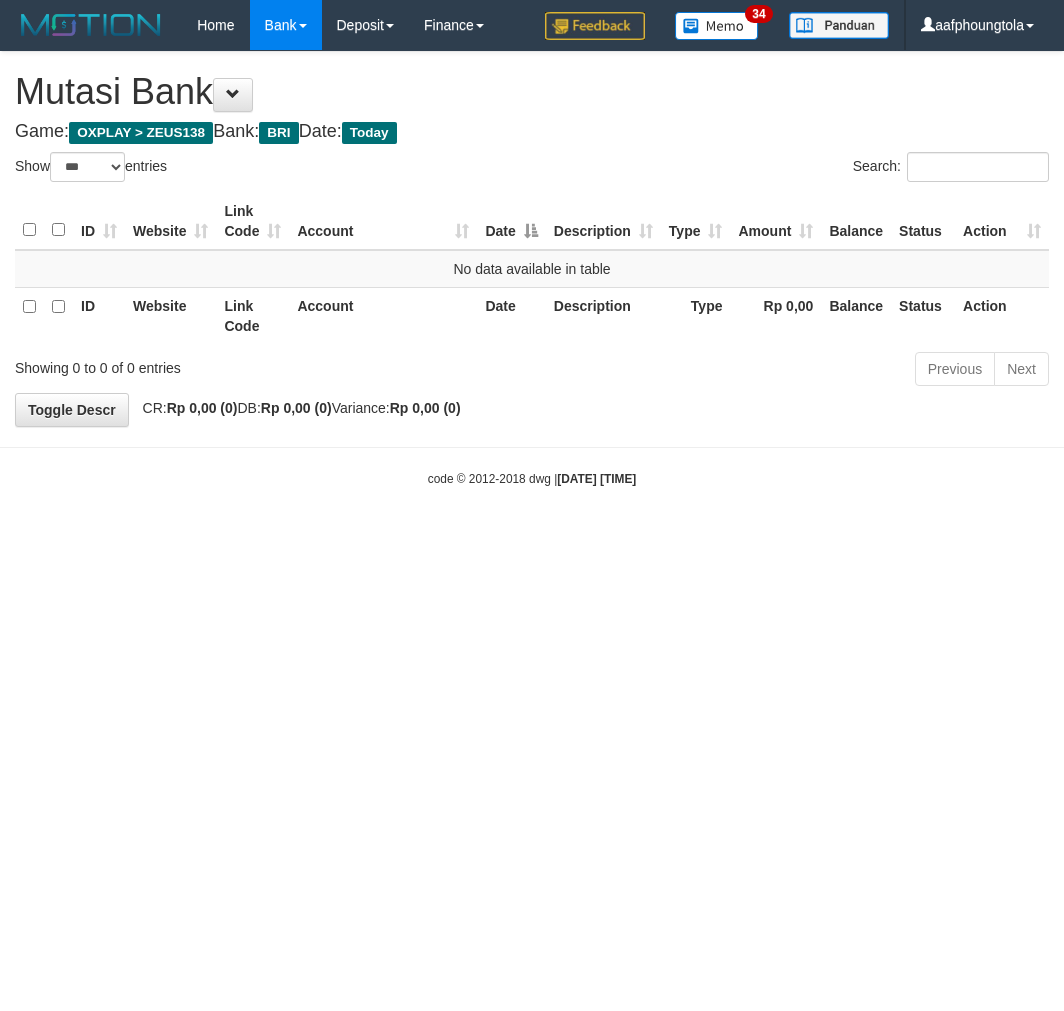 select on "***" 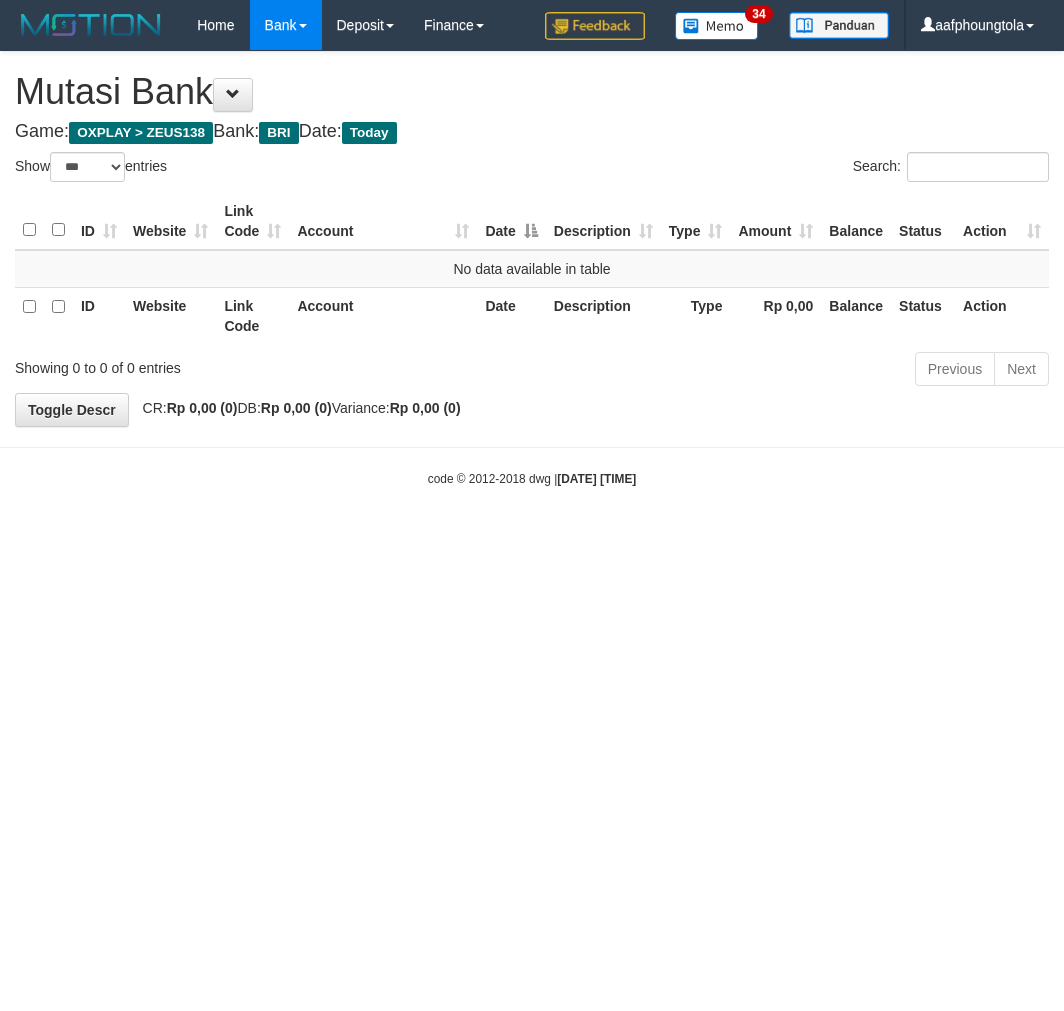 scroll, scrollTop: 0, scrollLeft: 0, axis: both 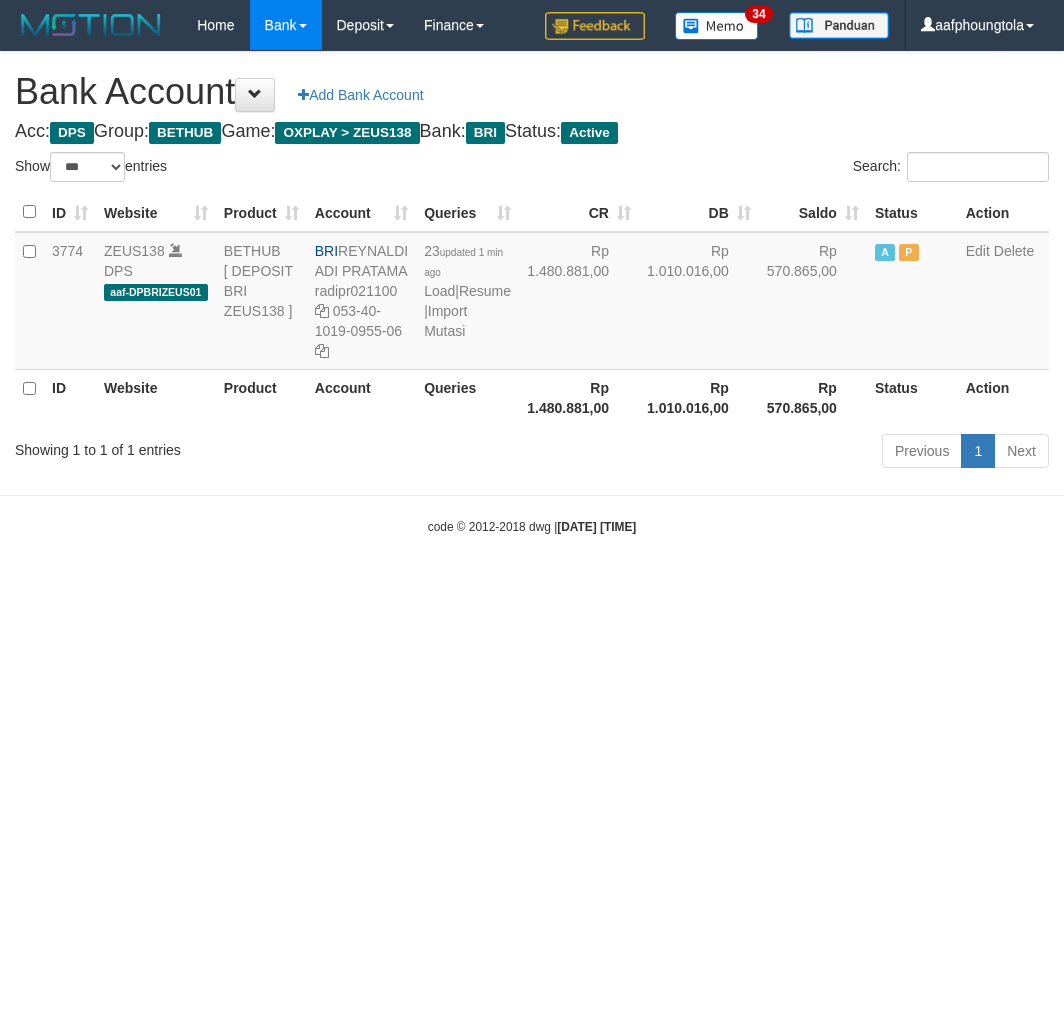 select on "***" 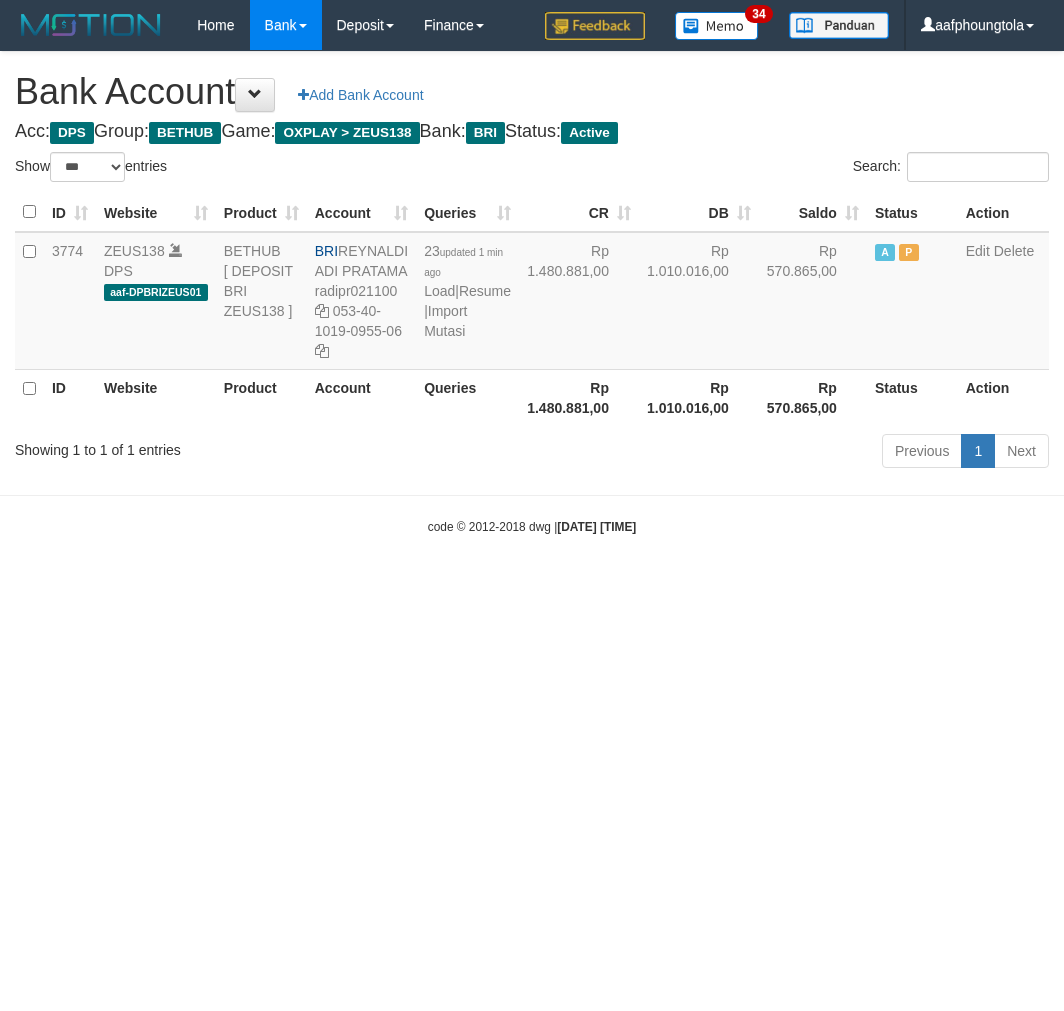 scroll, scrollTop: 0, scrollLeft: 0, axis: both 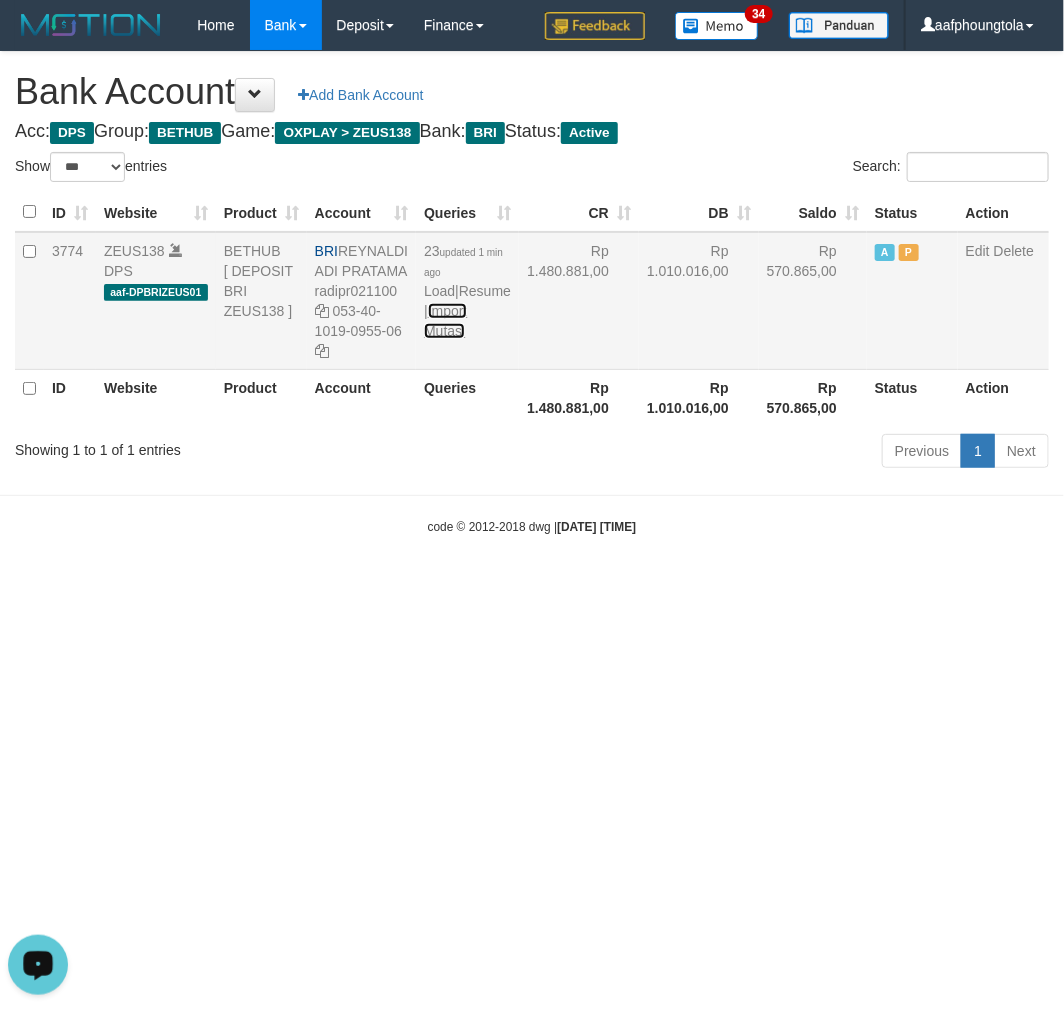 click on "Import Mutasi" at bounding box center (445, 321) 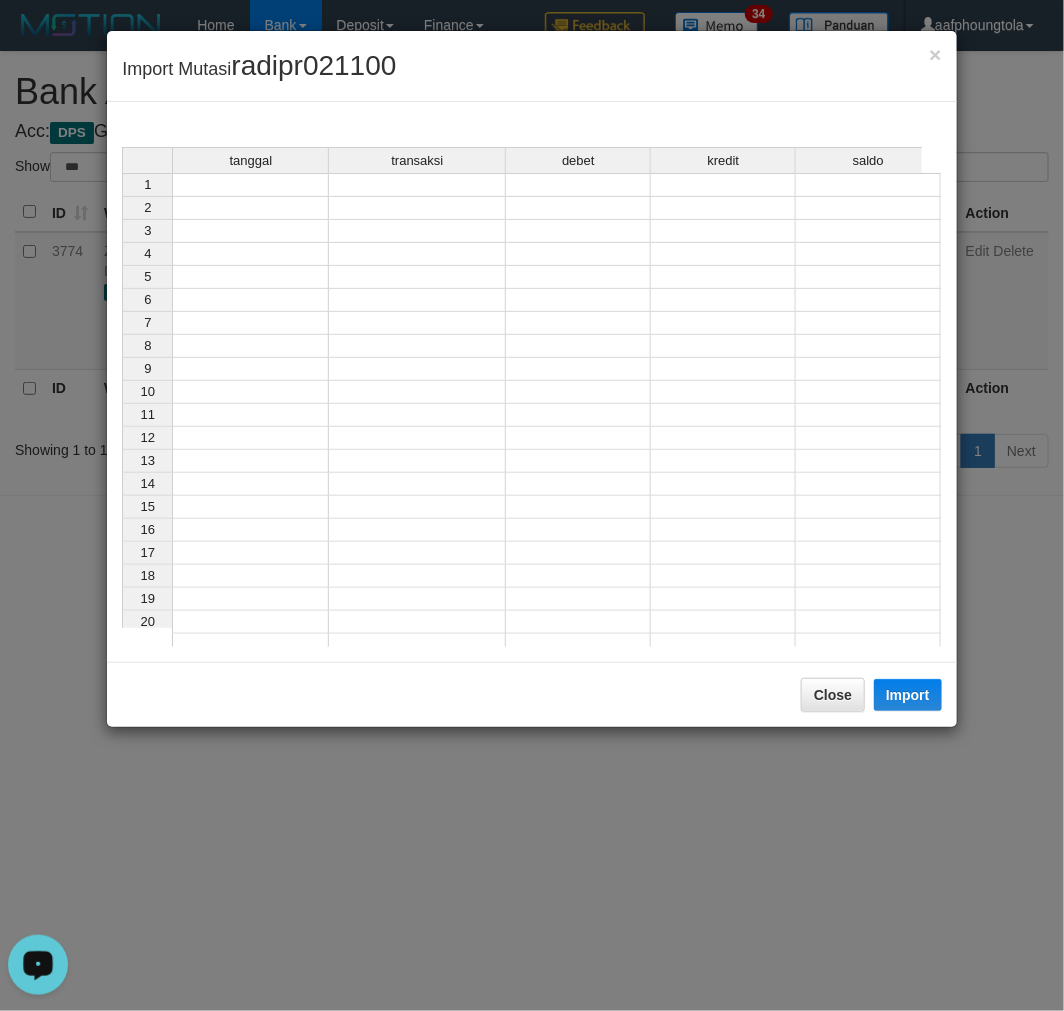 click at bounding box center [250, 185] 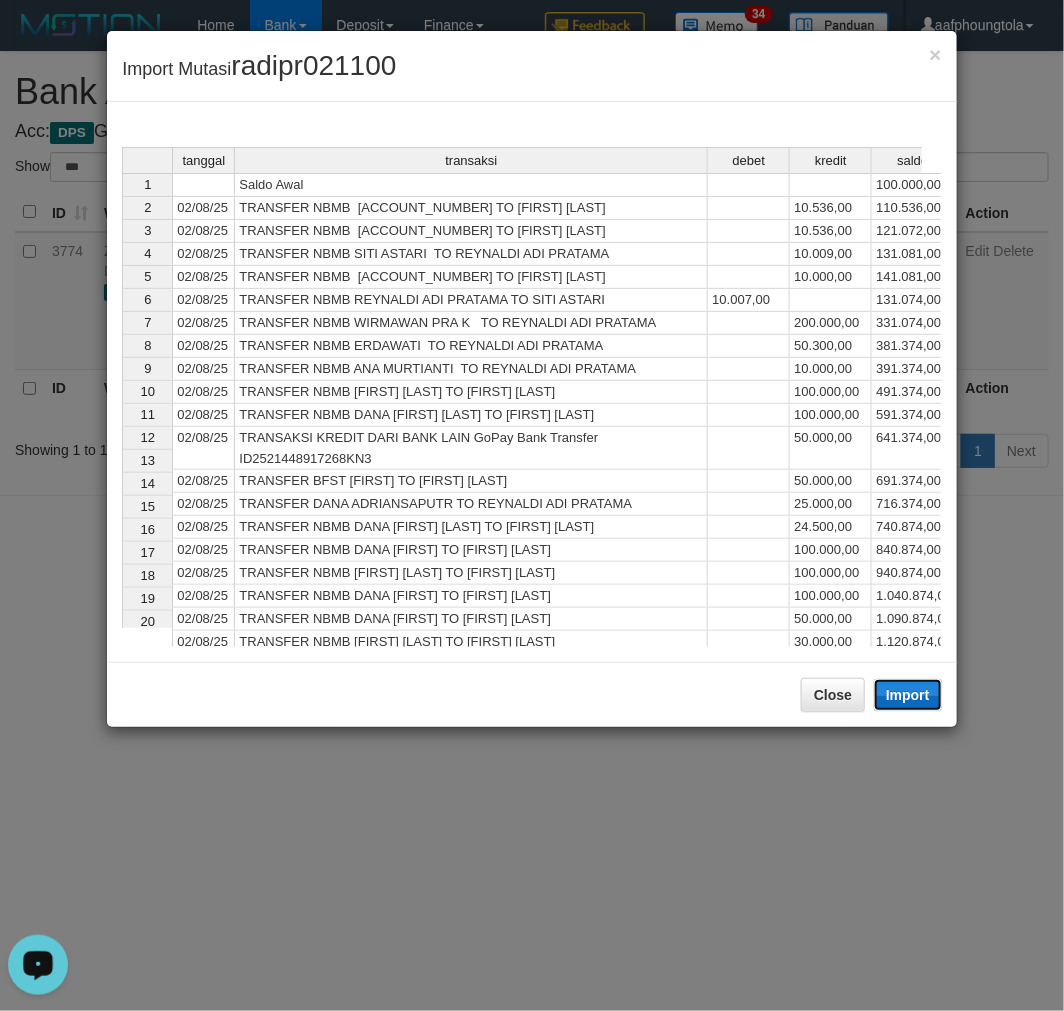 click on "Import" at bounding box center [908, 695] 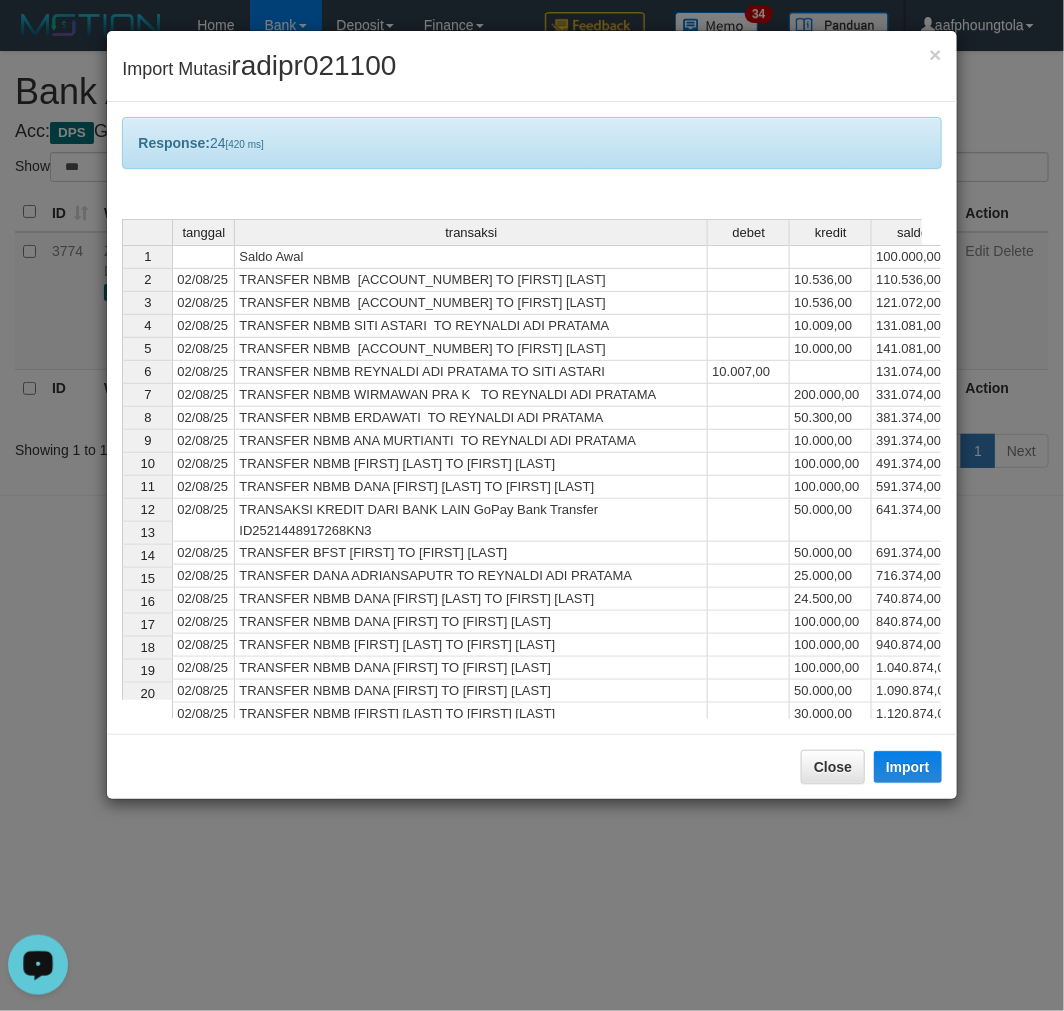 click on "×
Import Mutasi  radipr021100
Response:  24  [420 ms]
tanggal transaksi debet kredit saldo 1 Saldo Awal 100.000,00 2 02/08/25 TRANSFER NBMB  008901068966505 TO REYNALDI ADI PRATAMA 10.536,00 110.536,00 3 02/08/25 TRANSFER NBMB  385701044110536 TO REYNALDI ADI PRATAMA 10.536,00 121.072,00 4 02/08/25 TRANSFER NBMB SITI ASTARI  TO REYNALDI ADI PRATAMA 10.009,00 131.081,00 5 02/08/25 TRANSFER NBMB  597001012160531 TO REYNALDI ADI PRATAMA 10.000,00 141.081,00 6 02/08/25 TRANSFER NBMB REYNALDI ADI PRATAMA TO SITI ASTARI 10.007,00 131.074,00 7 02/08/25 TRANSFER NBMB WIRMAWAN PRA K   TO REYNALDI ADI PRATAMA 200.000,00 331.074,00 8 02/08/25 TRANSFER NBMB ERDAWATI  TO REYNALDI ADI PRATAMA 50.300,00 381.374,00 9 02/08/25 TRANSFER NBMB ANA MURTIANTI  TO REYNALDI ADI PRATAMA 10.000,00 391.374,00 10 02/08/25 TRANSFER NBMB ASEP RIAN SURY  TO REYNALDI ADI PRATAMA 100.000,00 491.374,00 11 02/08/25 100.000,00 591.374,00 12 02/08/25 50.000,00 13 14" at bounding box center [532, 505] 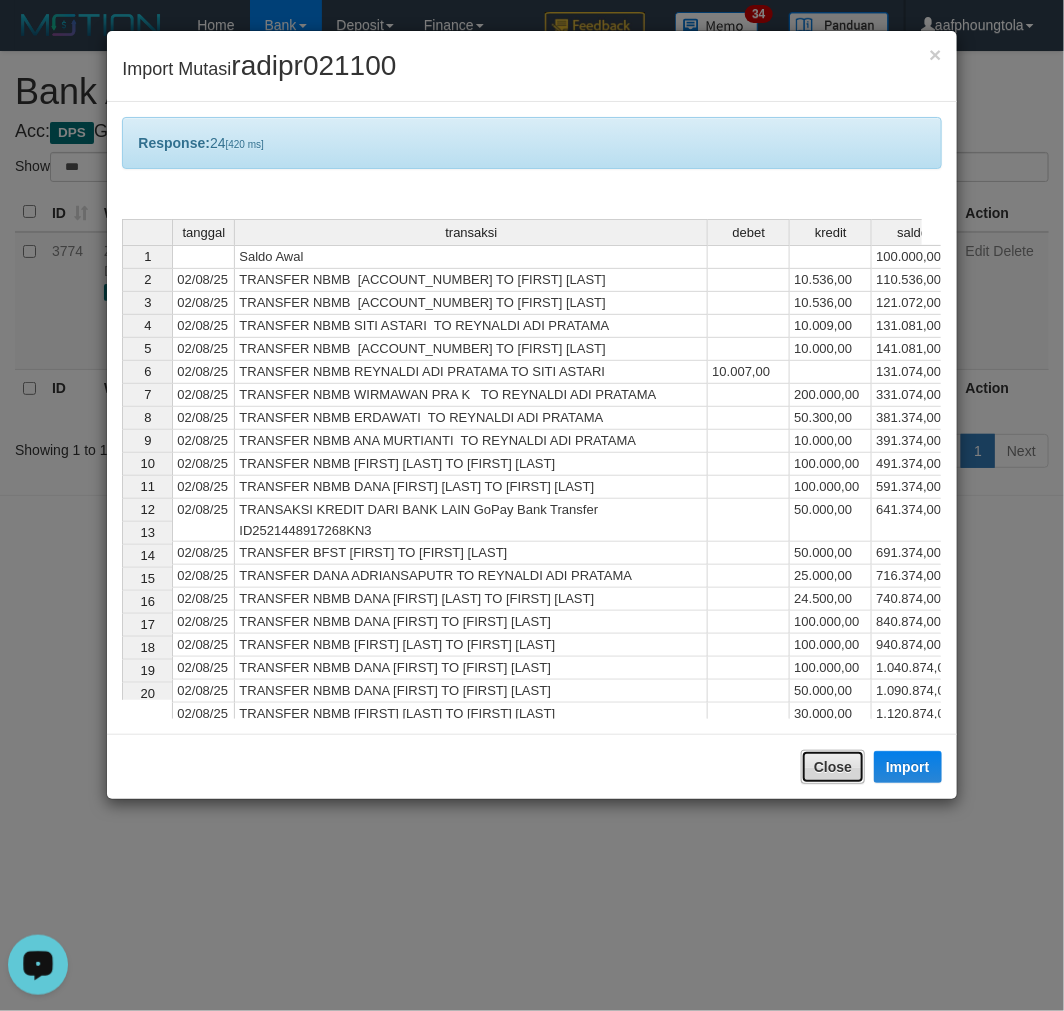 click on "Close" at bounding box center (833, 767) 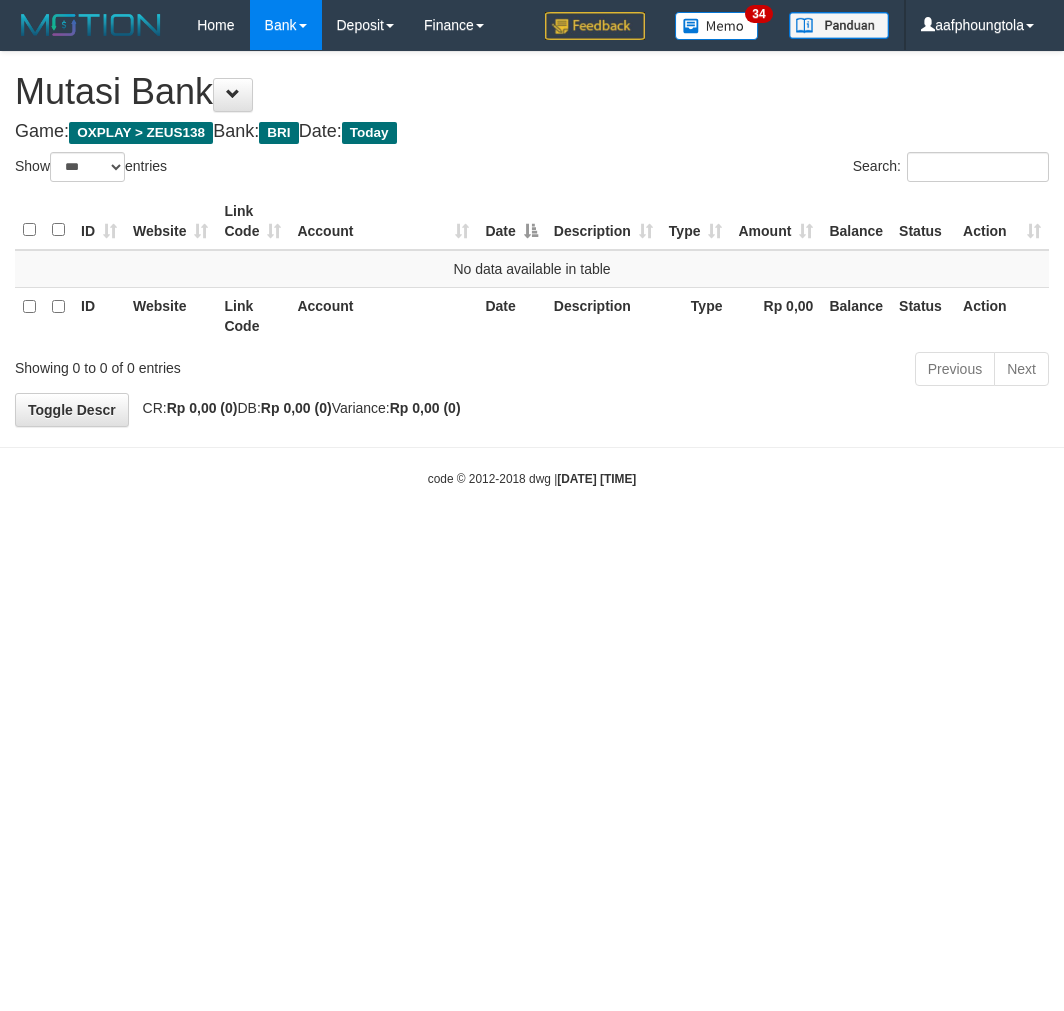 select on "***" 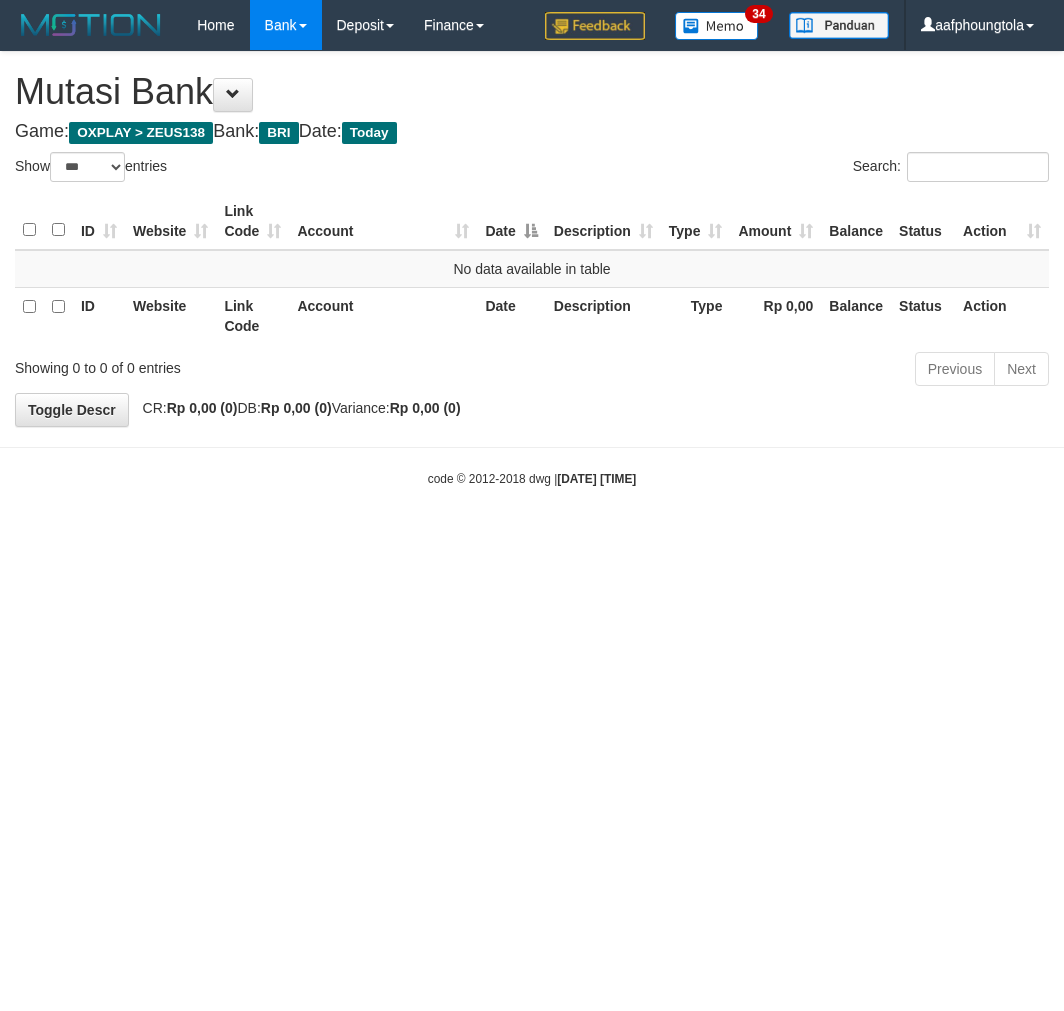 scroll, scrollTop: 0, scrollLeft: 0, axis: both 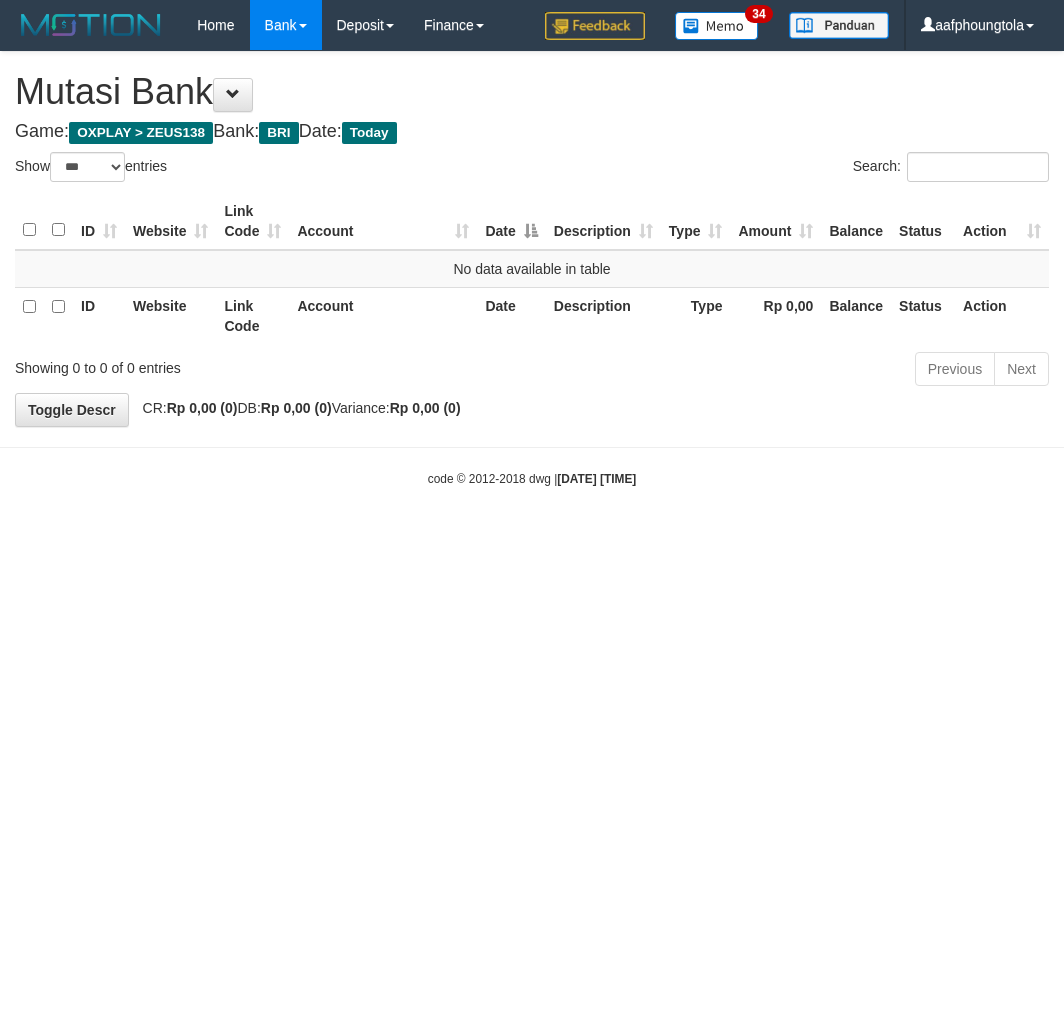 select on "***" 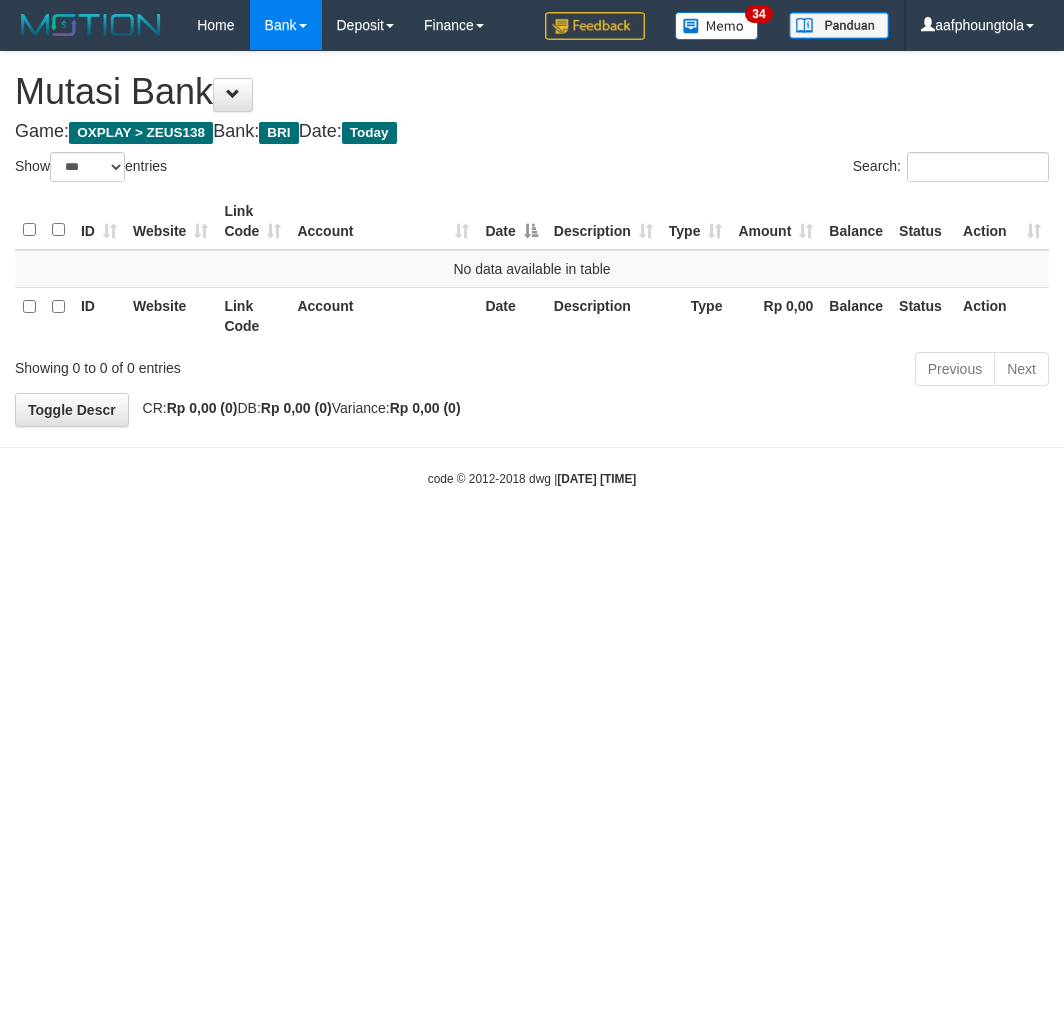 scroll, scrollTop: 0, scrollLeft: 0, axis: both 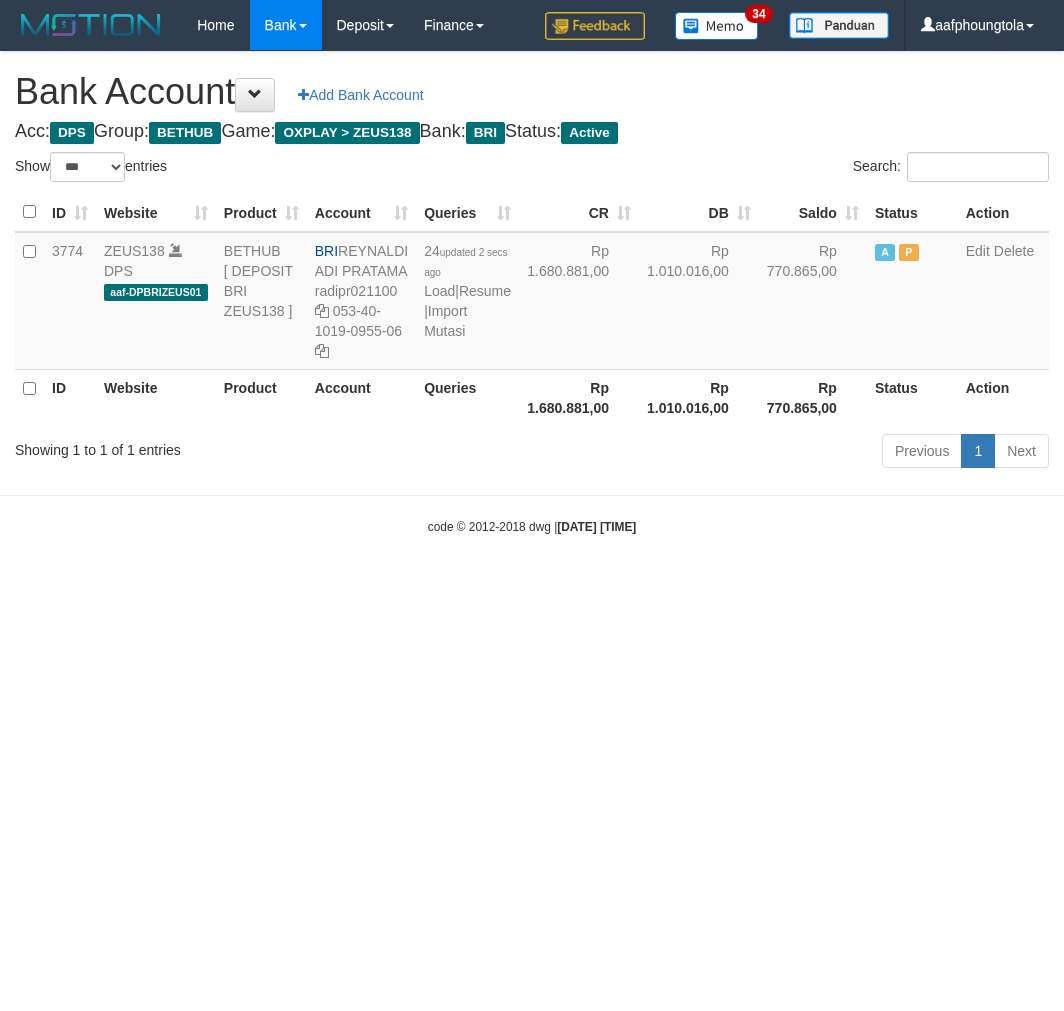 select on "***" 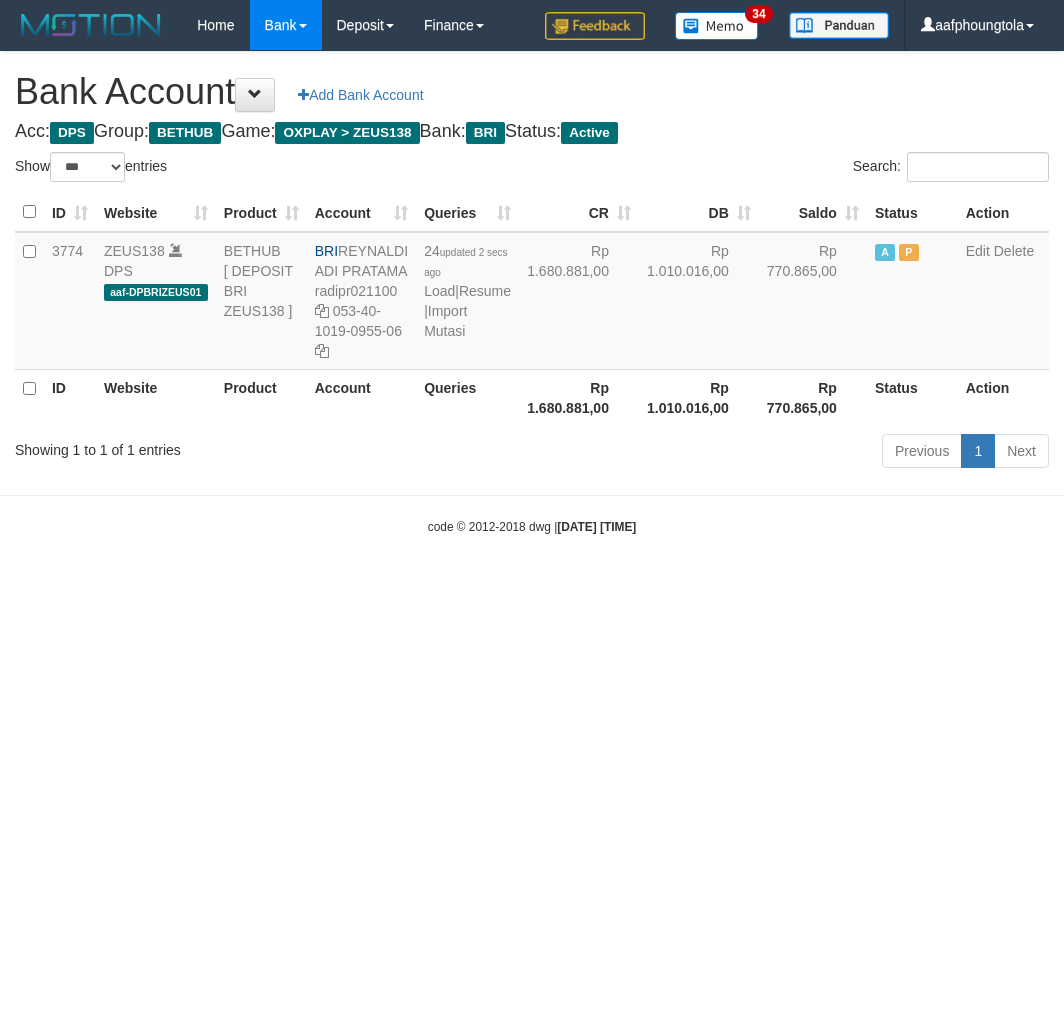 scroll, scrollTop: 0, scrollLeft: 0, axis: both 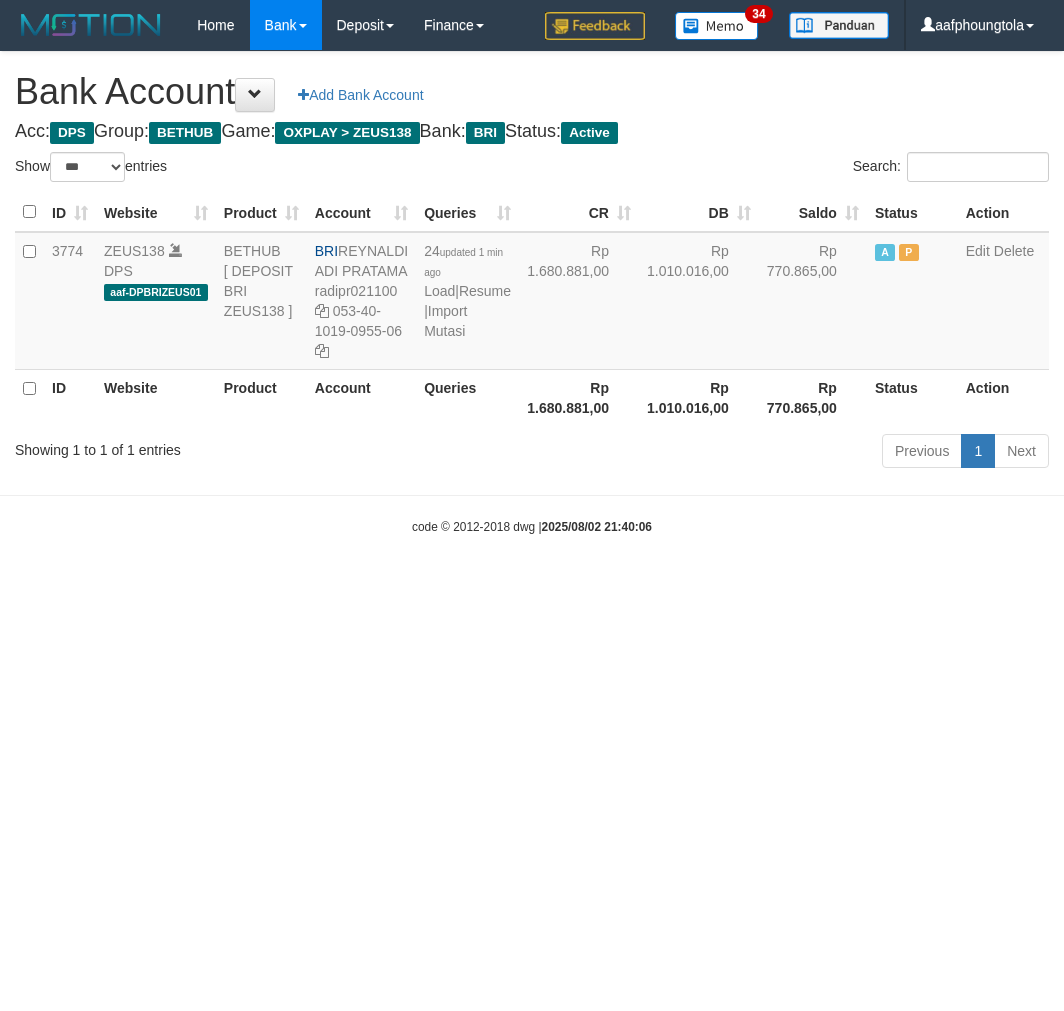 select on "***" 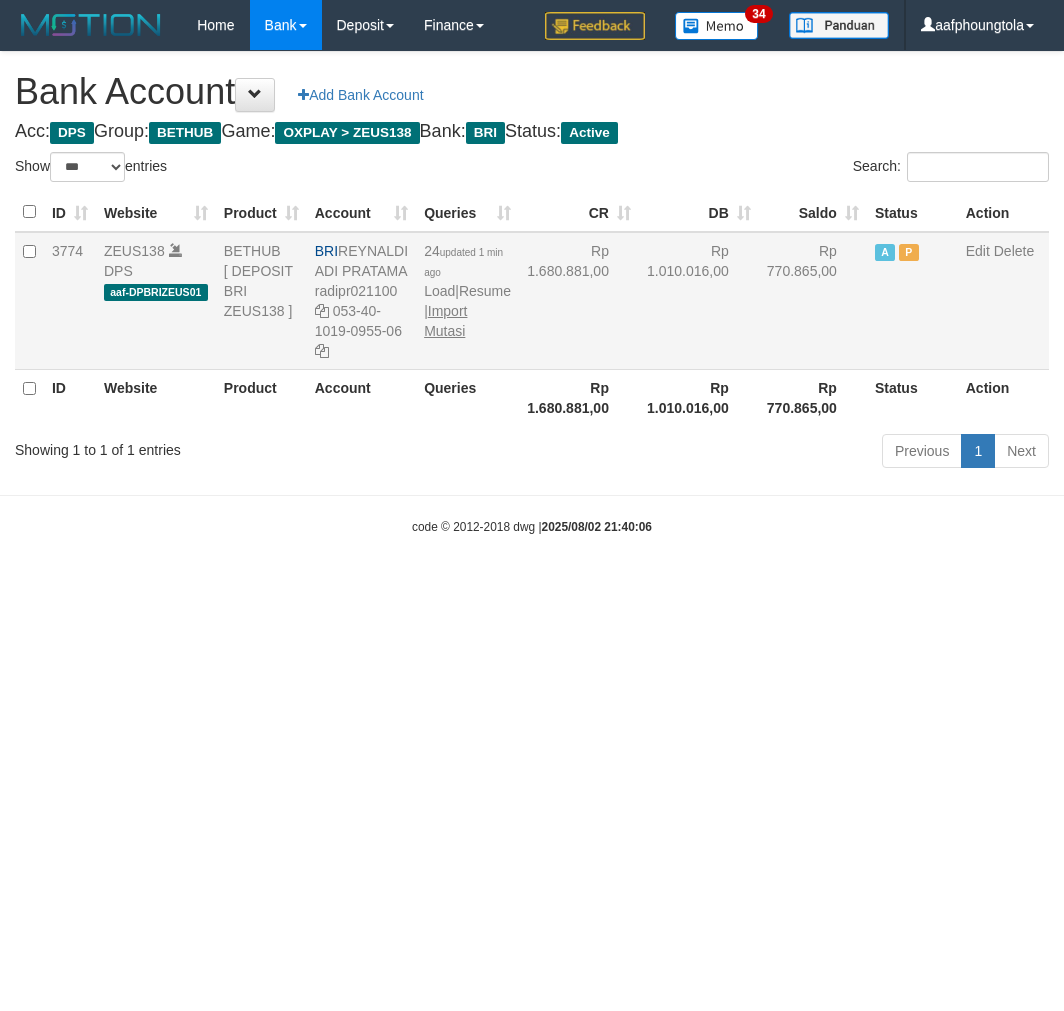 scroll, scrollTop: 0, scrollLeft: 0, axis: both 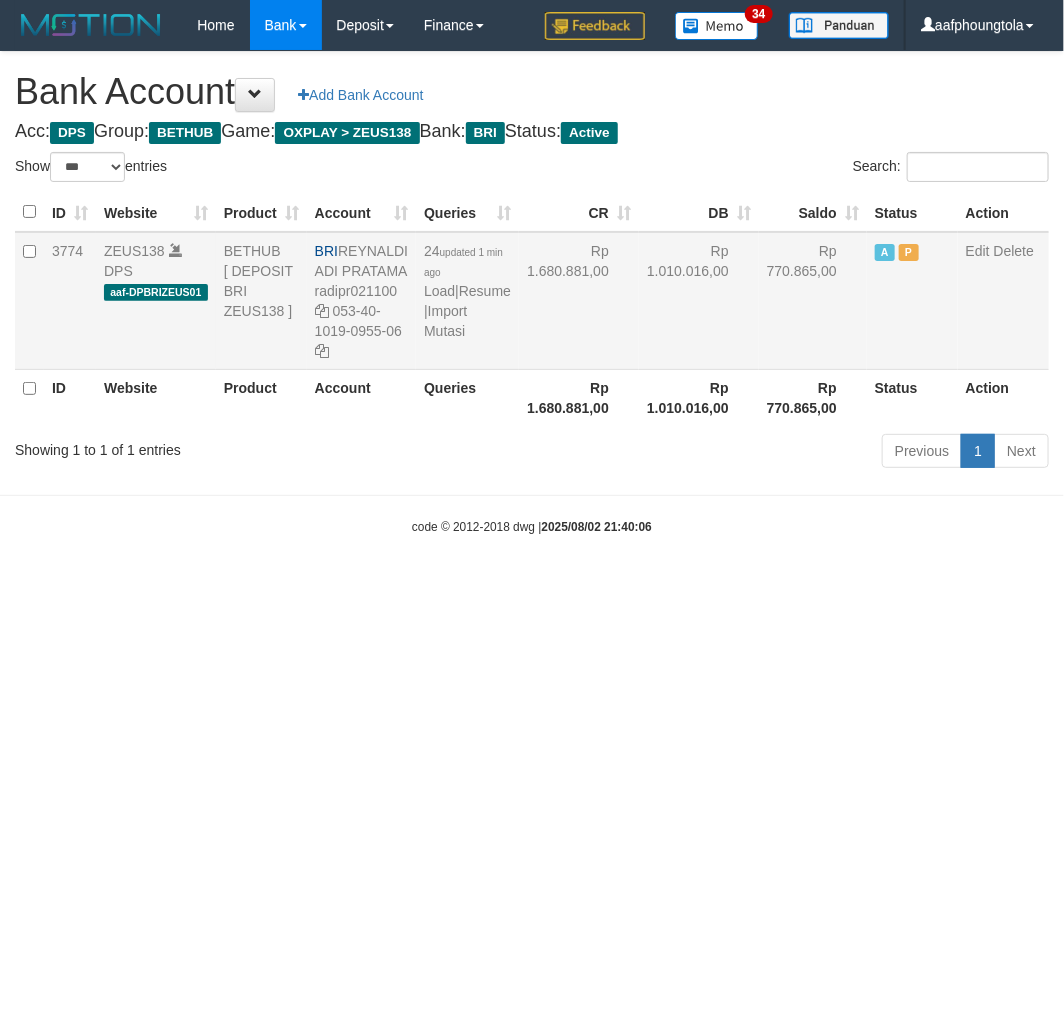 click on "24  updated 1 min ago
Load
|
Resume
|
Import Mutasi" at bounding box center [467, 301] 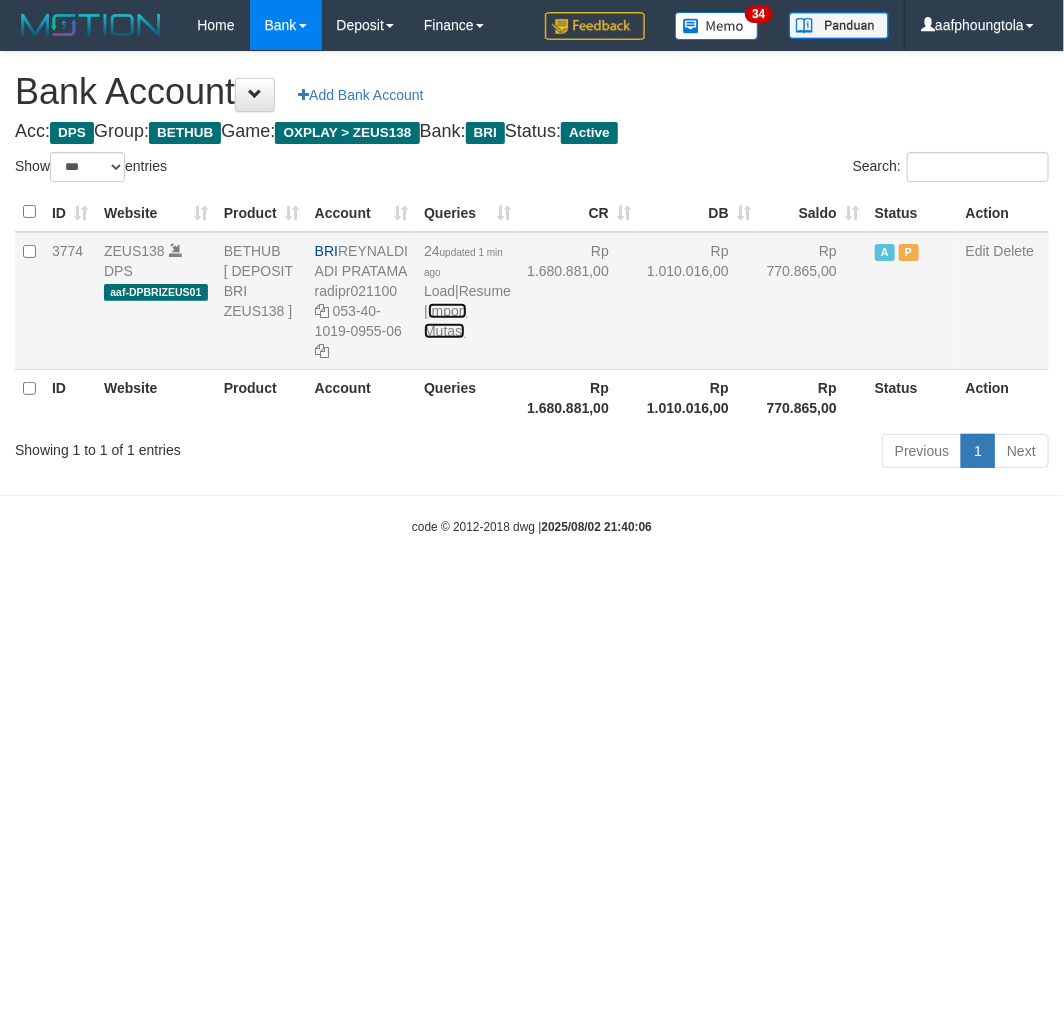 click on "Import Mutasi" at bounding box center (445, 321) 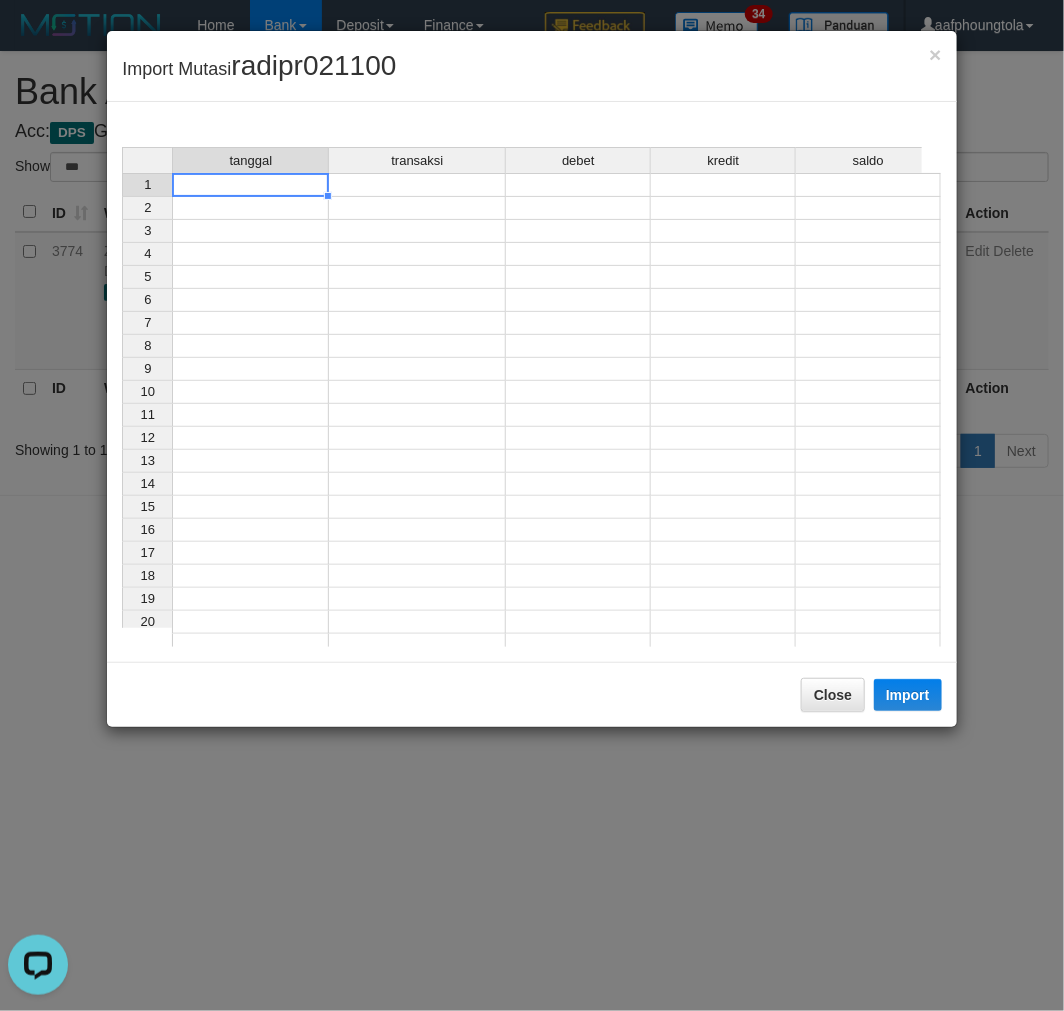 scroll, scrollTop: 0, scrollLeft: 0, axis: both 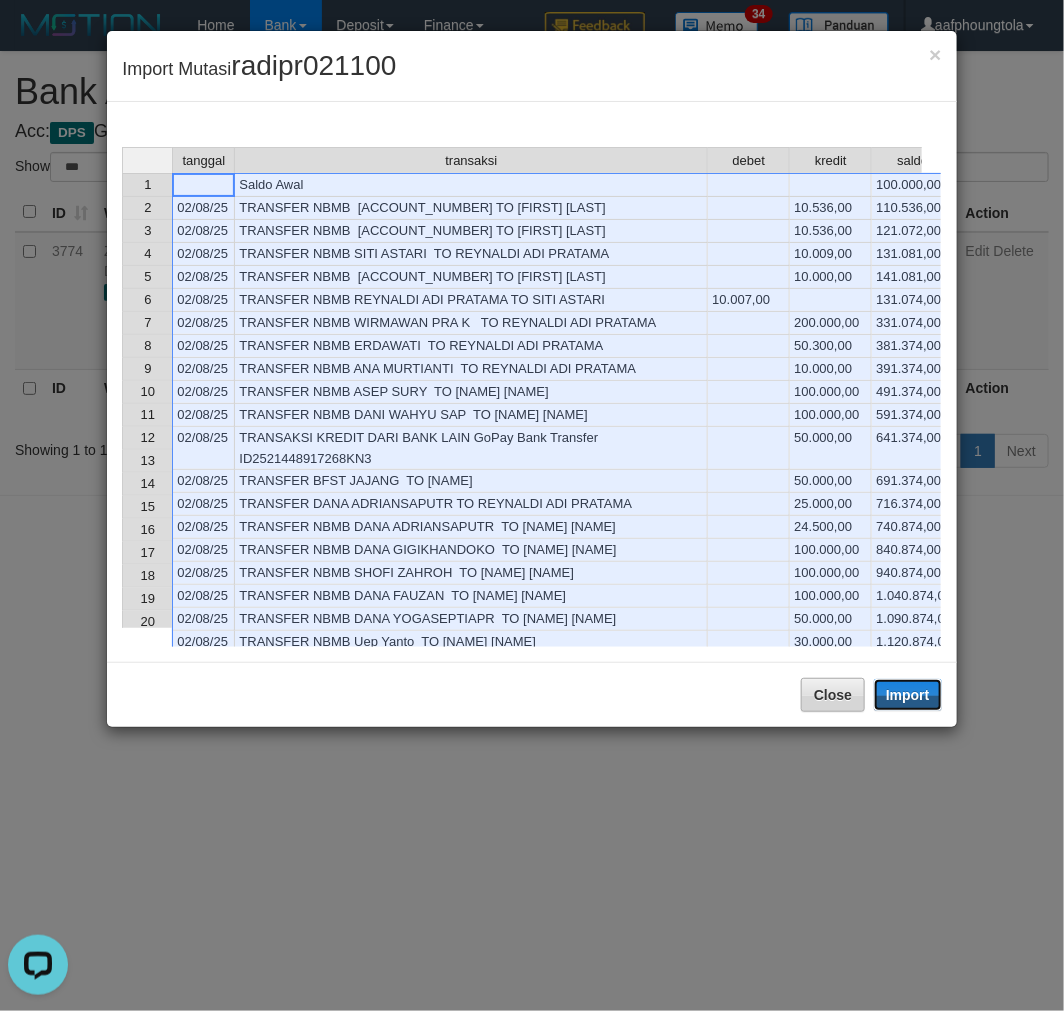 drag, startPoint x: 906, startPoint y: 703, endPoint x: 806, endPoint y: 757, distance: 113.64858 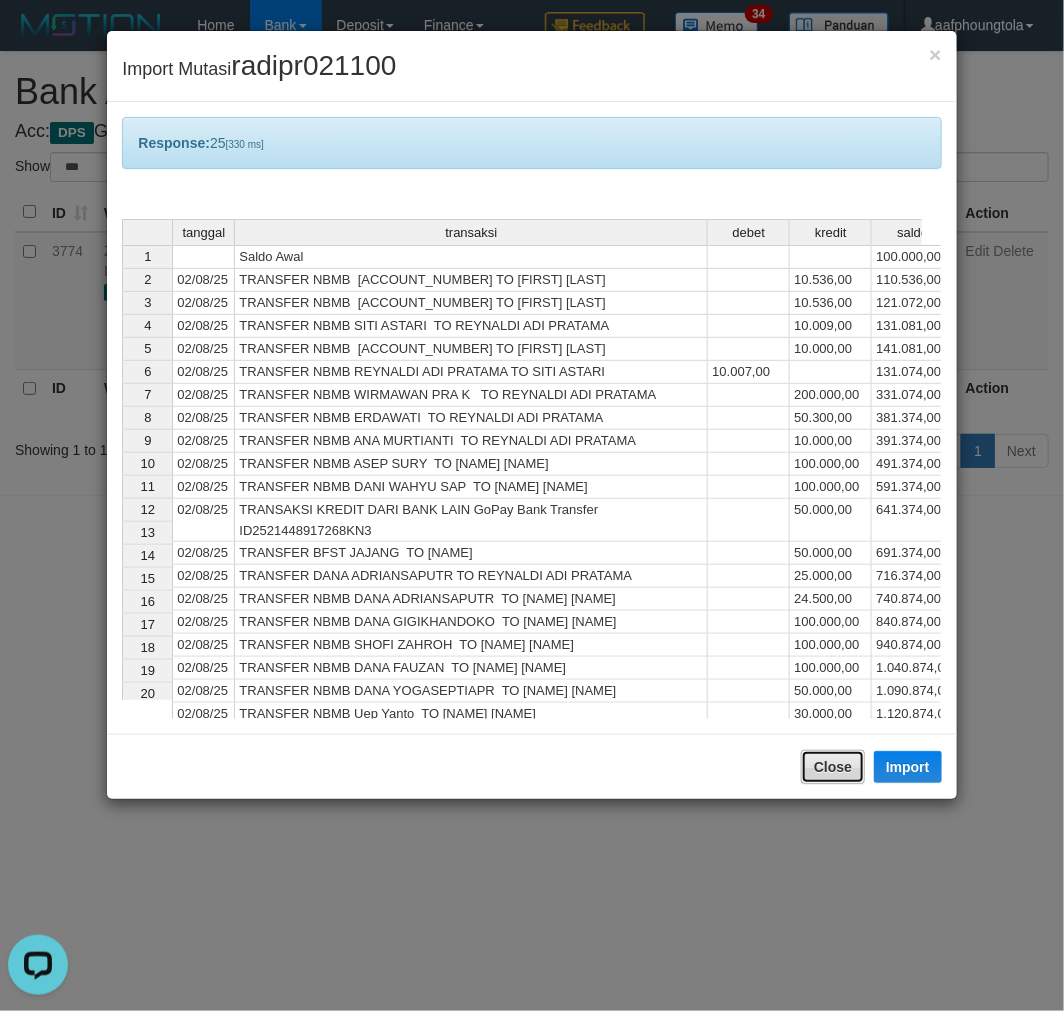 click on "Close" at bounding box center (833, 767) 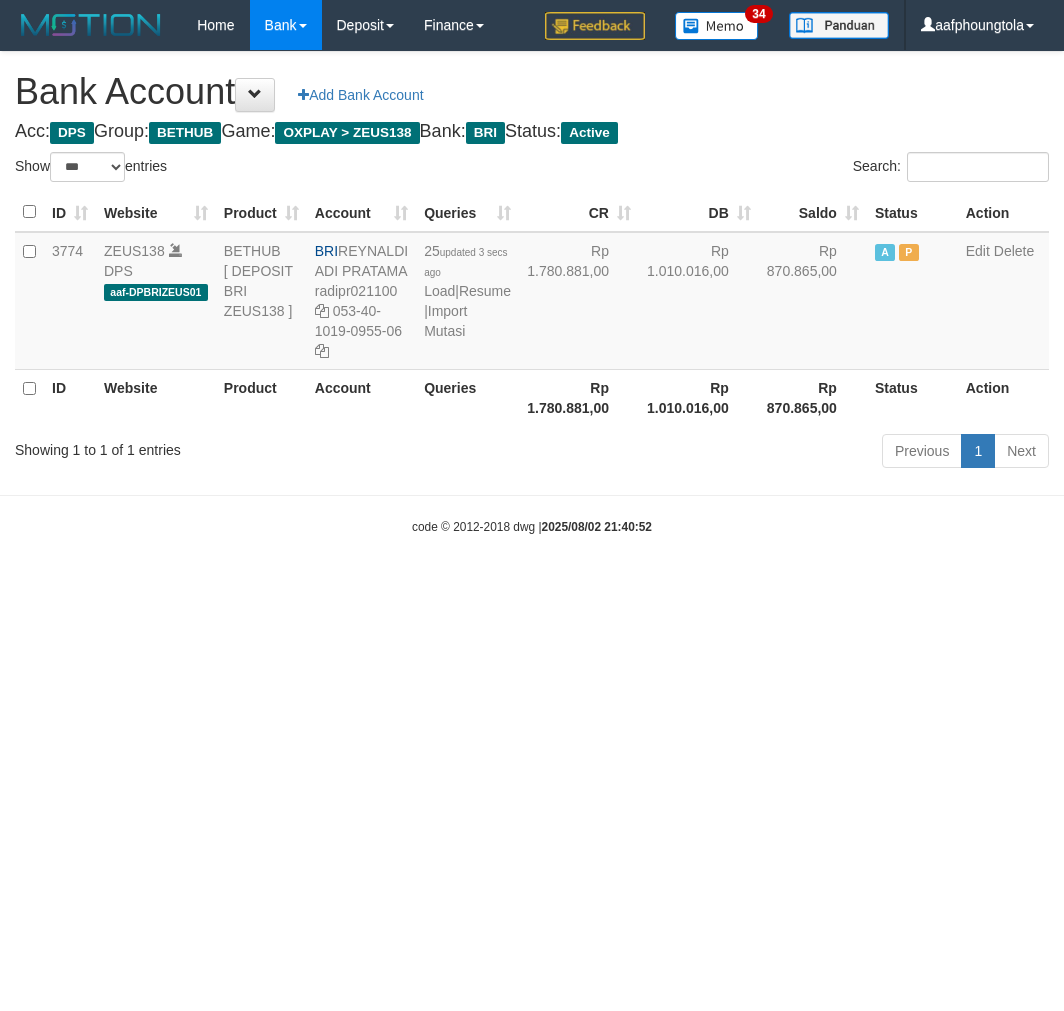 select on "***" 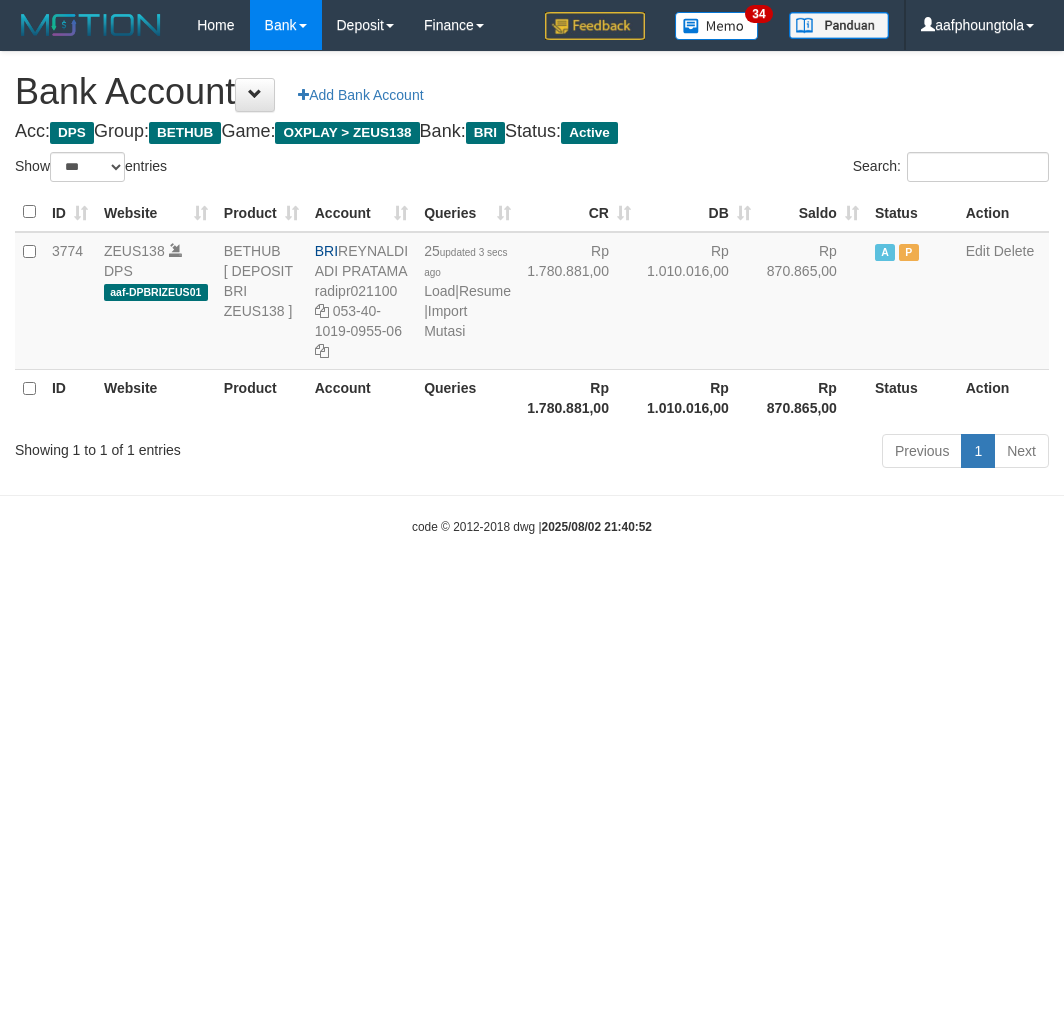 scroll, scrollTop: 0, scrollLeft: 0, axis: both 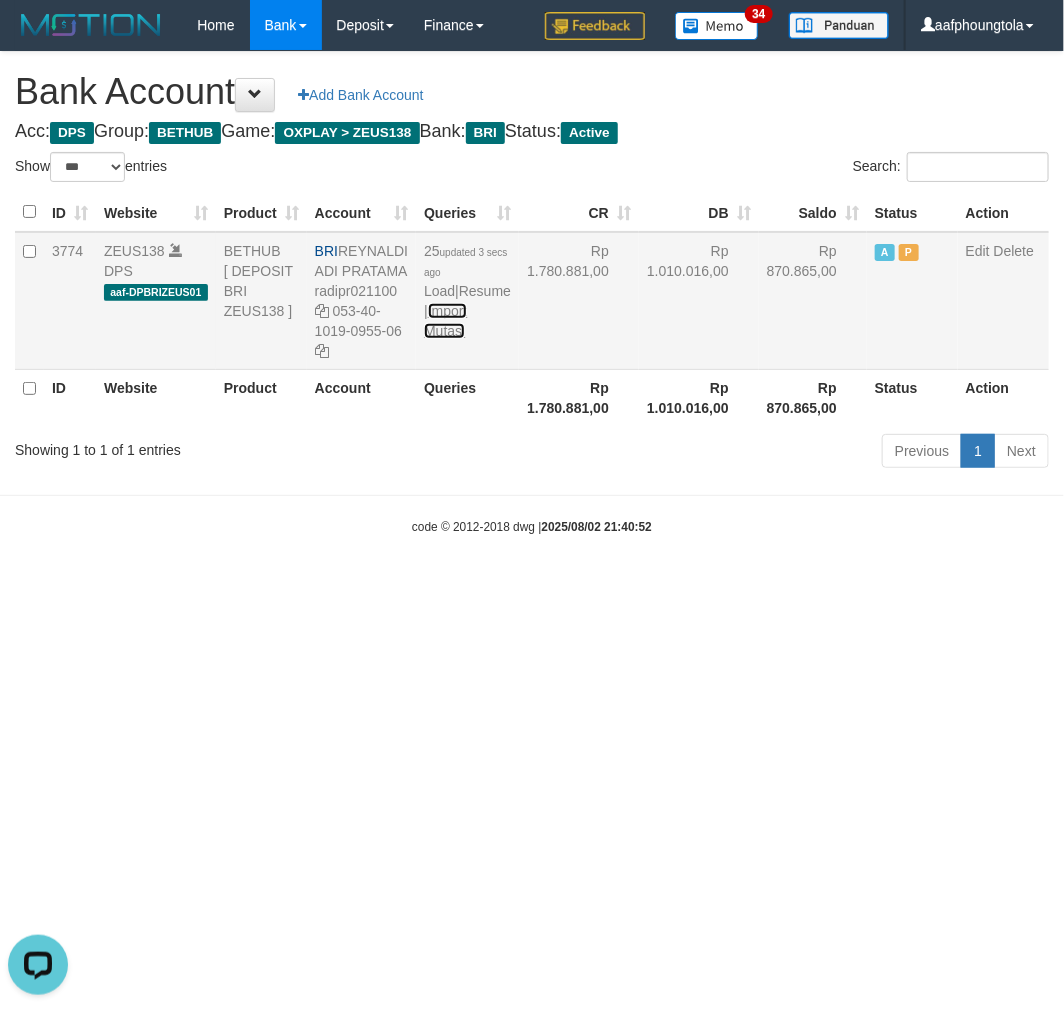 click on "Import Mutasi" at bounding box center [445, 321] 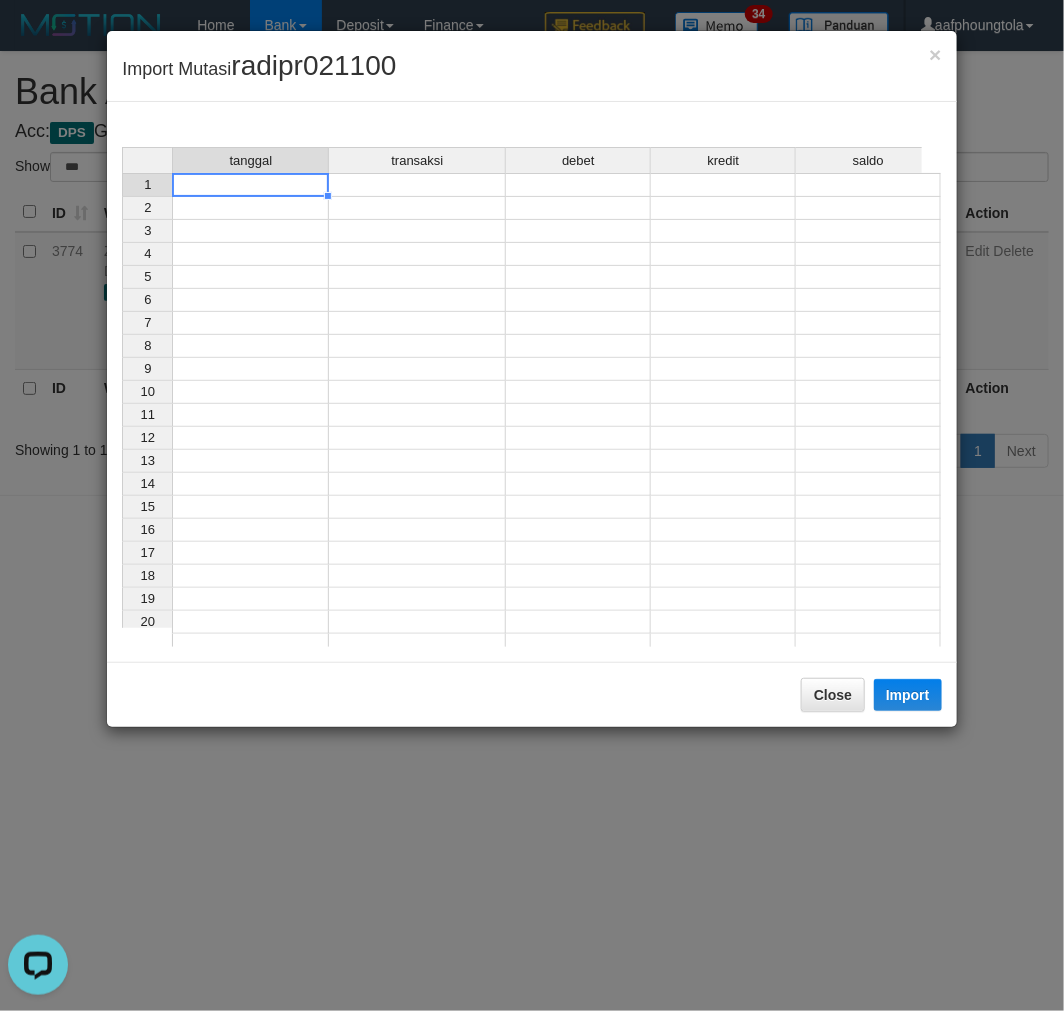 click on "tanggal transaksi debet kredit saldo 1 2 3 4 5 6 7 8 9 10 11 12 13 14 15 16 17 18 19 20 21" at bounding box center [122, 402] 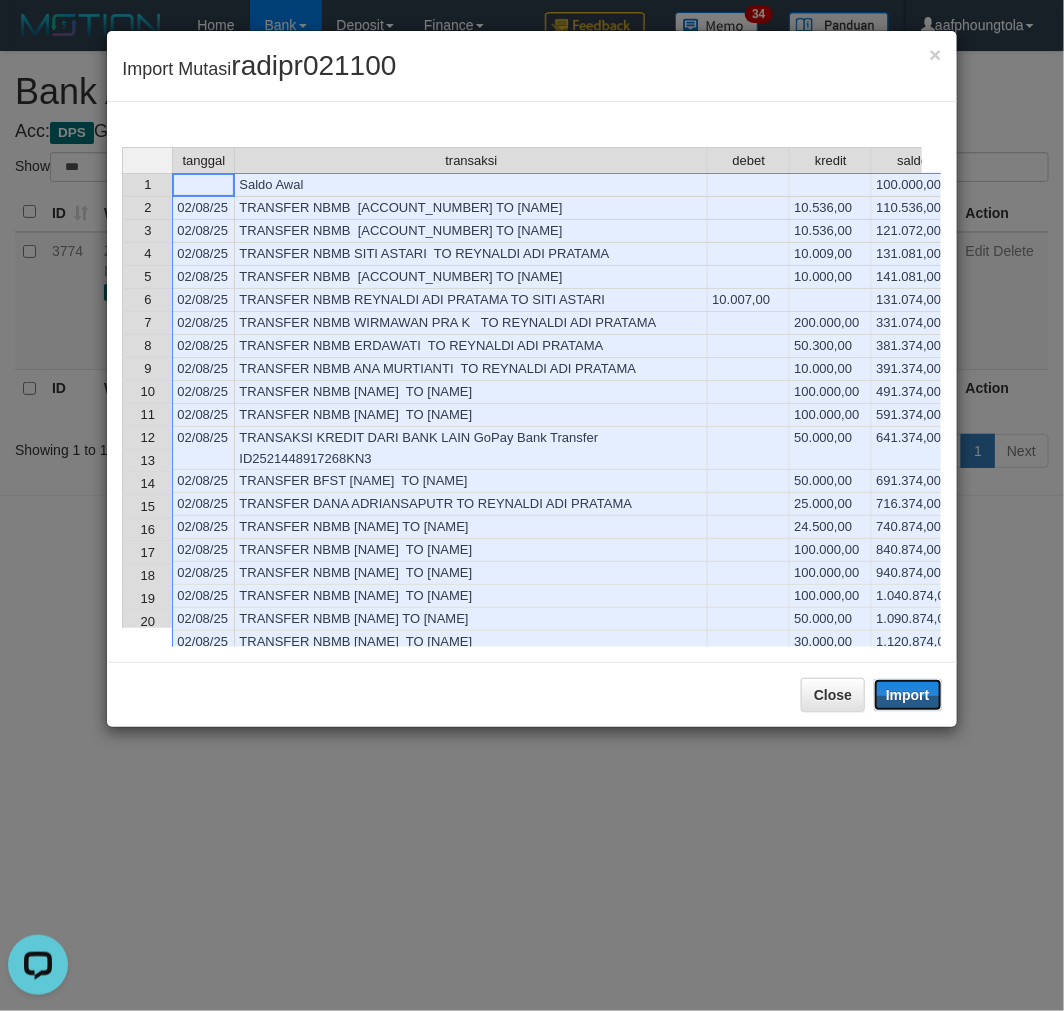 drag, startPoint x: 924, startPoint y: 693, endPoint x: 2, endPoint y: 585, distance: 928.30383 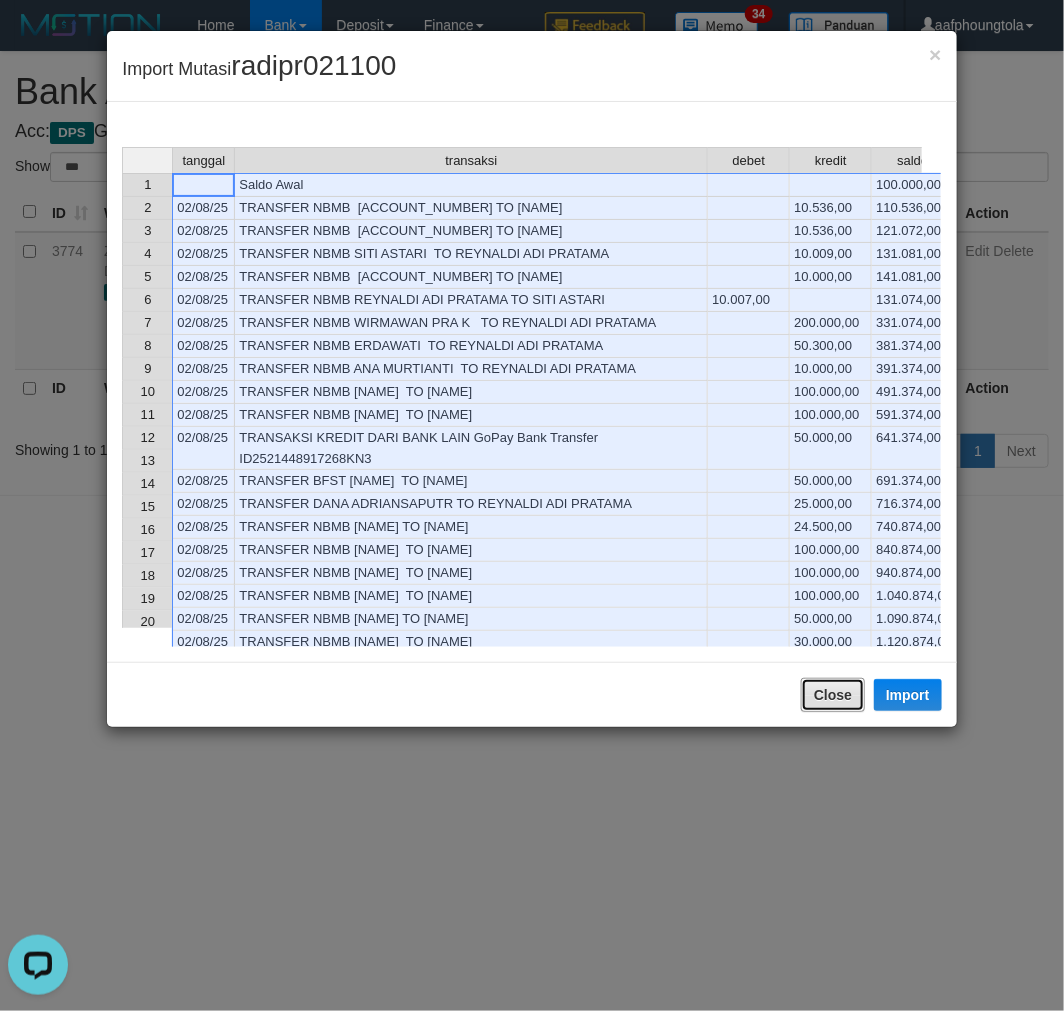 click on "Close" at bounding box center (833, 695) 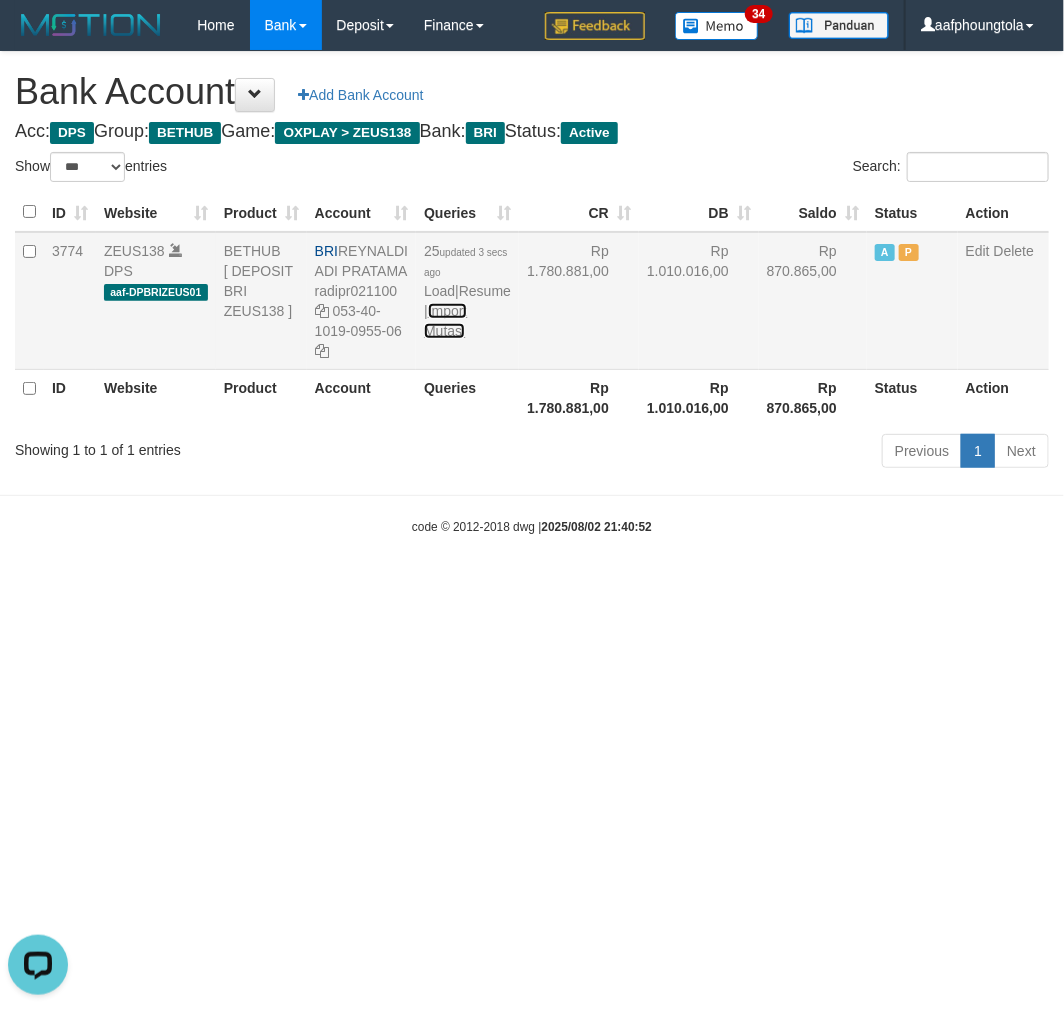click on "Import Mutasi" at bounding box center (445, 321) 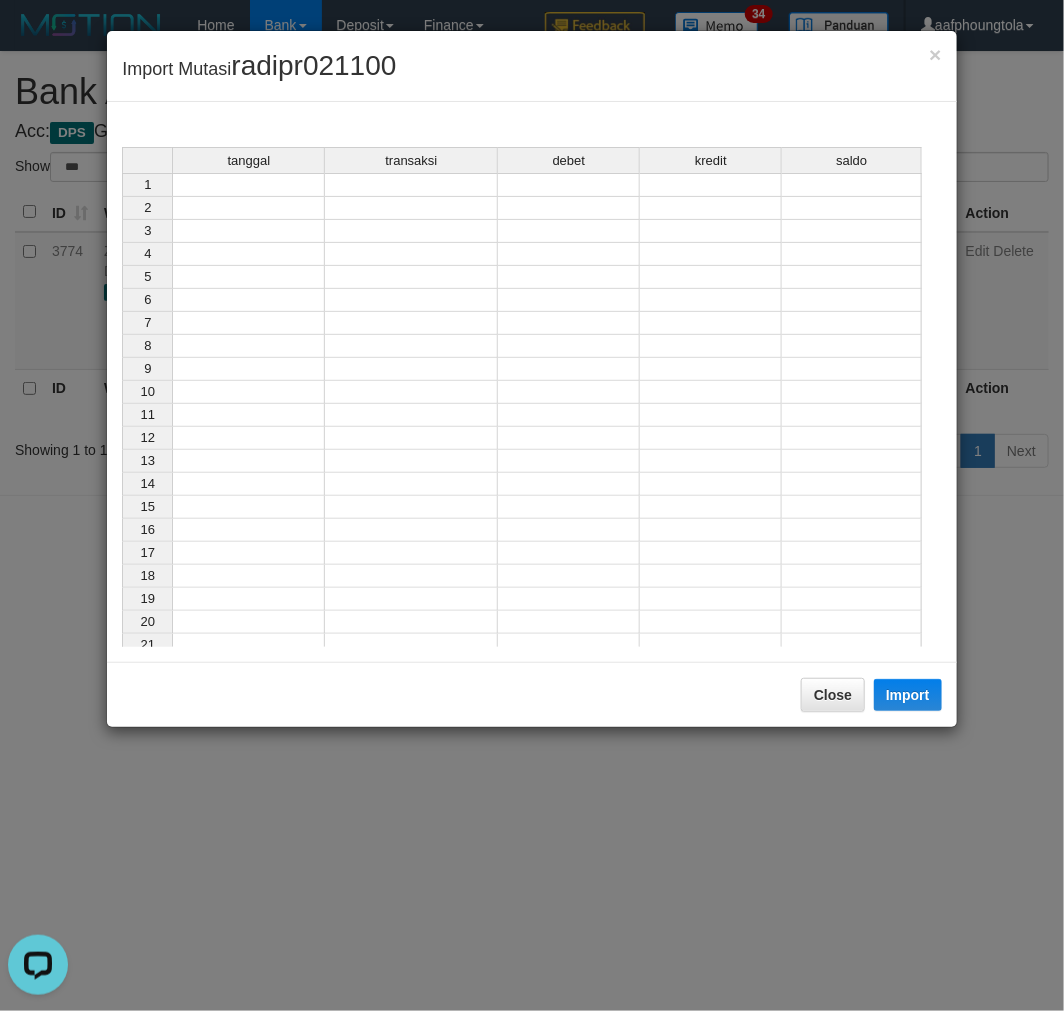 click at bounding box center (248, 185) 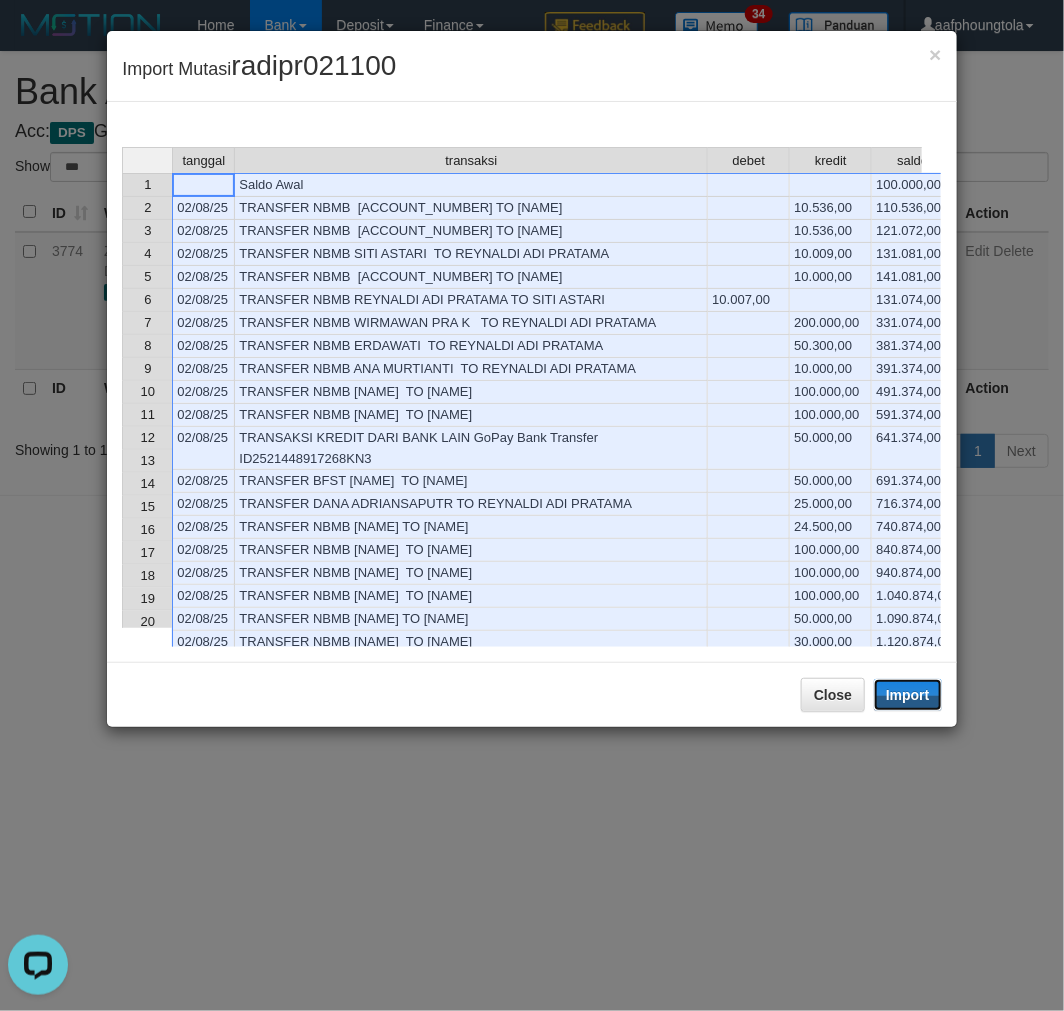 drag, startPoint x: 913, startPoint y: 697, endPoint x: 2, endPoint y: 508, distance: 930.39886 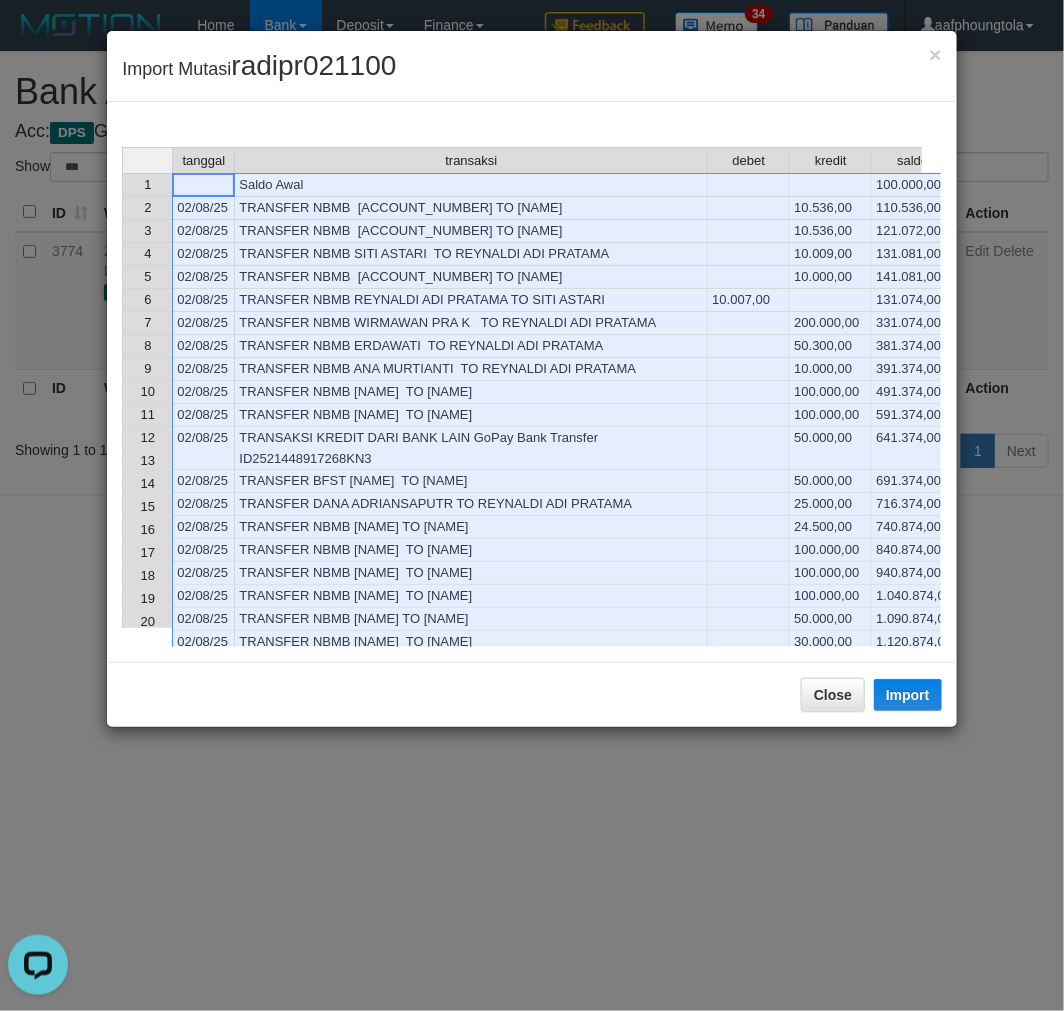 click on "Close
Import" at bounding box center (531, 694) 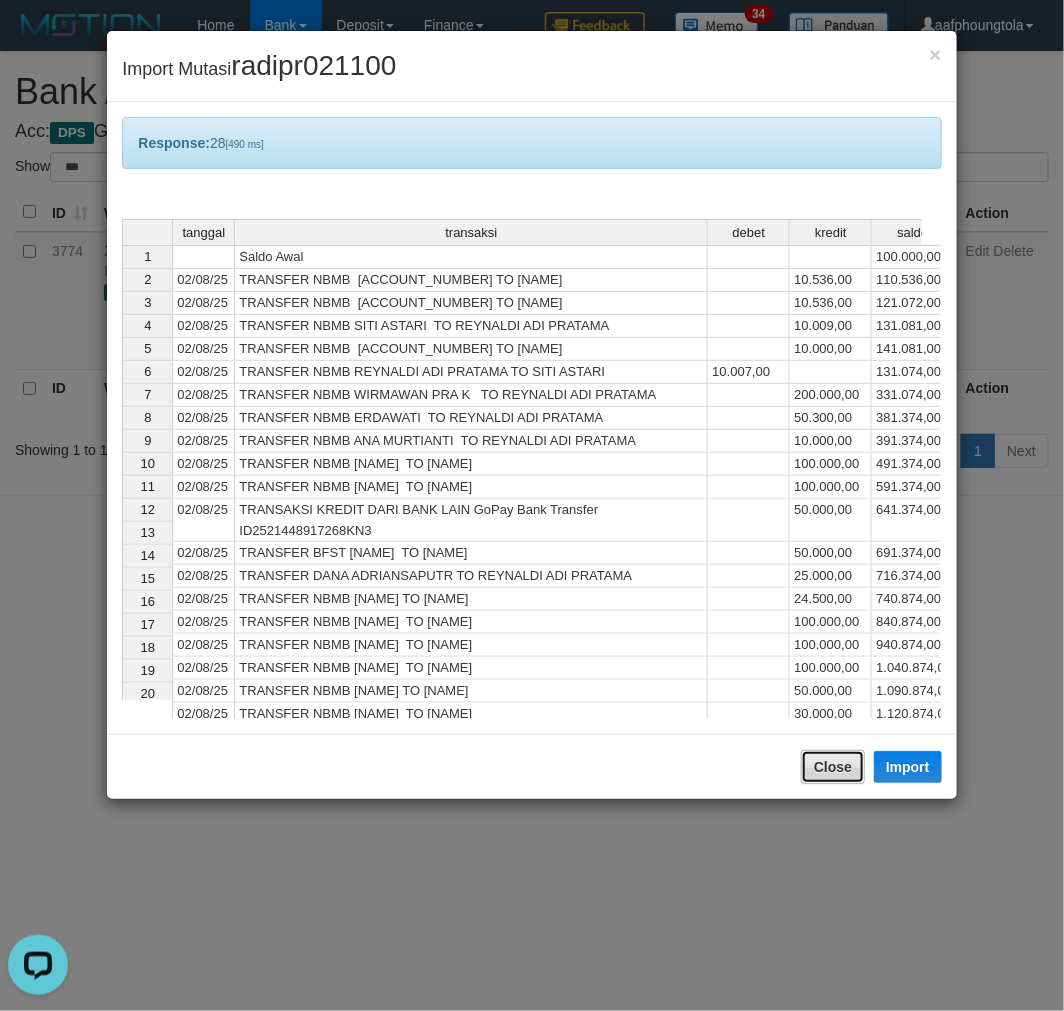 click on "Close" at bounding box center [833, 767] 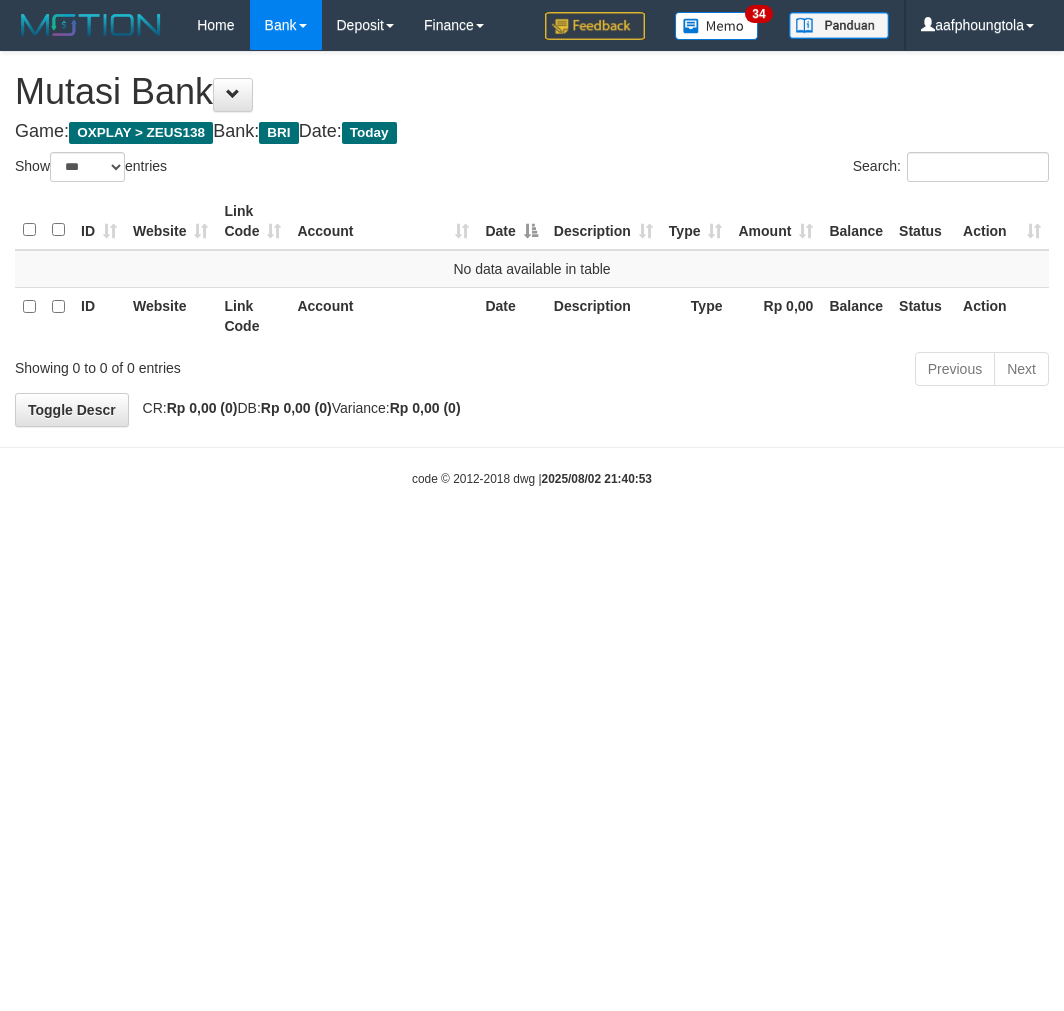 select on "***" 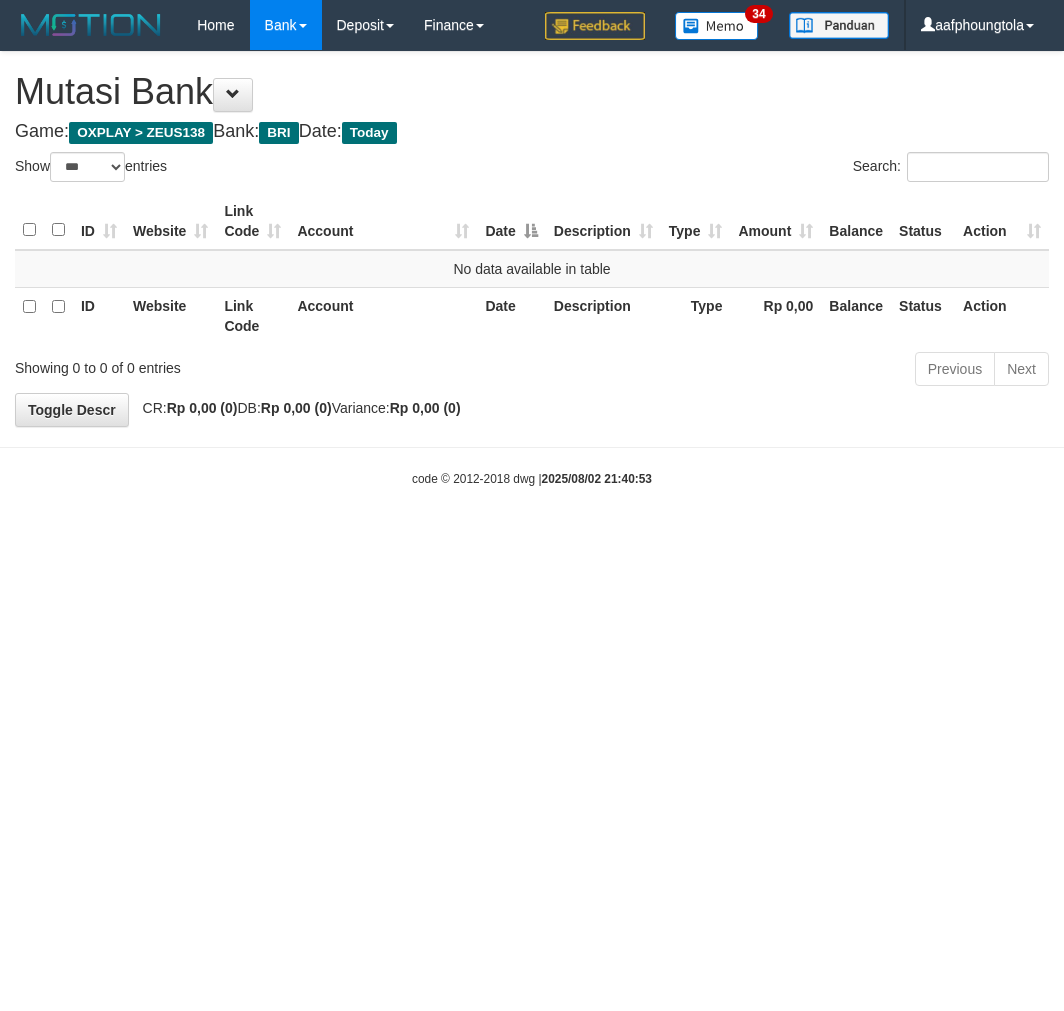 scroll, scrollTop: 0, scrollLeft: 0, axis: both 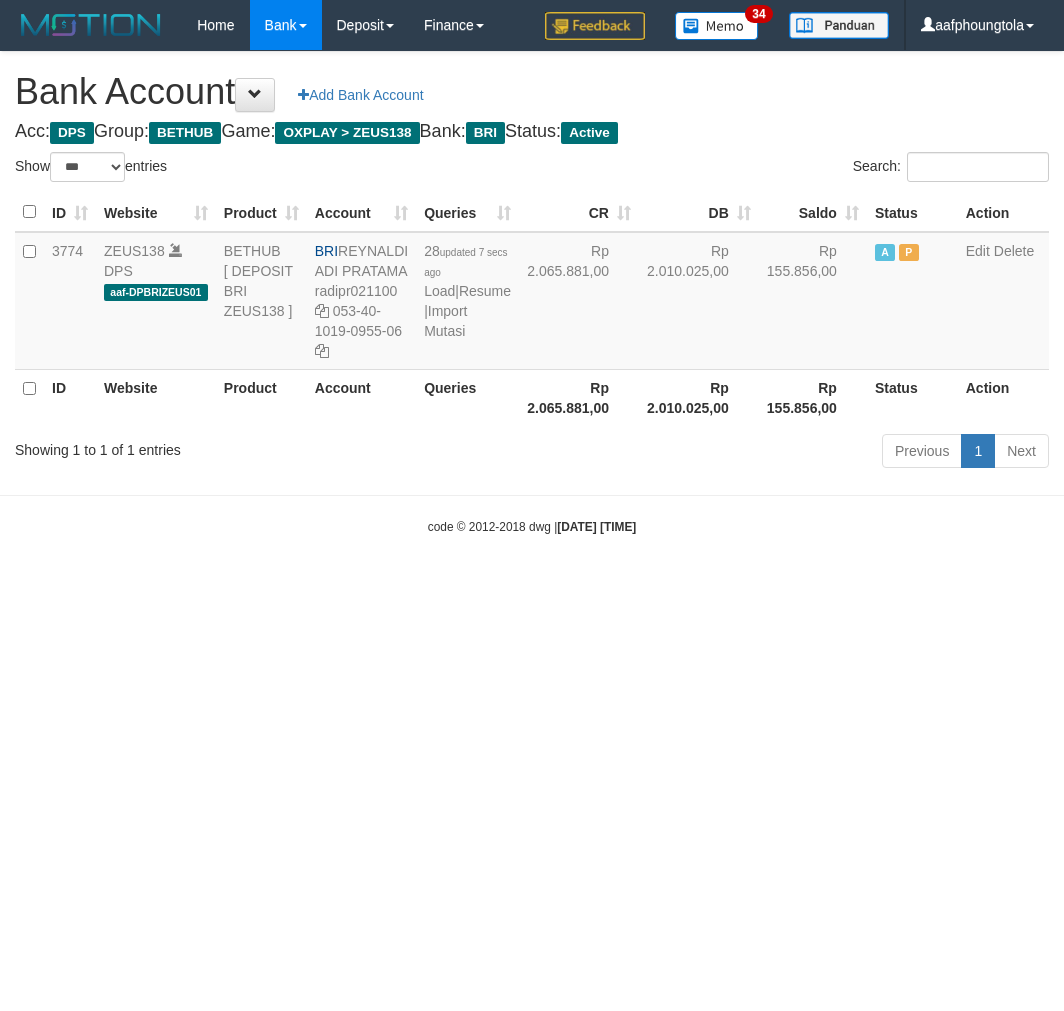 select on "***" 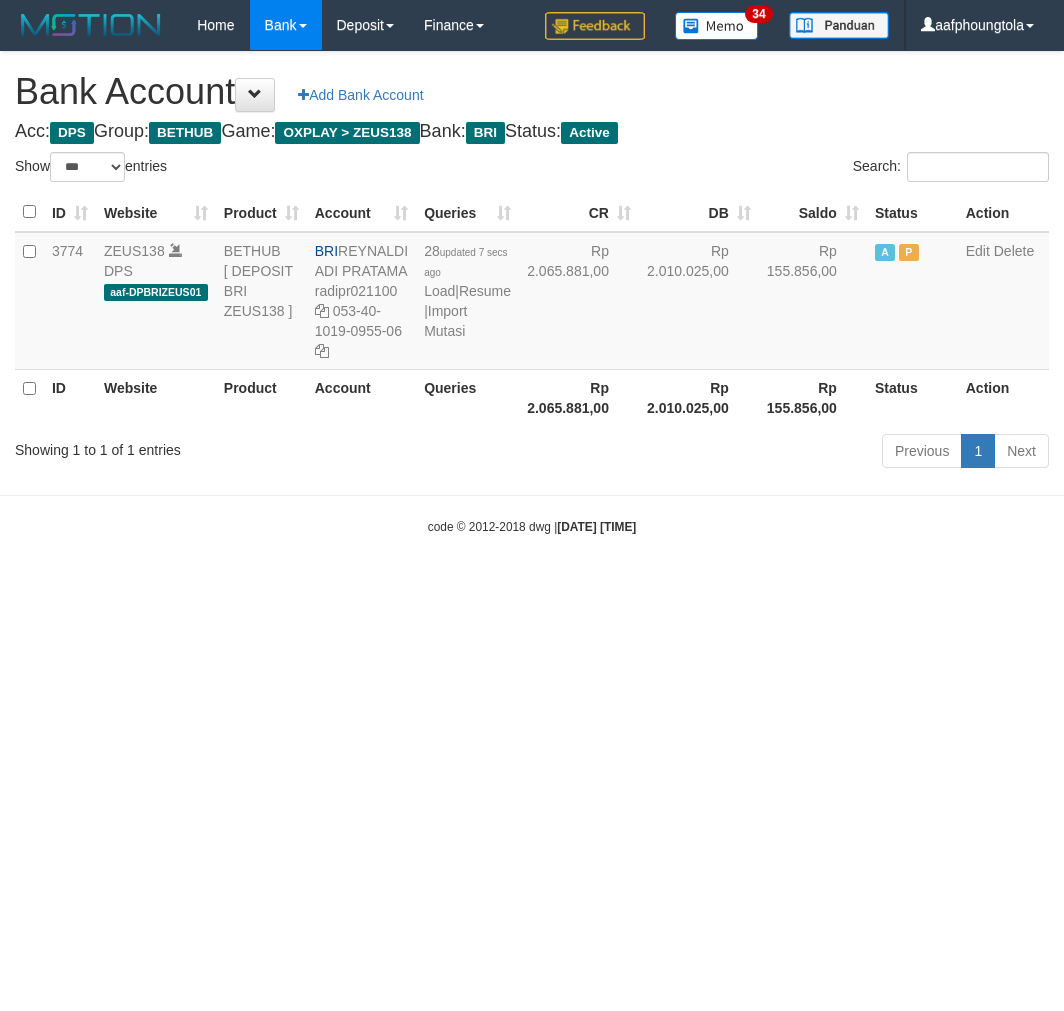 scroll, scrollTop: 0, scrollLeft: 0, axis: both 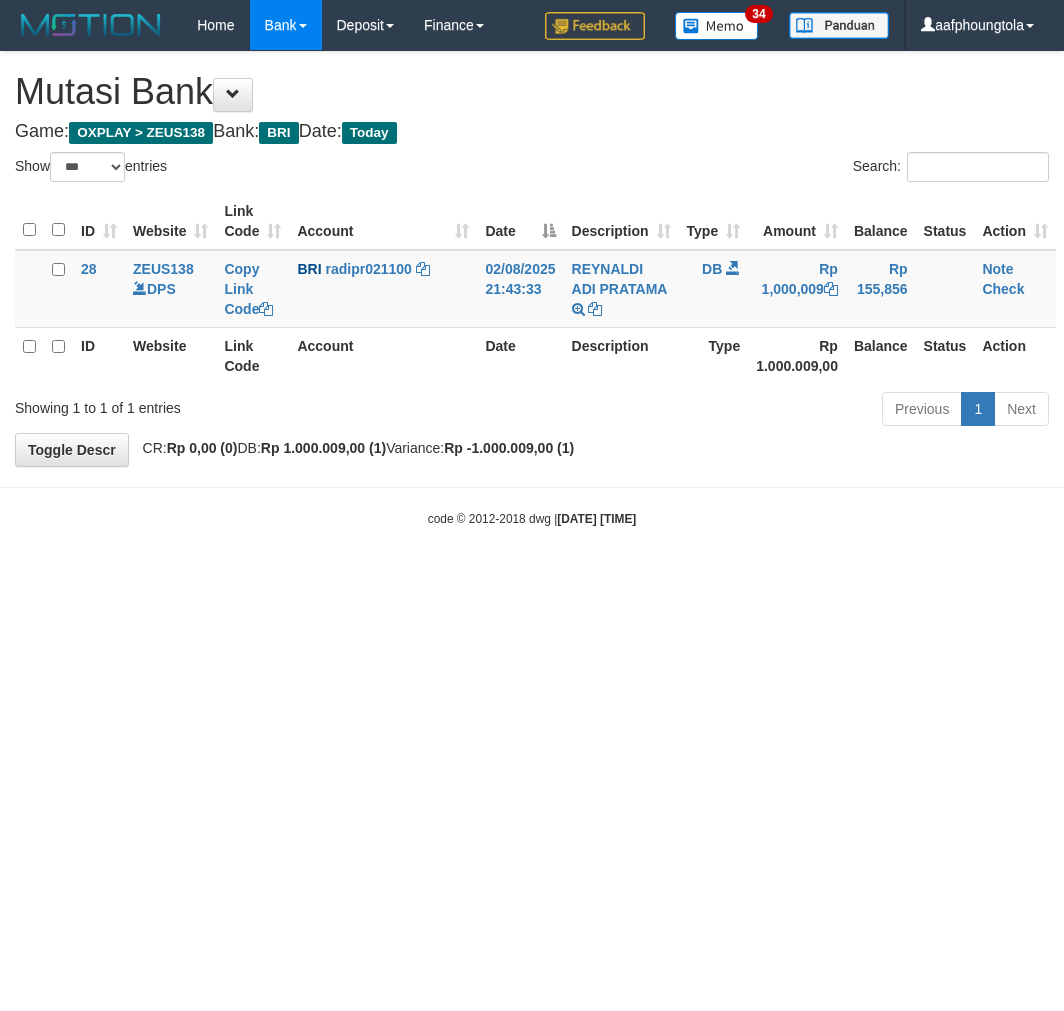 select on "***" 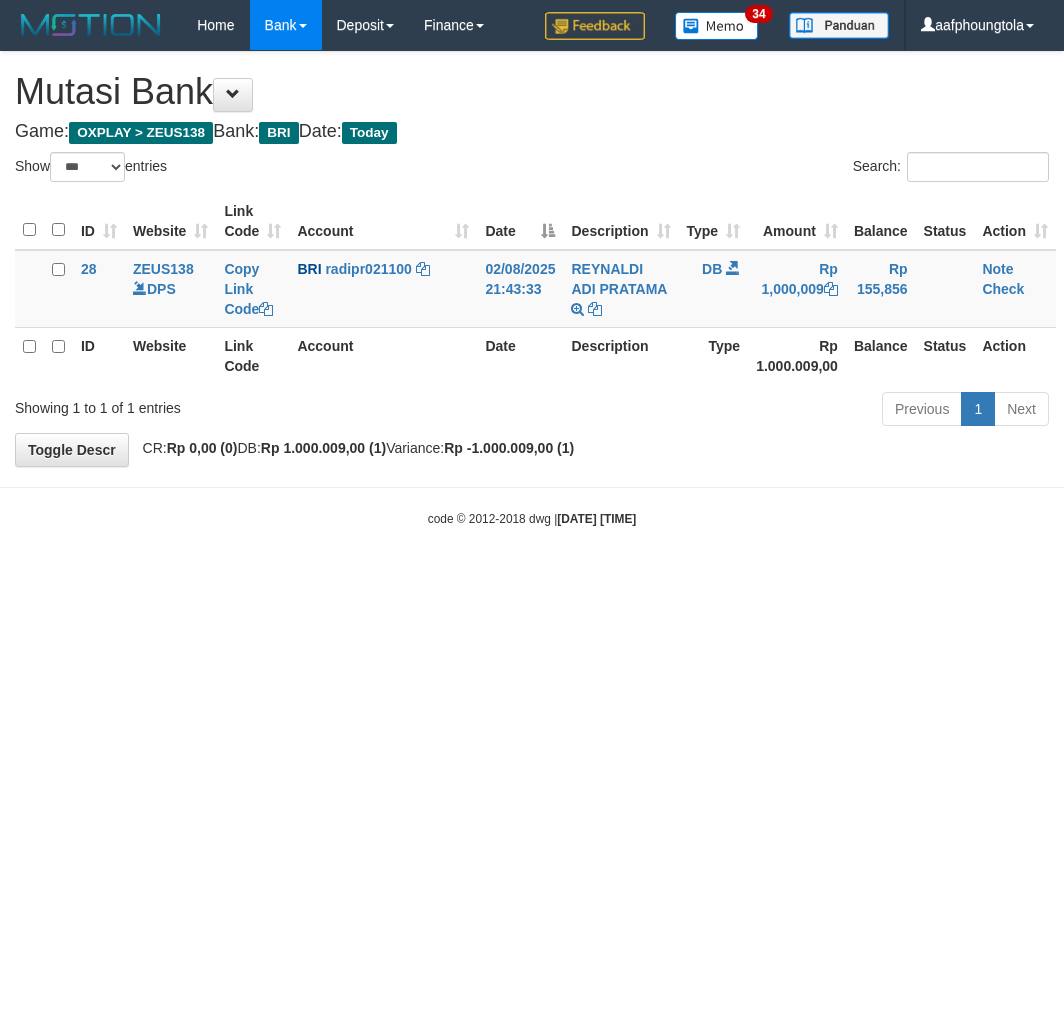 scroll, scrollTop: 0, scrollLeft: 0, axis: both 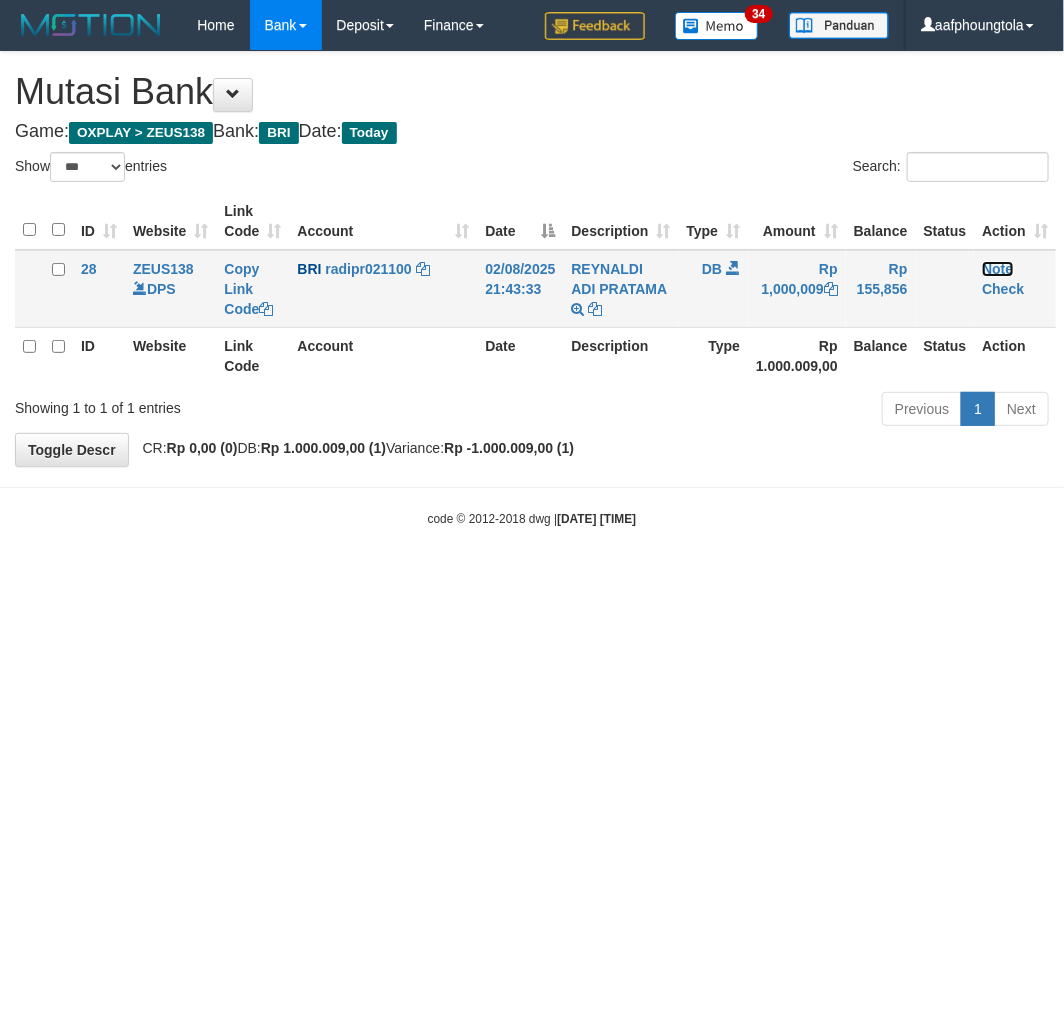 click on "Note" at bounding box center (997, 269) 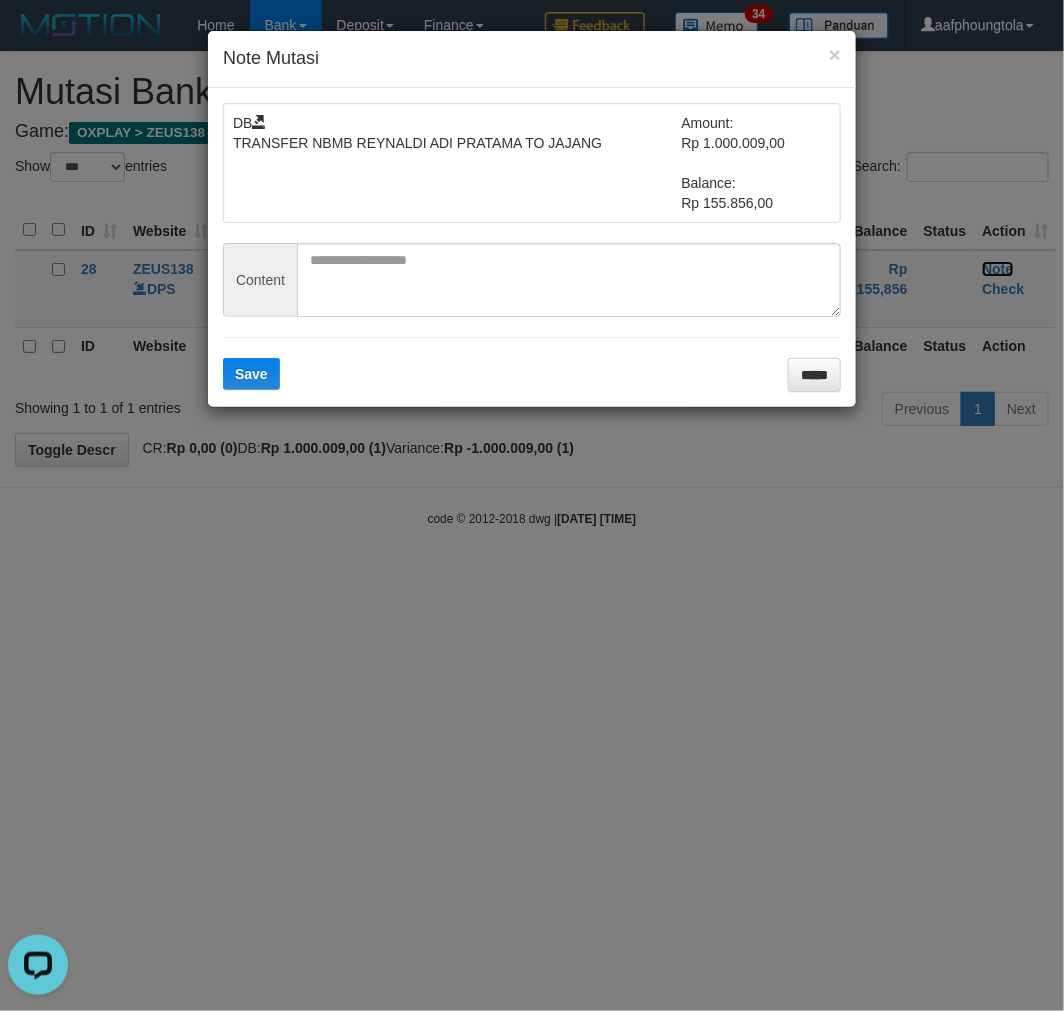 scroll, scrollTop: 0, scrollLeft: 0, axis: both 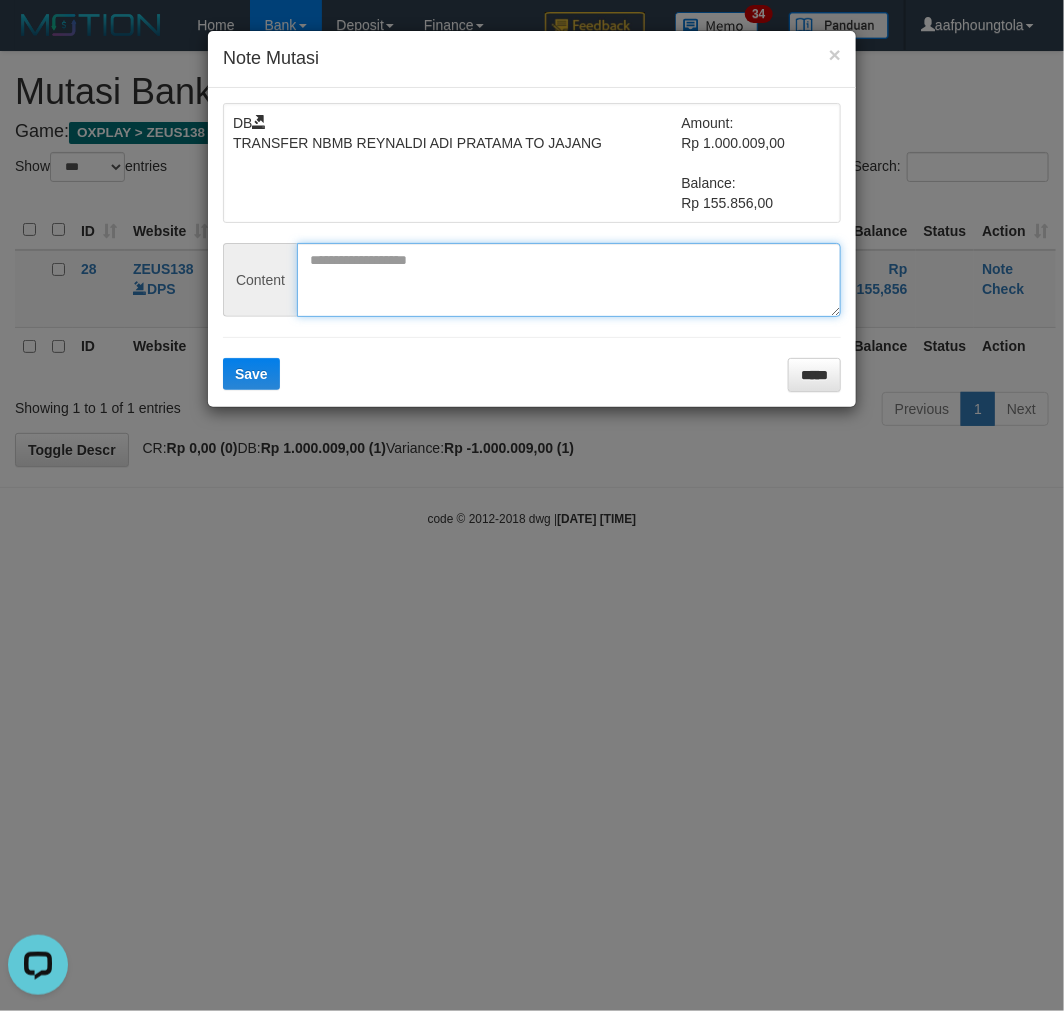 drag, startPoint x: 548, startPoint y: 310, endPoint x: 522, endPoint y: 312, distance: 26.076809 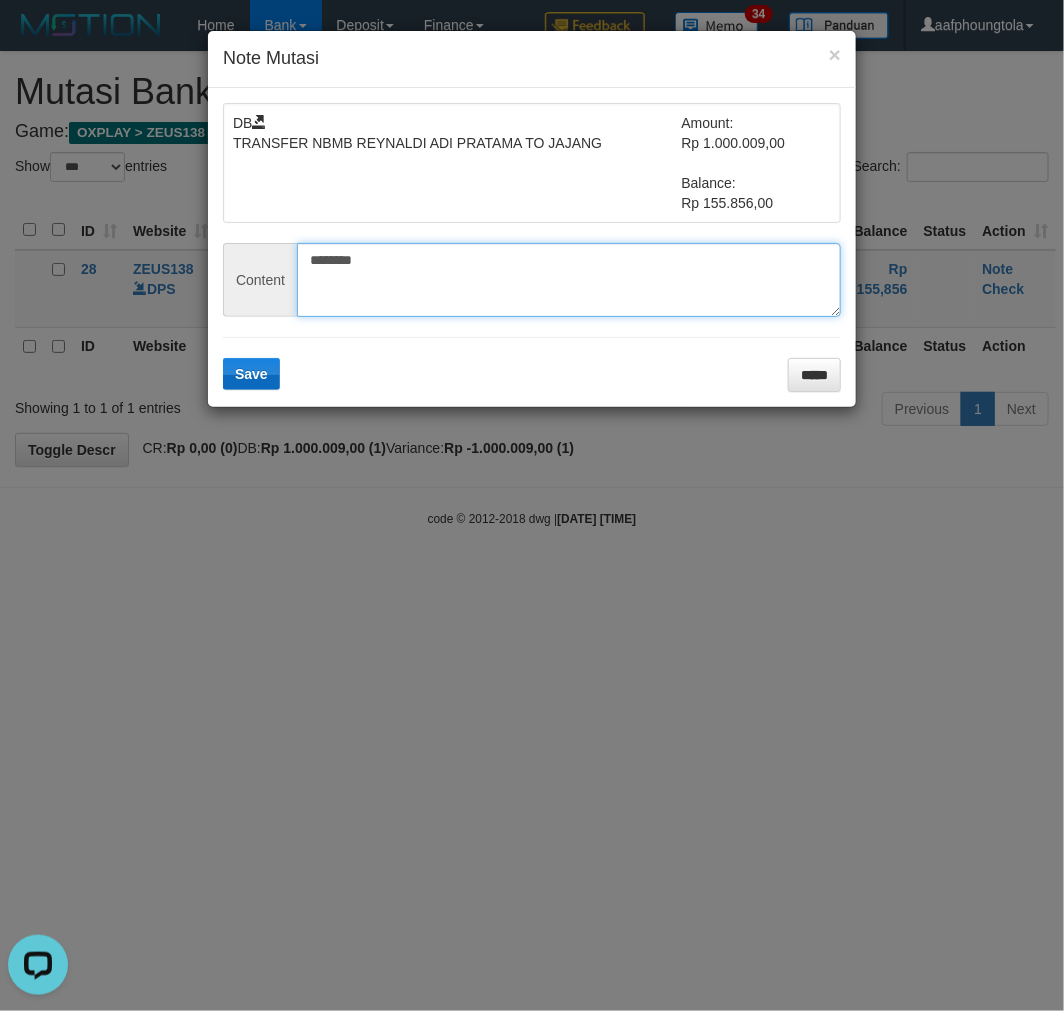 type on "********" 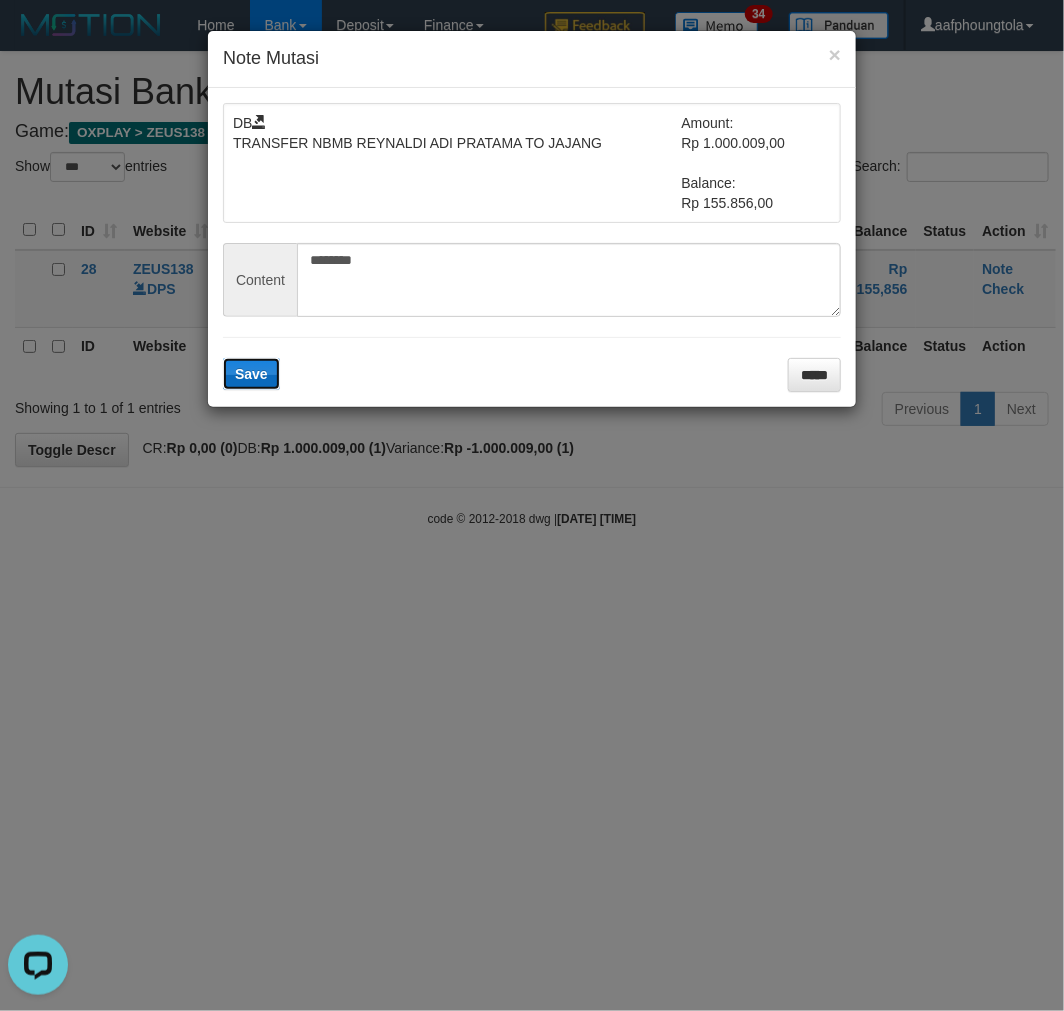 click on "Save" at bounding box center (251, 374) 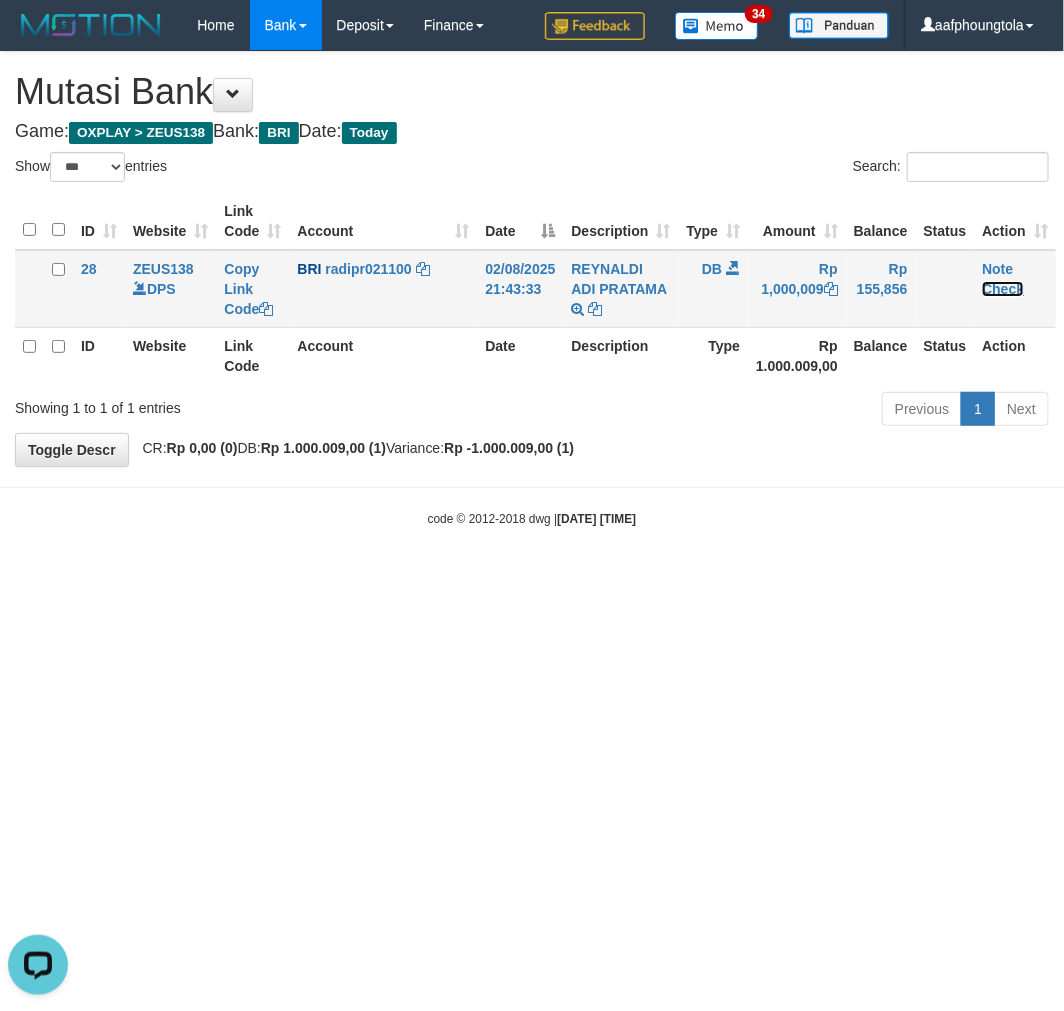 click on "Check" at bounding box center (1003, 289) 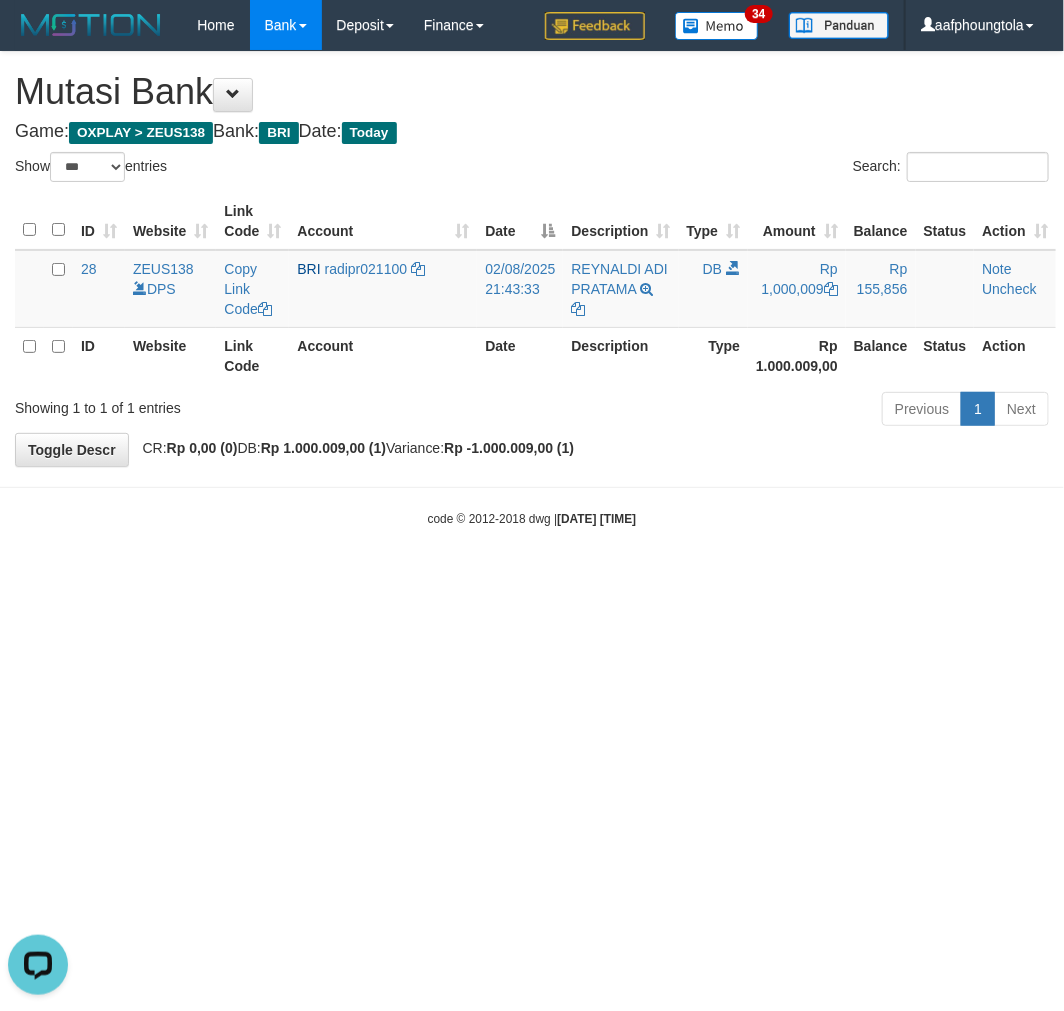 click on "Toggle navigation
Home
Bank
Account List
Load
By Website
Group
[OXPLAY]													ZEUS138
By Load Group (DPS)
Sync" at bounding box center [532, 289] 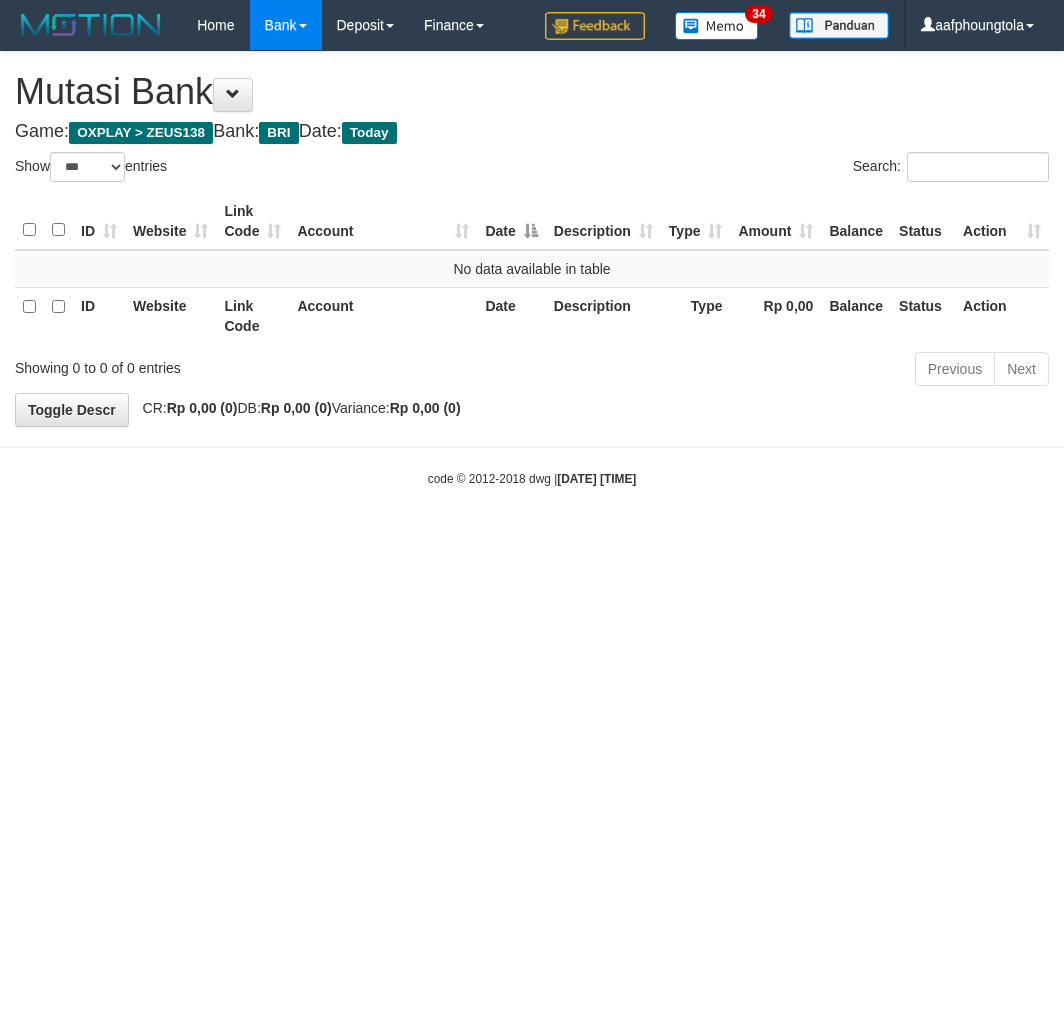 select on "***" 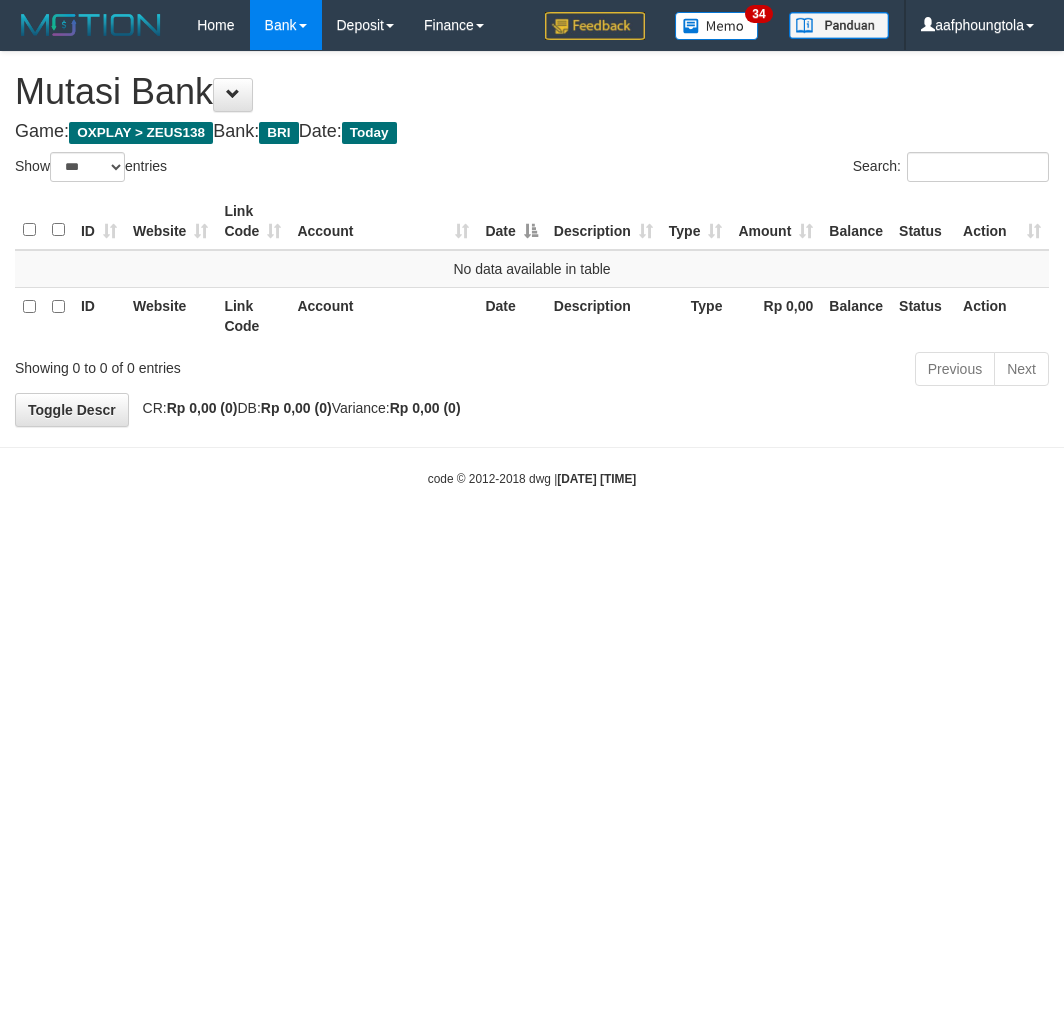 scroll, scrollTop: 0, scrollLeft: 0, axis: both 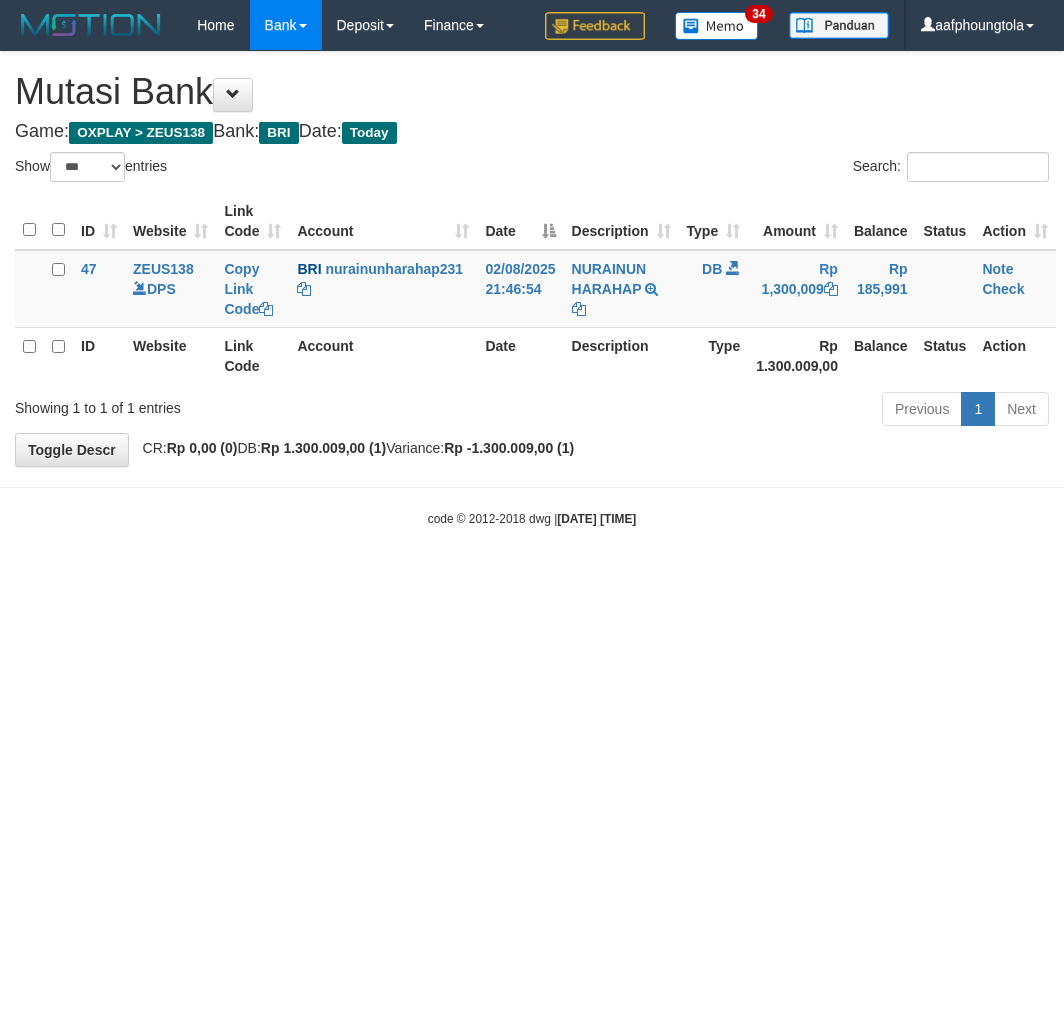 select on "***" 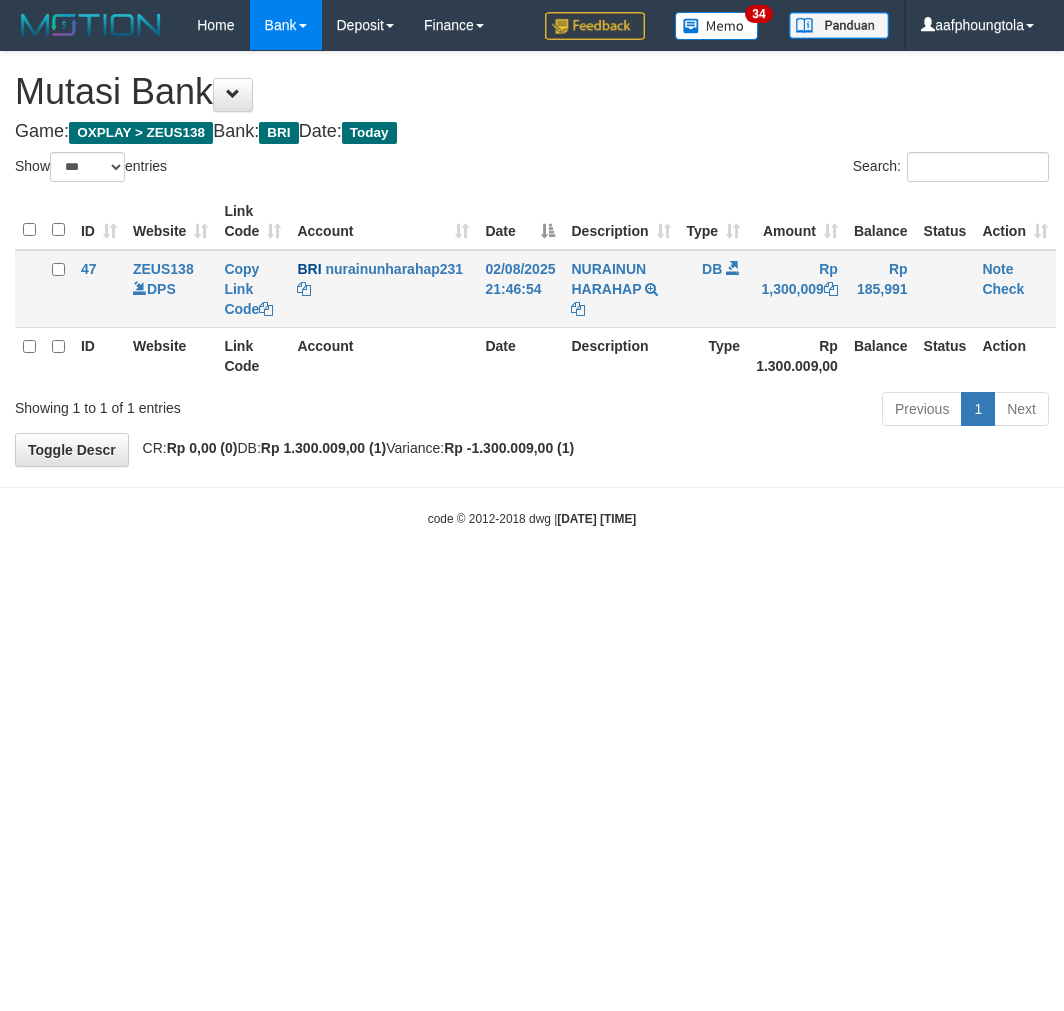 scroll, scrollTop: 0, scrollLeft: 0, axis: both 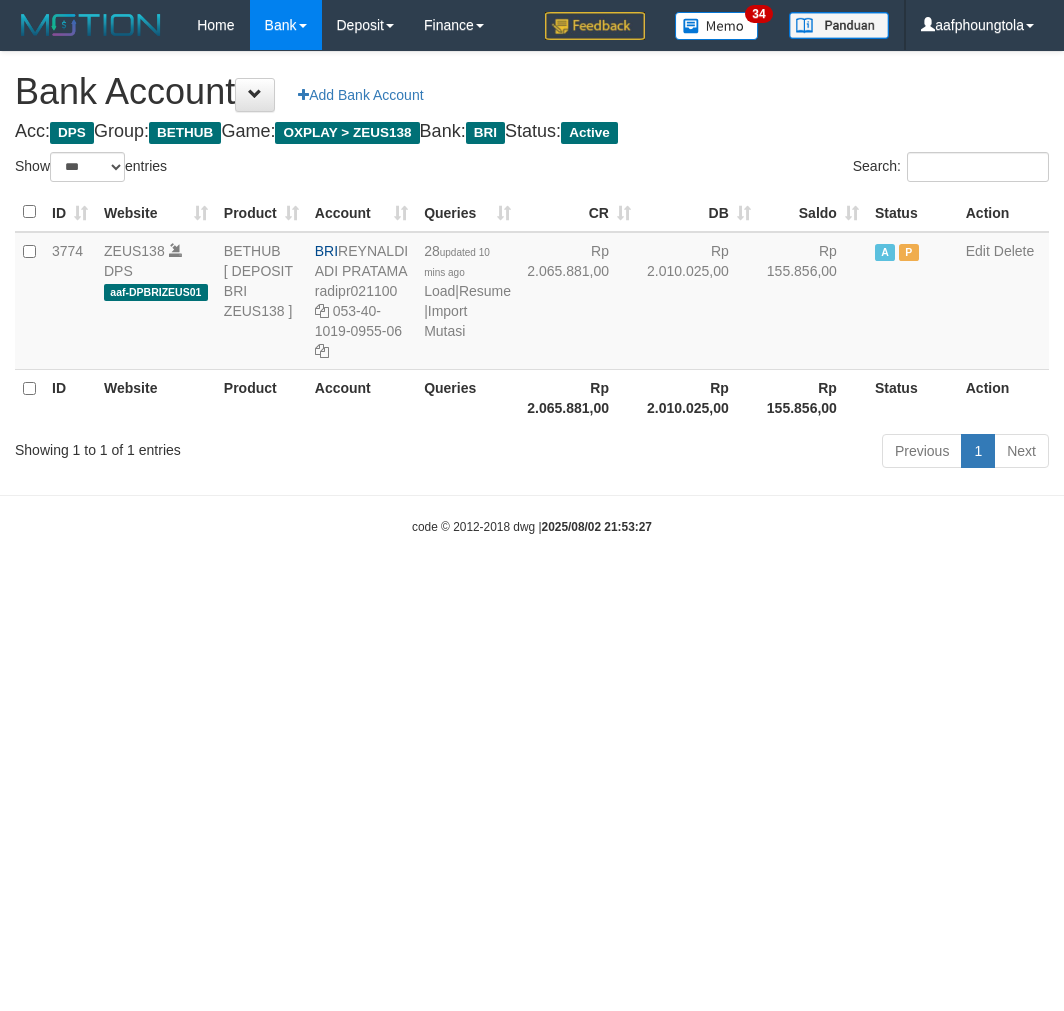 select on "***" 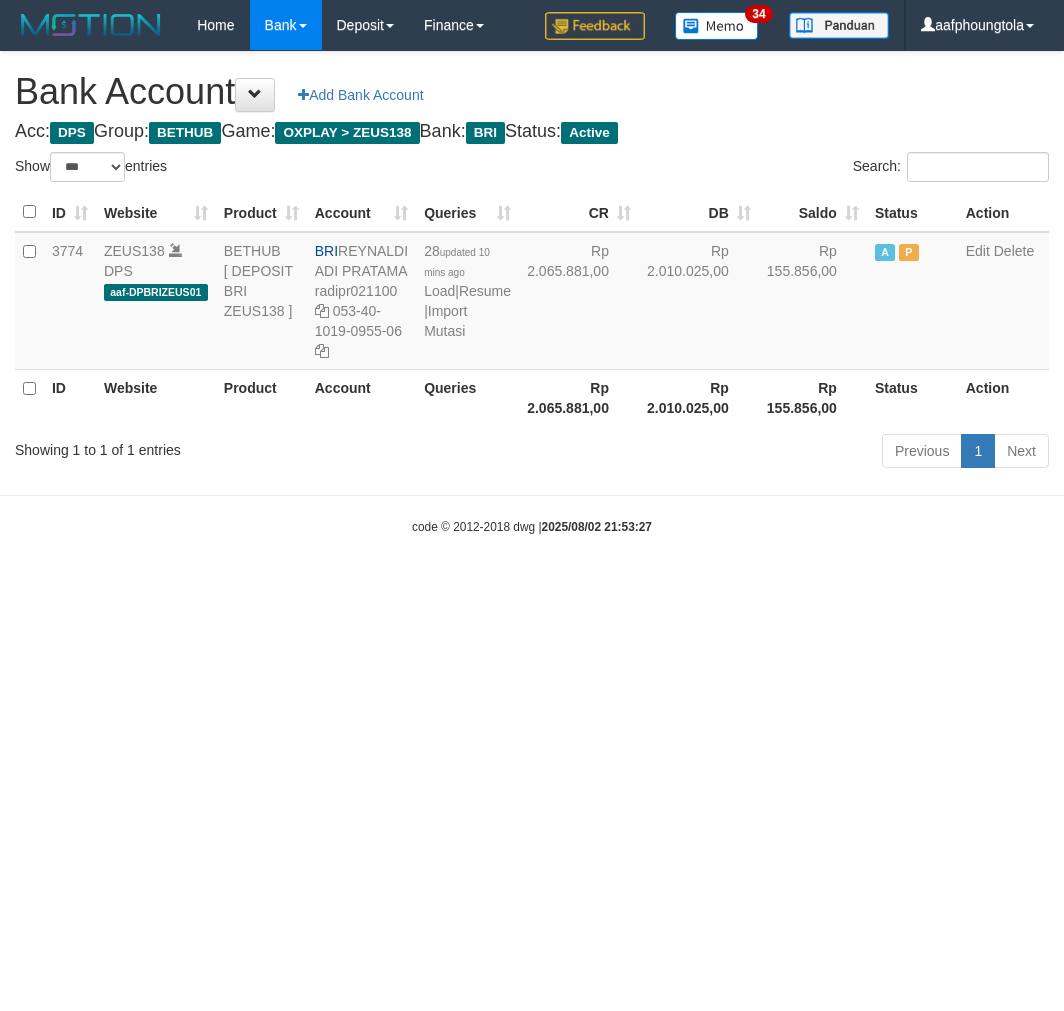 scroll, scrollTop: 0, scrollLeft: 0, axis: both 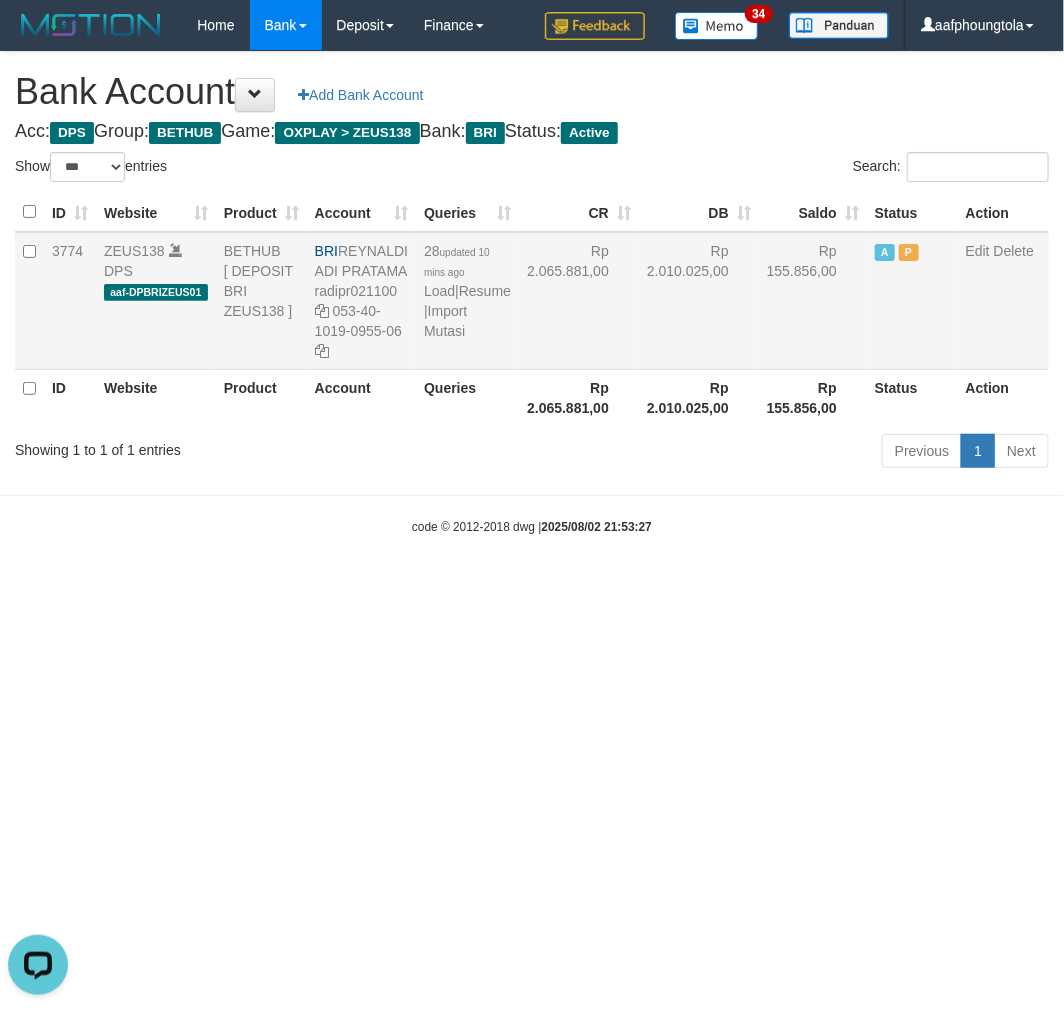 click on "28  updated 10 mins ago
Load
|
Resume
|
Import Mutasi" at bounding box center [467, 301] 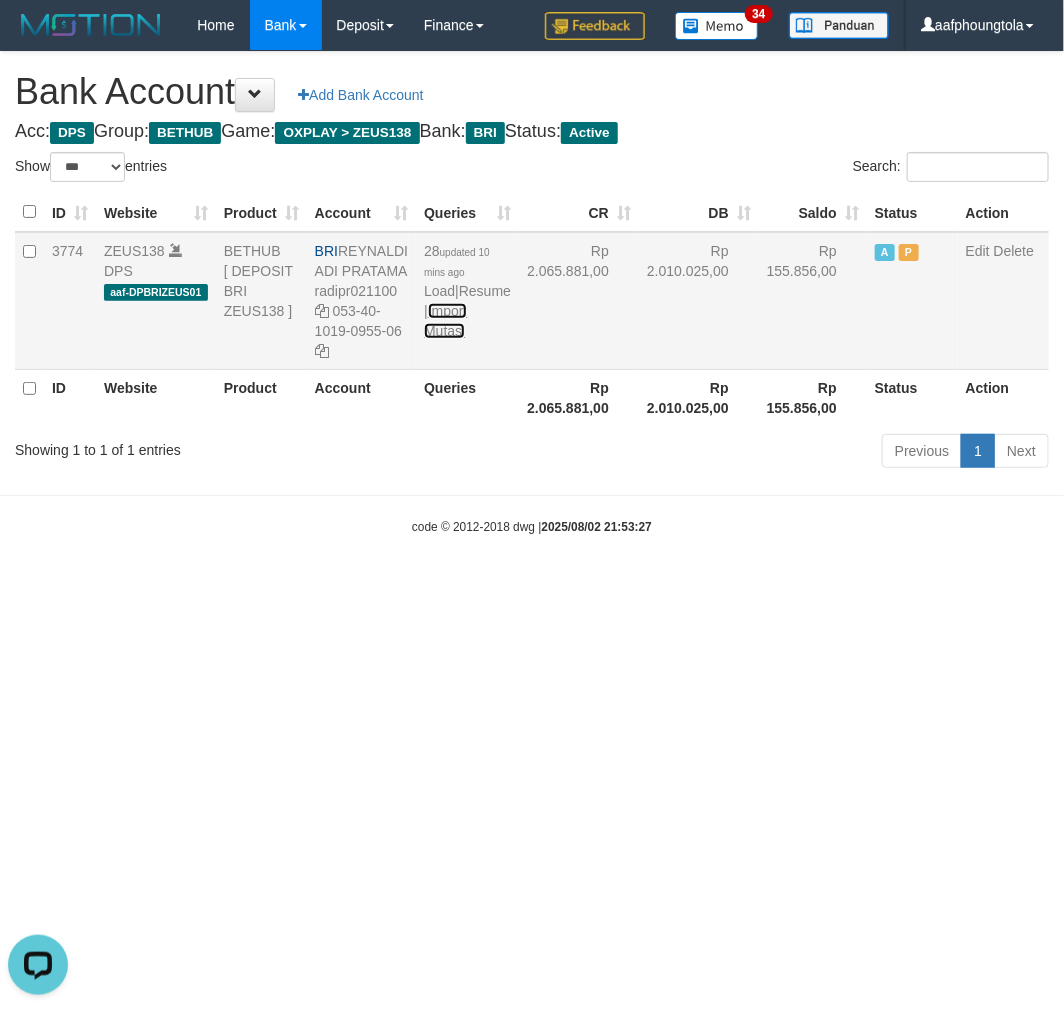 click on "Import Mutasi" at bounding box center (445, 321) 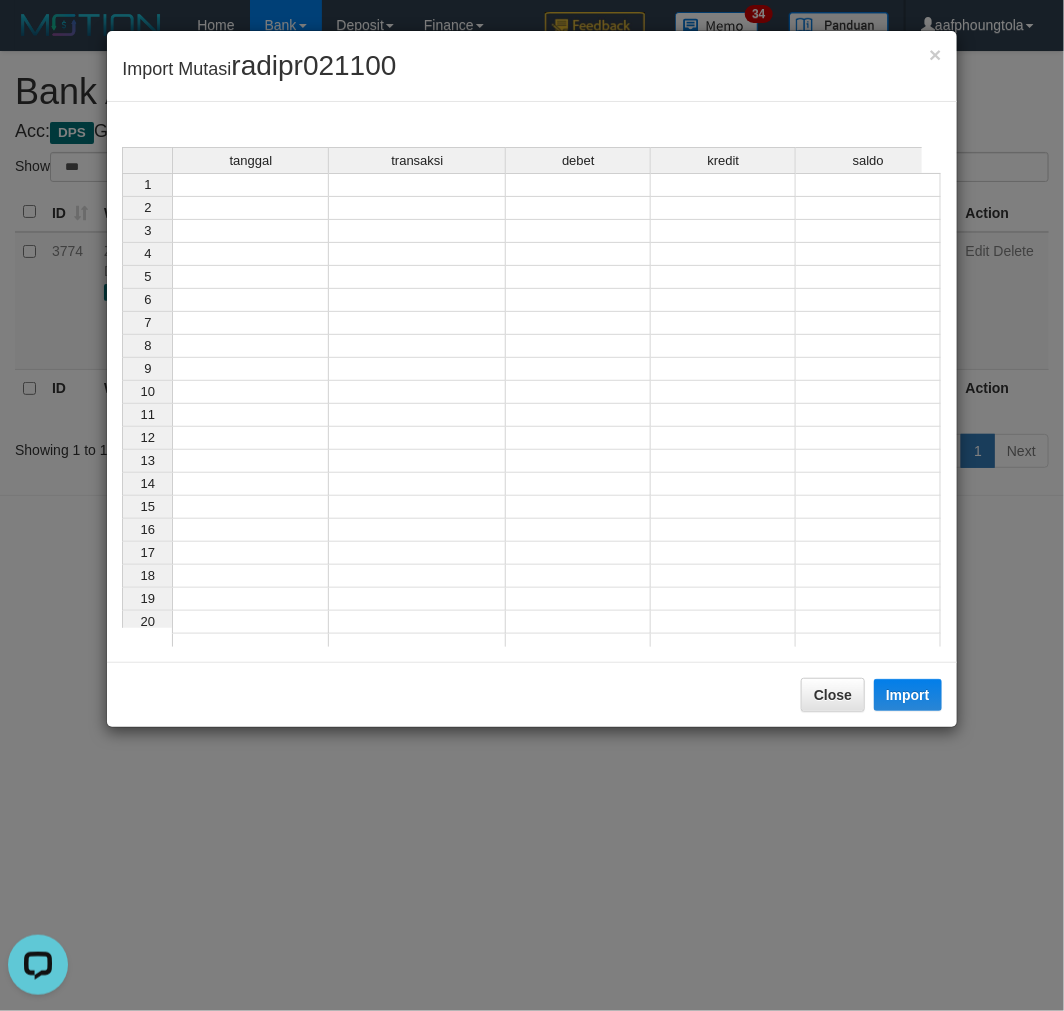 click at bounding box center [250, 185] 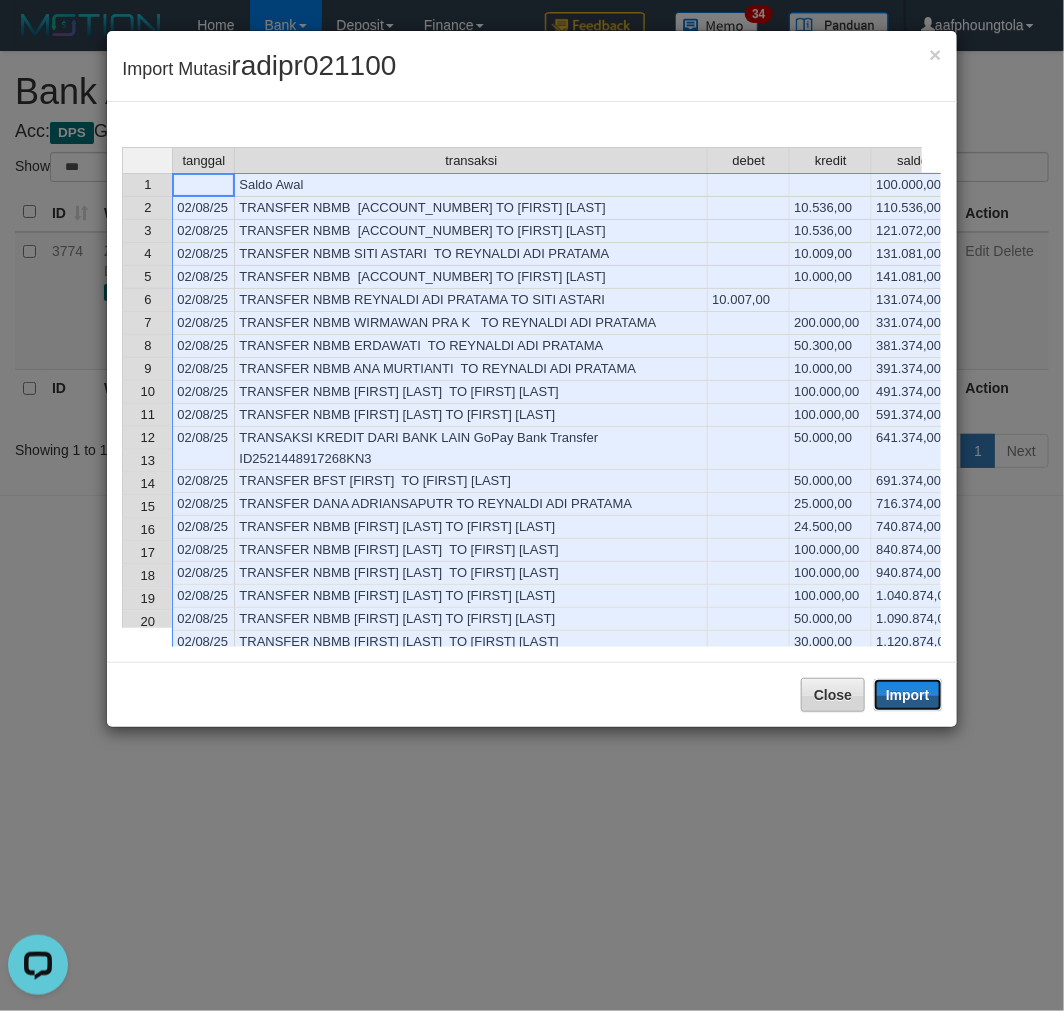 drag, startPoint x: 906, startPoint y: 688, endPoint x: 815, endPoint y: 762, distance: 117.29024 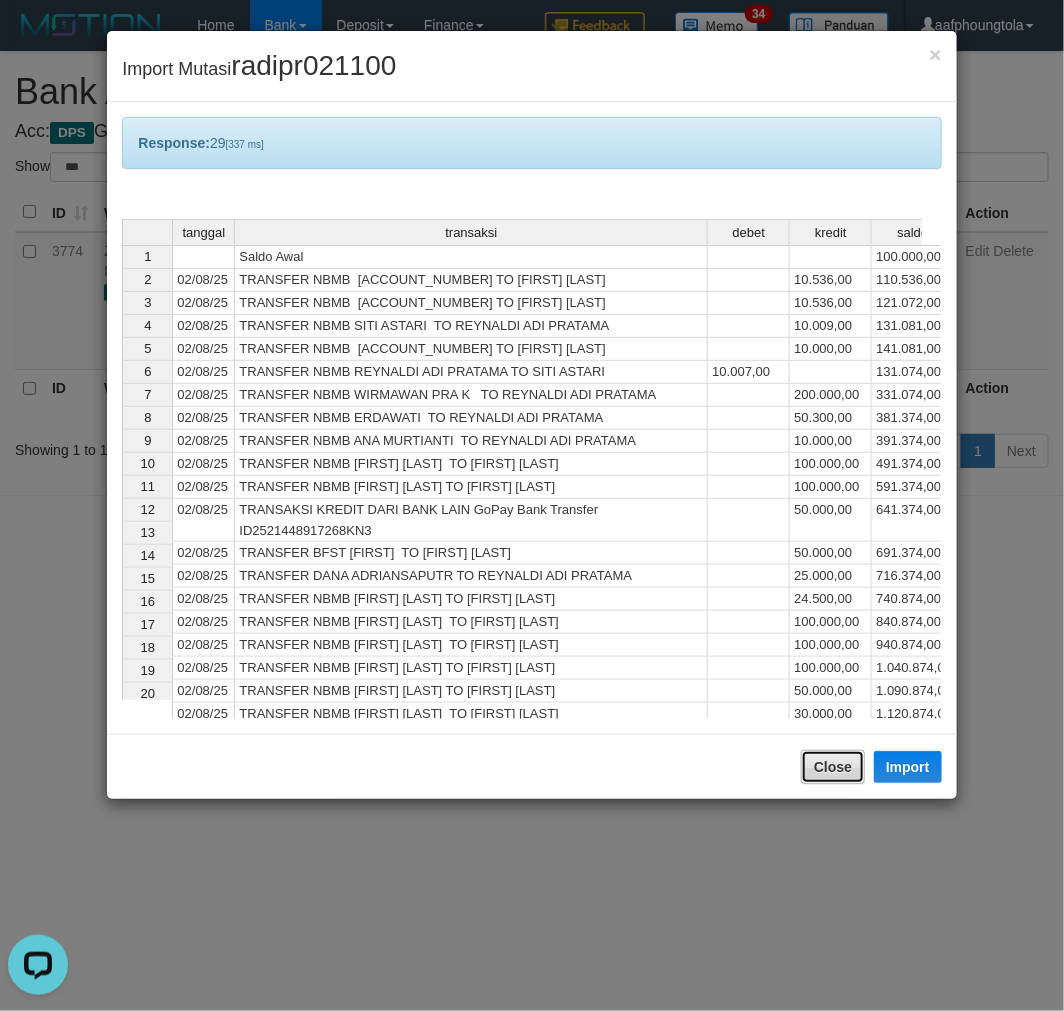 click on "Close" at bounding box center [833, 767] 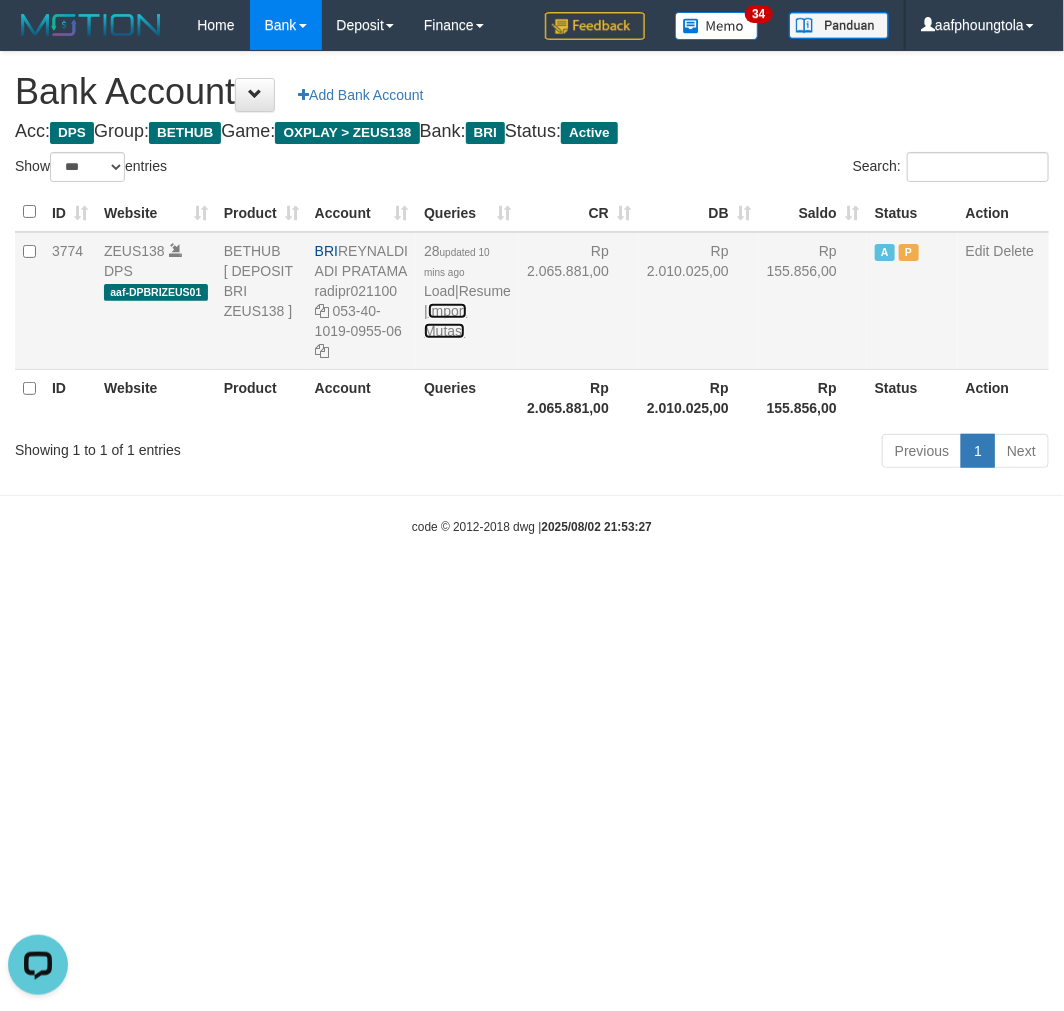 click on "Import Mutasi" at bounding box center (445, 321) 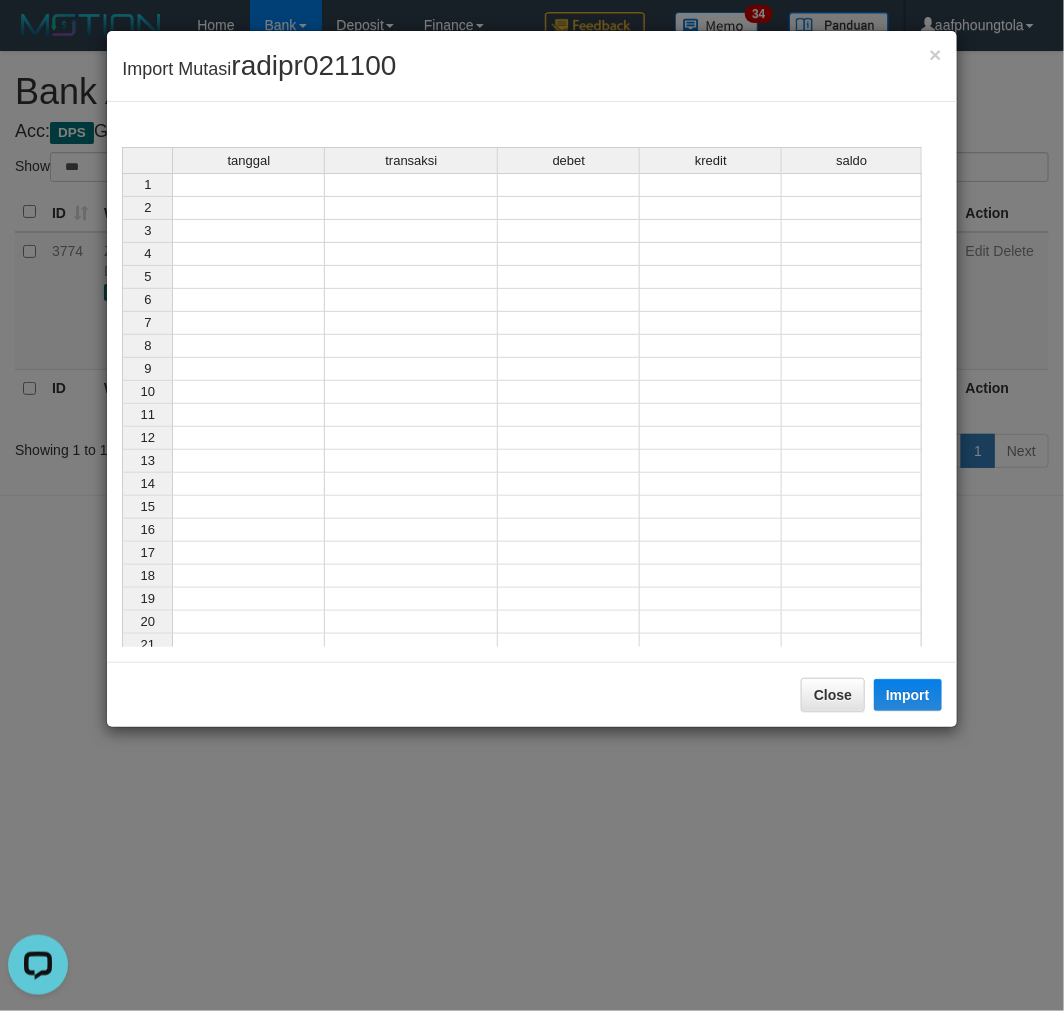 click at bounding box center [248, 185] 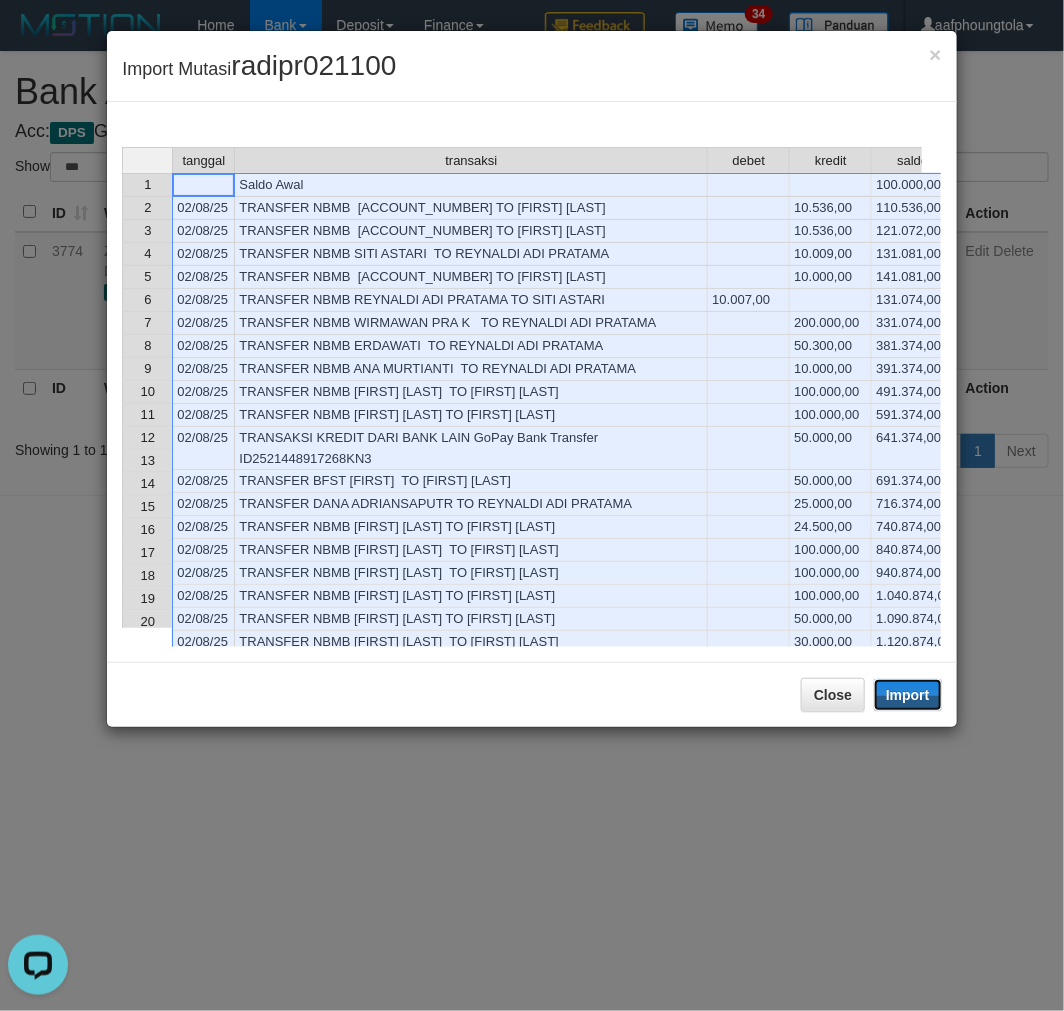 drag, startPoint x: 933, startPoint y: 702, endPoint x: 2, endPoint y: 752, distance: 932.3417 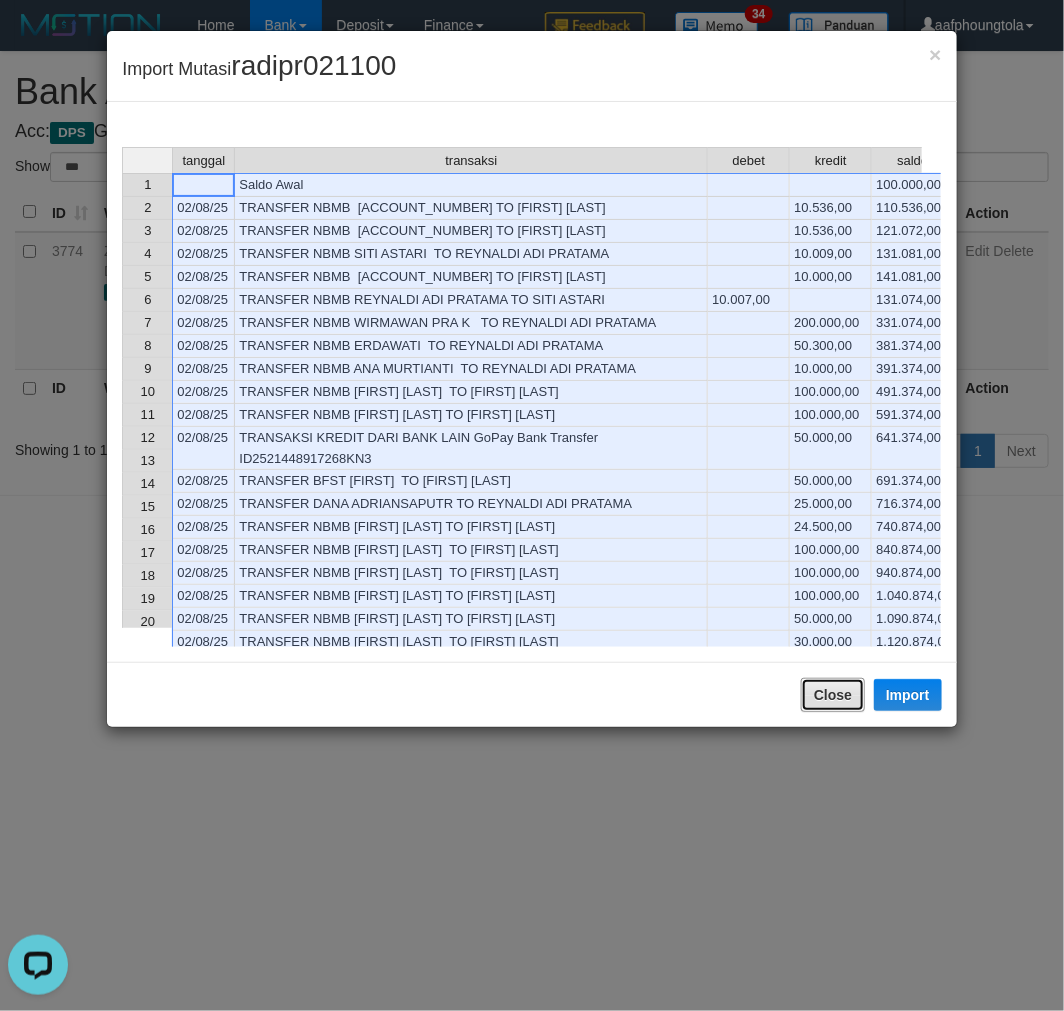 click on "Close" at bounding box center [833, 695] 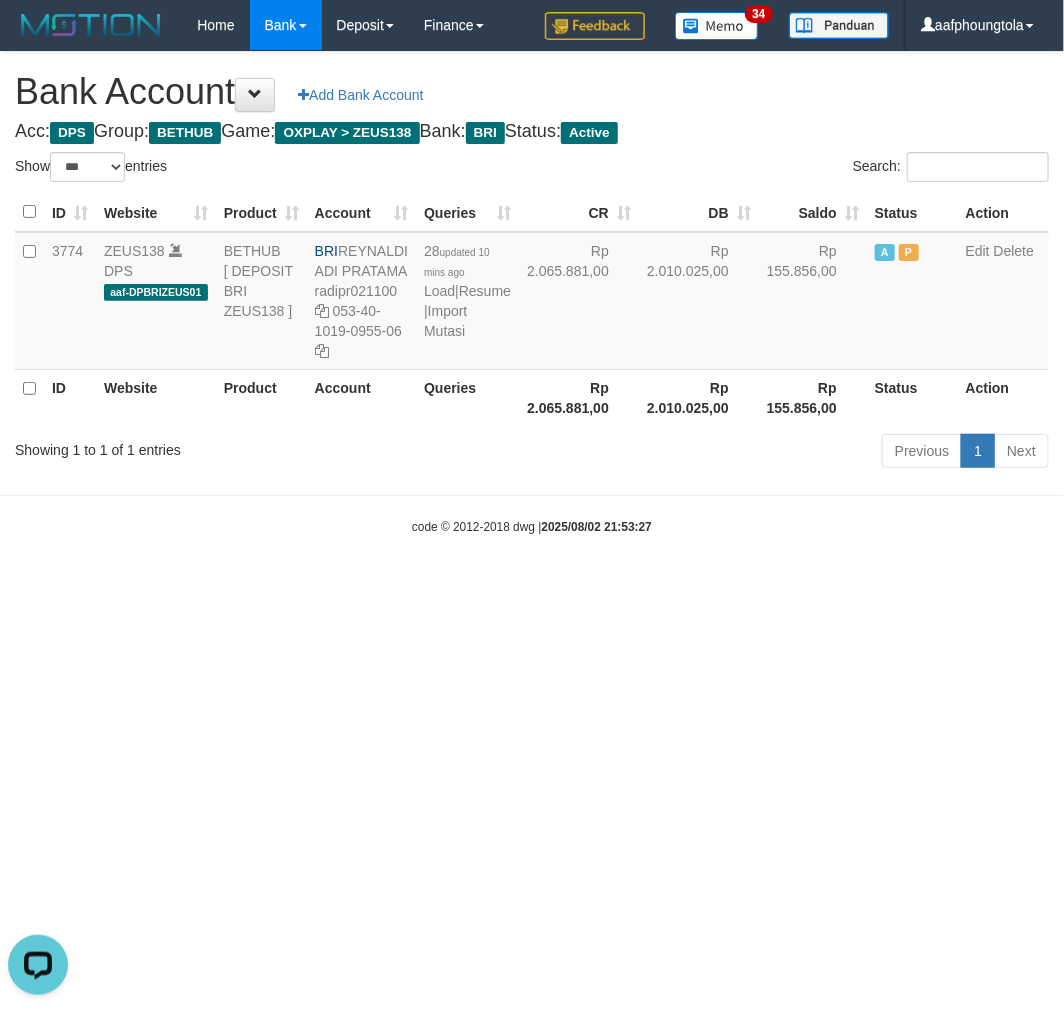 click on "Toggle navigation
Home
Bank
Account List
Load
By Website
Group
[OXPLAY]													ZEUS138
By Load Group (DPS)
Sync" at bounding box center (532, 293) 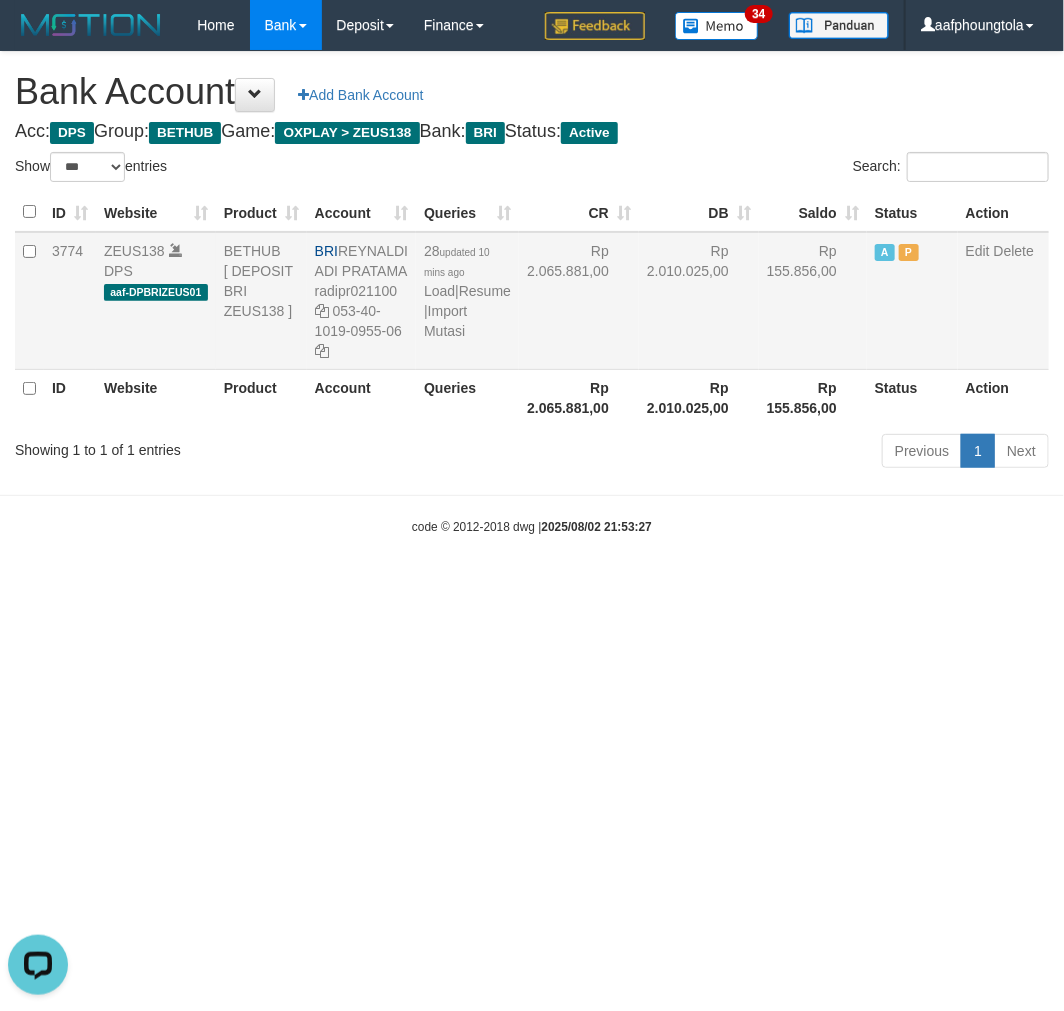 drag, startPoint x: 458, startPoint y: 354, endPoint x: 446, endPoint y: 355, distance: 12.0415945 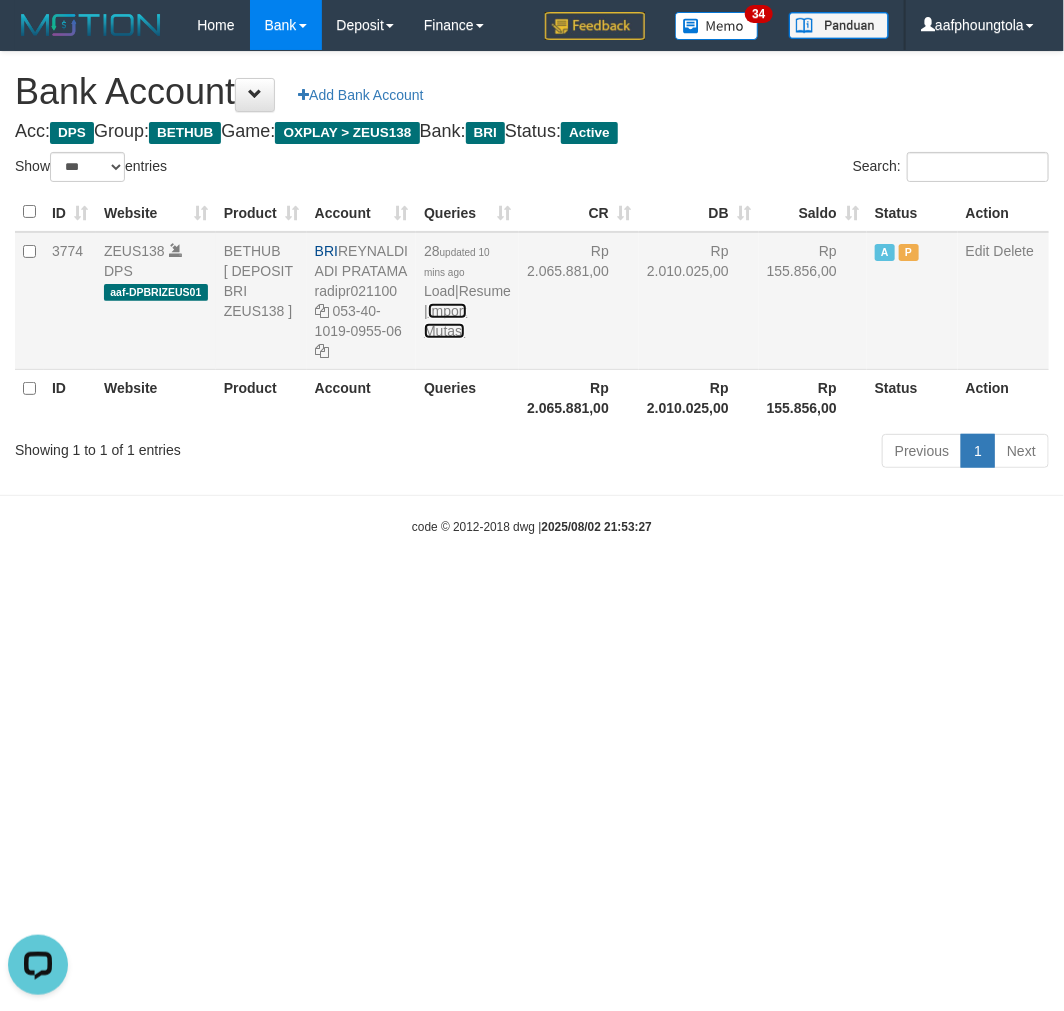 click on "Import Mutasi" at bounding box center [445, 321] 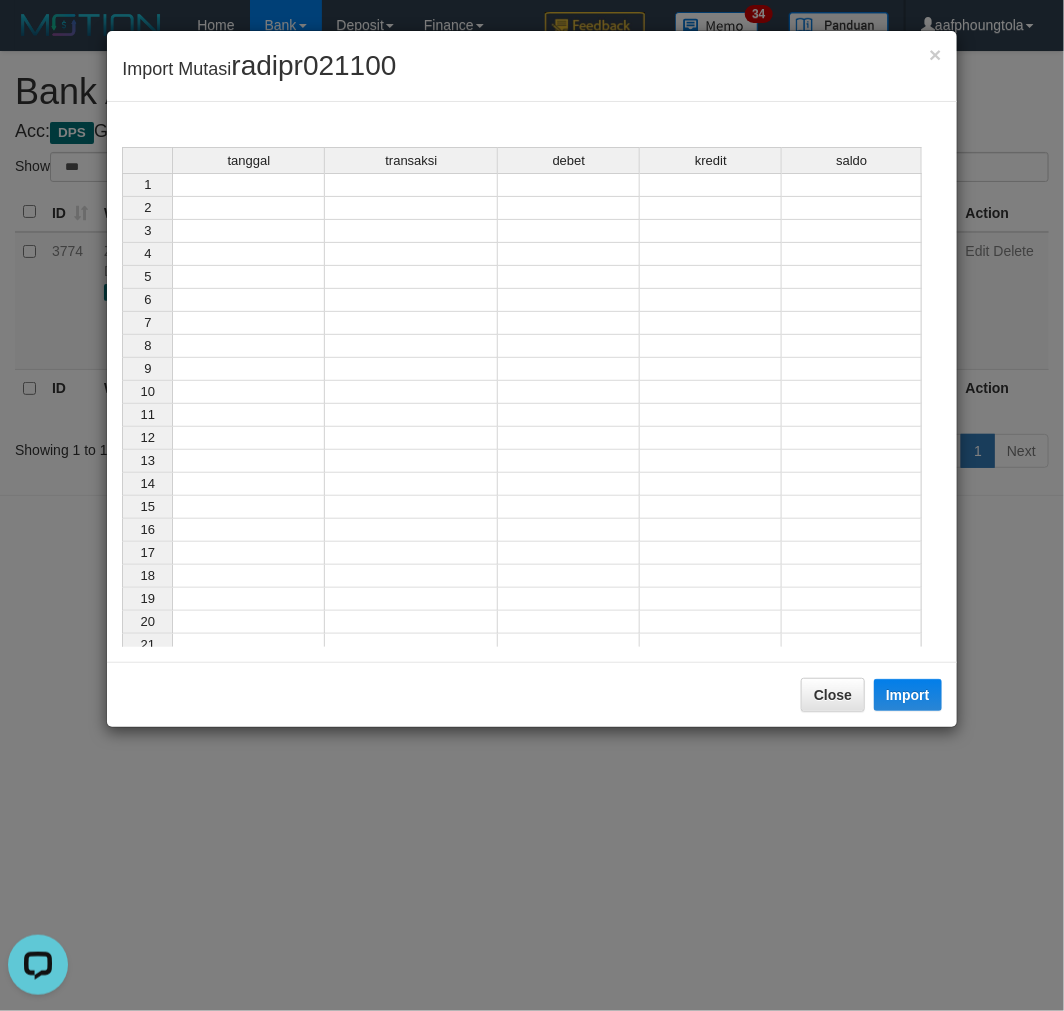 click at bounding box center [248, 185] 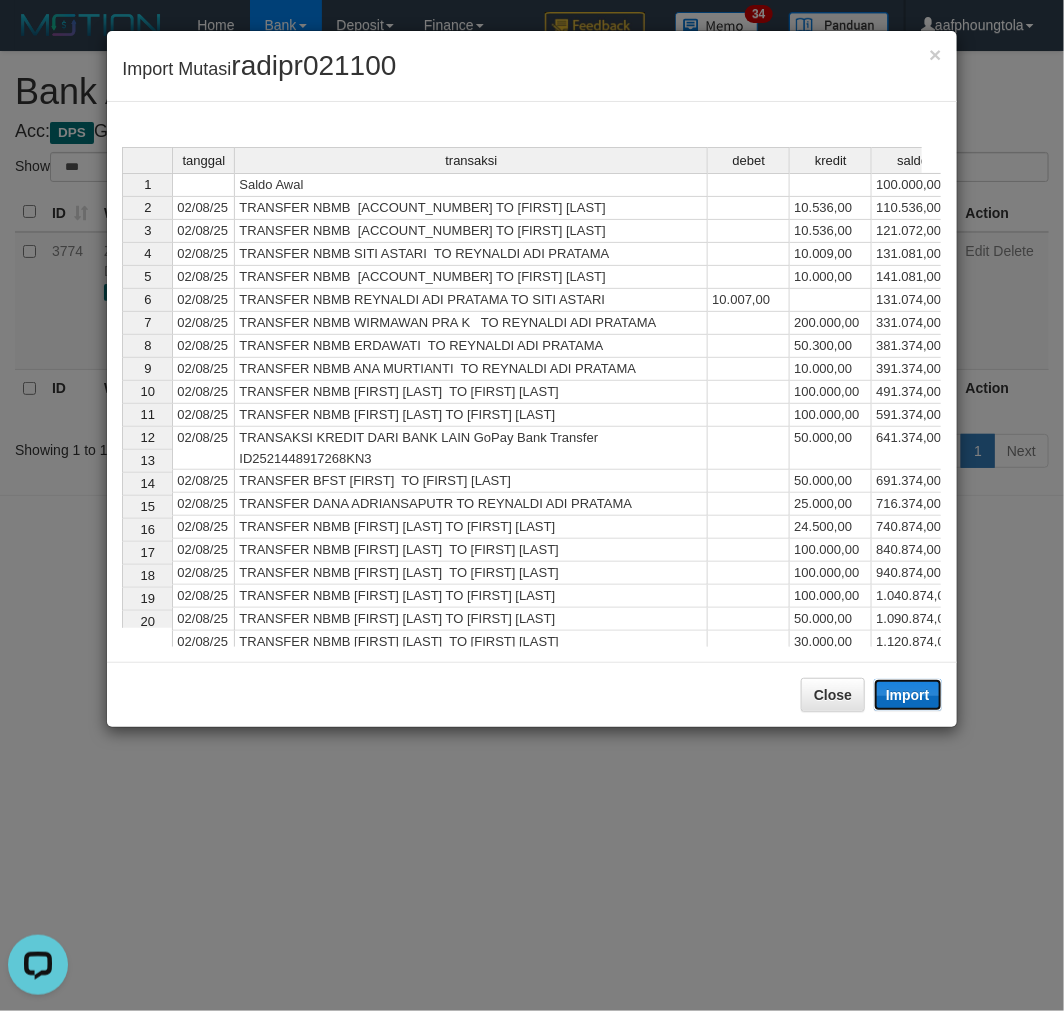 click on "Import" at bounding box center (908, 695) 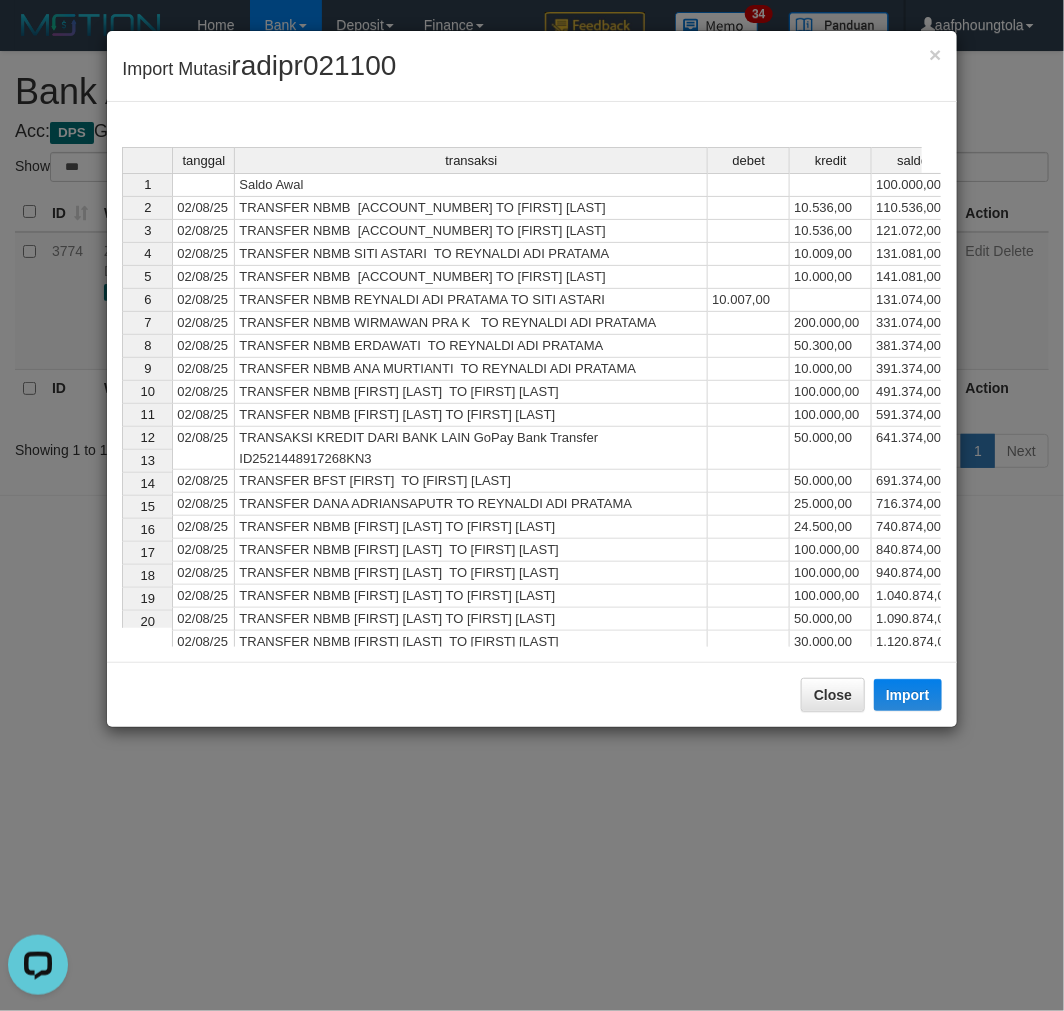 click on "×
Import Mutasi  radipr021100
tanggal transaksi debet kredit saldo 1 Saldo Awal 100.000,00 2 02/08/25 TRANSFER NBMB  008901068966505 TO REYNALDI ADI PRATAMA 10.536,00 110.536,00 3 02/08/25 TRANSFER NBMB  385701044110536 TO REYNALDI ADI PRATAMA 10.536,00 121.072,00 4 02/08/25 TRANSFER NBMB SITI ASTARI  TO REYNALDI ADI PRATAMA 10.009,00 131.081,00 5 02/08/25 TRANSFER NBMB  597001012160531 TO REYNALDI ADI PRATAMA 10.000,00 141.081,00 6 02/08/25 TRANSFER NBMB REYNALDI ADI PRATAMA TO SITI ASTARI 10.007,00 131.074,00 7 02/08/25 TRANSFER NBMB WIRMAWAN PRA K   TO REYNALDI ADI PRATAMA 200.000,00 331.074,00 8 02/08/25 TRANSFER NBMB ERDAWATI  TO REYNALDI ADI PRATAMA 50.300,00 381.374,00 9 02/08/25 TRANSFER NBMB ANA MURTIANTI  TO REYNALDI ADI PRATAMA 10.000,00 391.374,00 10 02/08/25 TRANSFER NBMB ASEP RIAN SURY  TO REYNALDI ADI PRATAMA 100.000,00 491.374,00 11 02/08/25 TRANSFER NBMB DANI WAHYU SAP  TO REYNALDI ADI PRATAMA 100.000,00 12 13 14" at bounding box center [532, 505] 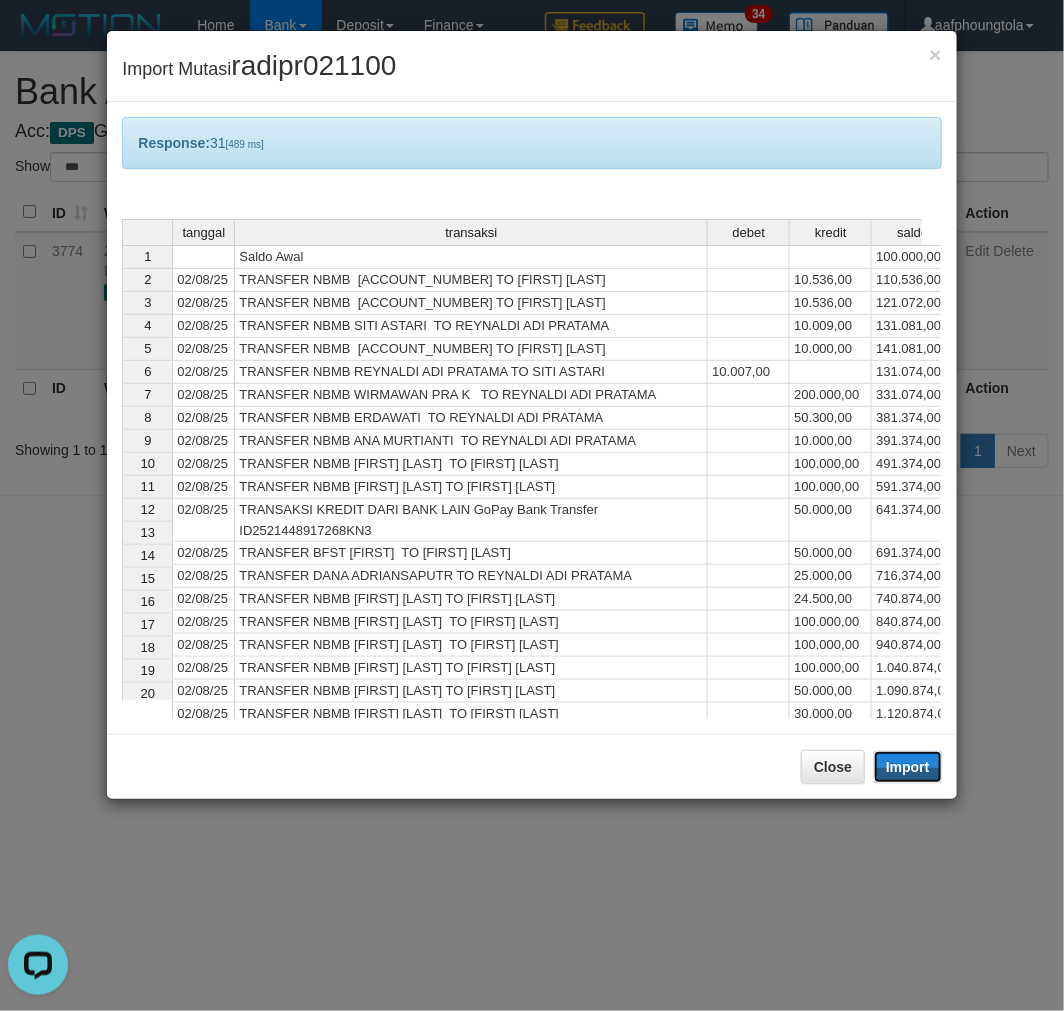 drag, startPoint x: 923, startPoint y: 777, endPoint x: 817, endPoint y: 830, distance: 118.511604 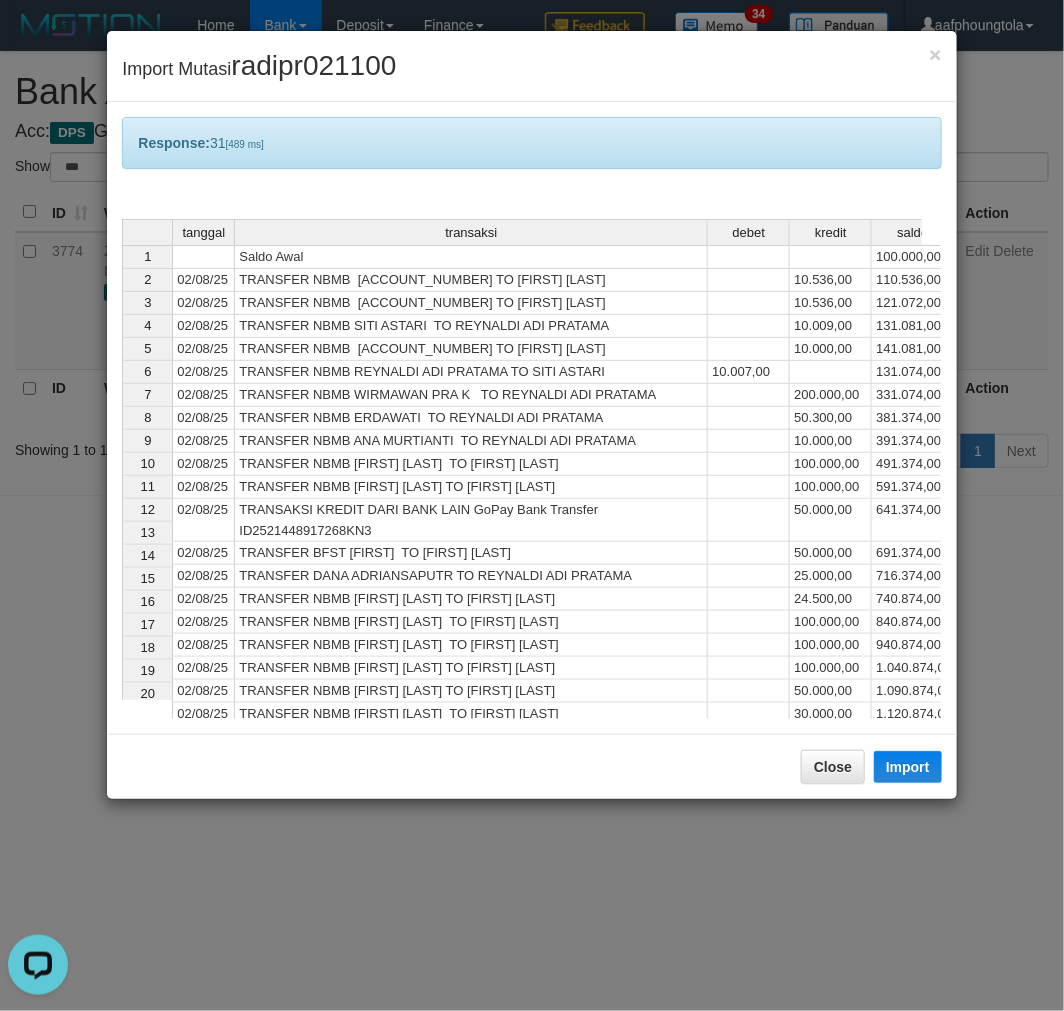 click on "×
Import Mutasi  radipr021100
Response:  31  [489 ms]
tanggal transaksi debet kredit saldo 1 Saldo Awal 100.000,00 2 02/08/25 TRANSFER NBMB  008901068966505 TO REYNALDI ADI PRATAMA 10.536,00 110.536,00 3 02/08/25 TRANSFER NBMB  385701044110536 TO REYNALDI ADI PRATAMA 10.536,00 121.072,00 4 02/08/25 TRANSFER NBMB SITI ASTARI  TO REYNALDI ADI PRATAMA 10.009,00 131.081,00 5 02/08/25 TRANSFER NBMB  597001012160531 TO REYNALDI ADI PRATAMA 10.000,00 141.081,00 6 02/08/25 TRANSFER NBMB REYNALDI ADI PRATAMA TO SITI ASTARI 10.007,00 131.074,00 7 02/08/25 TRANSFER NBMB WIRMAWAN PRA K   TO REYNALDI ADI PRATAMA 200.000,00 331.074,00 8 02/08/25 TRANSFER NBMB ERDAWATI  TO REYNALDI ADI PRATAMA 50.300,00 381.374,00 9 02/08/25 TRANSFER NBMB ANA MURTIANTI  TO REYNALDI ADI PRATAMA 10.000,00 391.374,00 10 02/08/25 TRANSFER NBMB ASEP RIAN SURY  TO REYNALDI ADI PRATAMA 100.000,00 491.374,00 11 02/08/25 100.000,00 591.374,00 12 02/08/25 50.000,00 13 14" at bounding box center [532, 505] 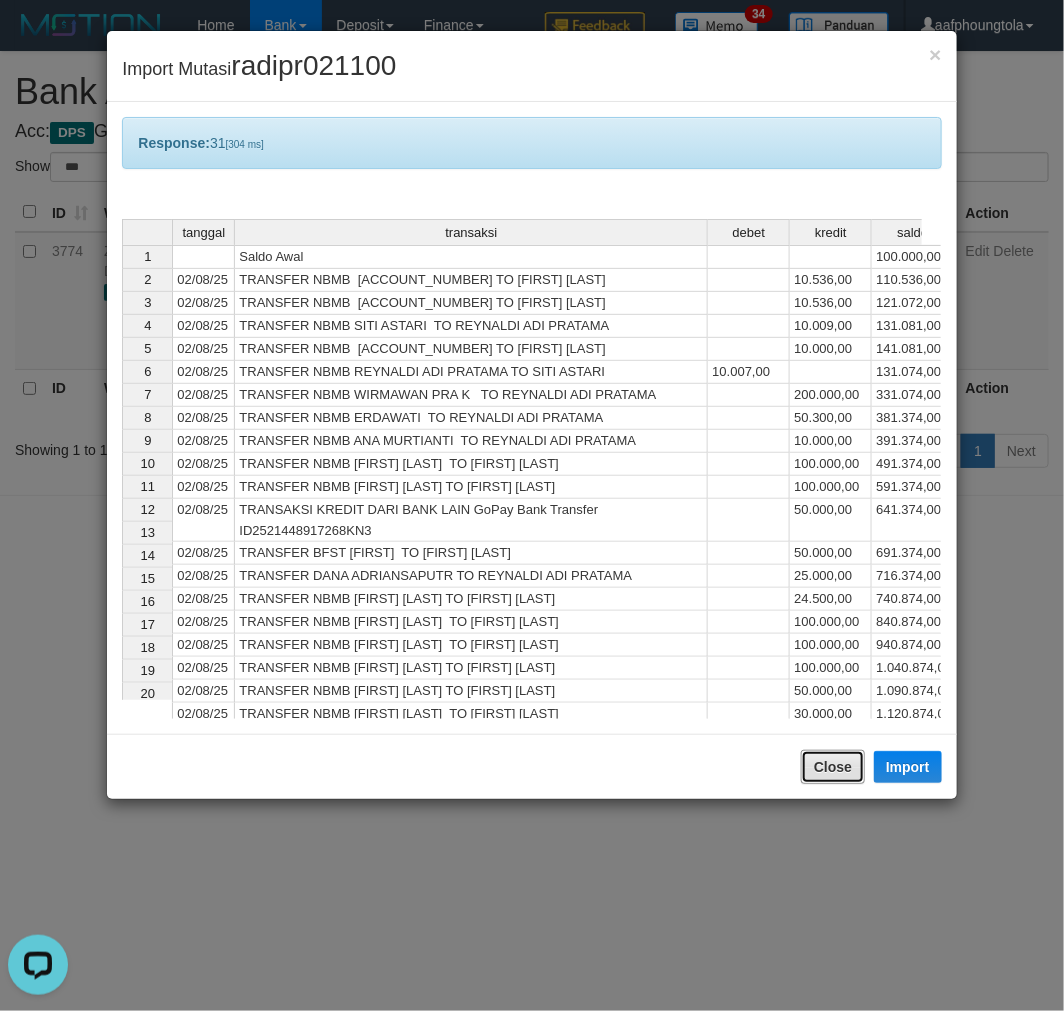 drag, startPoint x: 840, startPoint y: 758, endPoint x: 688, endPoint y: 746, distance: 152.47295 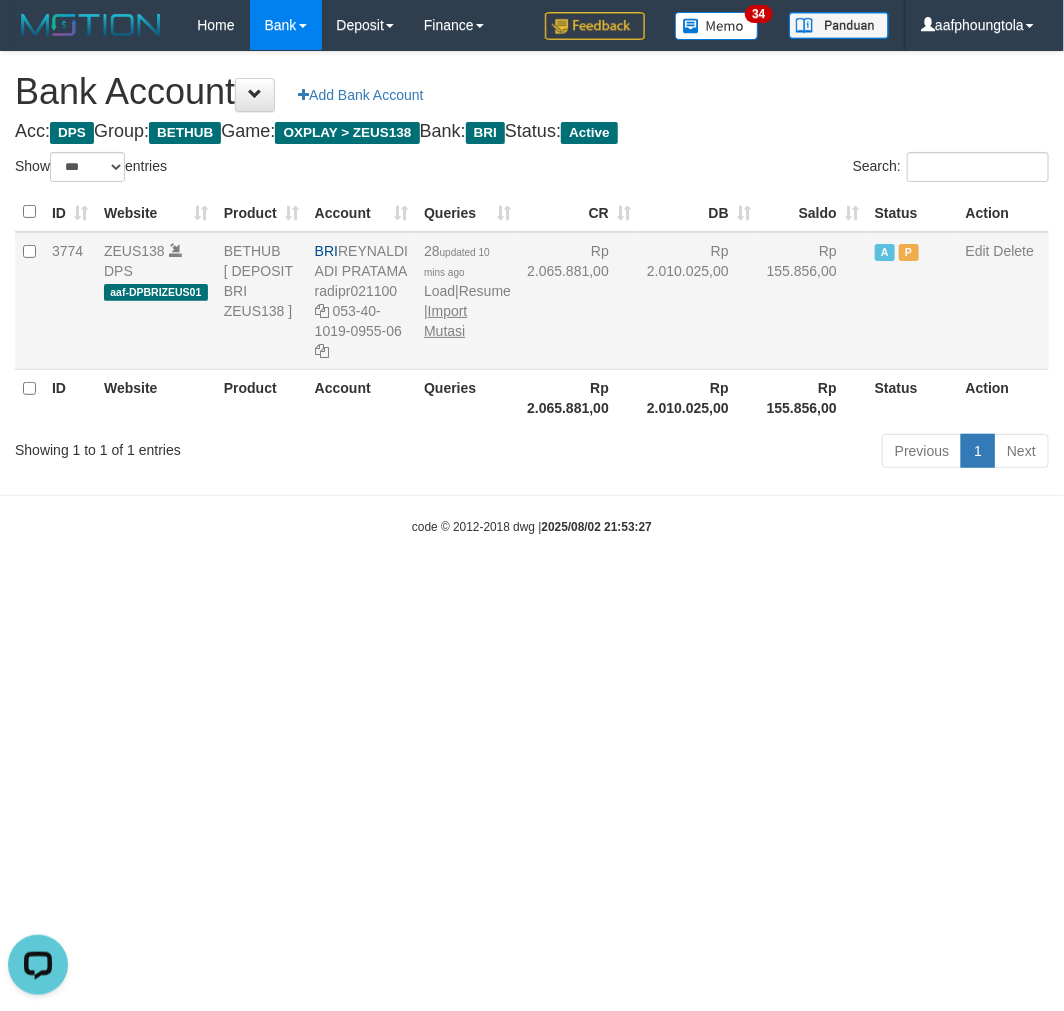 click on "28  updated 10 mins ago
Load
|
Resume
|
Import Mutasi" at bounding box center (467, 301) 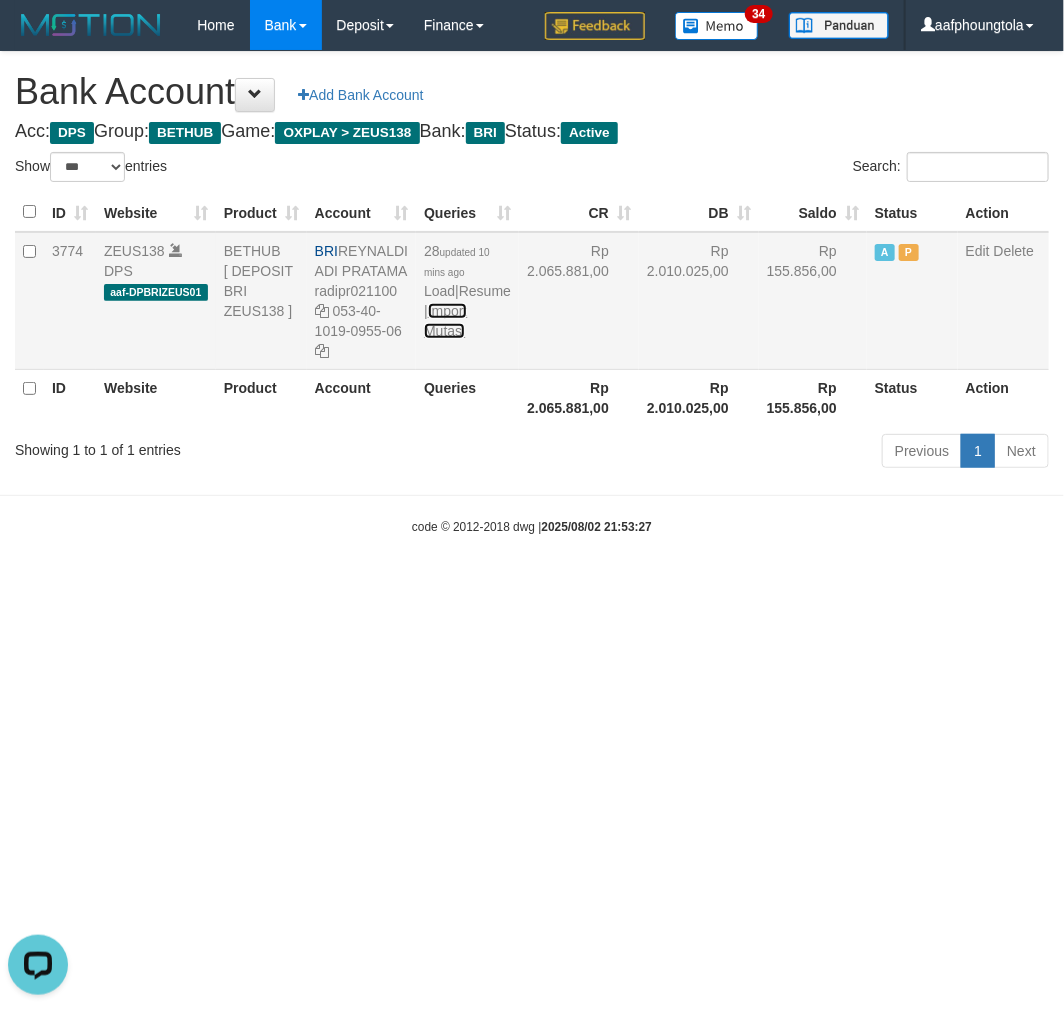 click on "Import Mutasi" at bounding box center (445, 321) 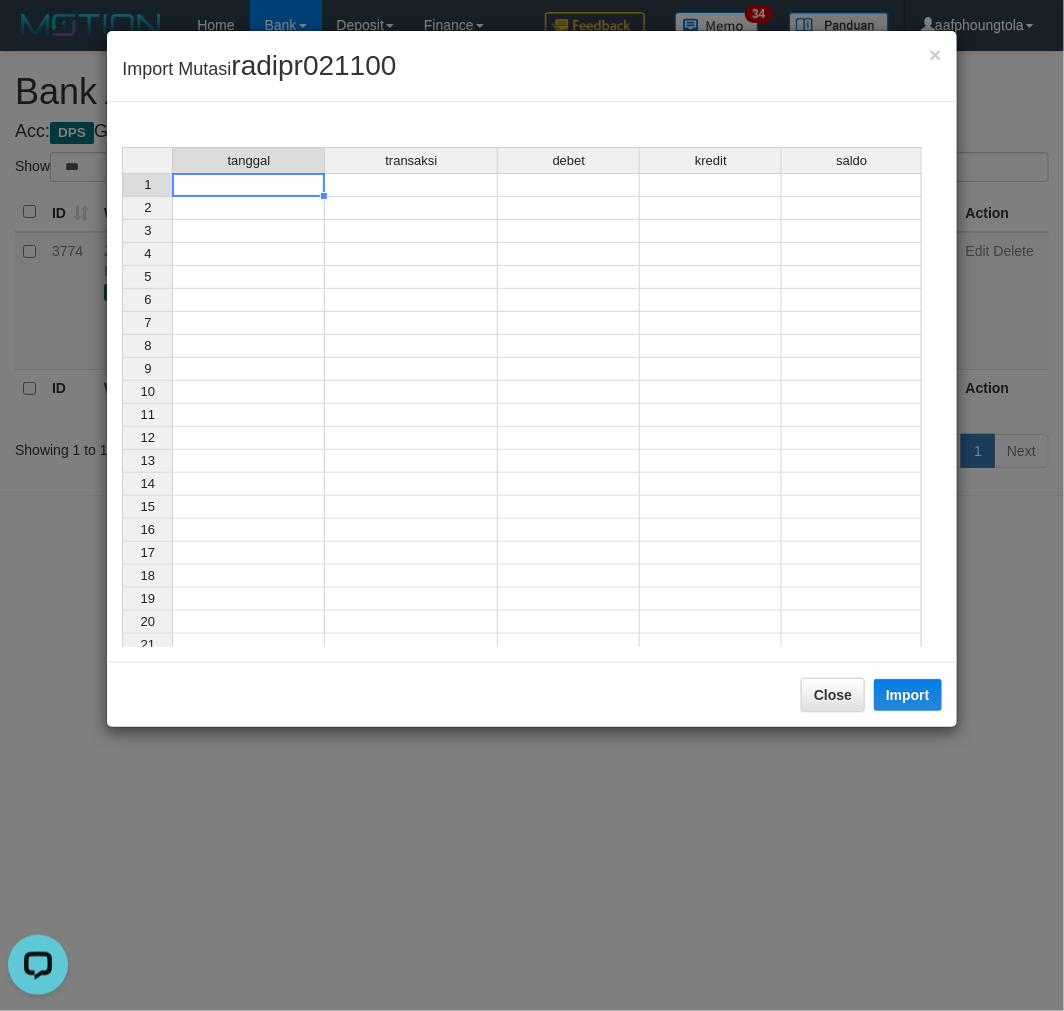 click at bounding box center (248, 185) 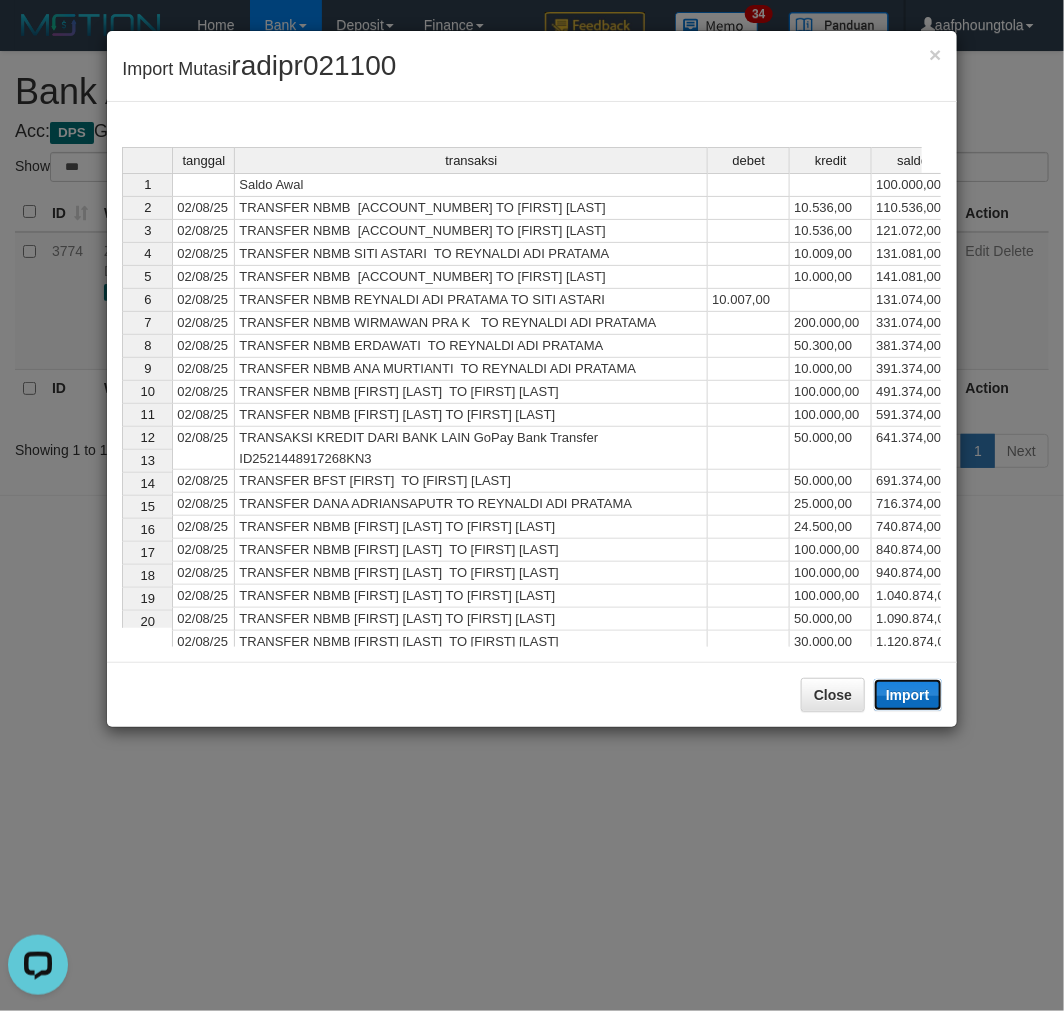 click on "Import" at bounding box center [908, 695] 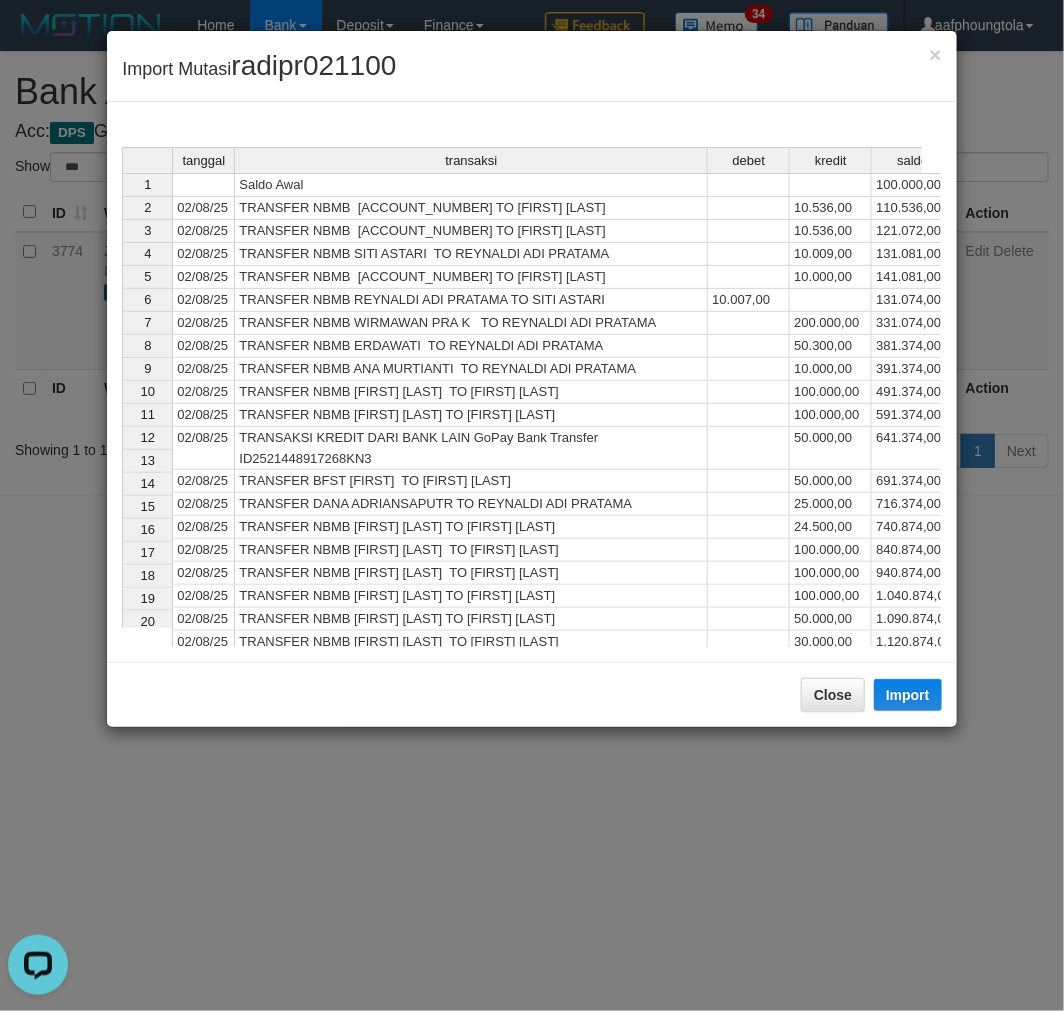 click on "×
Import Mutasi  radipr021100
tanggal transaksi debet kredit saldo 1 Saldo Awal 100.000,00 2 02/08/25 TRANSFER NBMB  008901068966505 TO REYNALDI ADI PRATAMA 10.536,00 110.536,00 3 02/08/25 TRANSFER NBMB  385701044110536 TO REYNALDI ADI PRATAMA 10.536,00 121.072,00 4 02/08/25 TRANSFER NBMB SITI ASTARI  TO REYNALDI ADI PRATAMA 10.009,00 131.081,00 5 02/08/25 TRANSFER NBMB  597001012160531 TO REYNALDI ADI PRATAMA 10.000,00 141.081,00 6 02/08/25 TRANSFER NBMB REYNALDI ADI PRATAMA TO SITI ASTARI 10.007,00 131.074,00 7 02/08/25 TRANSFER NBMB WIRMAWAN PRA K   TO REYNALDI ADI PRATAMA 200.000,00 331.074,00 8 02/08/25 TRANSFER NBMB ERDAWATI  TO REYNALDI ADI PRATAMA 50.300,00 381.374,00 9 02/08/25 TRANSFER NBMB ANA MURTIANTI  TO REYNALDI ADI PRATAMA 10.000,00 391.374,00 10 02/08/25 TRANSFER NBMB ASEP RIAN SURY  TO REYNALDI ADI PRATAMA 100.000,00 491.374,00 11 02/08/25 TRANSFER NBMB DANI WAHYU SAP  TO REYNALDI ADI PRATAMA 100.000,00 591.374,00 12 13 14" at bounding box center [531, 379] 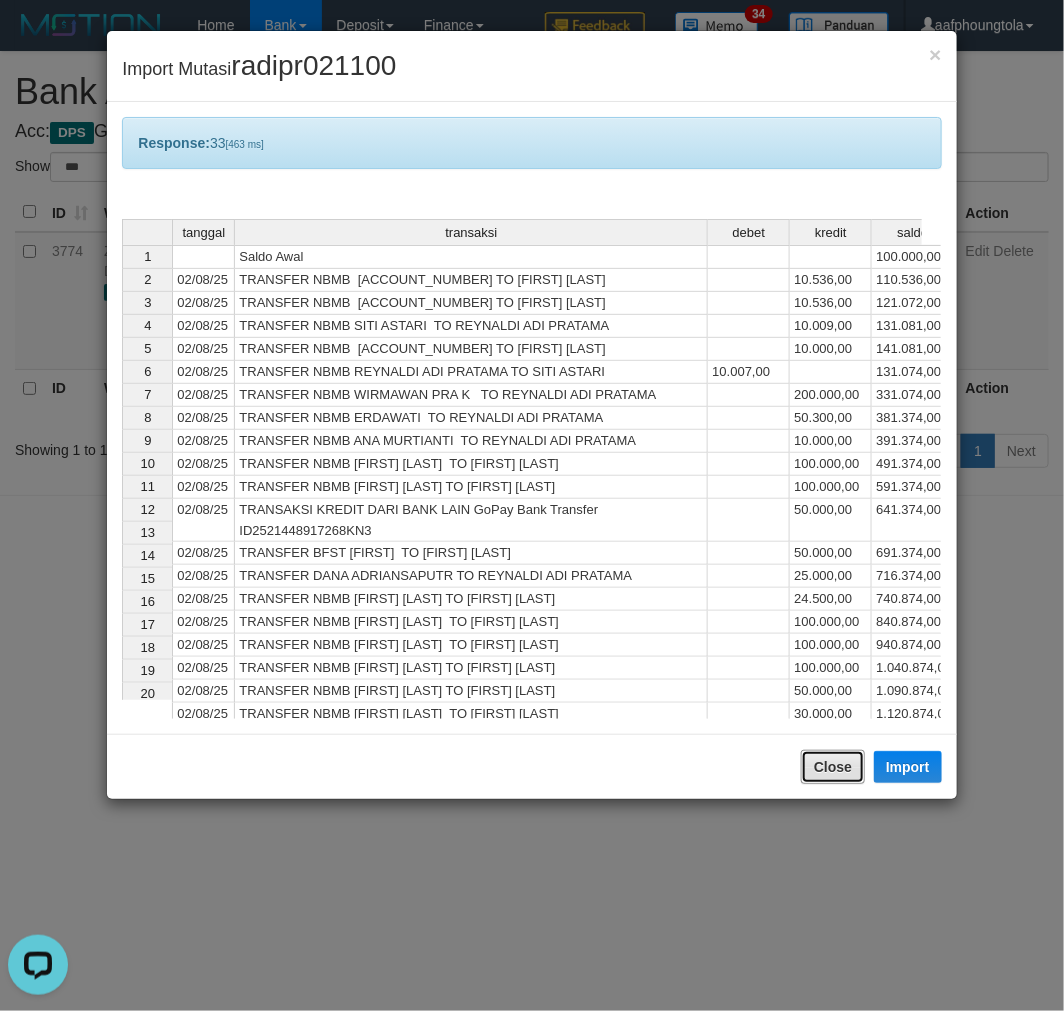 drag, startPoint x: 831, startPoint y: 783, endPoint x: 820, endPoint y: 775, distance: 13.601471 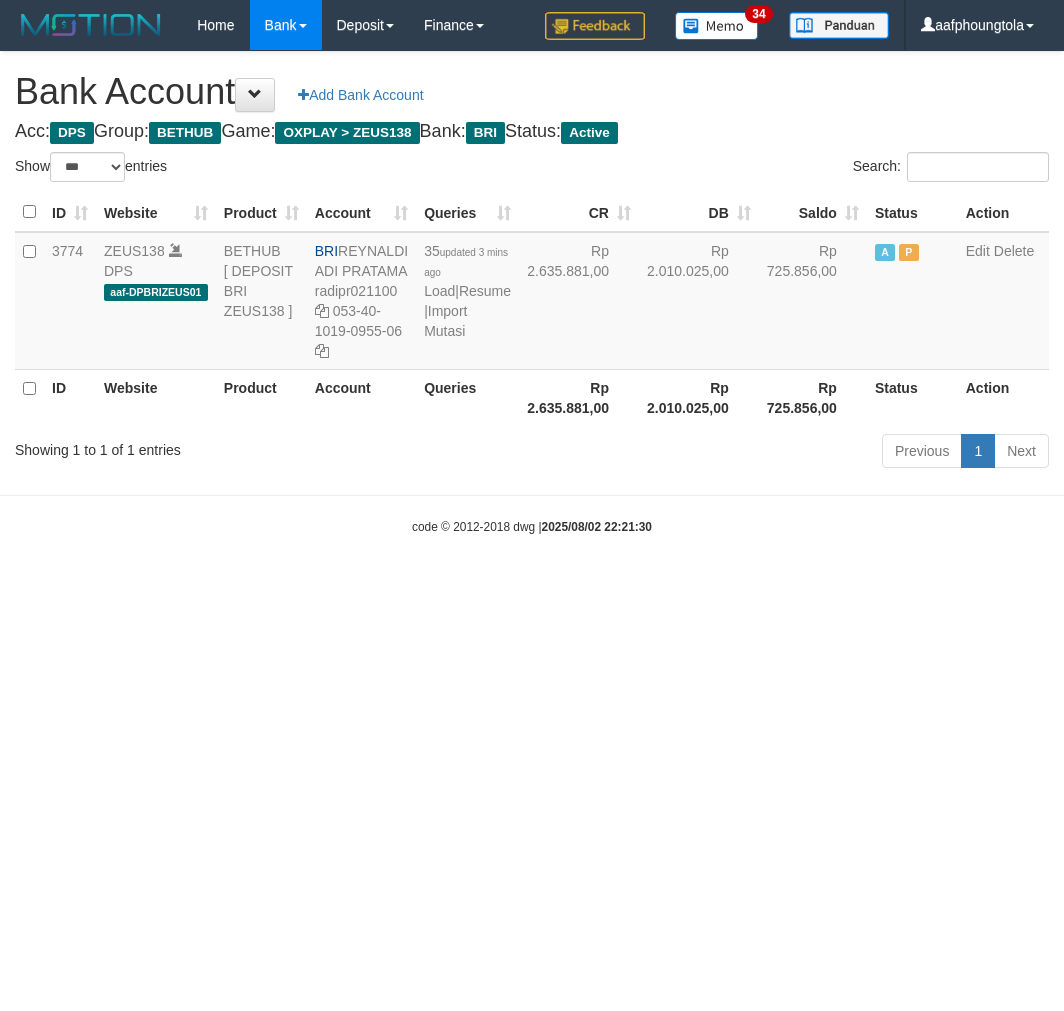 select on "***" 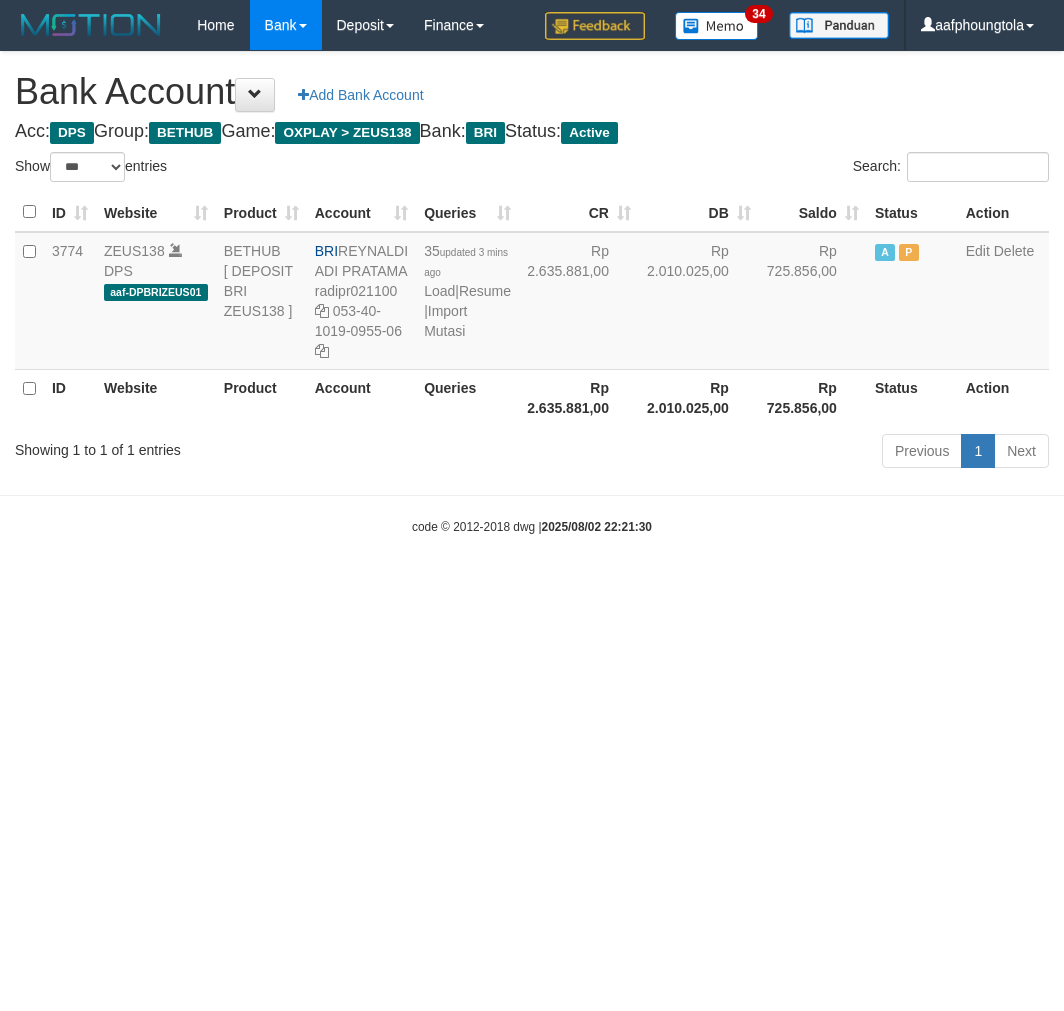scroll, scrollTop: 0, scrollLeft: 0, axis: both 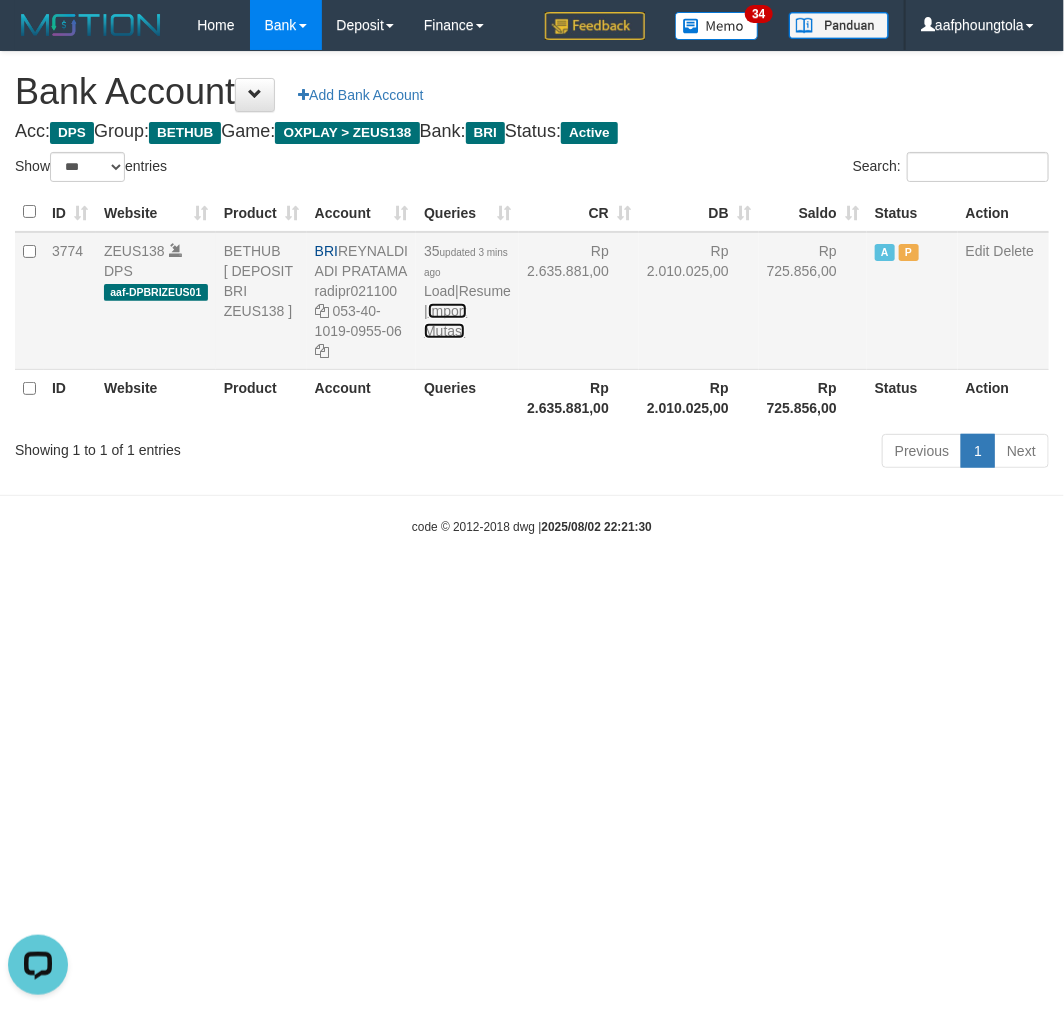 click on "Import Mutasi" at bounding box center (445, 321) 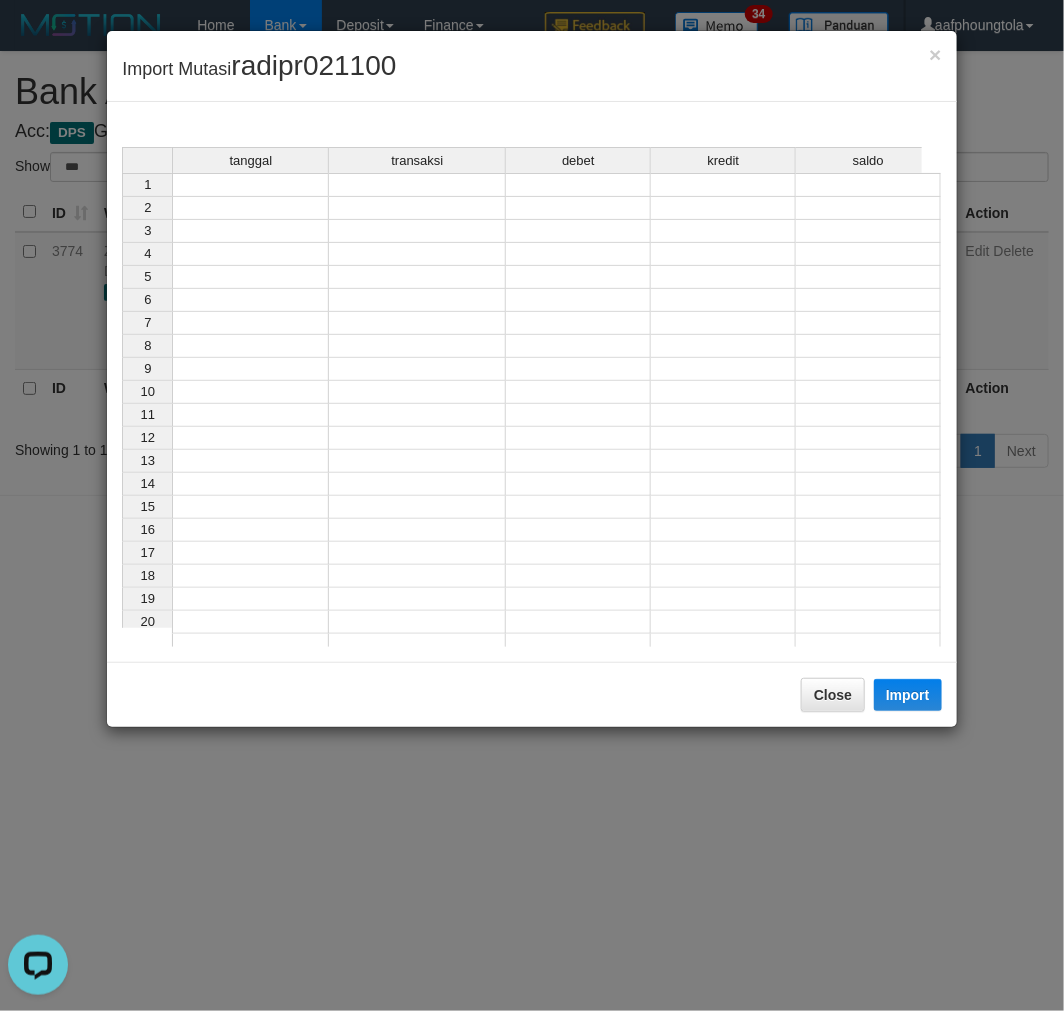 click at bounding box center (250, 185) 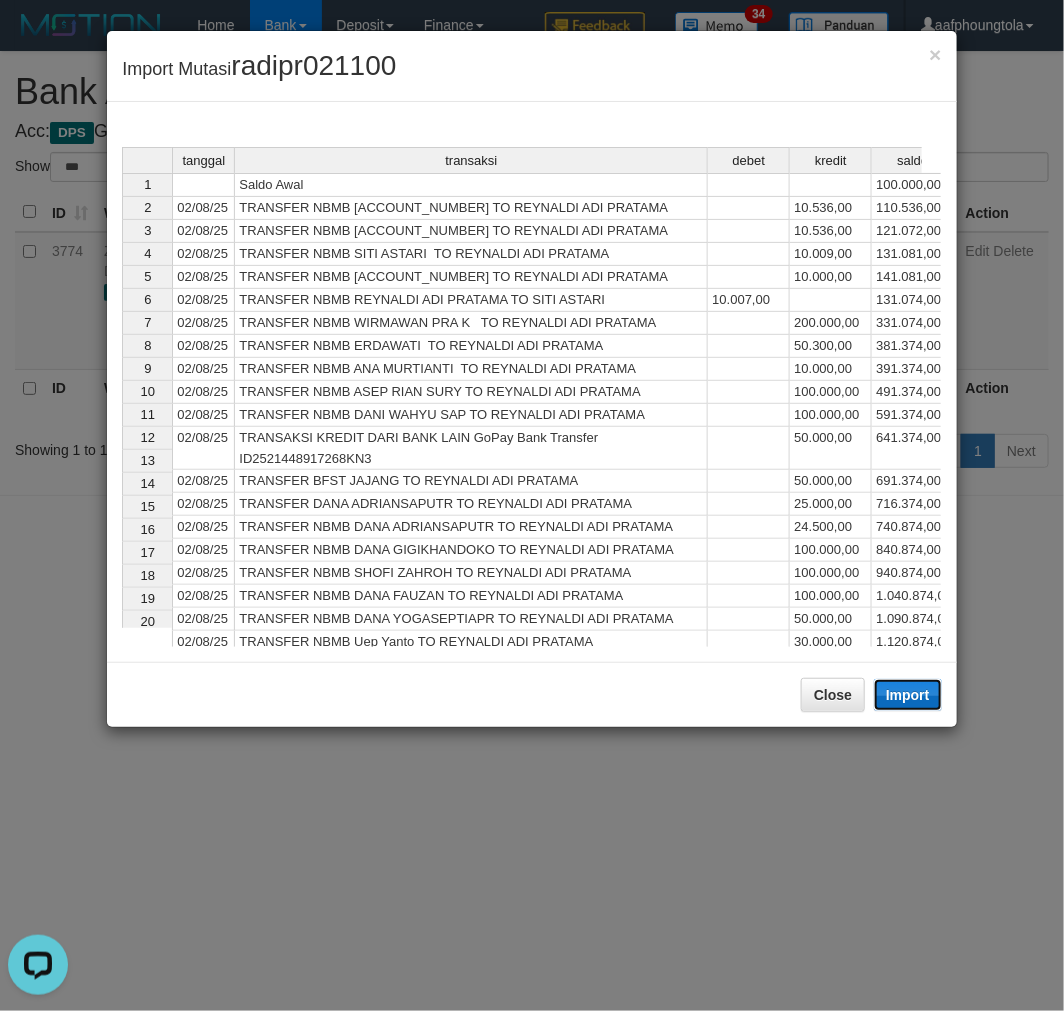 click on "Import" at bounding box center (908, 695) 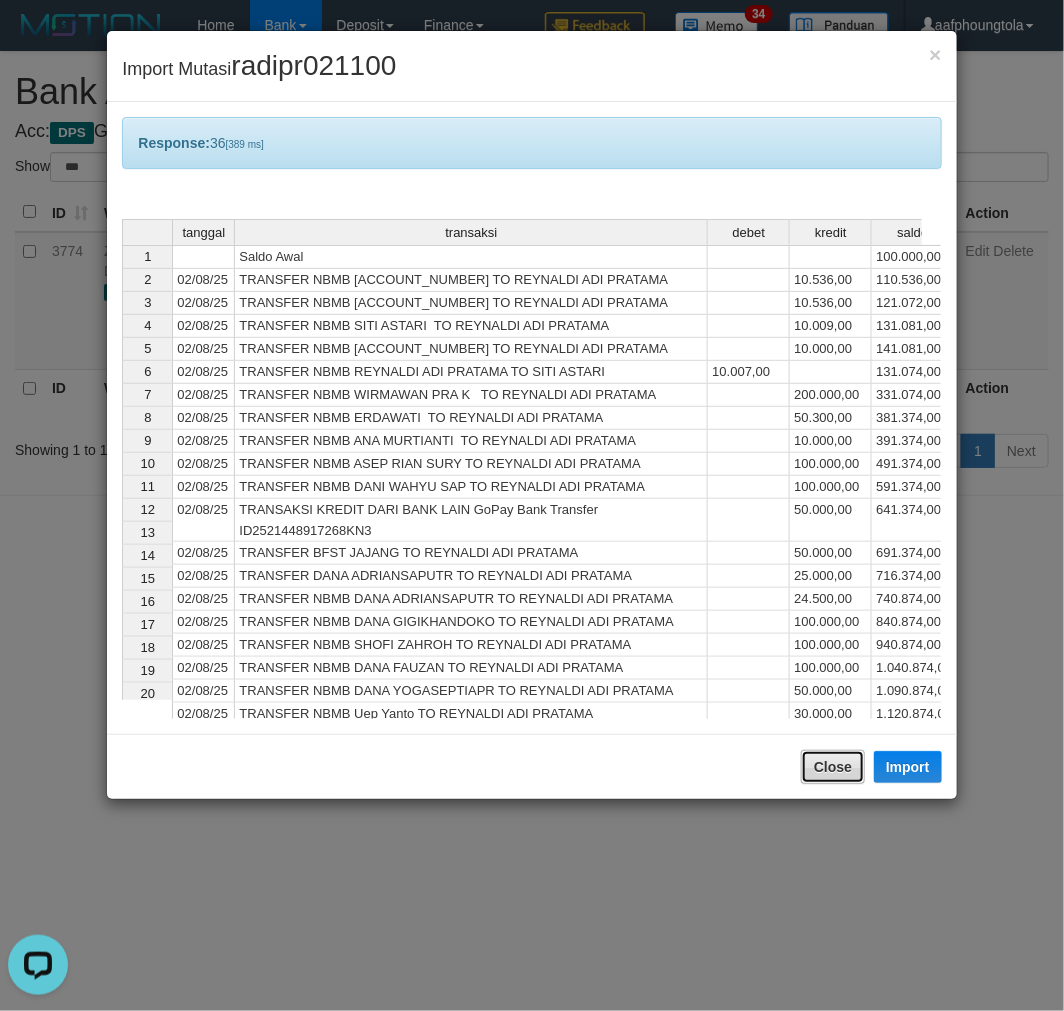 click on "Close" at bounding box center [833, 767] 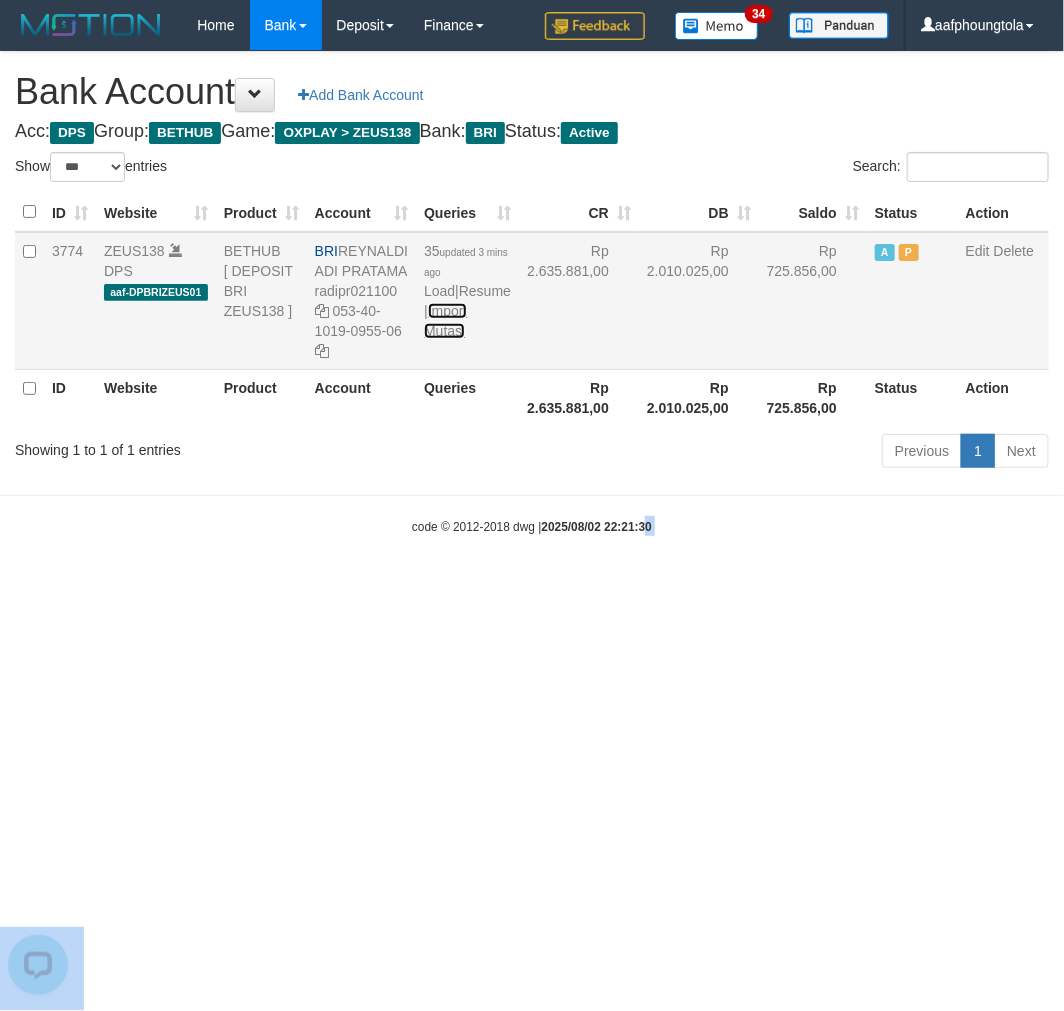 click on "Import Mutasi" at bounding box center [445, 321] 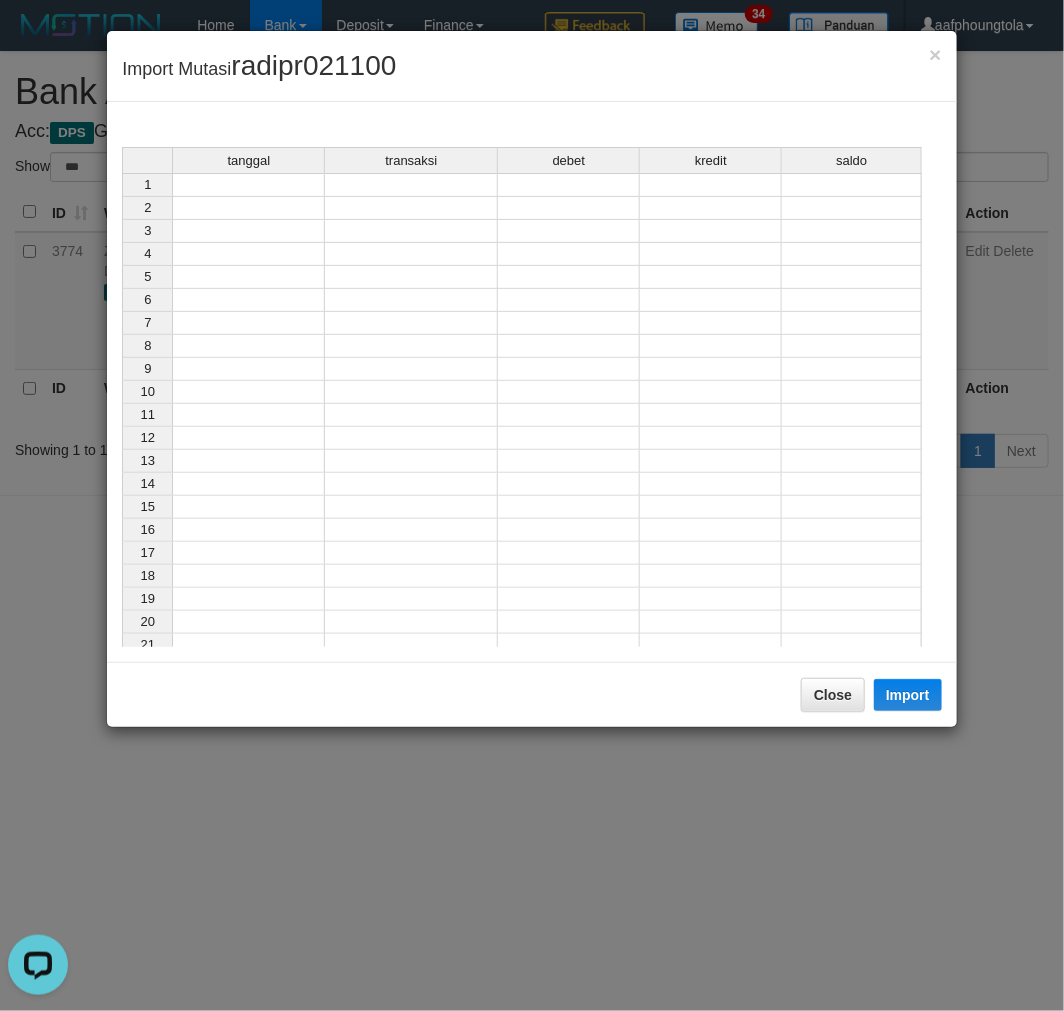 click on "tanggal transaksi debet kredit saldo" at bounding box center [522, 161] 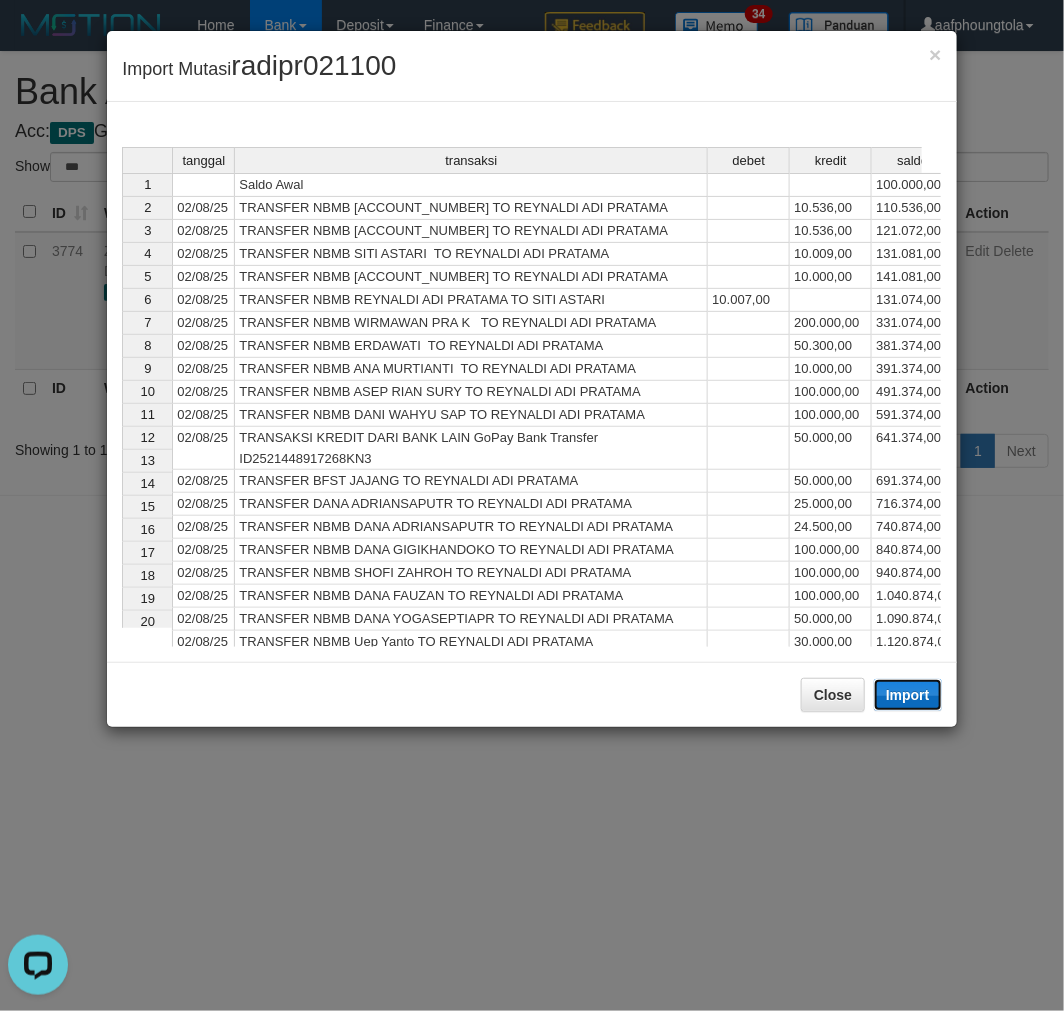 click on "Import" at bounding box center (908, 695) 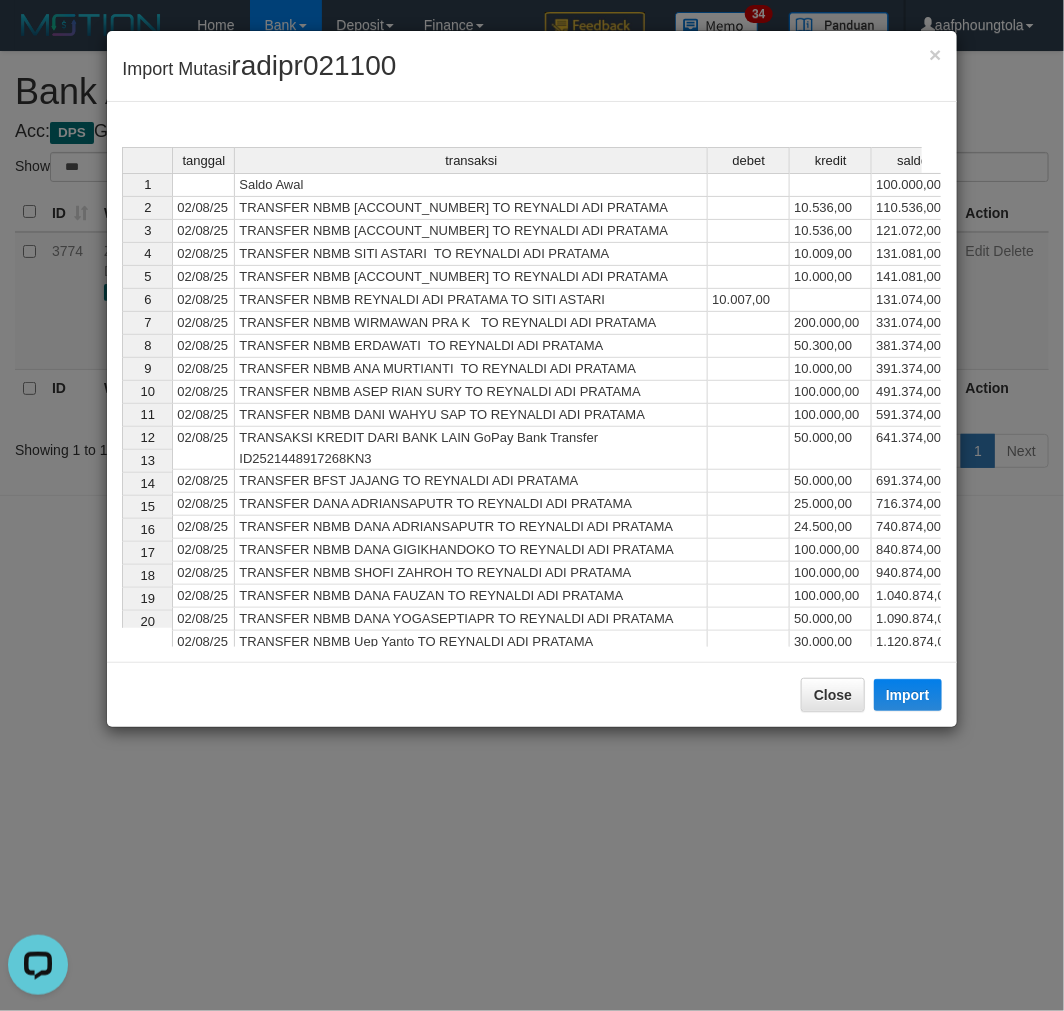 click on "Close
Import" at bounding box center (531, 694) 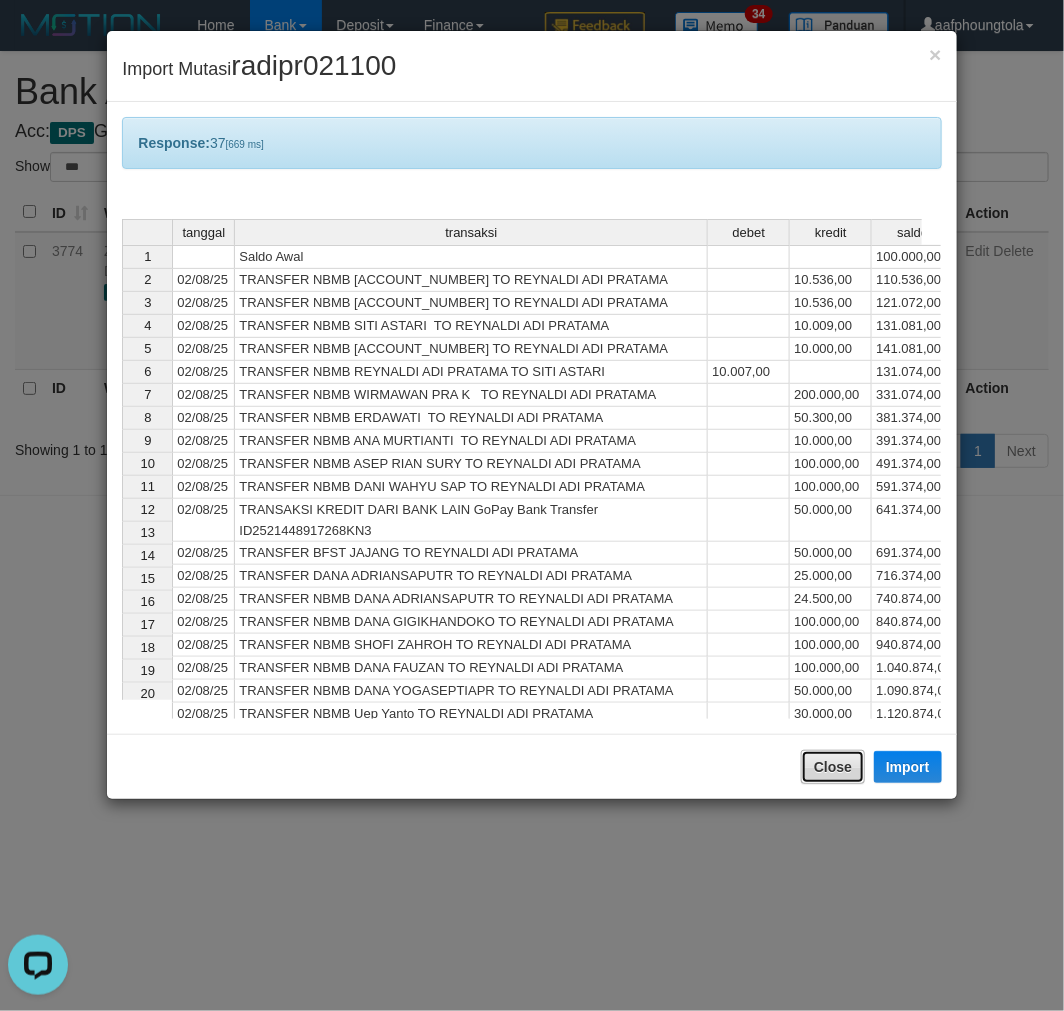 click on "Close" at bounding box center [833, 767] 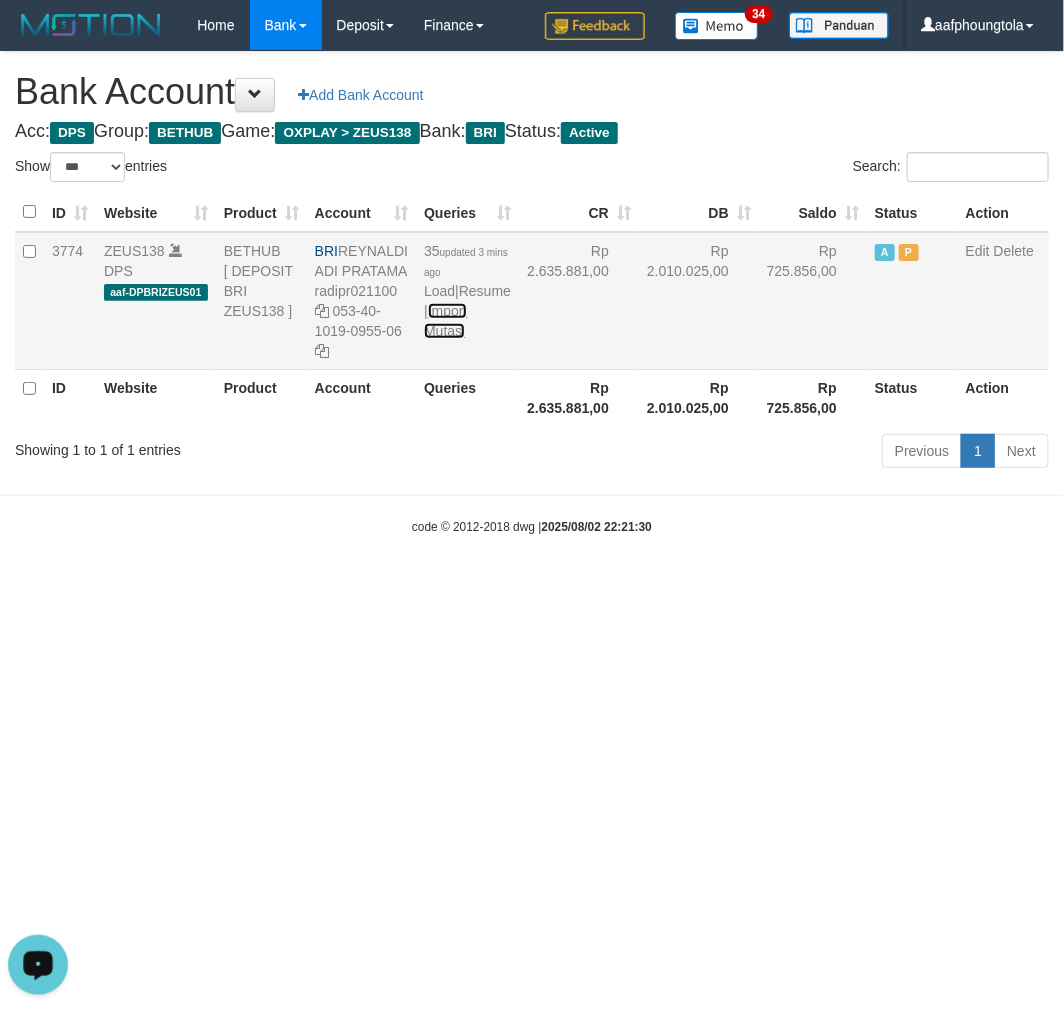 click on "Import Mutasi" at bounding box center (445, 321) 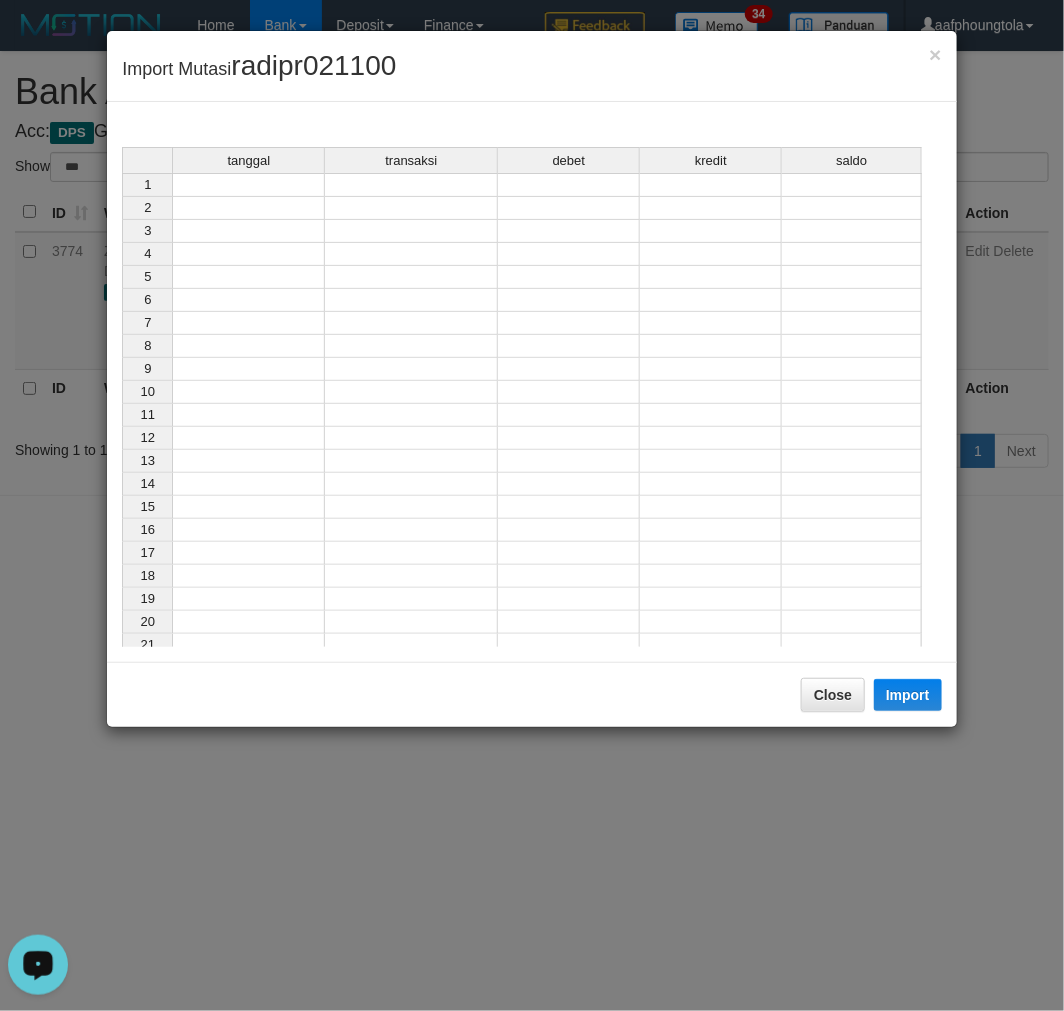 click at bounding box center [248, 185] 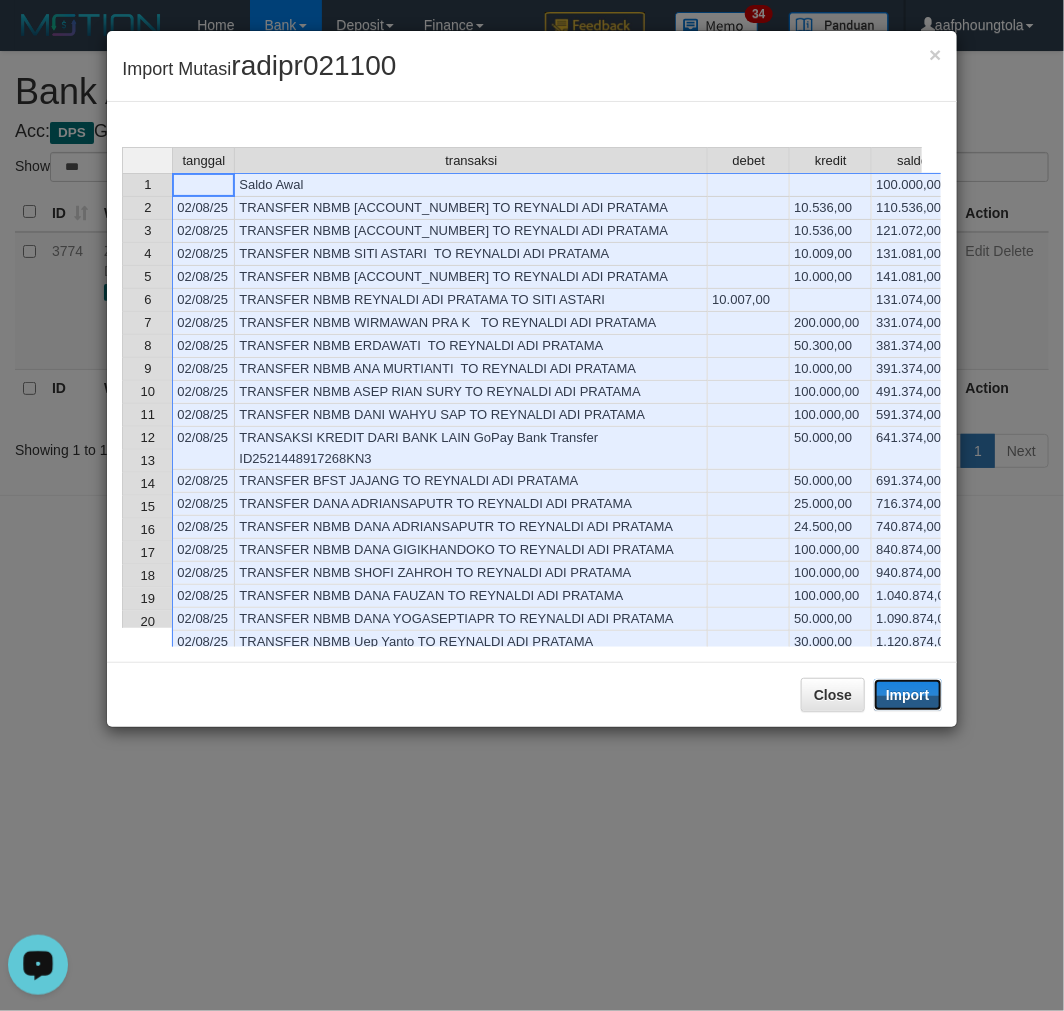 drag, startPoint x: 923, startPoint y: 706, endPoint x: 322, endPoint y: 1010, distance: 673.5109 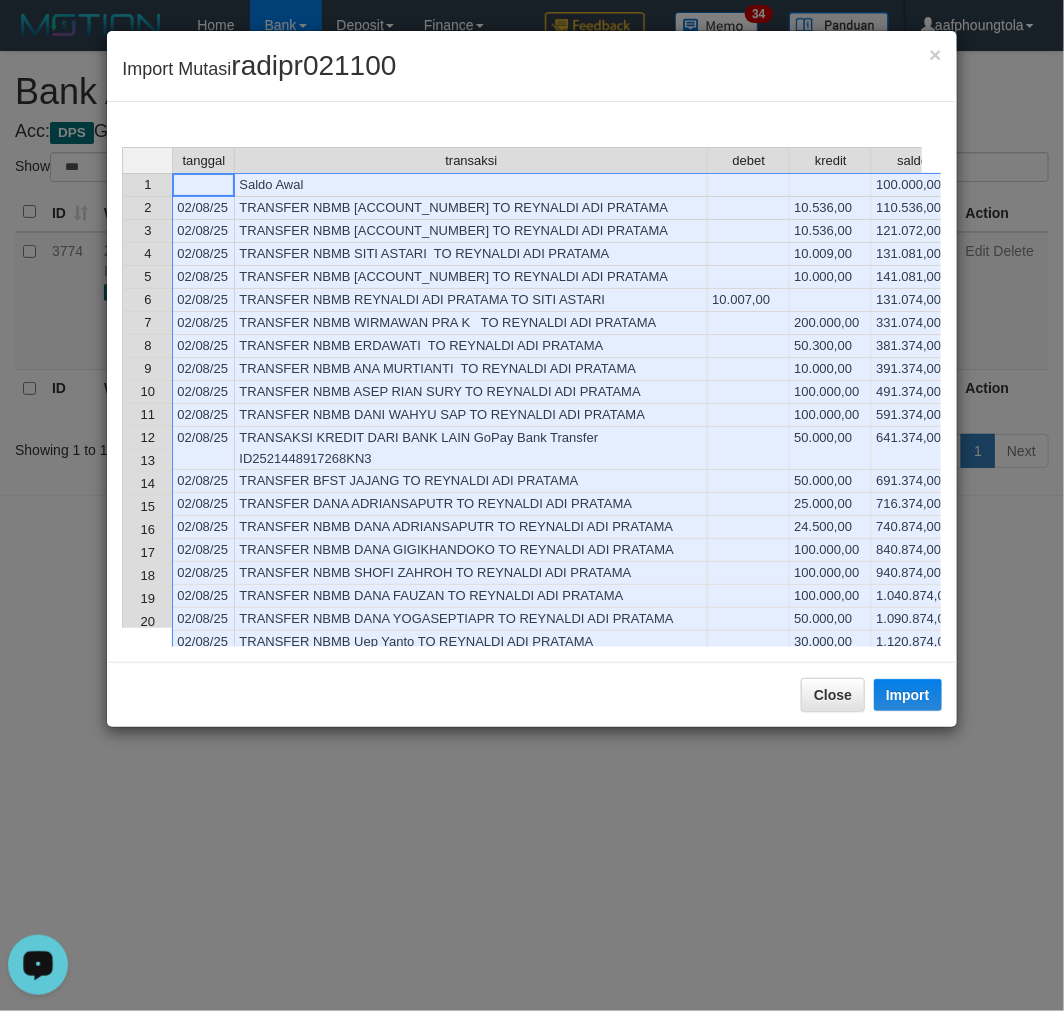 click on "Close" at bounding box center (833, 695) 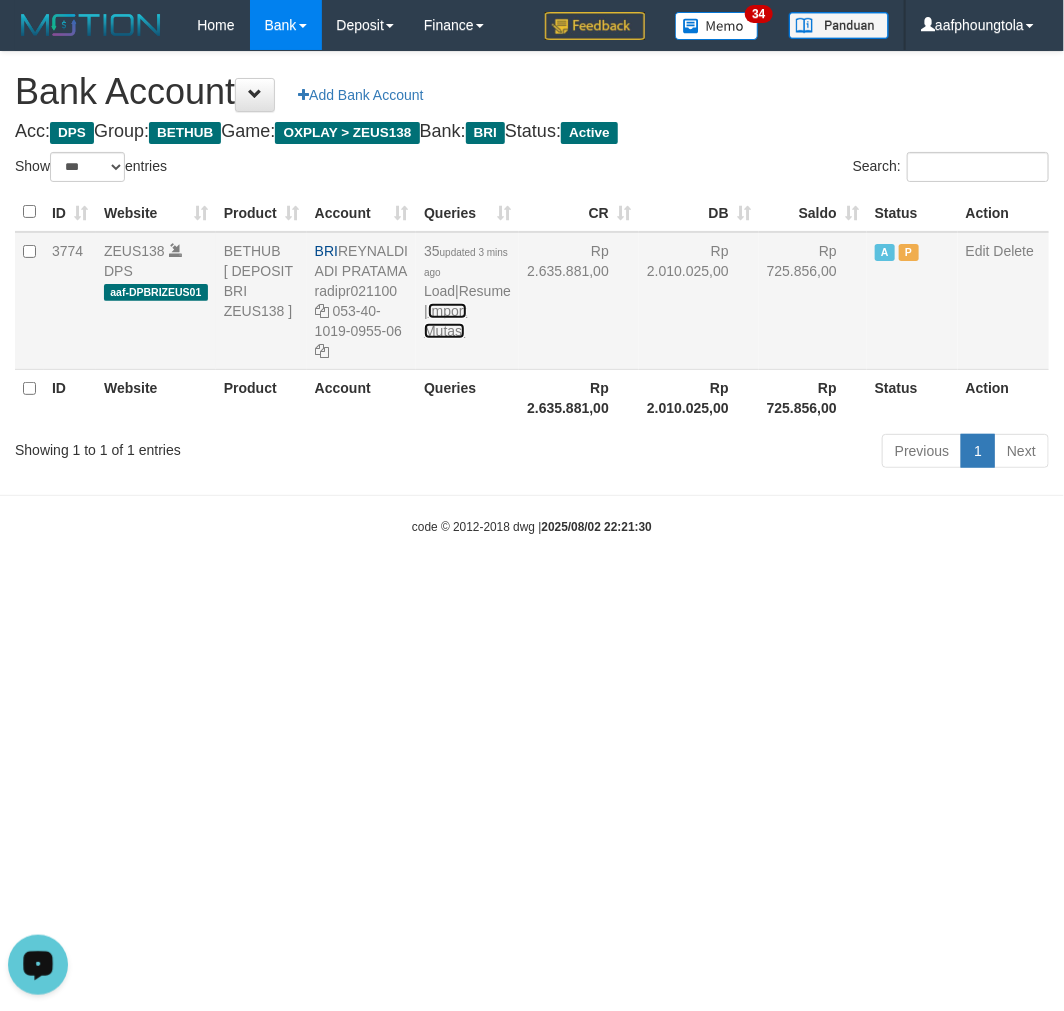 click on "Import Mutasi" at bounding box center (445, 321) 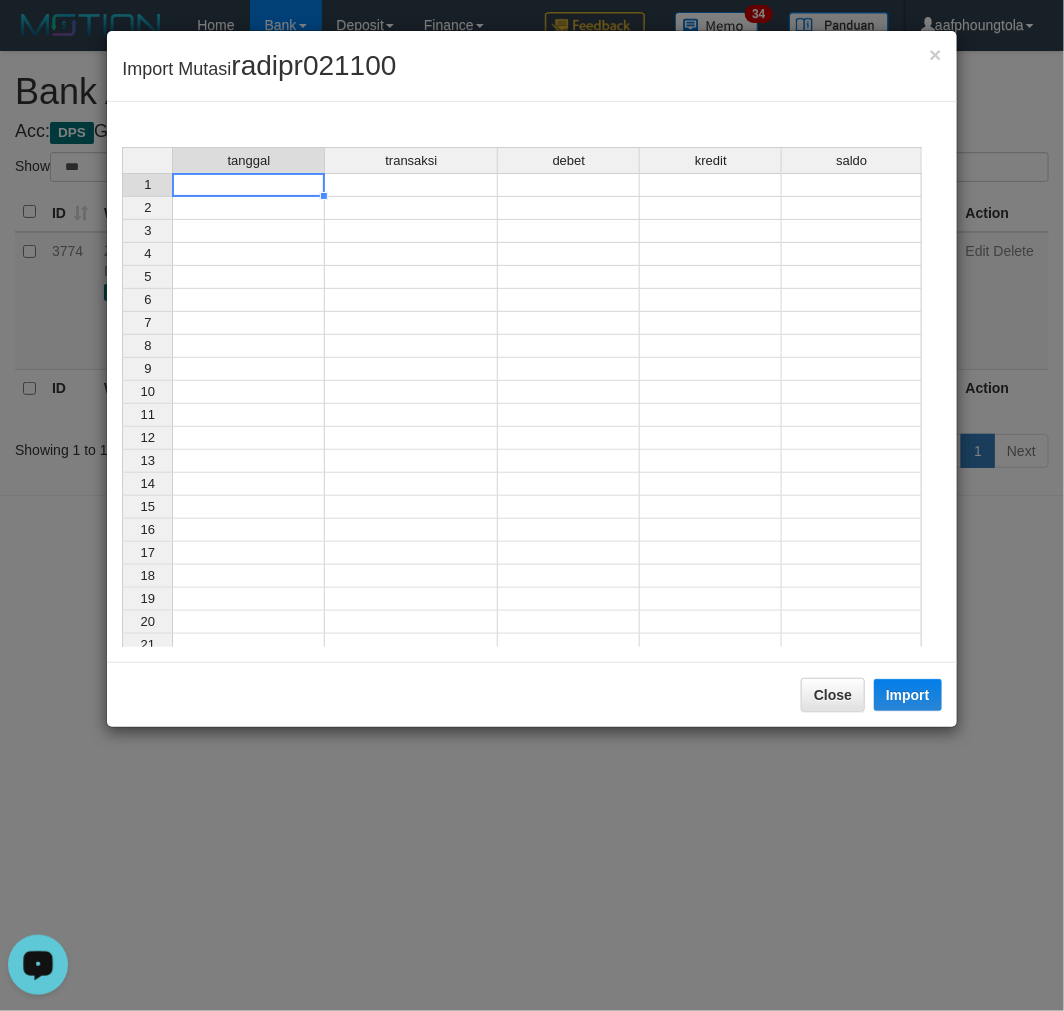 click at bounding box center (248, 185) 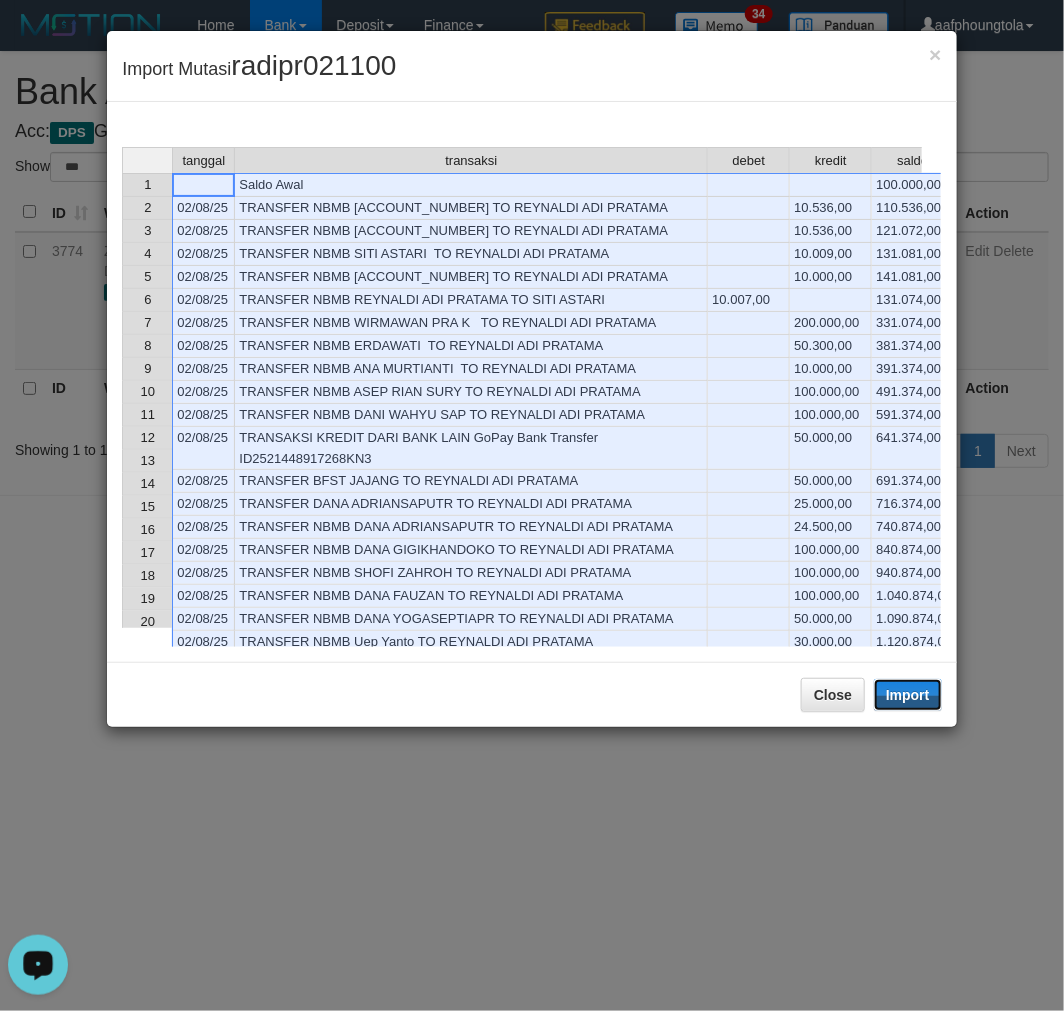 drag, startPoint x: 912, startPoint y: 696, endPoint x: 865, endPoint y: 767, distance: 85.146935 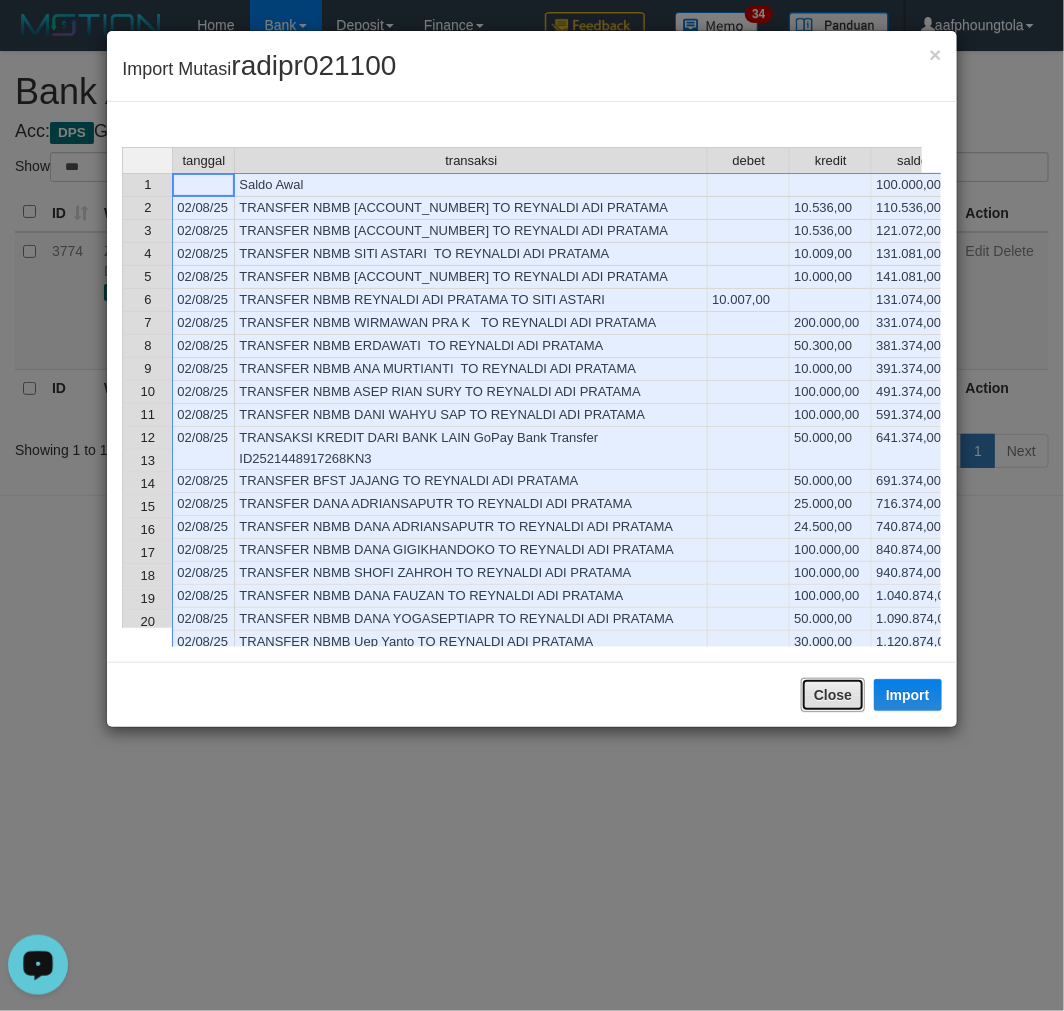 click on "Close" at bounding box center [833, 695] 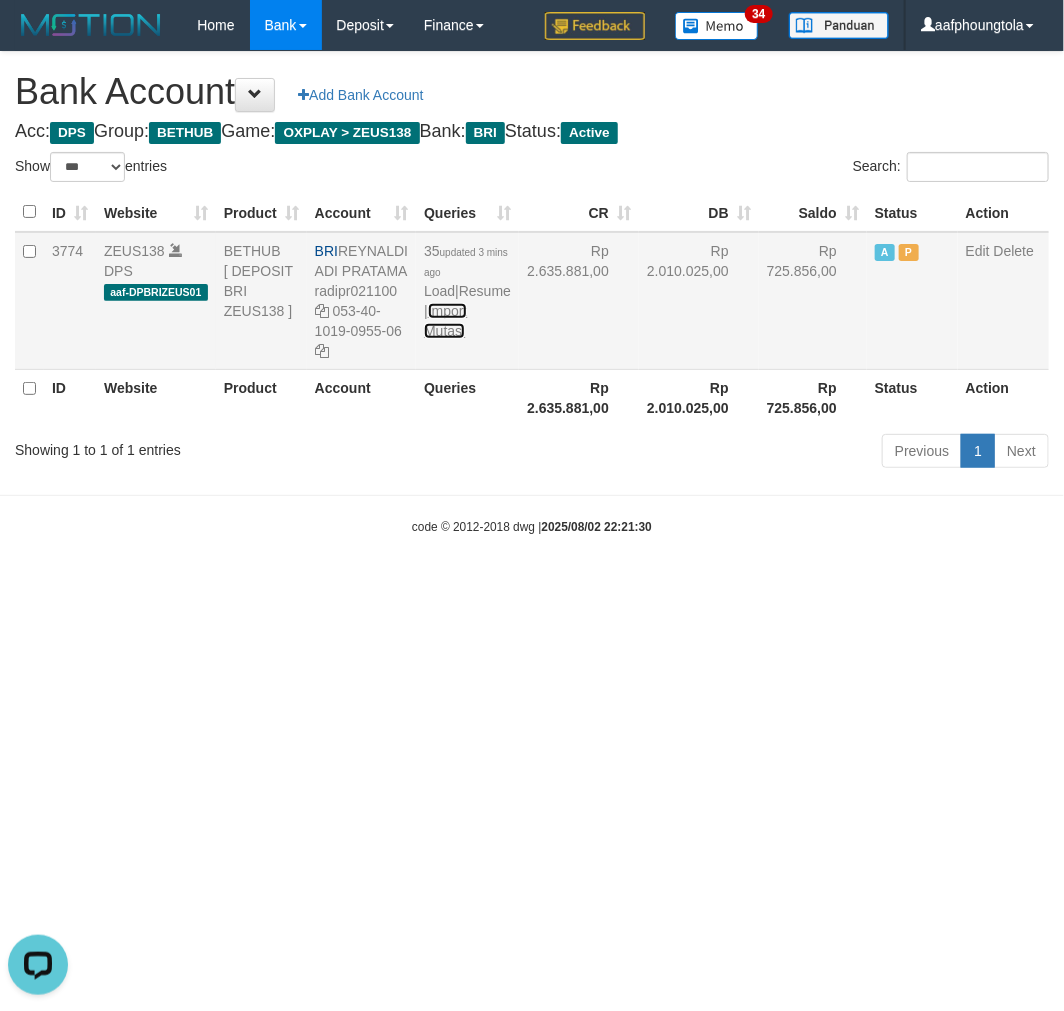 click on "Import Mutasi" at bounding box center (445, 321) 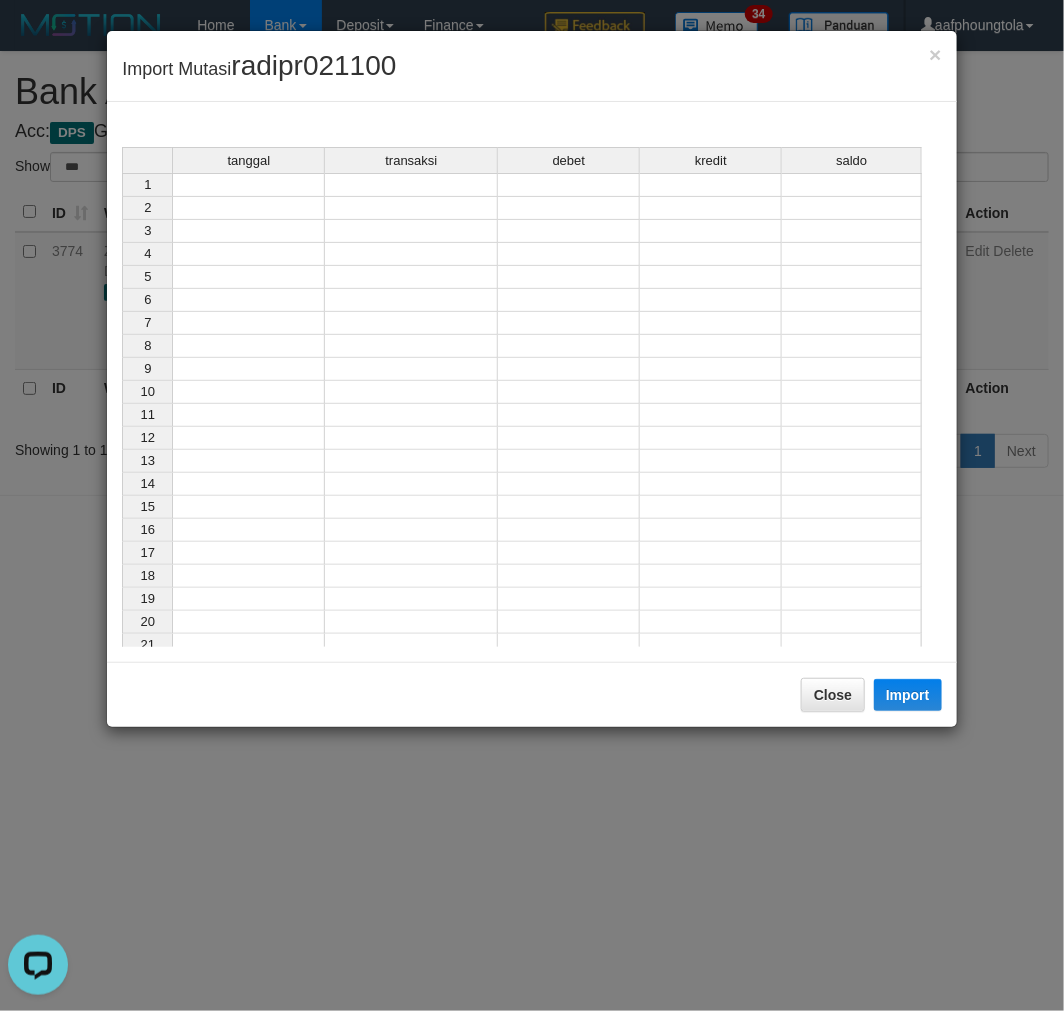 drag, startPoint x: 282, startPoint y: 188, endPoint x: 224, endPoint y: 234, distance: 74.02702 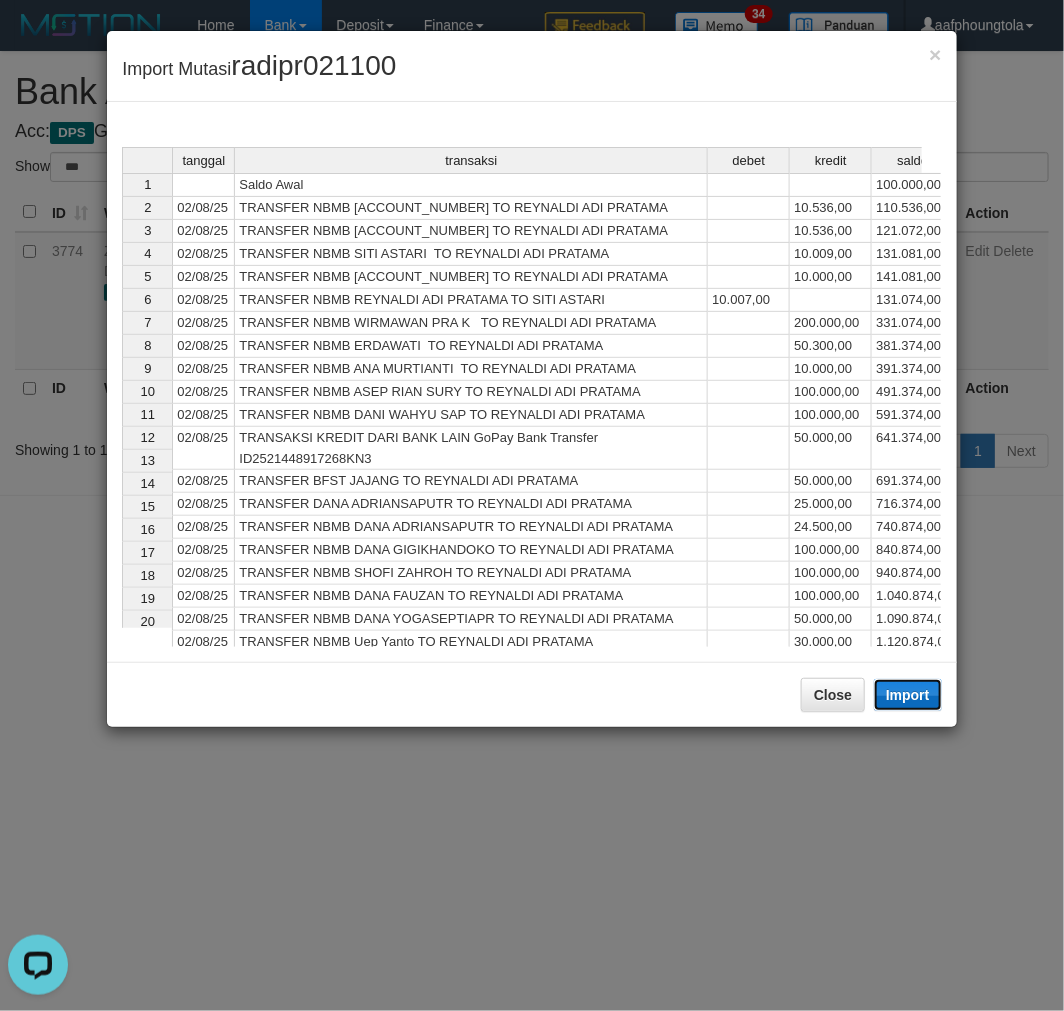 click on "Import" at bounding box center (908, 695) 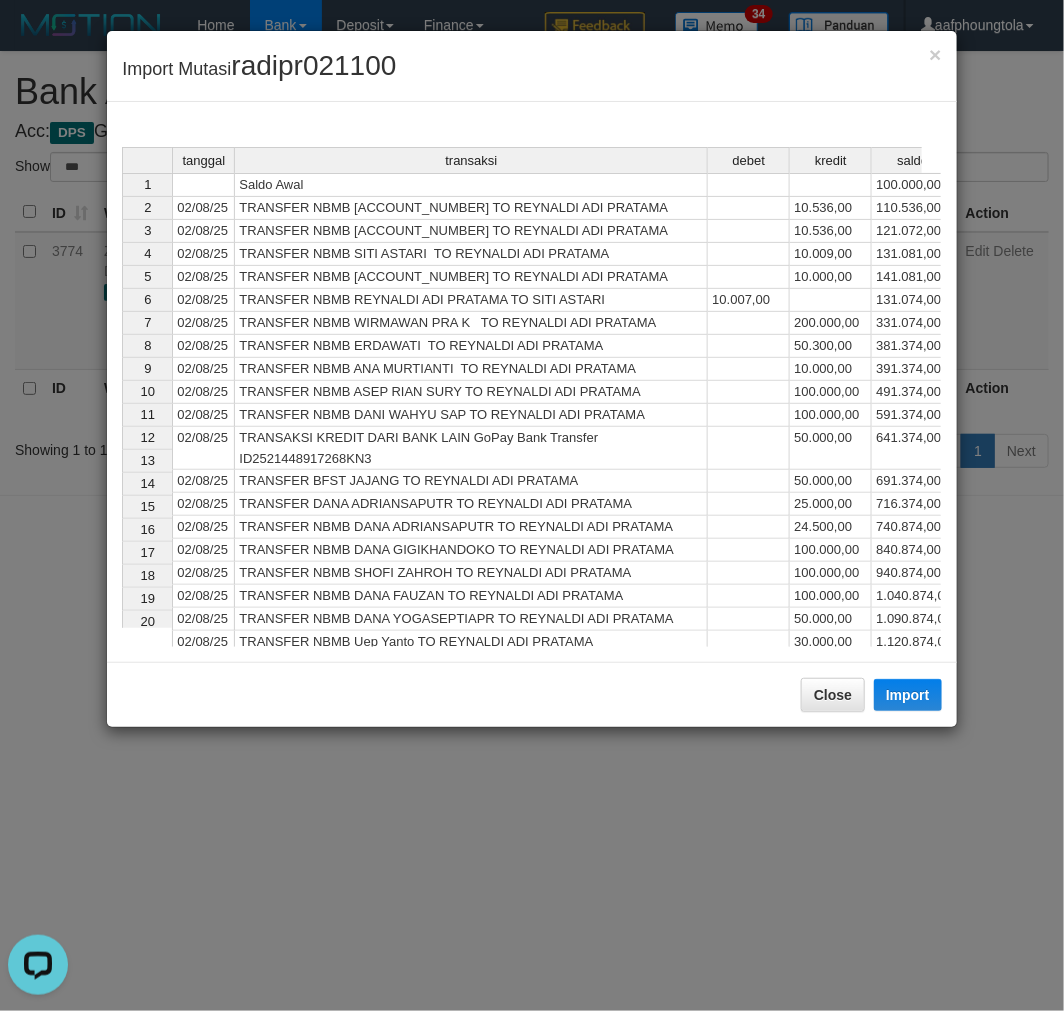 click on "Close" at bounding box center (833, 695) 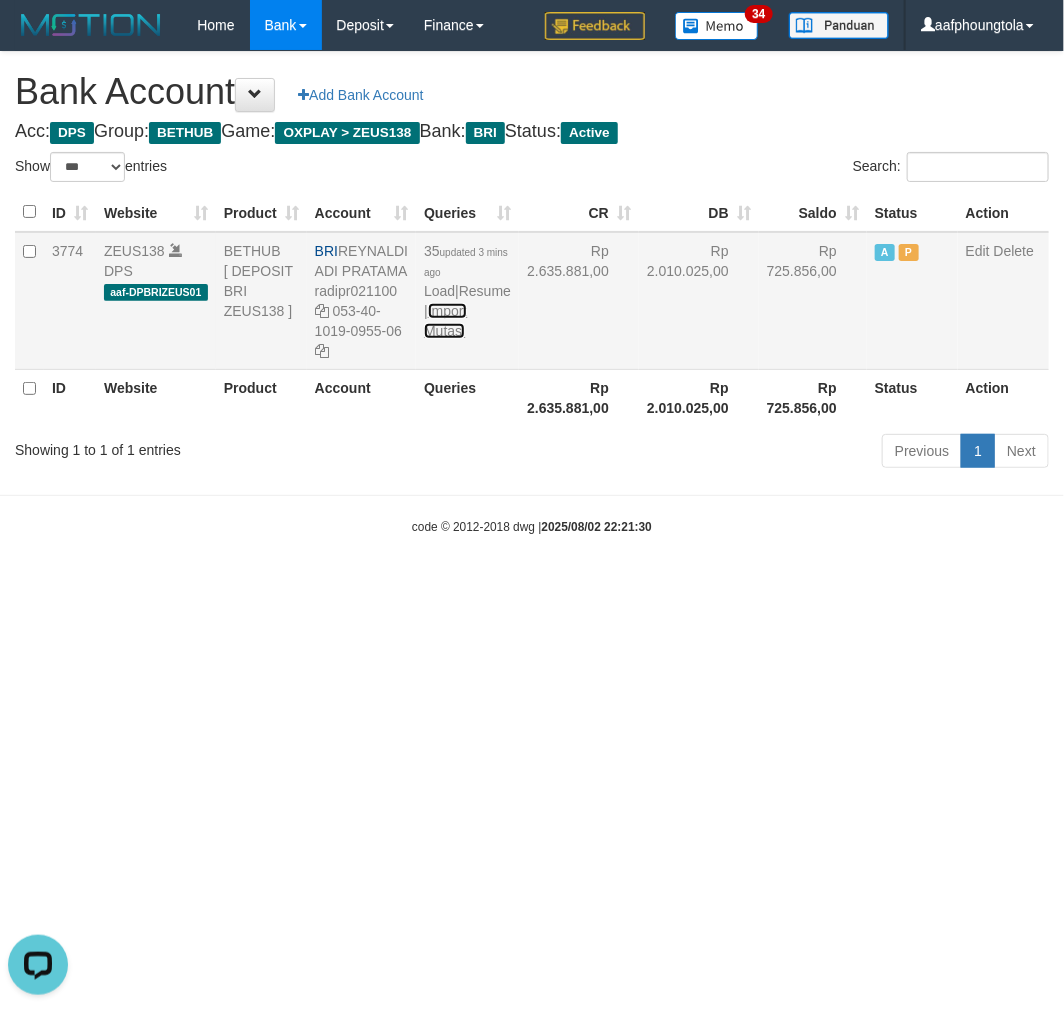 click on "Import Mutasi" at bounding box center [445, 321] 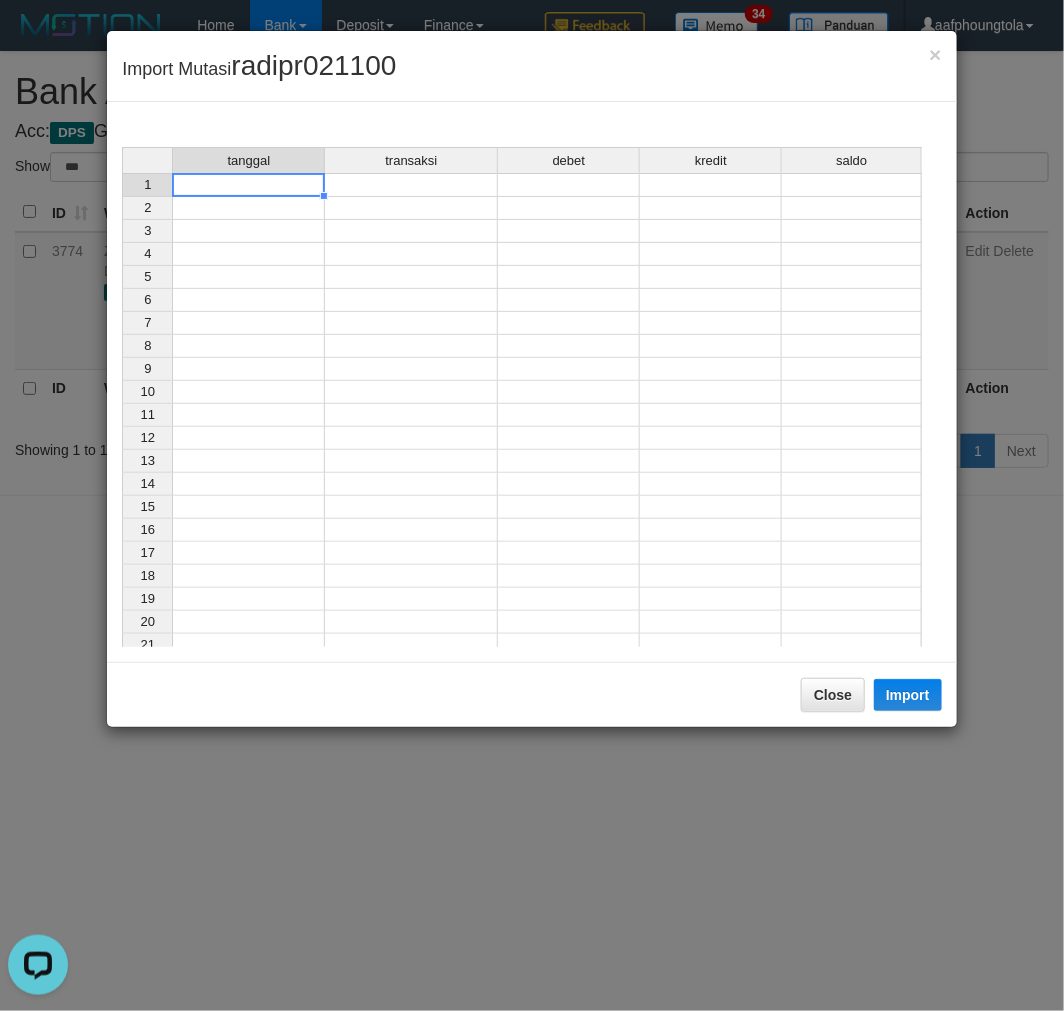 click at bounding box center [248, 185] 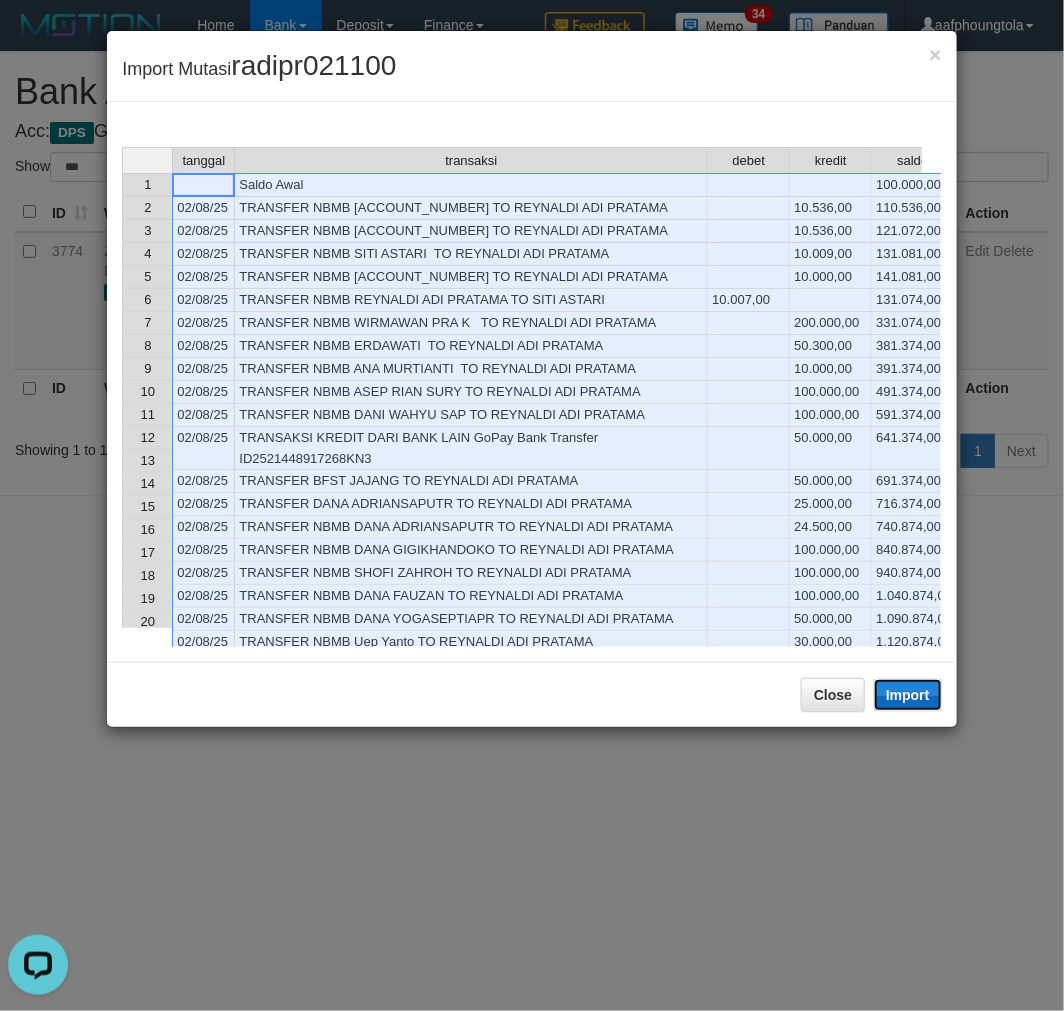 click on "Import" at bounding box center [908, 695] 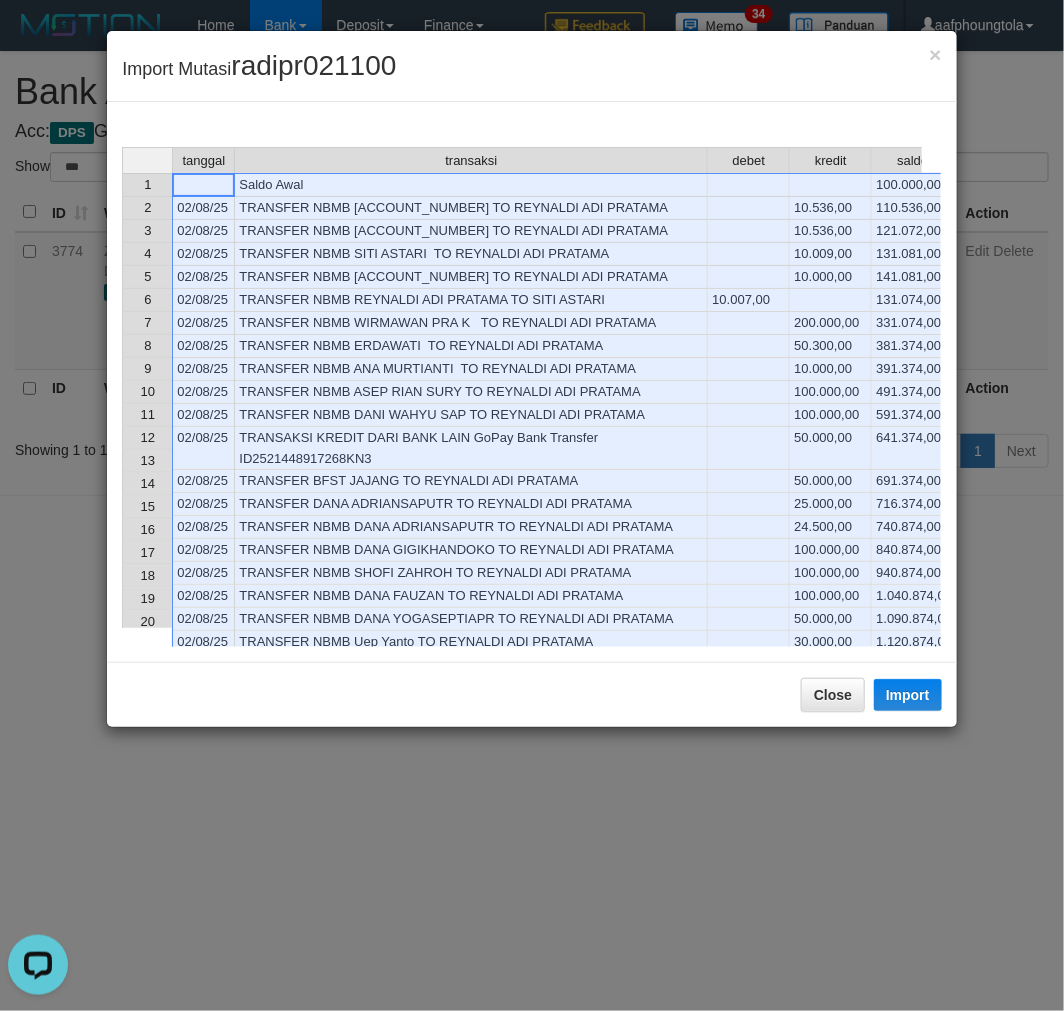 click on "Close
Import" at bounding box center [531, 694] 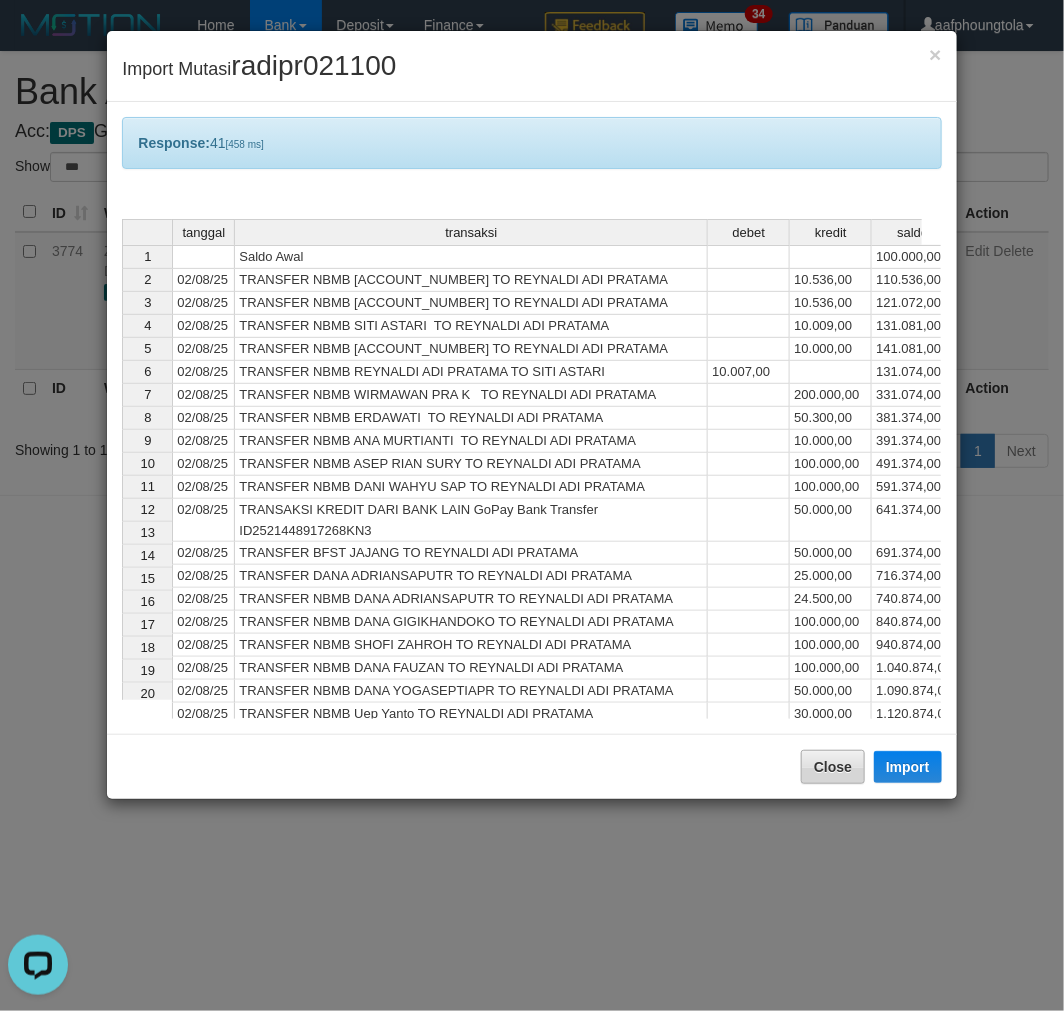 drag, startPoint x: 846, startPoint y: 748, endPoint x: 832, endPoint y: 752, distance: 14.56022 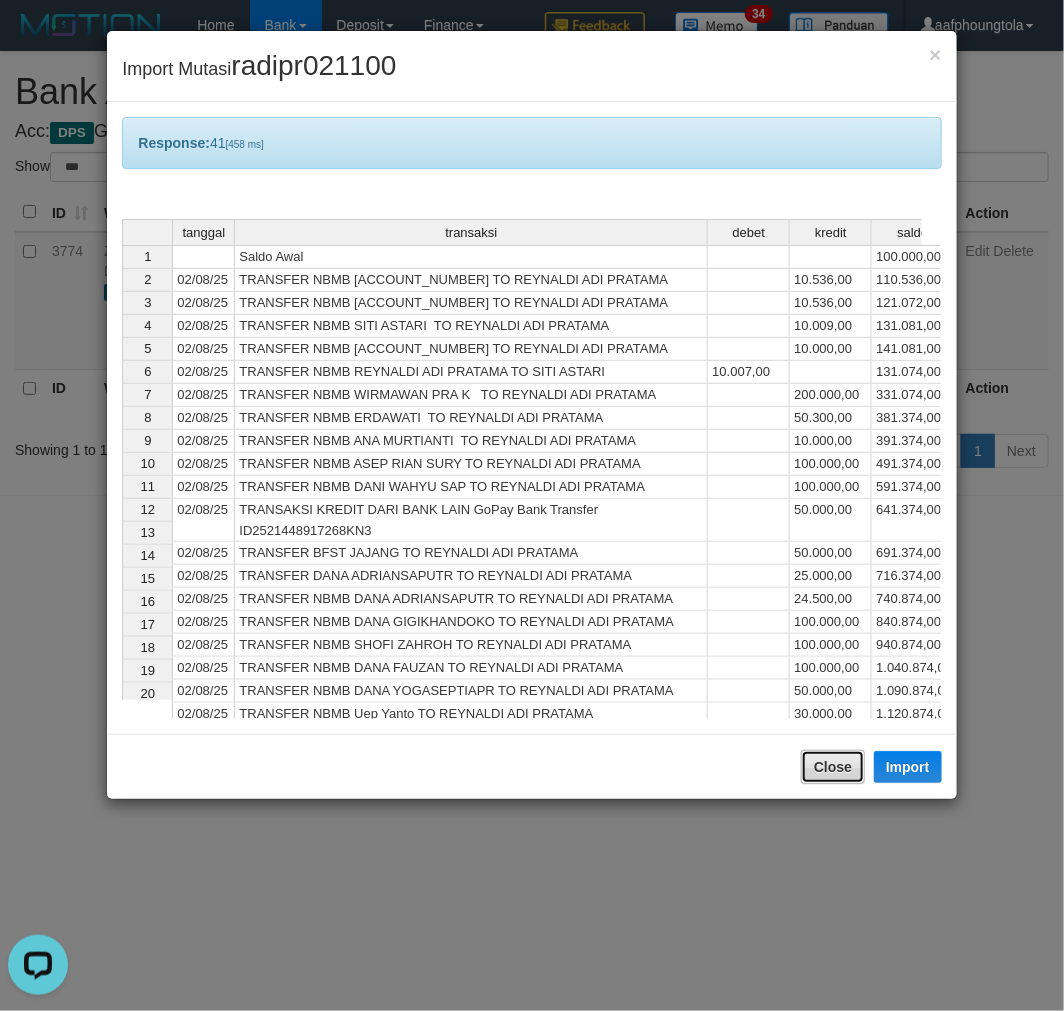 click on "Close" at bounding box center [833, 767] 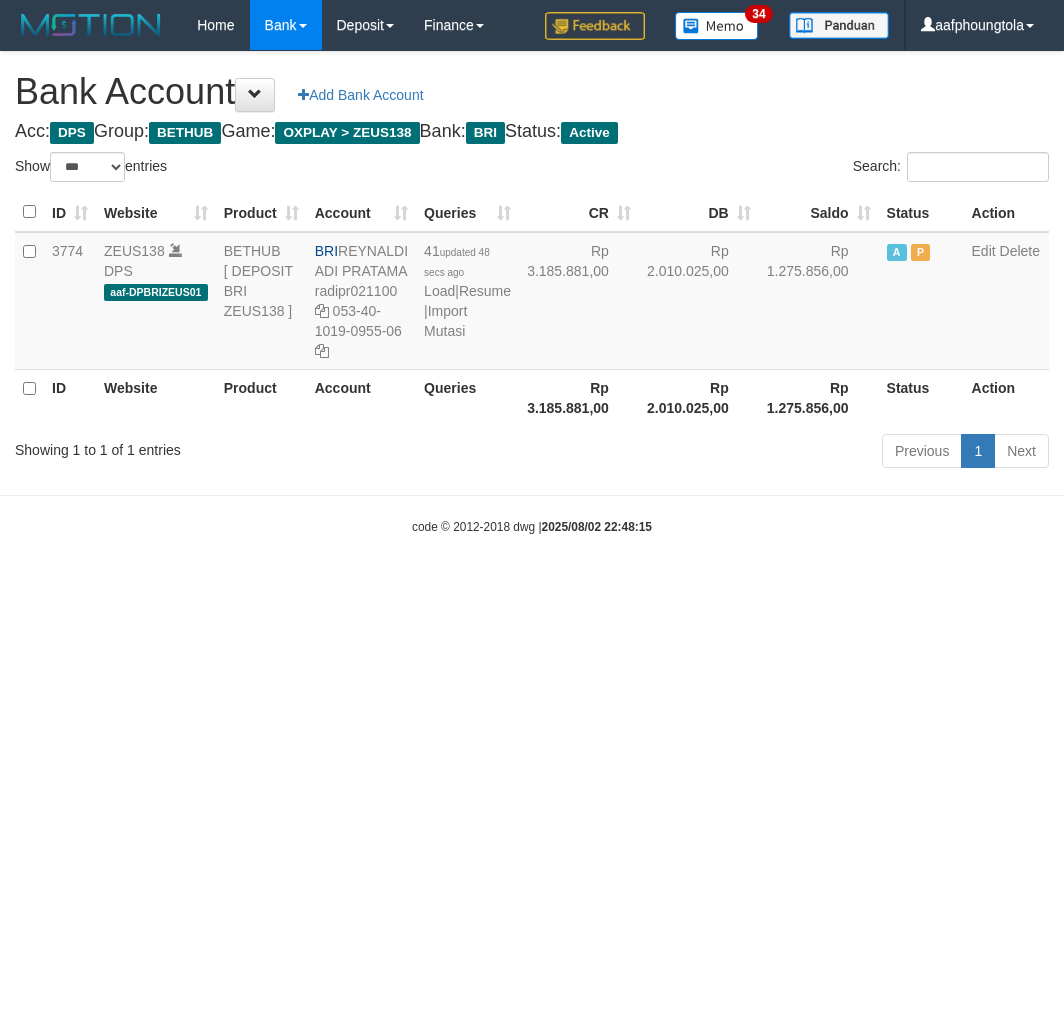 select on "***" 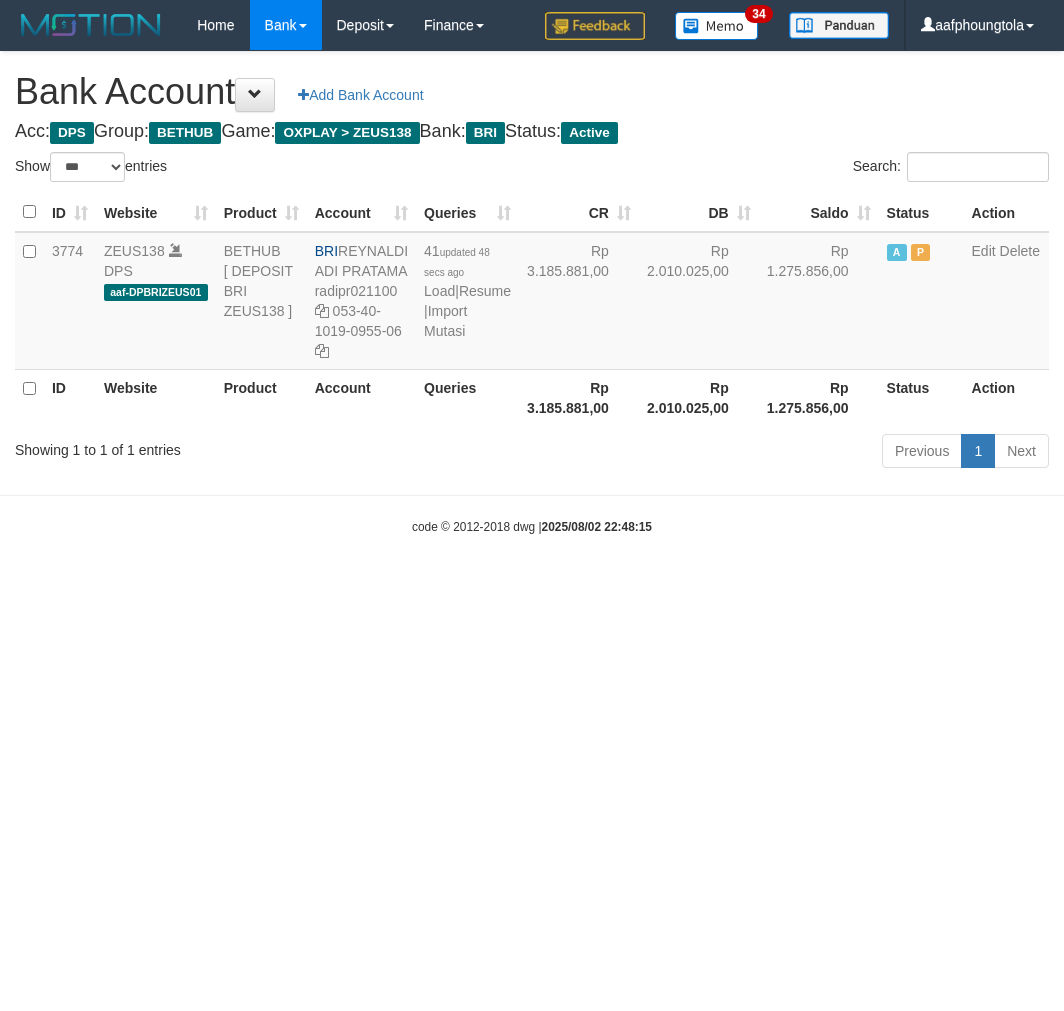 scroll, scrollTop: 0, scrollLeft: 0, axis: both 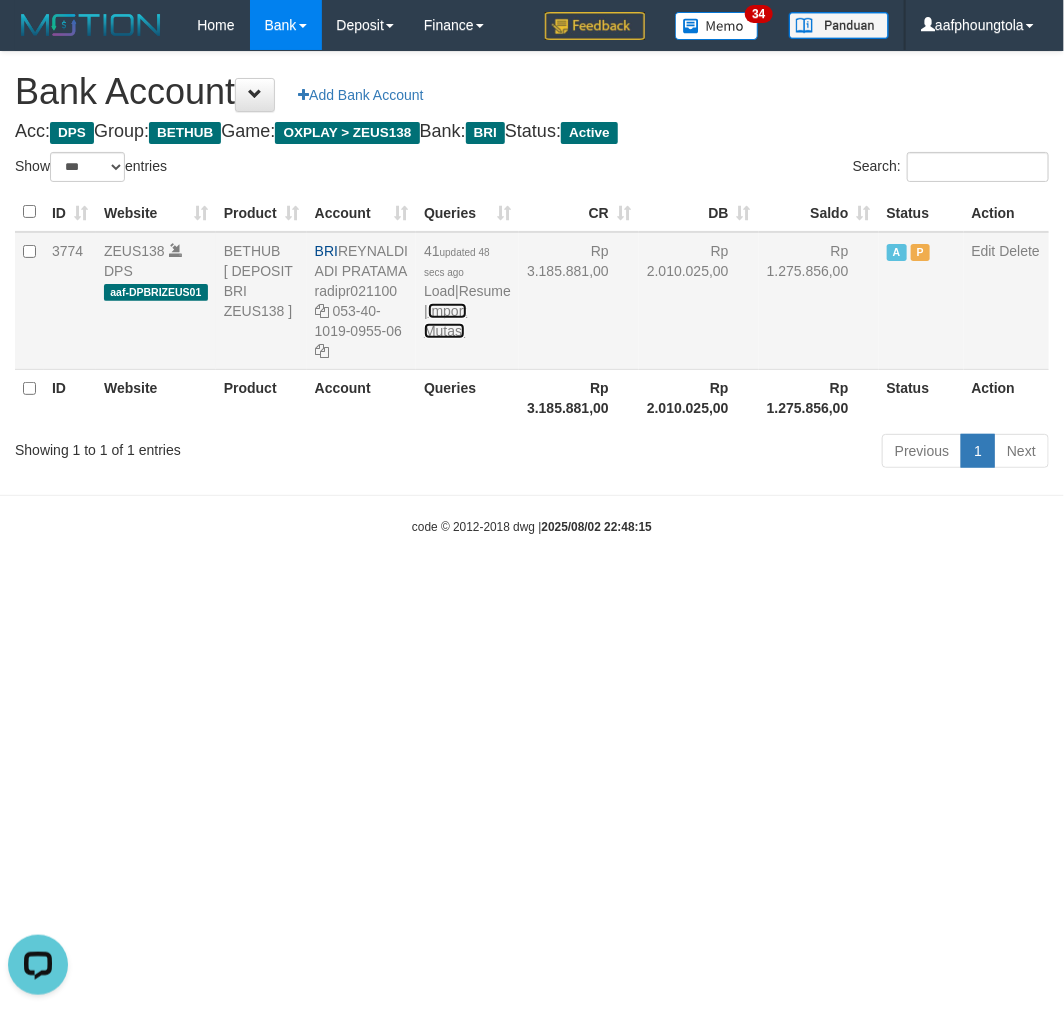 click on "Import Mutasi" at bounding box center (445, 321) 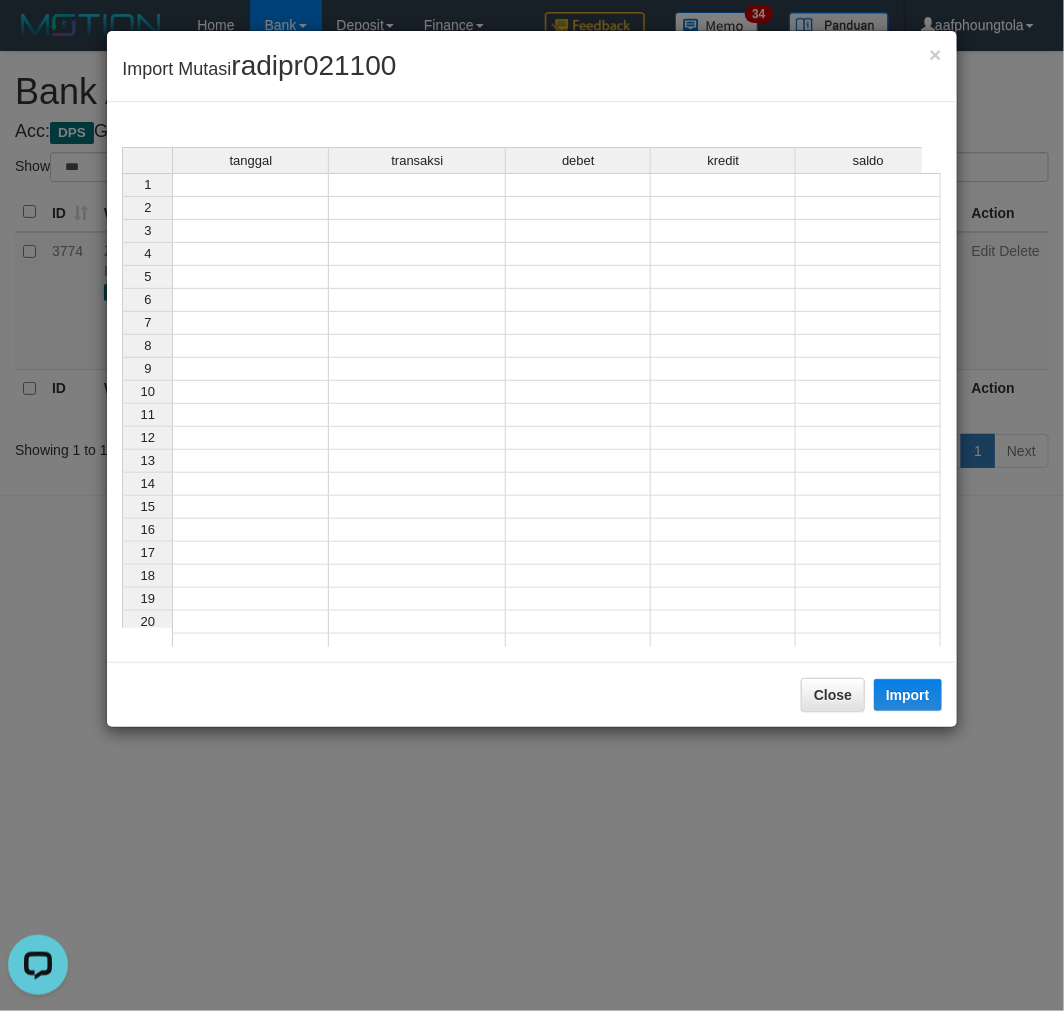 click at bounding box center [250, 185] 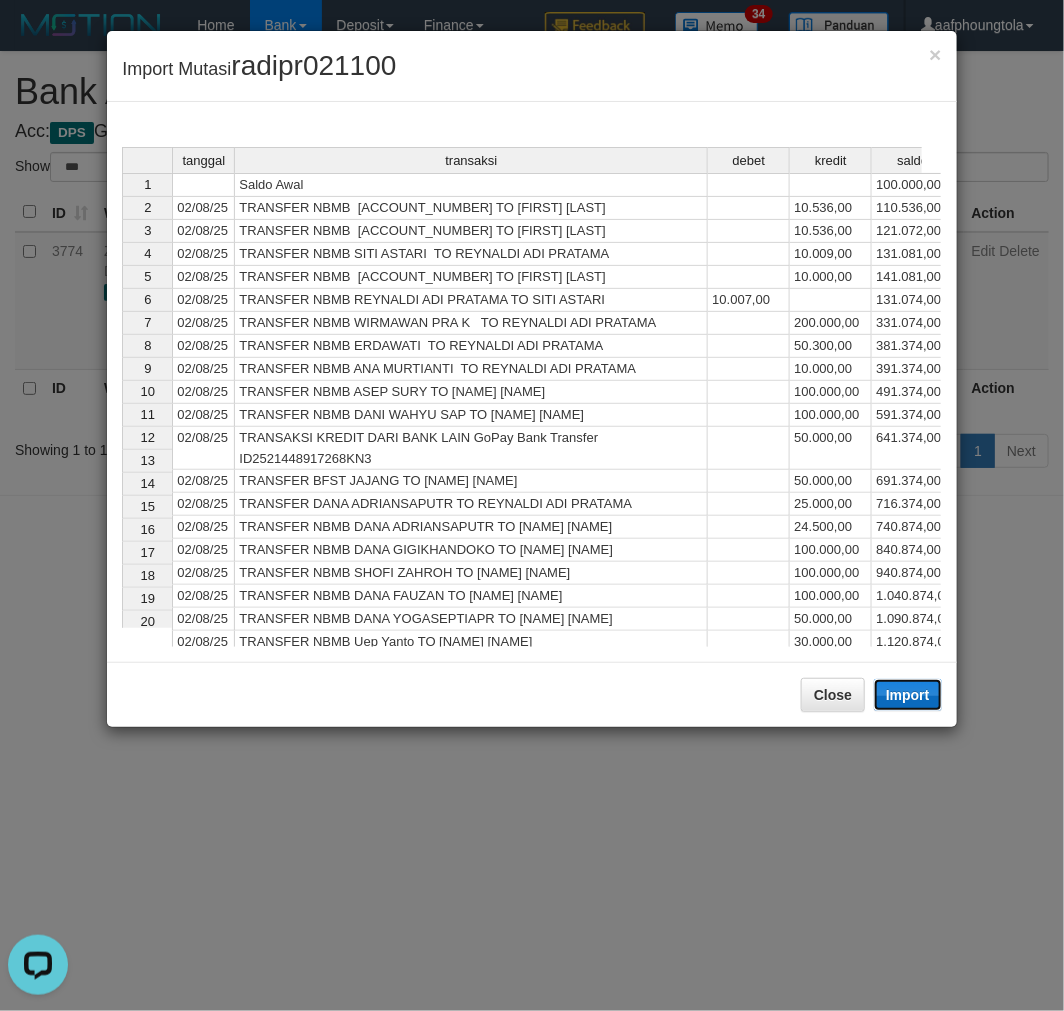 click on "Import" at bounding box center [908, 695] 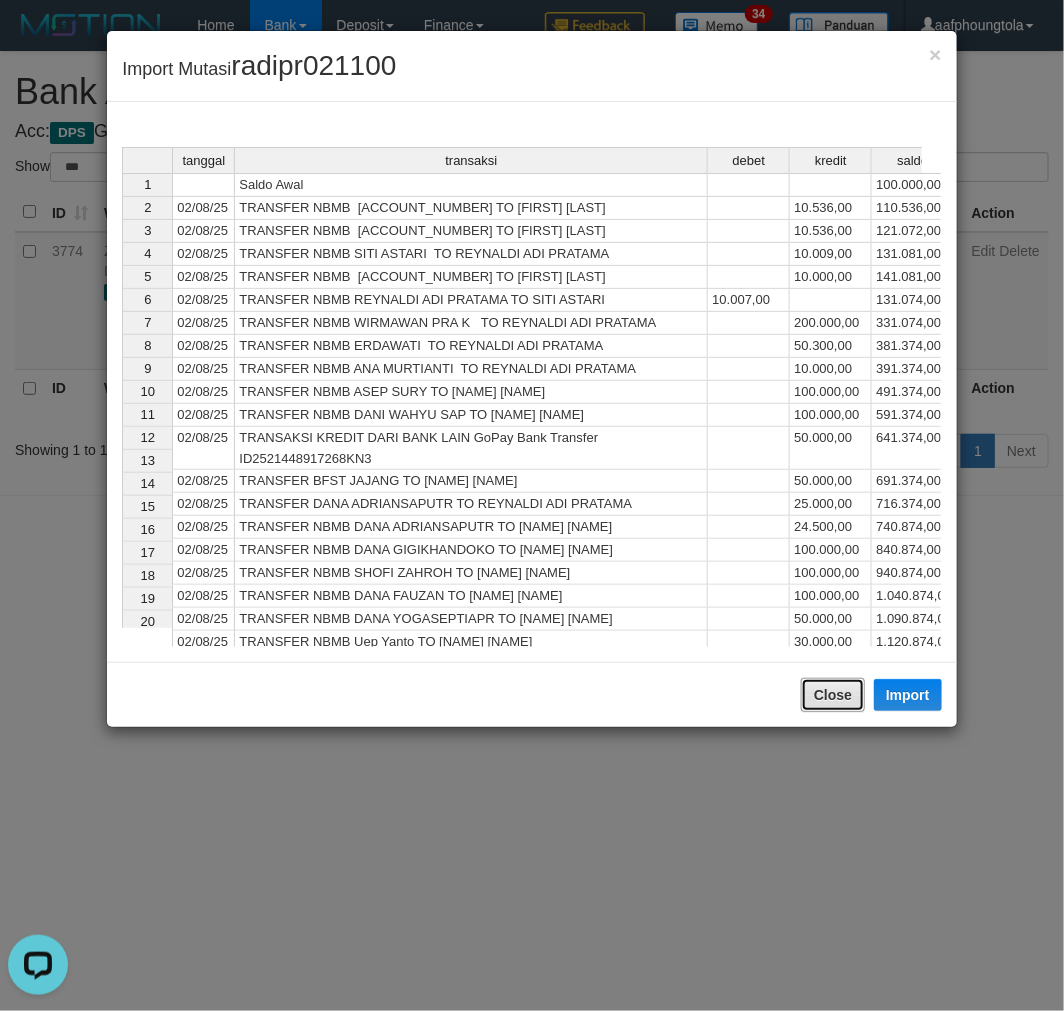 click on "Close" at bounding box center [833, 695] 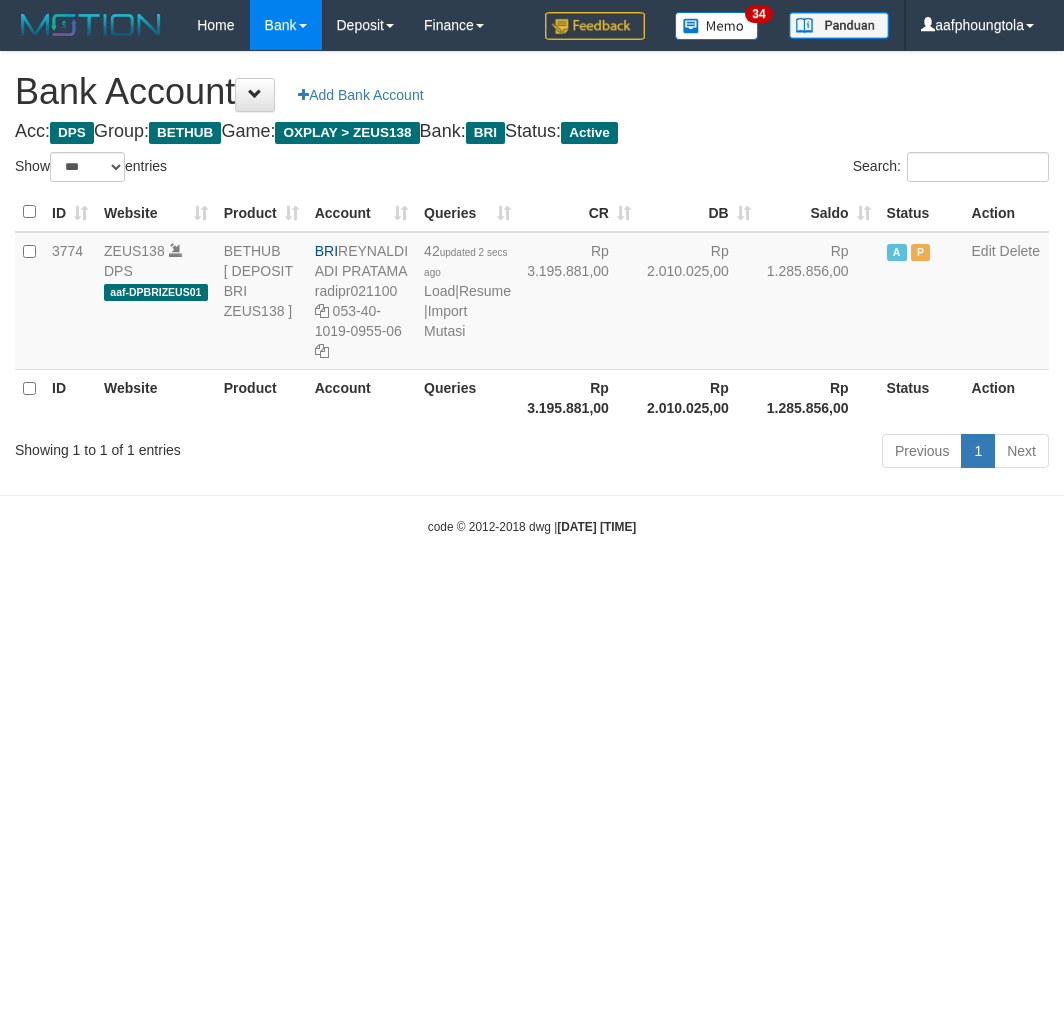 select on "***" 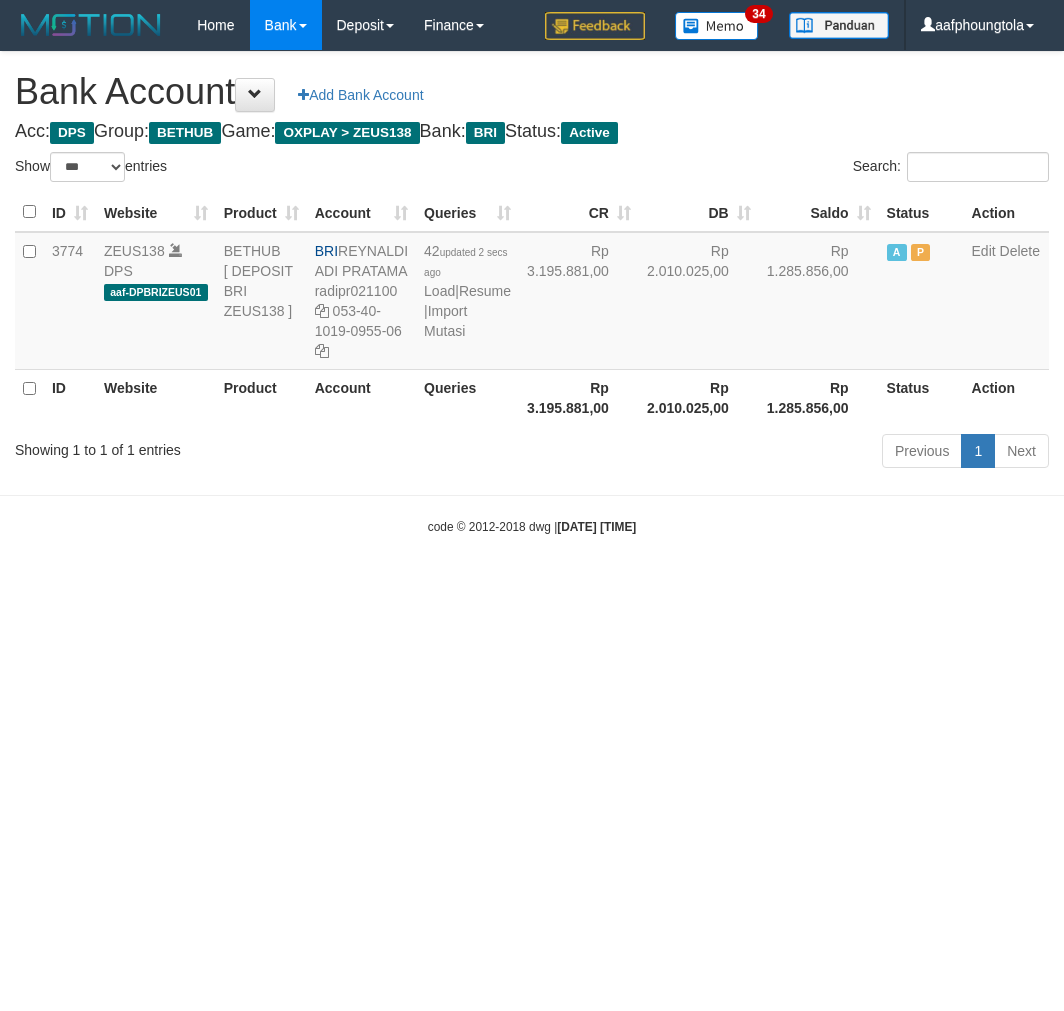 scroll, scrollTop: 0, scrollLeft: 0, axis: both 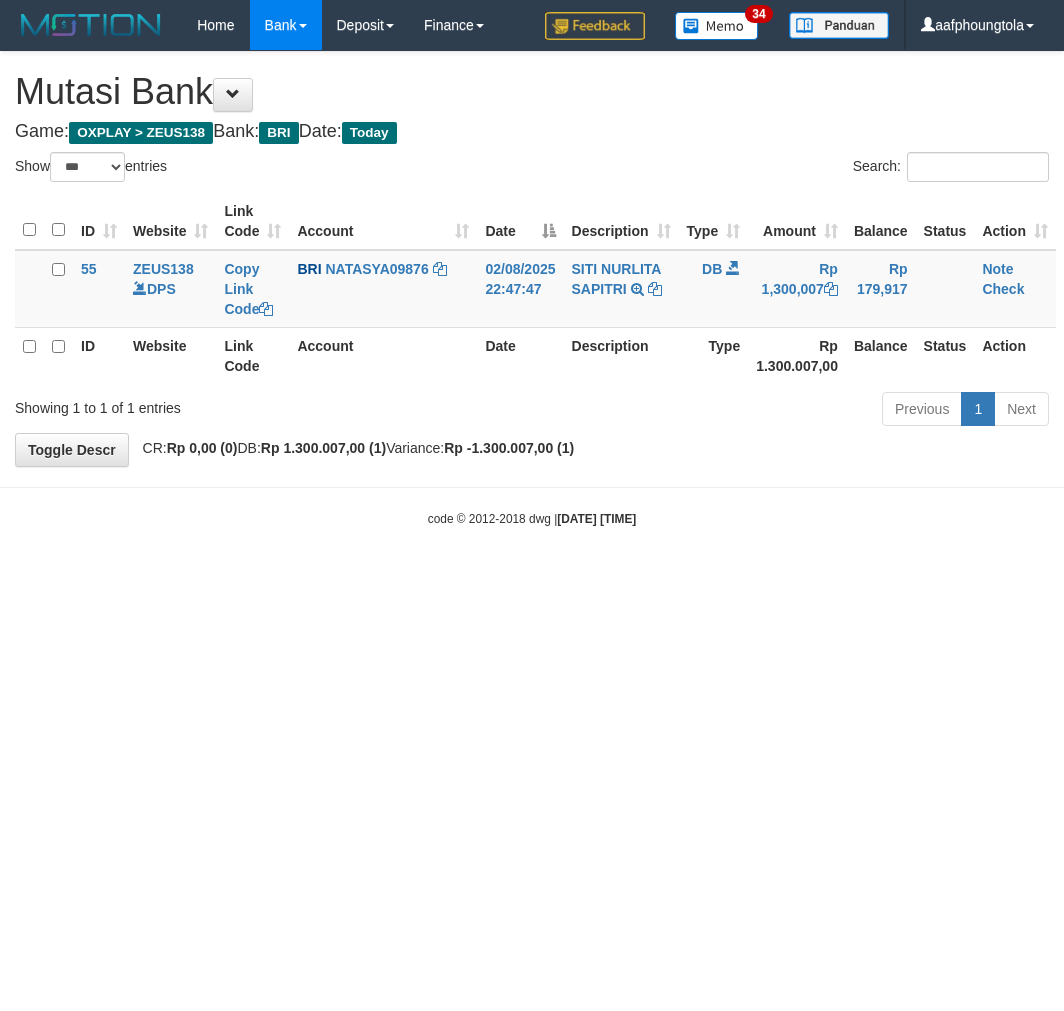 select on "***" 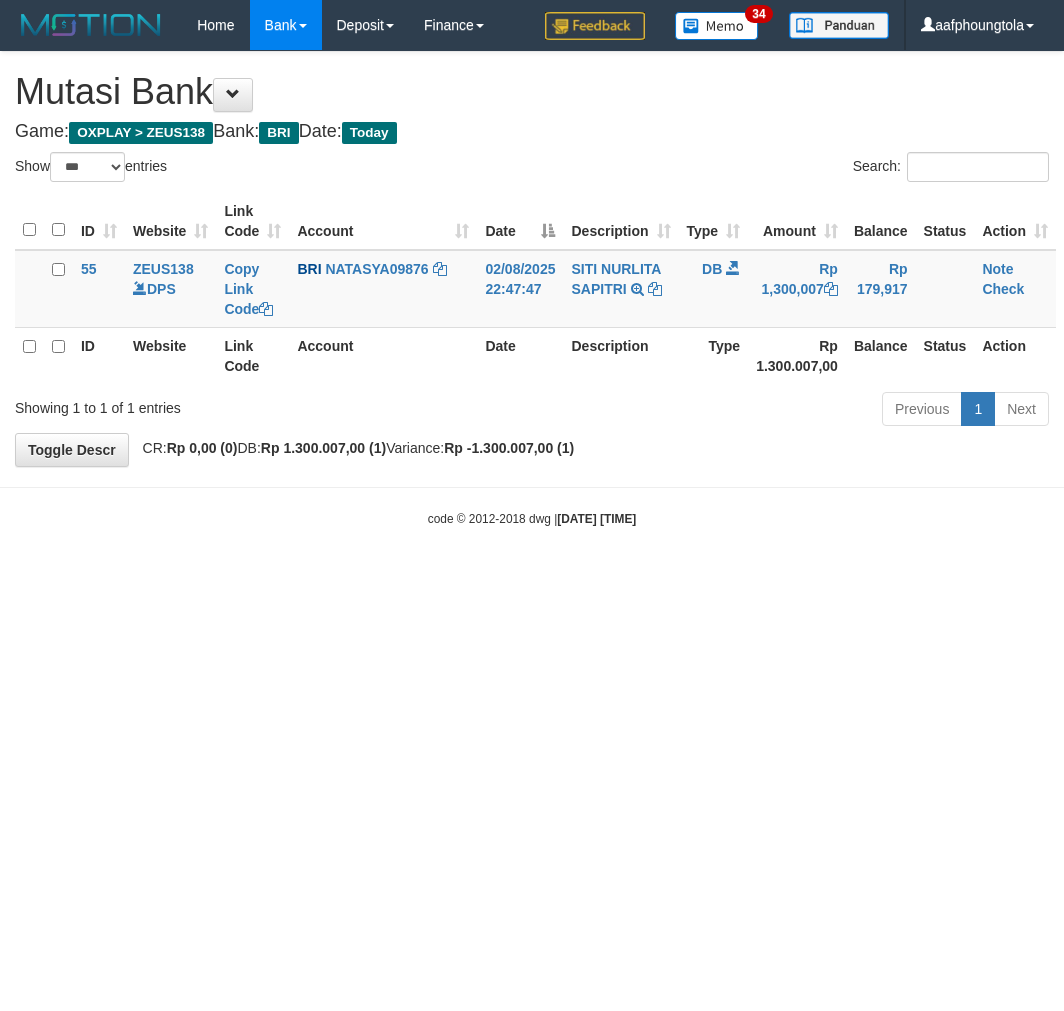 scroll, scrollTop: 0, scrollLeft: 0, axis: both 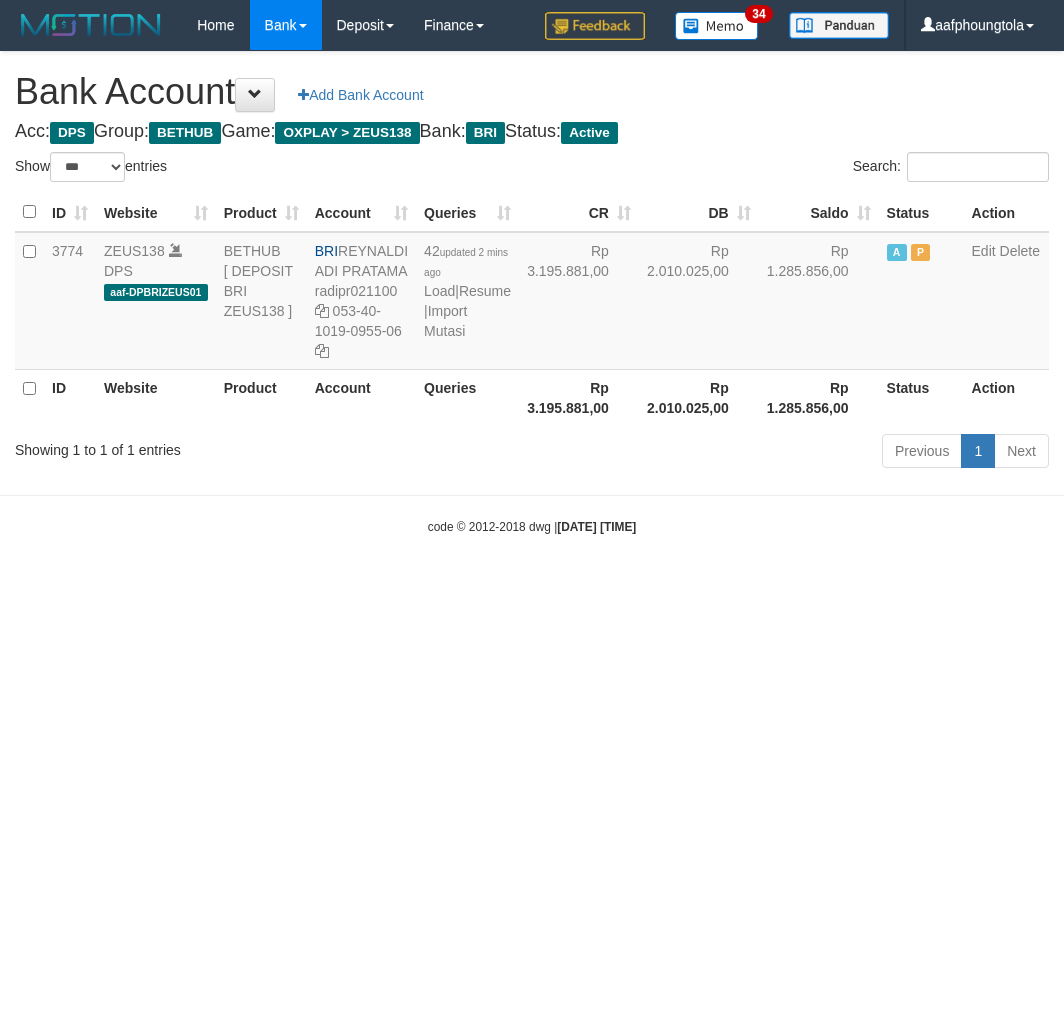 select on "***" 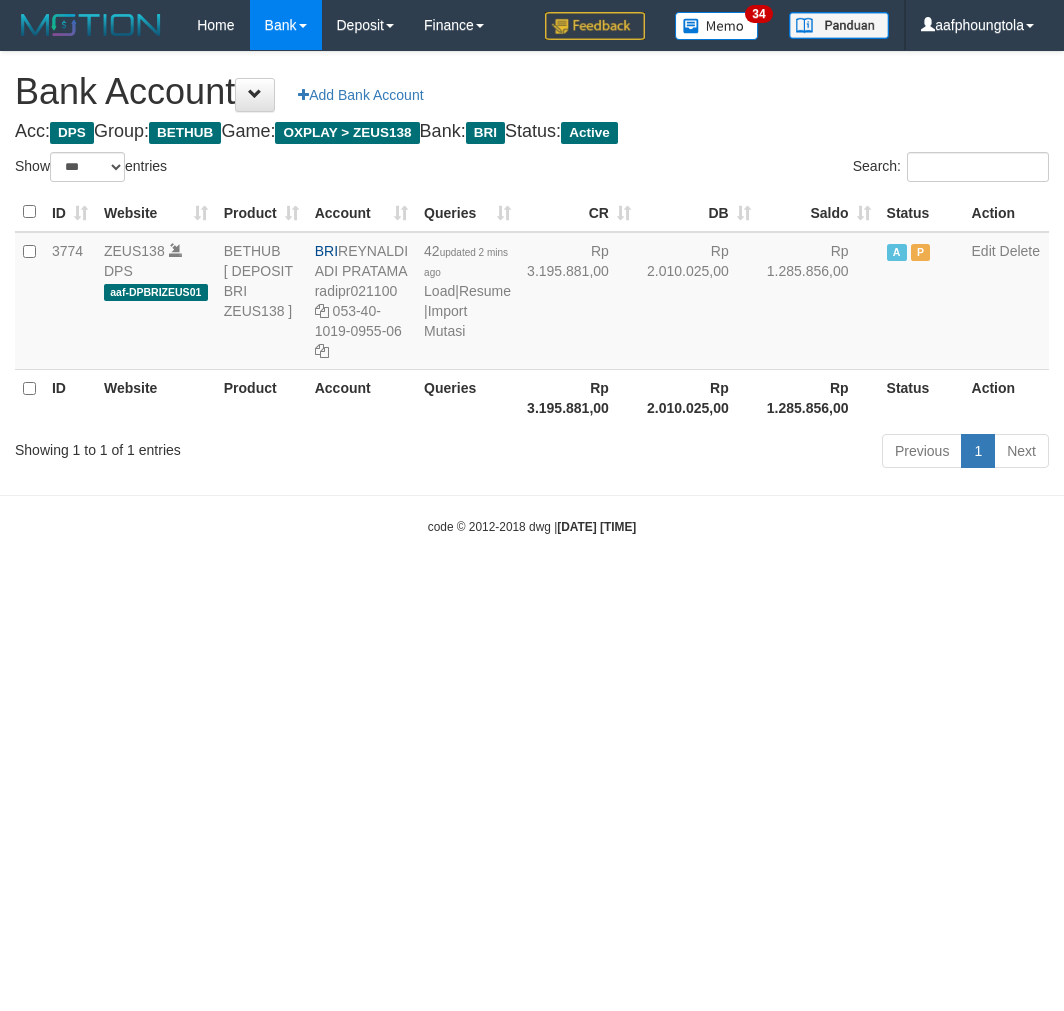 scroll, scrollTop: 0, scrollLeft: 0, axis: both 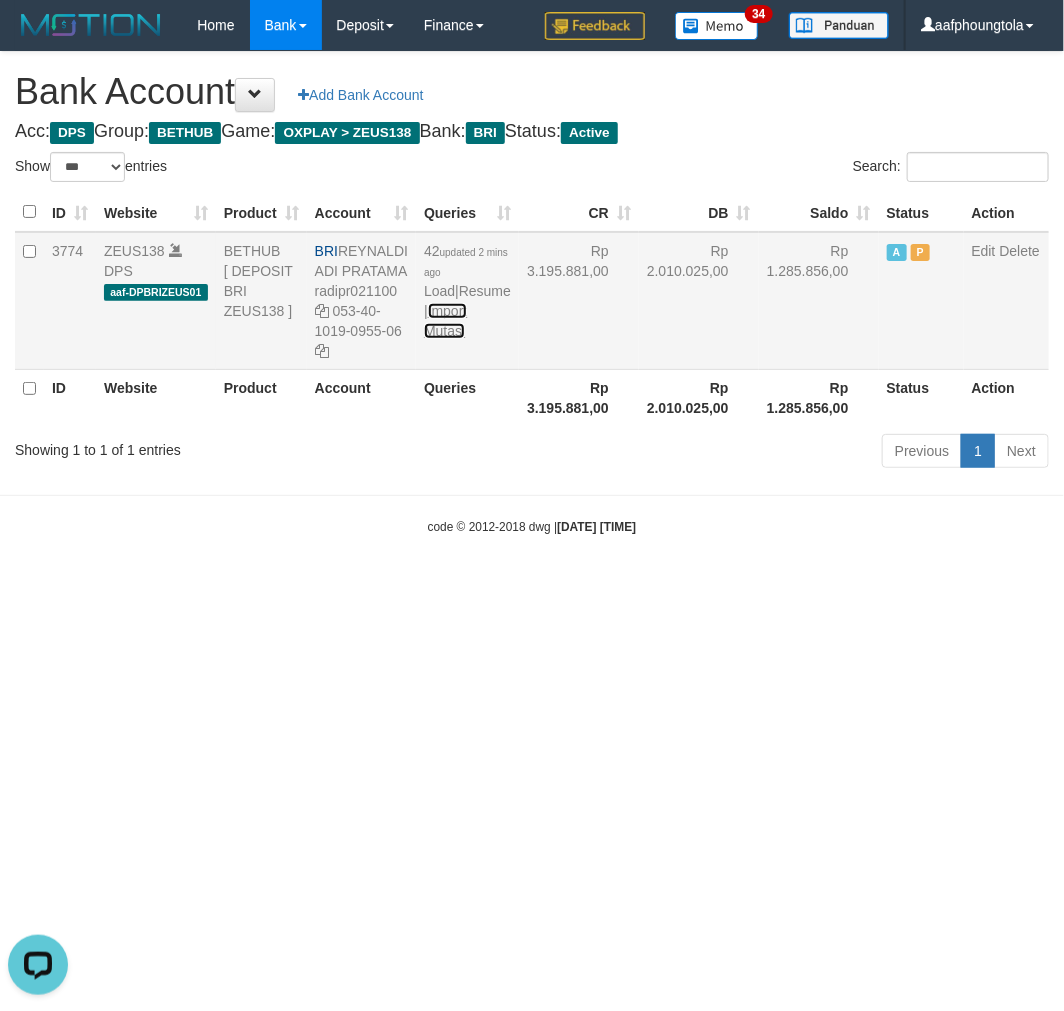 click on "Import Mutasi" at bounding box center [445, 321] 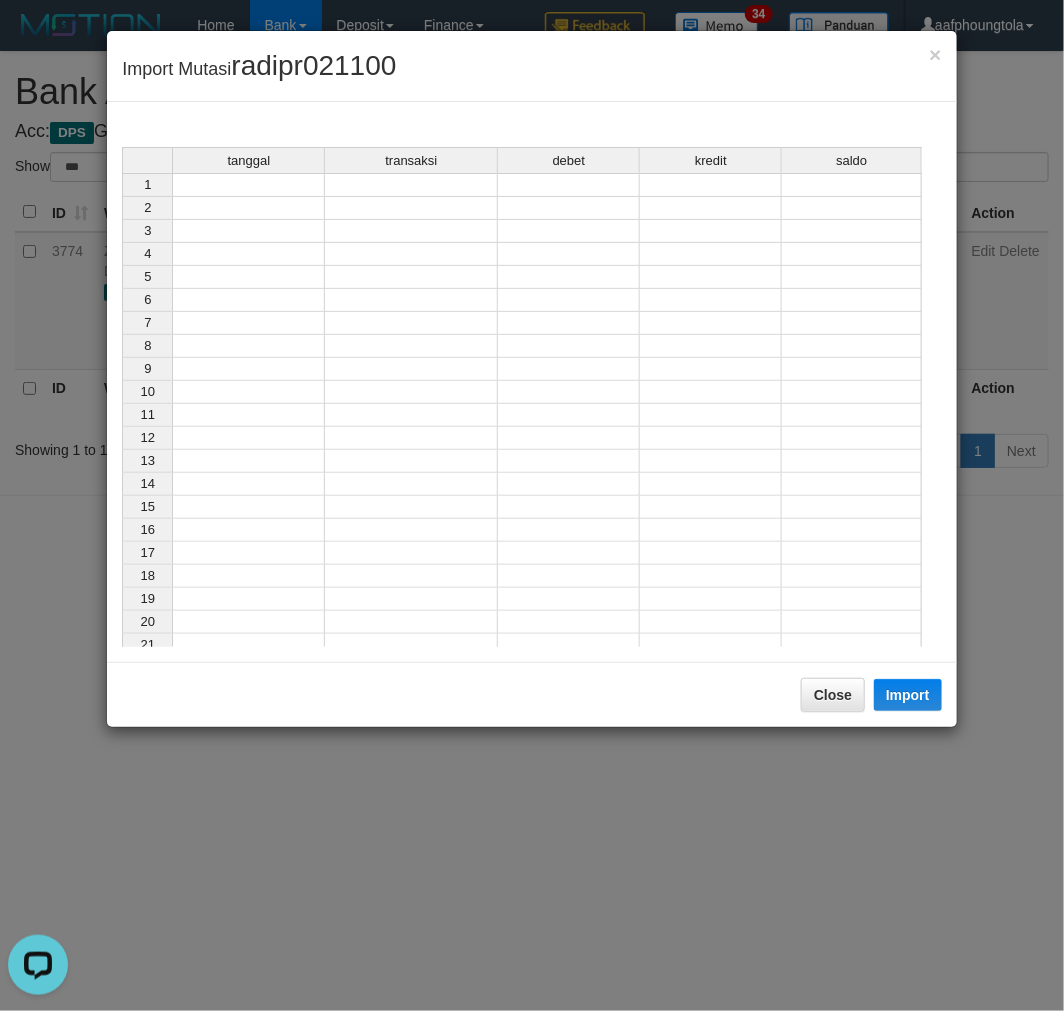 click at bounding box center [248, 185] 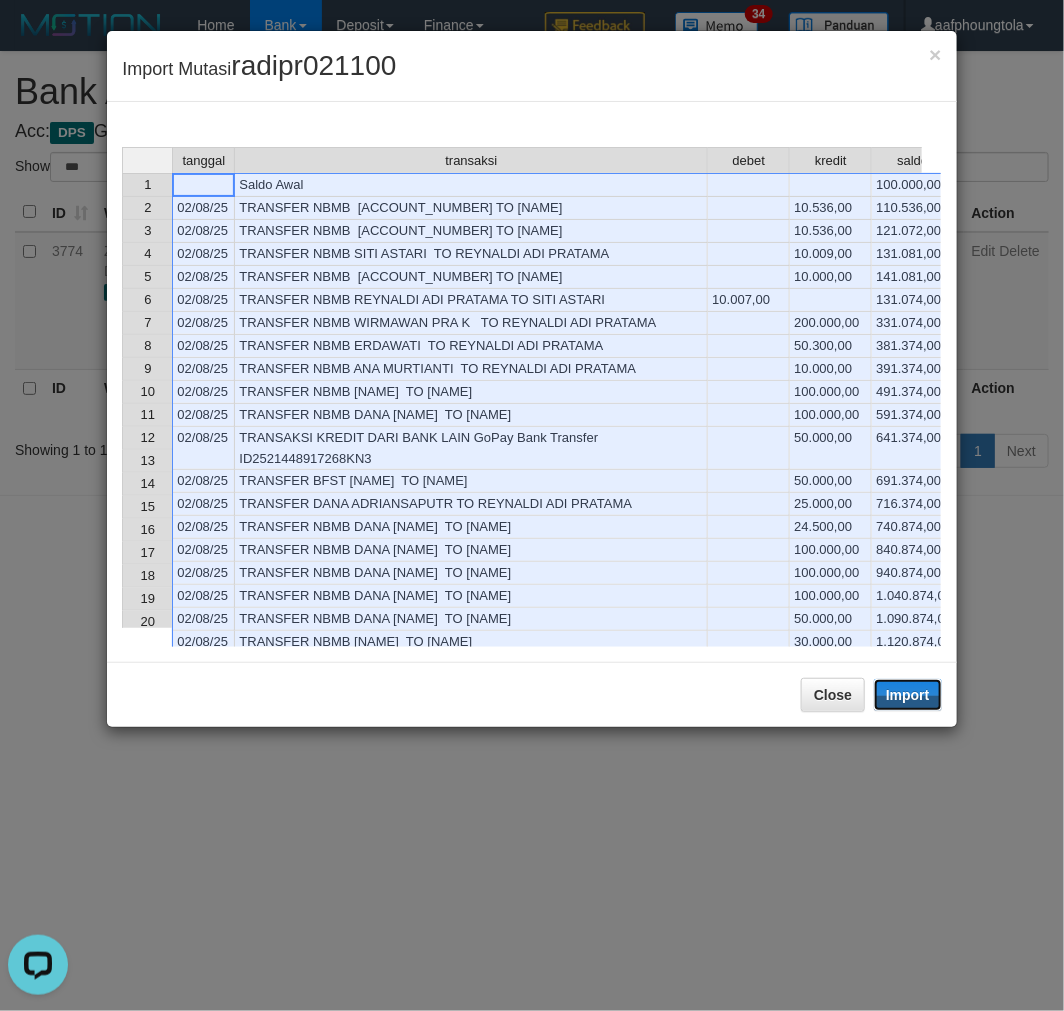 click on "Import" at bounding box center (908, 695) 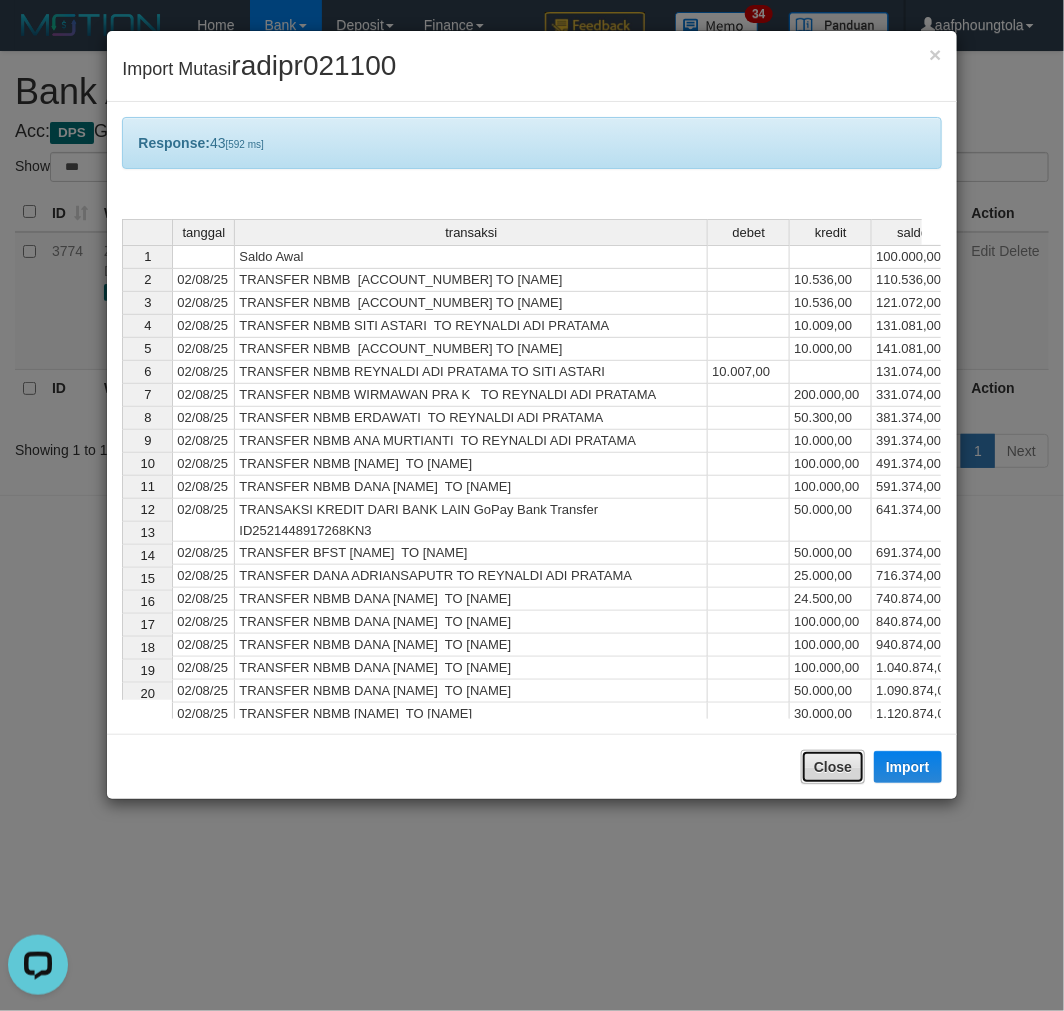 click on "Close" at bounding box center (833, 767) 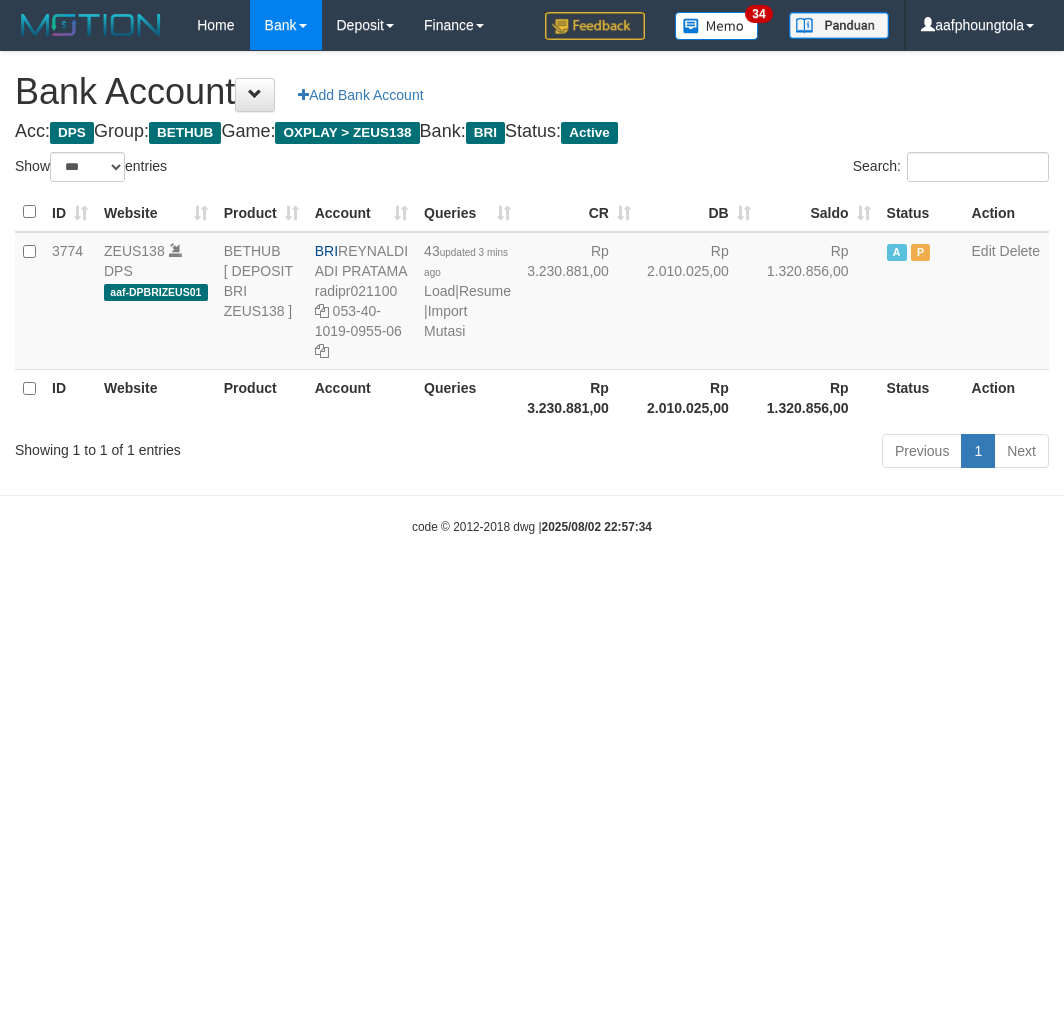 select on "***" 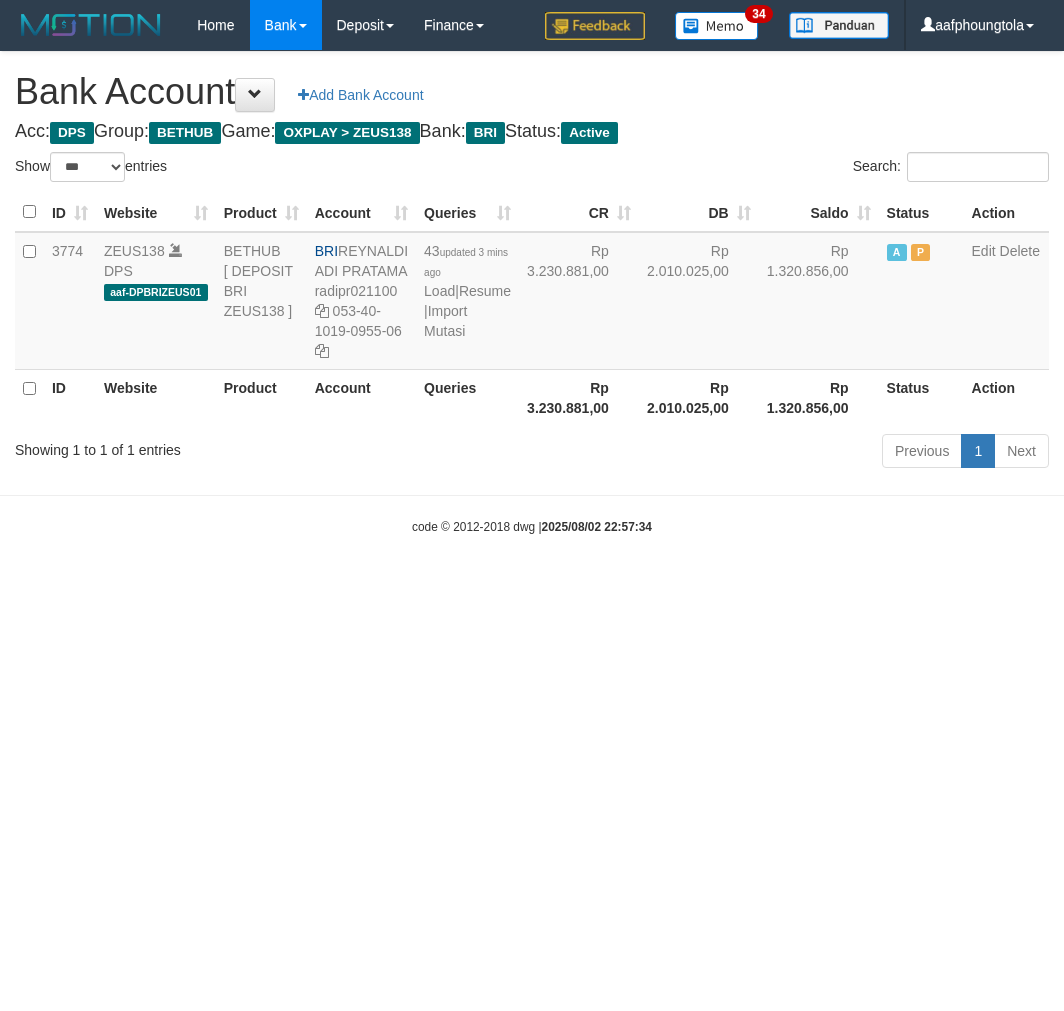 scroll, scrollTop: 0, scrollLeft: 0, axis: both 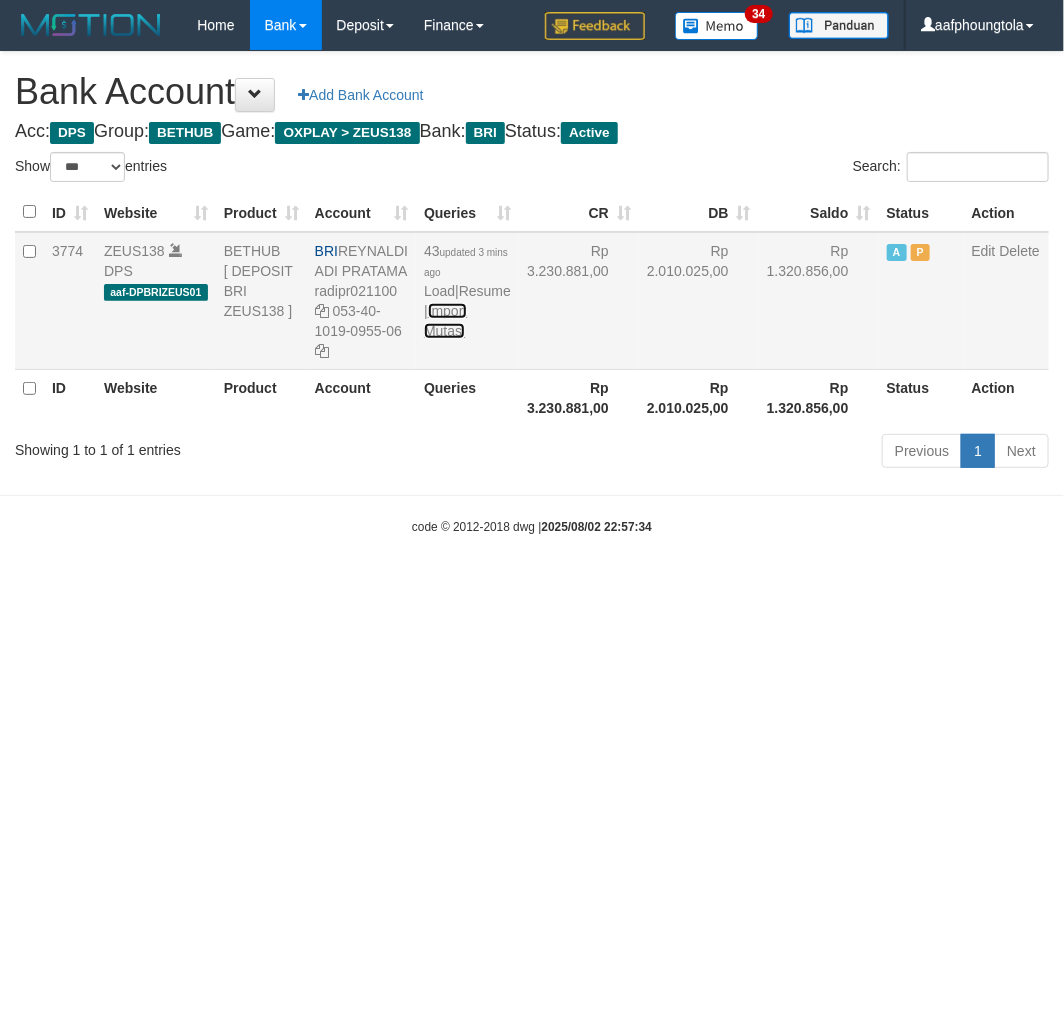 click on "Import Mutasi" at bounding box center [445, 321] 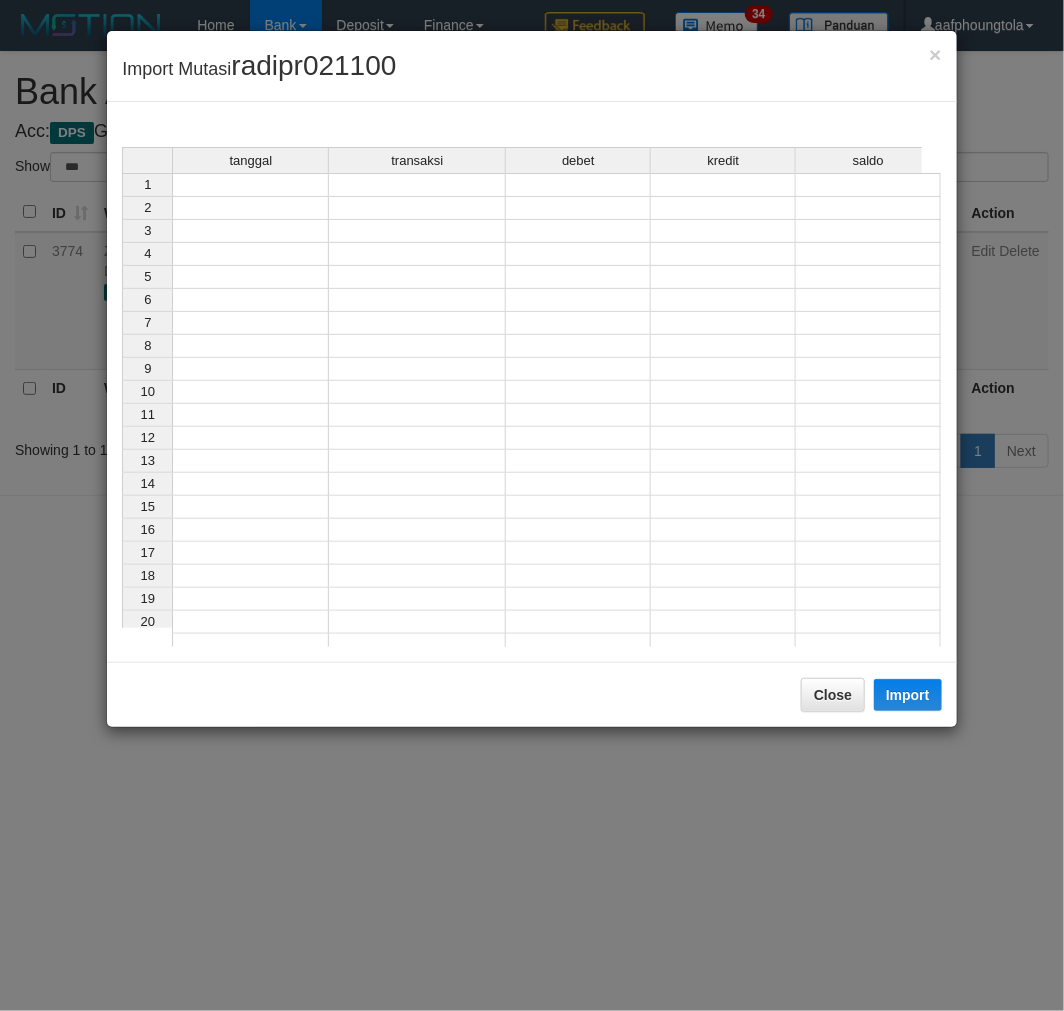click at bounding box center [250, 185] 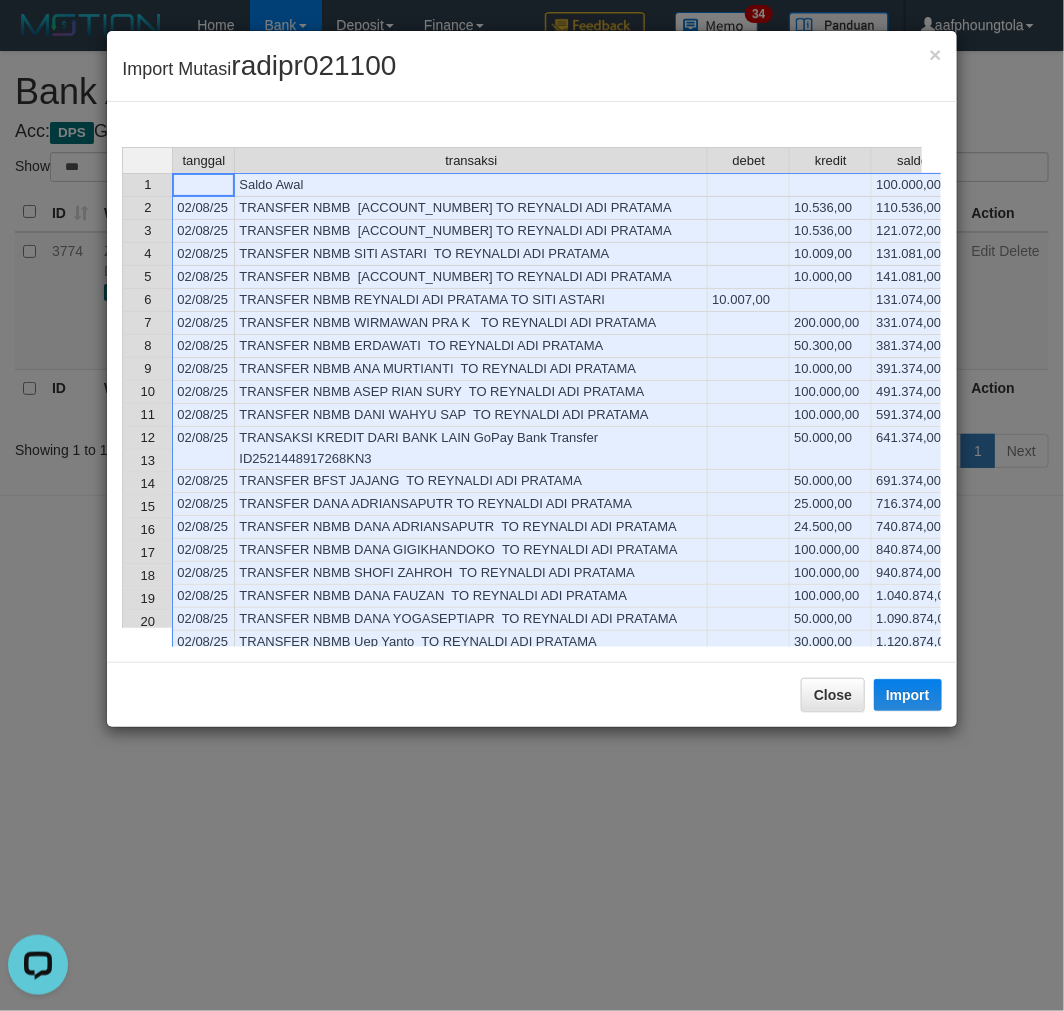 scroll, scrollTop: 0, scrollLeft: 0, axis: both 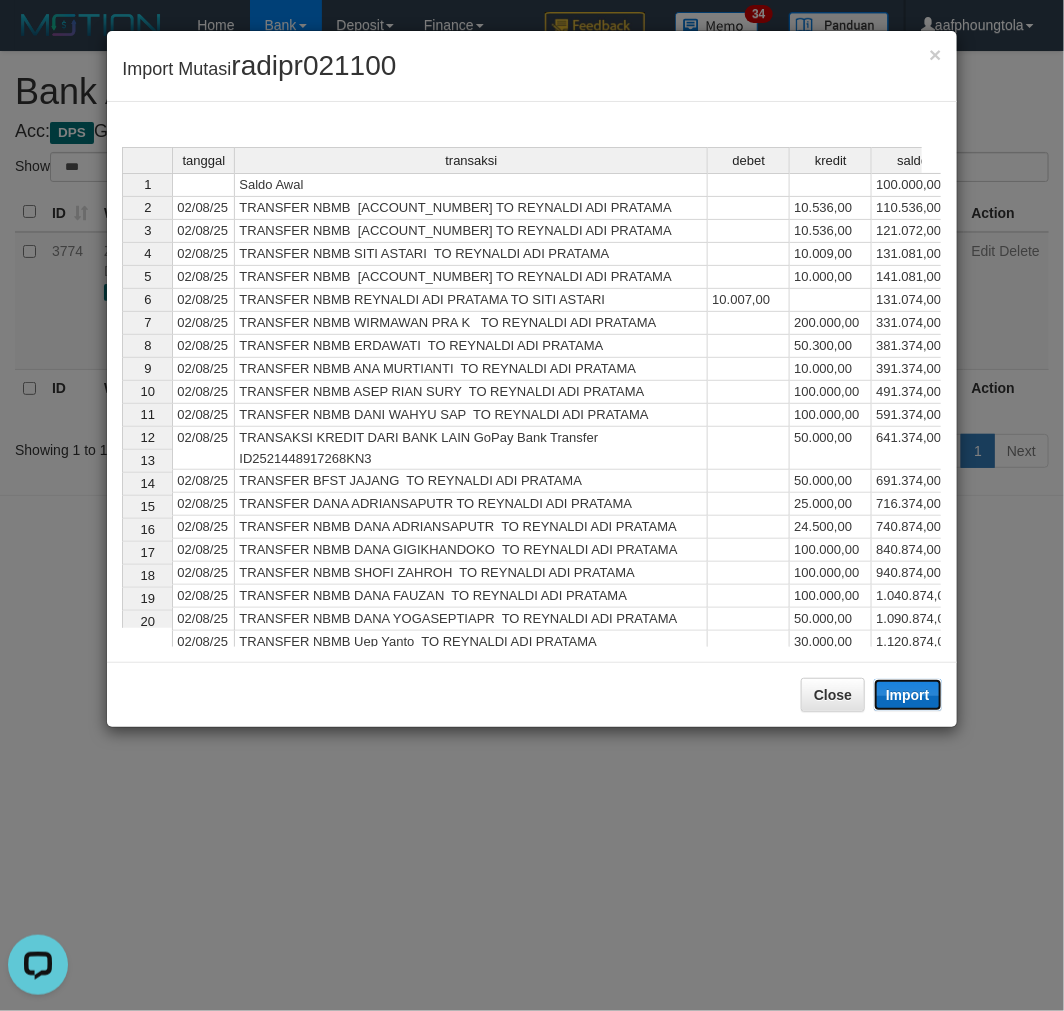 click on "Import" at bounding box center (908, 695) 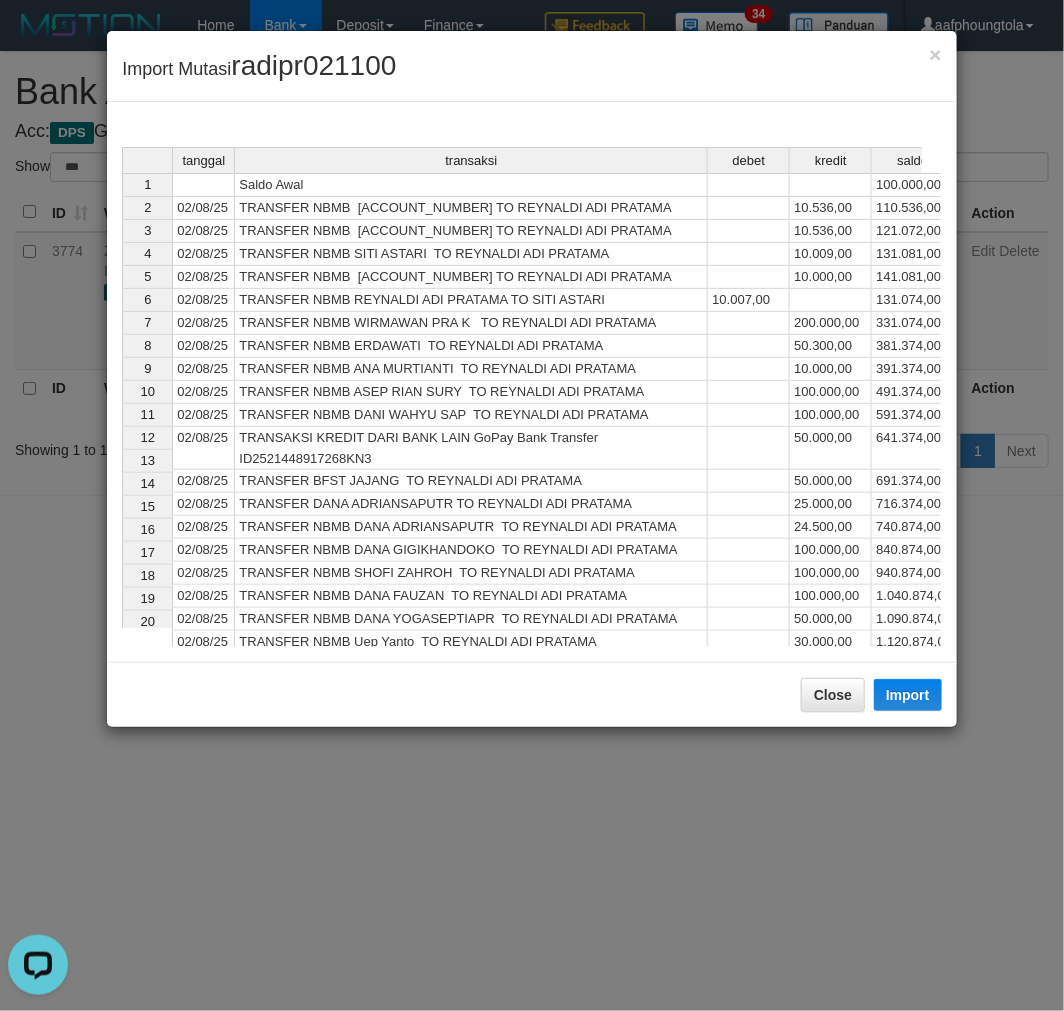 click on "×
Import Mutasi  radipr021100
tanggal transaksi debet kredit saldo 1 Saldo Awal 100.000,00 2 02/08/25 TRANSFER NBMB  008901068966505 TO REYNALDI ADI PRATAMA 10.536,00 110.536,00 3 02/08/25 TRANSFER NBMB  385701044110536 TO REYNALDI ADI PRATAMA 10.536,00 121.072,00 4 02/08/25 TRANSFER NBMB SITI ASTARI  TO REYNALDI ADI PRATAMA 10.009,00 131.081,00 5 02/08/25 TRANSFER NBMB  597001012160531 TO REYNALDI ADI PRATAMA 10.000,00 141.081,00 6 02/08/25 TRANSFER NBMB REYNALDI ADI PRATAMA TO SITI ASTARI 10.007,00 131.074,00 7 02/08/25 TRANSFER NBMB WIRMAWAN PRA K   TO REYNALDI ADI PRATAMA 200.000,00 331.074,00 8 02/08/25 TRANSFER NBMB ERDAWATI  TO REYNALDI ADI PRATAMA 50.300,00 381.374,00 9 02/08/25 TRANSFER NBMB ANA MURTIANTI  TO REYNALDI ADI PRATAMA 10.000,00 391.374,00 10 02/08/25 TRANSFER NBMB ASEP RIAN SURY  TO REYNALDI ADI PRATAMA 100.000,00 491.374,00 11 02/08/25 TRANSFER NBMB DANI WAHYU SAP  TO REYNALDI ADI PRATAMA 100.000,00 12 13 14" at bounding box center (532, 505) 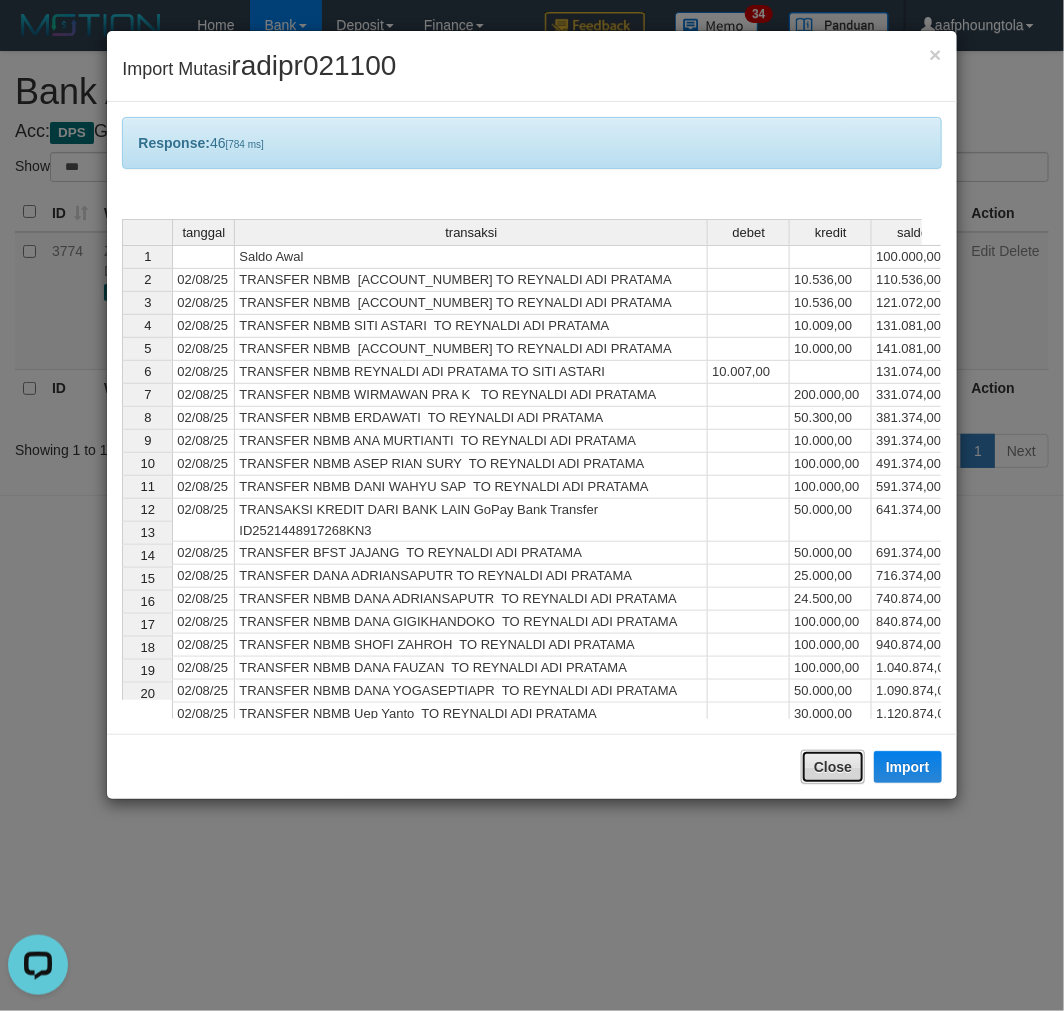 click on "Close" at bounding box center (833, 767) 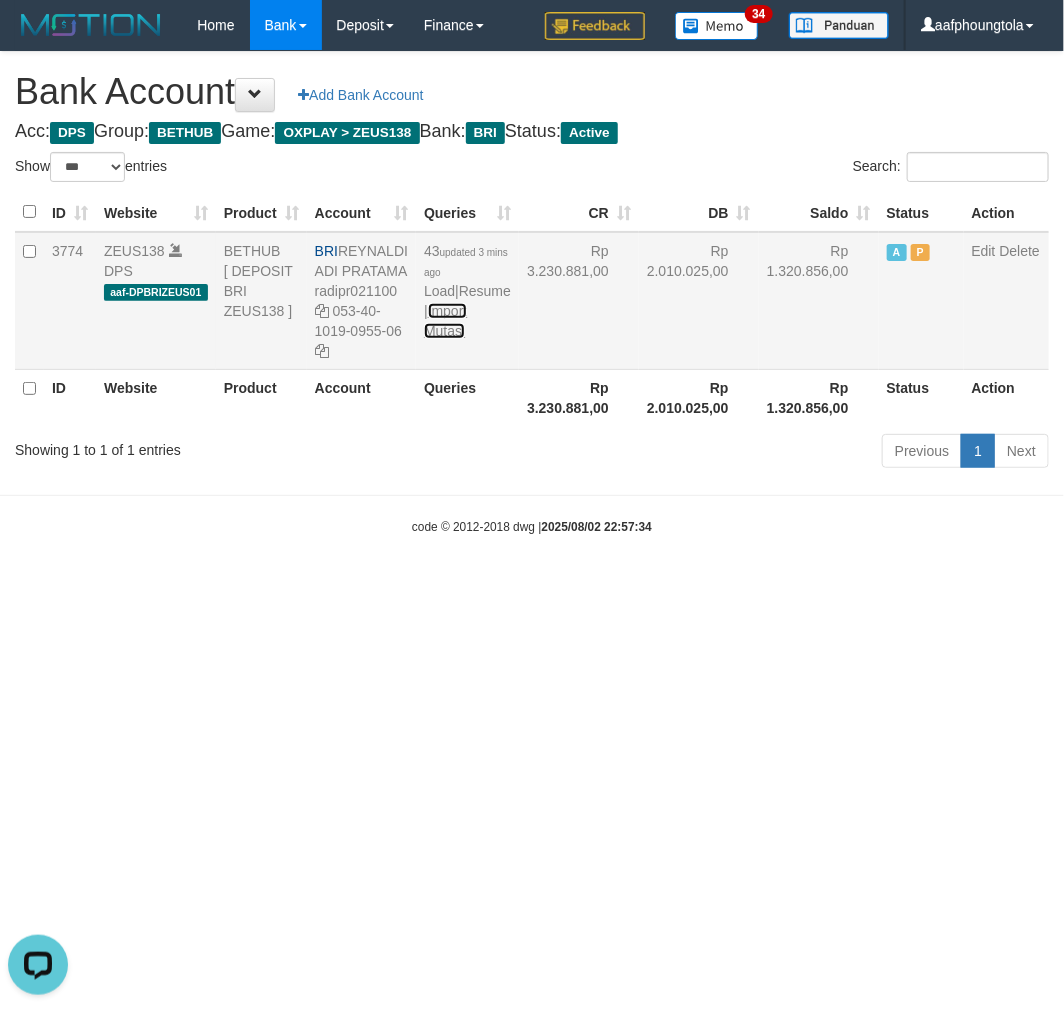 click on "Import Mutasi" at bounding box center (445, 321) 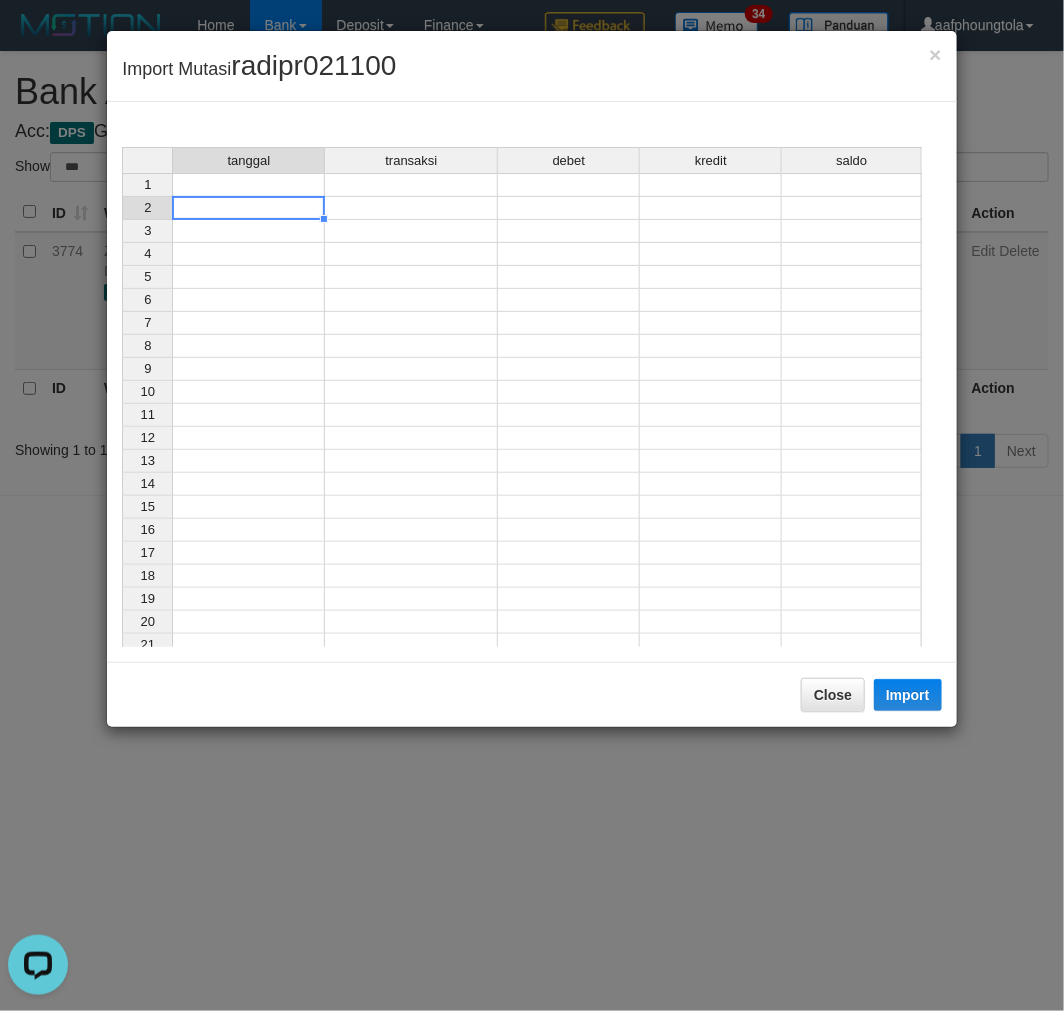 click on "tanggal transaksi debet kredit saldo 1 2 3 4 5 6 7 8 9 10 11 12 13 14 15 16 17 18 19 20 21" at bounding box center [122, 402] 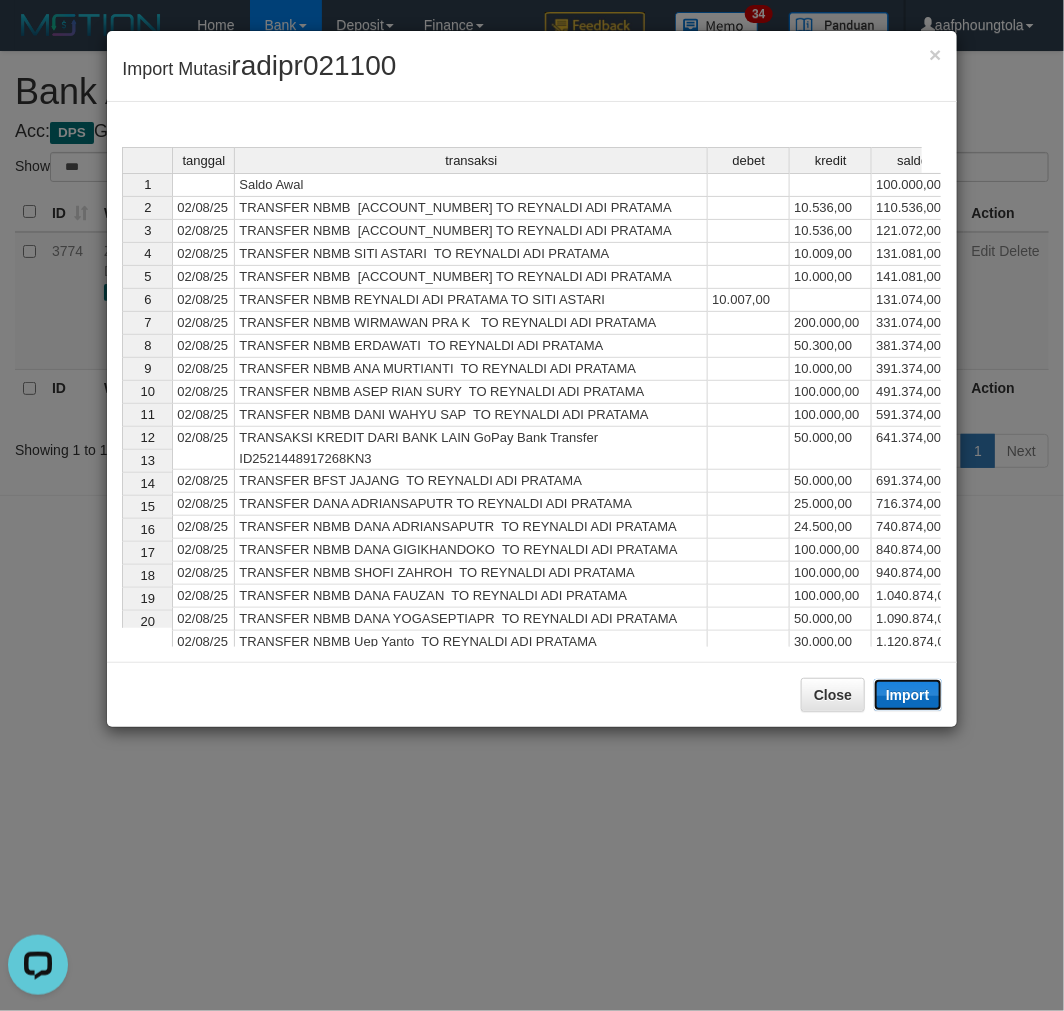 click on "Import" at bounding box center [908, 695] 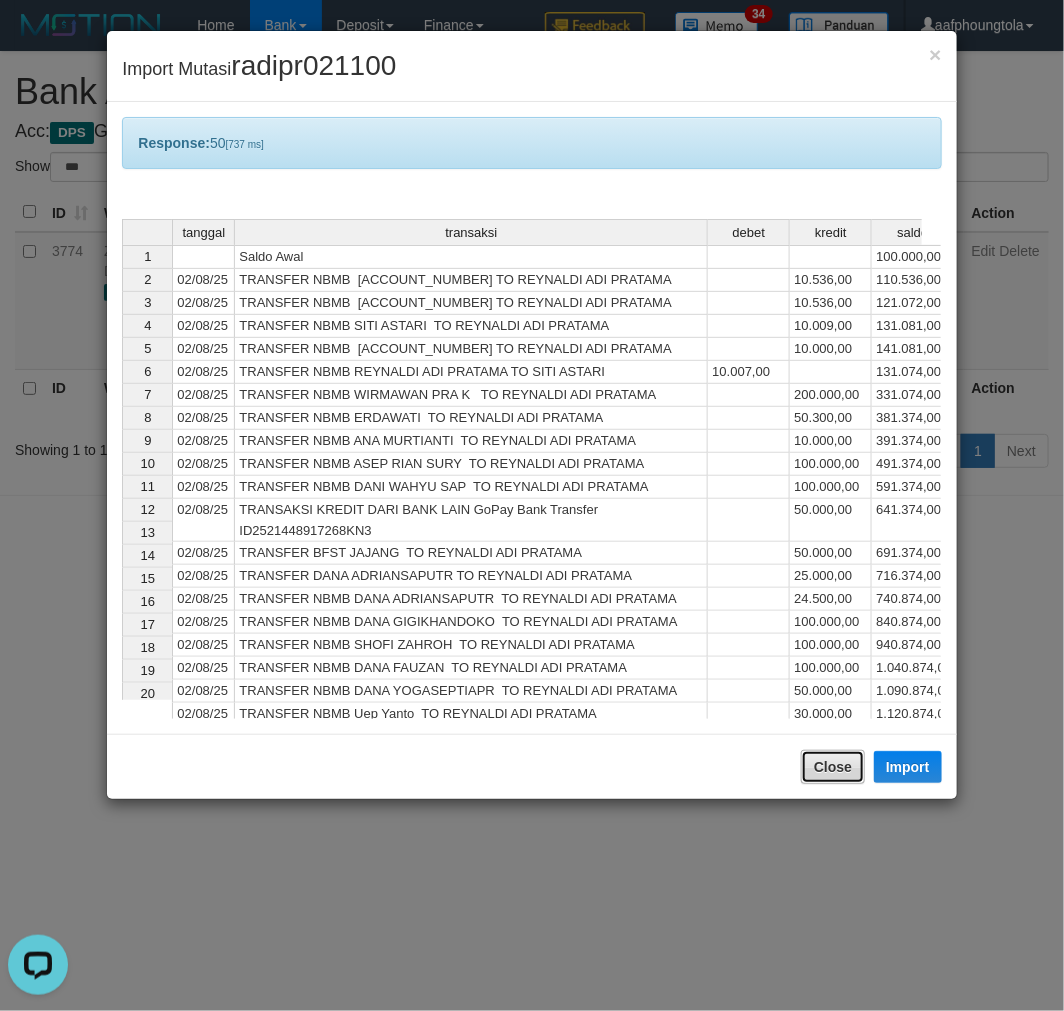 click on "Close" at bounding box center [833, 767] 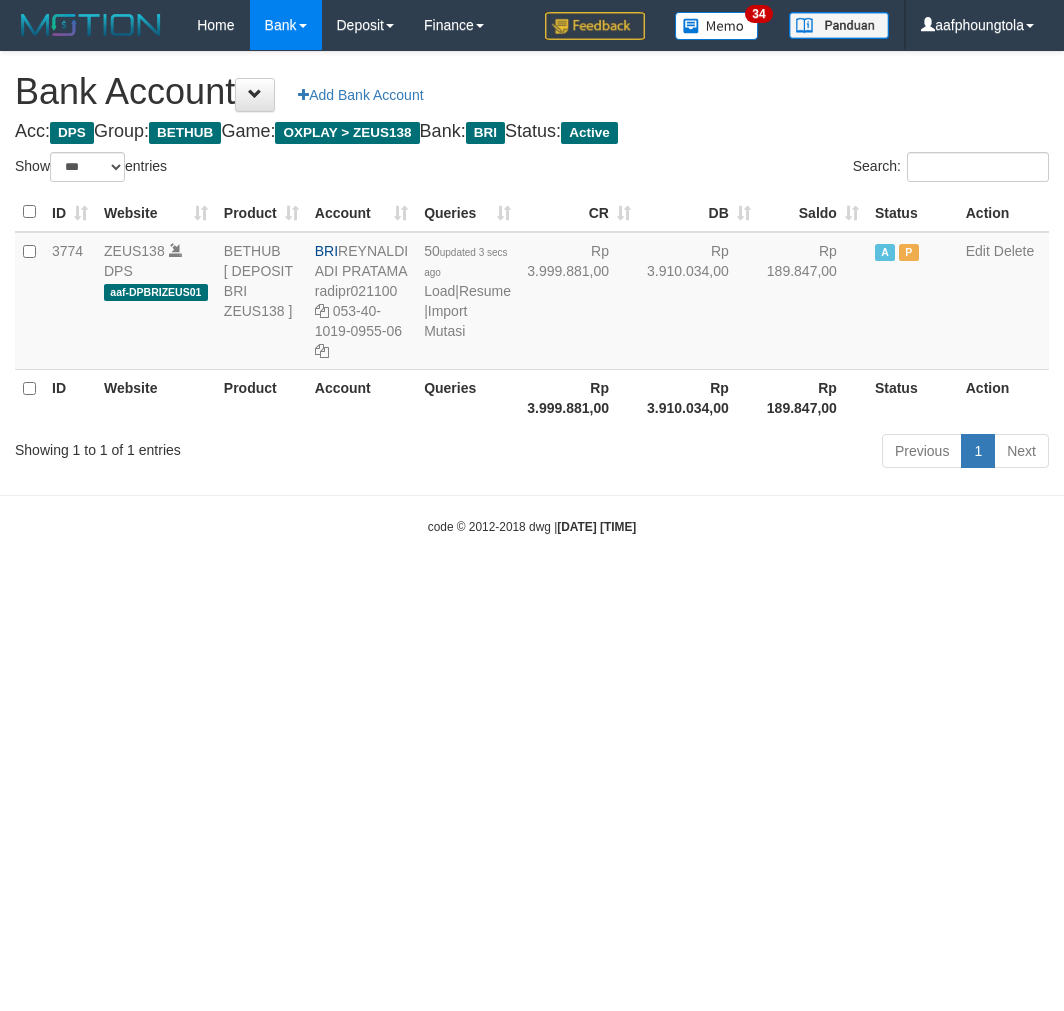 select on "***" 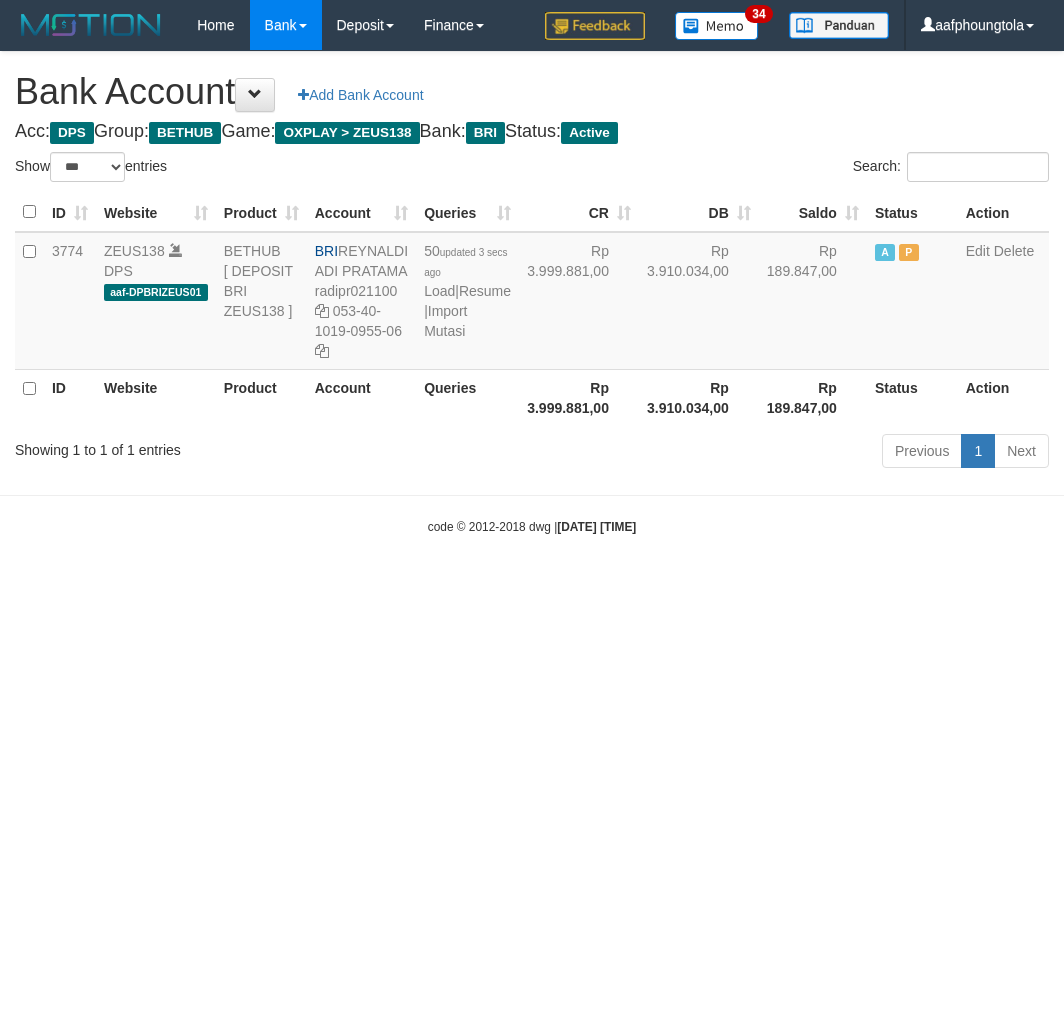 scroll, scrollTop: 0, scrollLeft: 0, axis: both 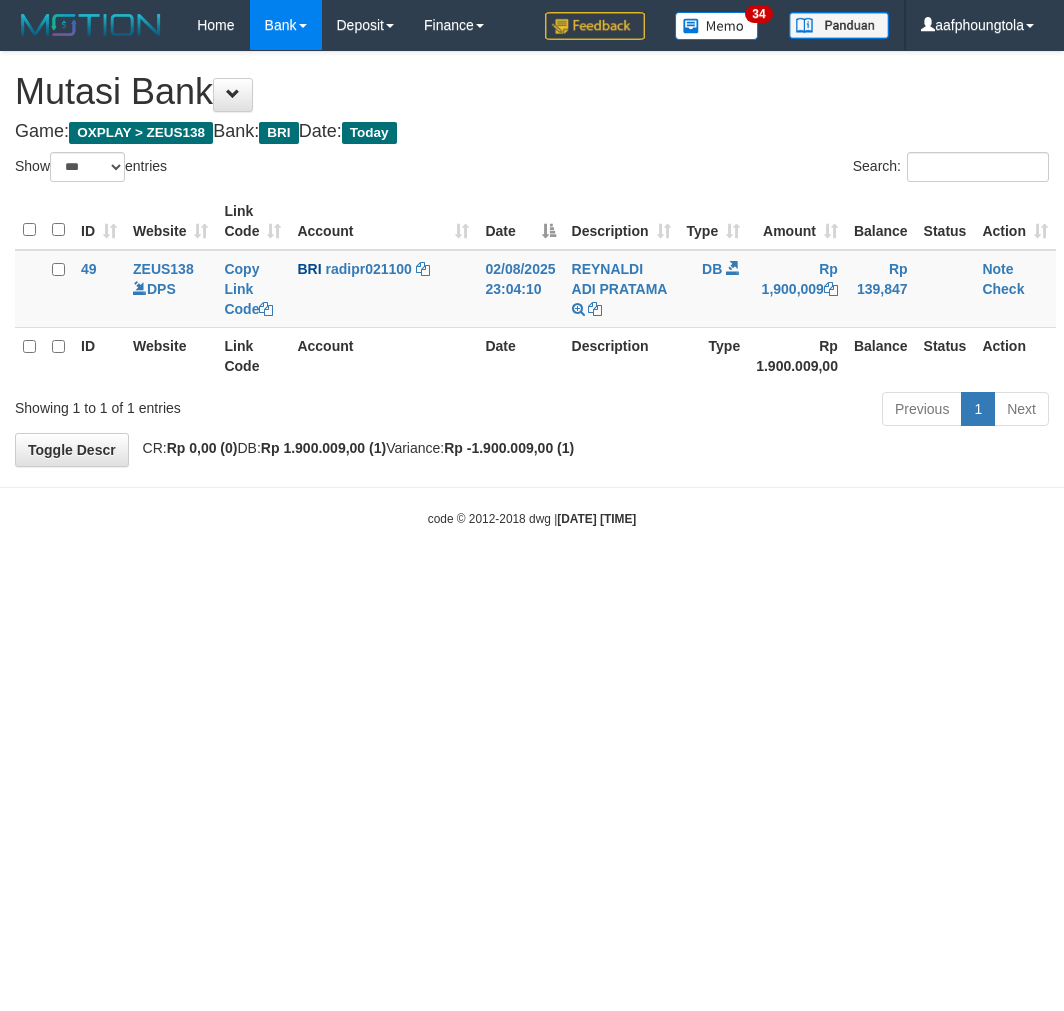 select on "***" 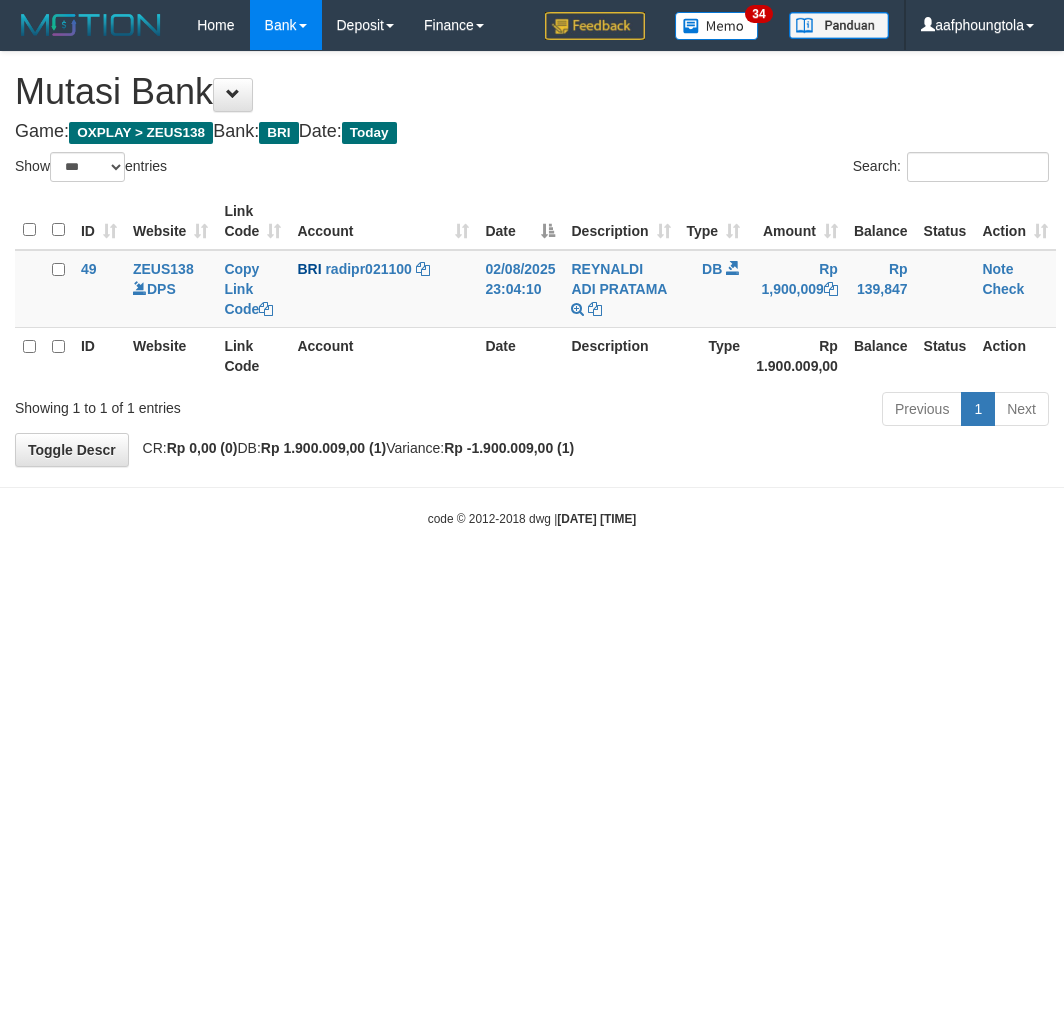 scroll, scrollTop: 0, scrollLeft: 0, axis: both 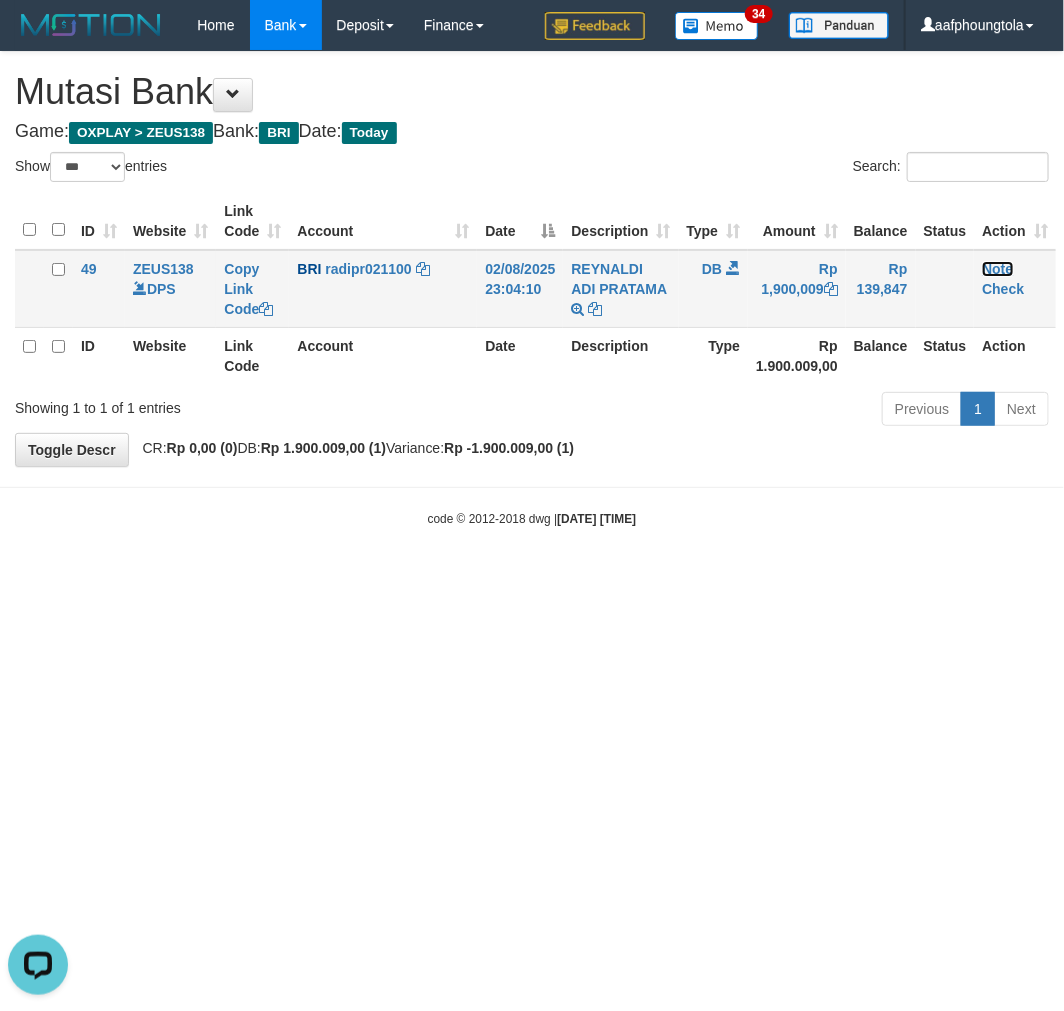 drag, startPoint x: 985, startPoint y: 264, endPoint x: 888, endPoint y: 267, distance: 97.04638 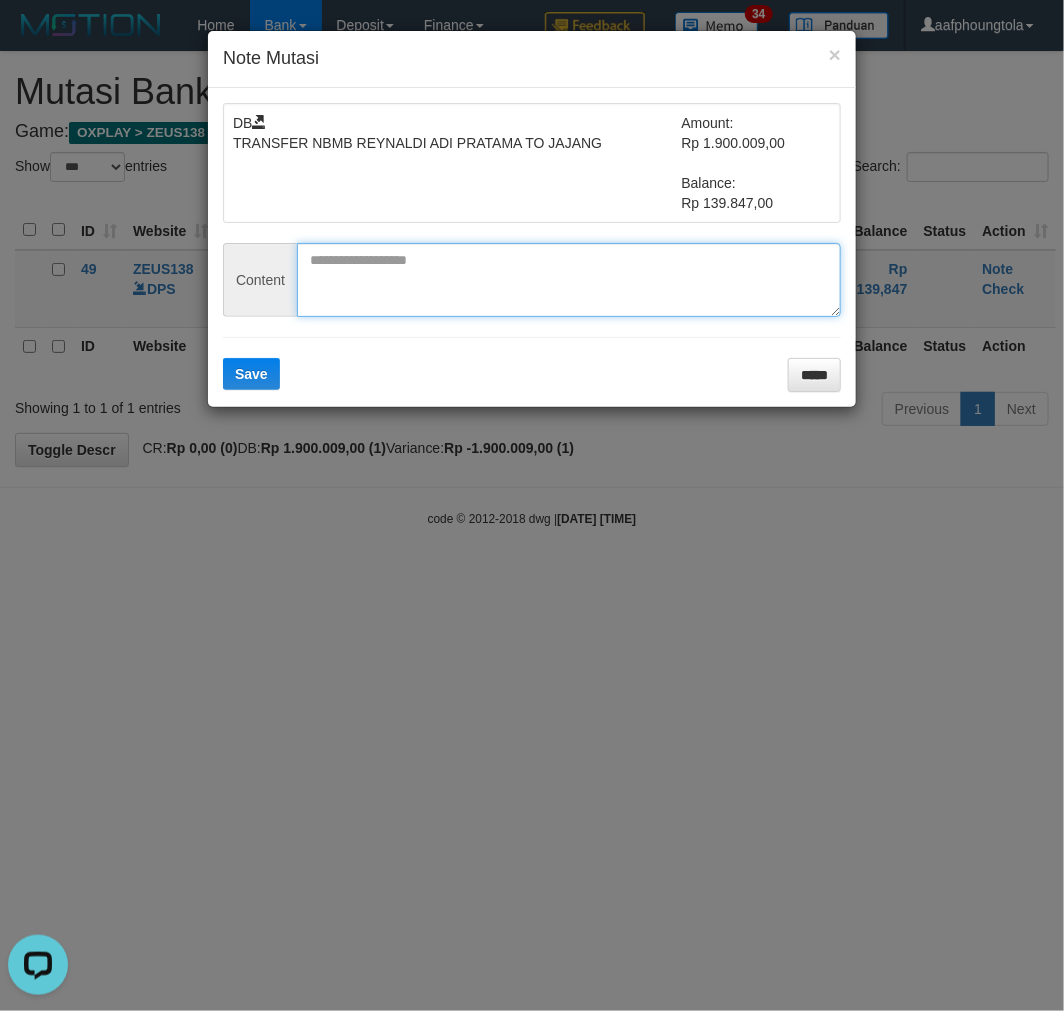 click at bounding box center (569, 280) 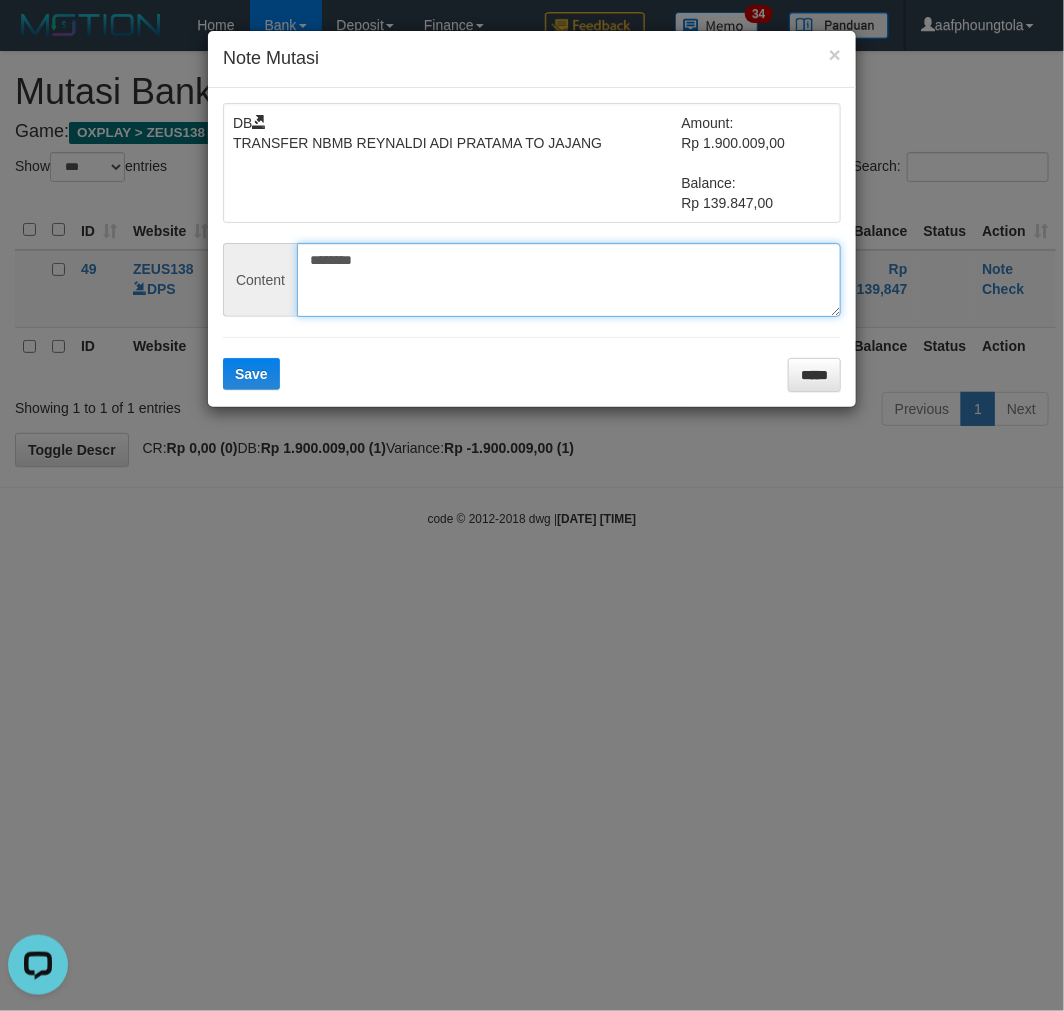 type on "********" 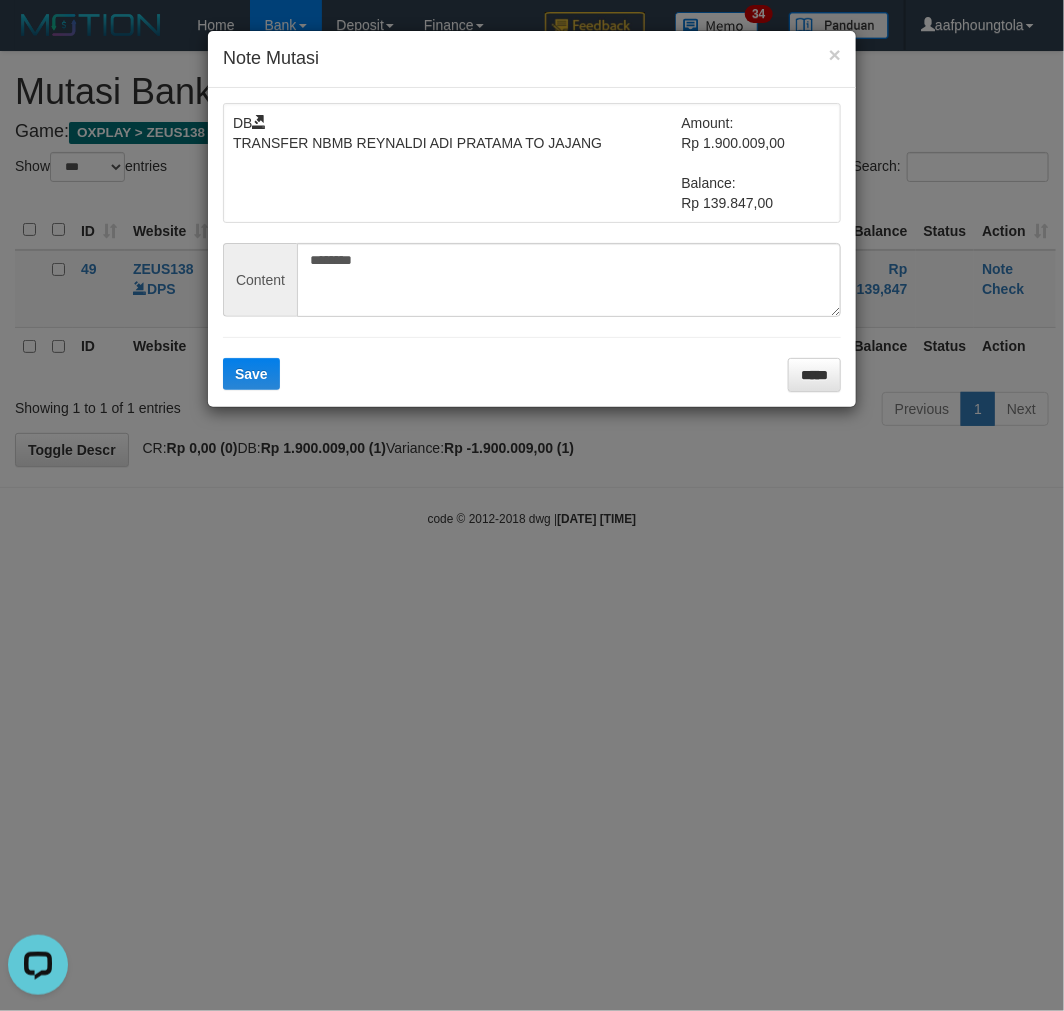 drag, startPoint x: 278, startPoint y: 346, endPoint x: 277, endPoint y: 356, distance: 10.049875 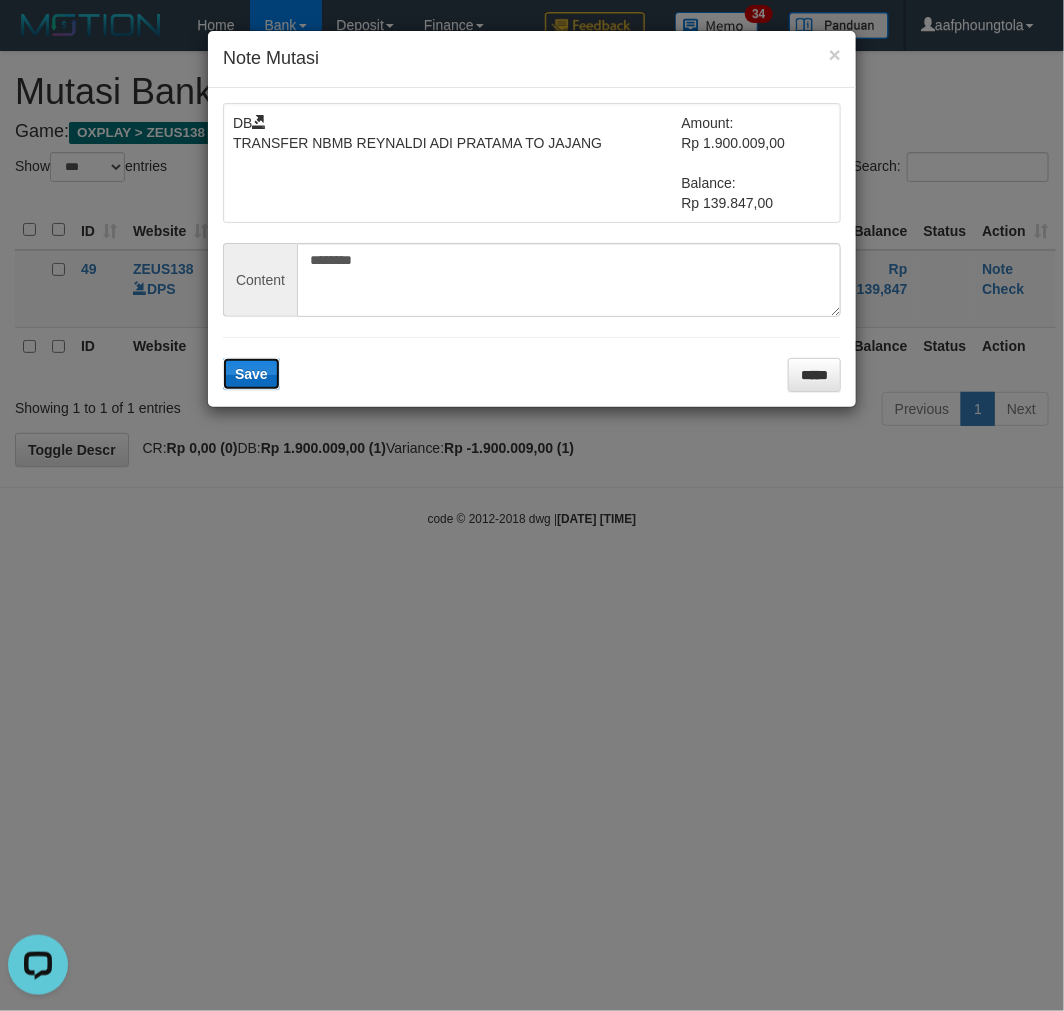 click on "Save" at bounding box center [251, 374] 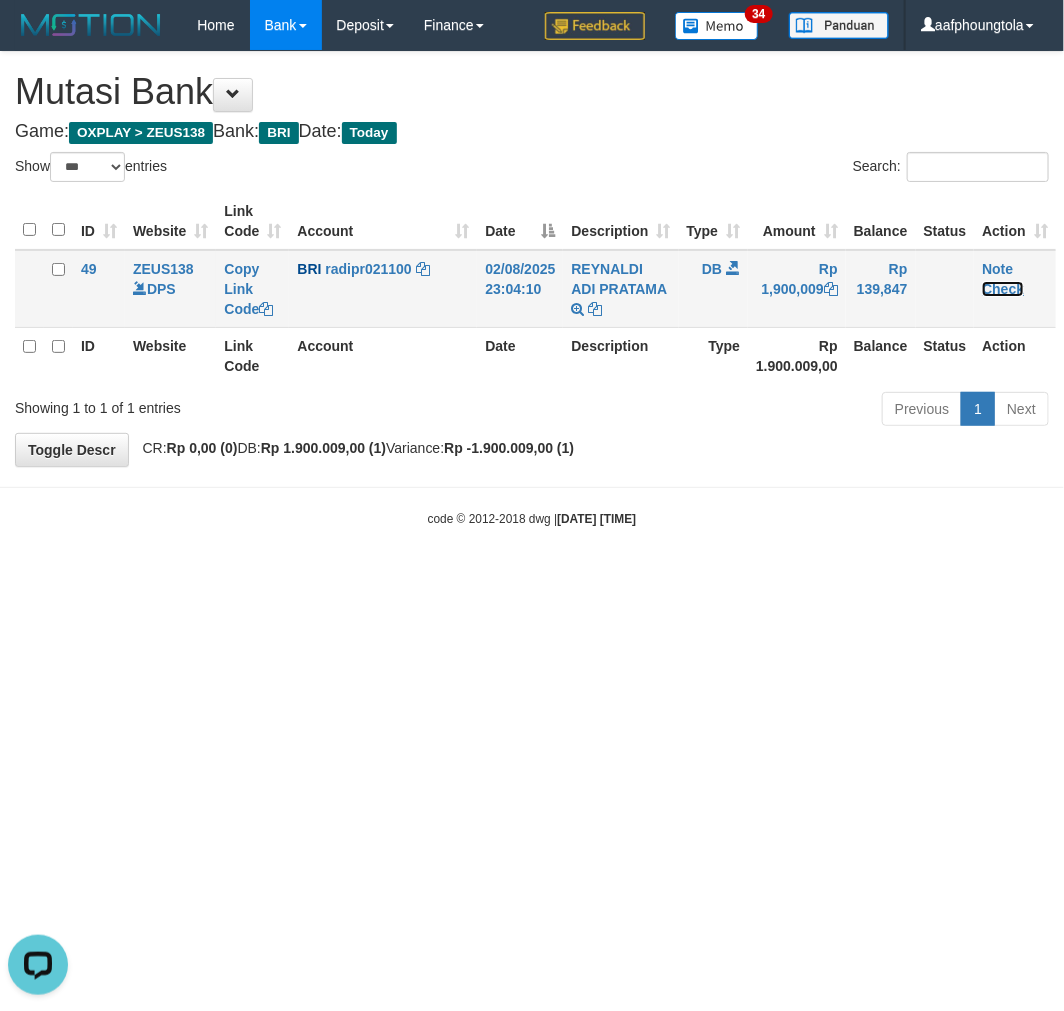 click on "Check" at bounding box center (1003, 289) 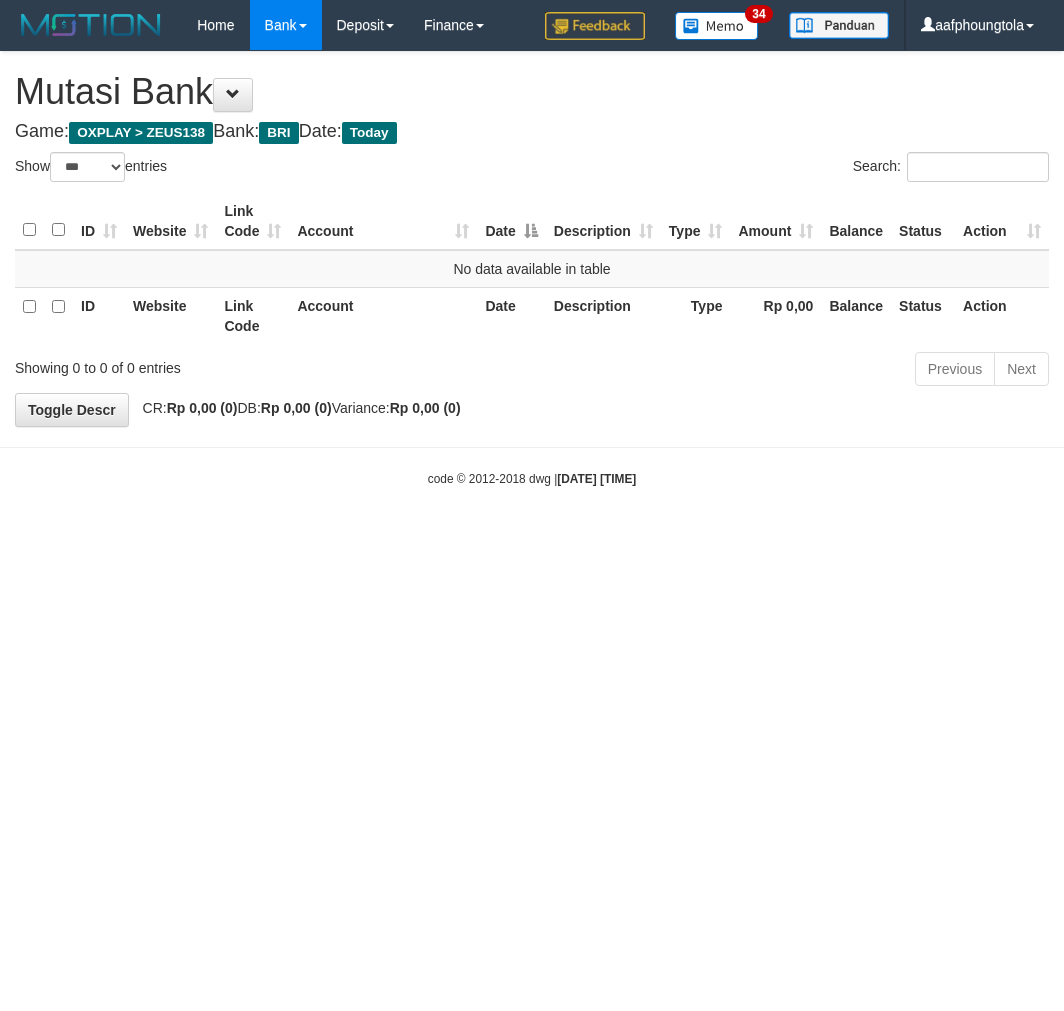 select on "***" 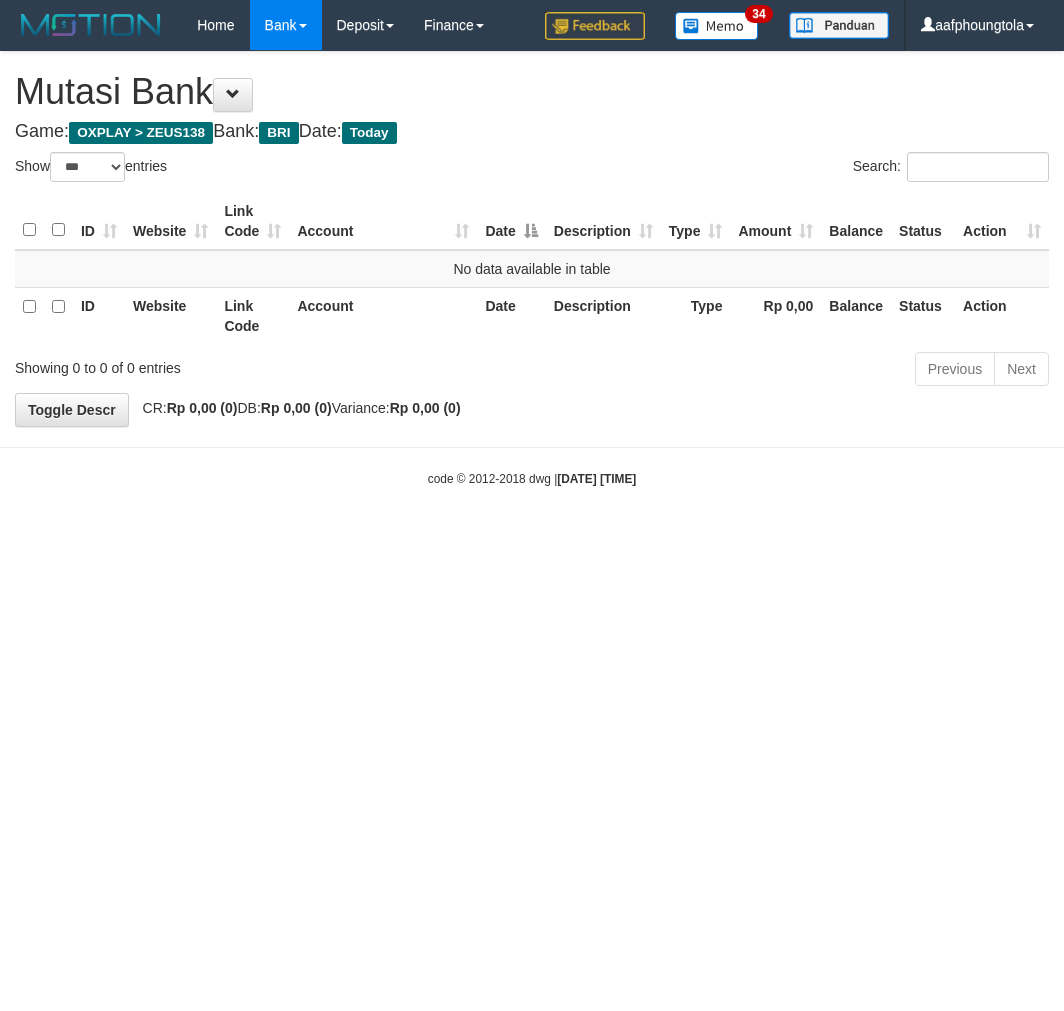 scroll, scrollTop: 0, scrollLeft: 0, axis: both 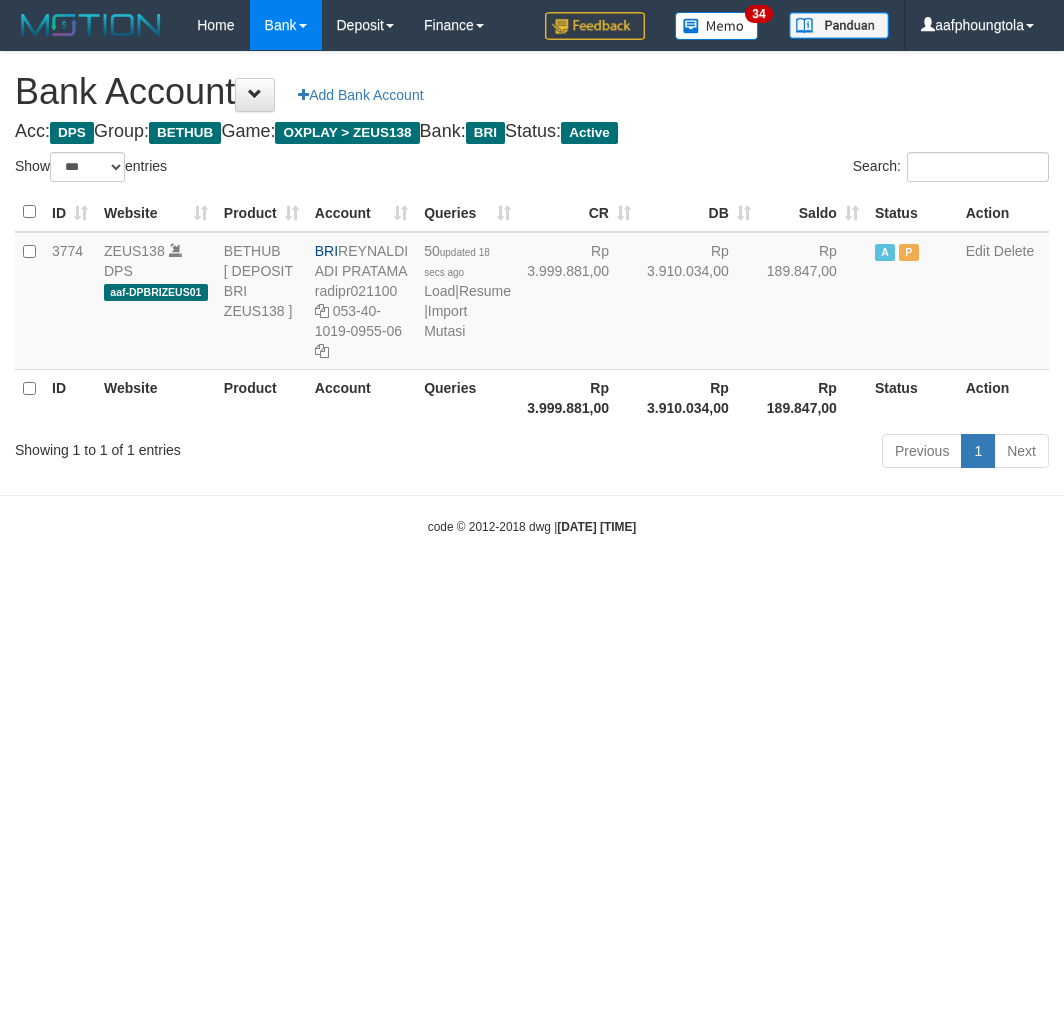 select on "***" 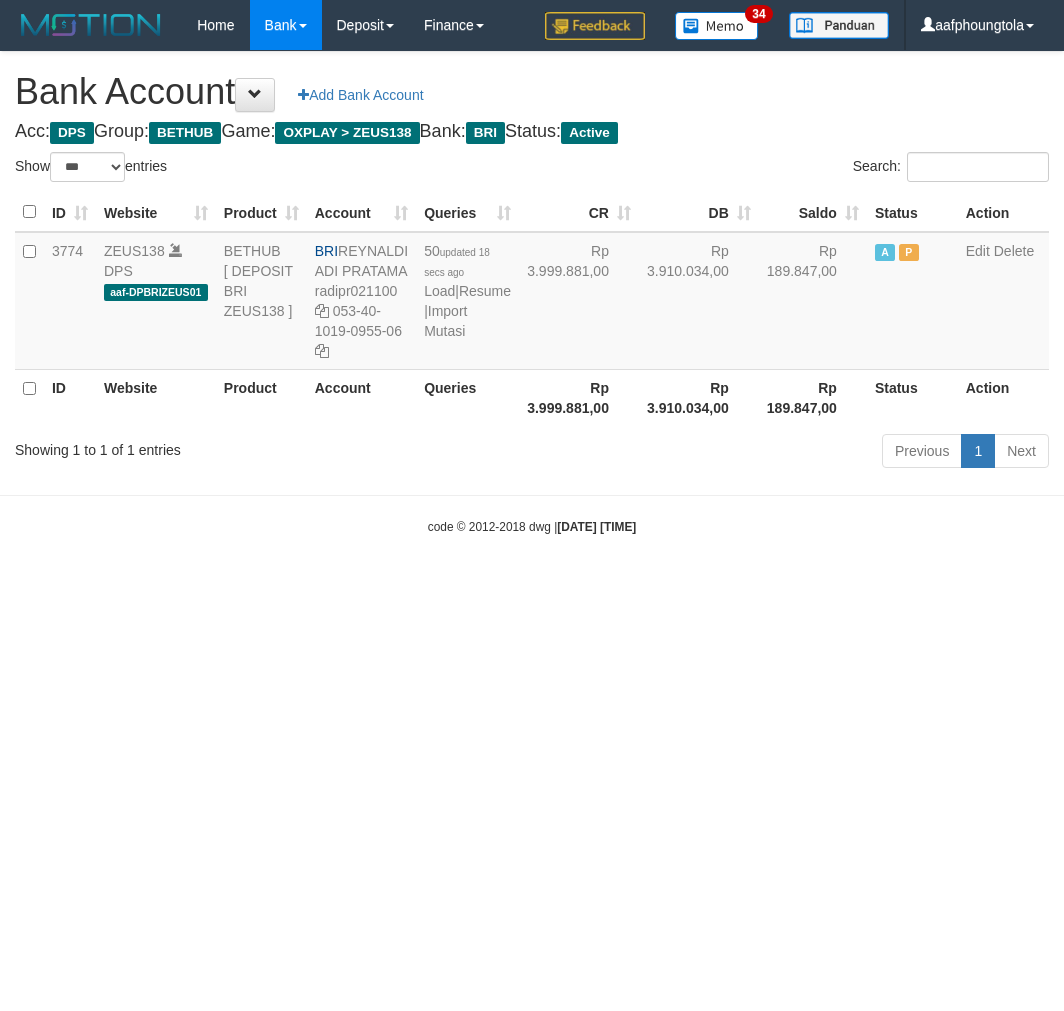 scroll, scrollTop: 0, scrollLeft: 0, axis: both 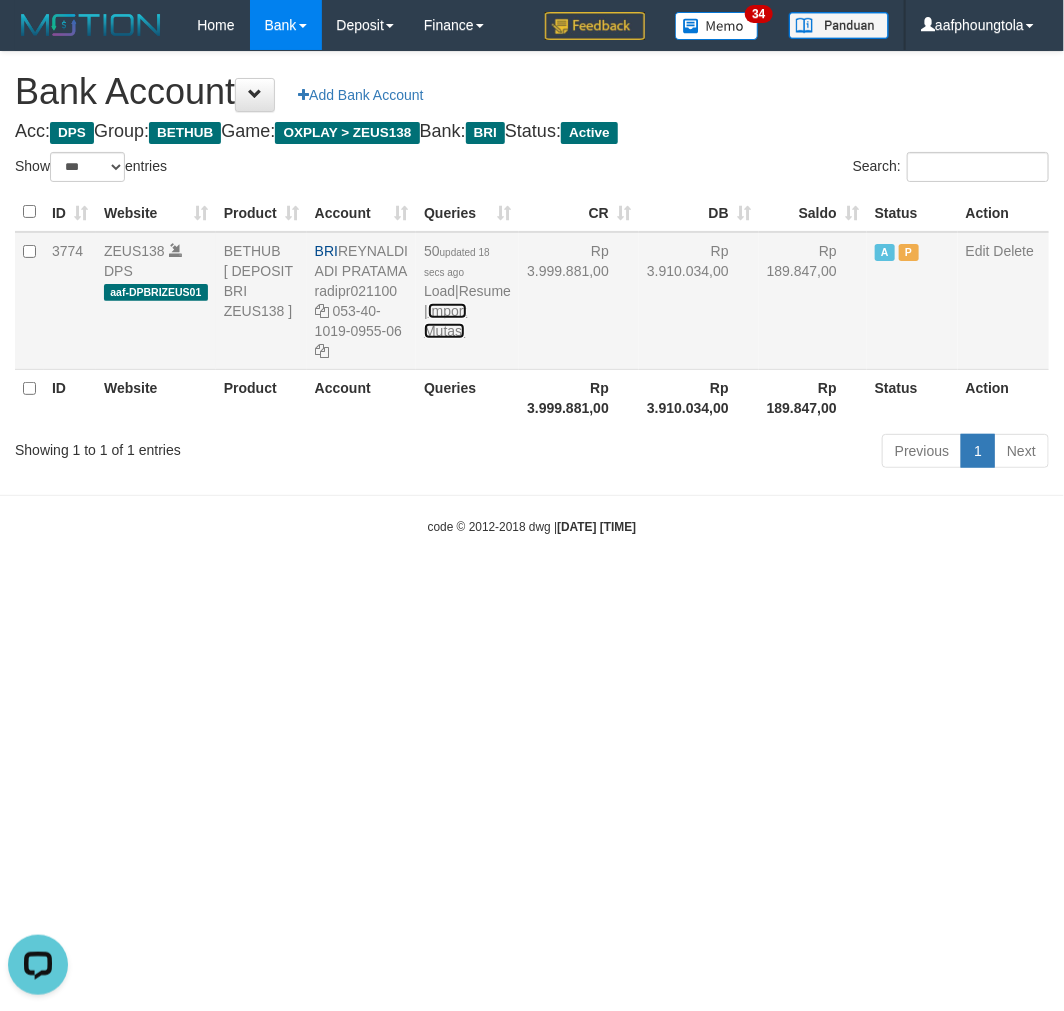 click on "Import Mutasi" at bounding box center [445, 321] 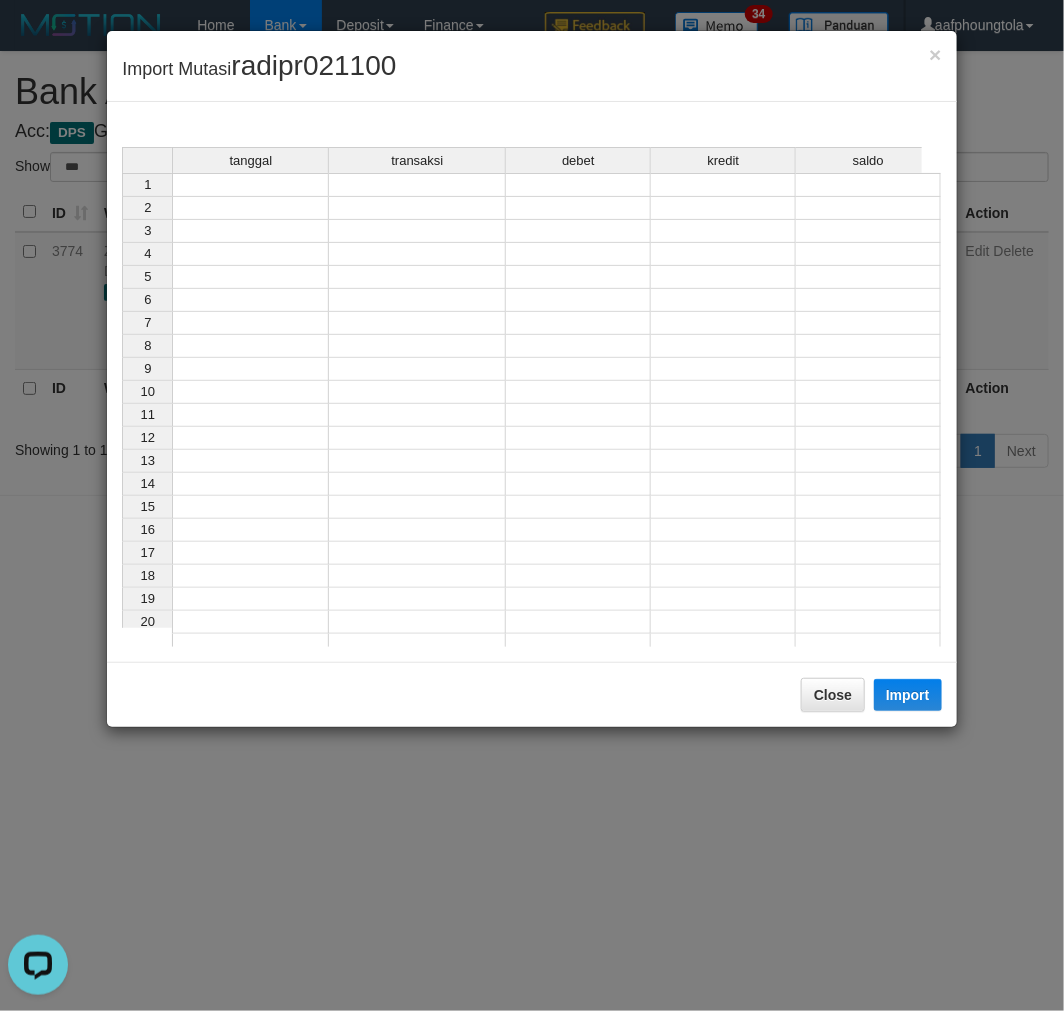 click on "tanggal transaksi debet kredit saldo 1 2 3 4 5 6 7 8 9 10 11 12 13 14 15 16 17 18 19 20 21" at bounding box center [122, 402] 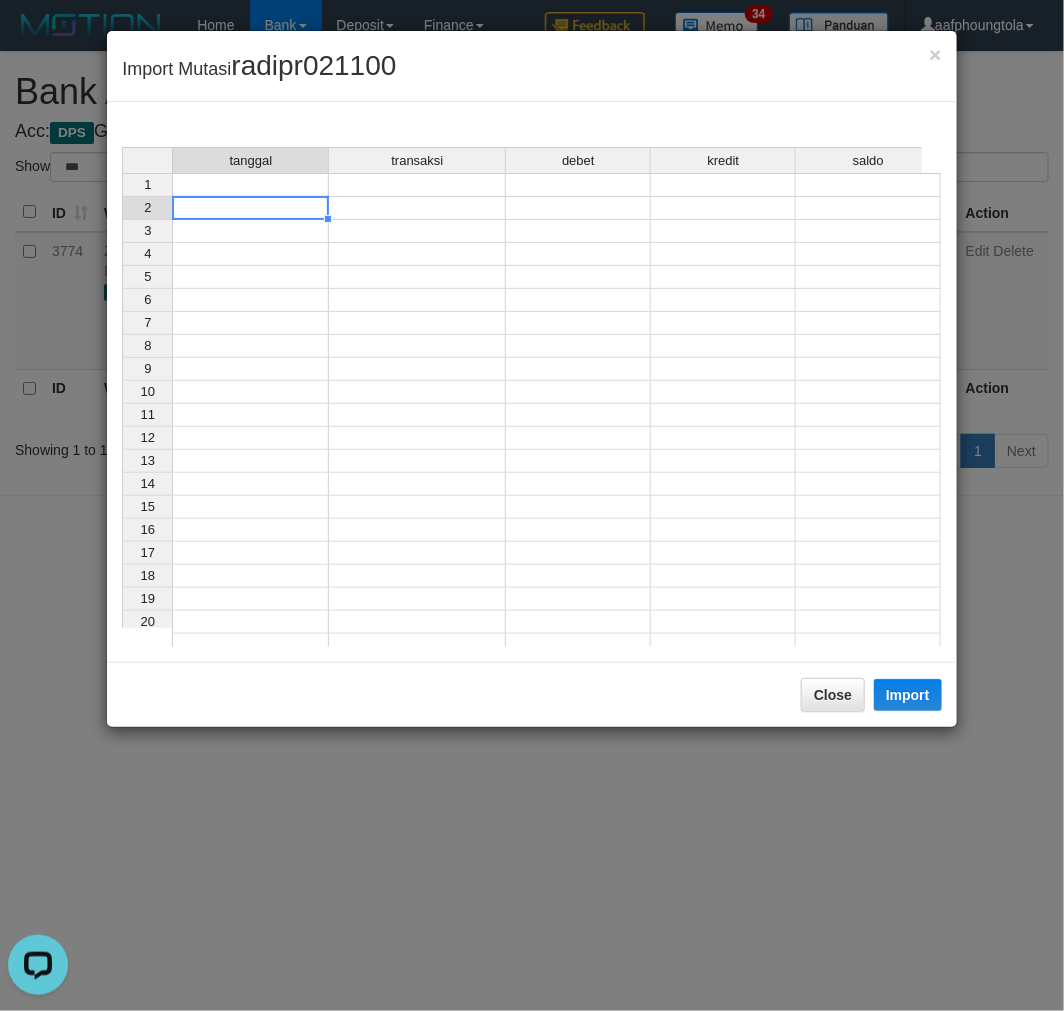 click at bounding box center (250, 185) 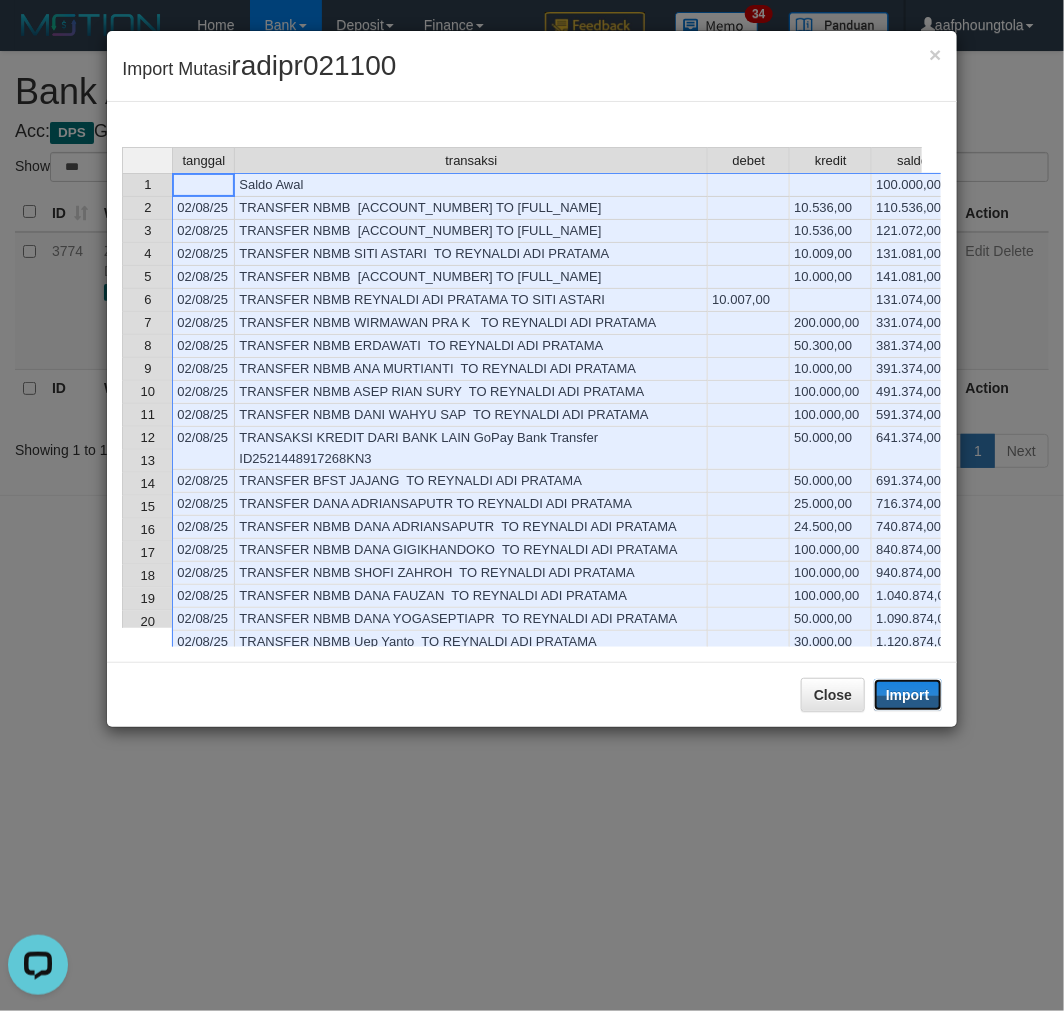 drag, startPoint x: 907, startPoint y: 702, endPoint x: 4, endPoint y: 695, distance: 903.02716 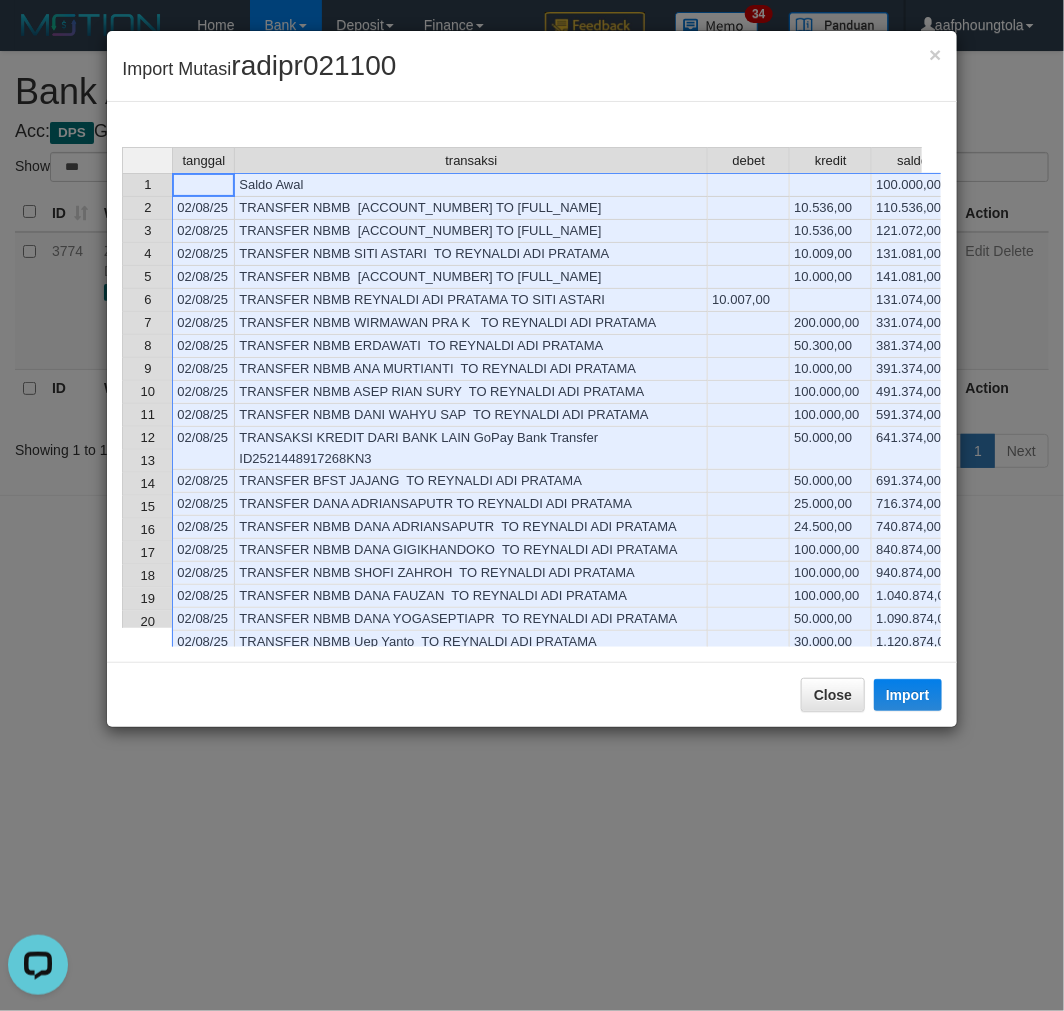 click on "Close
Import" at bounding box center (531, 694) 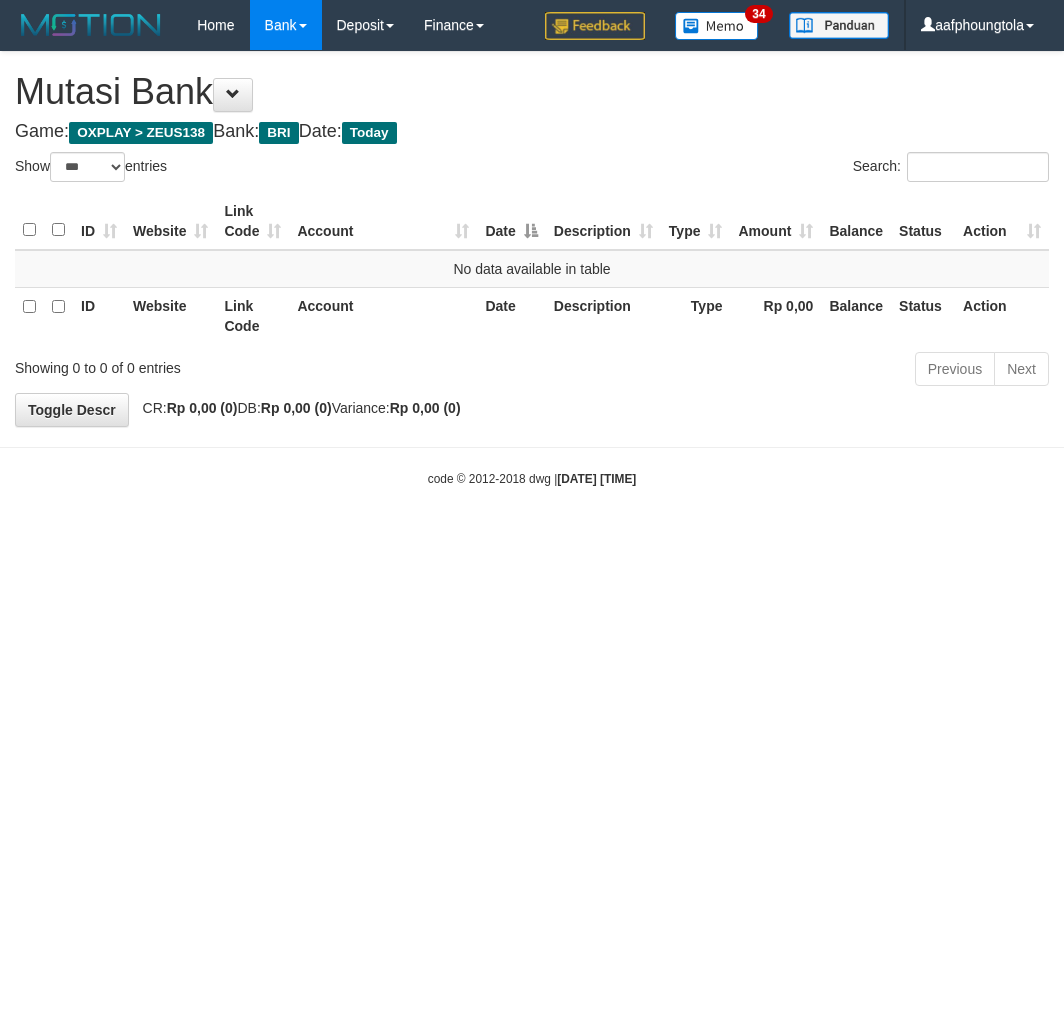 select on "***" 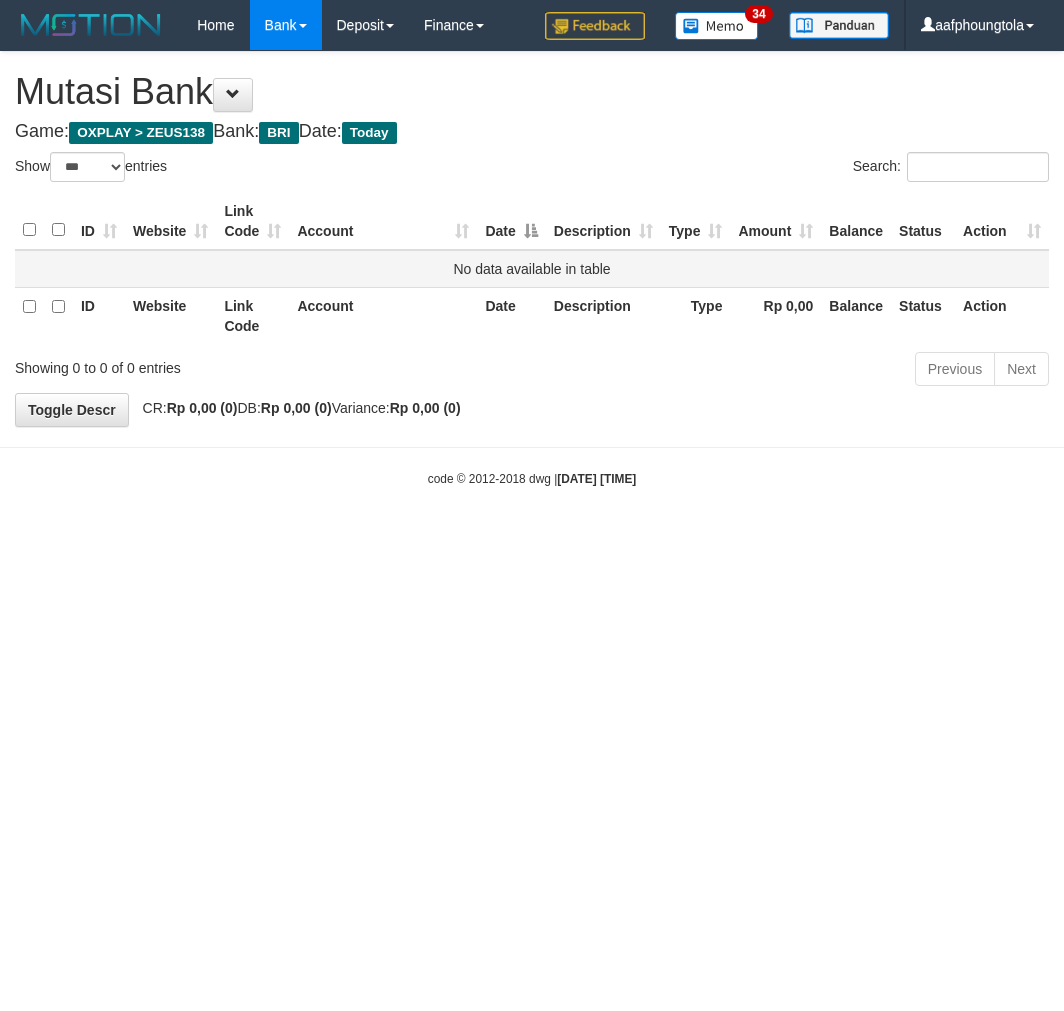 scroll, scrollTop: 0, scrollLeft: 0, axis: both 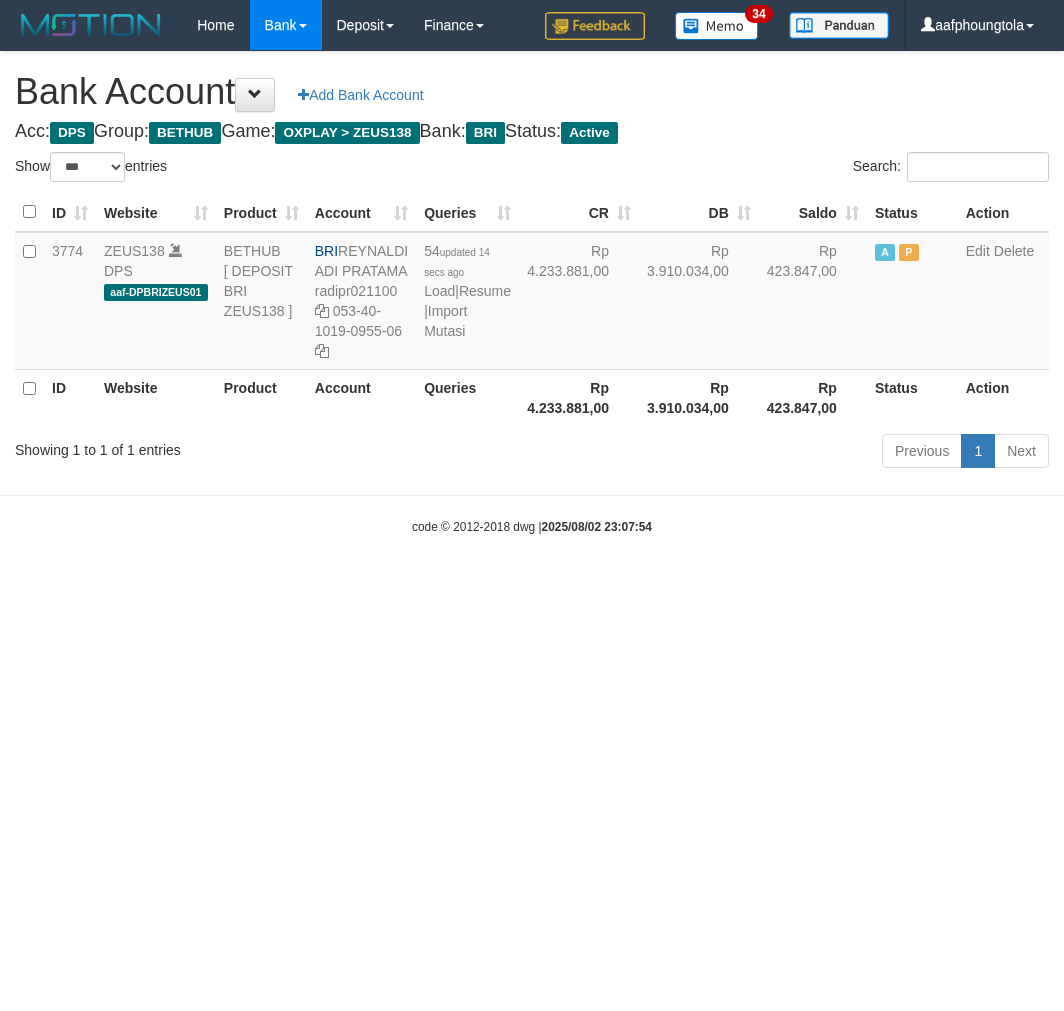 select on "***" 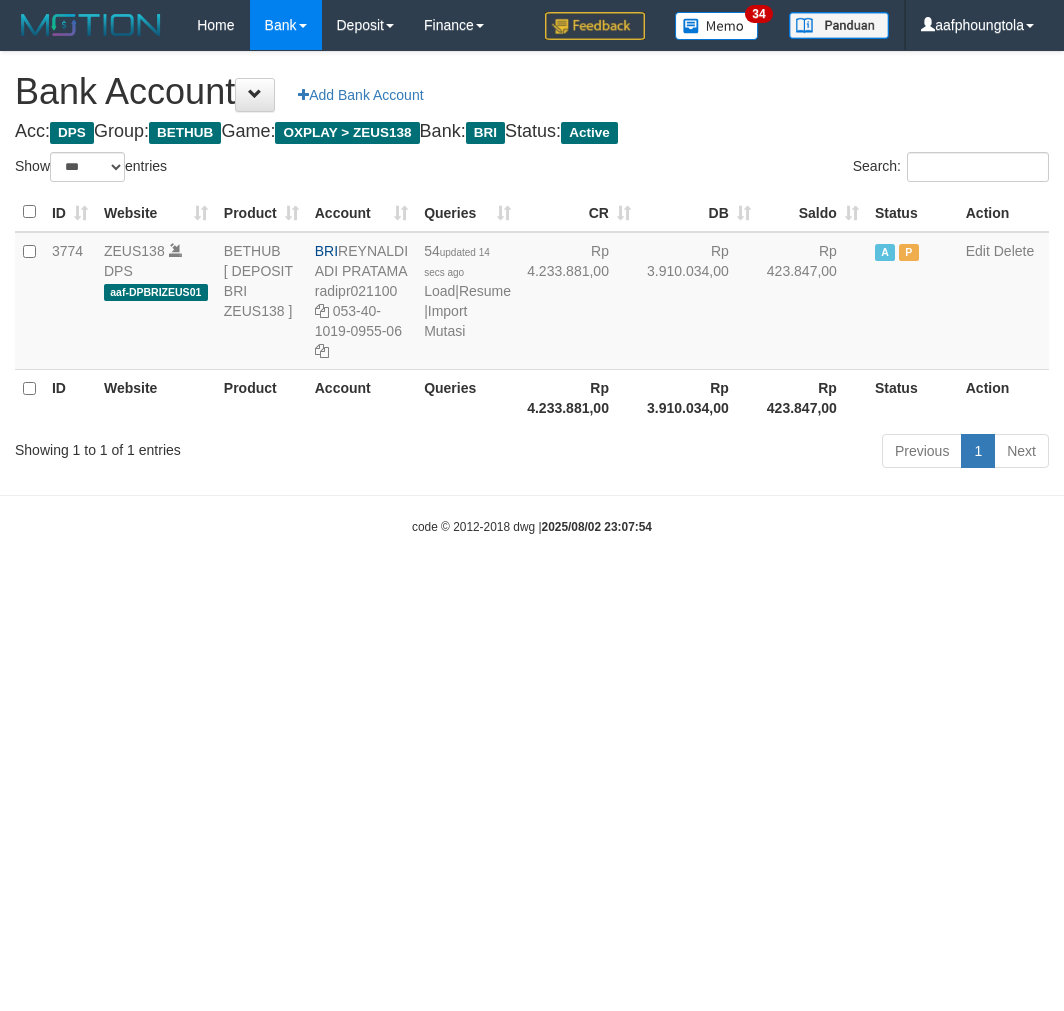 scroll, scrollTop: 0, scrollLeft: 0, axis: both 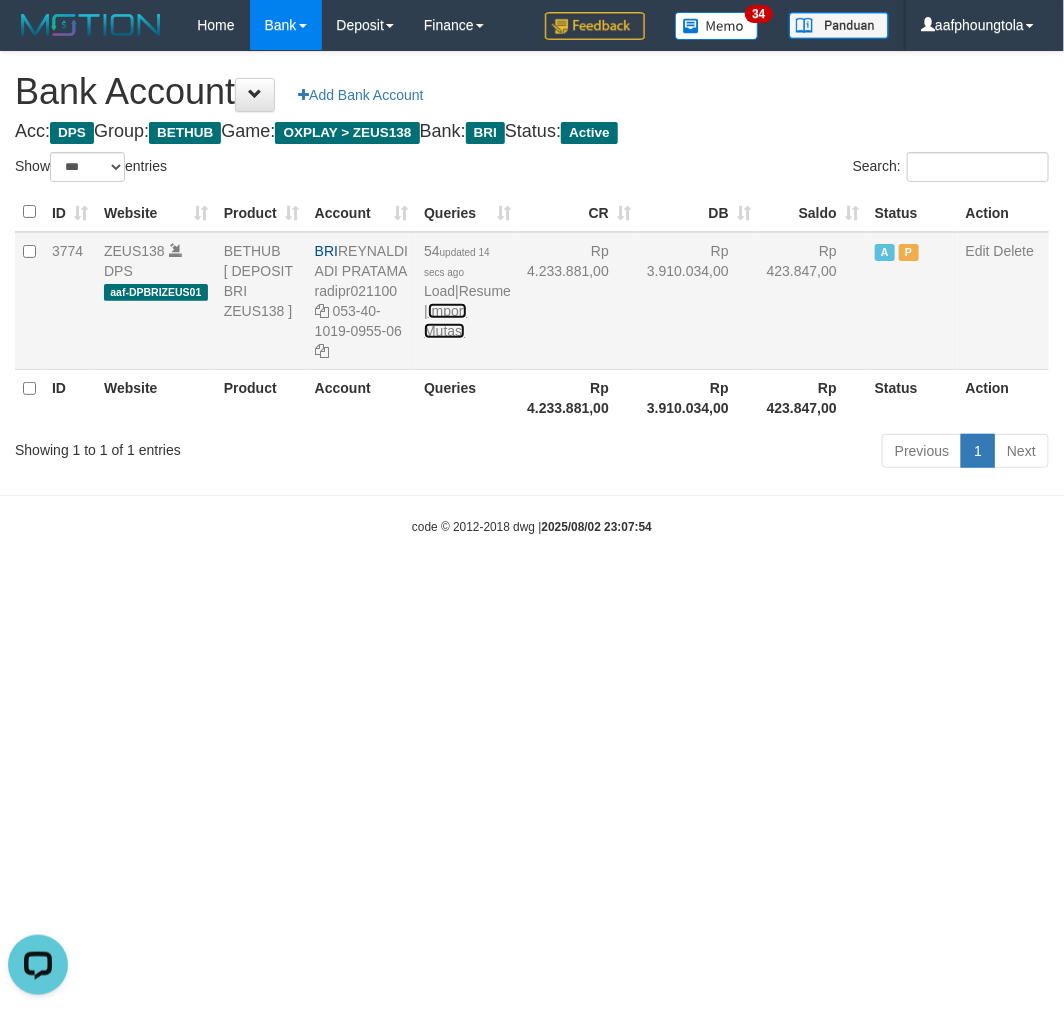 click on "Import Mutasi" at bounding box center (445, 321) 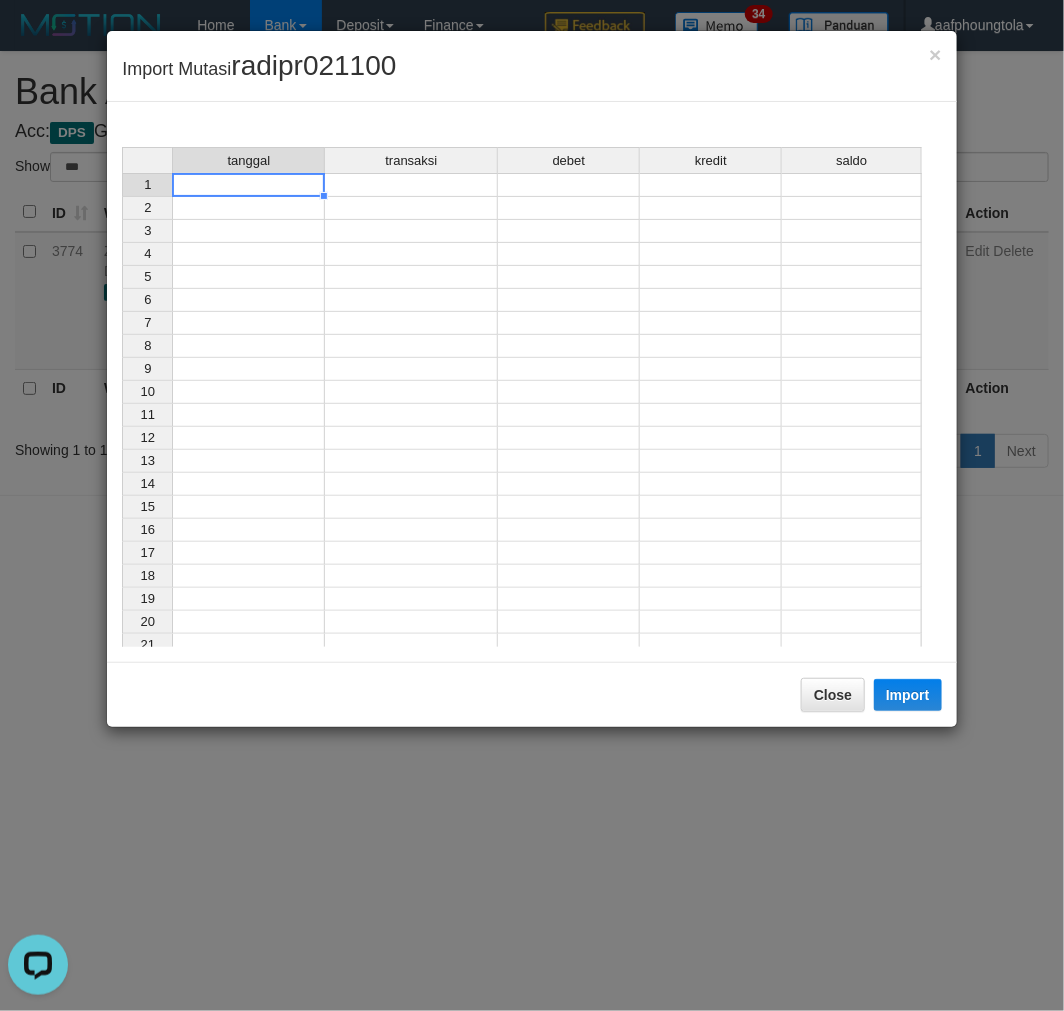 click at bounding box center [248, 185] 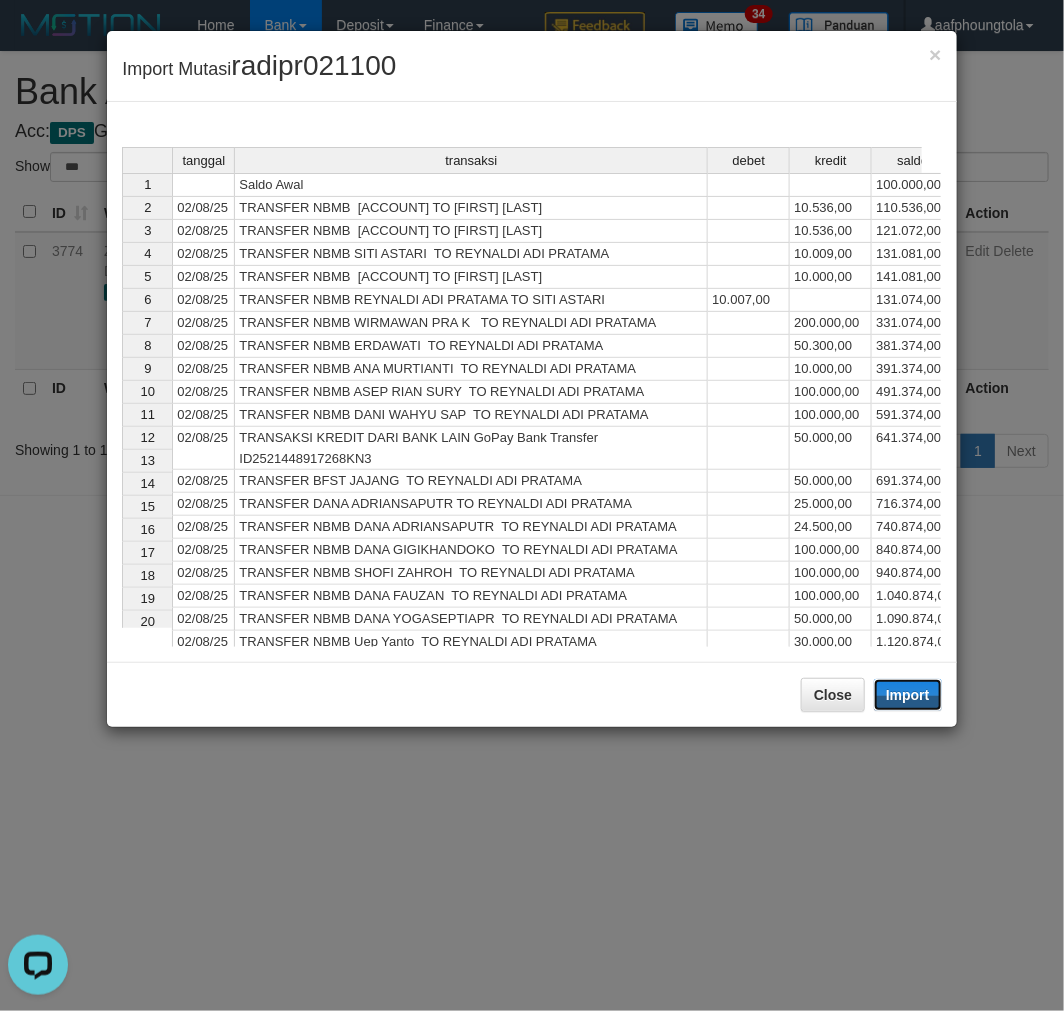 drag, startPoint x: 915, startPoint y: 693, endPoint x: 200, endPoint y: 1010, distance: 782.12146 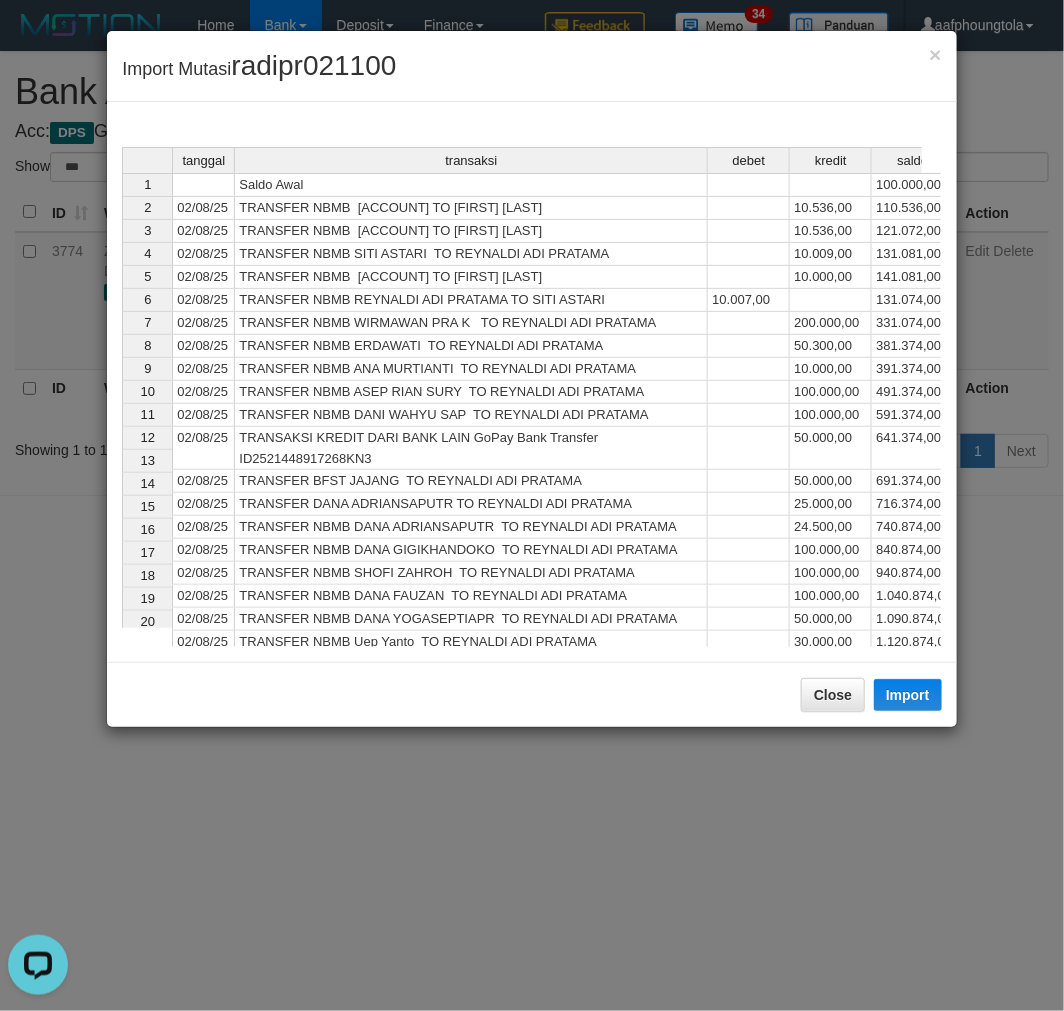 click on "Close
Import" at bounding box center (531, 694) 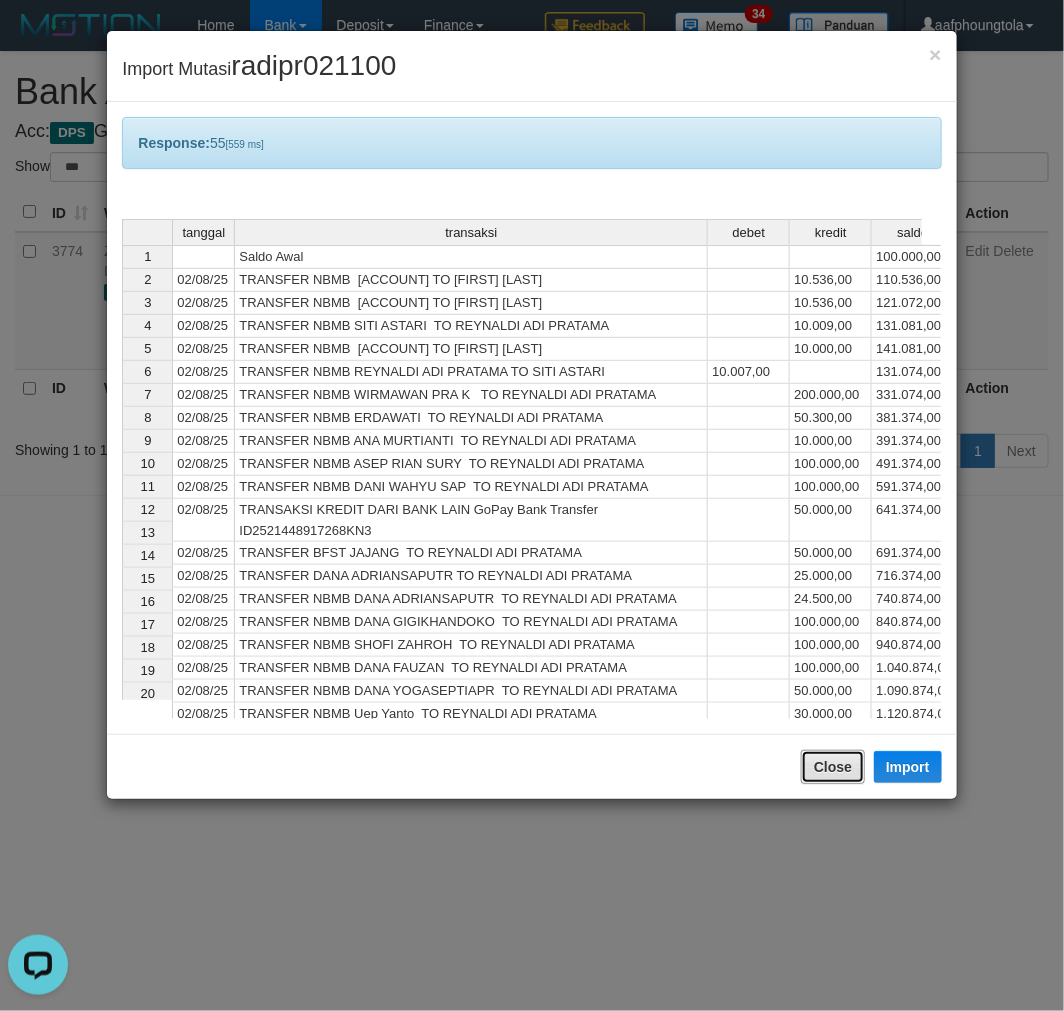 click on "Close" at bounding box center [833, 767] 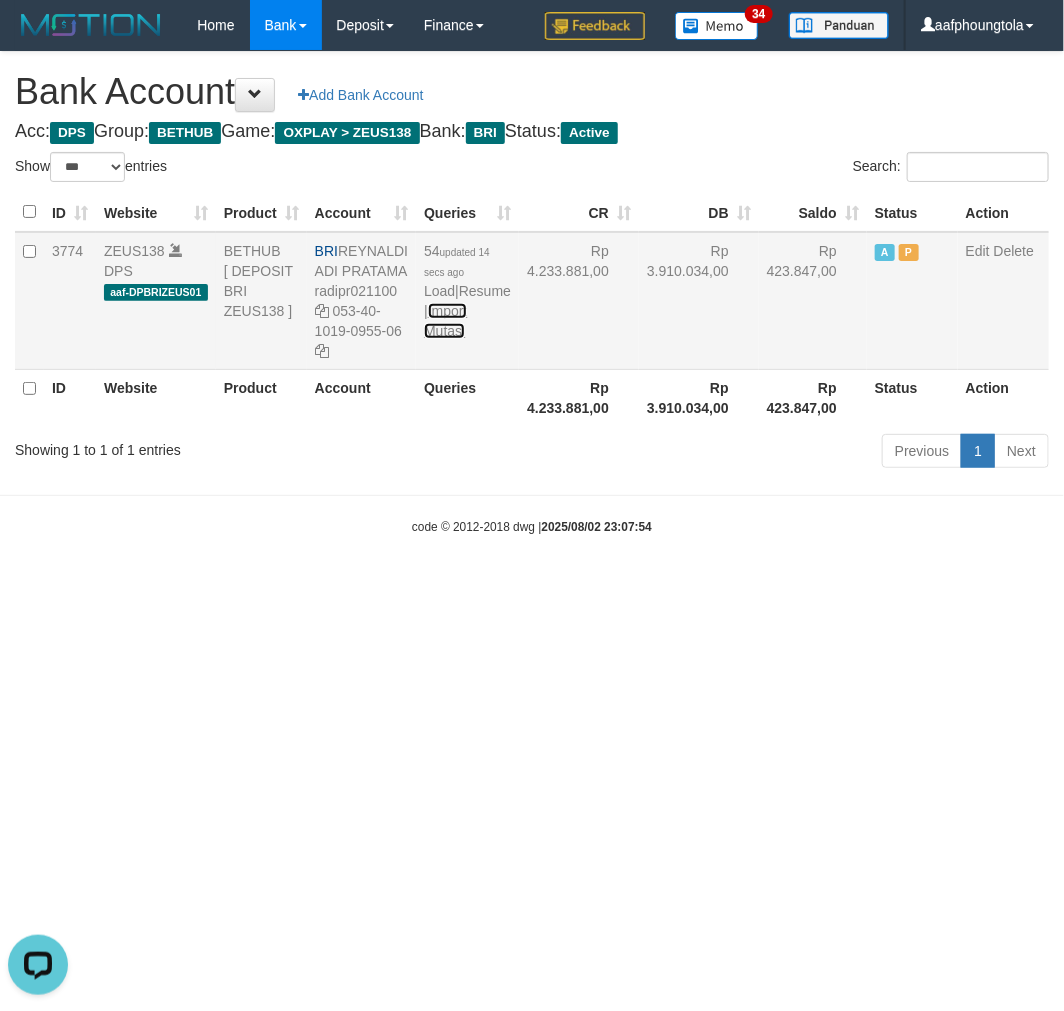 click on "Import Mutasi" at bounding box center [445, 321] 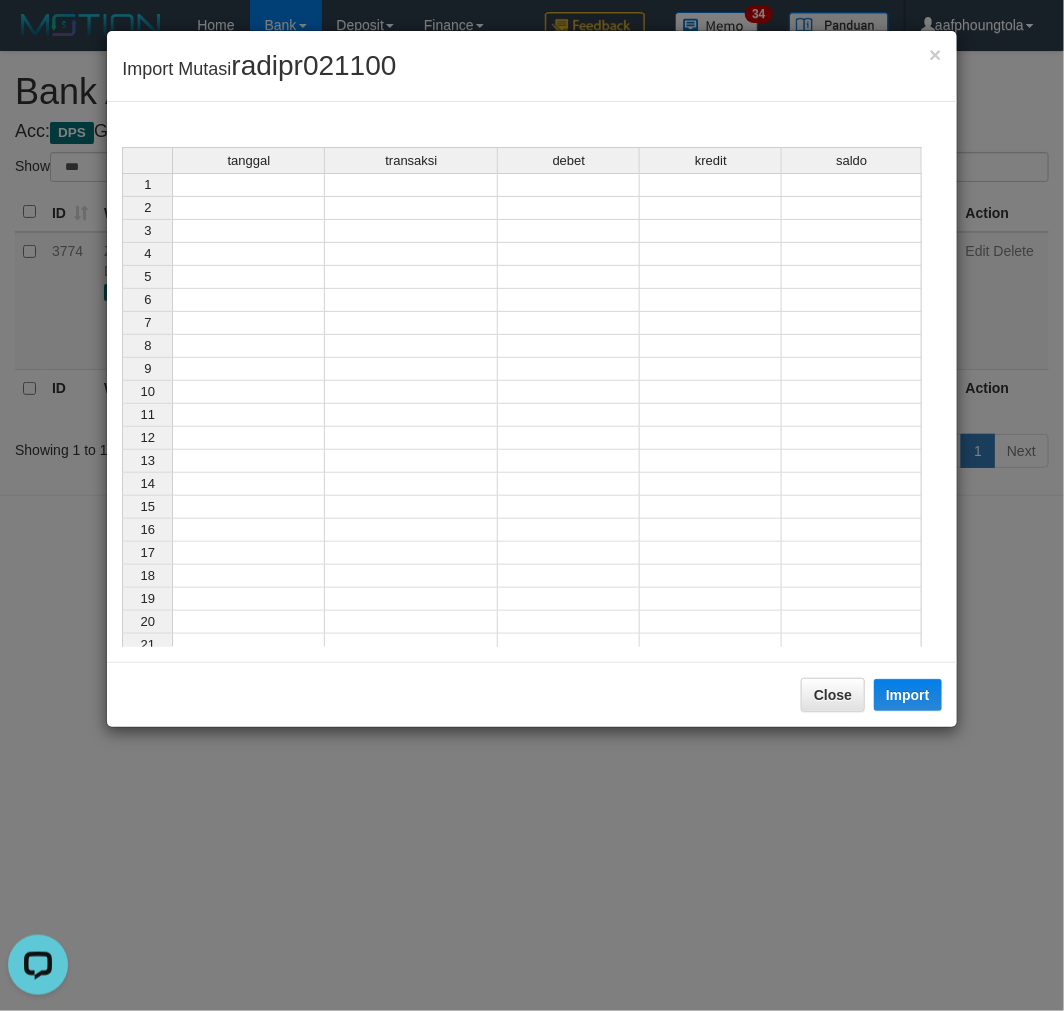 click at bounding box center [248, 185] 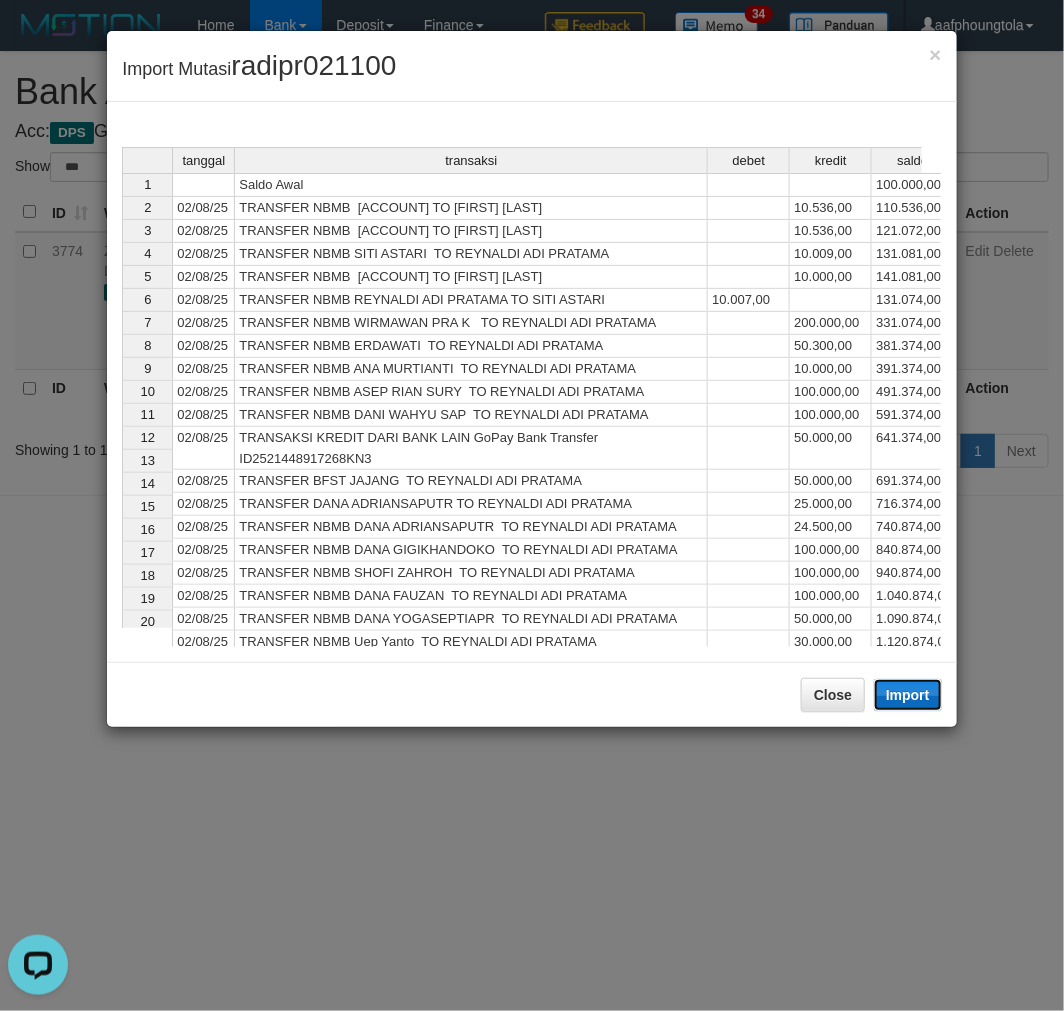 click on "Import" at bounding box center [908, 695] 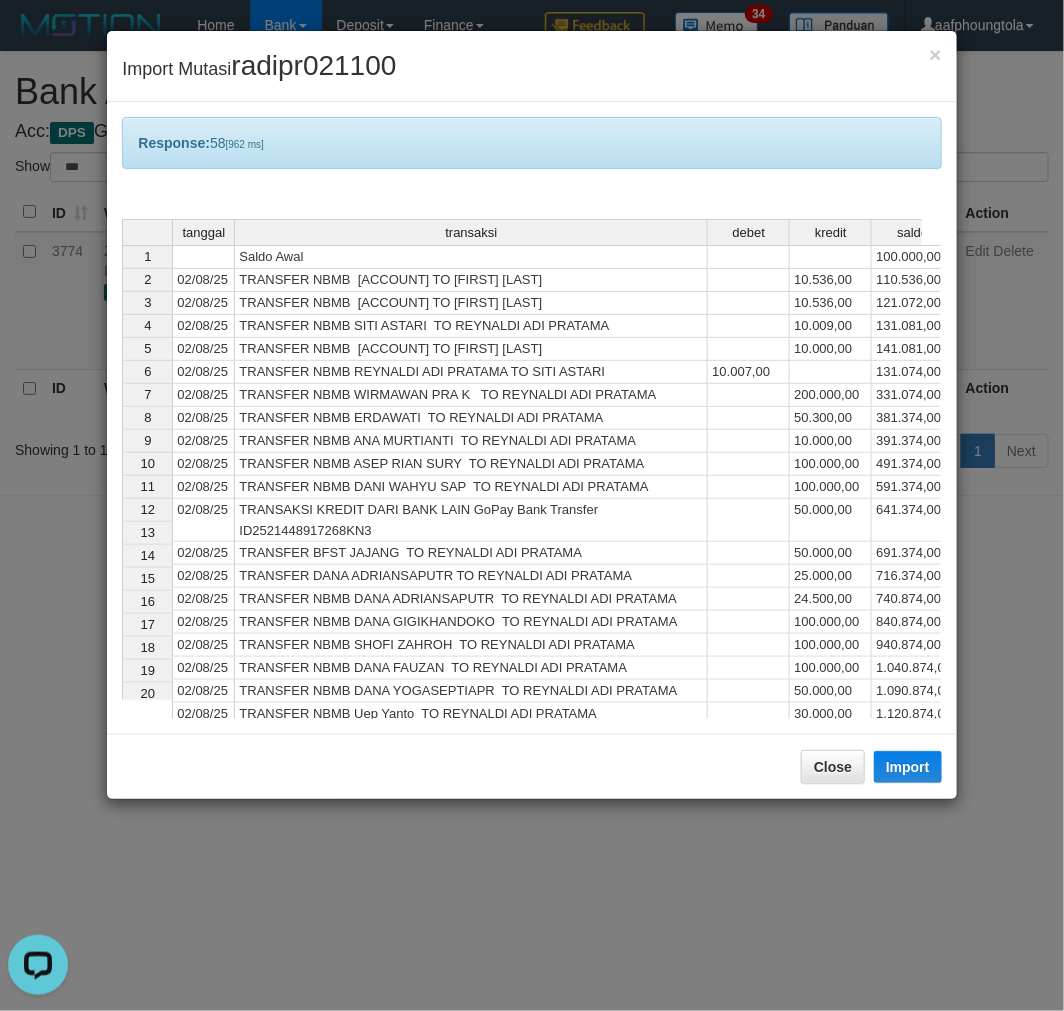 click on "Close
Import" at bounding box center [531, 766] 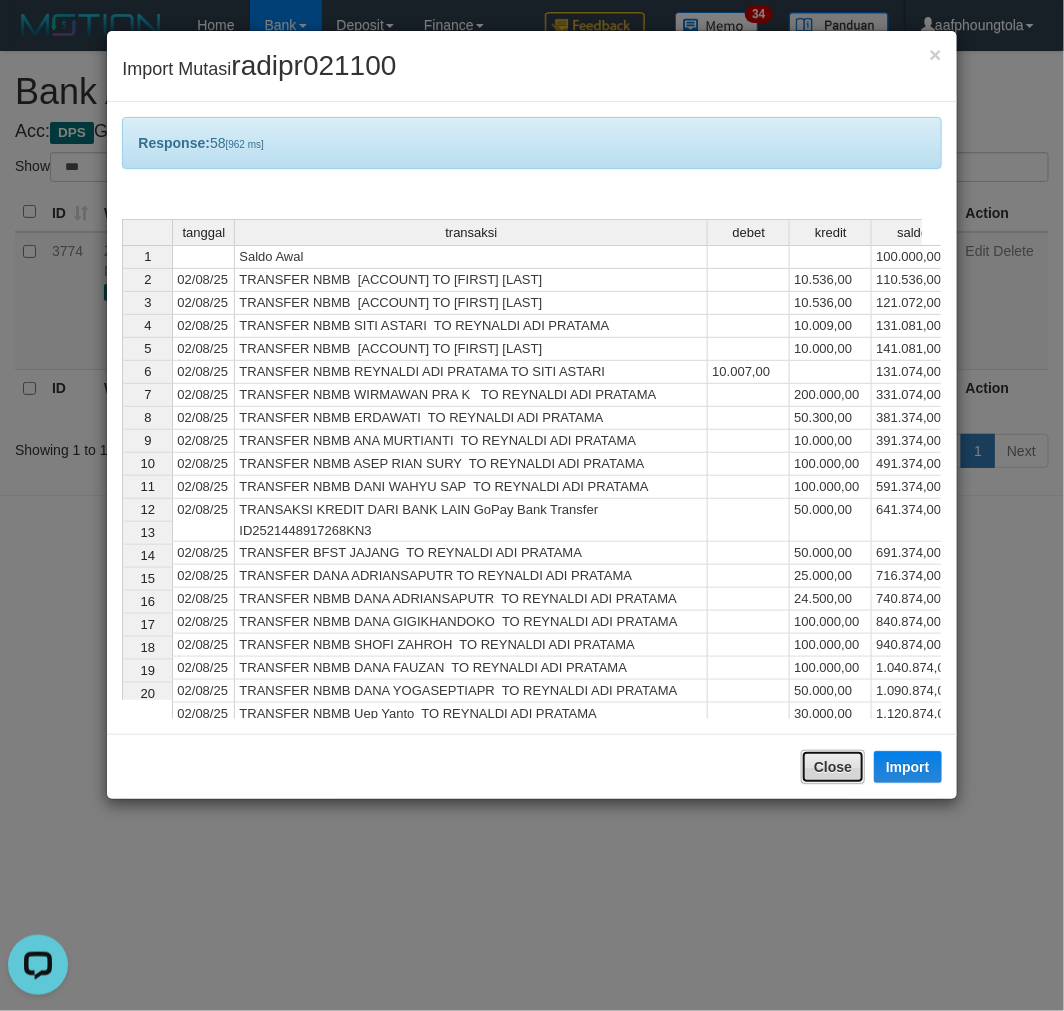 click on "Close" at bounding box center (833, 767) 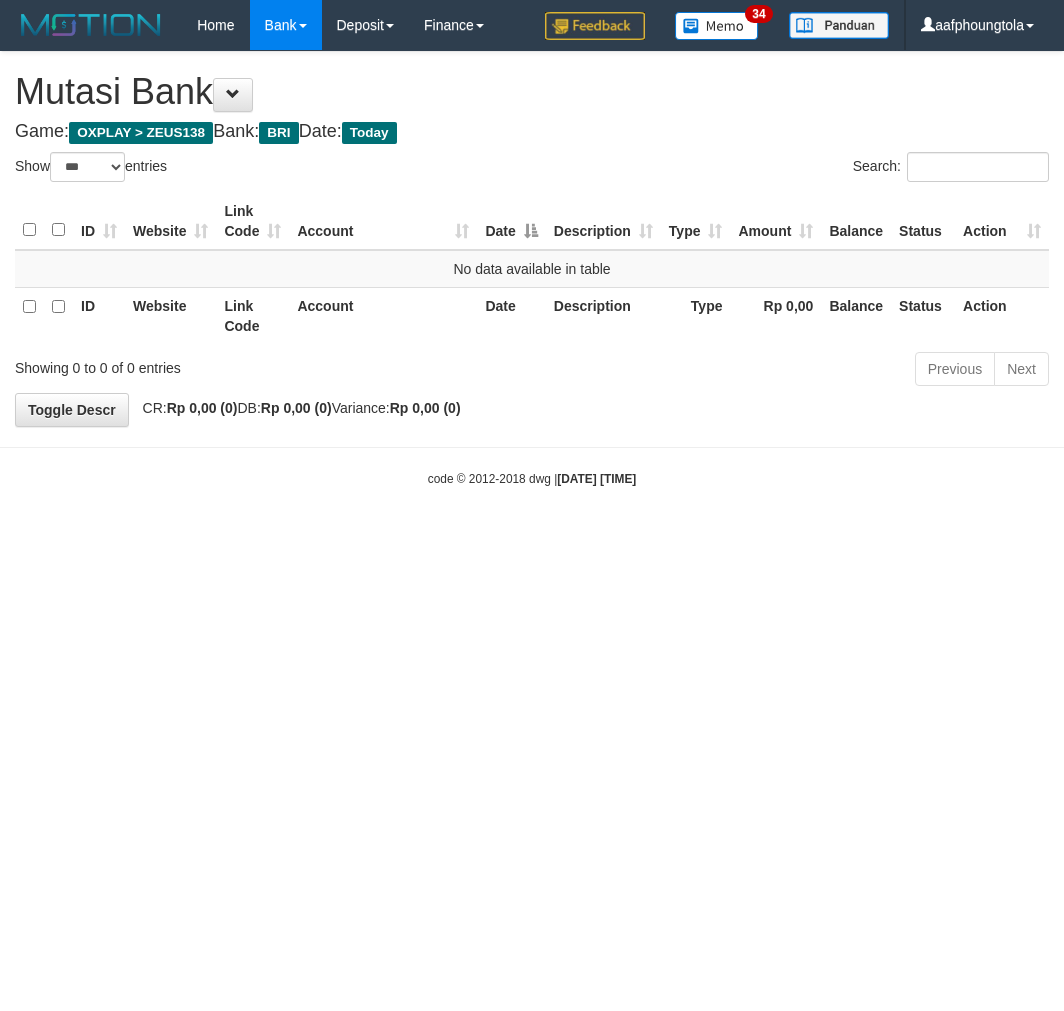 select on "***" 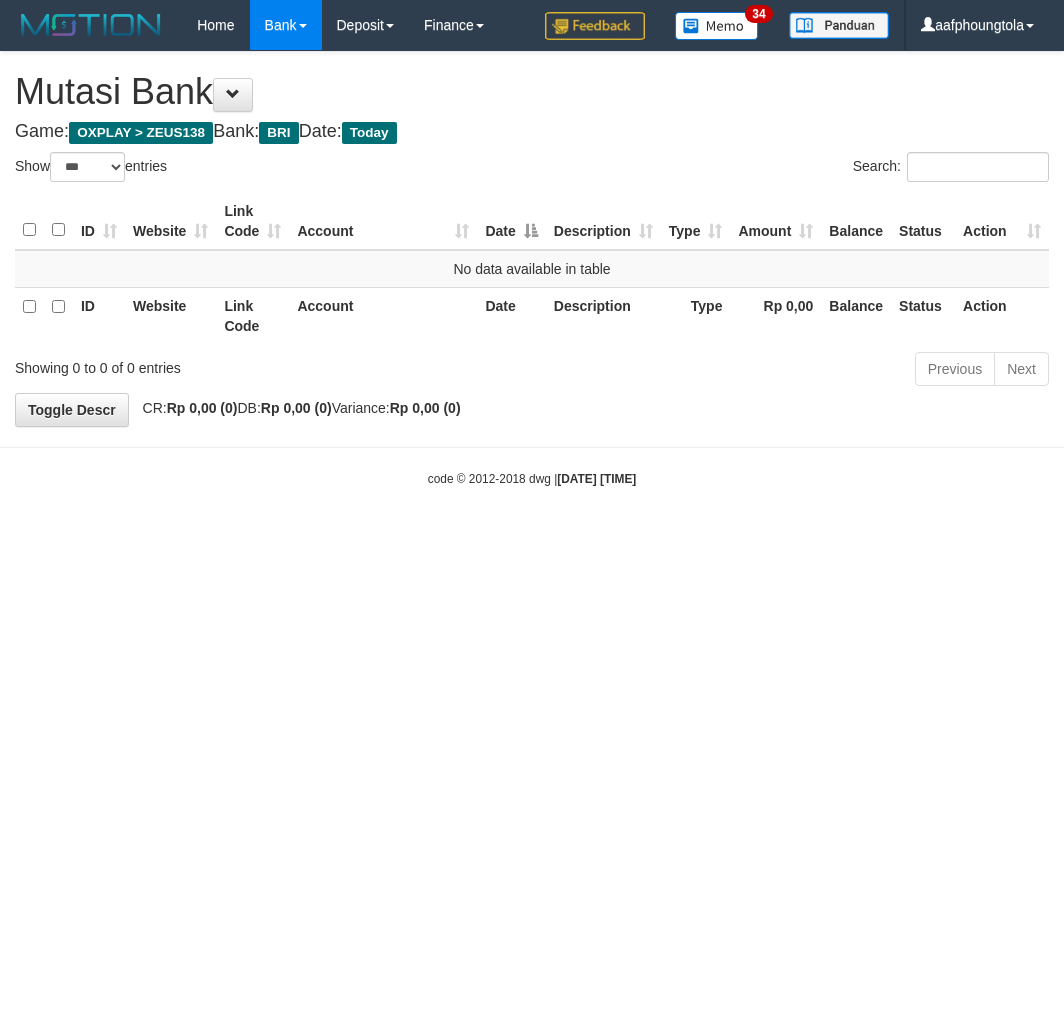 scroll, scrollTop: 0, scrollLeft: 0, axis: both 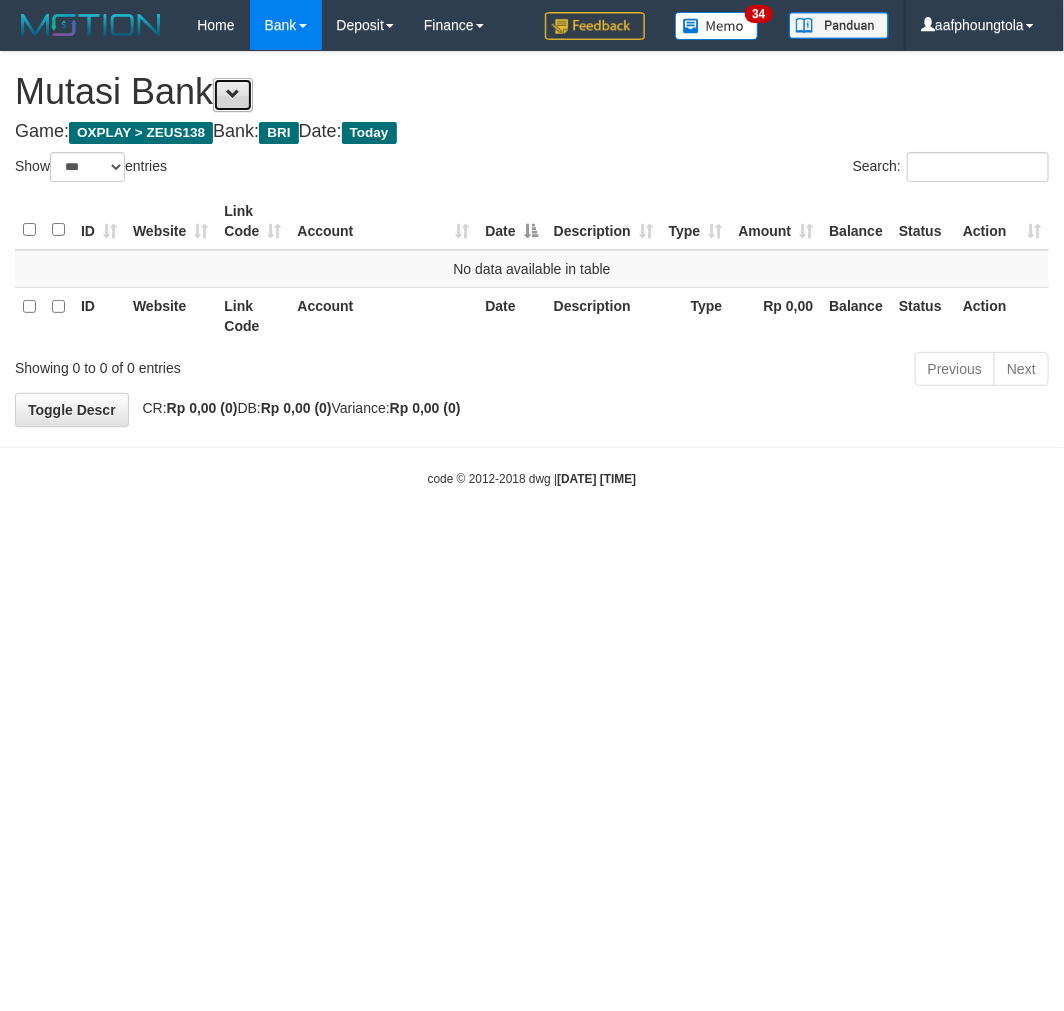 click at bounding box center (233, 95) 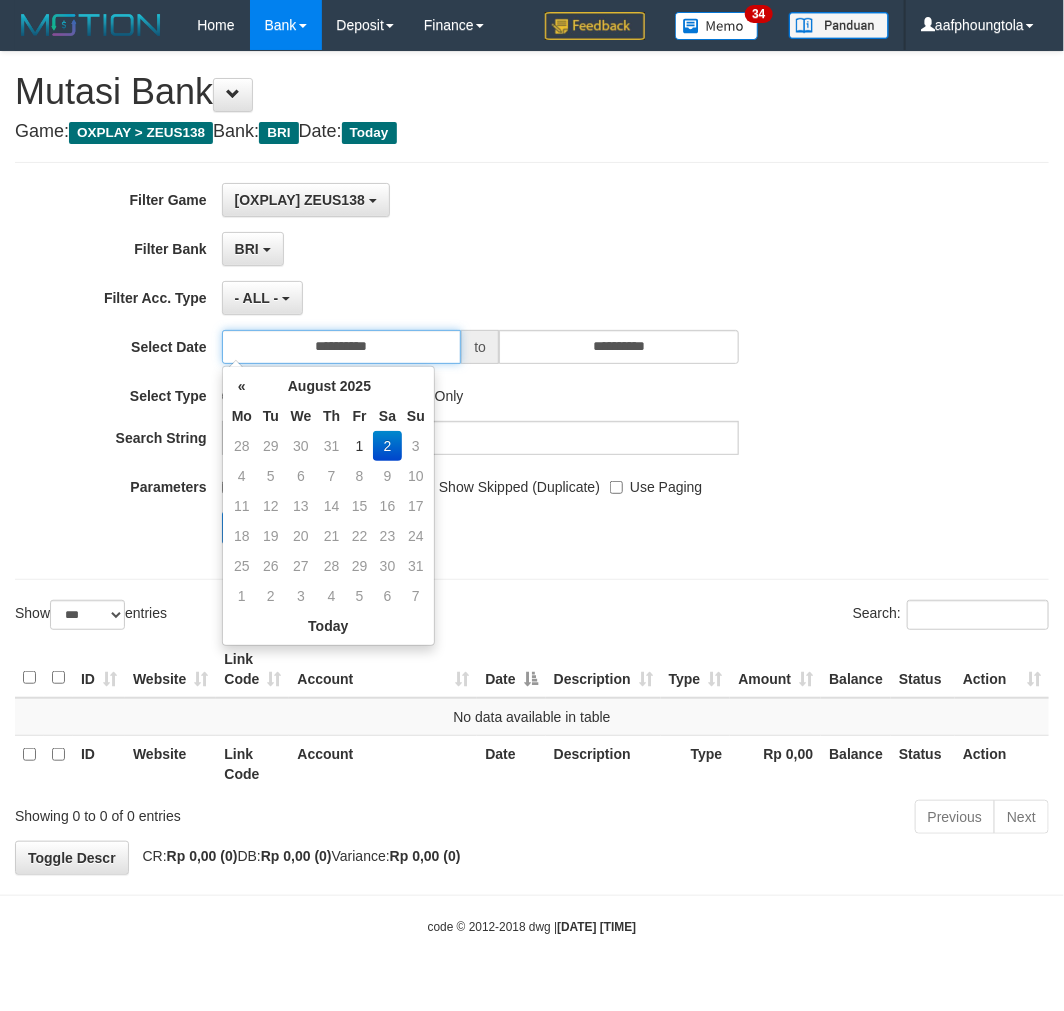 drag, startPoint x: 408, startPoint y: 350, endPoint x: 392, endPoint y: 422, distance: 73.756355 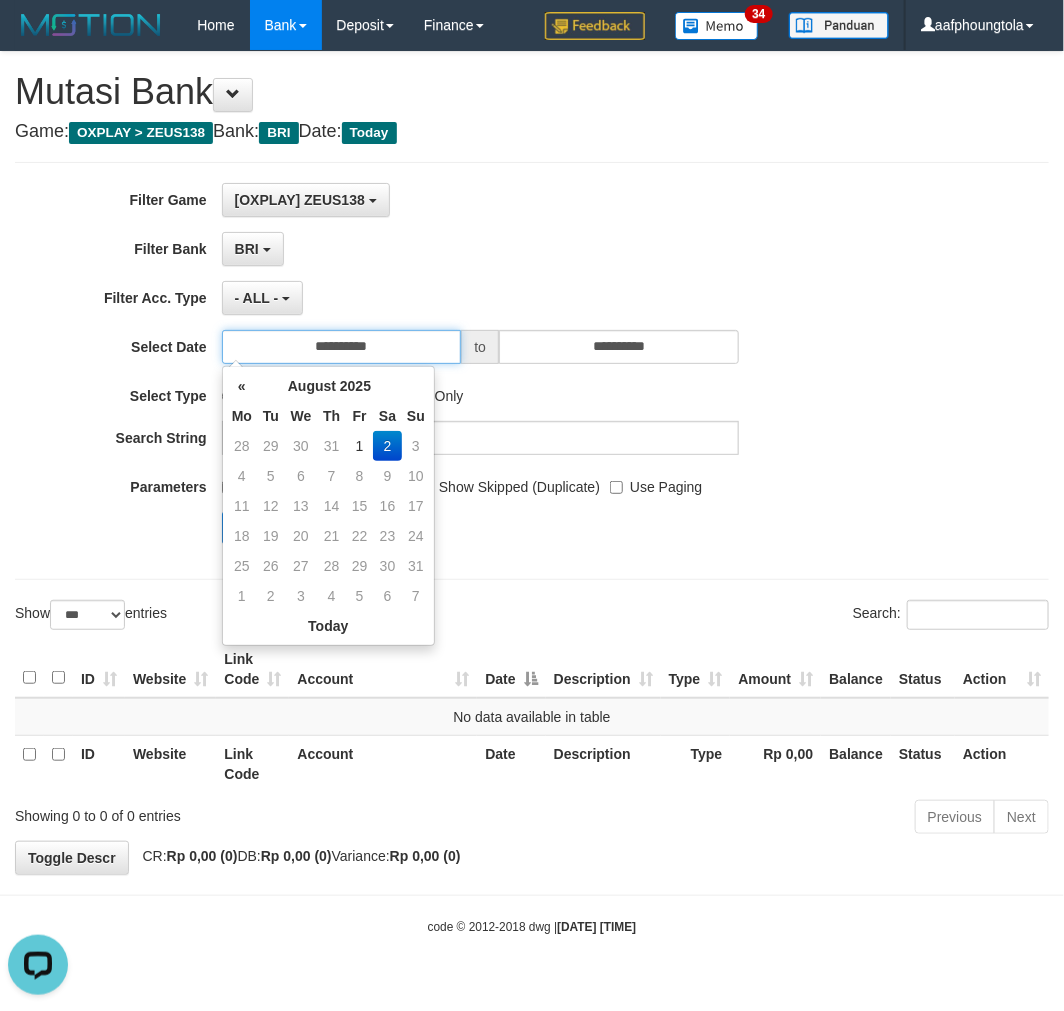 scroll, scrollTop: 0, scrollLeft: 0, axis: both 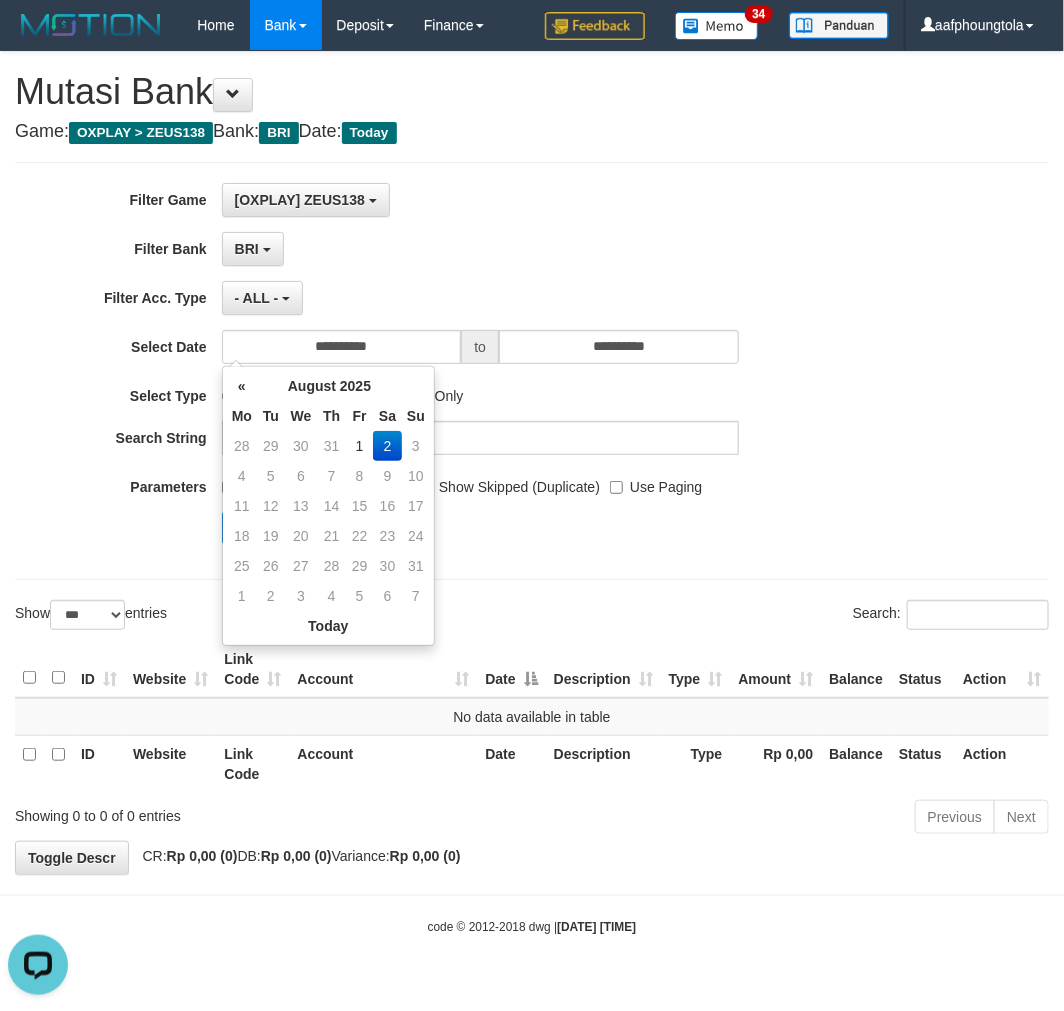 drag, startPoint x: 537, startPoint y: 523, endPoint x: 477, endPoint y: 547, distance: 64.62198 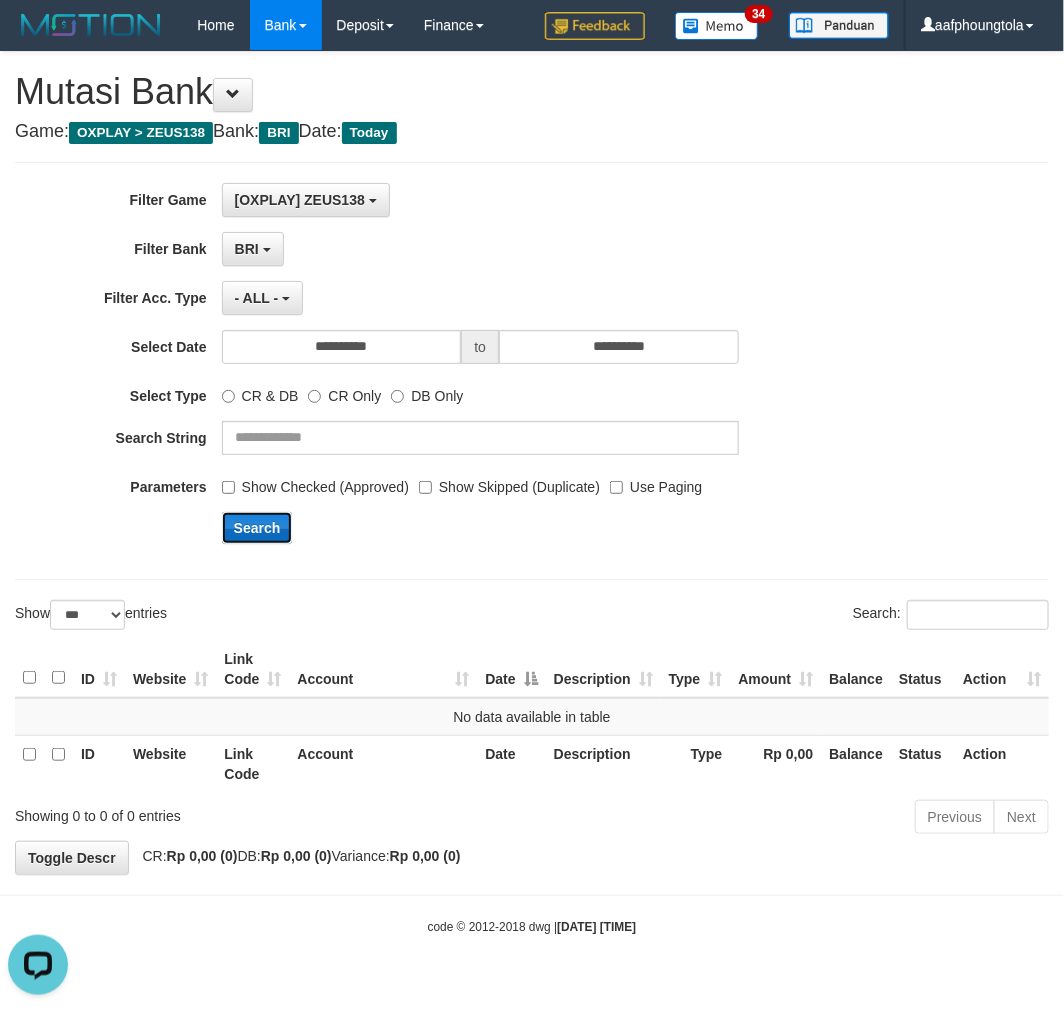 click on "Search" at bounding box center (257, 528) 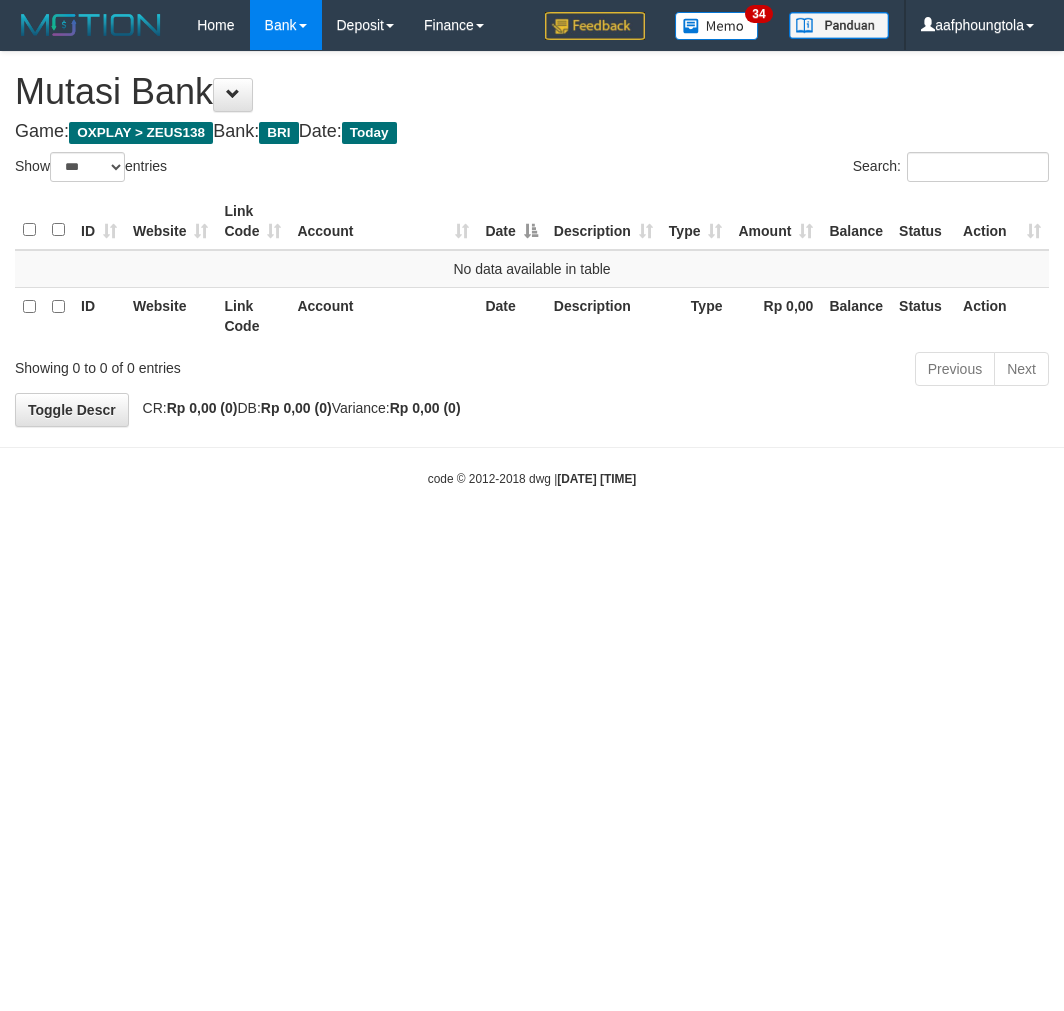 select on "***" 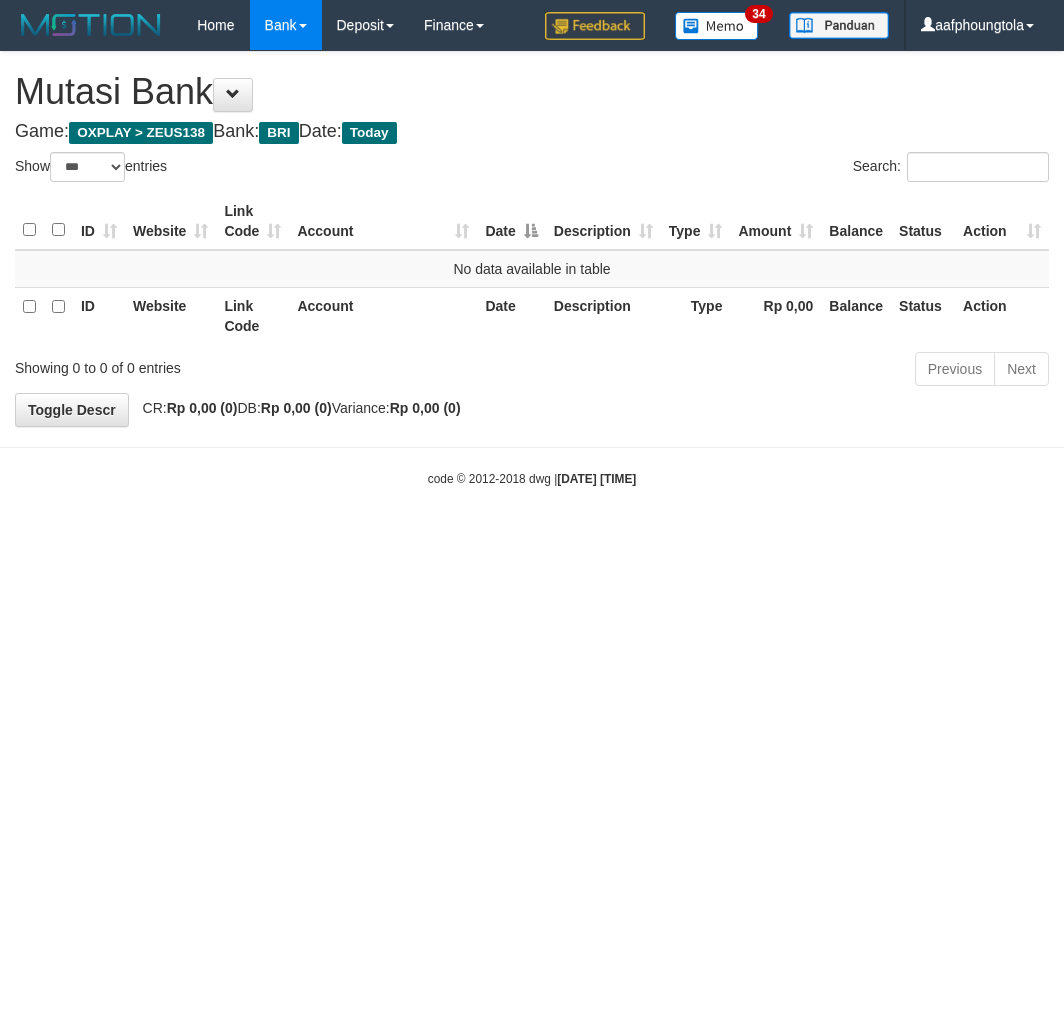 scroll, scrollTop: 0, scrollLeft: 0, axis: both 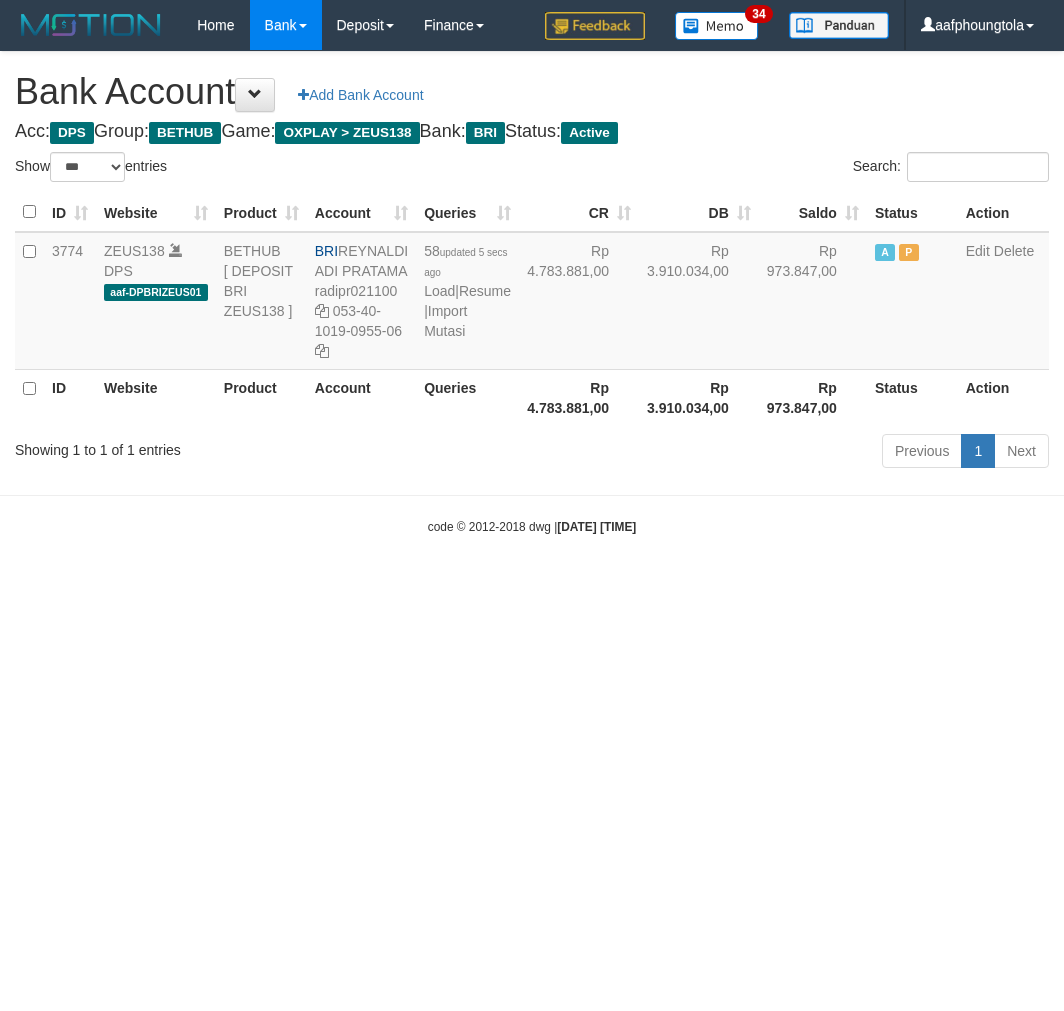 select on "***" 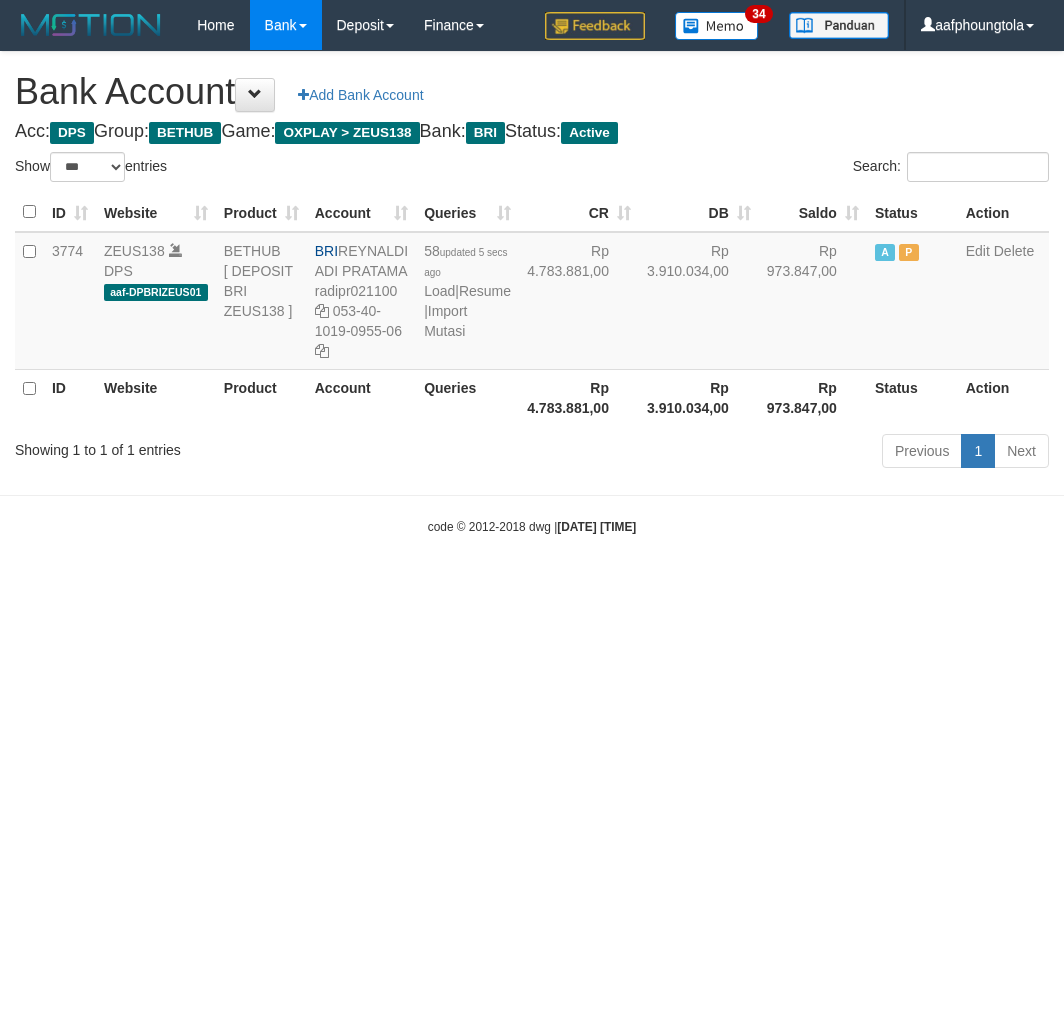 scroll, scrollTop: 0, scrollLeft: 0, axis: both 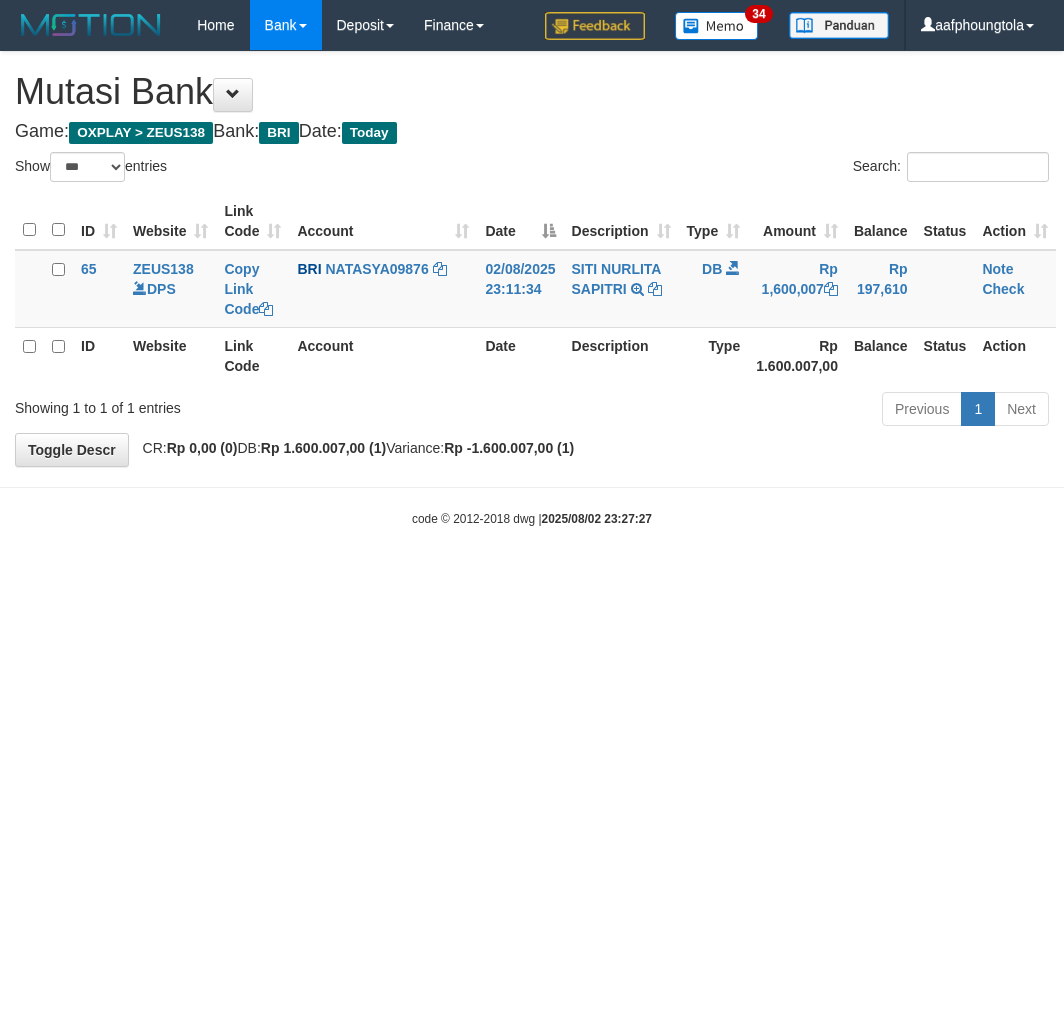 select on "***" 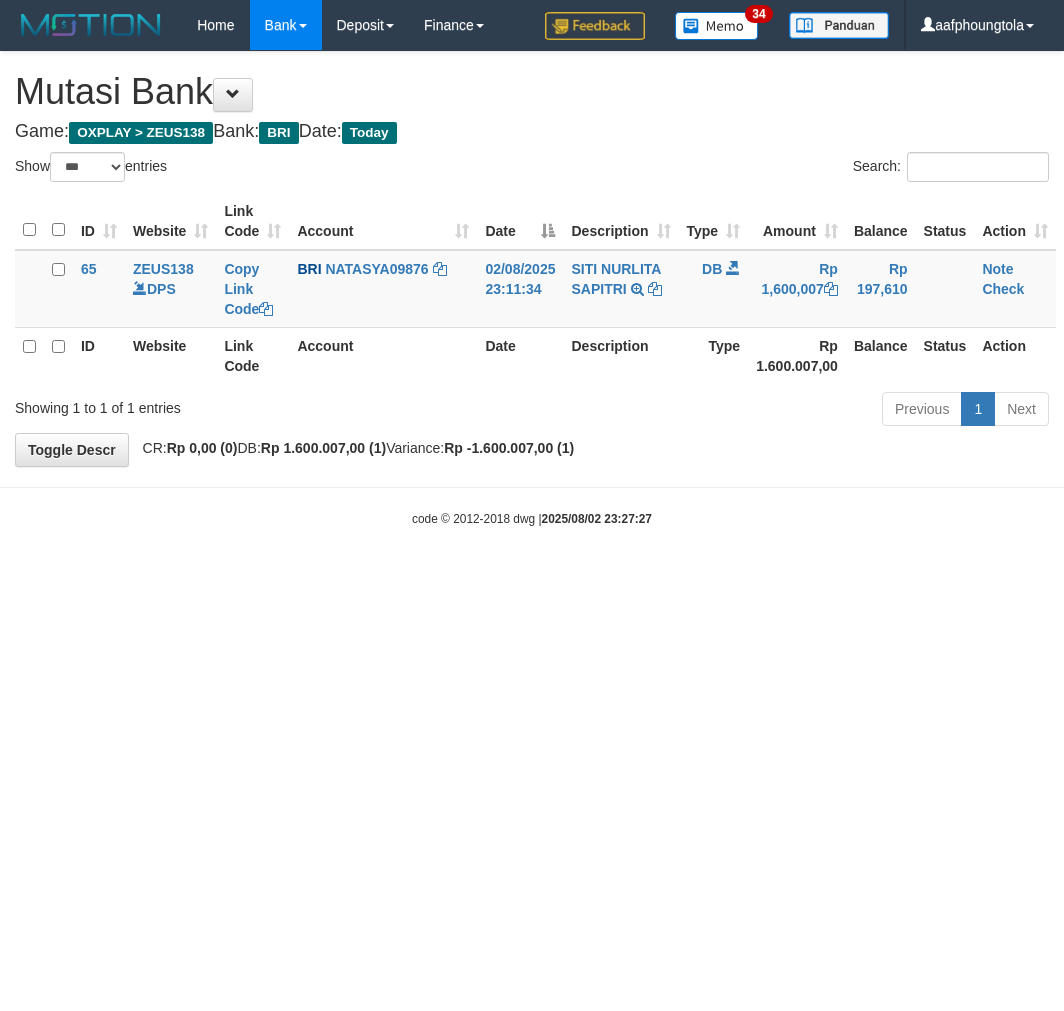 scroll, scrollTop: 0, scrollLeft: 0, axis: both 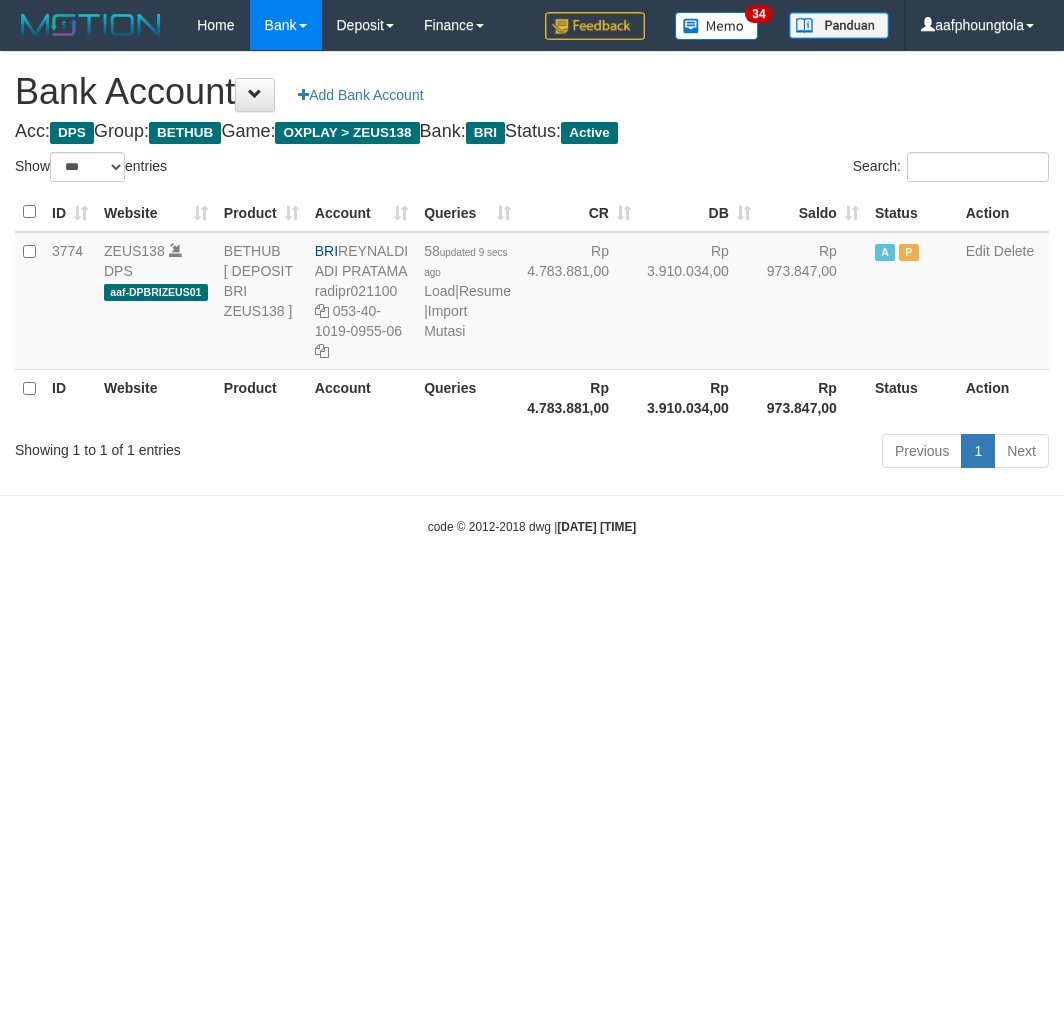 select on "***" 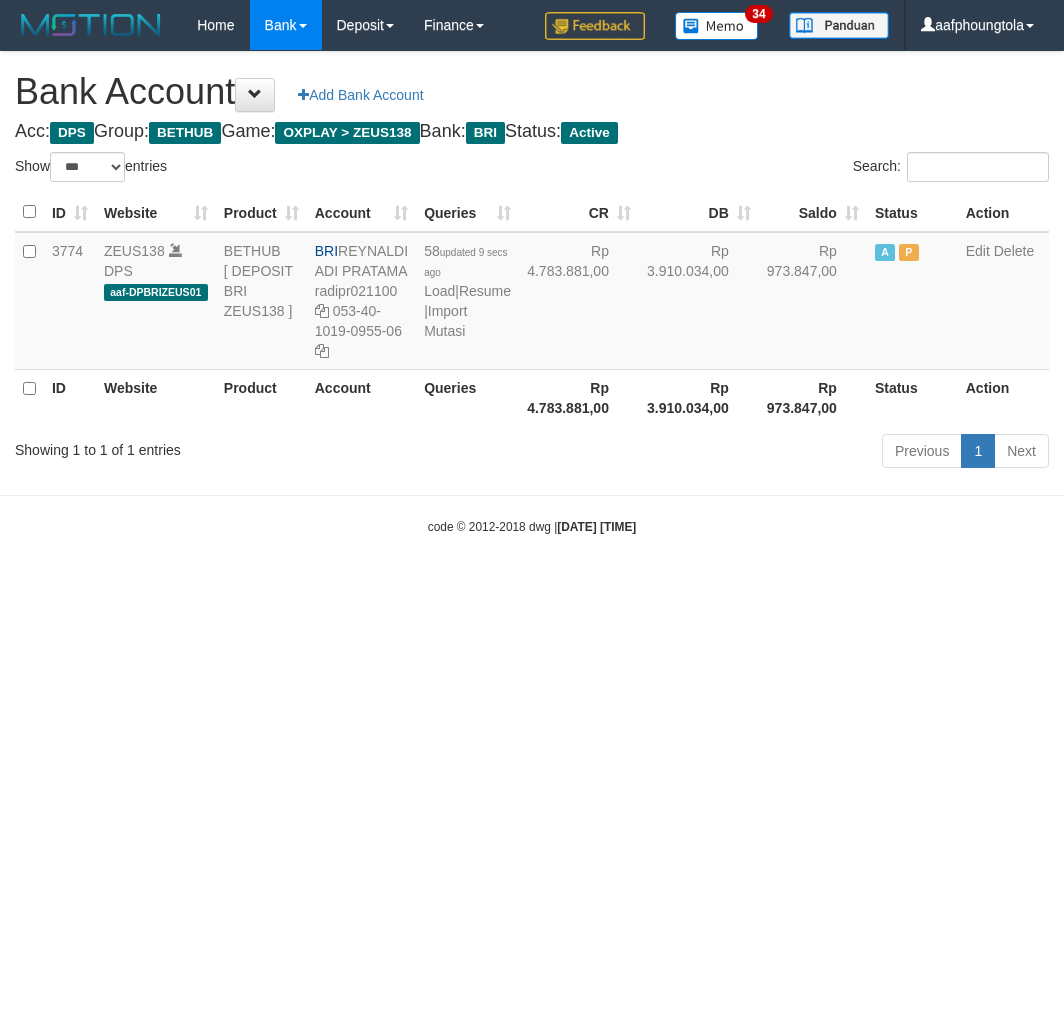 scroll, scrollTop: 0, scrollLeft: 0, axis: both 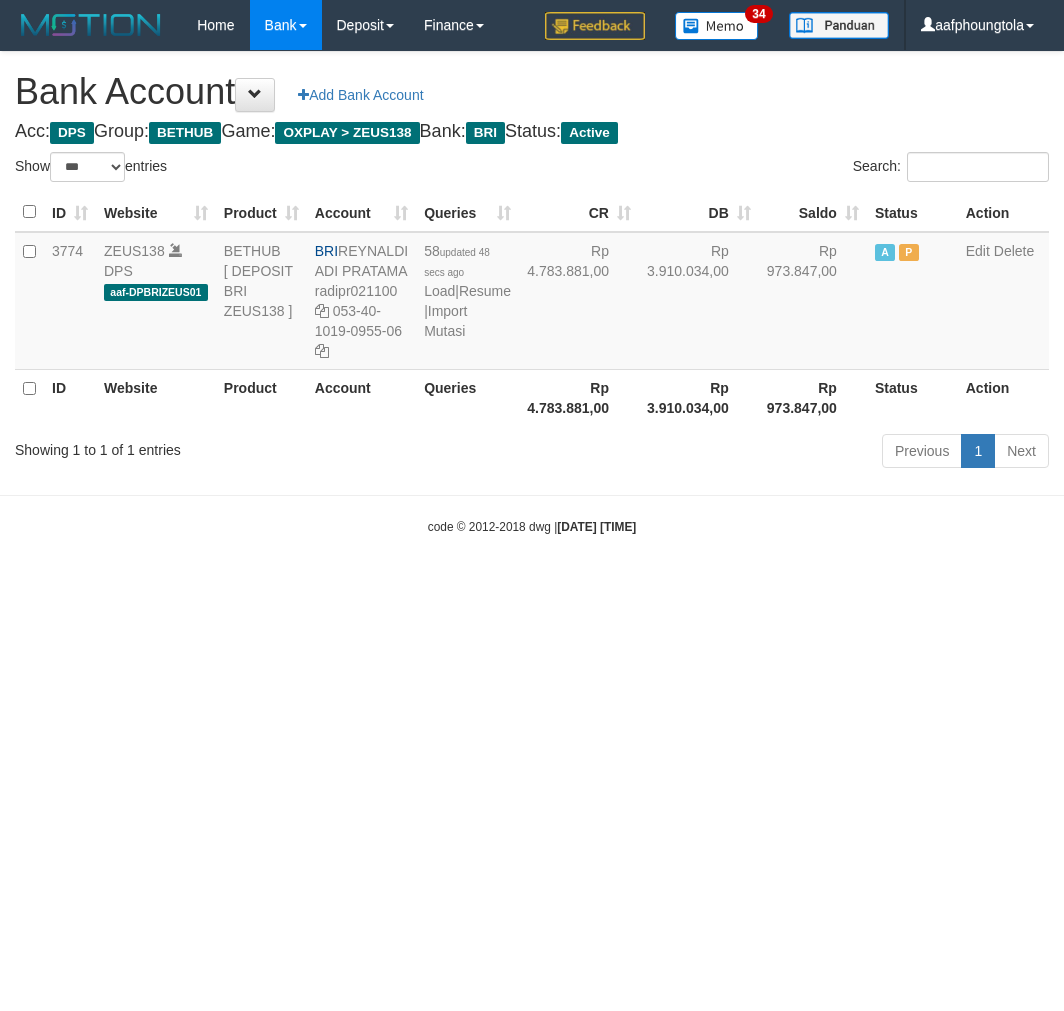 select on "***" 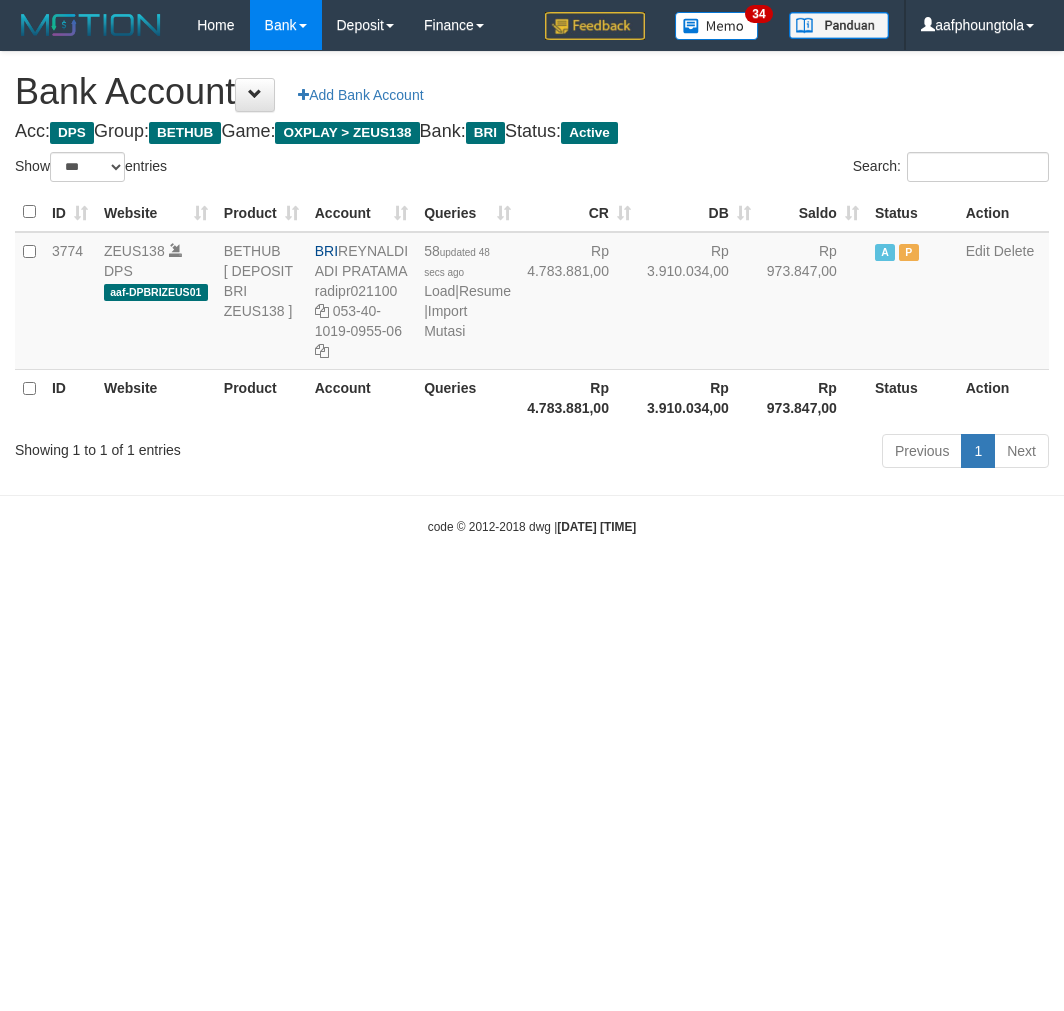 scroll, scrollTop: 0, scrollLeft: 0, axis: both 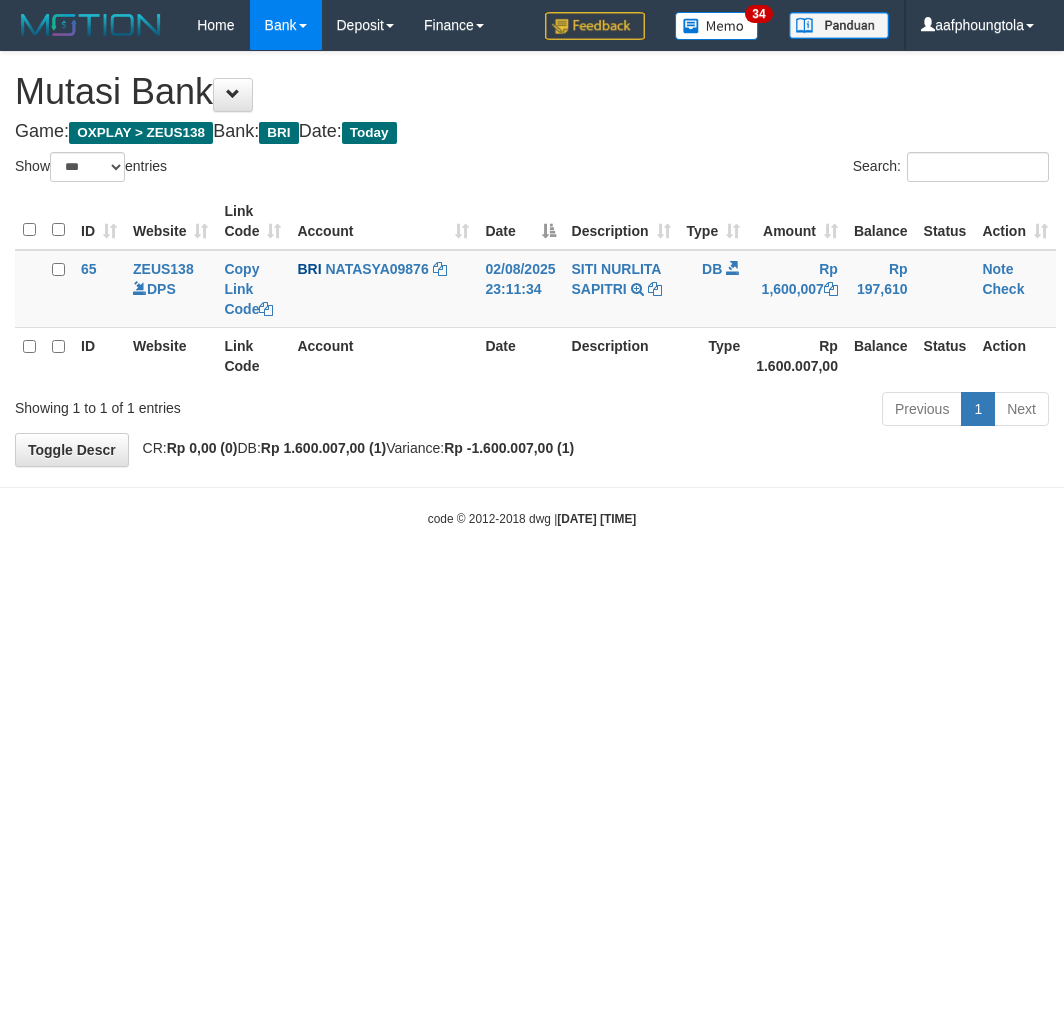 select on "***" 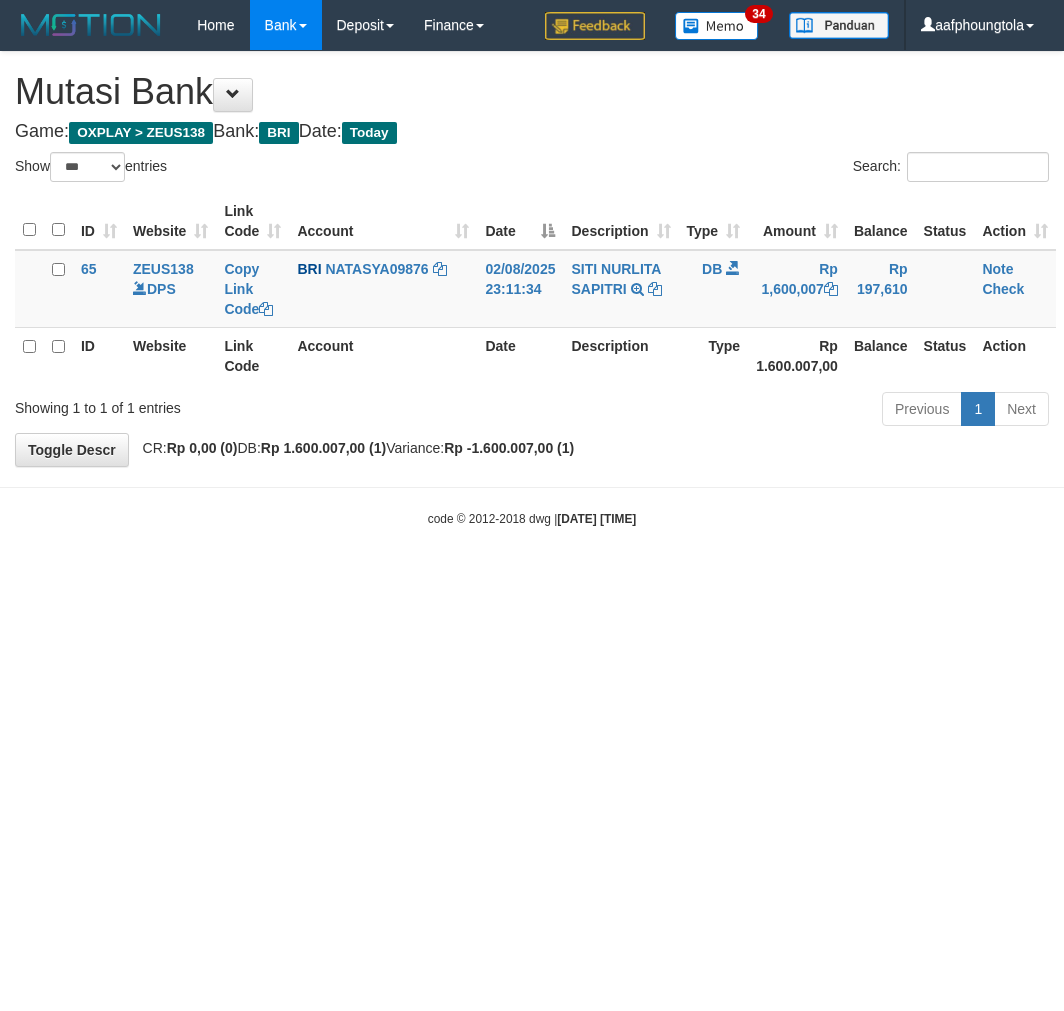 scroll, scrollTop: 0, scrollLeft: 0, axis: both 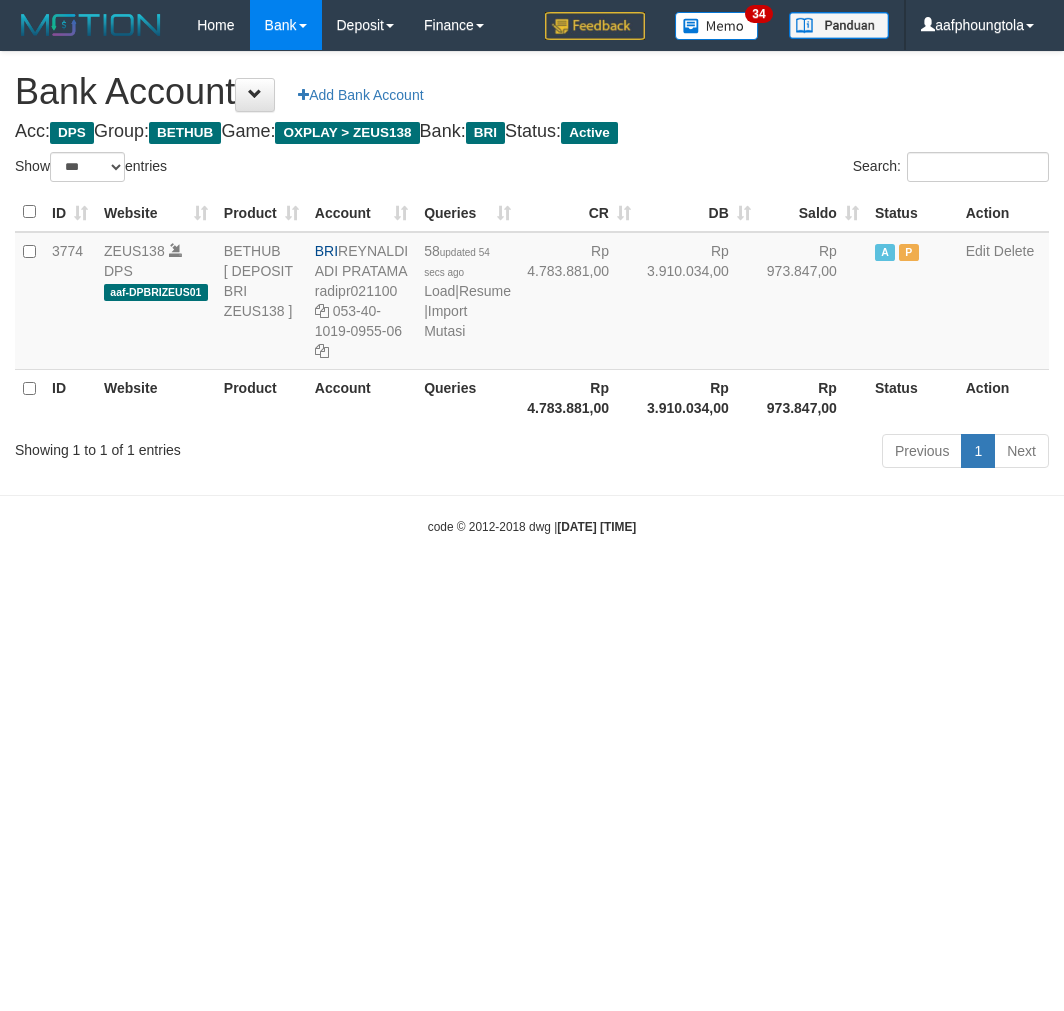 select on "***" 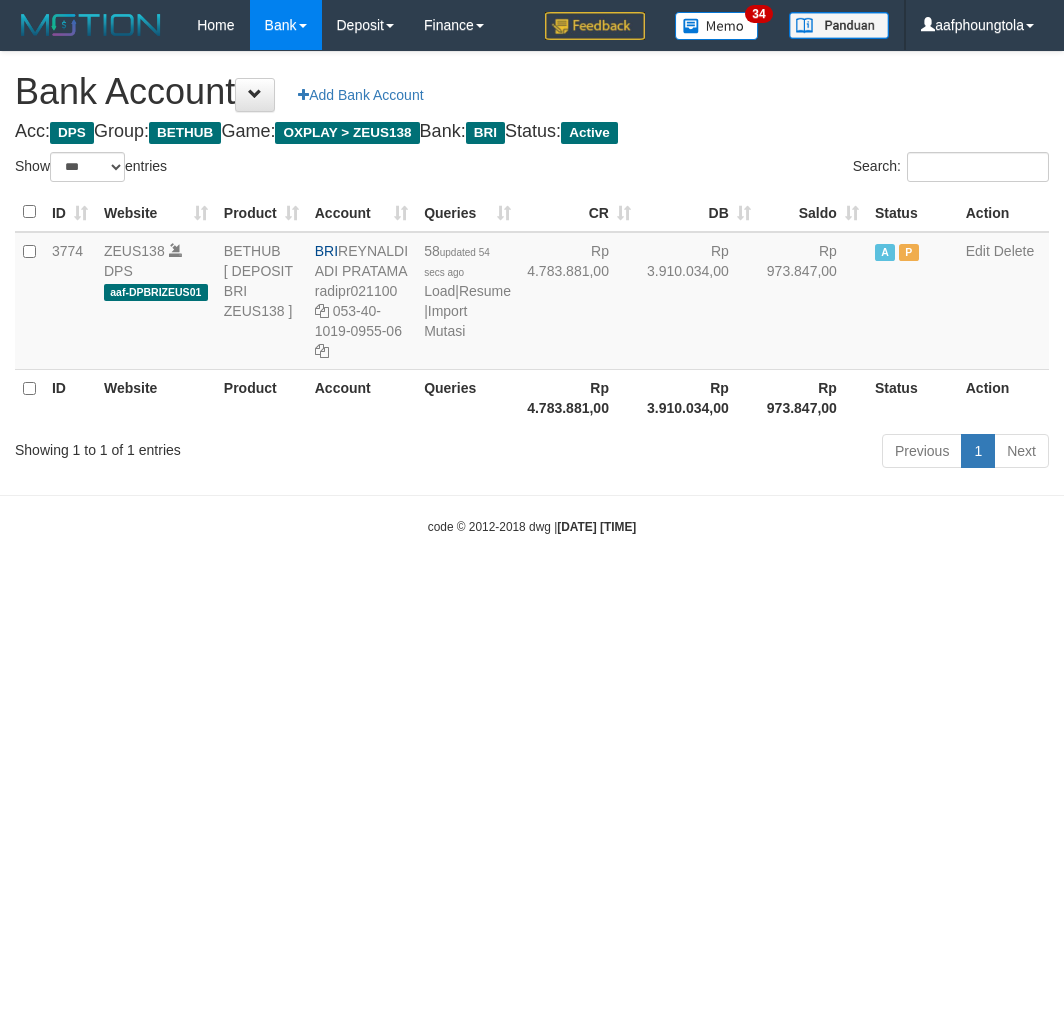 scroll, scrollTop: 0, scrollLeft: 0, axis: both 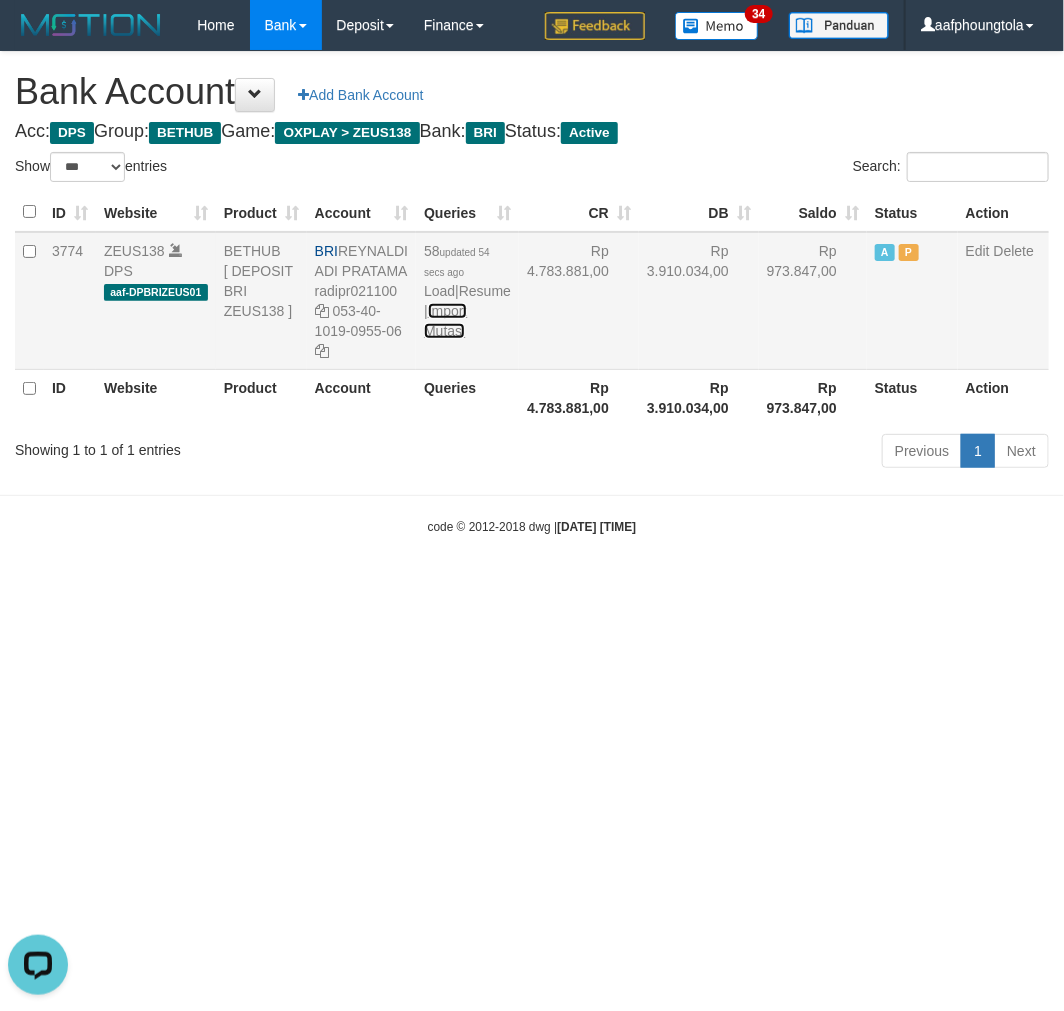 click on "Import Mutasi" at bounding box center [445, 321] 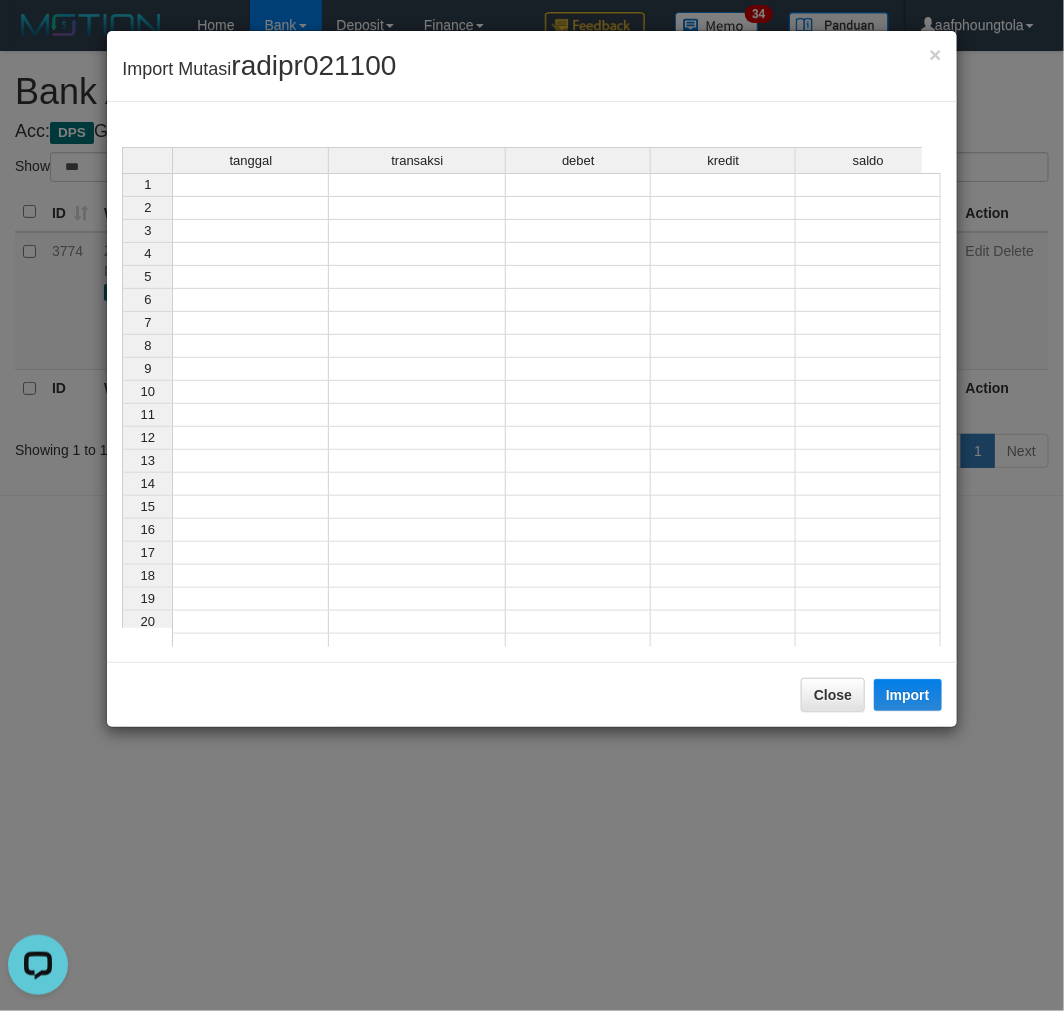 drag, startPoint x: 278, startPoint y: 183, endPoint x: 255, endPoint y: 186, distance: 23.194826 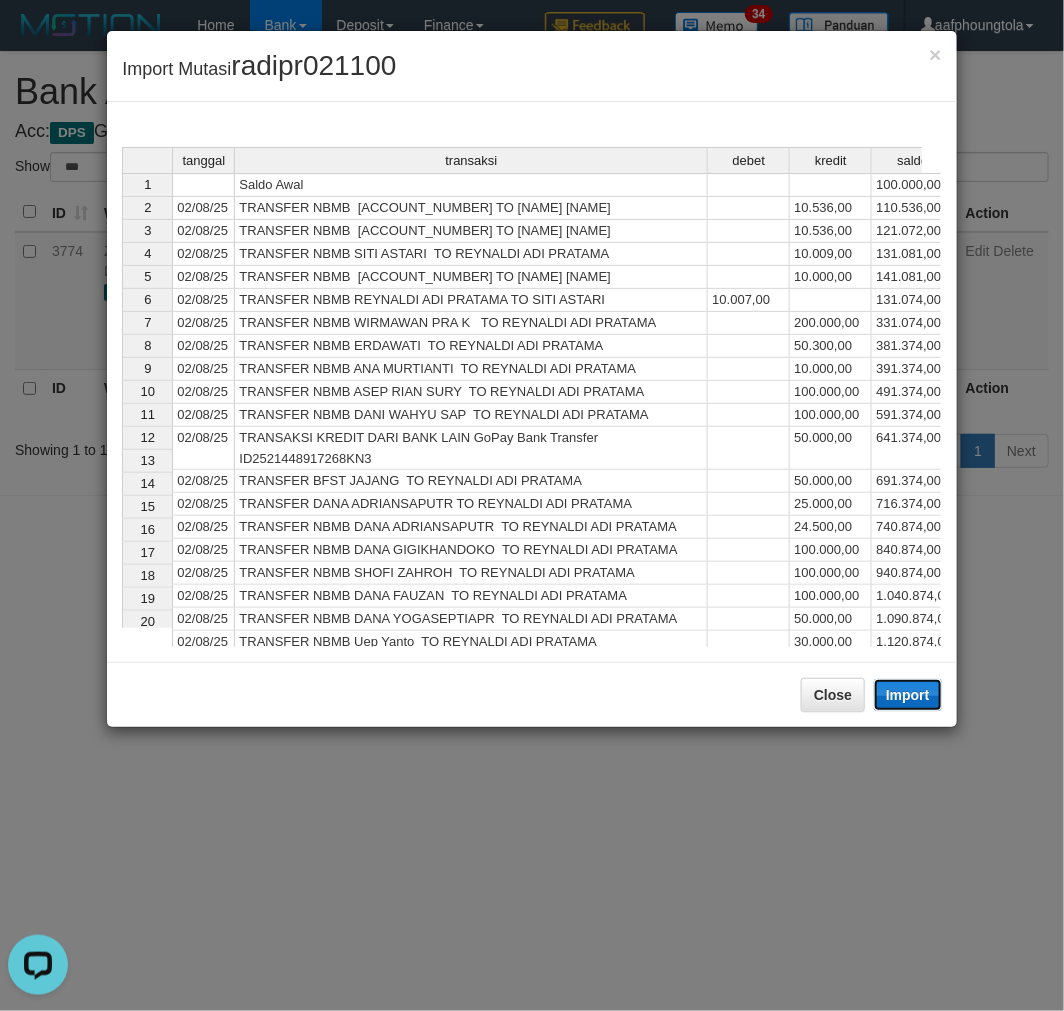 drag, startPoint x: 920, startPoint y: 690, endPoint x: 4, endPoint y: 581, distance: 922.46246 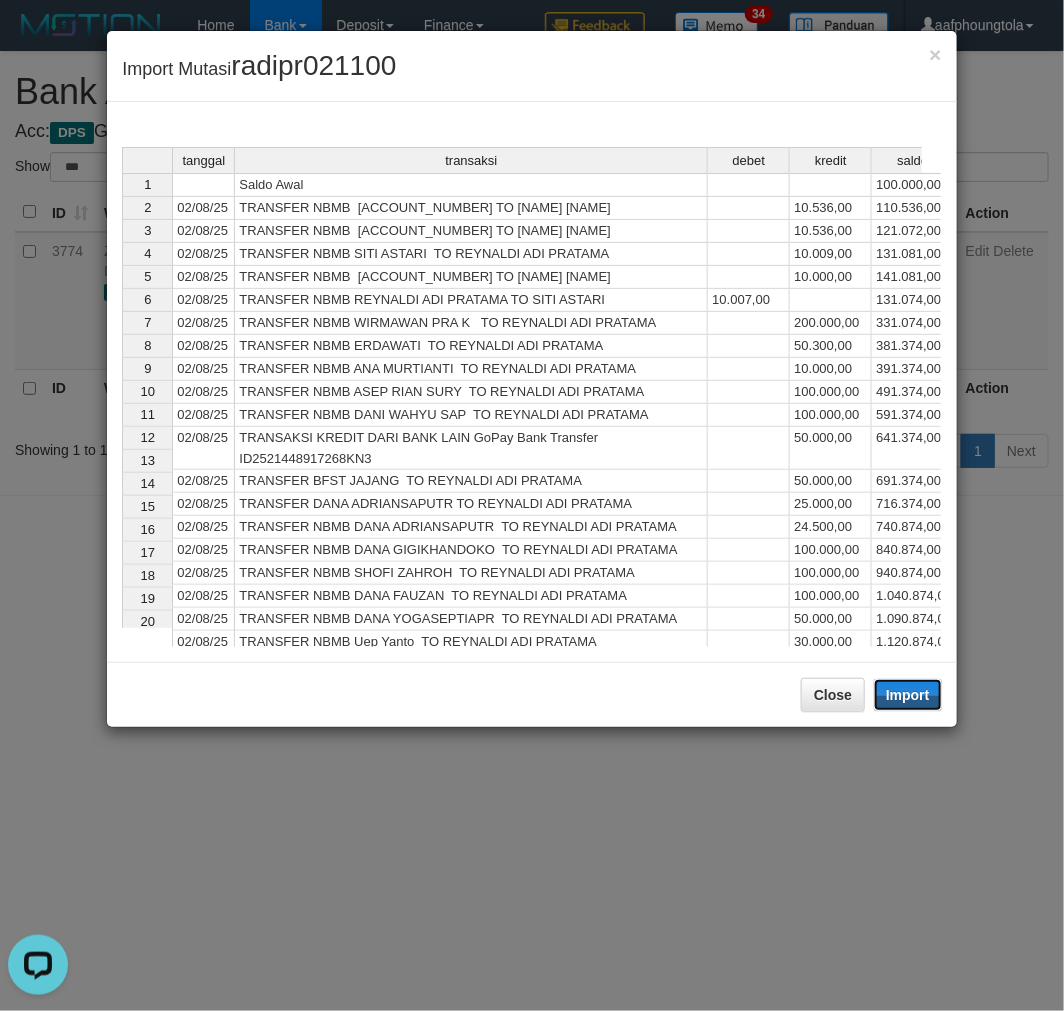 click on "Import" at bounding box center [908, 695] 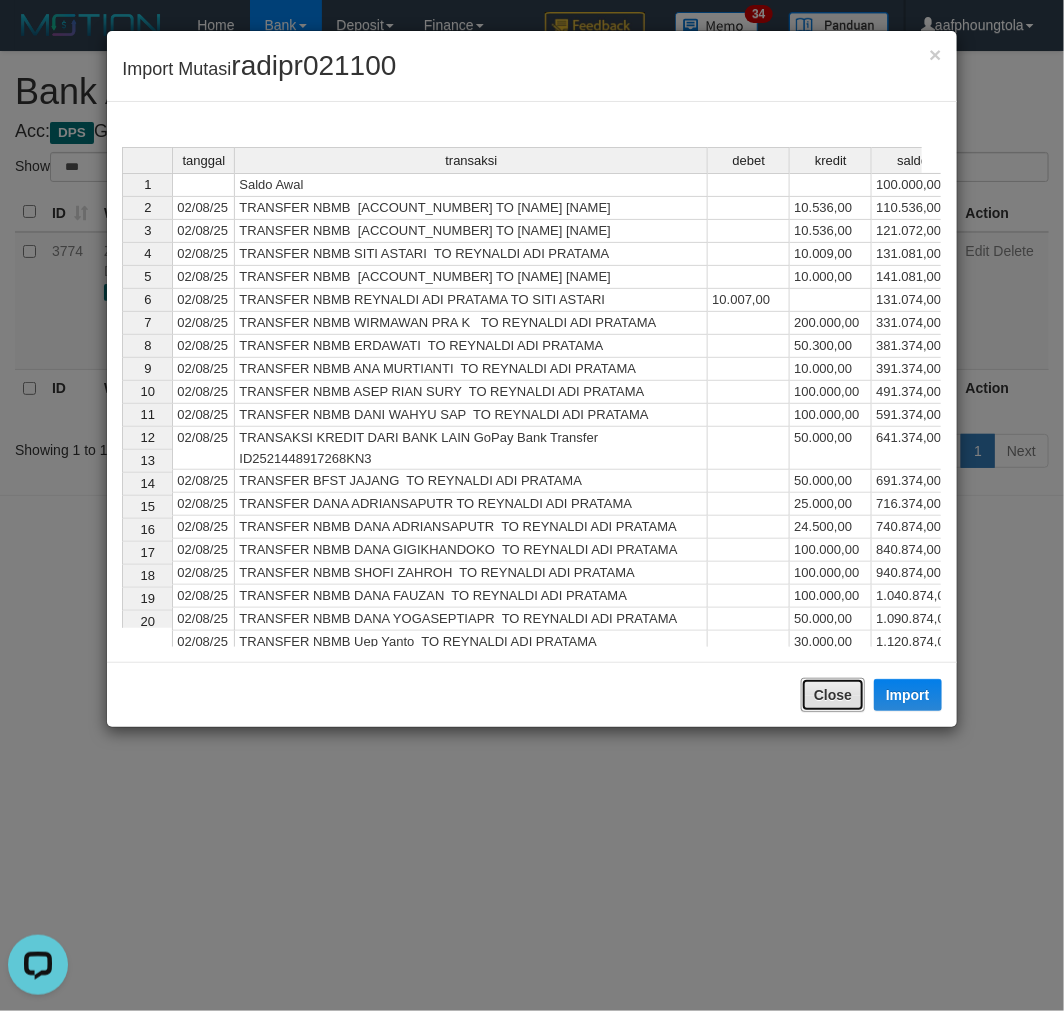 click on "Close" at bounding box center [833, 695] 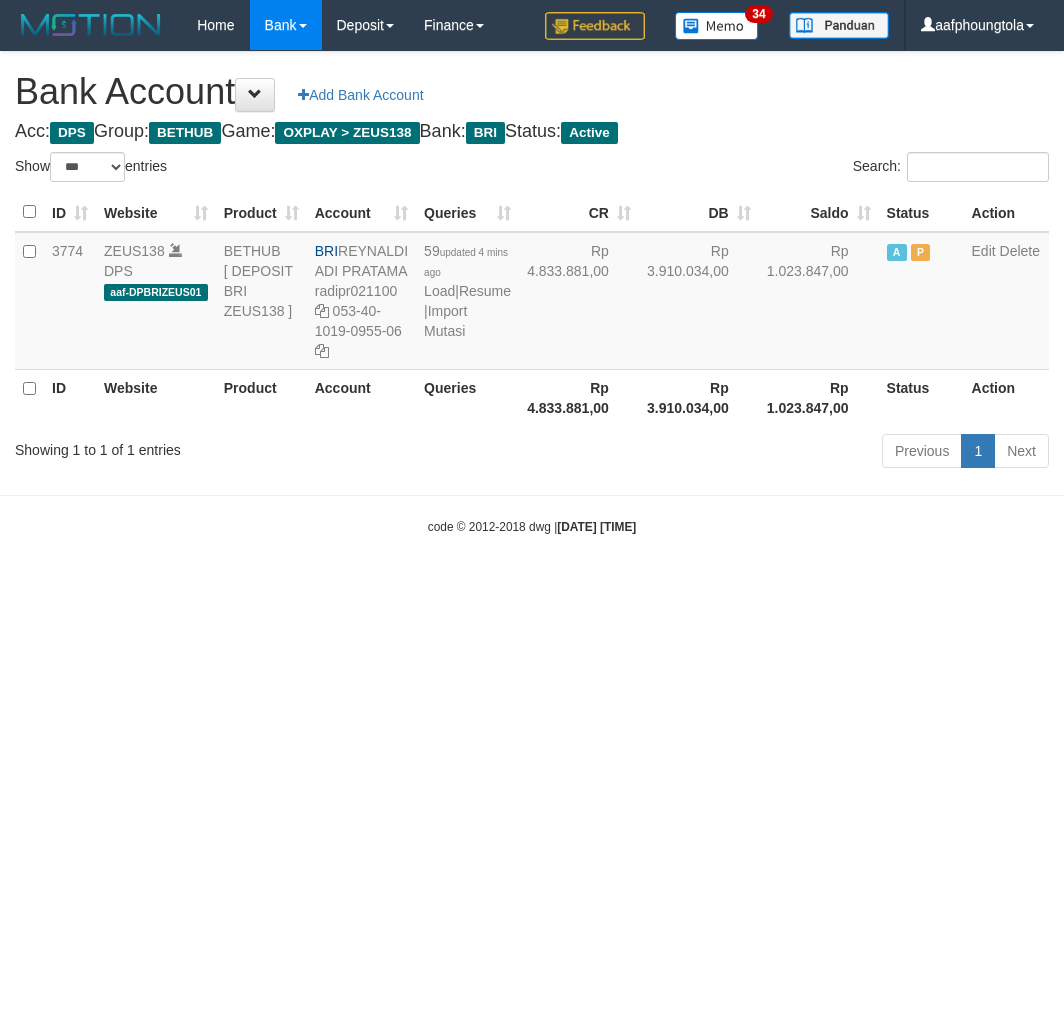 select on "***" 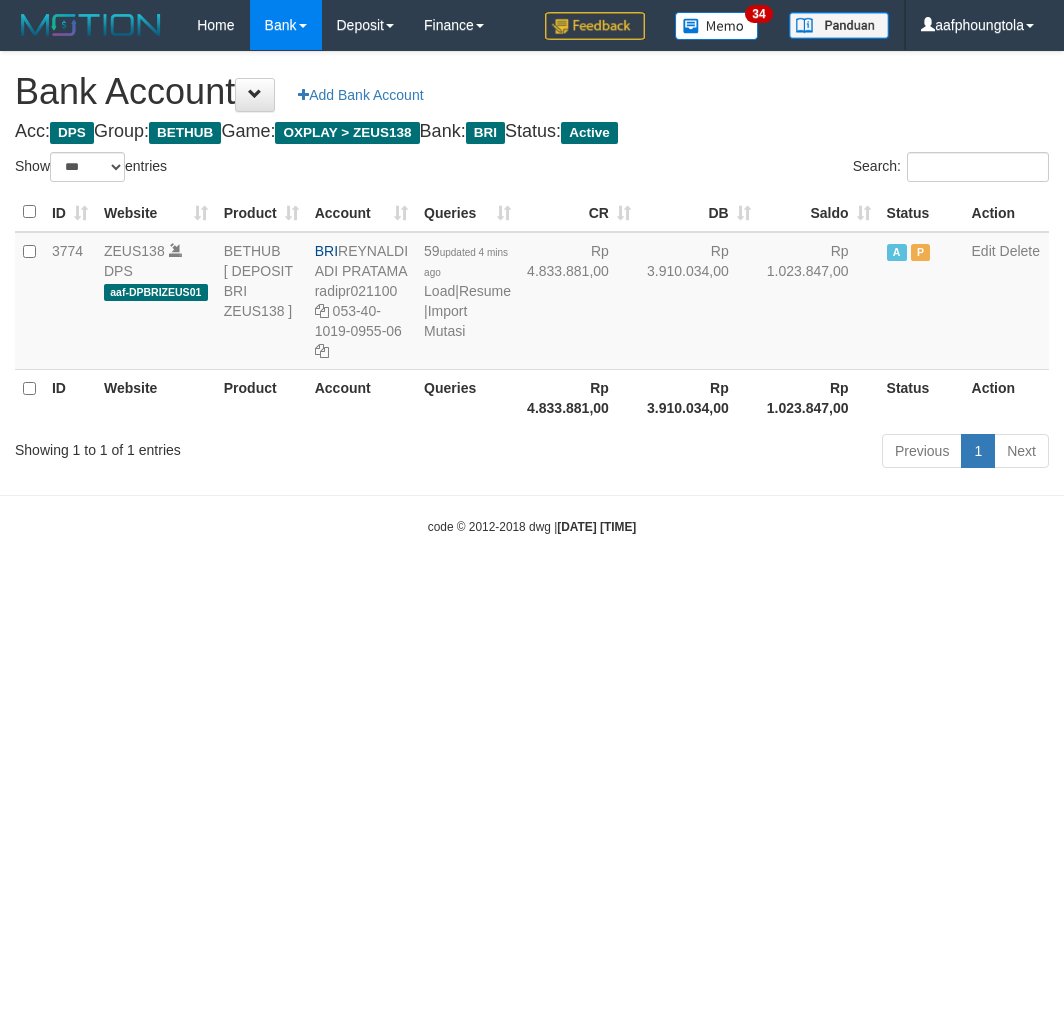 scroll, scrollTop: 0, scrollLeft: 0, axis: both 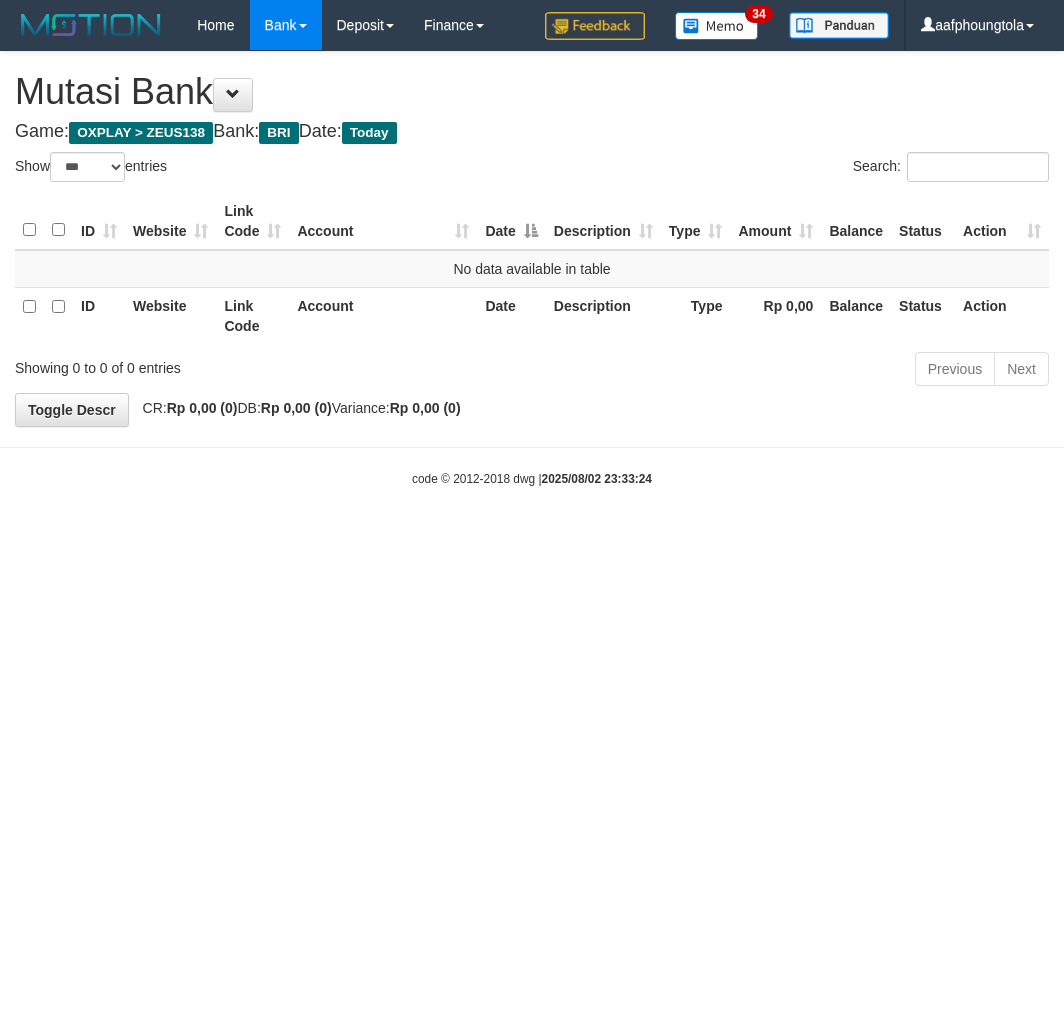 select on "***" 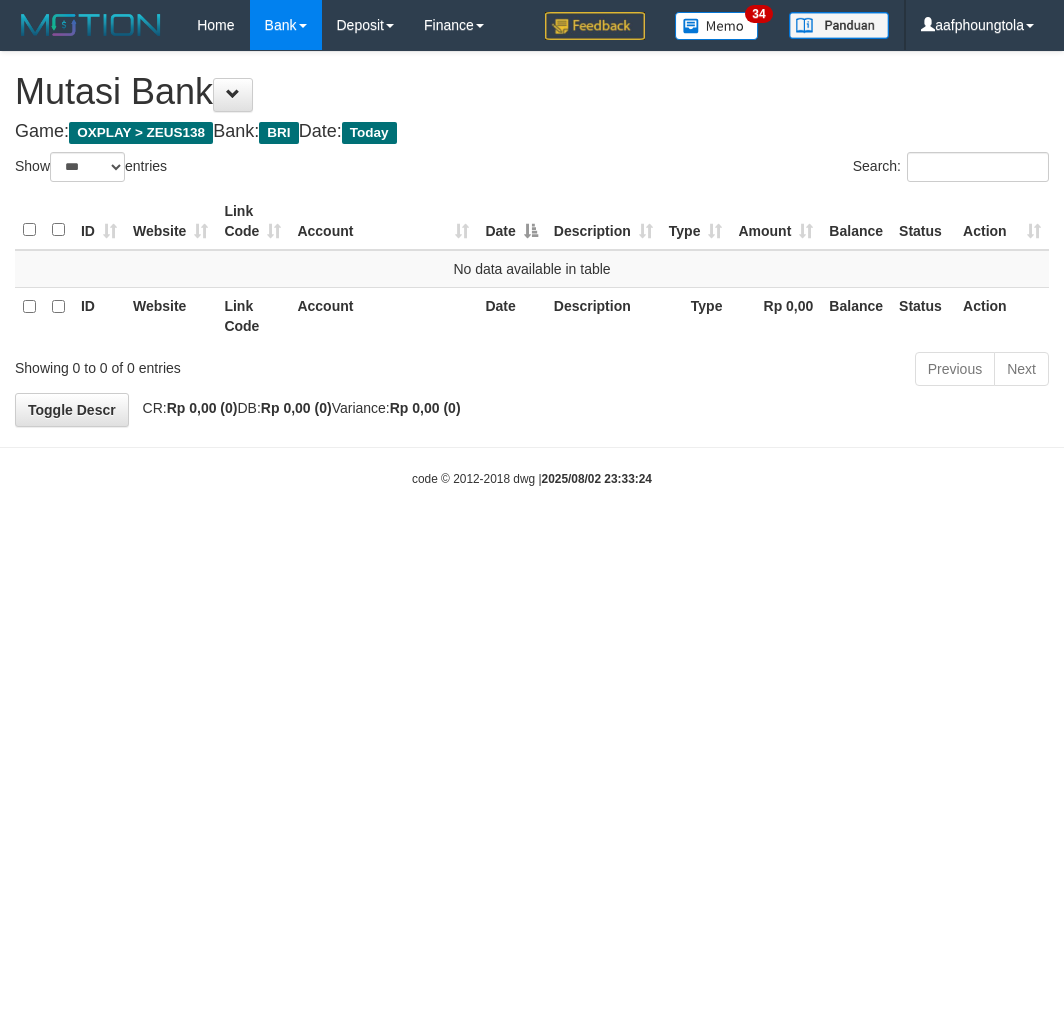scroll, scrollTop: 0, scrollLeft: 0, axis: both 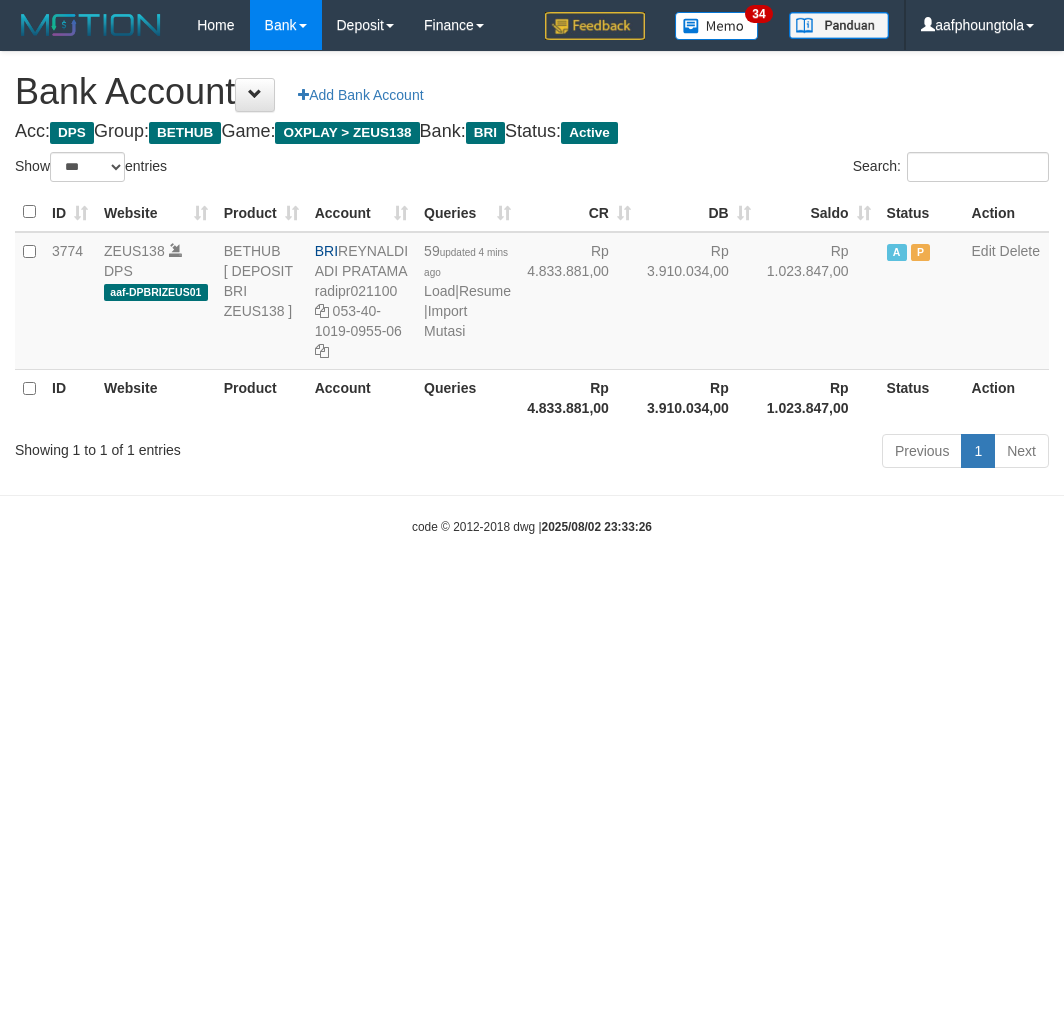 select on "***" 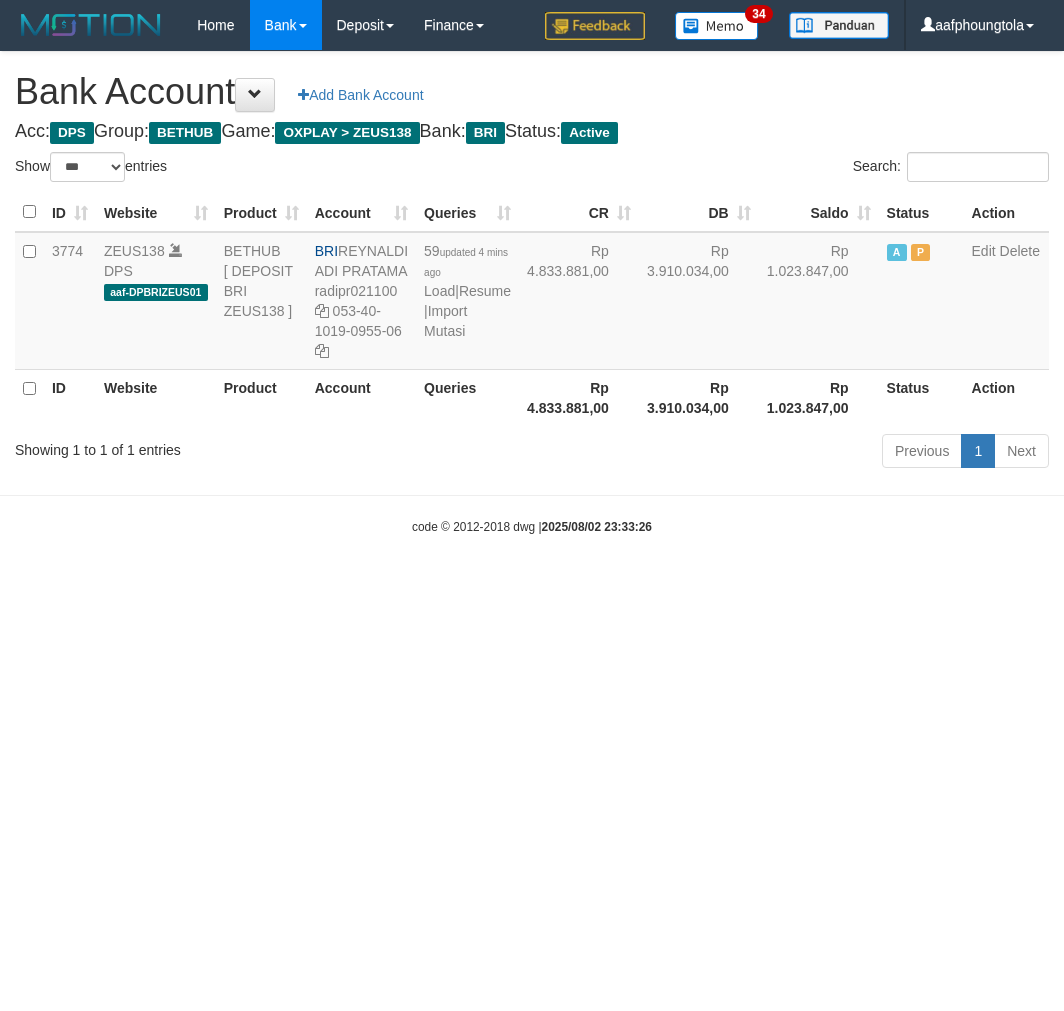 scroll, scrollTop: 0, scrollLeft: 0, axis: both 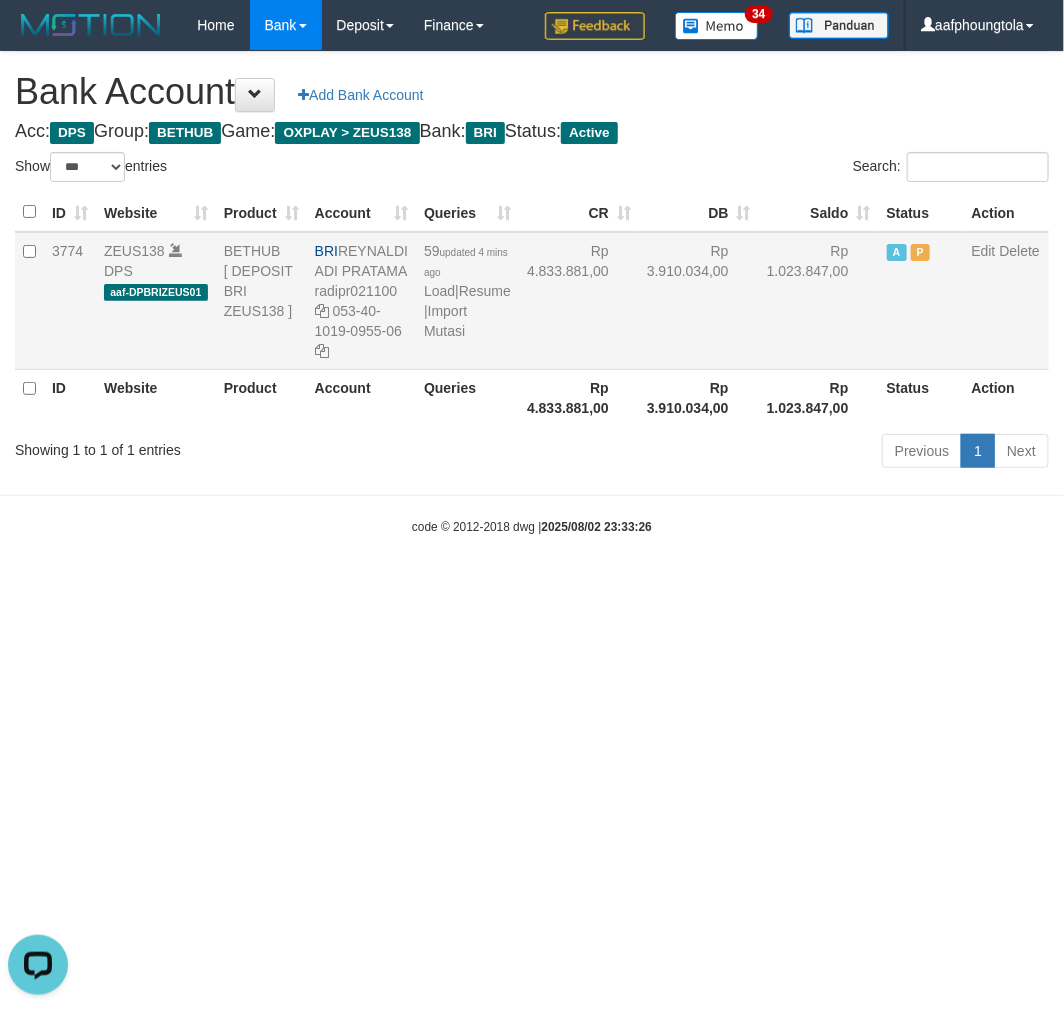 click on "59  updated 4 mins ago
Load
|
Resume
|
Import Mutasi" at bounding box center (467, 301) 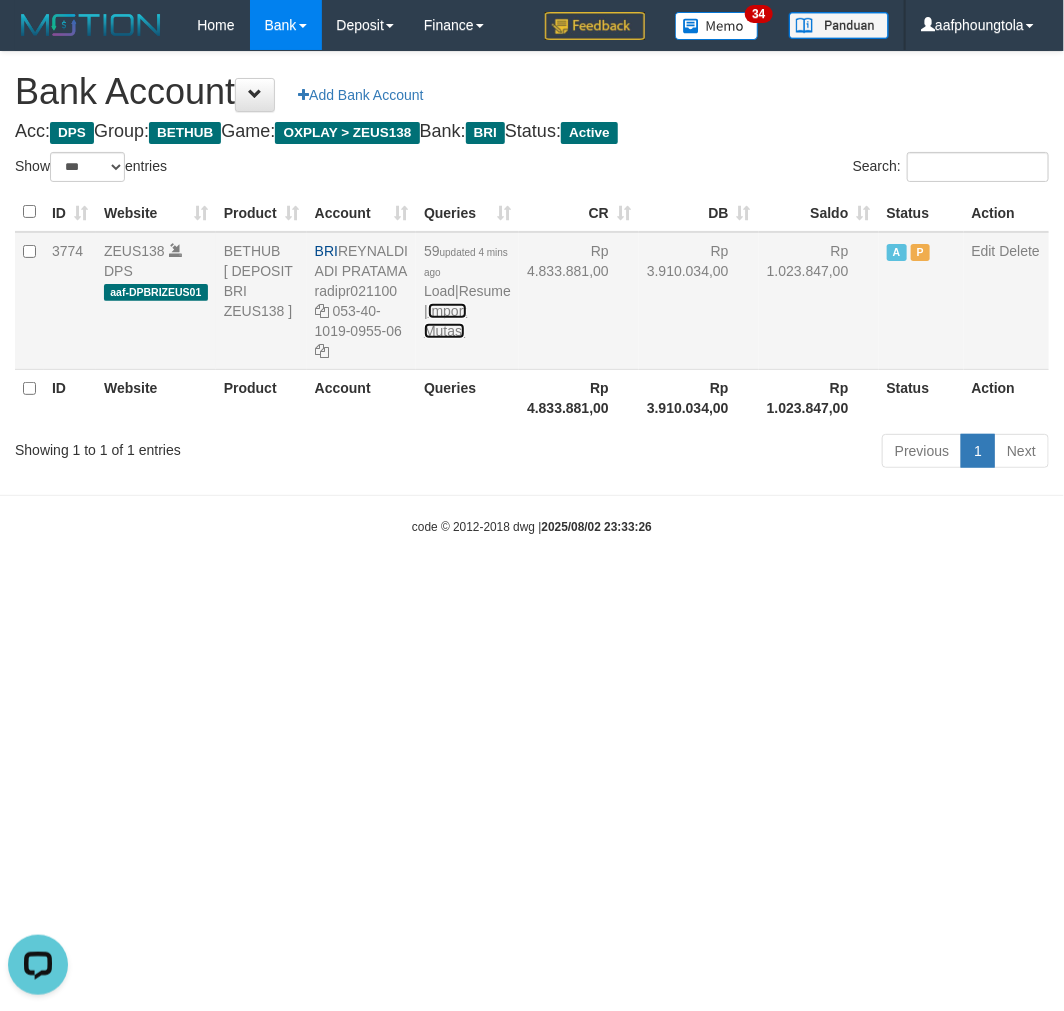 click on "Import Mutasi" at bounding box center [445, 321] 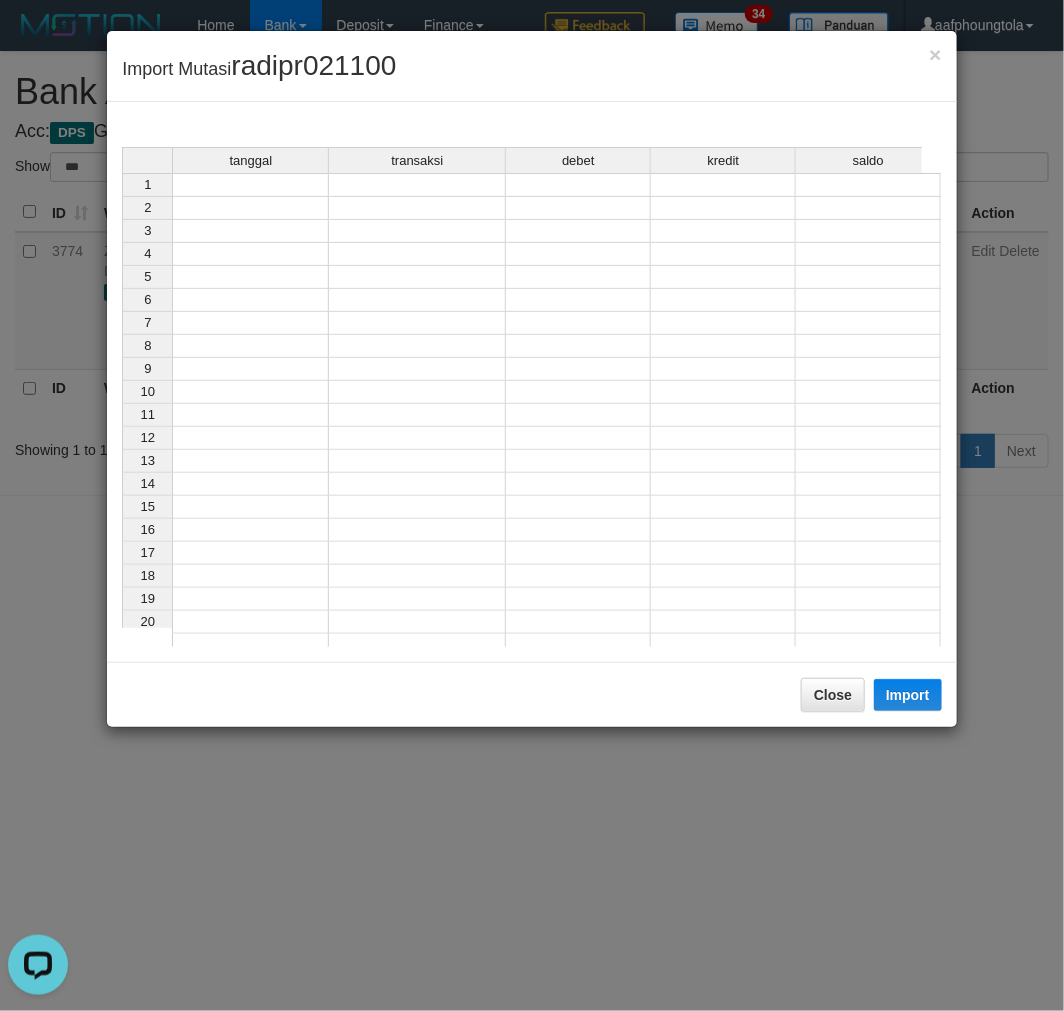 click at bounding box center [250, 185] 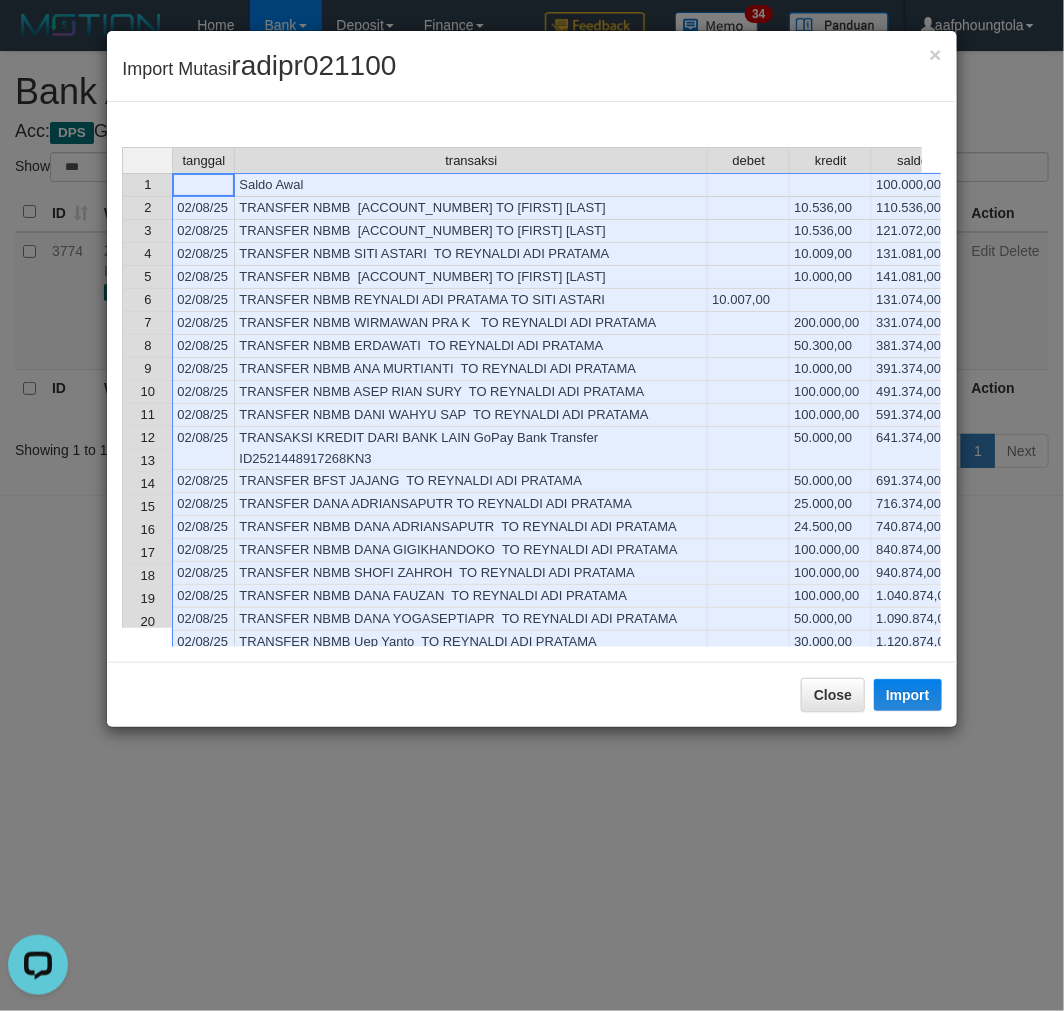 drag, startPoint x: 915, startPoint y: 718, endPoint x: 908, endPoint y: 737, distance: 20.248457 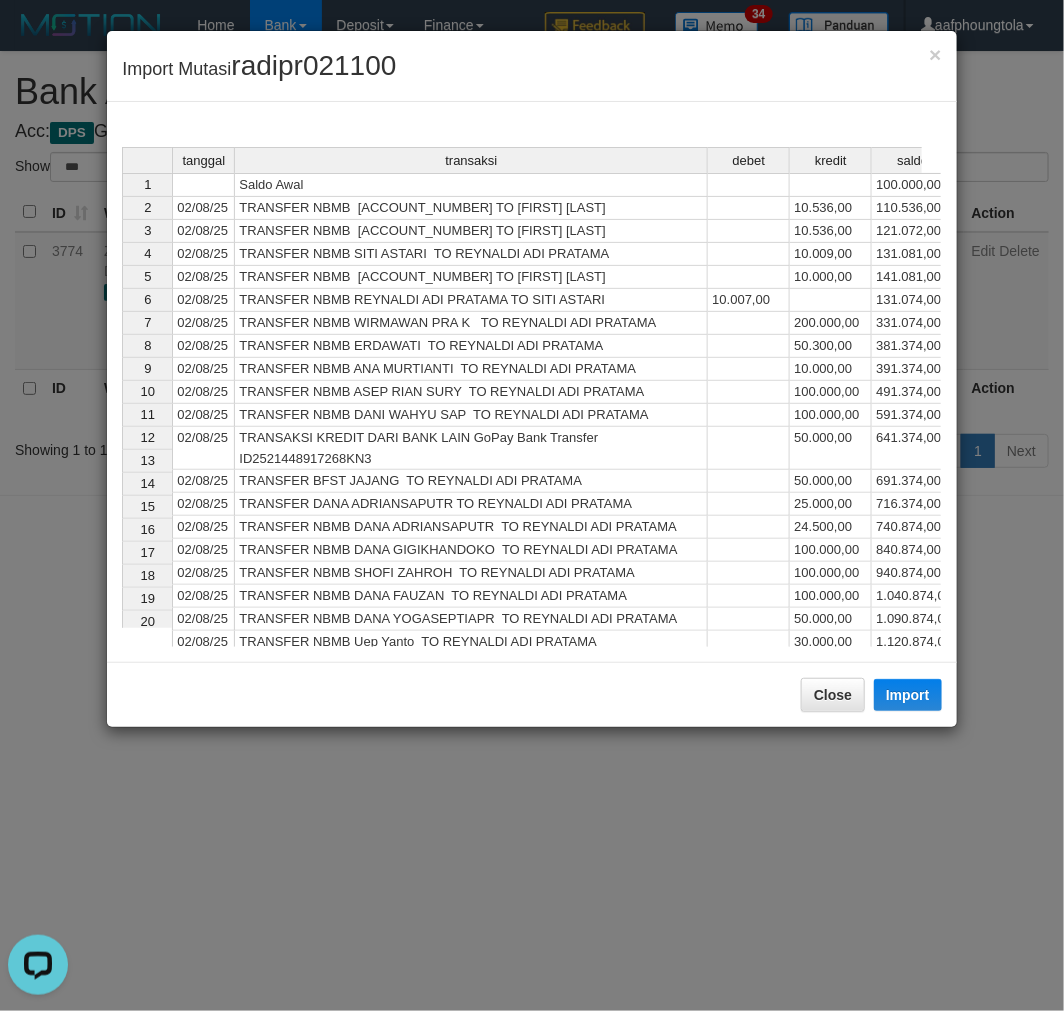 click on "×
Import Mutasi  radipr021100
tanggal transaksi debet kredit saldo 1 Saldo Awal 100.000,00 2 02/08/25 TRANSFER NBMB  008901068966505 TO REYNALDI ADI PRATAMA 10.536,00 110.536,00 3 02/08/25 TRANSFER NBMB  385701044110536 TO REYNALDI ADI PRATAMA 10.536,00 121.072,00 4 02/08/25 TRANSFER NBMB SITI ASTARI  TO REYNALDI ADI PRATAMA 10.009,00 131.081,00 5 02/08/25 TRANSFER NBMB  597001012160531 TO REYNALDI ADI PRATAMA 10.000,00 141.081,00 6 02/08/25 TRANSFER NBMB REYNALDI ADI PRATAMA TO SITI ASTARI 10.007,00 131.074,00 7 02/08/25 TRANSFER NBMB WIRMAWAN PRA K   TO REYNALDI ADI PRATAMA 200.000,00 331.074,00 8 02/08/25 TRANSFER NBMB ERDAWATI  TO REYNALDI ADI PRATAMA 50.300,00 381.374,00 9 02/08/25 TRANSFER NBMB ANA MURTIANTI  TO REYNALDI ADI PRATAMA 10.000,00 391.374,00 10 02/08/25 TRANSFER NBMB ASEP RIAN SURY  TO REYNALDI ADI PRATAMA 100.000,00 491.374,00 11 02/08/25 TRANSFER NBMB DANI WAHYU SAP  TO REYNALDI ADI PRATAMA 100.000,00 12 13 14" at bounding box center (532, 505) 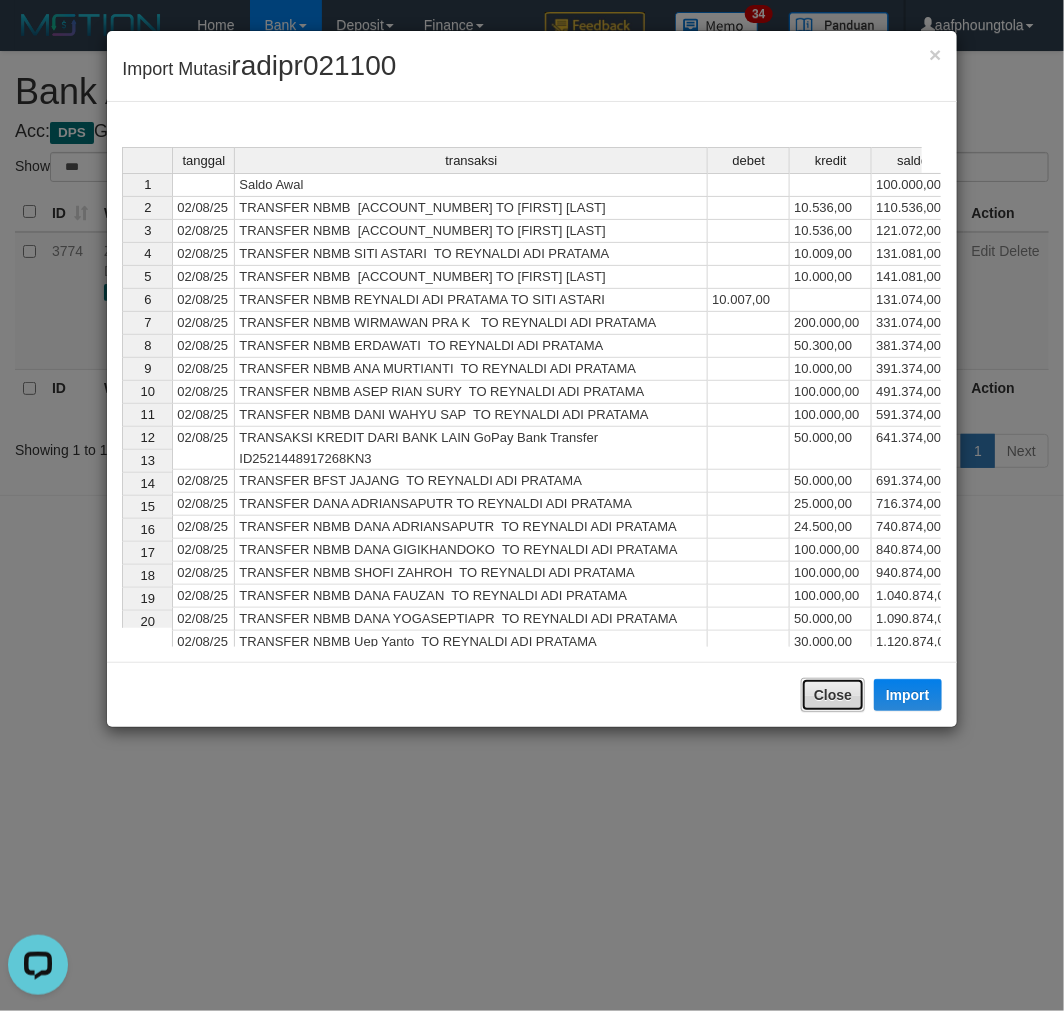 click on "Close" at bounding box center (833, 695) 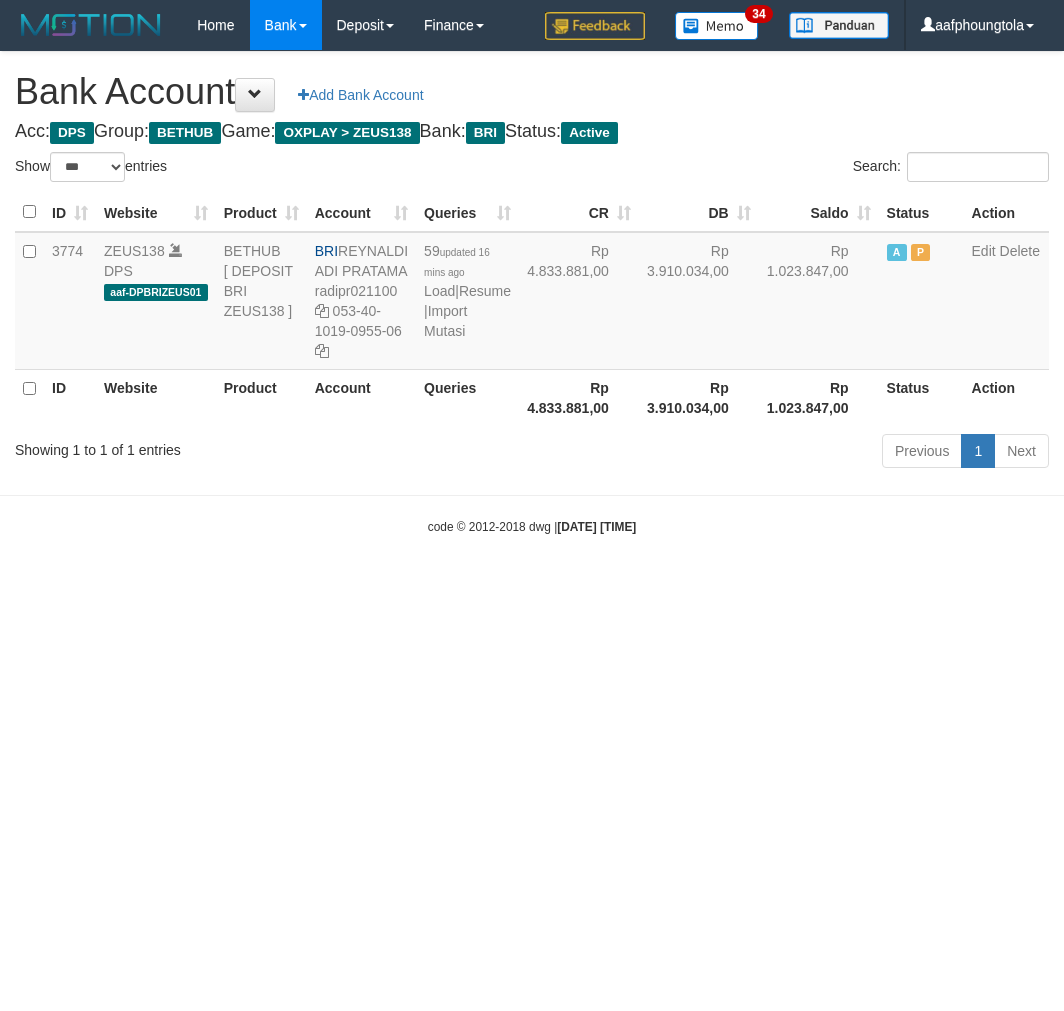 select on "***" 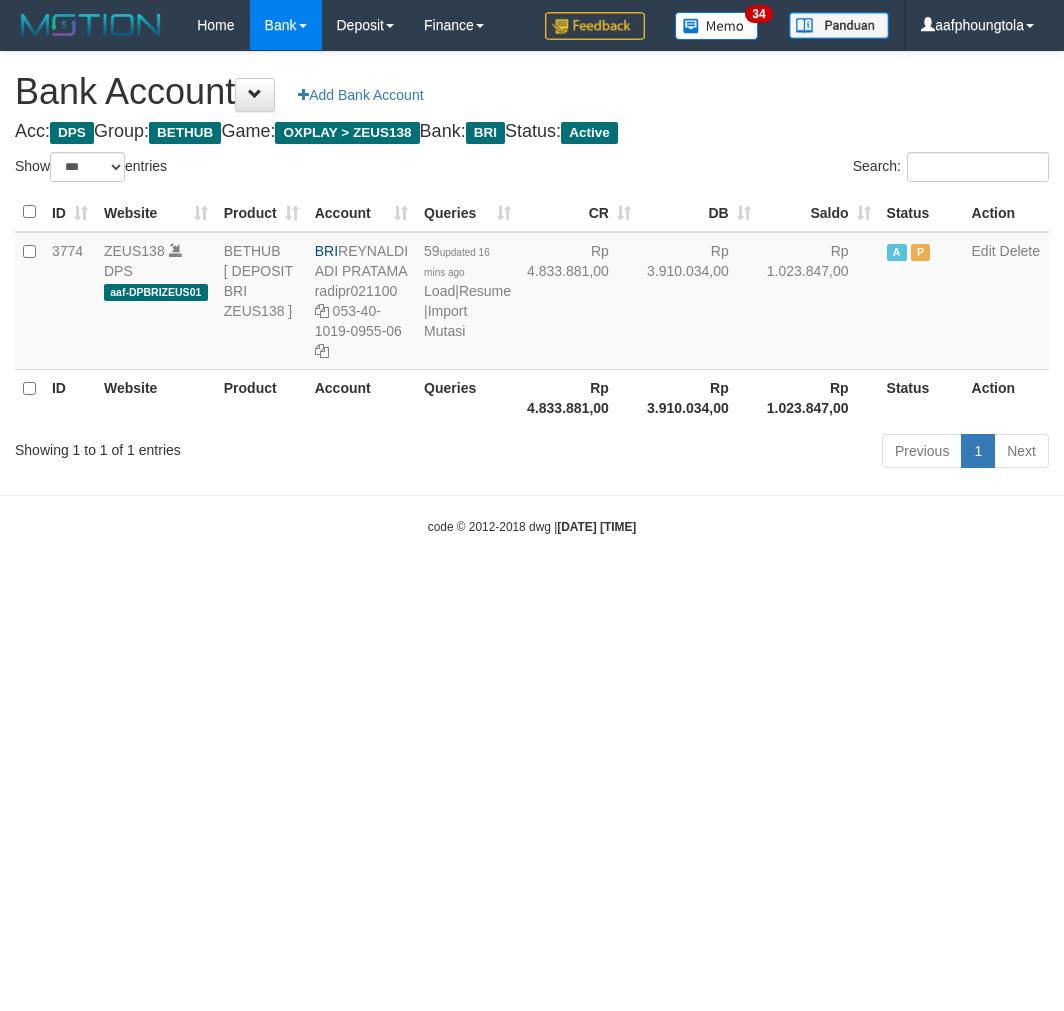 scroll, scrollTop: 0, scrollLeft: 0, axis: both 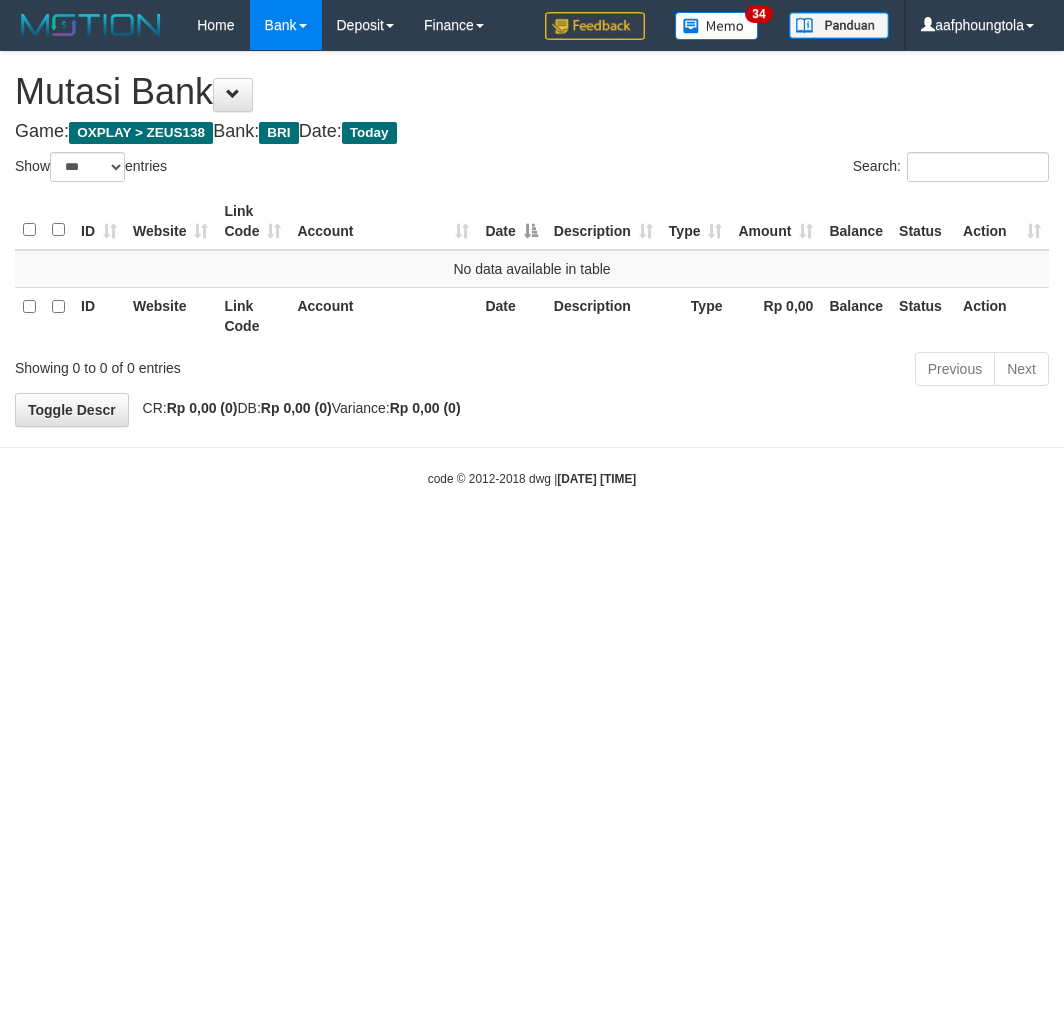 select on "***" 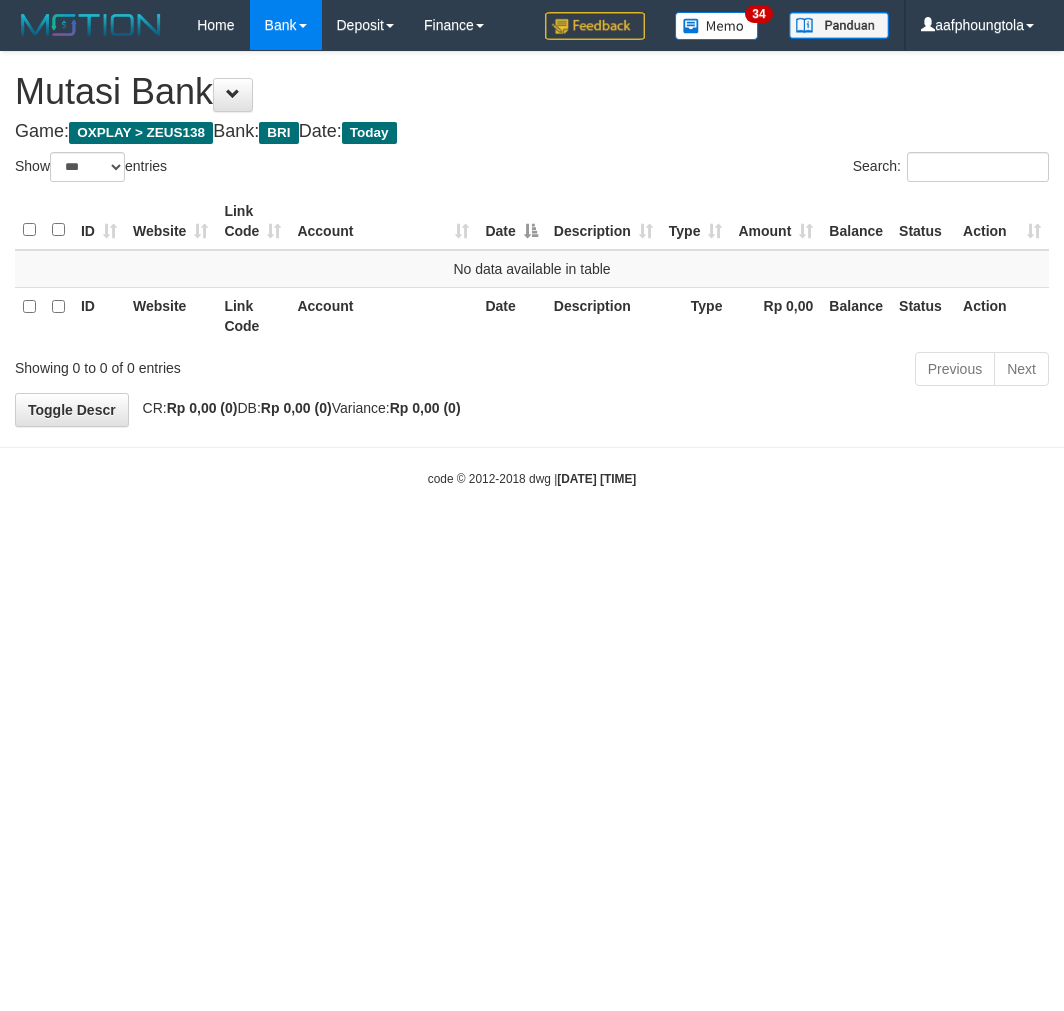 scroll, scrollTop: 0, scrollLeft: 0, axis: both 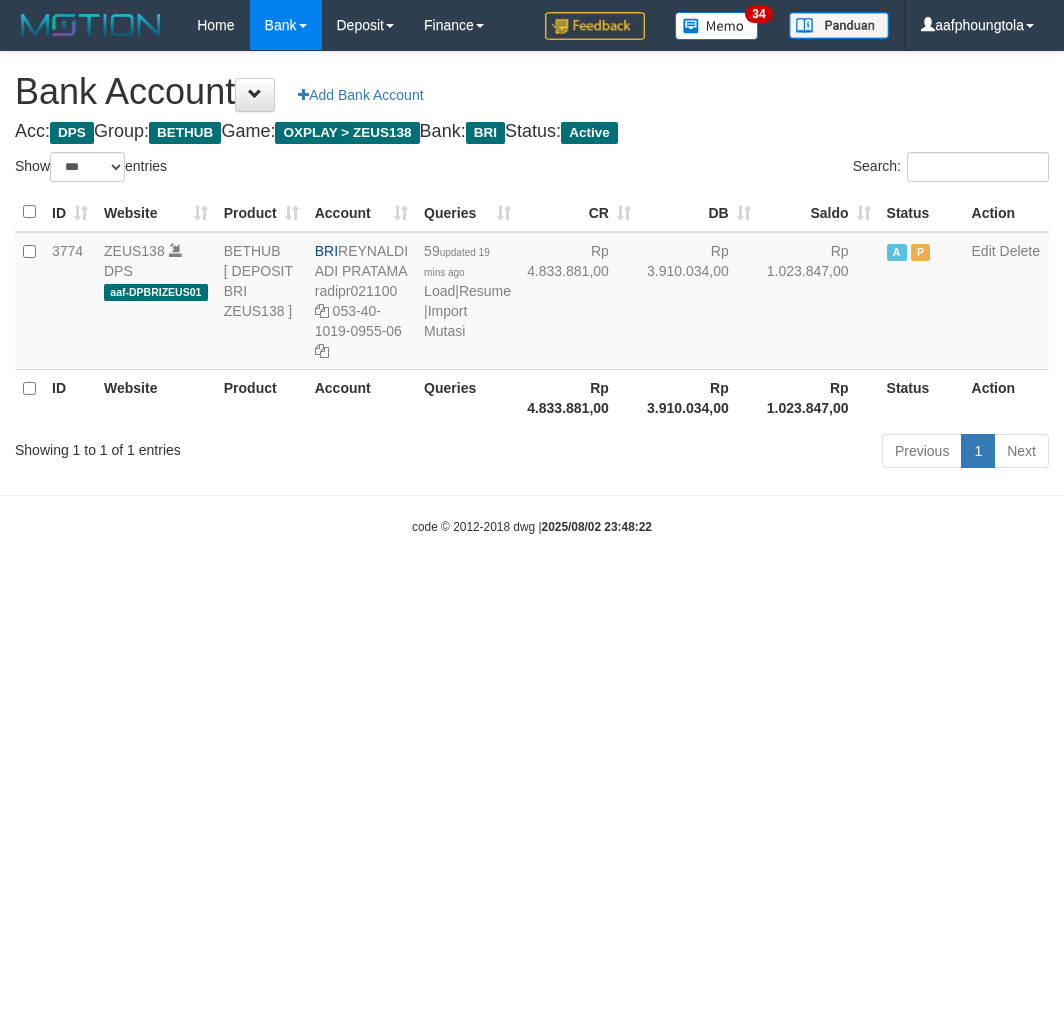 select on "***" 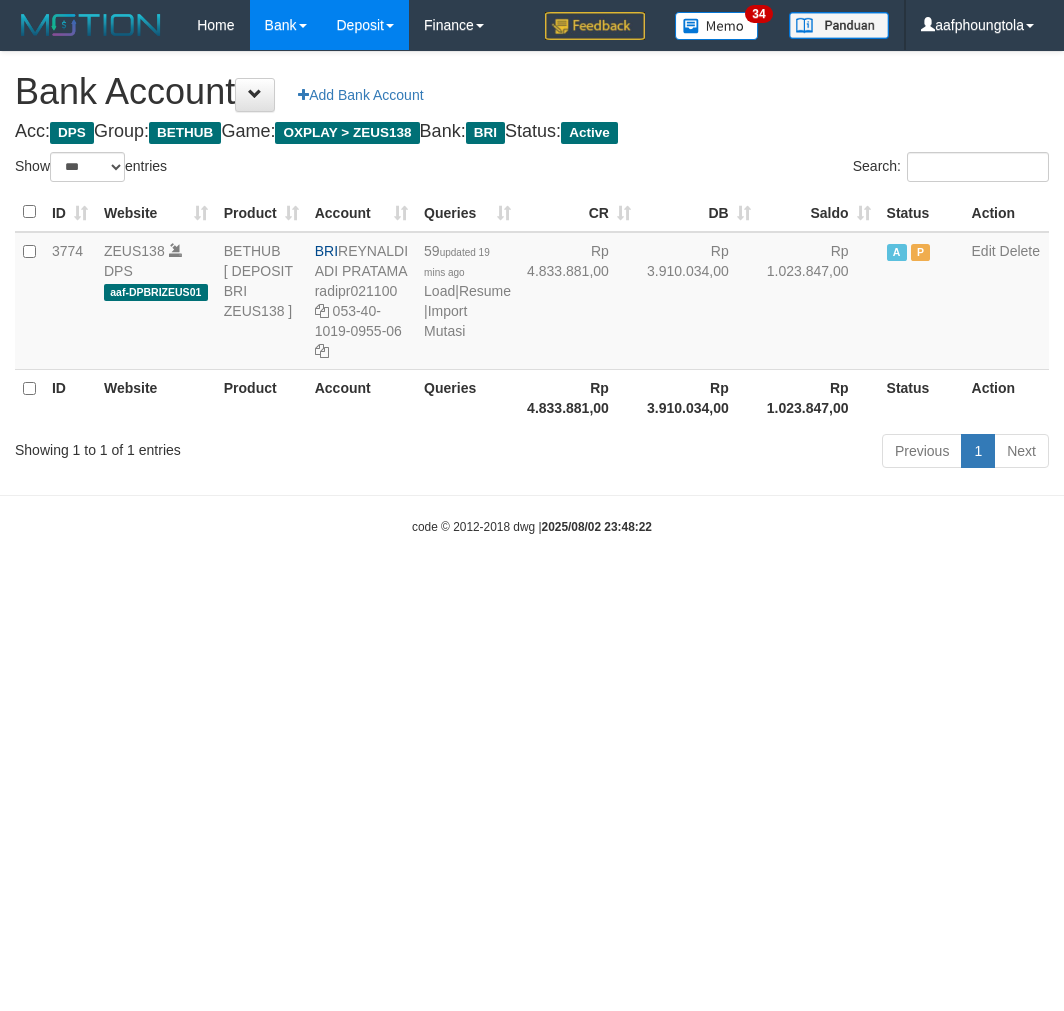 scroll, scrollTop: 0, scrollLeft: 0, axis: both 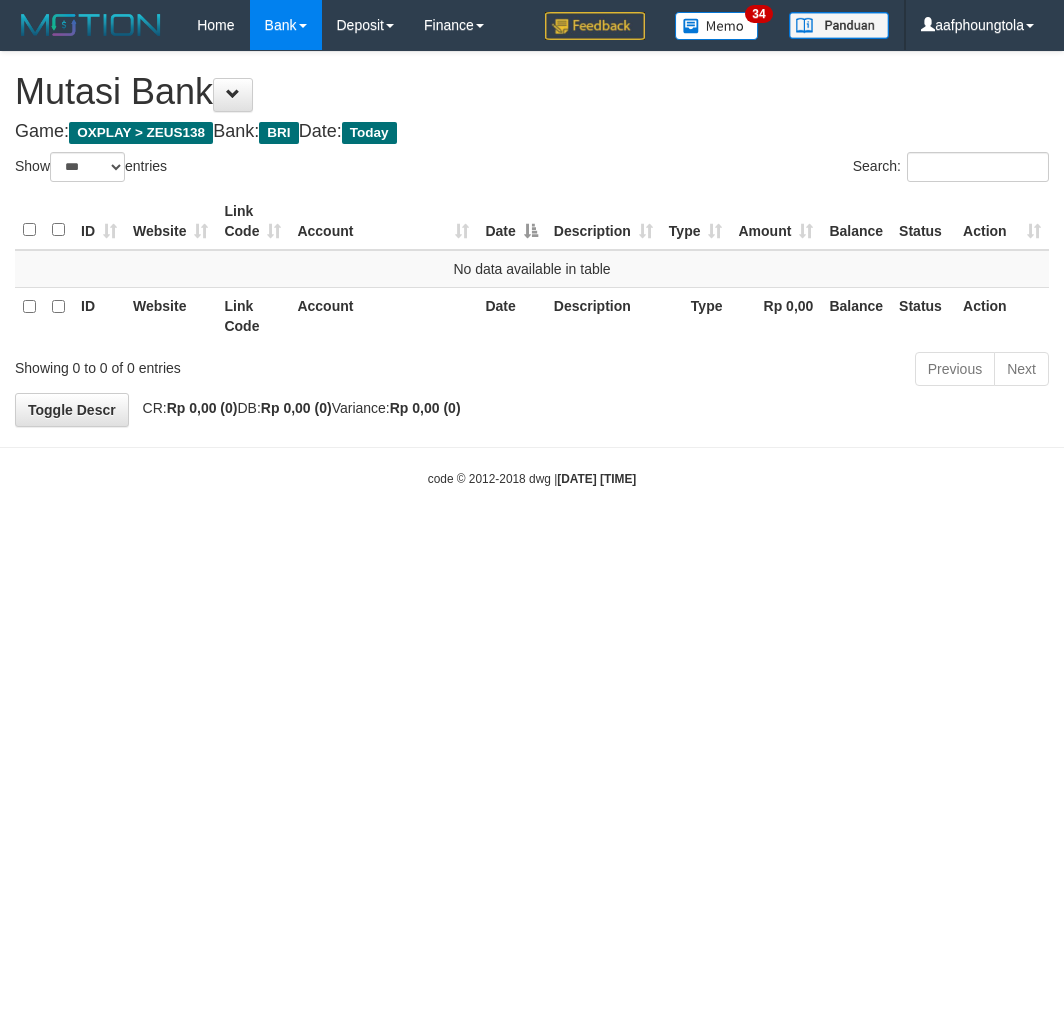 select on "***" 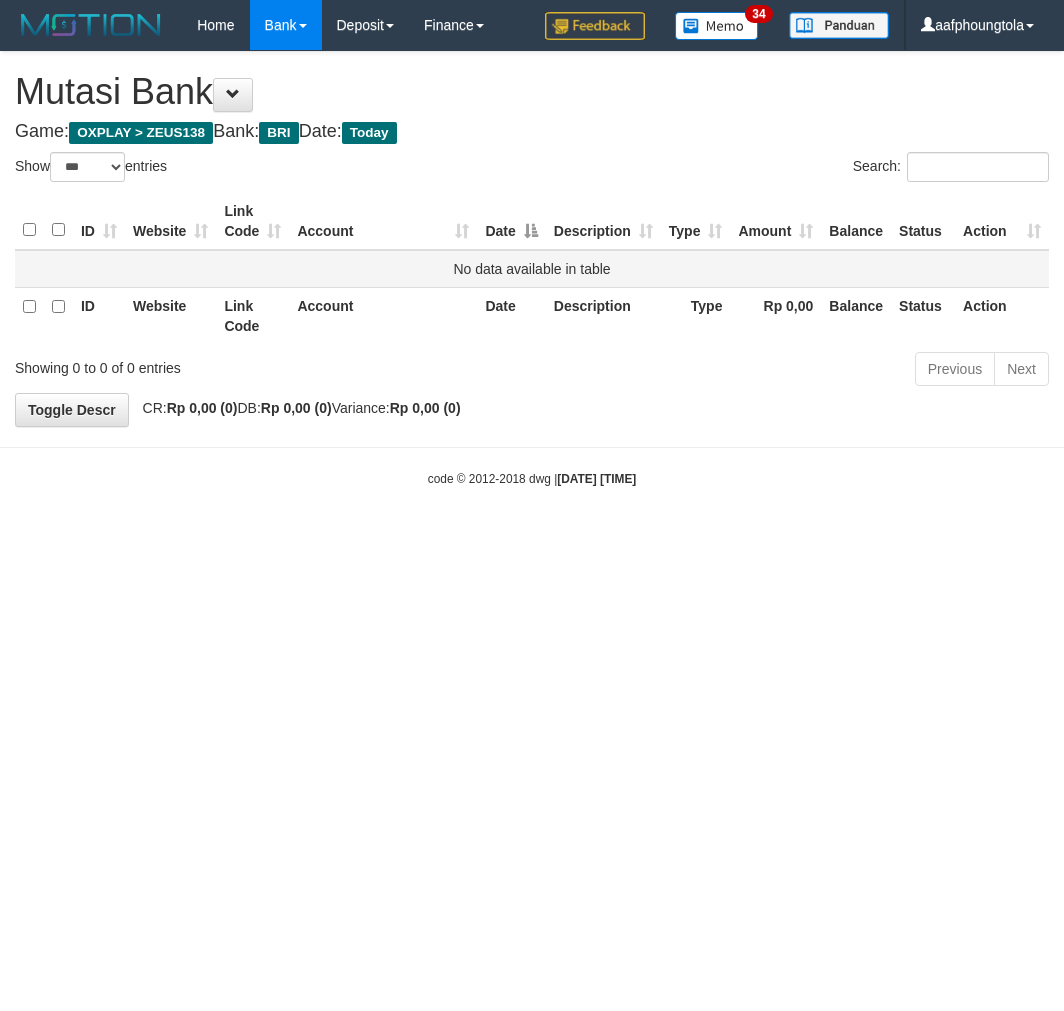 scroll, scrollTop: 0, scrollLeft: 0, axis: both 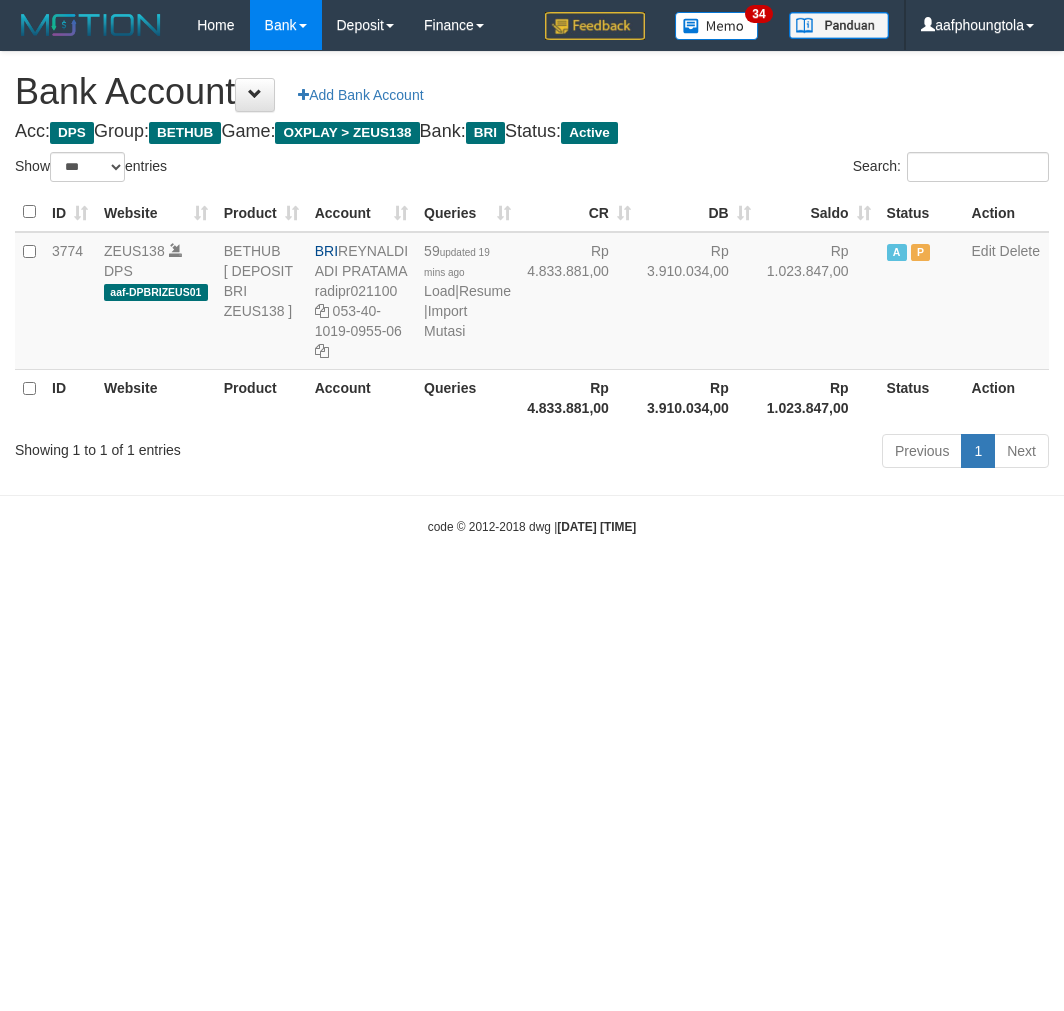 select on "***" 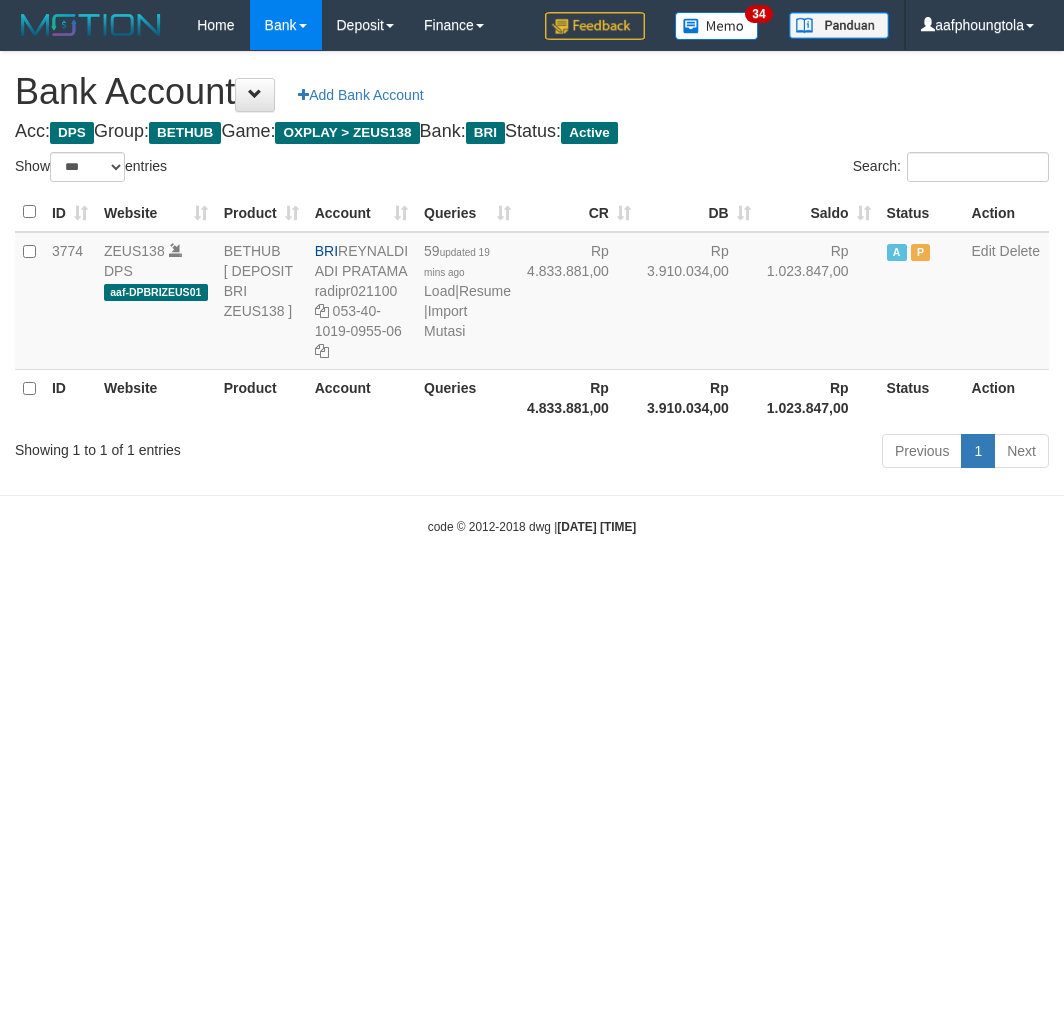 scroll, scrollTop: 0, scrollLeft: 0, axis: both 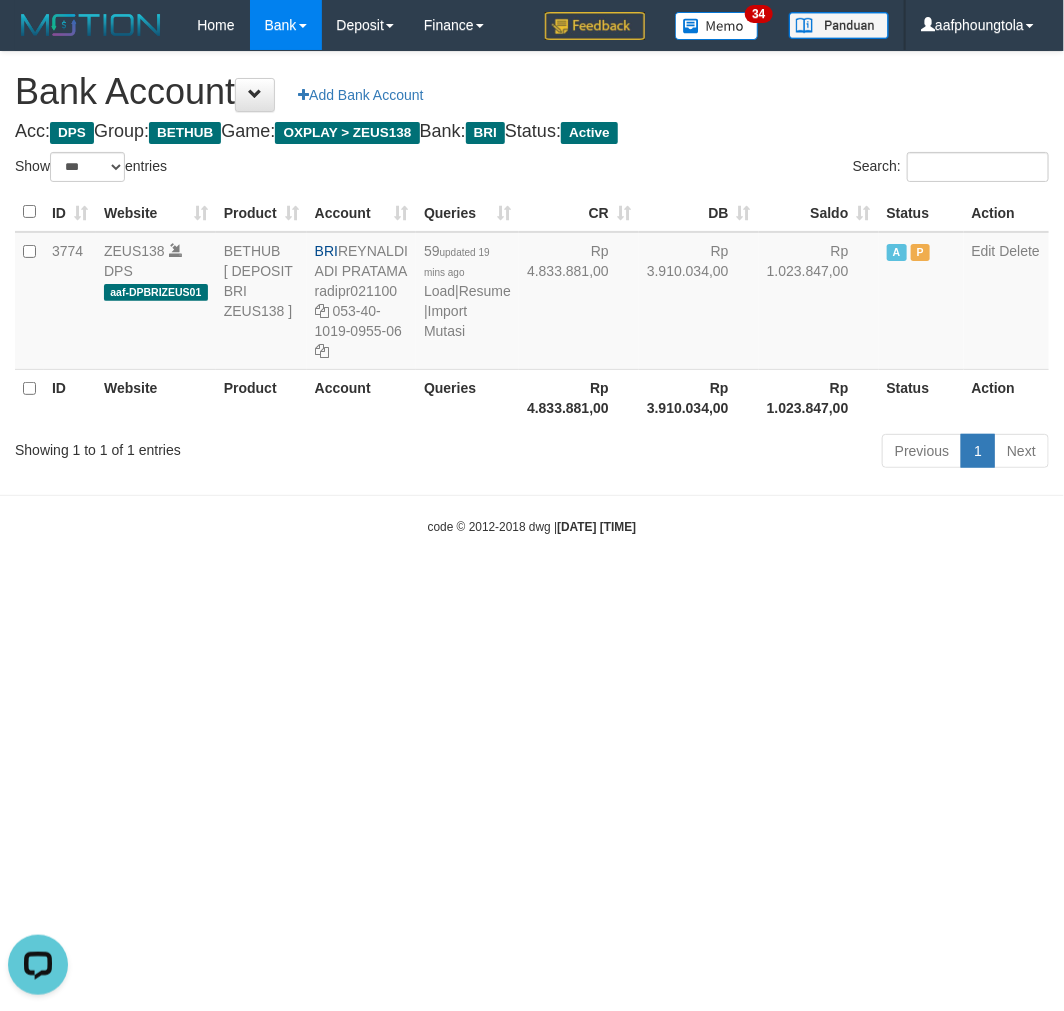 drag, startPoint x: 376, startPoint y: 708, endPoint x: 367, endPoint y: 713, distance: 10.29563 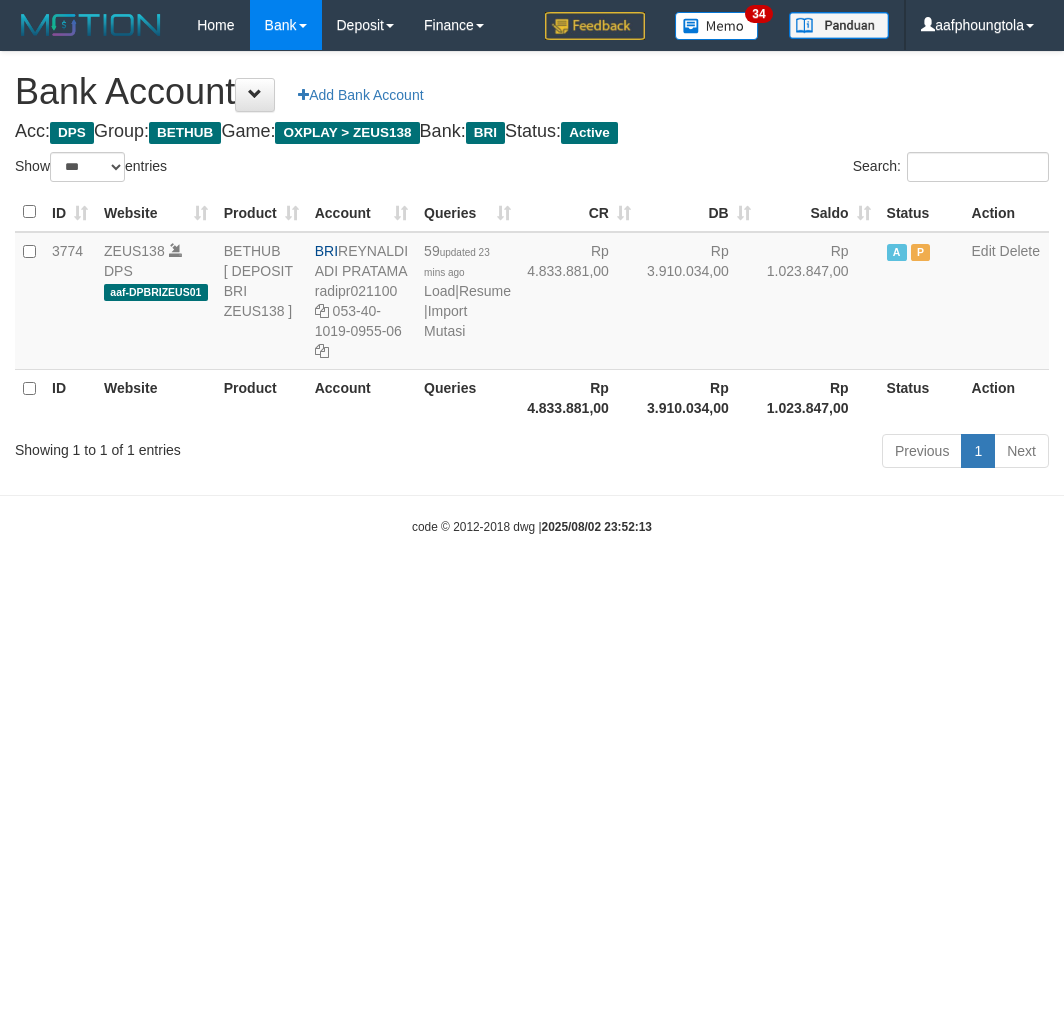select on "***" 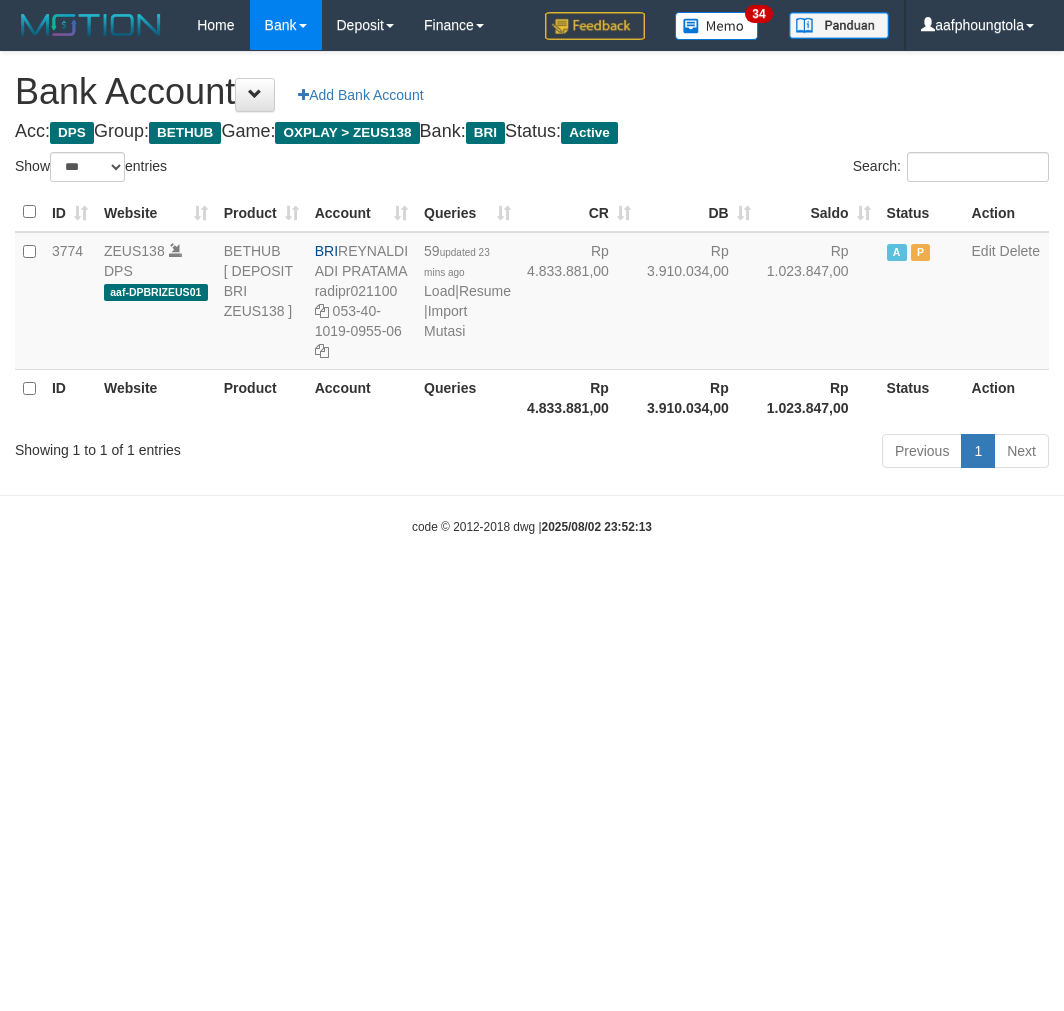 scroll, scrollTop: 0, scrollLeft: 0, axis: both 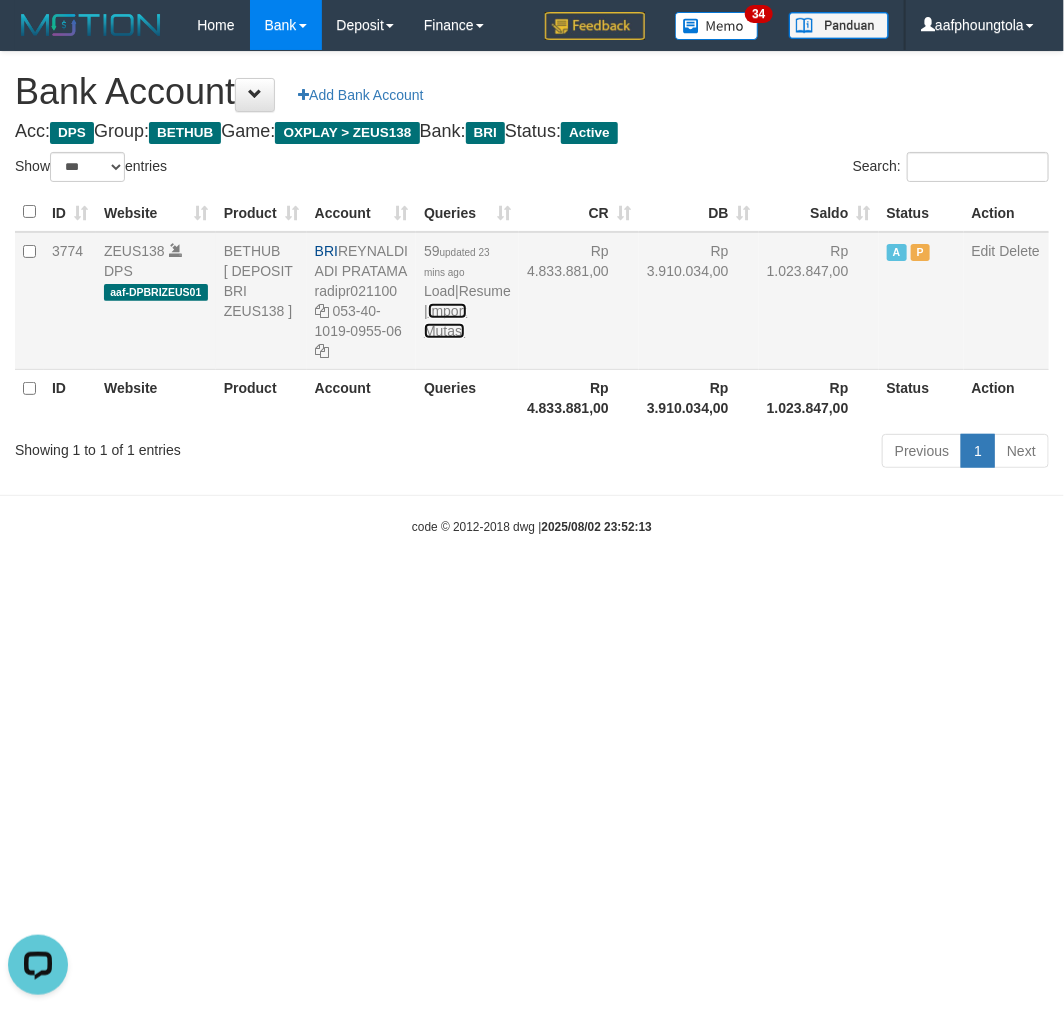 click on "Import Mutasi" at bounding box center (445, 321) 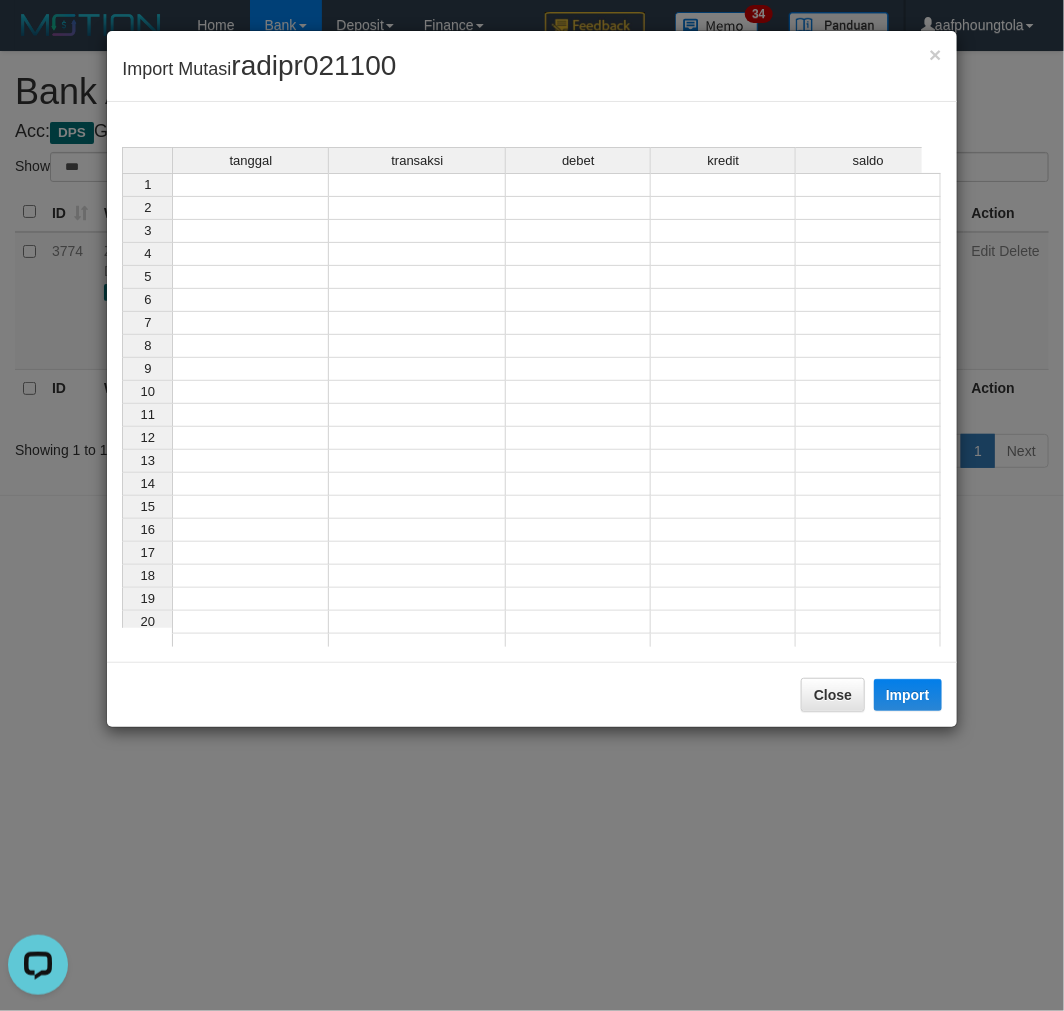 click at bounding box center [250, 185] 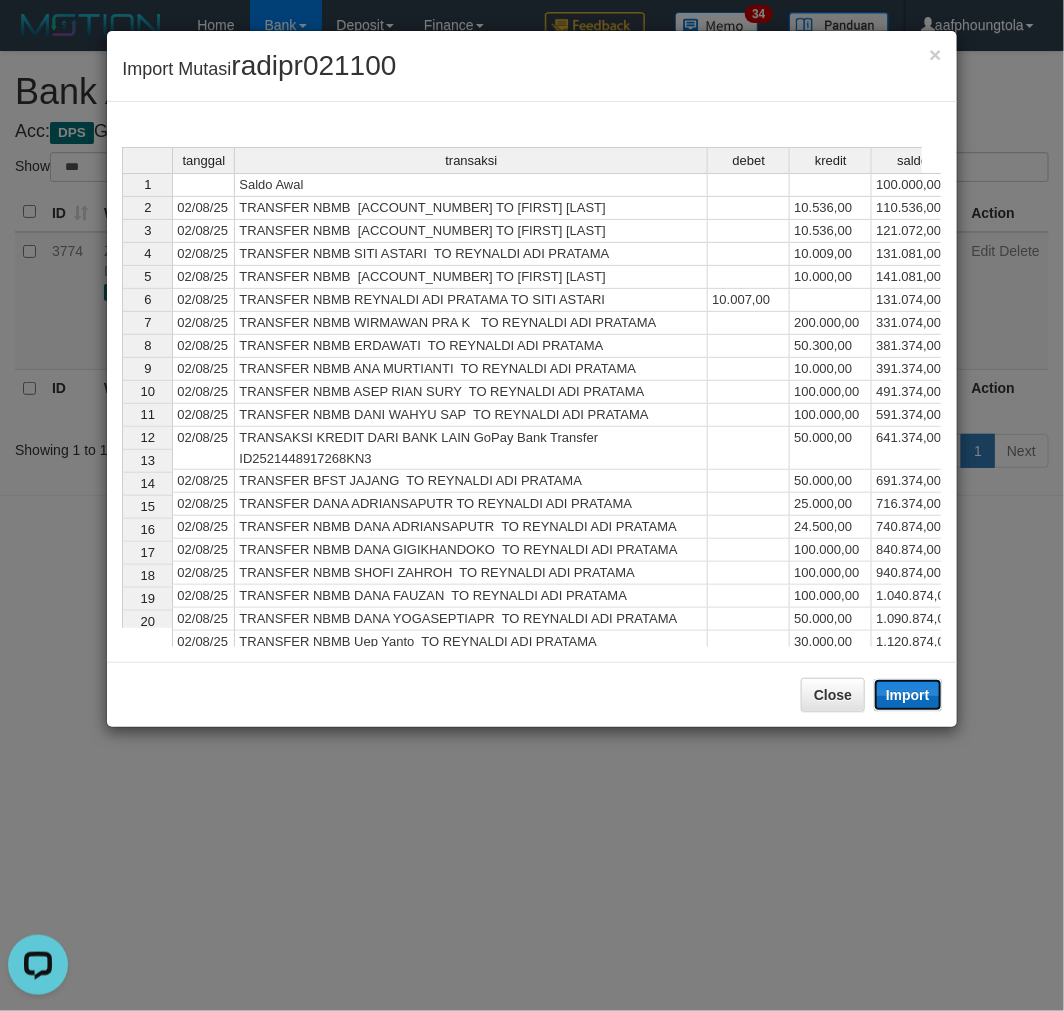 click on "Import" at bounding box center [908, 695] 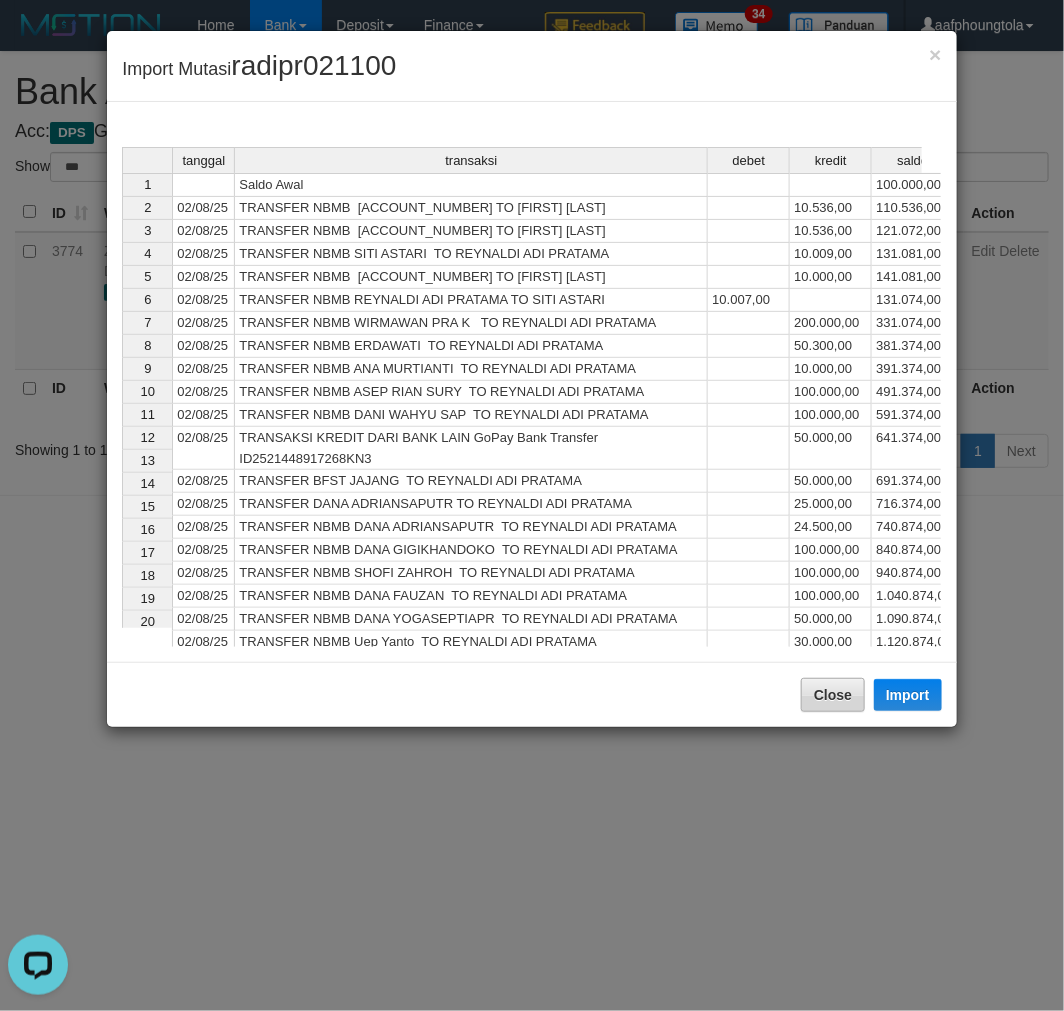 click on "Close
Import" at bounding box center (531, 694) 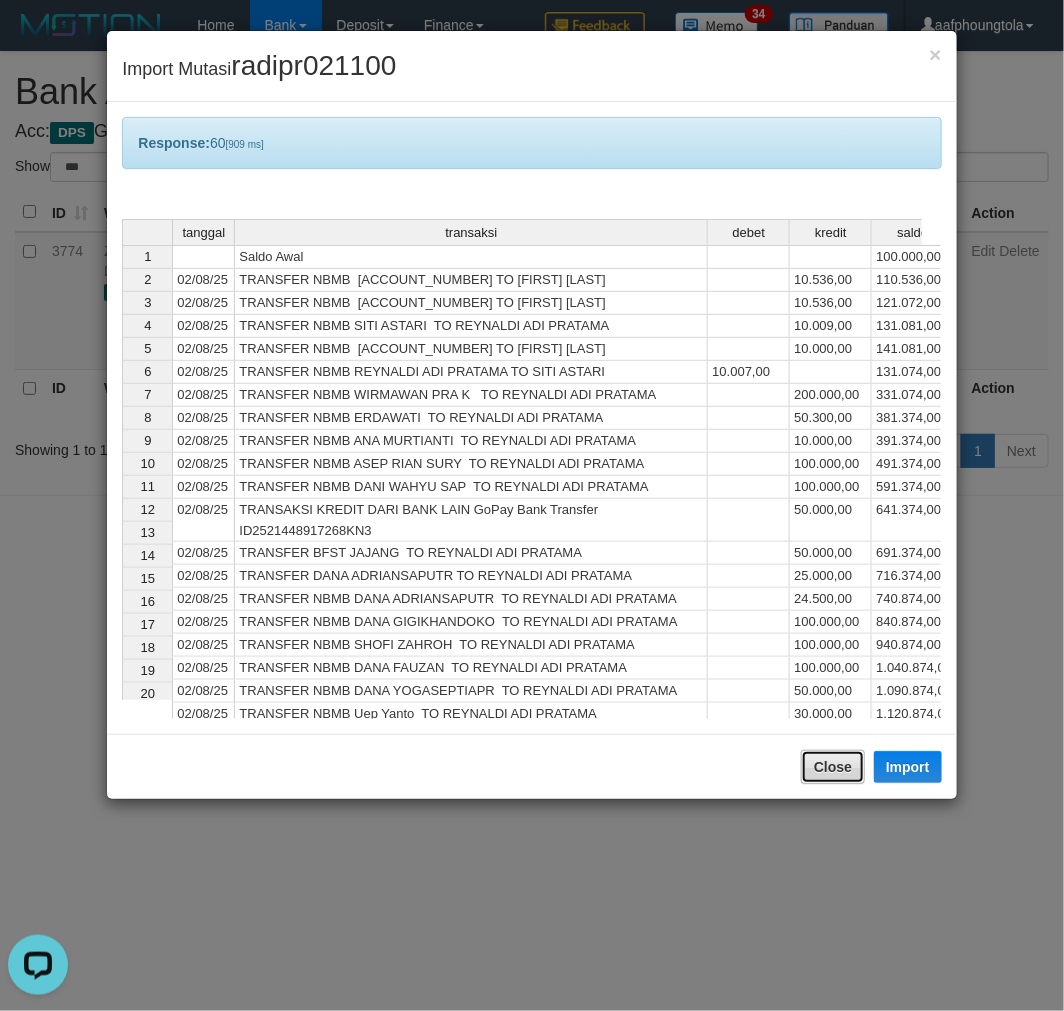 click on "Close" at bounding box center [833, 767] 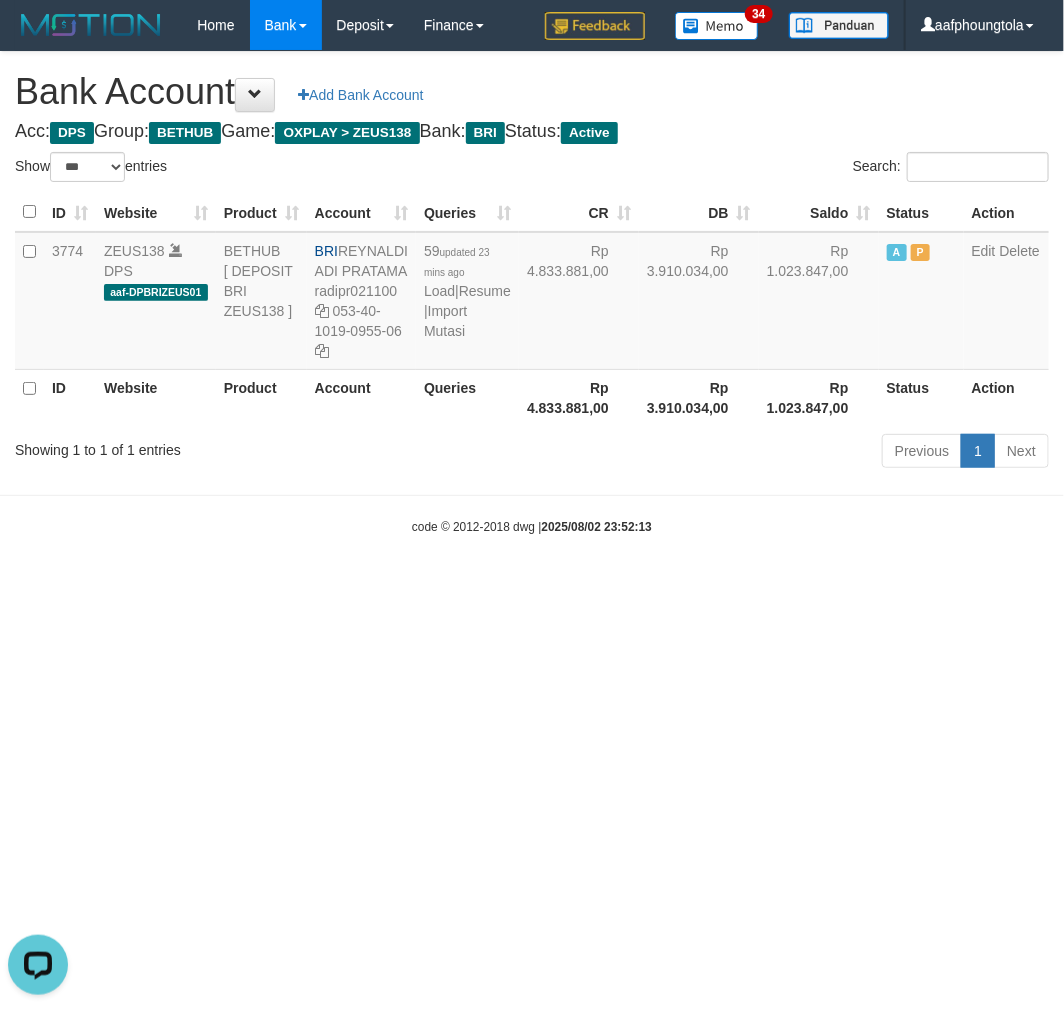 click on "Toggle navigation
Home
Bank
Account List
Load
By Website
Group
[OXPLAY]													ZEUS138
By Load Group (DPS)
Sync" at bounding box center (532, 293) 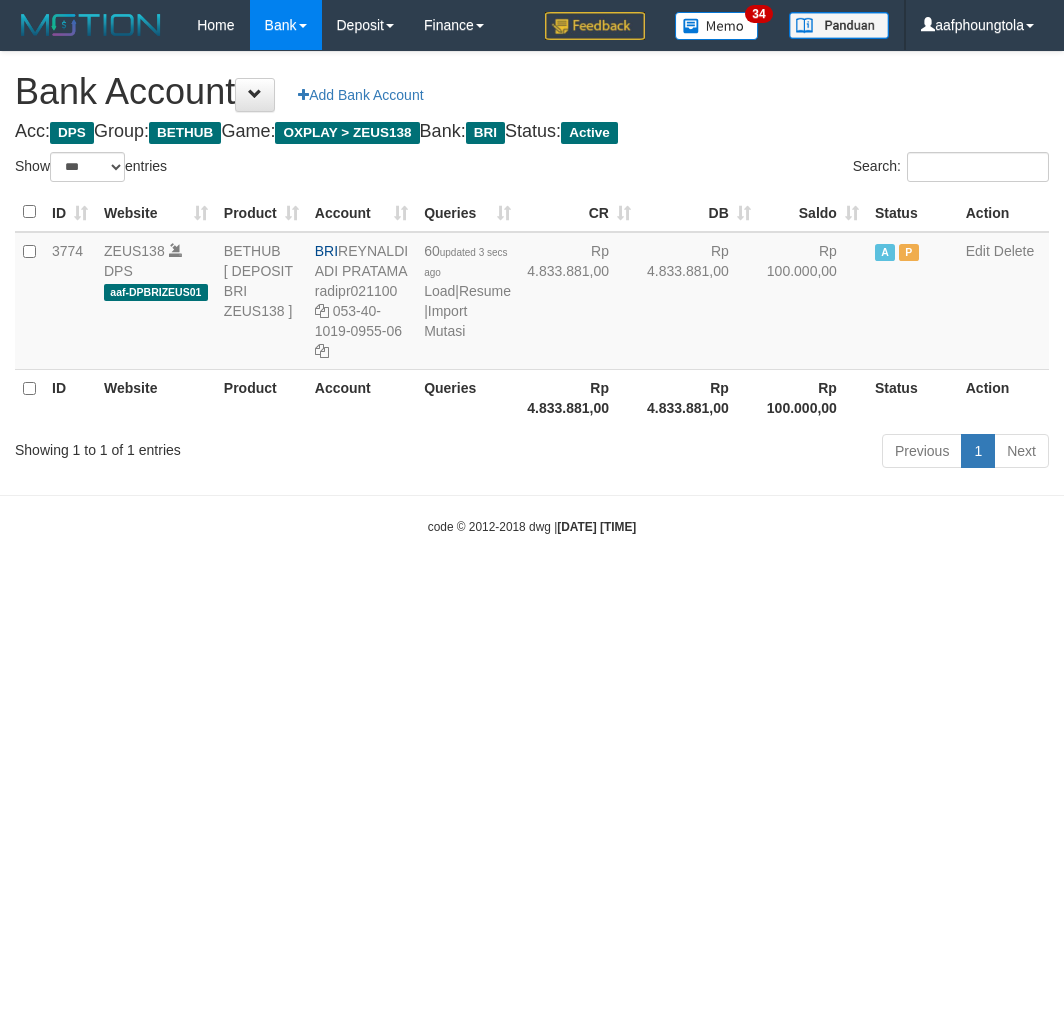 select on "***" 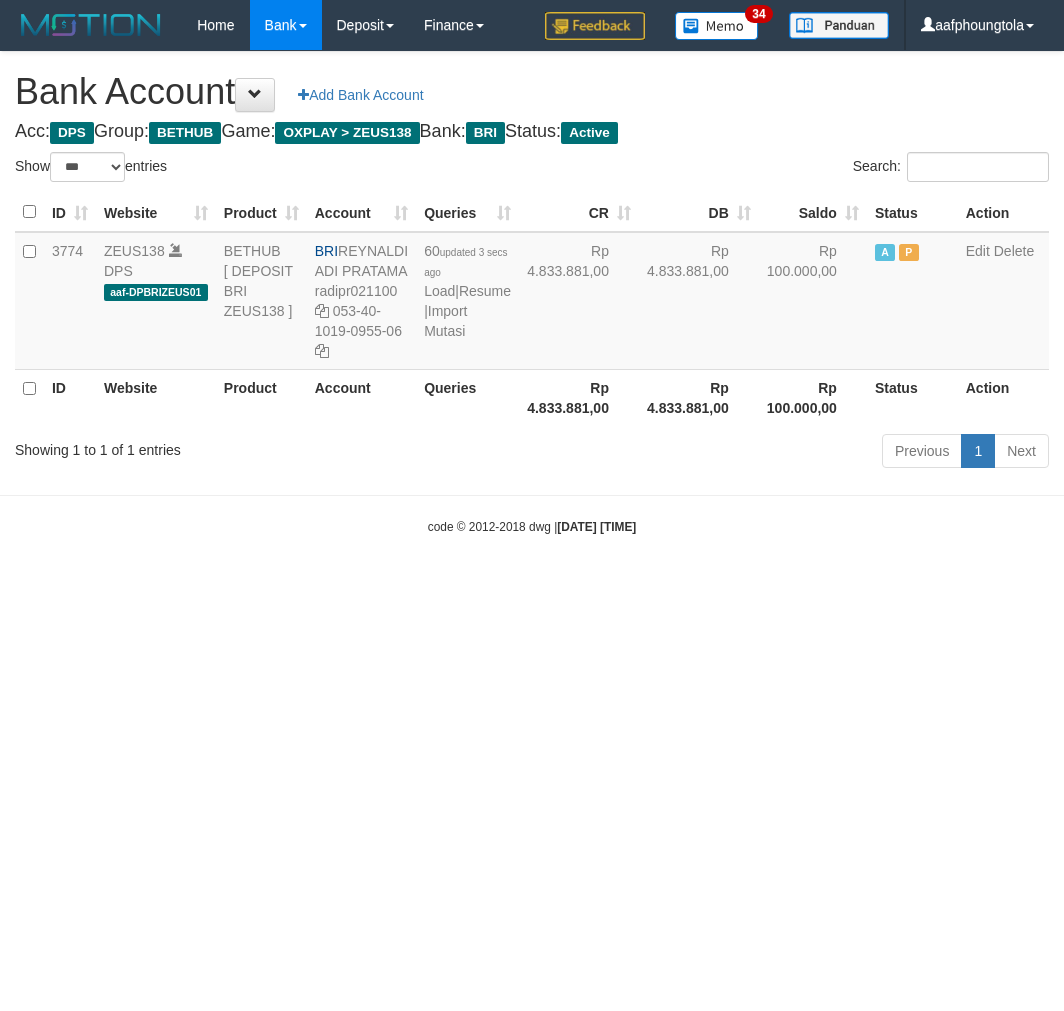 scroll, scrollTop: 0, scrollLeft: 0, axis: both 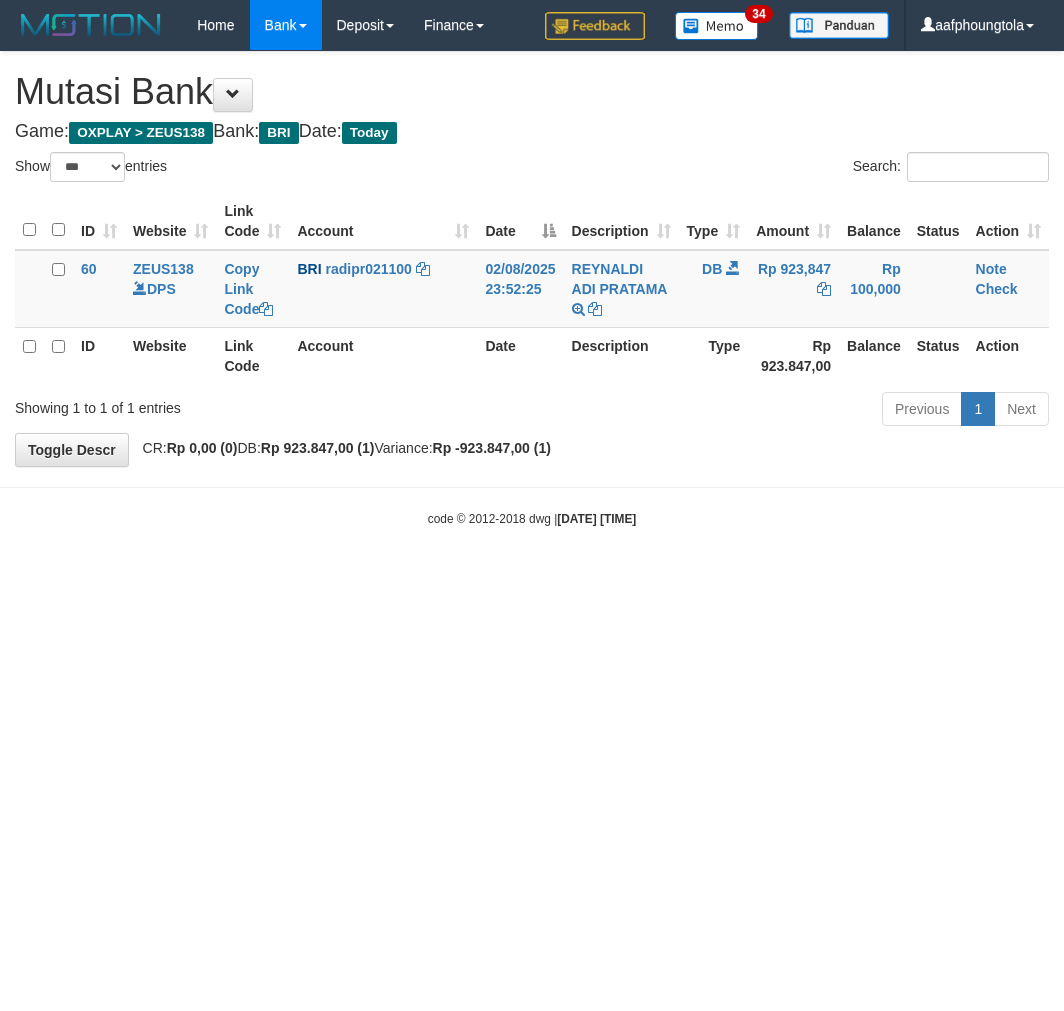 select on "***" 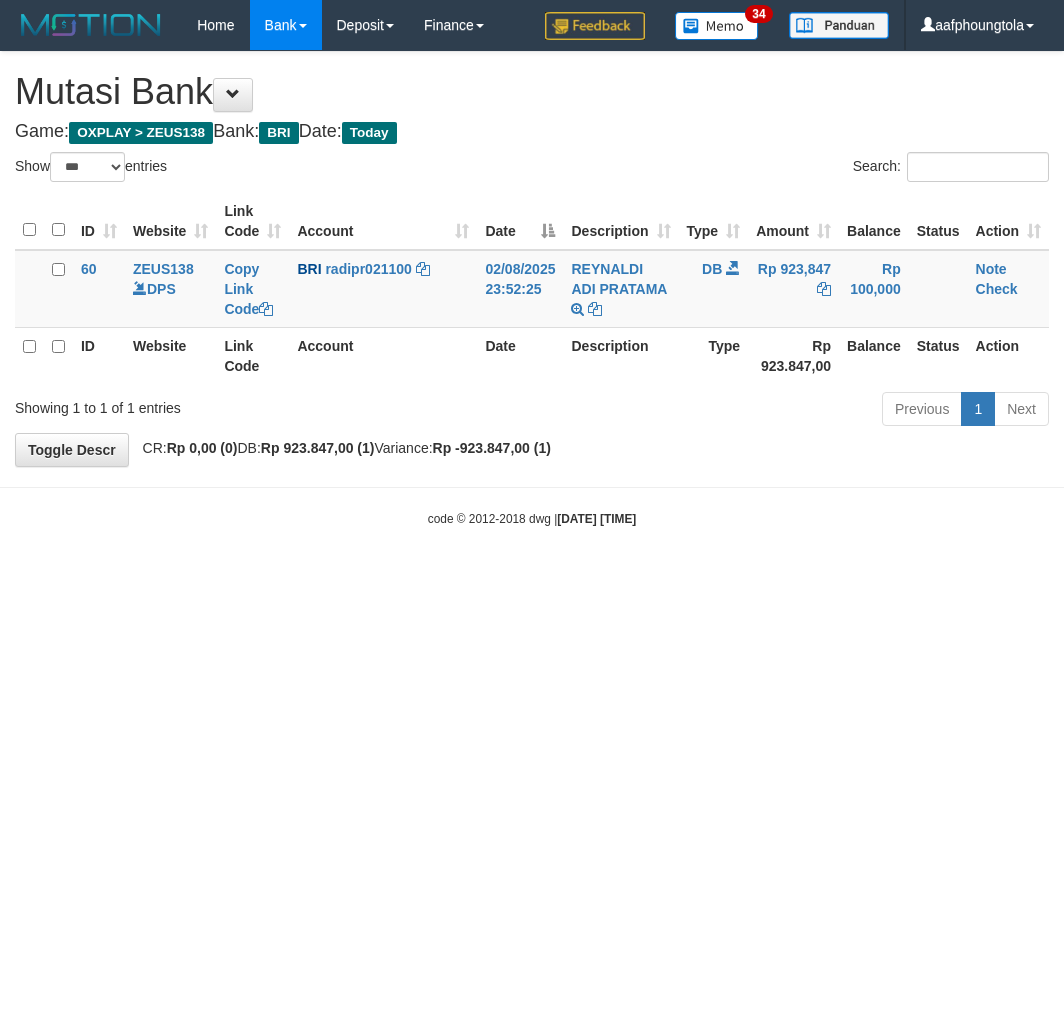 scroll, scrollTop: 0, scrollLeft: 0, axis: both 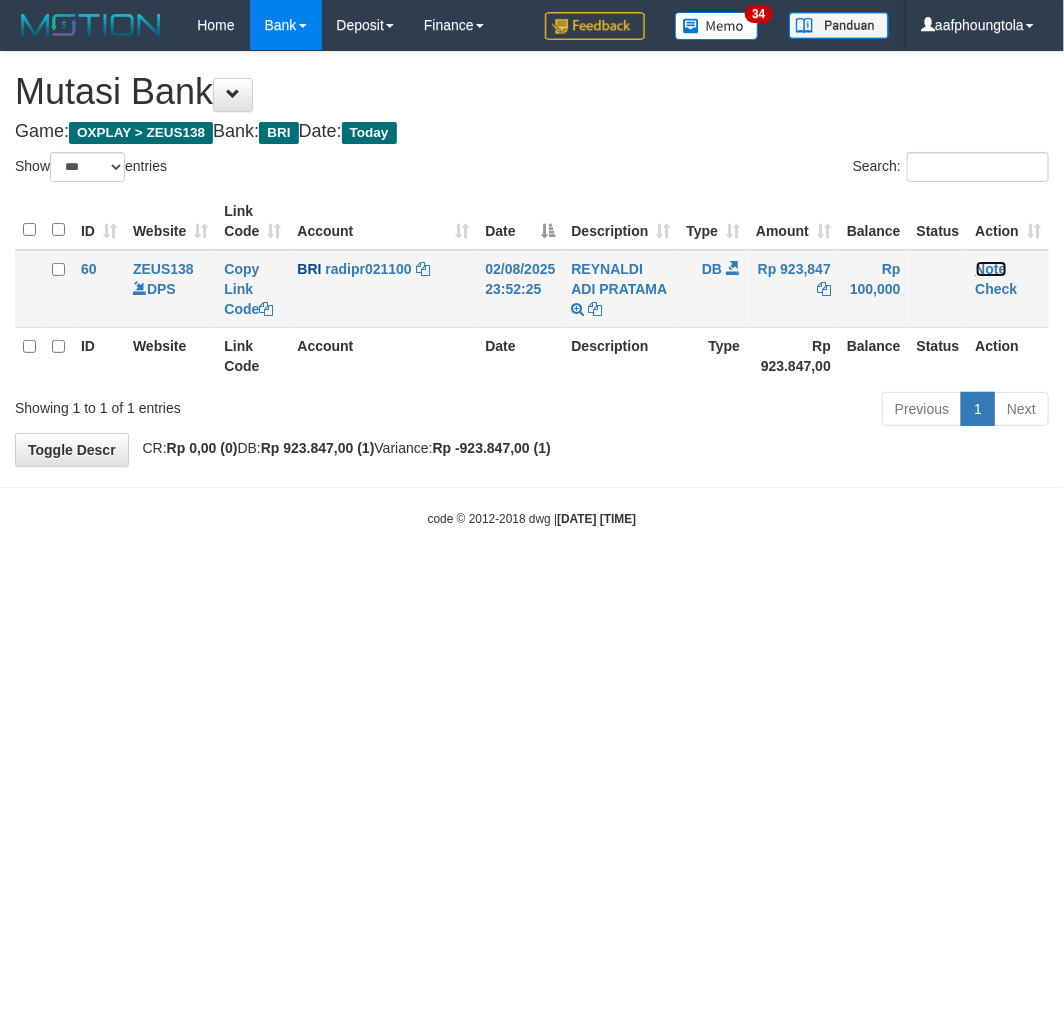 click on "Note" at bounding box center [991, 269] 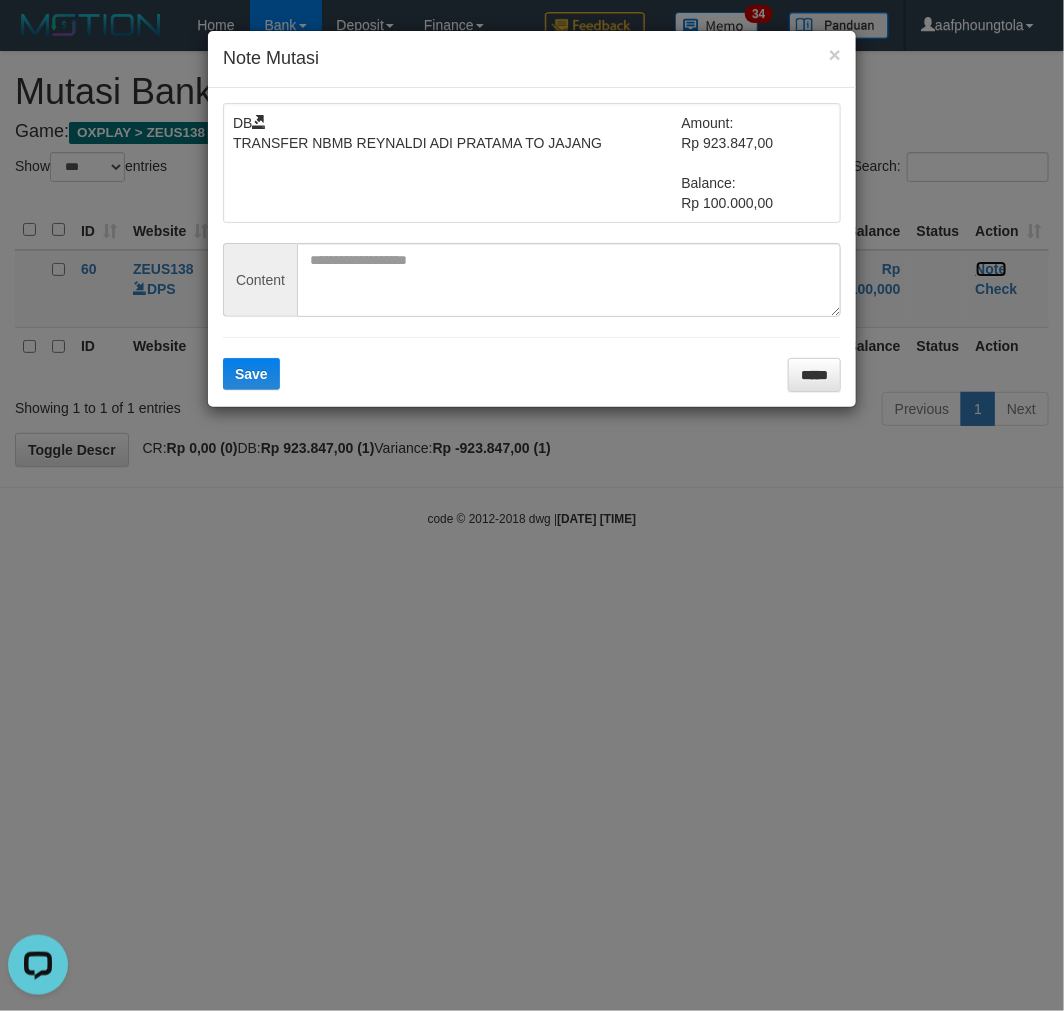 scroll, scrollTop: 0, scrollLeft: 0, axis: both 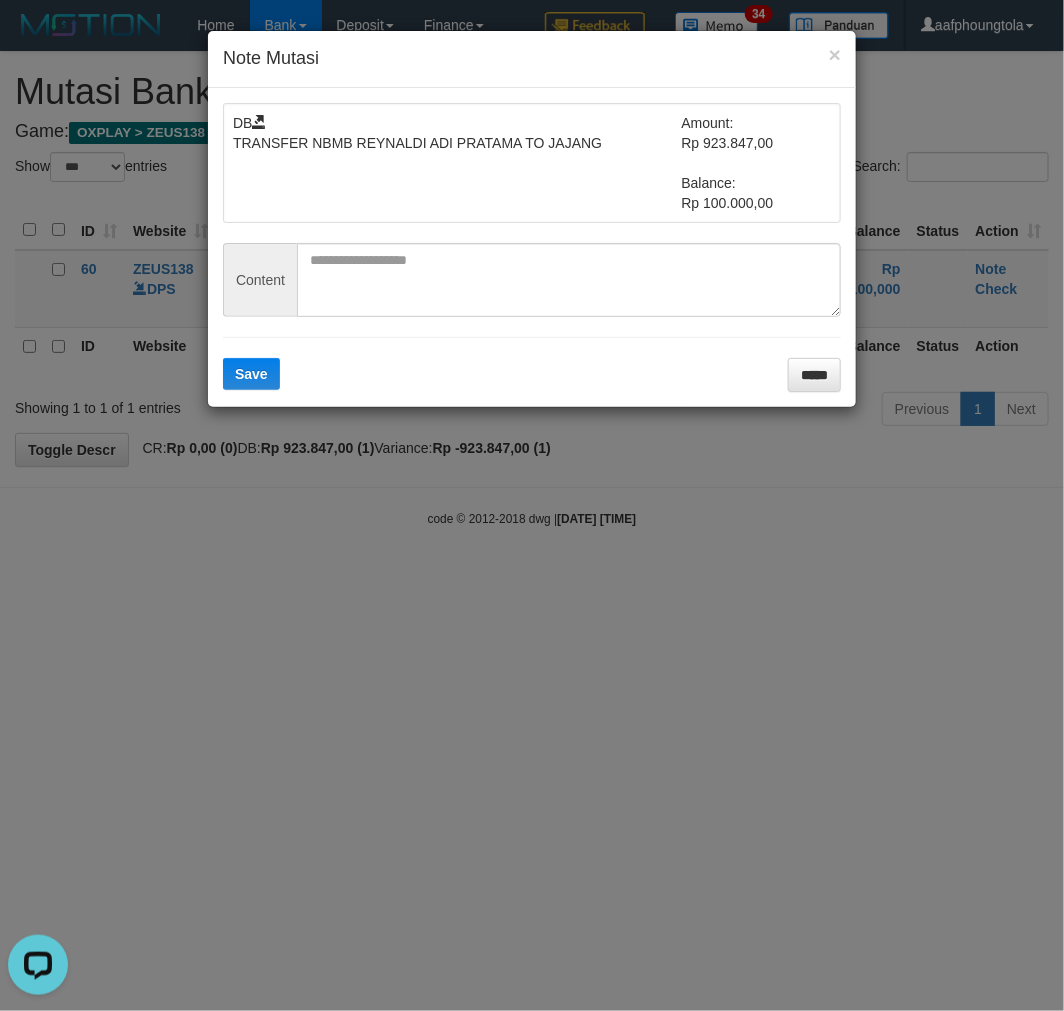 click on "DB
TRANSFER NBMB [FIRST] [LAST] [LAST] [LAST] TO [FIRST]
Amount:
Rp 923.847,00
Balance:
Rp 100.000,00
Content
Save
*****" at bounding box center (532, 247) 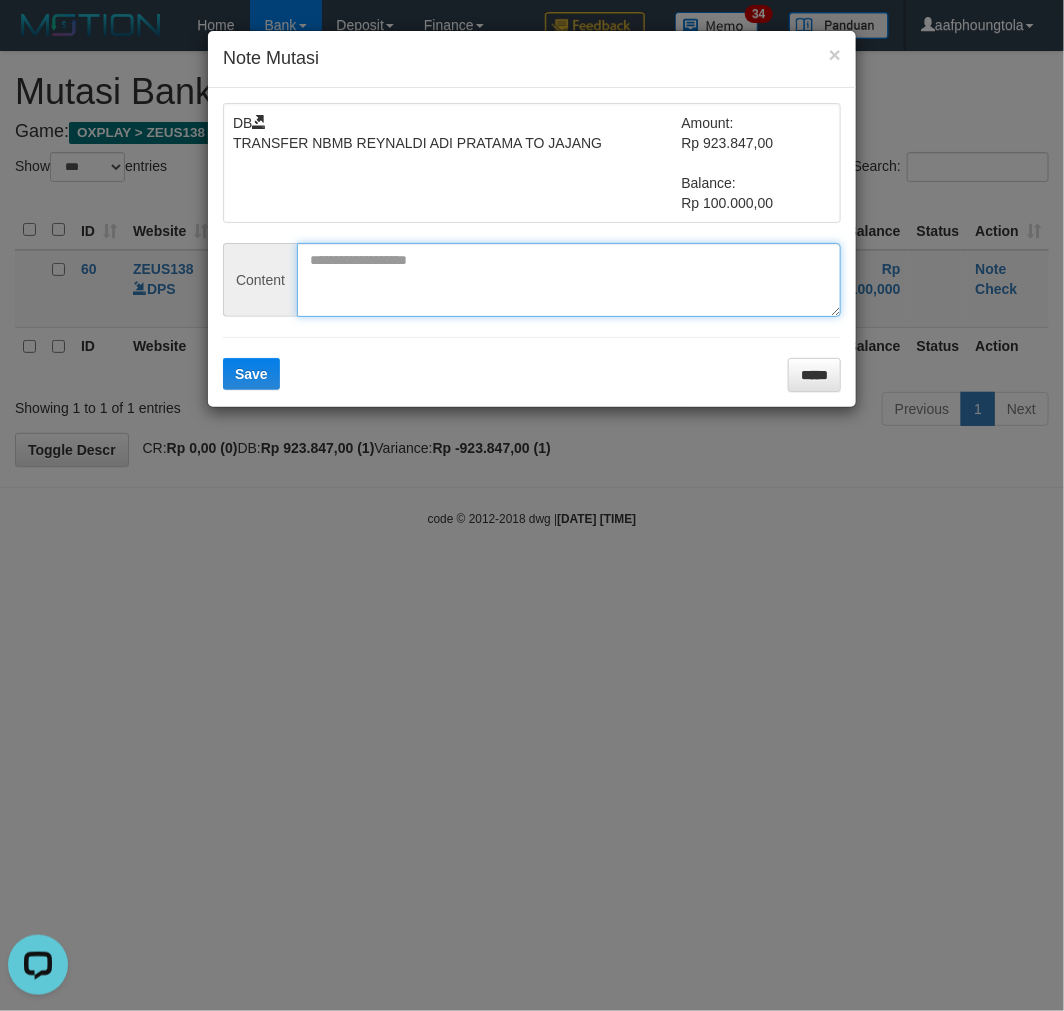 drag, startPoint x: 434, startPoint y: 306, endPoint x: 396, endPoint y: 314, distance: 38.832977 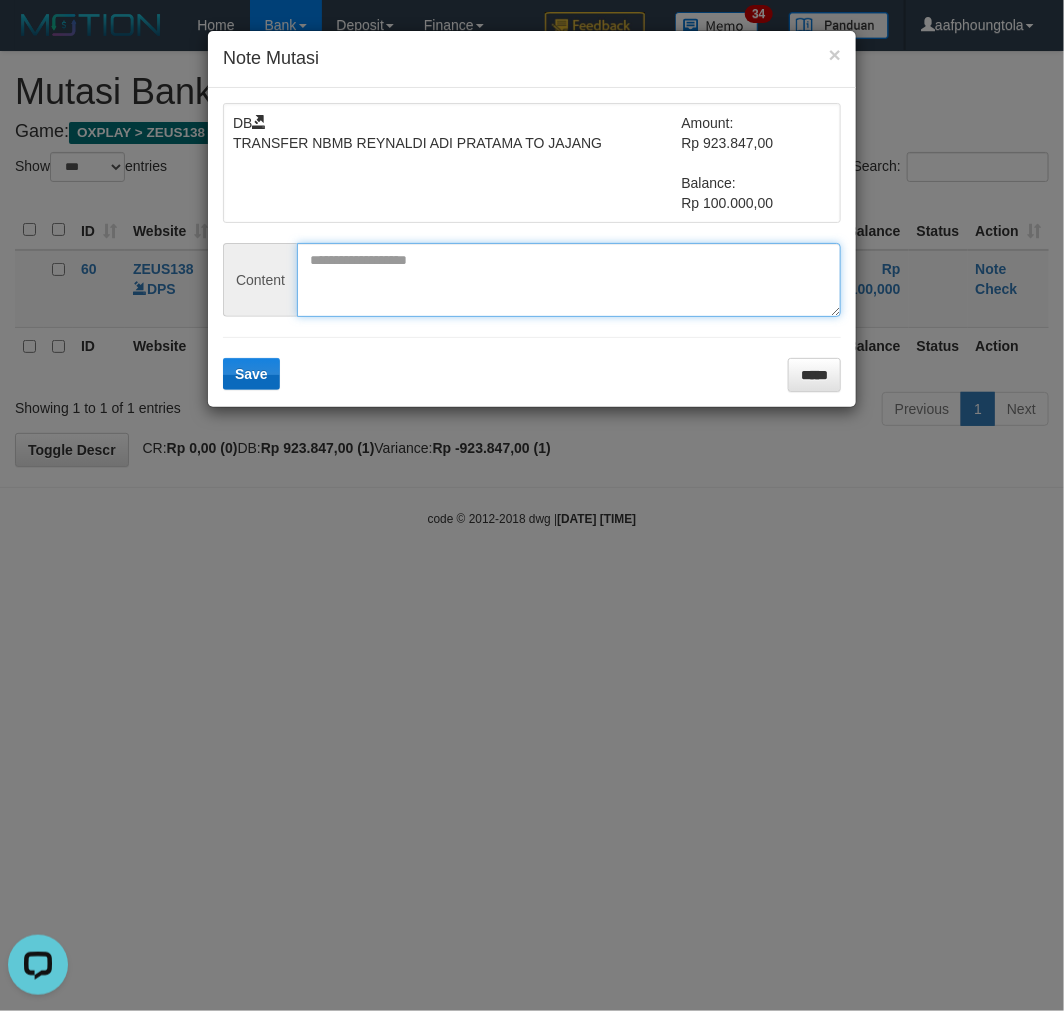 paste on "********" 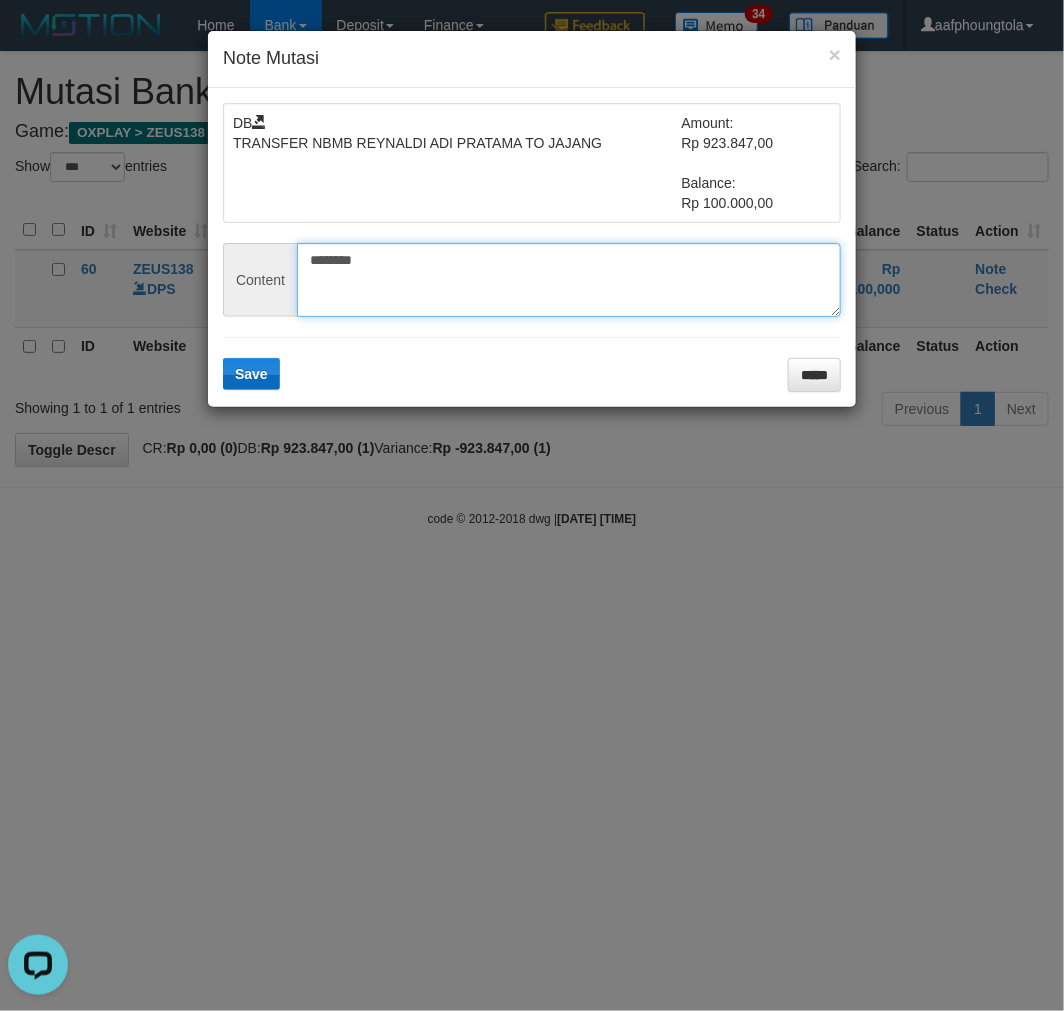 type on "********" 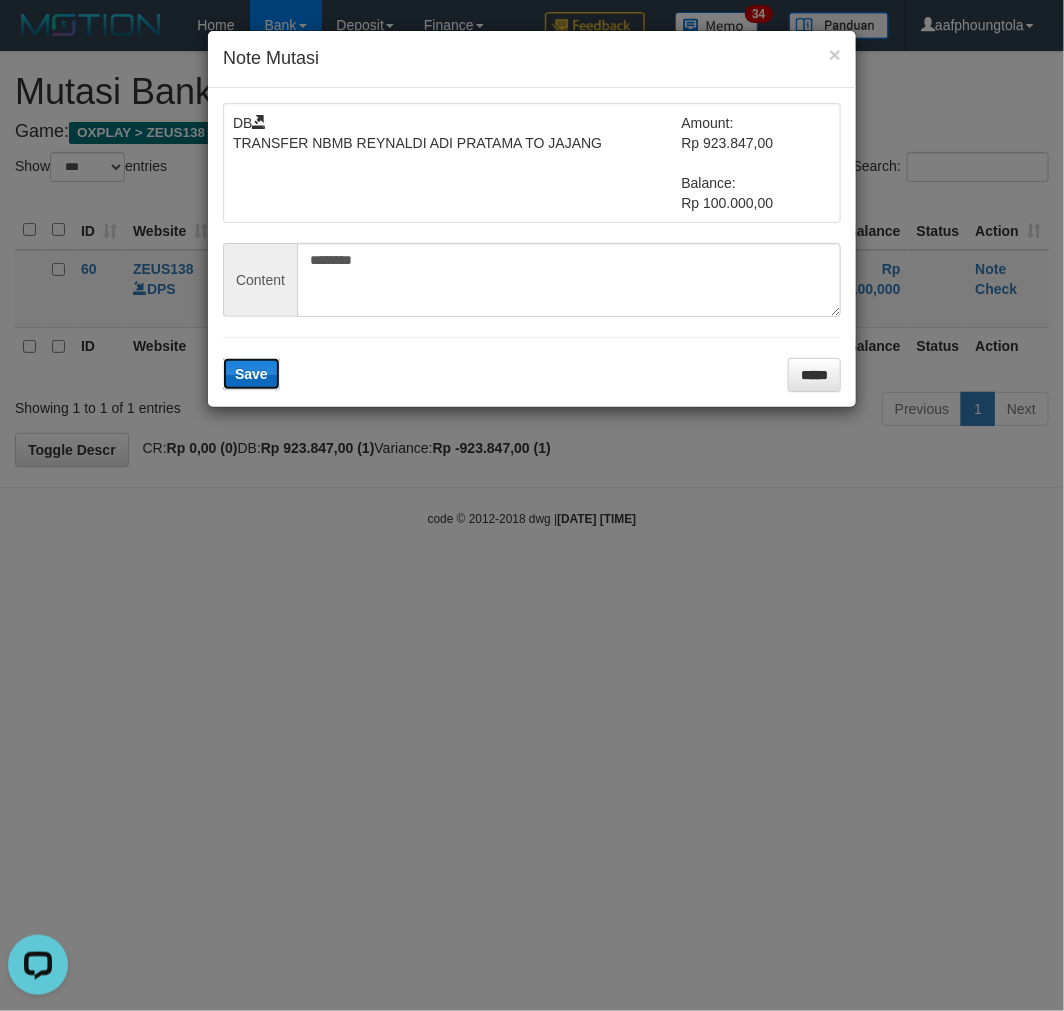 click on "Save" at bounding box center [251, 374] 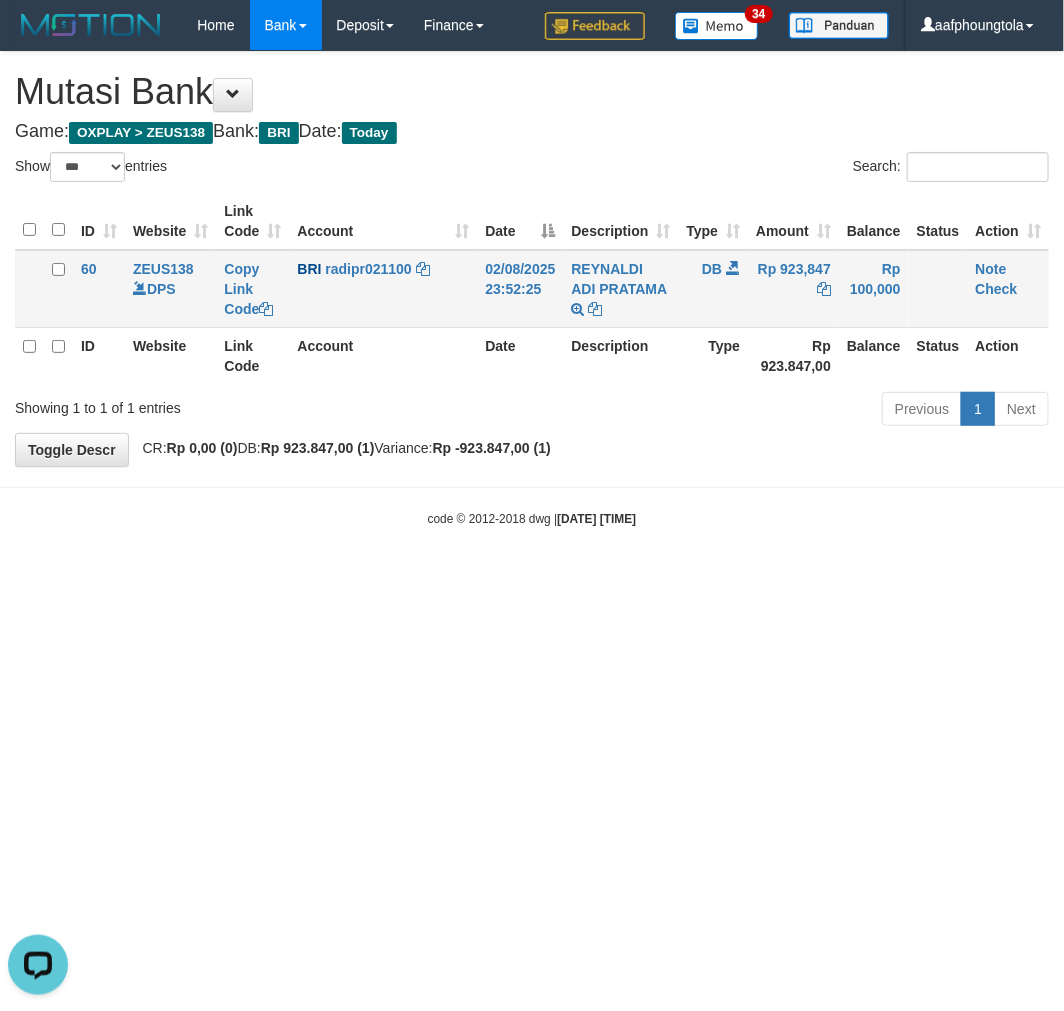 click on "Note
Check" at bounding box center [1009, 289] 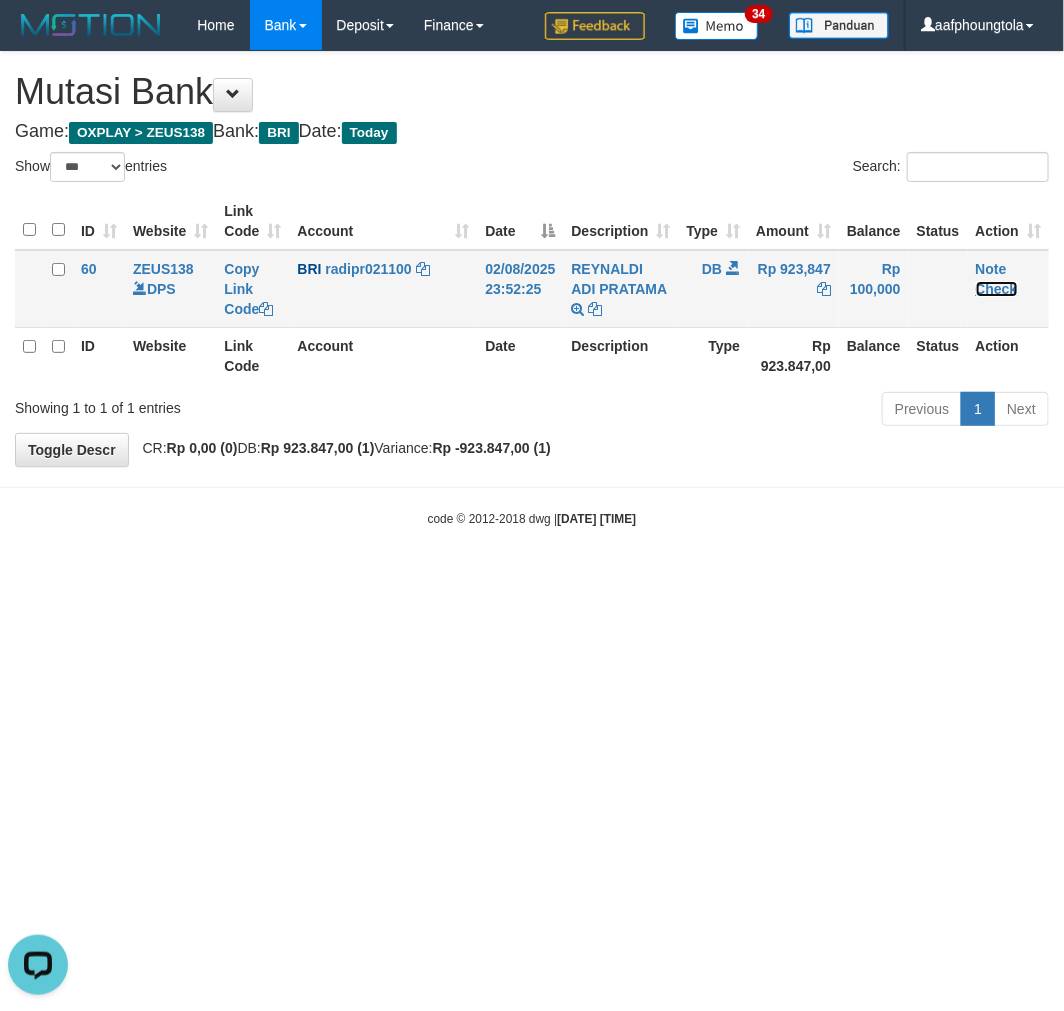 click on "Check" at bounding box center (997, 289) 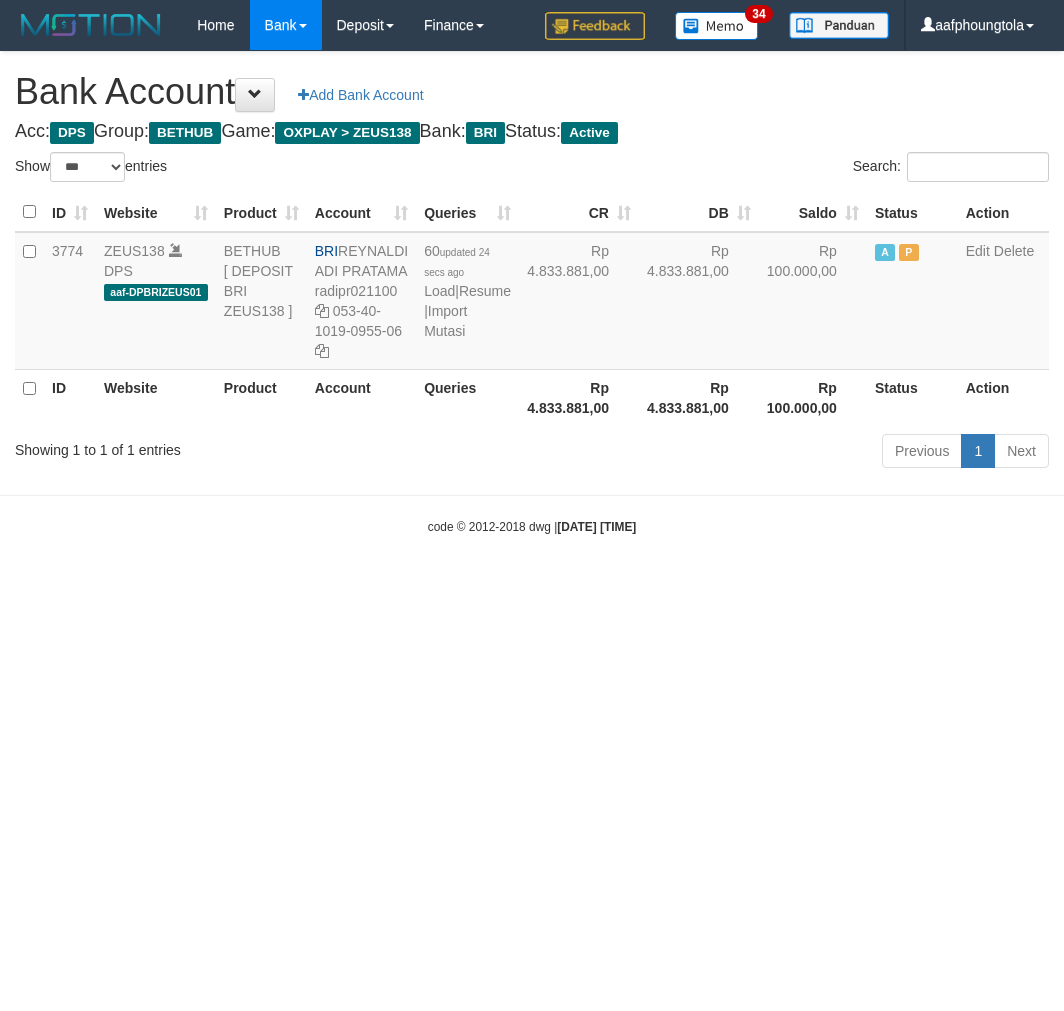 select on "***" 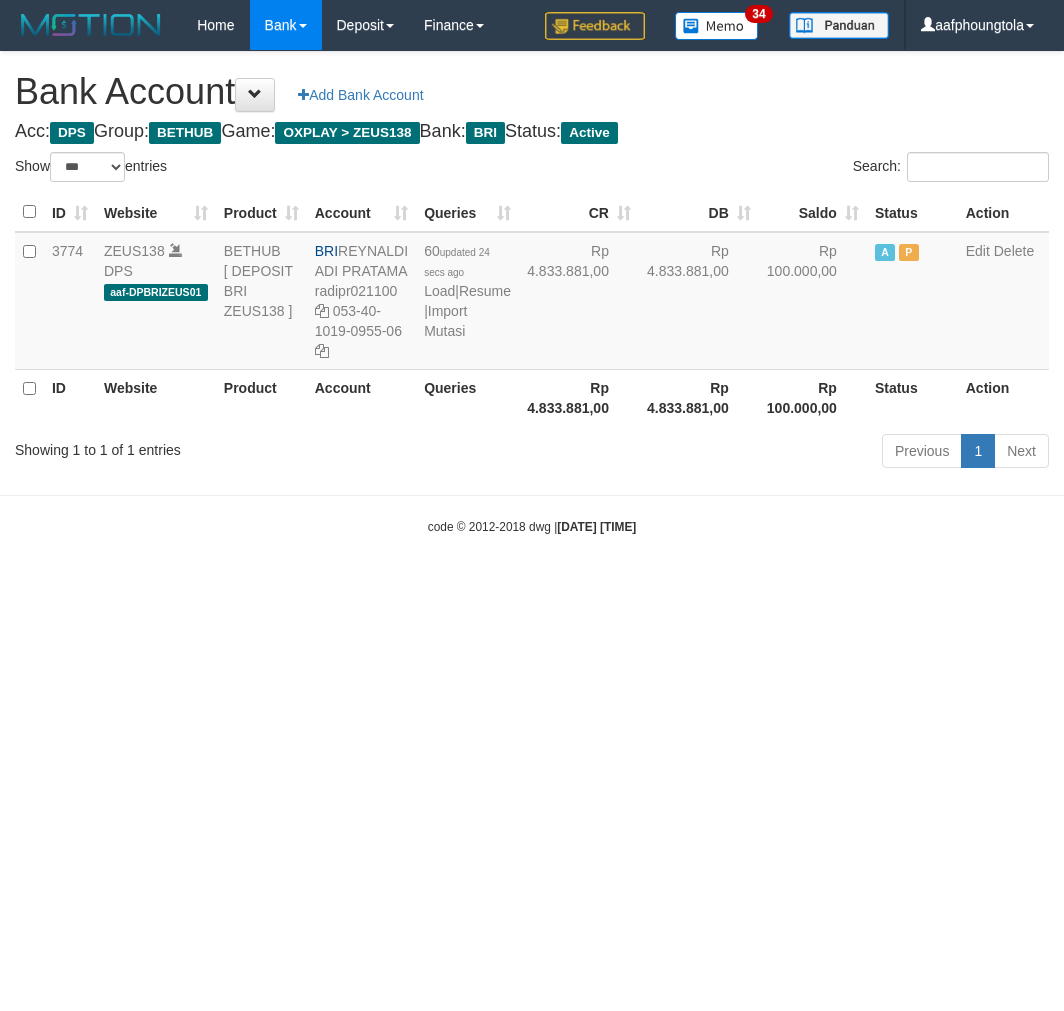 scroll, scrollTop: 0, scrollLeft: 0, axis: both 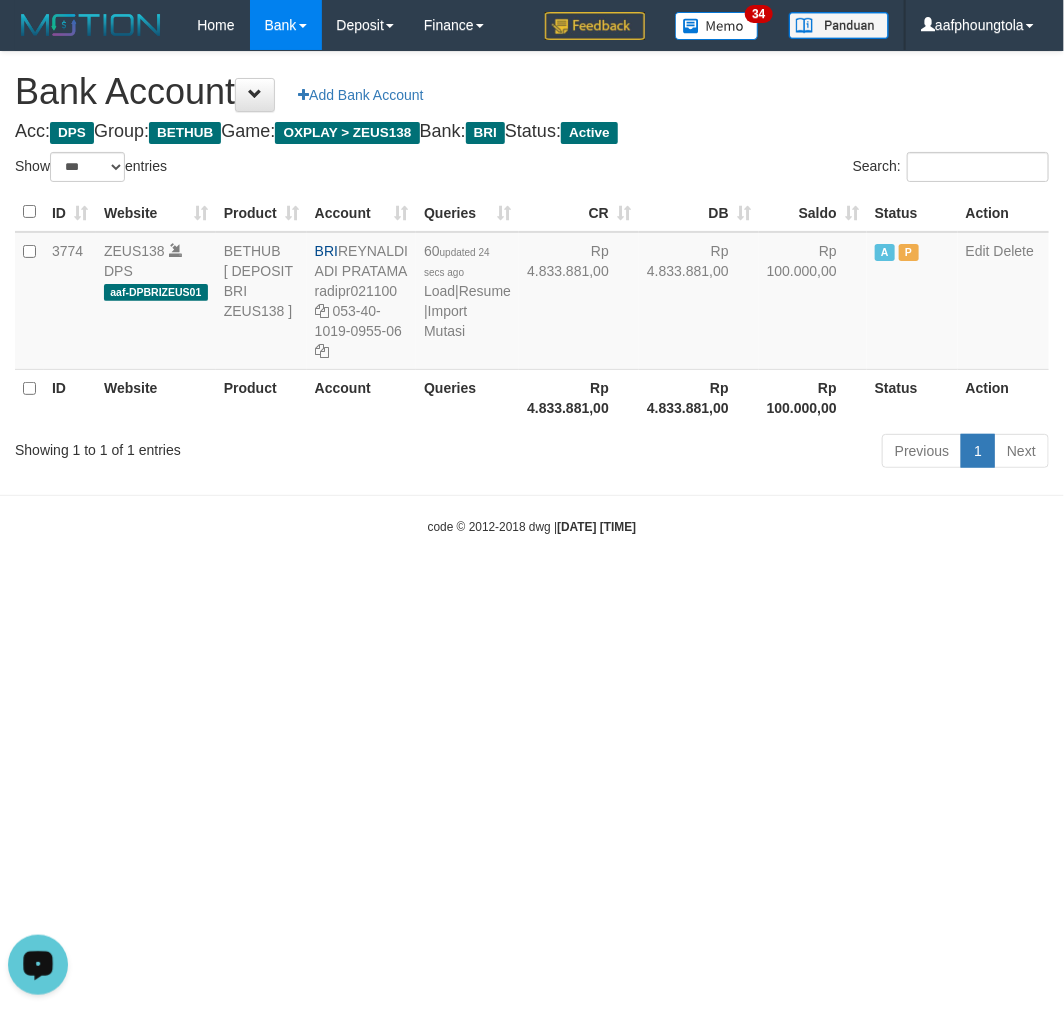 click on "Toggle navigation
Home
Bank
Account List
Load
By Website
Group
[OXPLAY]													ZEUS138
By Load Group (DPS)
Sync" at bounding box center (532, 293) 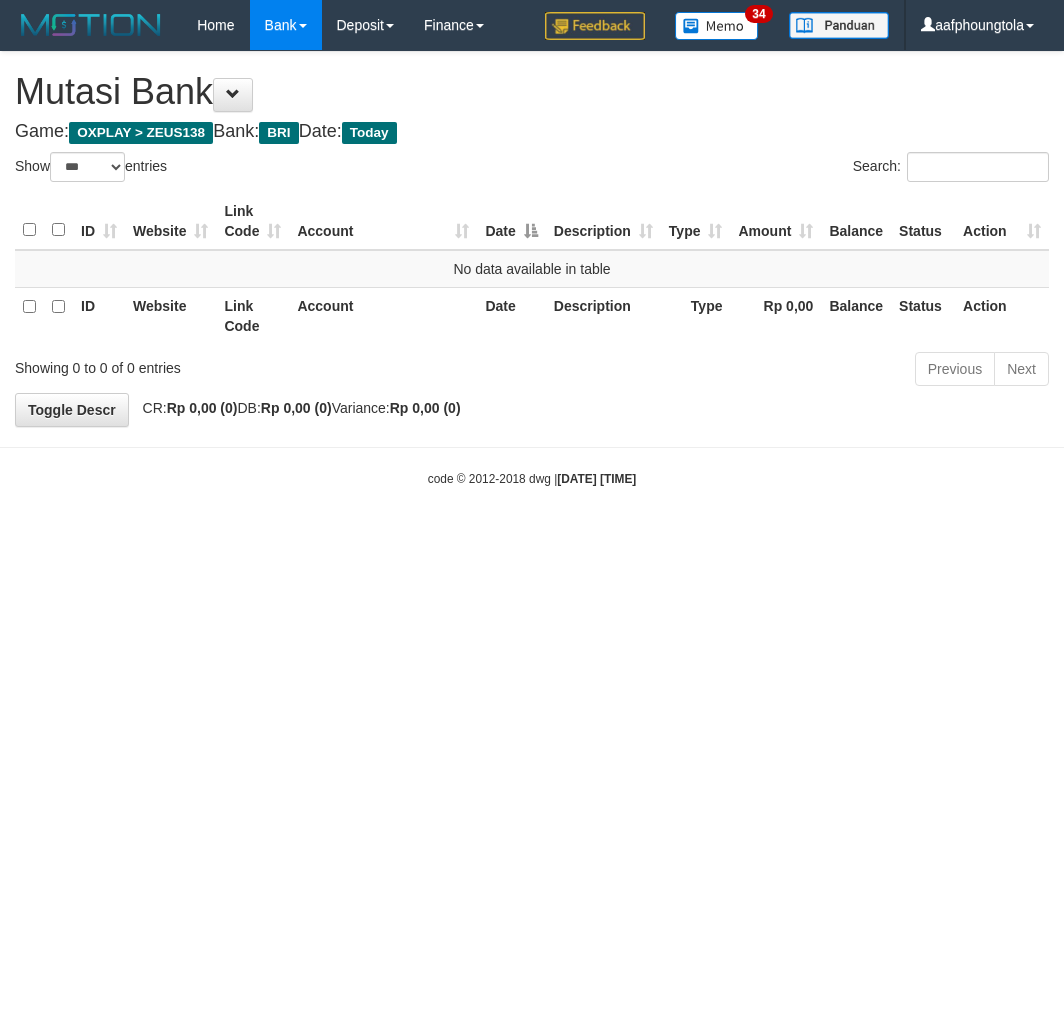 select on "***" 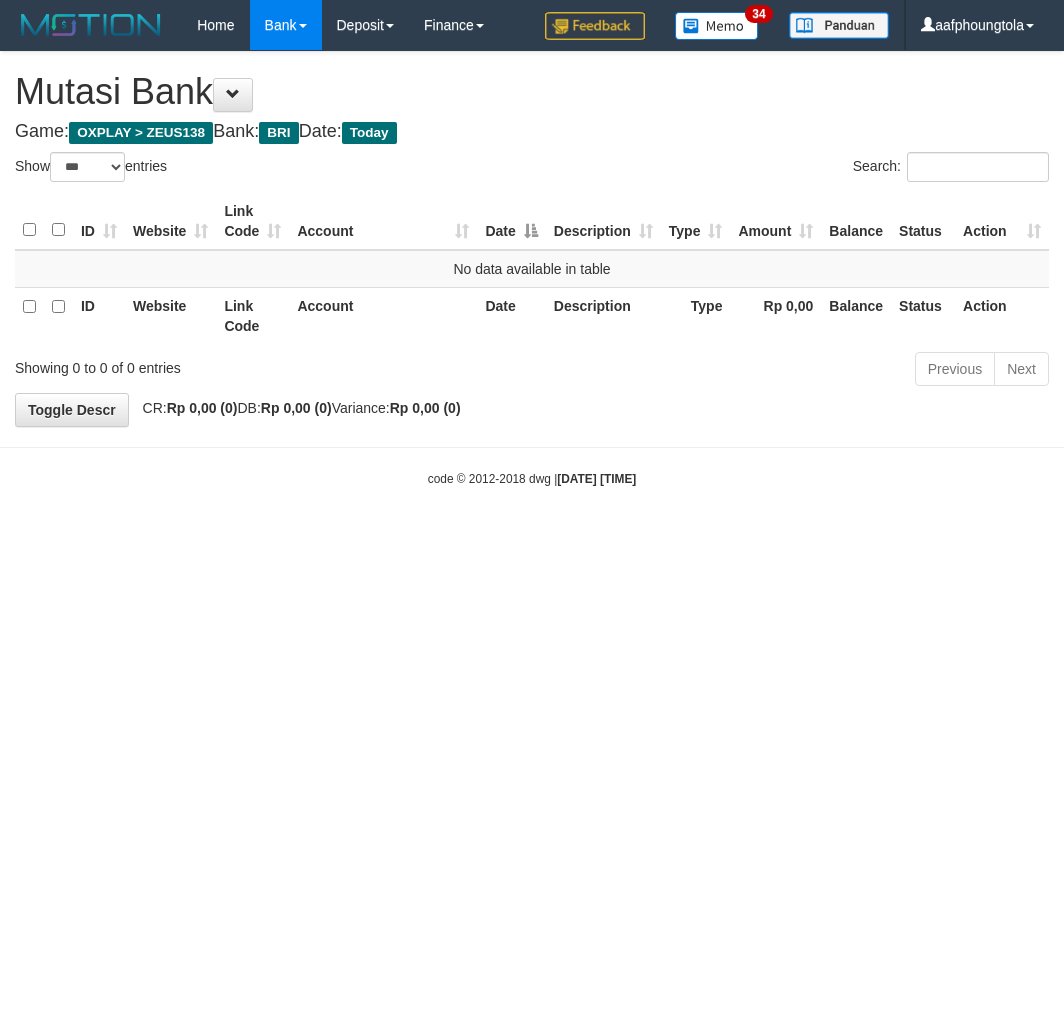 scroll, scrollTop: 0, scrollLeft: 0, axis: both 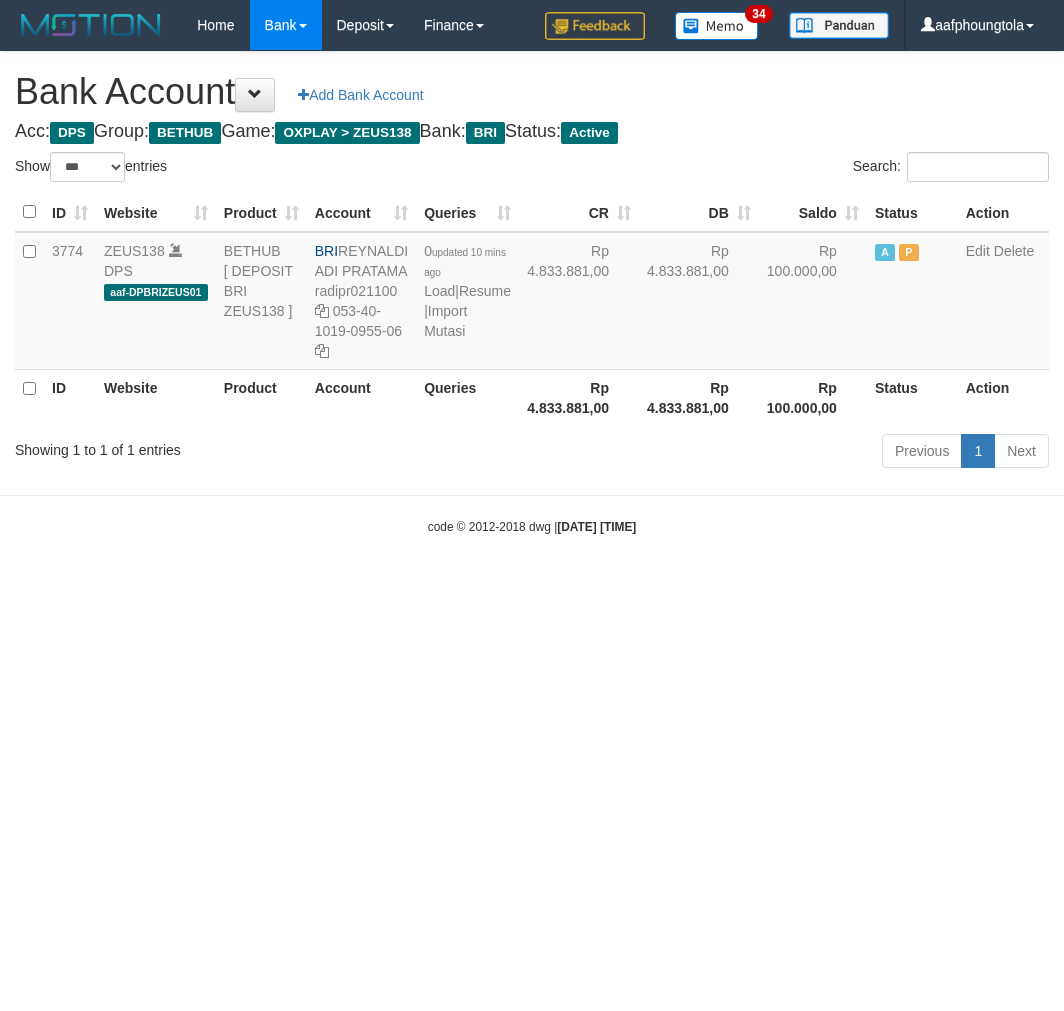select on "***" 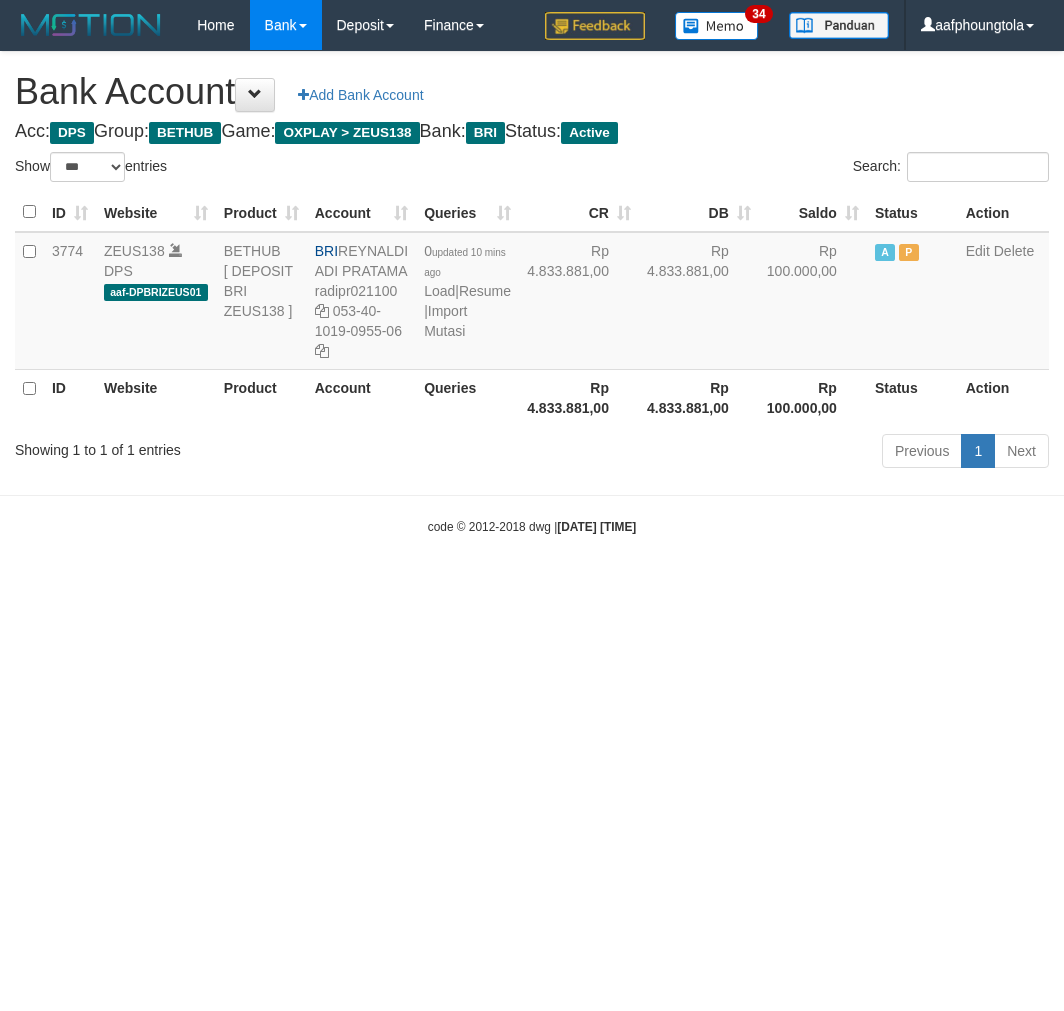 scroll, scrollTop: 0, scrollLeft: 0, axis: both 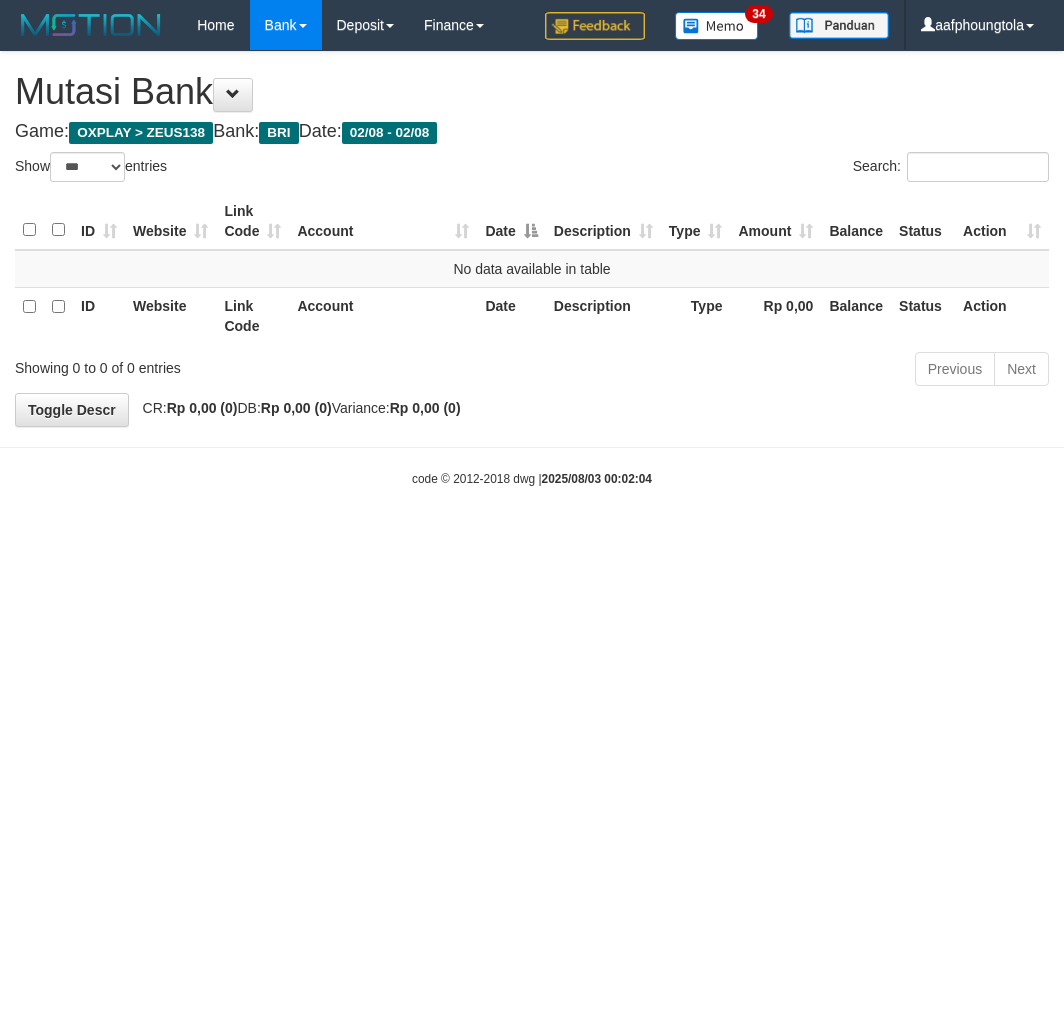 select on "***" 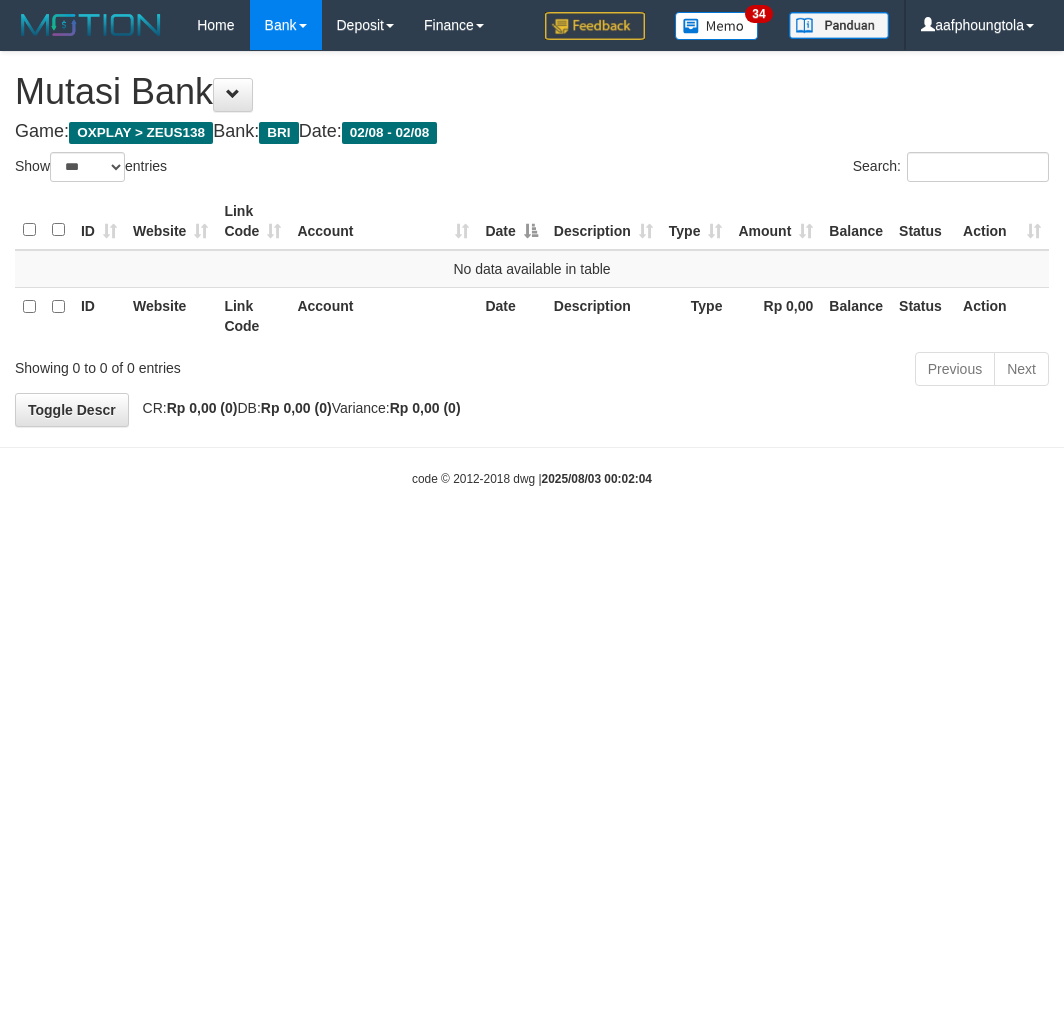 scroll, scrollTop: 0, scrollLeft: 0, axis: both 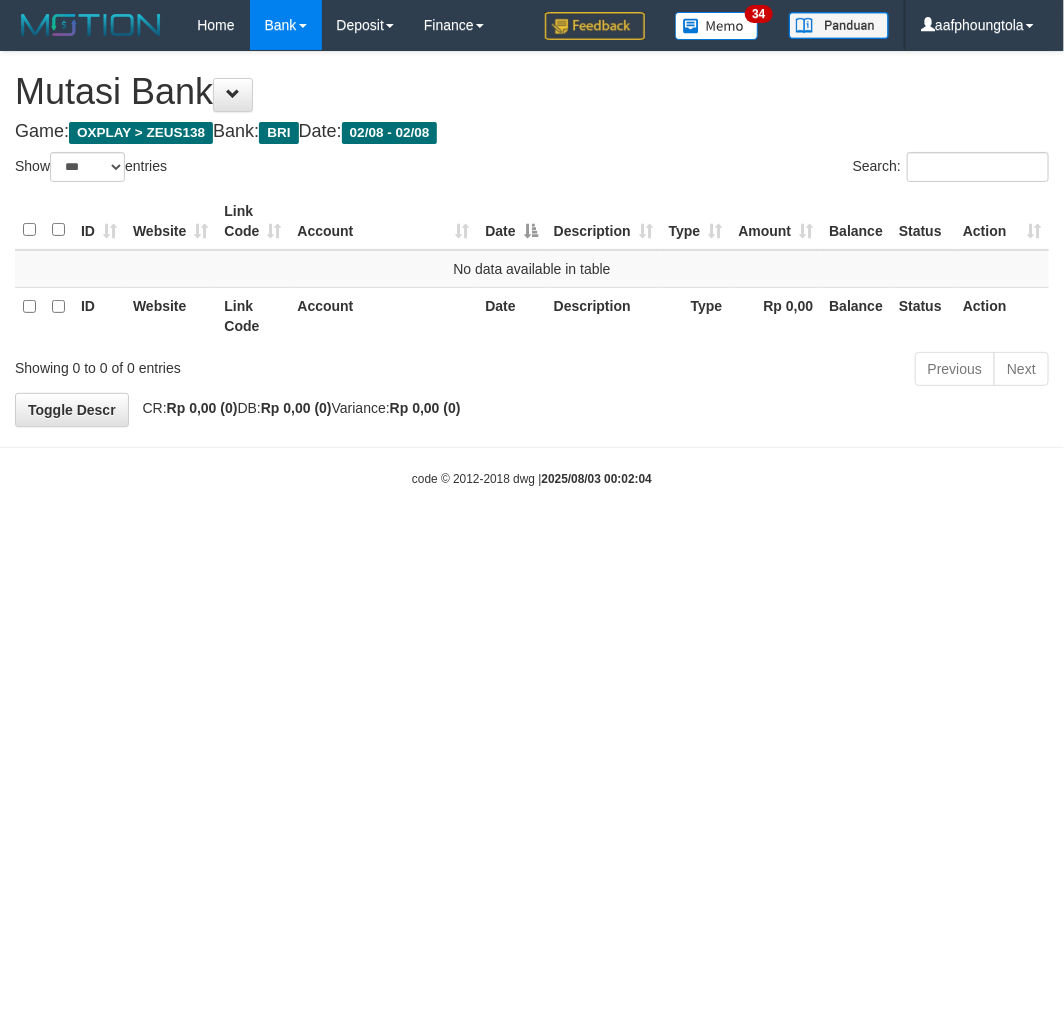 click at bounding box center [233, 95] 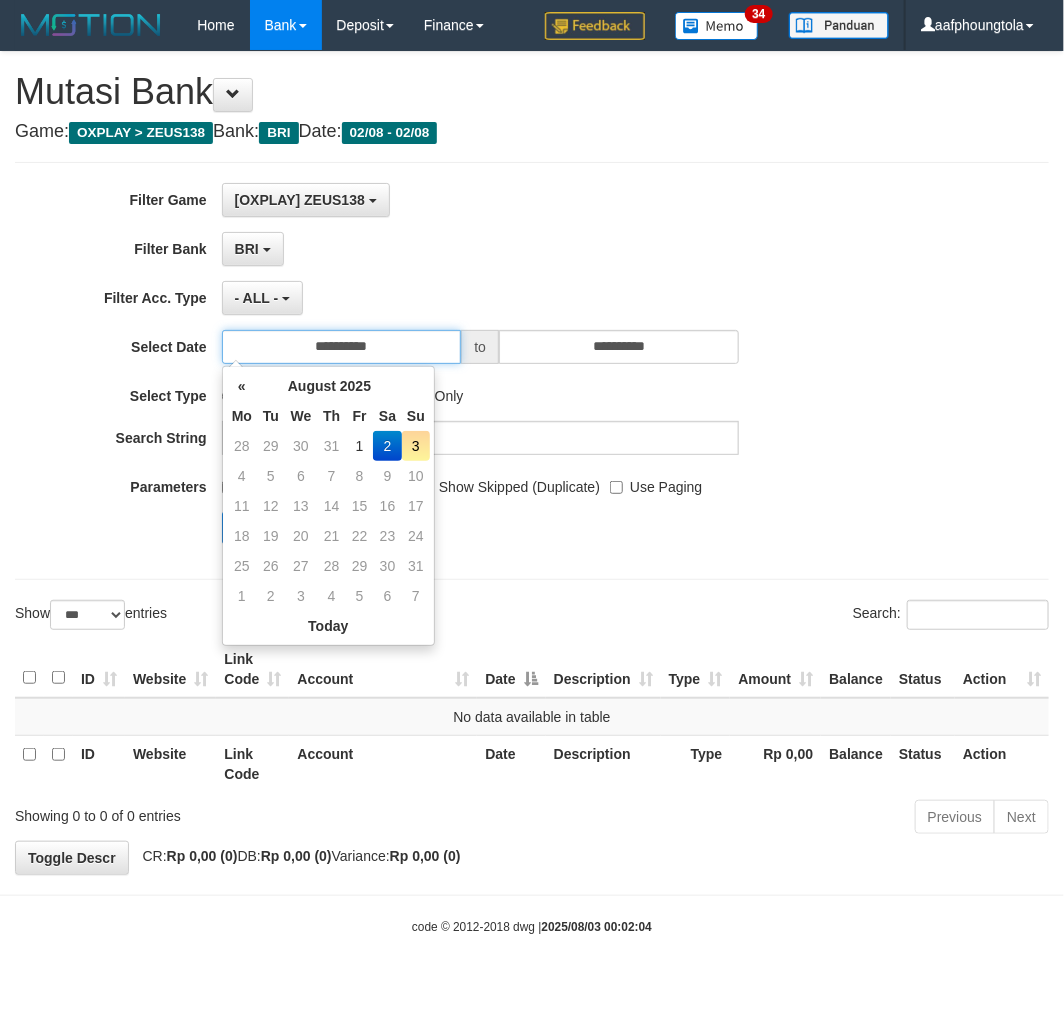 click on "**********" at bounding box center (342, 347) 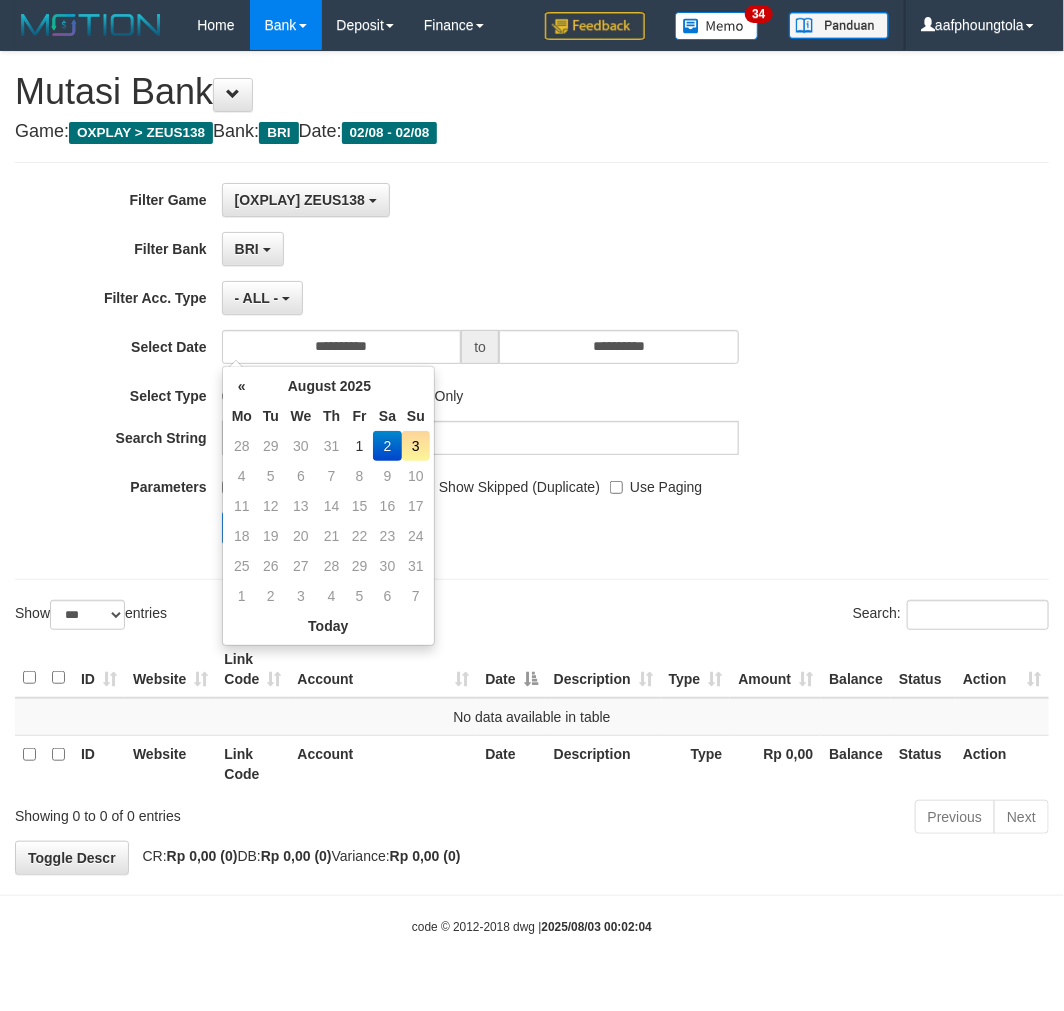 click on "3" at bounding box center [416, 446] 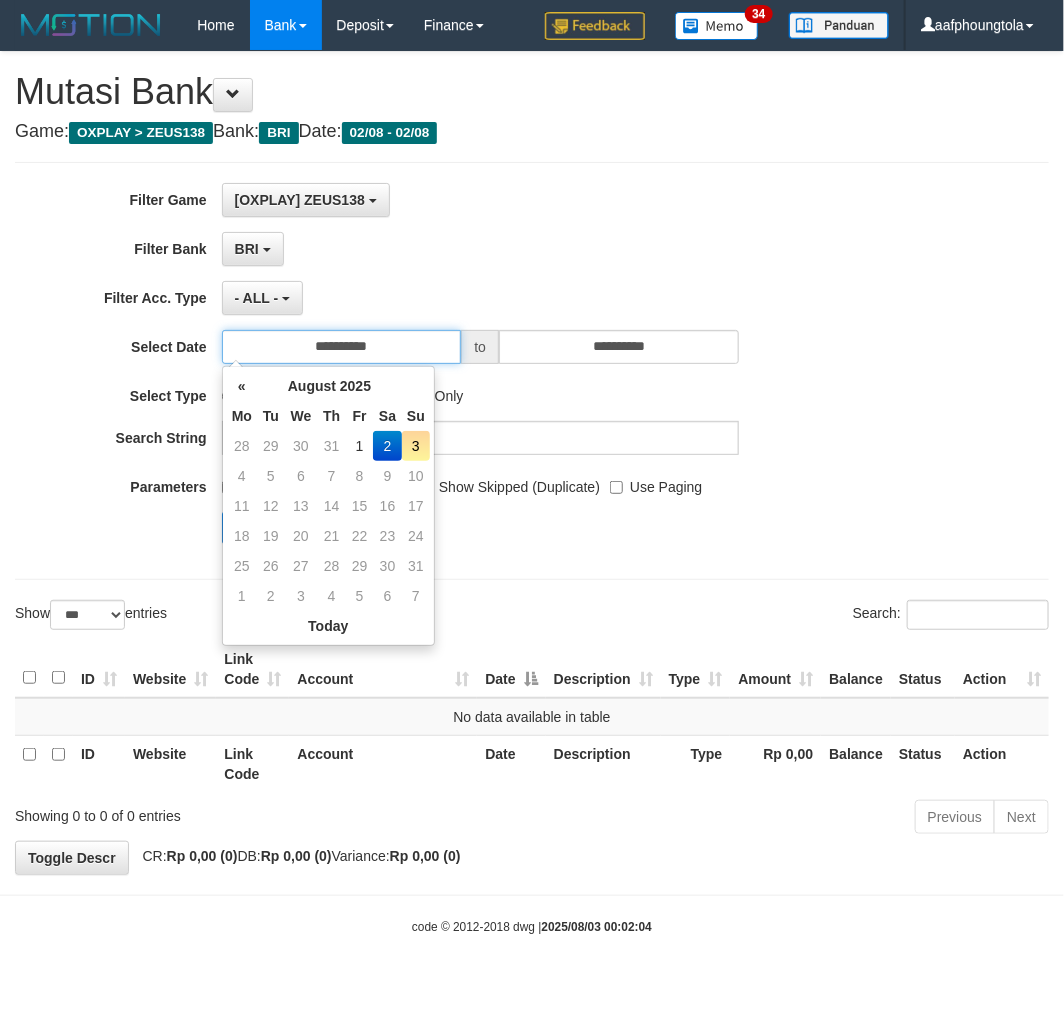 type on "**********" 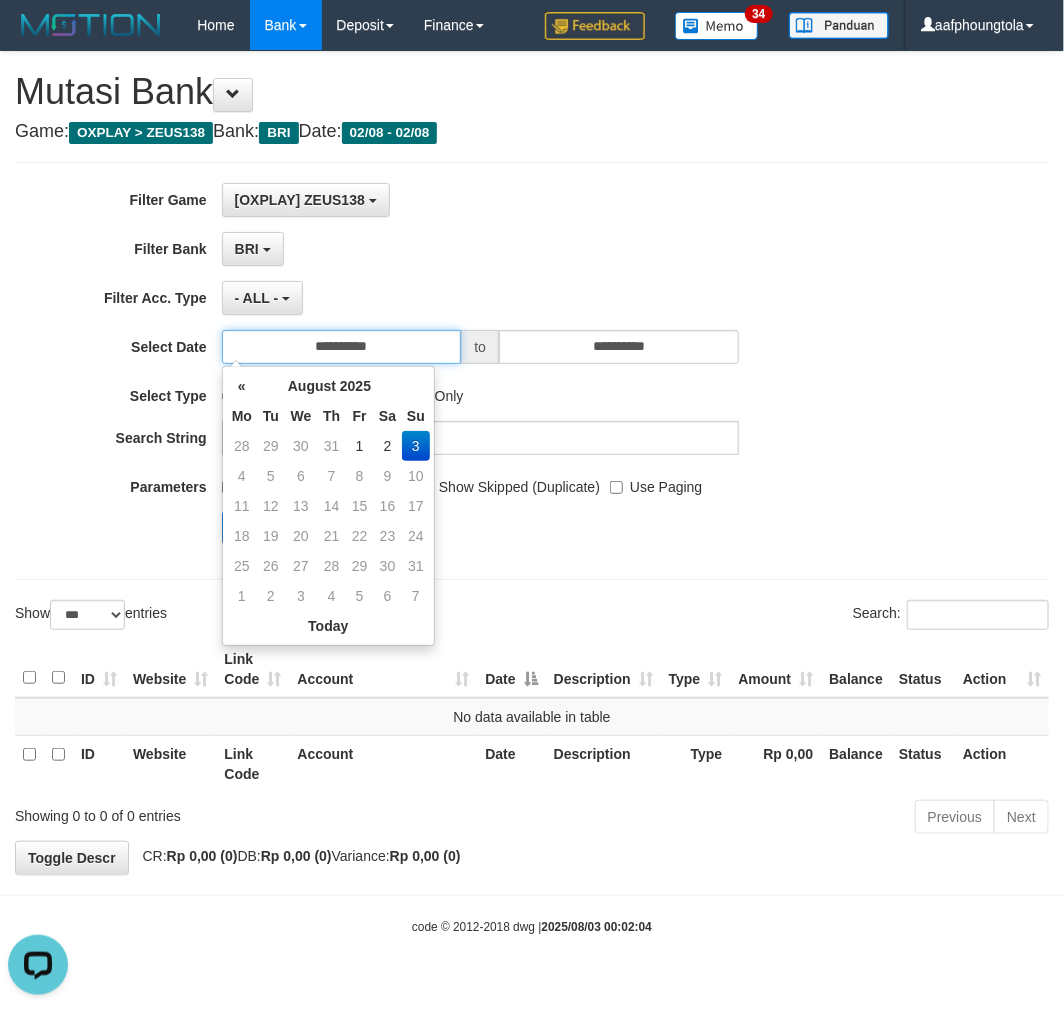 scroll, scrollTop: 0, scrollLeft: 0, axis: both 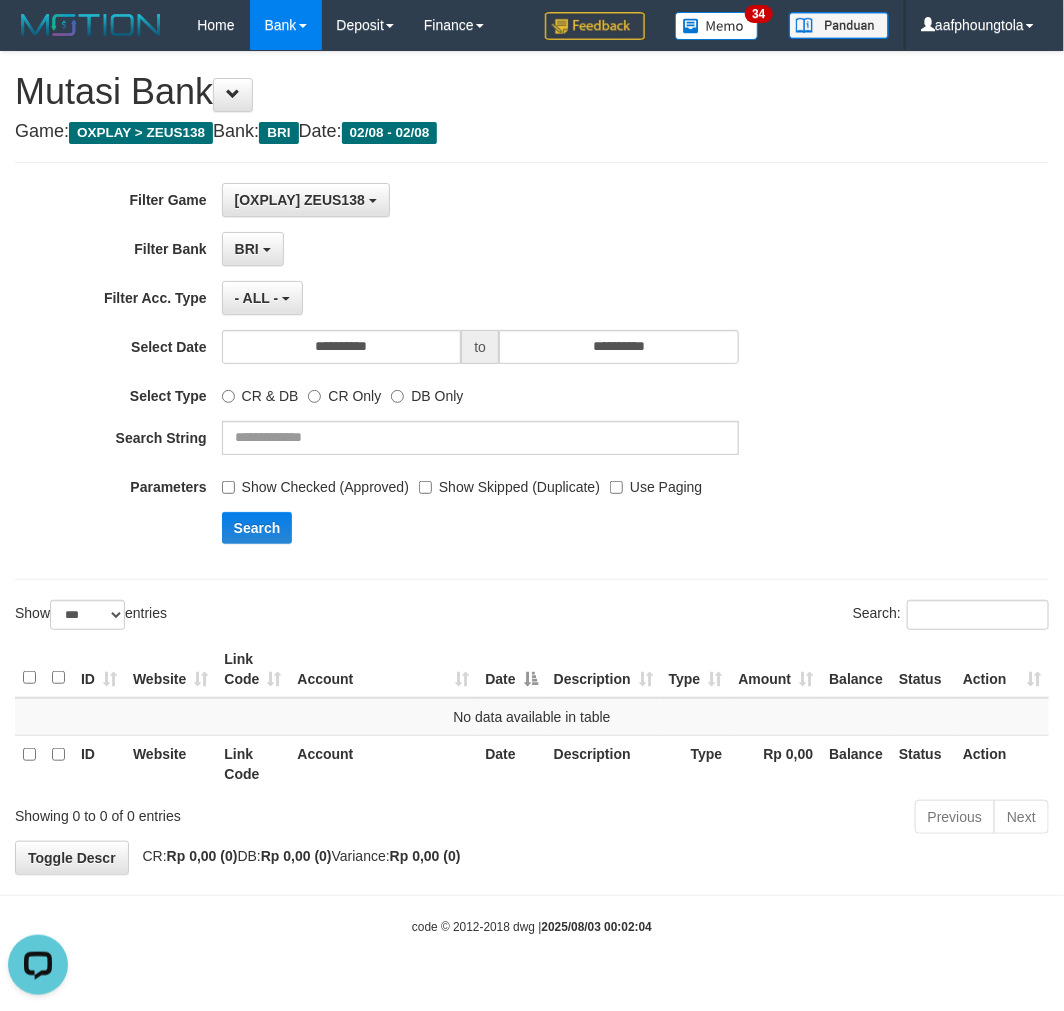 click on "**********" at bounding box center [443, 371] 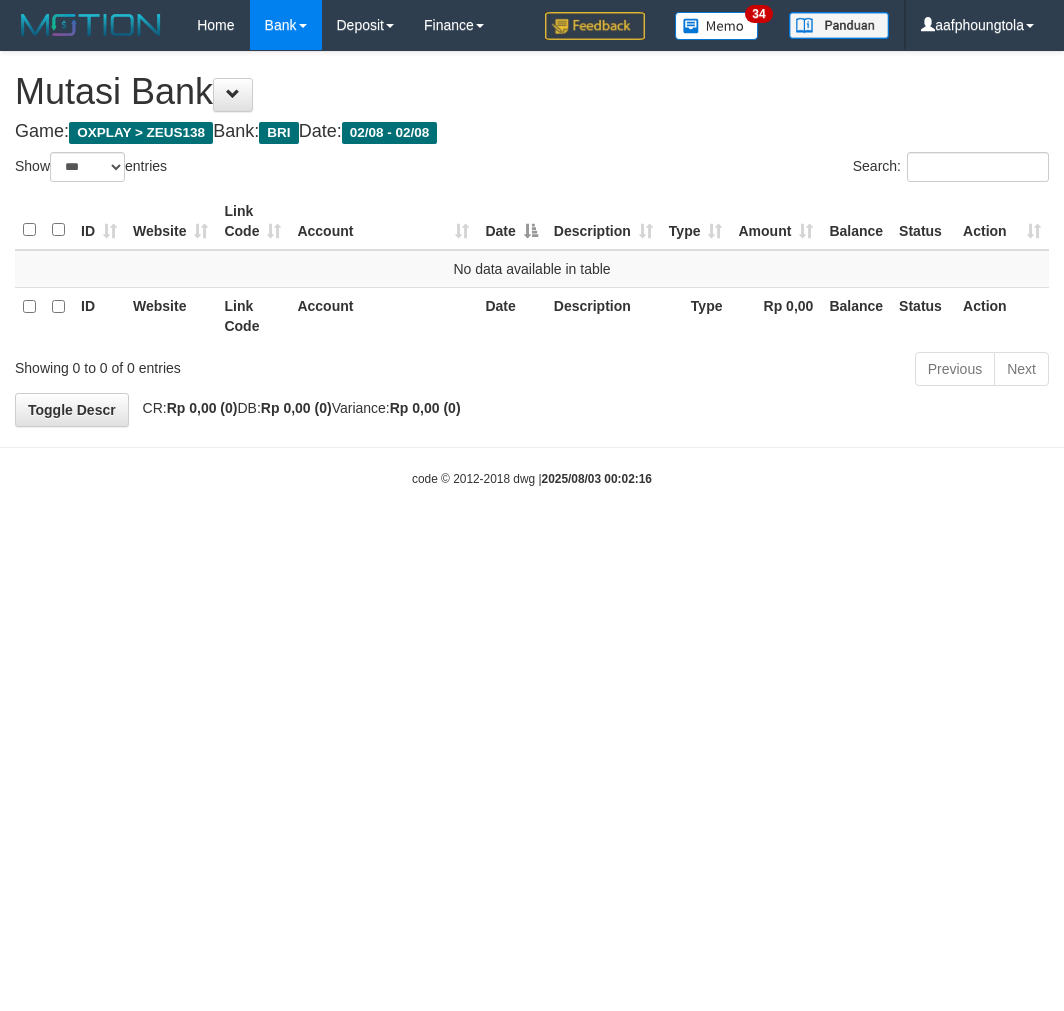 select on "***" 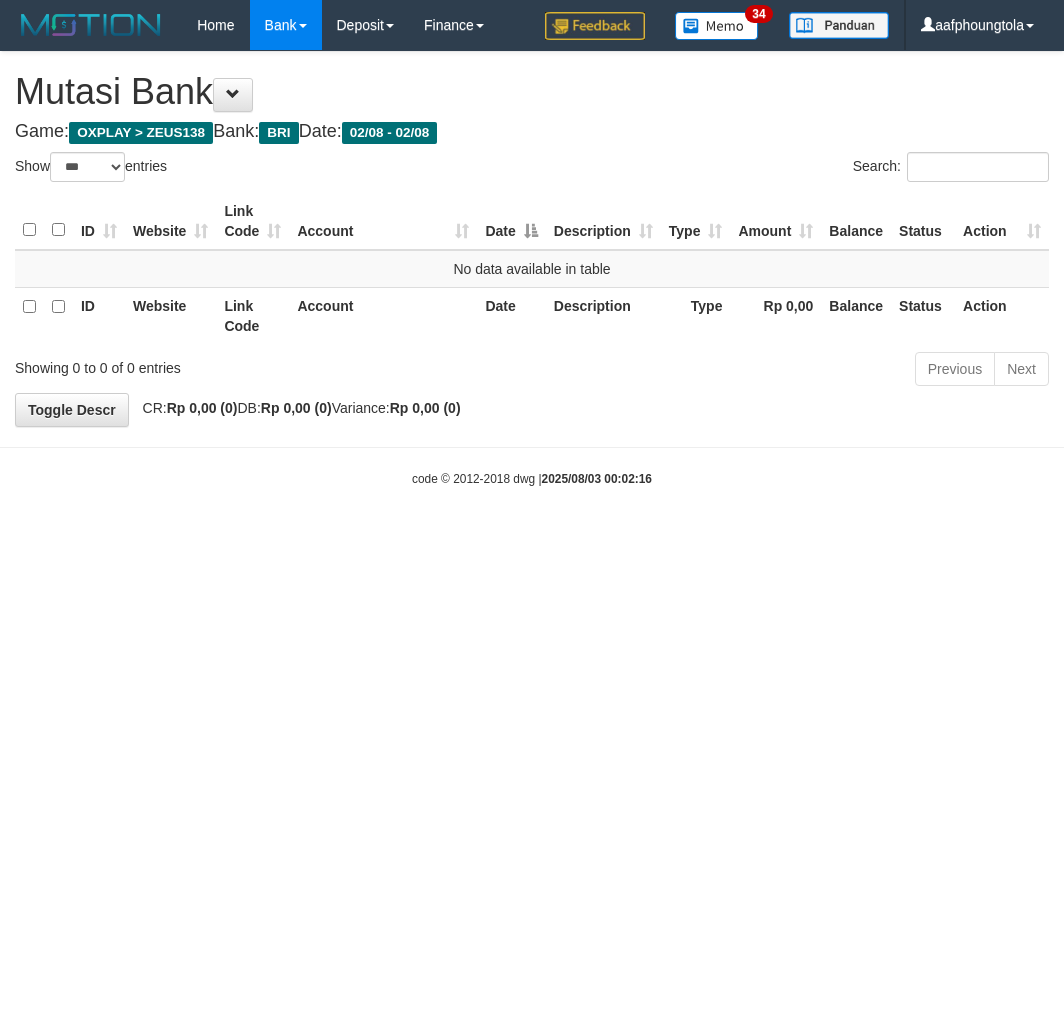 scroll, scrollTop: 0, scrollLeft: 0, axis: both 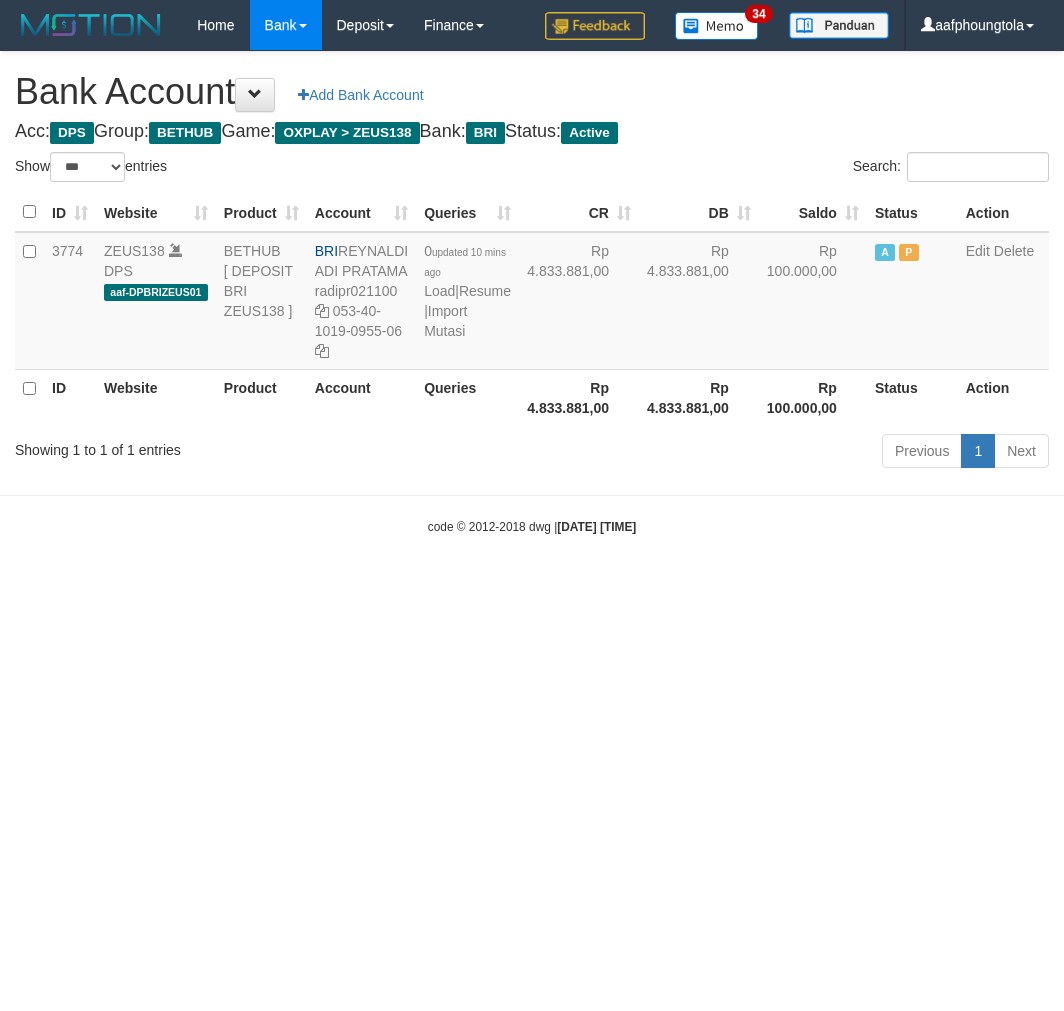 select on "***" 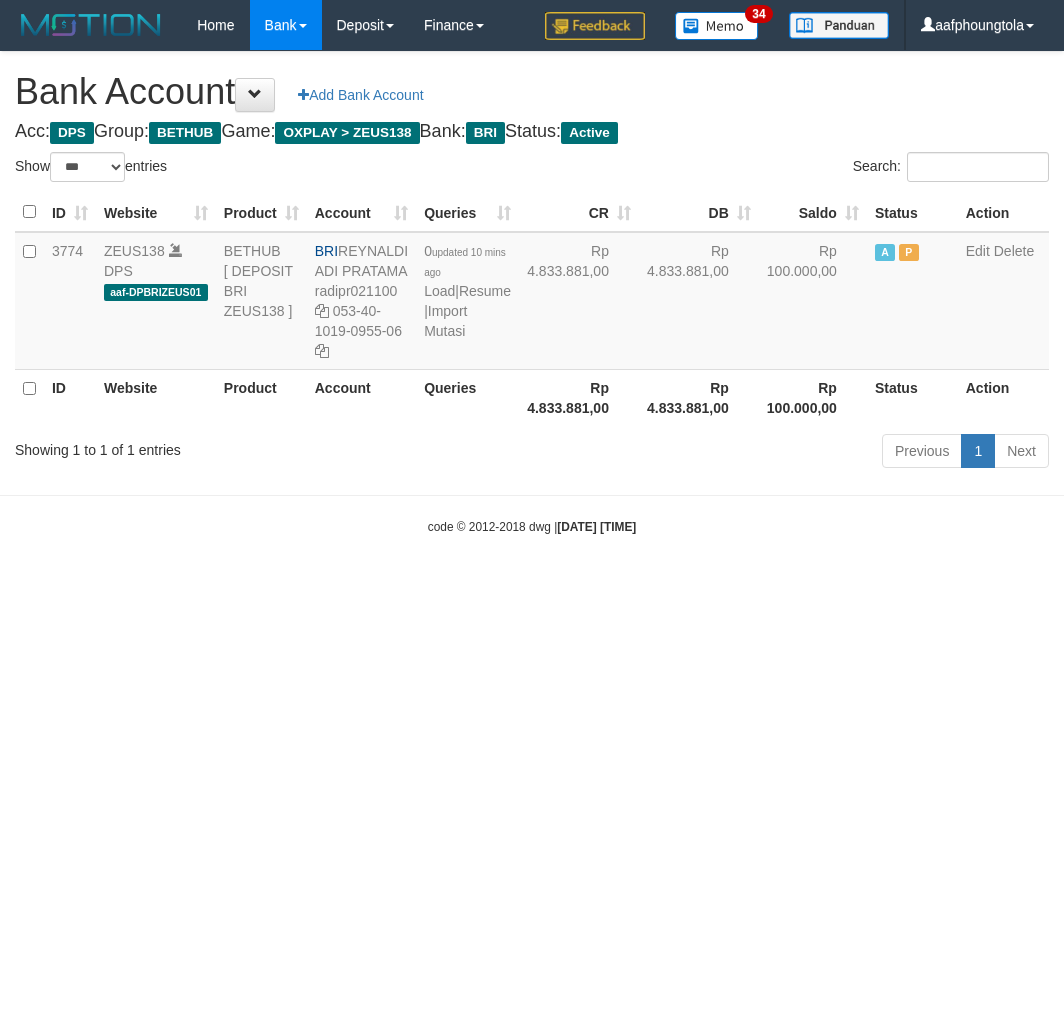 scroll, scrollTop: 0, scrollLeft: 0, axis: both 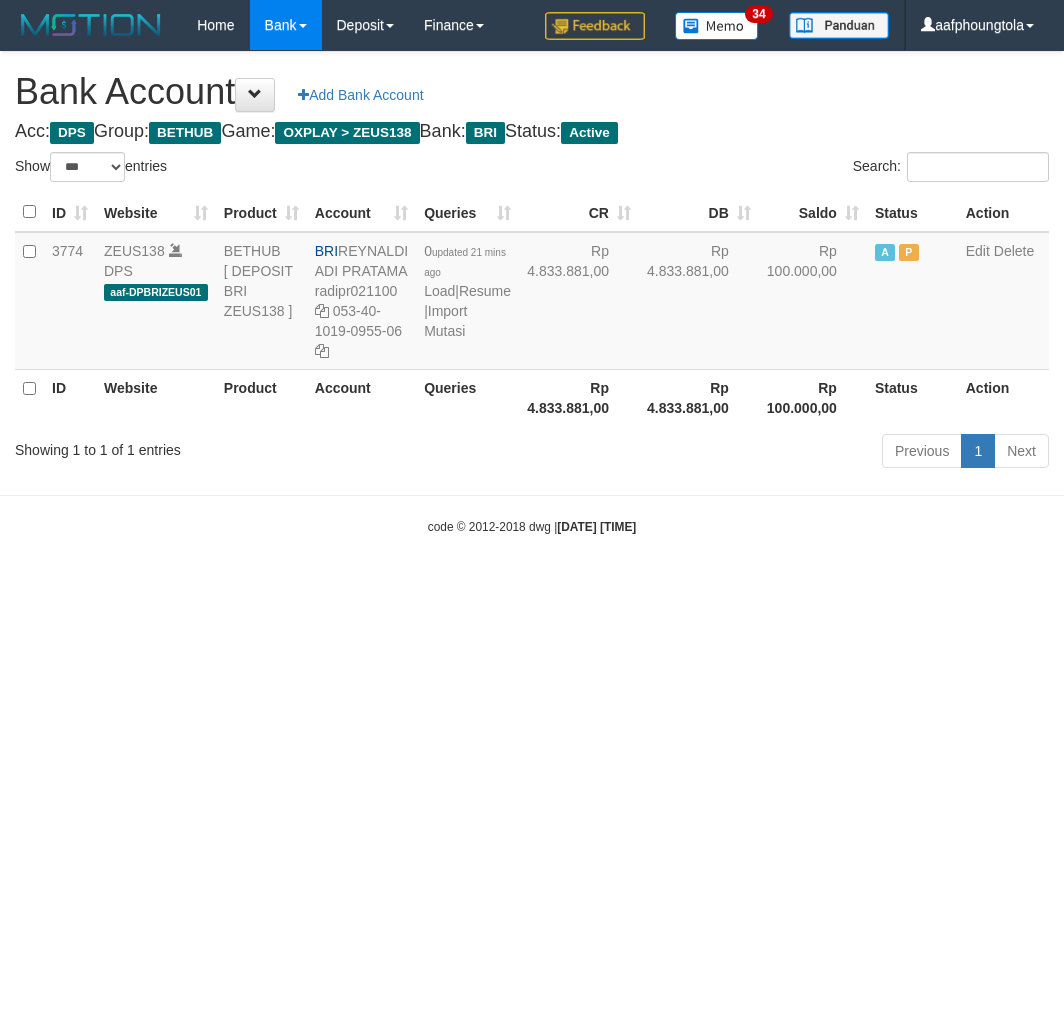 select on "***" 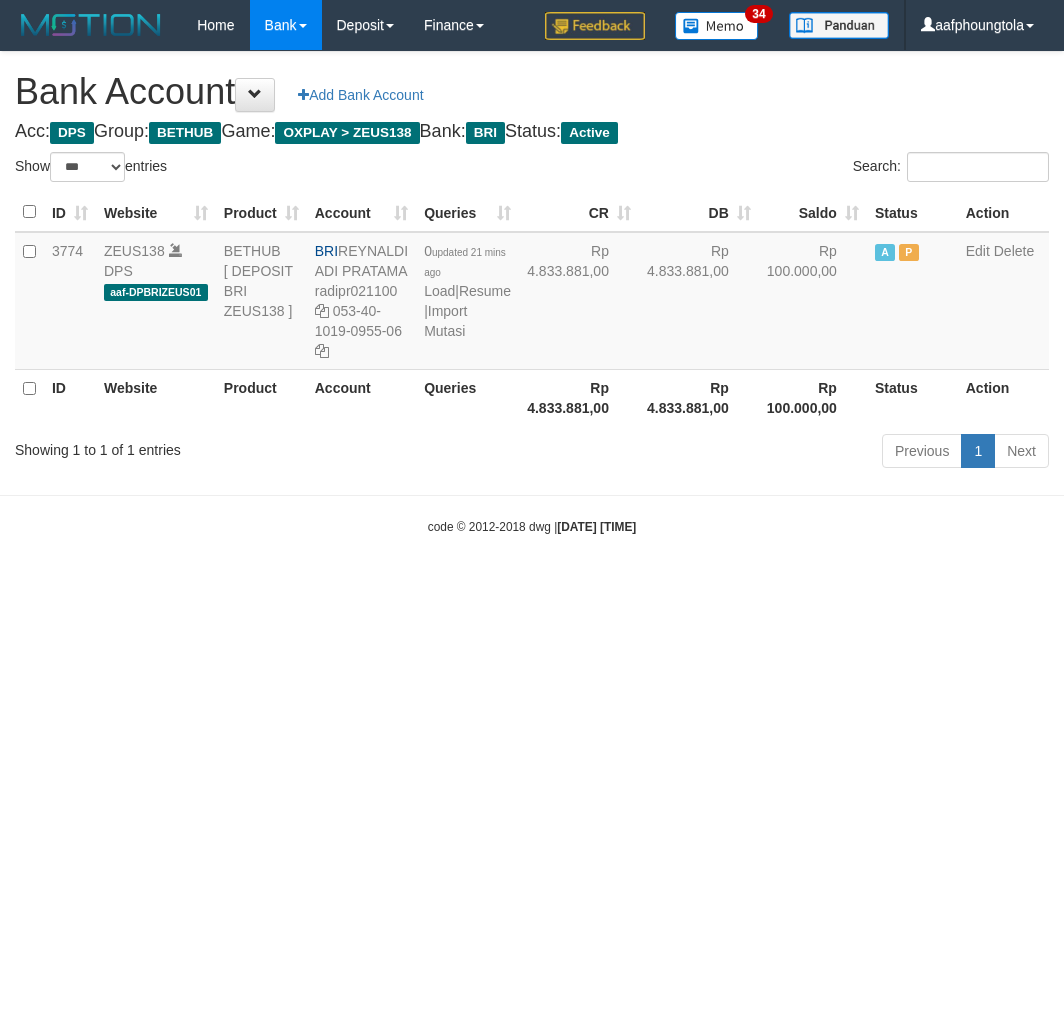 scroll, scrollTop: 0, scrollLeft: 0, axis: both 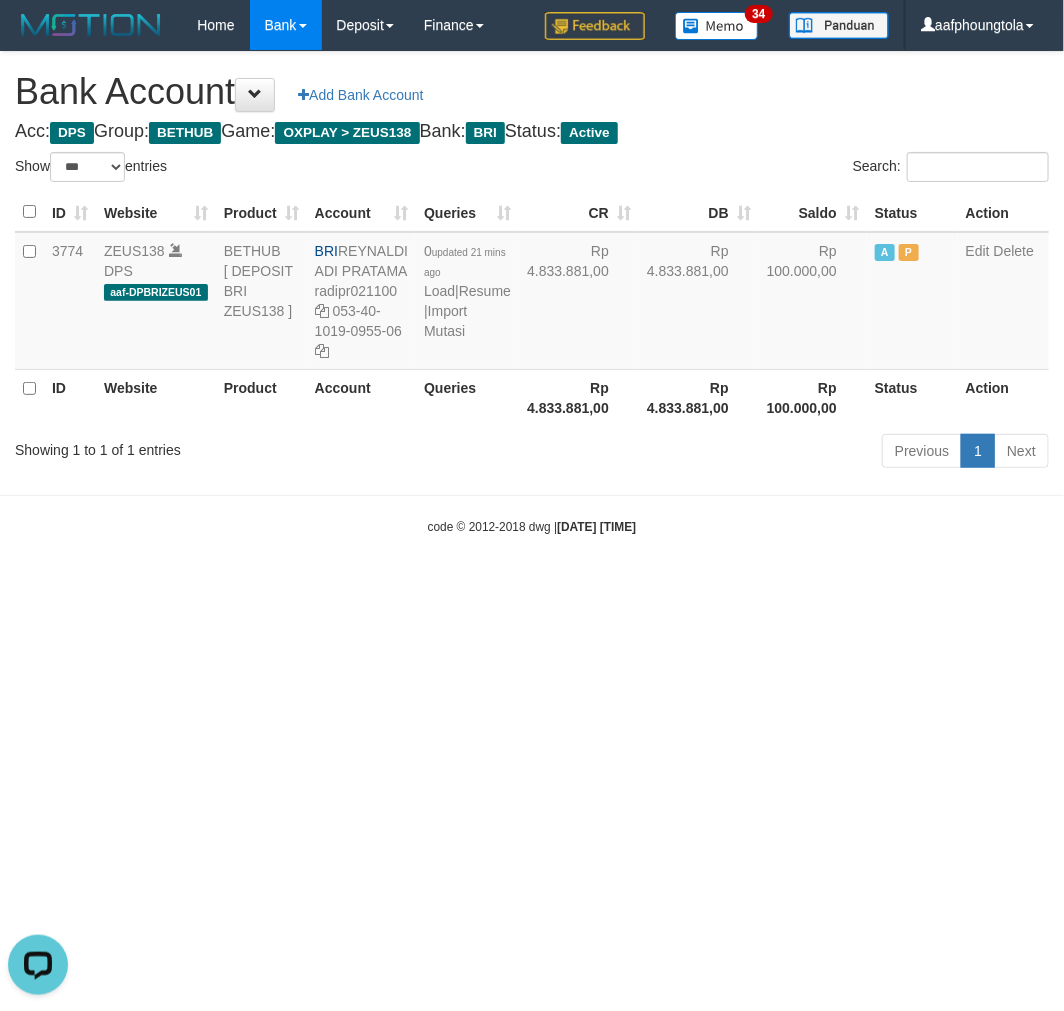 drag, startPoint x: 345, startPoint y: 842, endPoint x: 343, endPoint y: 827, distance: 15.132746 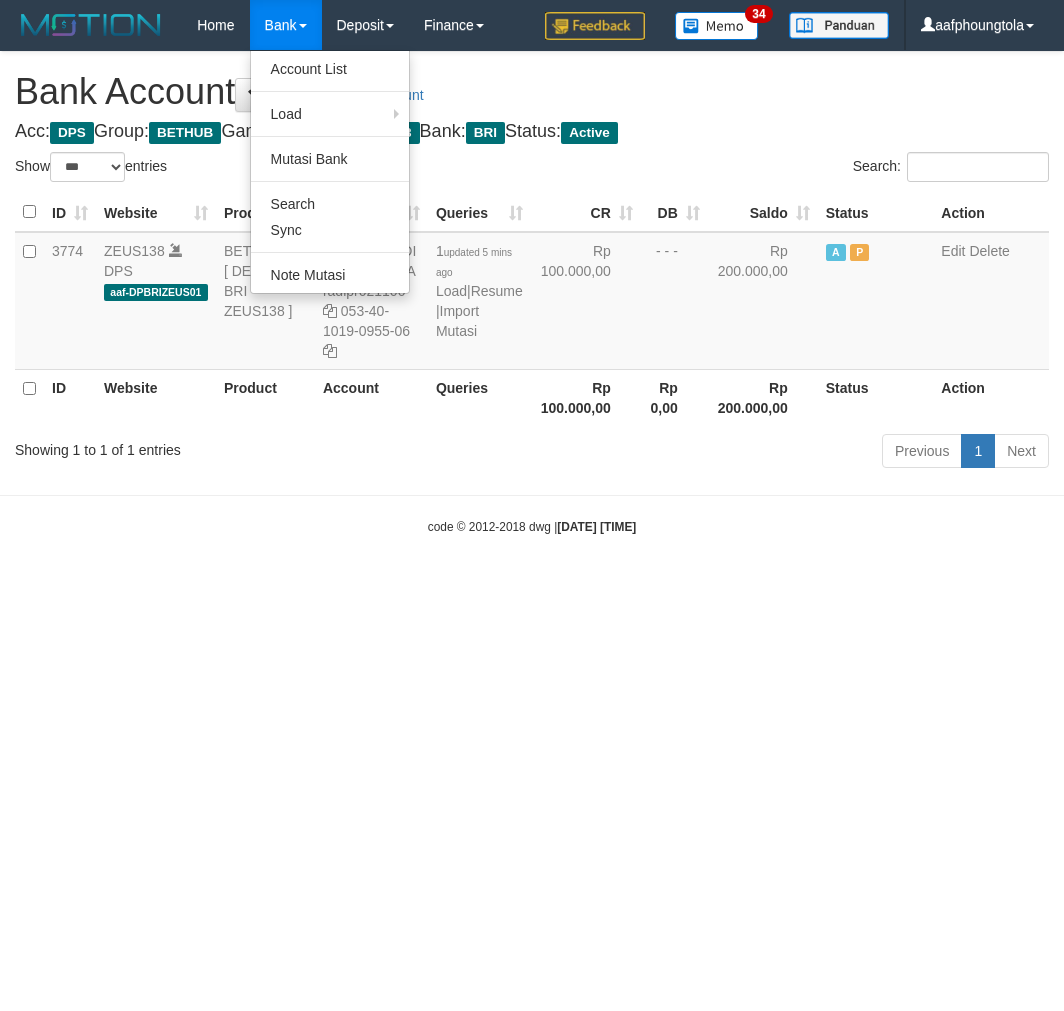 select on "***" 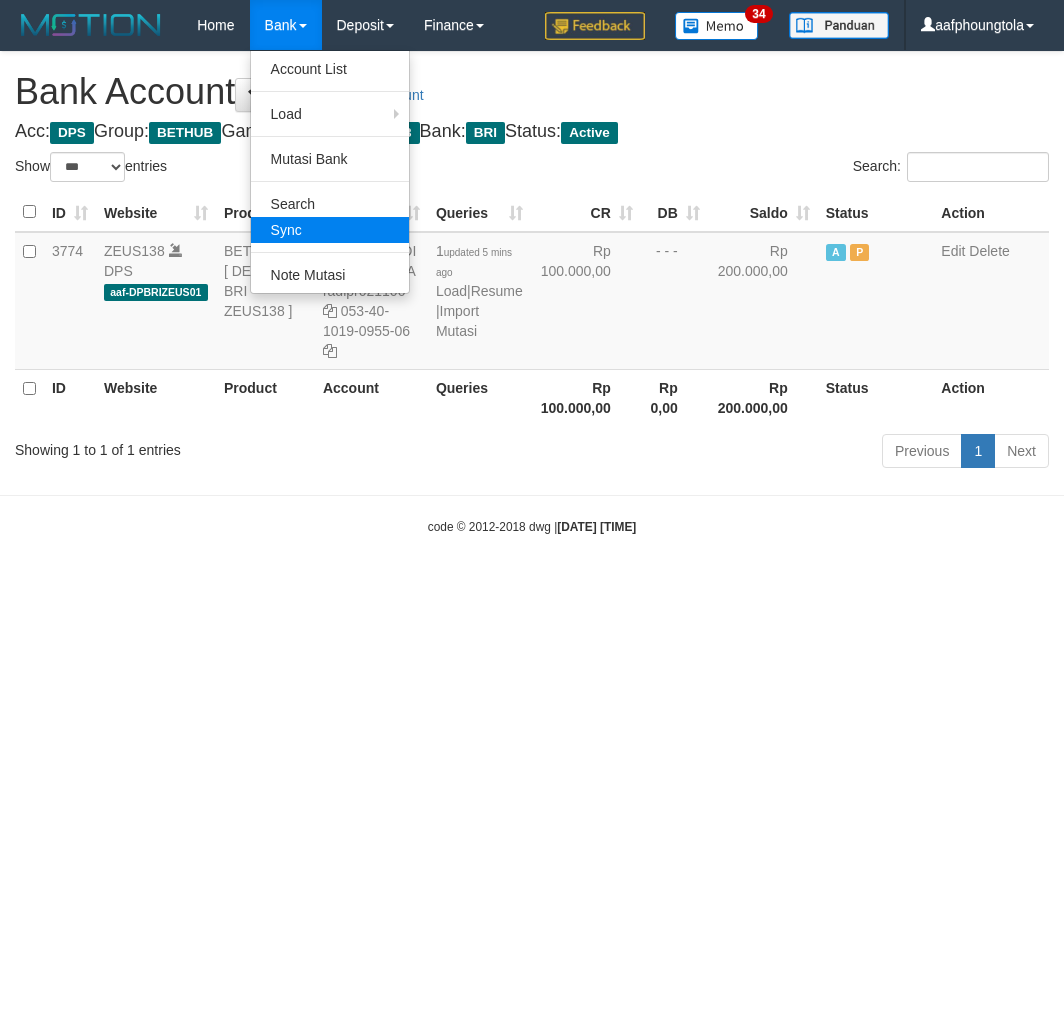 scroll, scrollTop: 0, scrollLeft: 0, axis: both 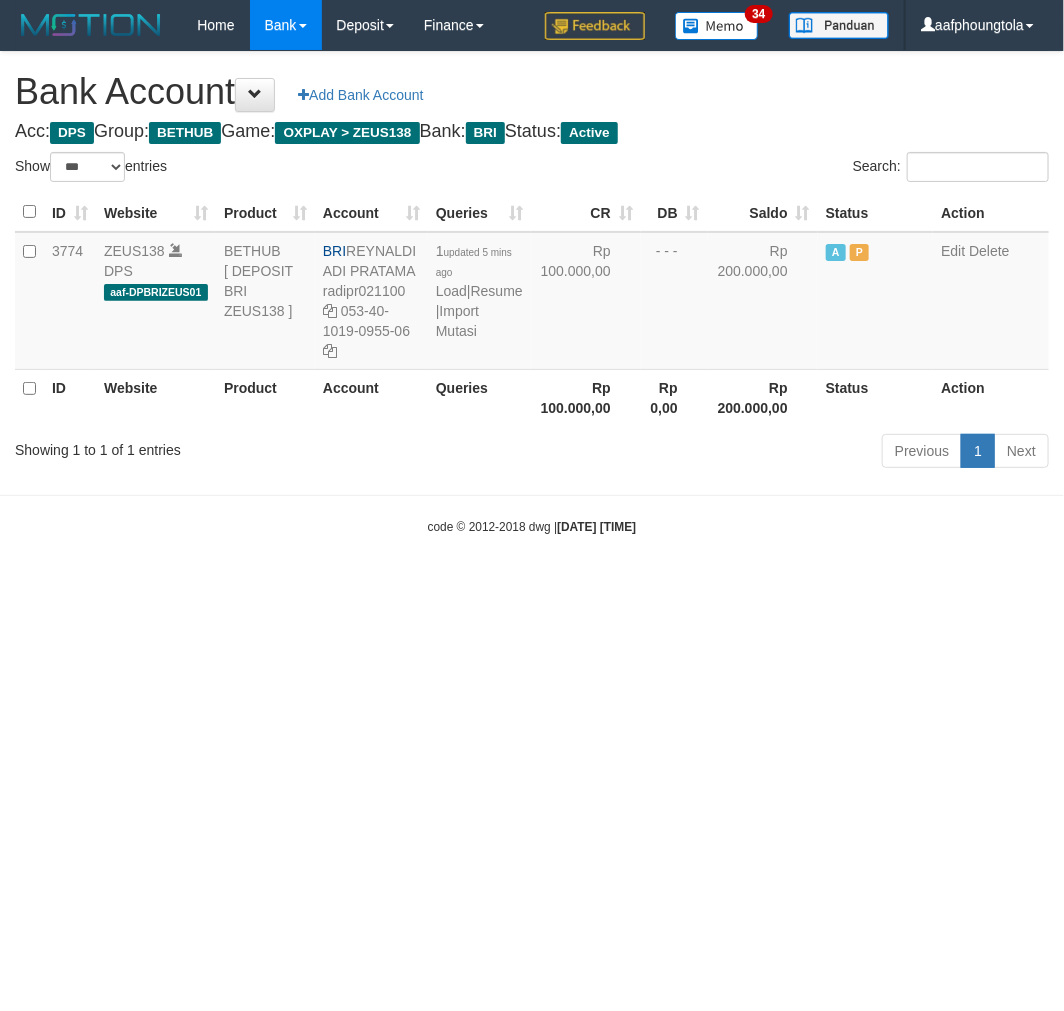 click on "Toggle navigation
Home
Bank
Account List
Load
By Website
Group
[OXPLAY]													ZEUS138
By Load Group (DPS)" at bounding box center (532, 293) 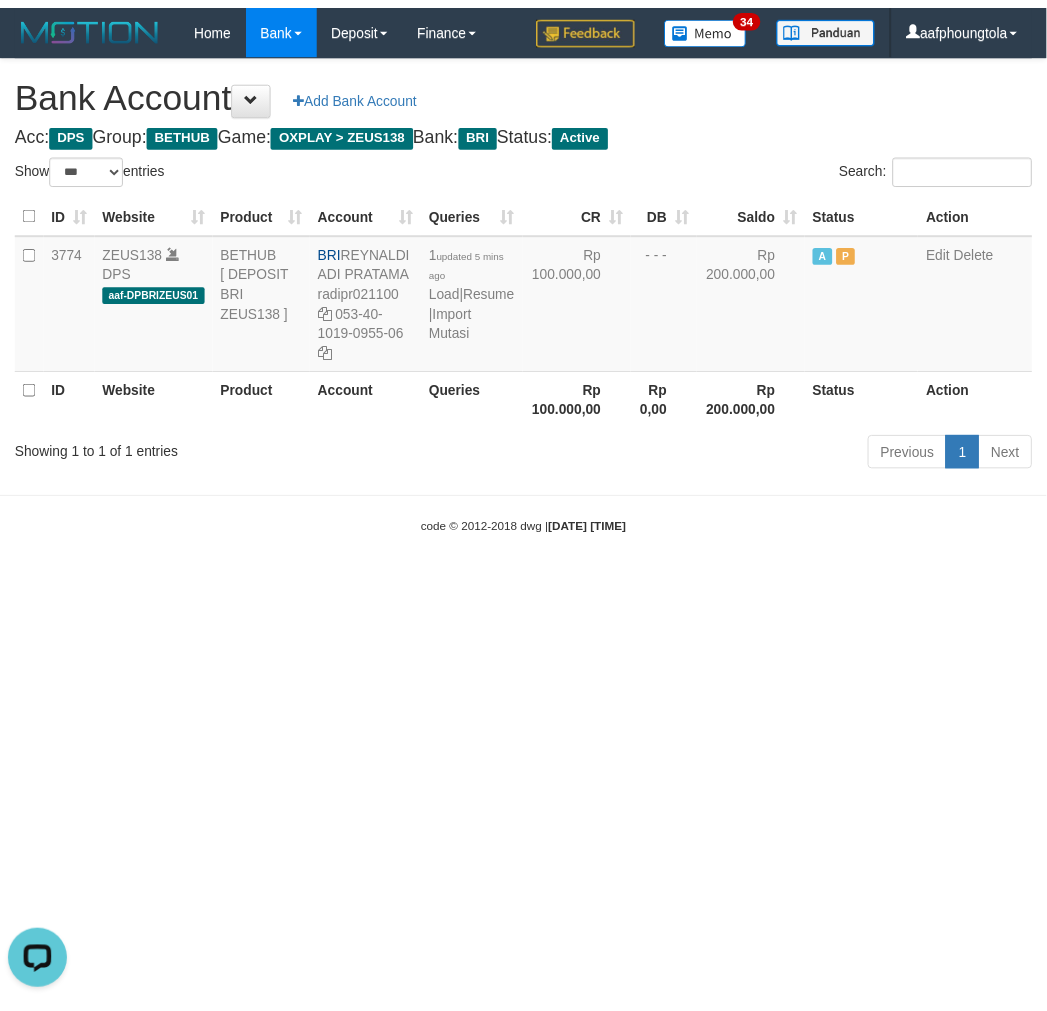 scroll, scrollTop: 0, scrollLeft: 0, axis: both 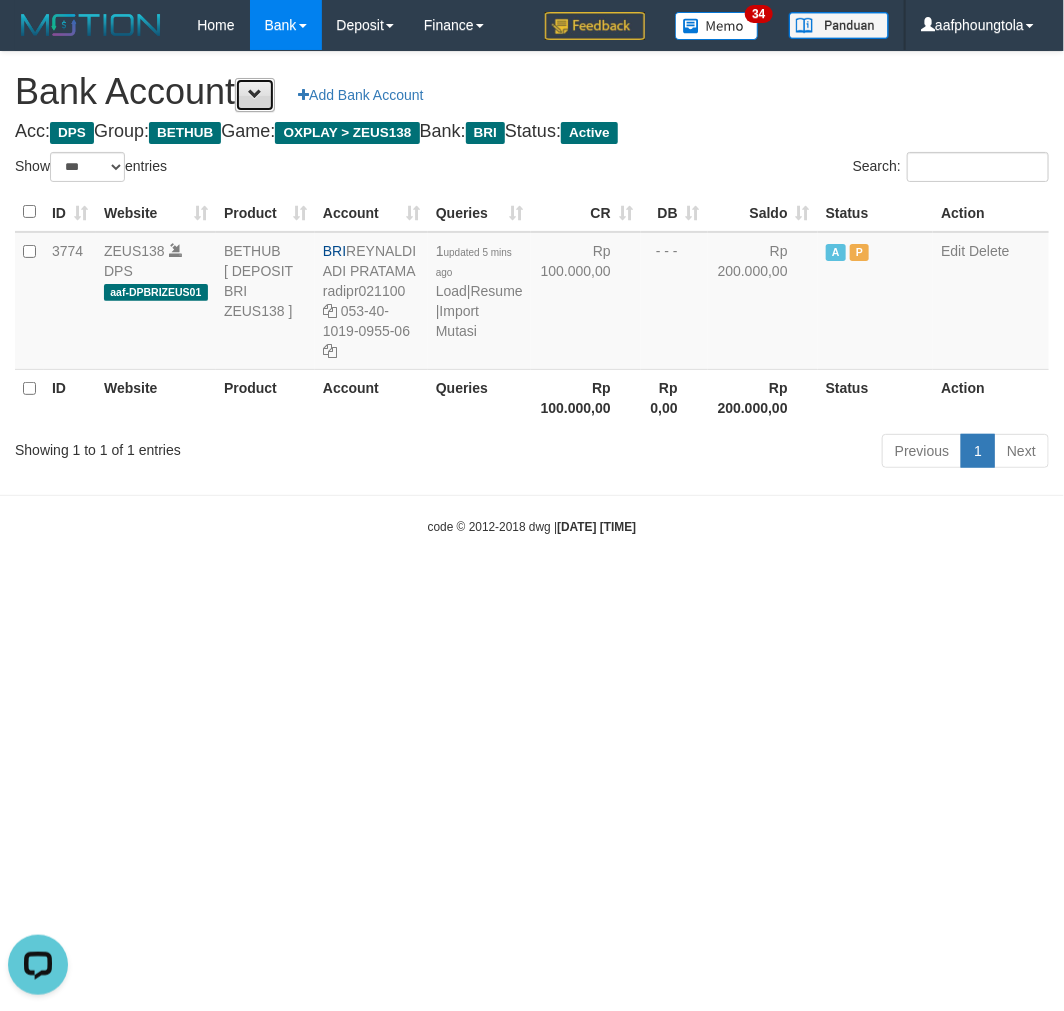 click at bounding box center [255, 94] 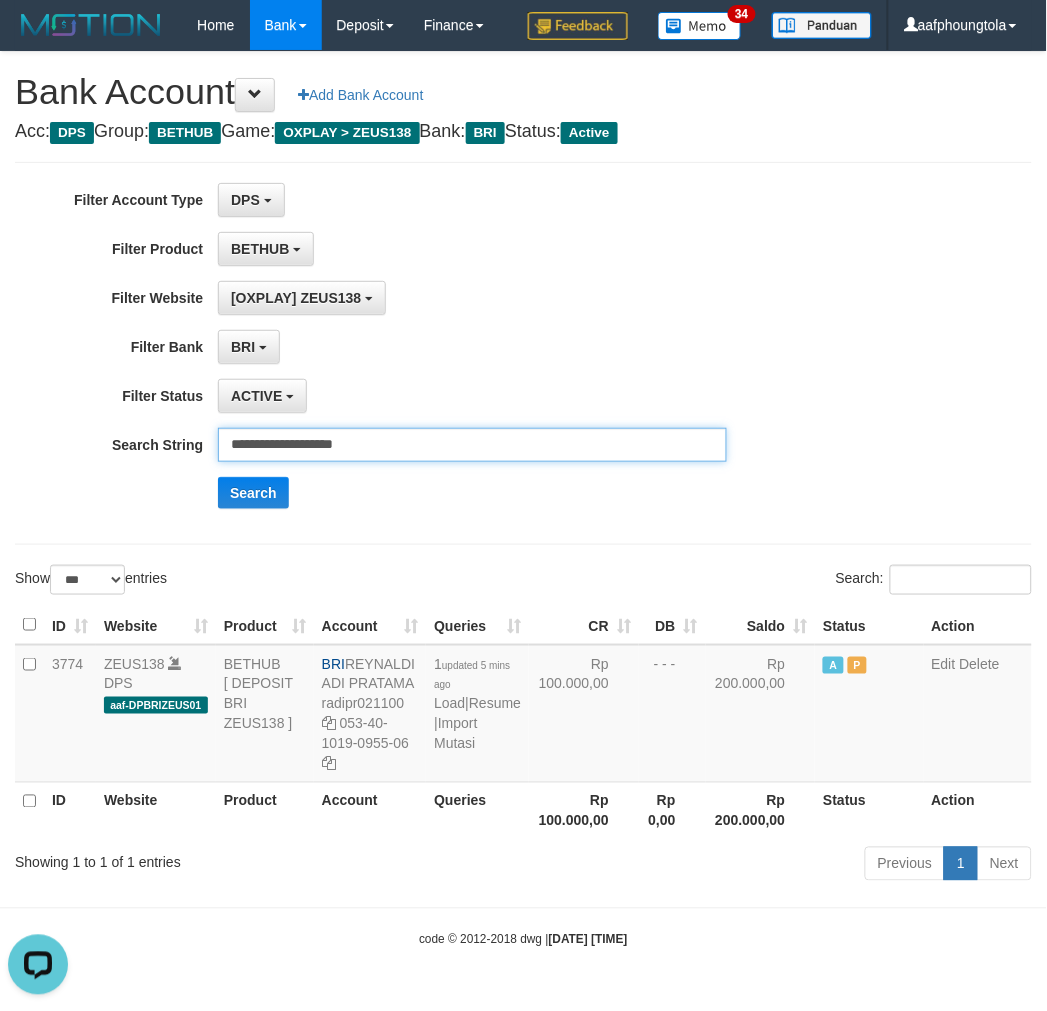 drag, startPoint x: 477, startPoint y: 446, endPoint x: 206, endPoint y: 431, distance: 271.41483 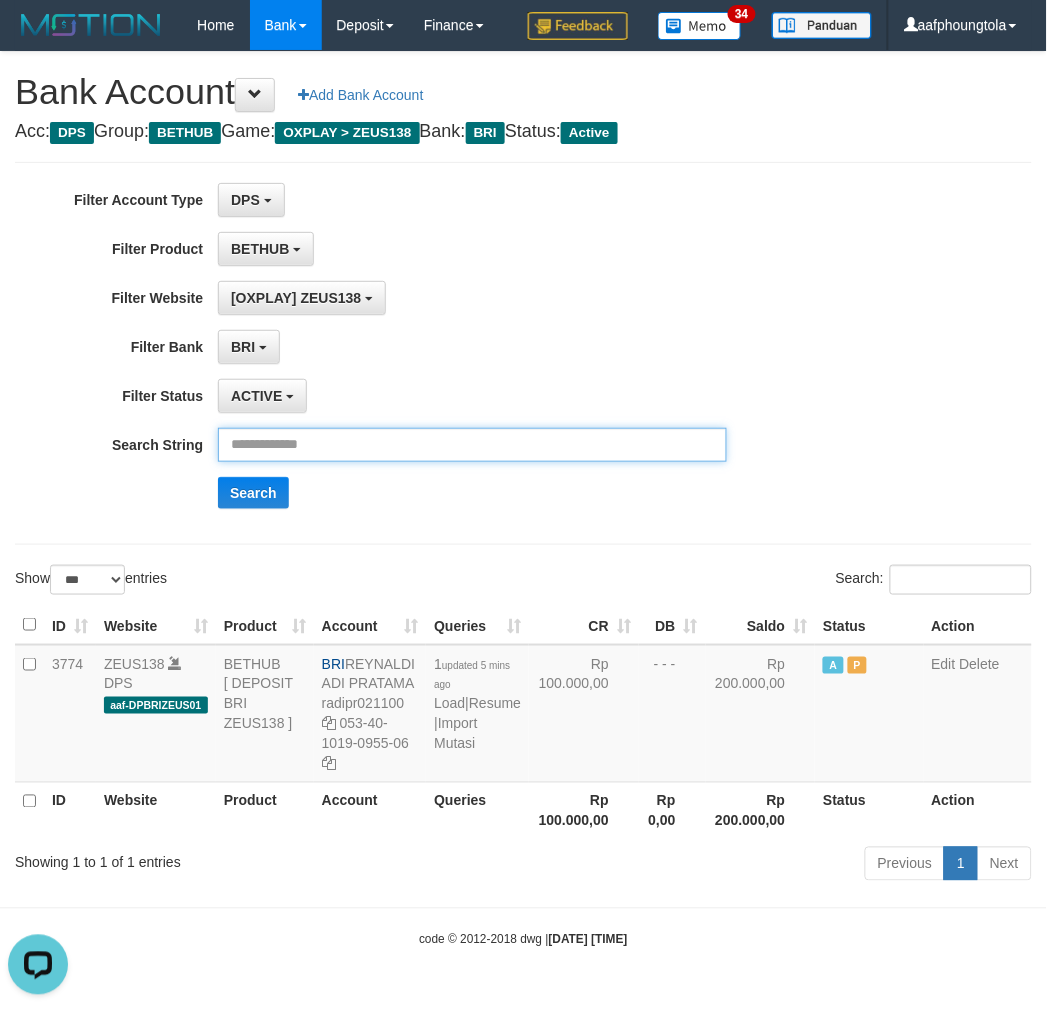 click at bounding box center (472, 445) 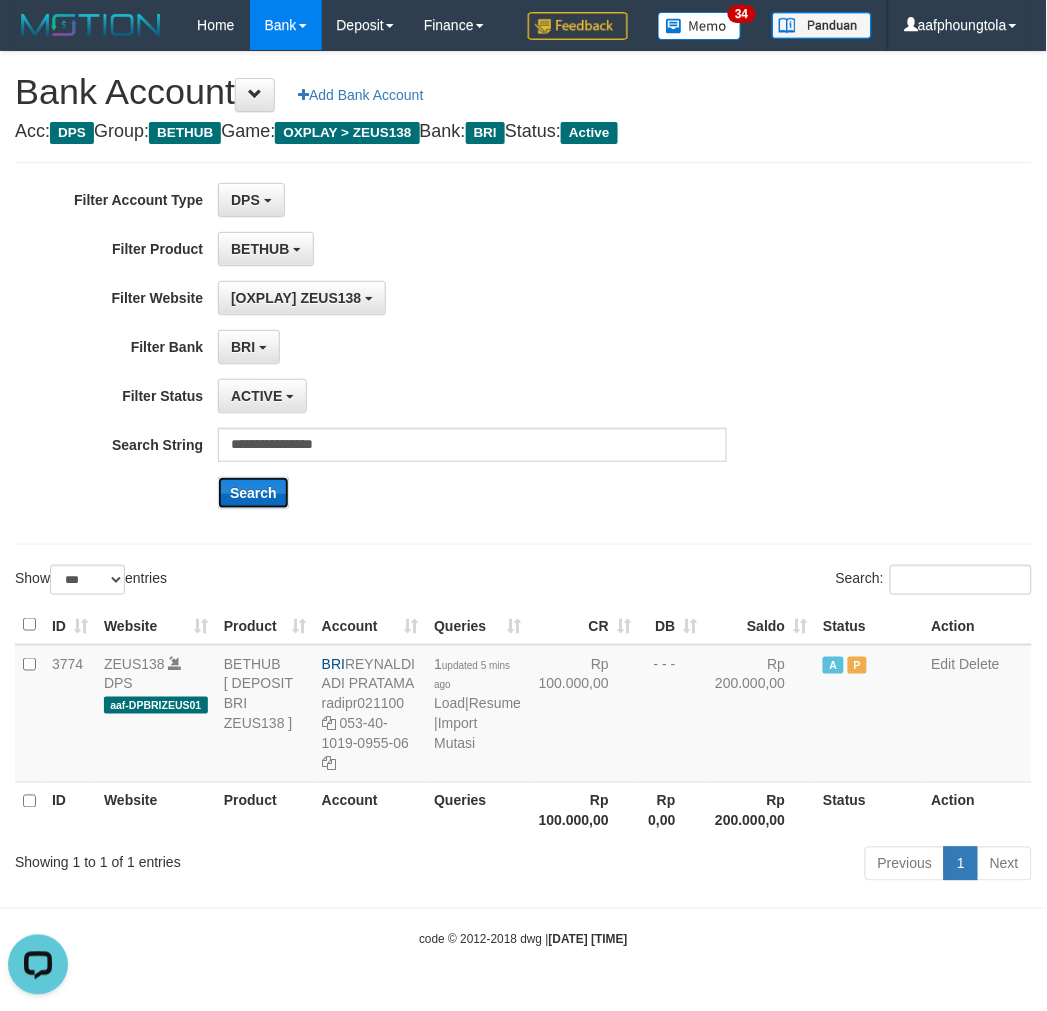 click on "Search" at bounding box center [253, 493] 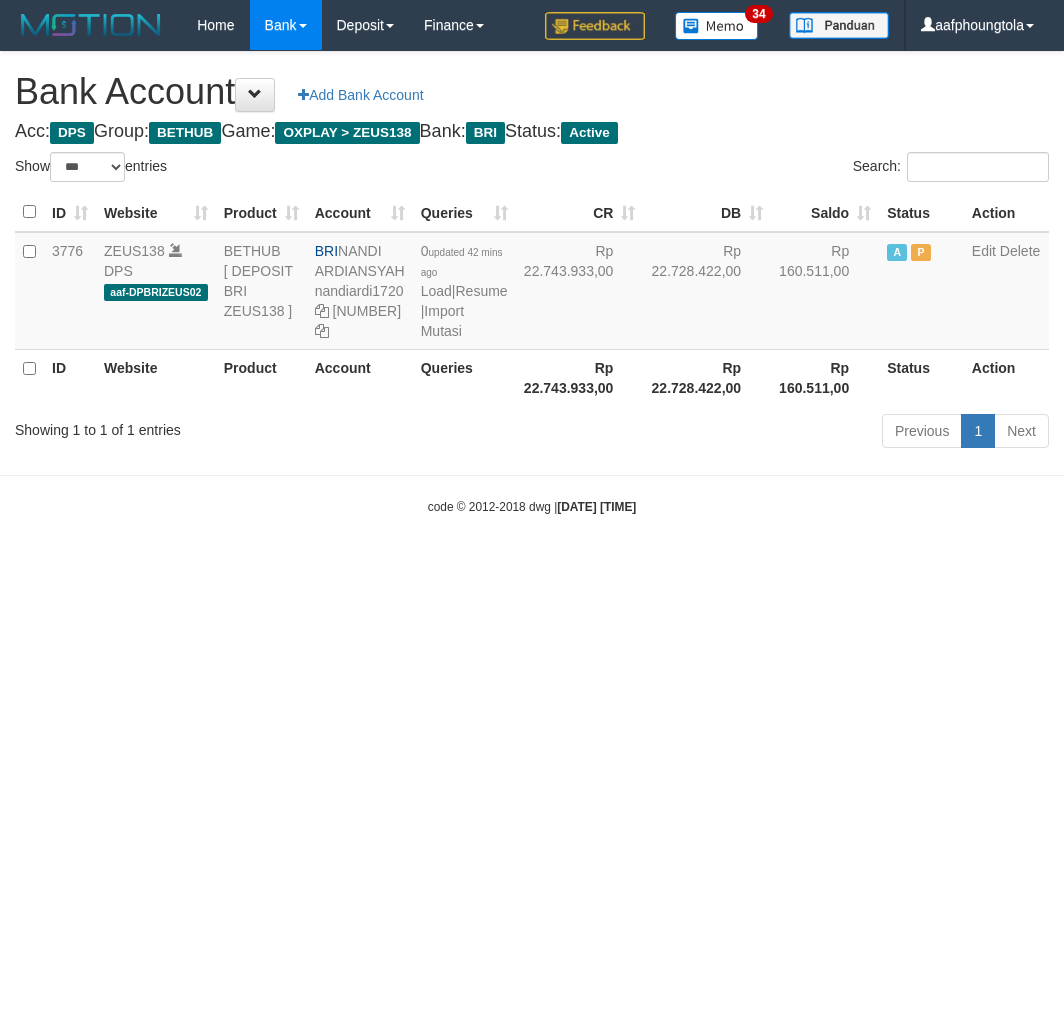 select on "***" 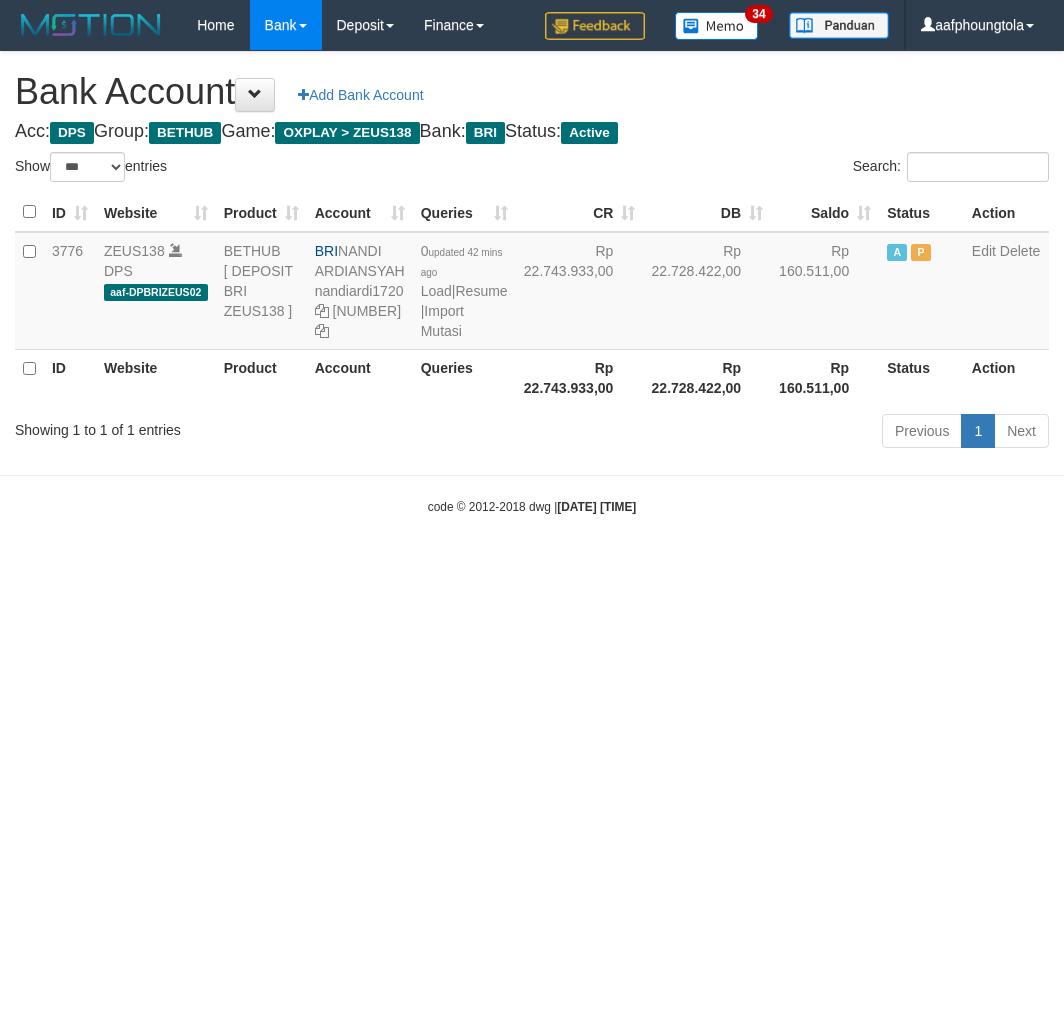 scroll, scrollTop: 0, scrollLeft: 0, axis: both 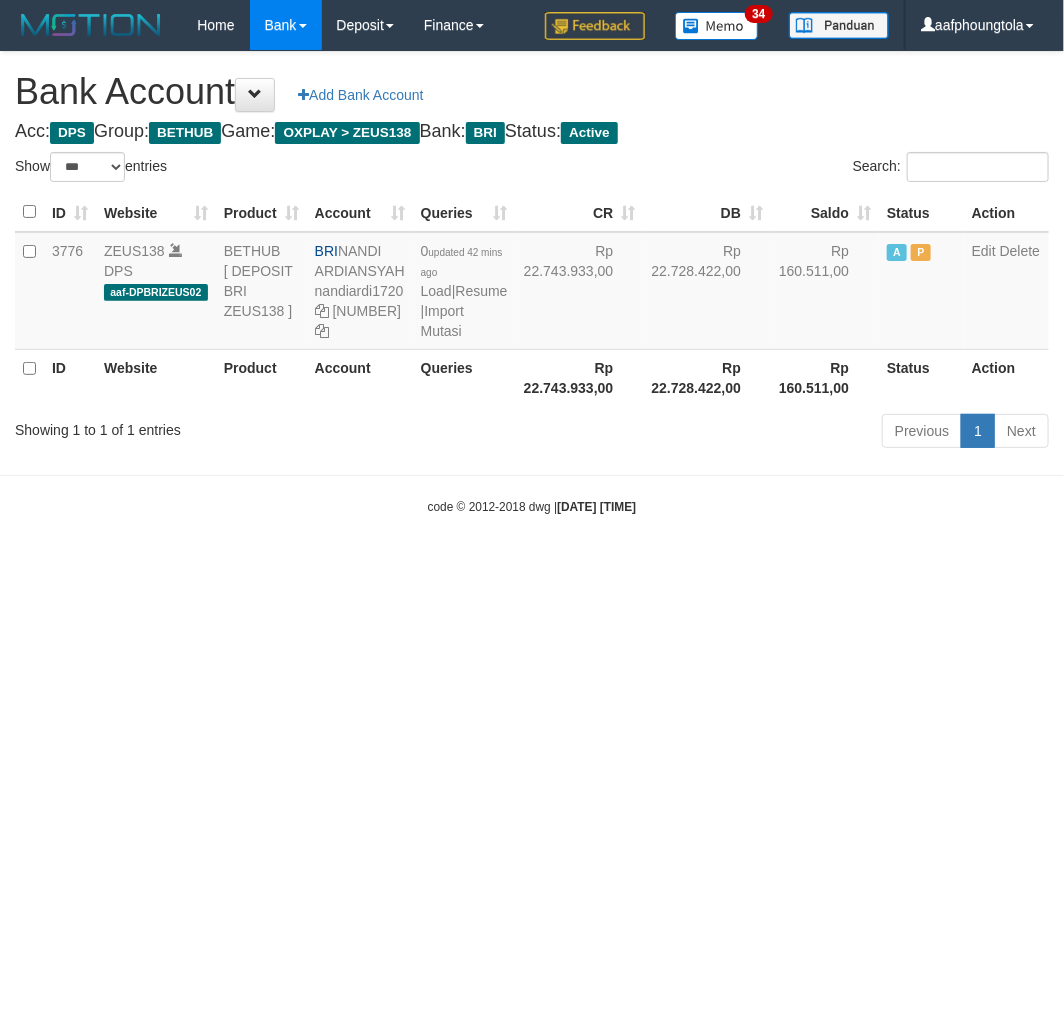 drag, startPoint x: 366, startPoint y: 556, endPoint x: 352, endPoint y: 531, distance: 28.653097 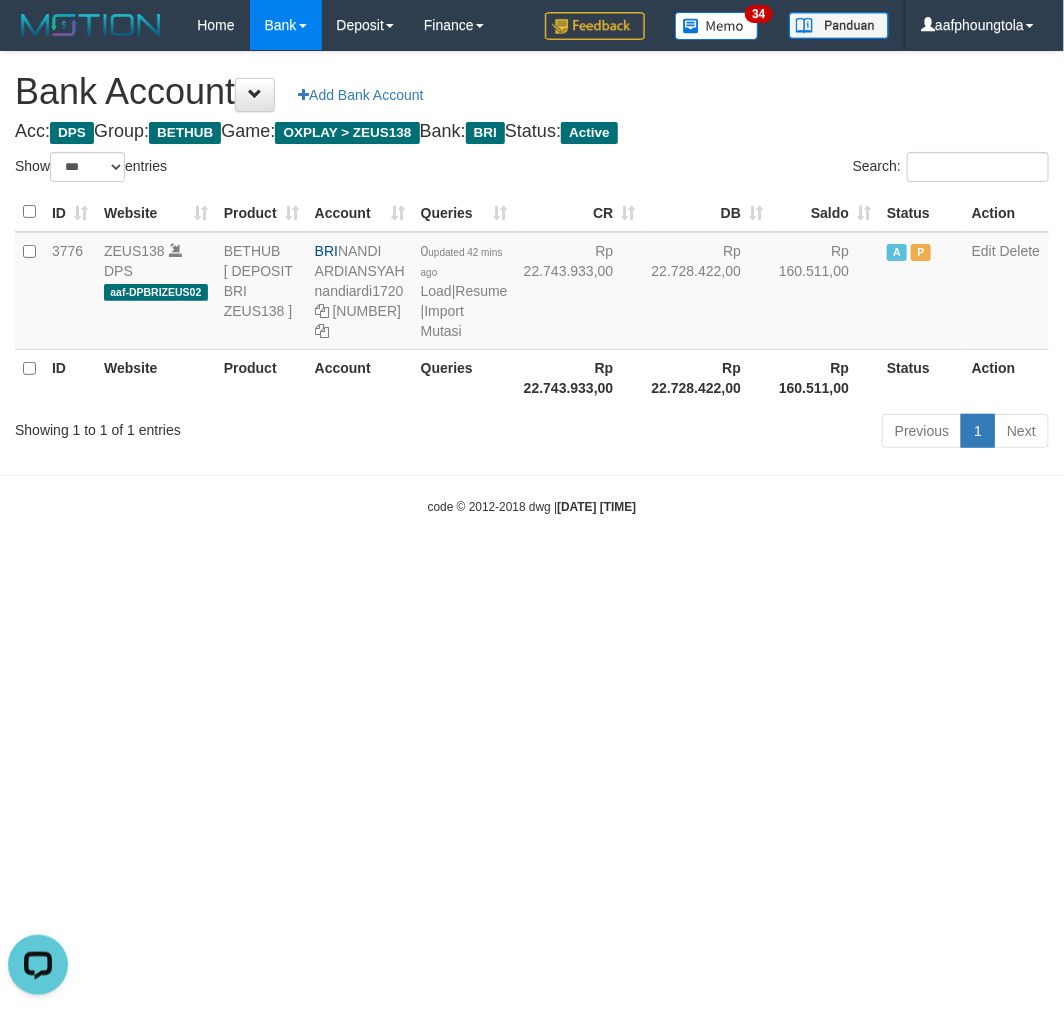 scroll, scrollTop: 0, scrollLeft: 0, axis: both 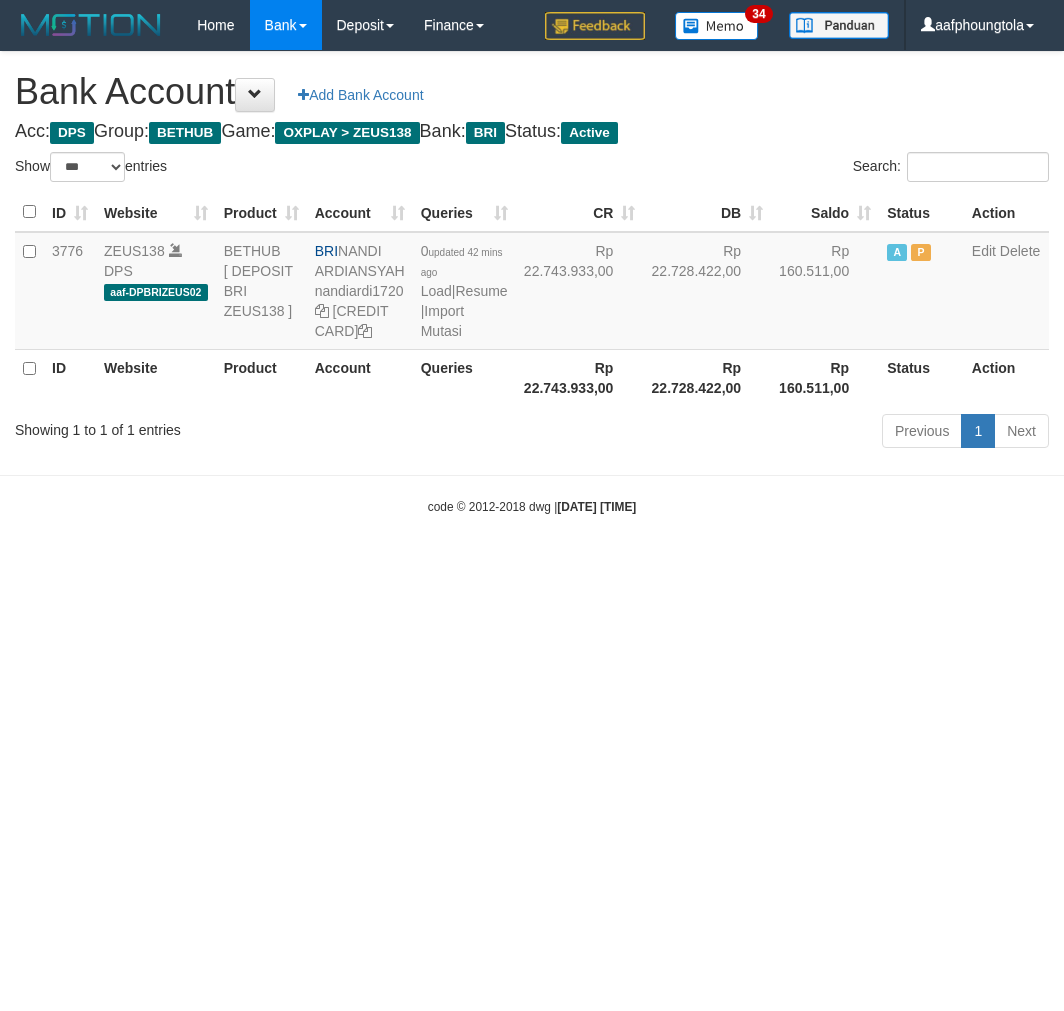 select on "***" 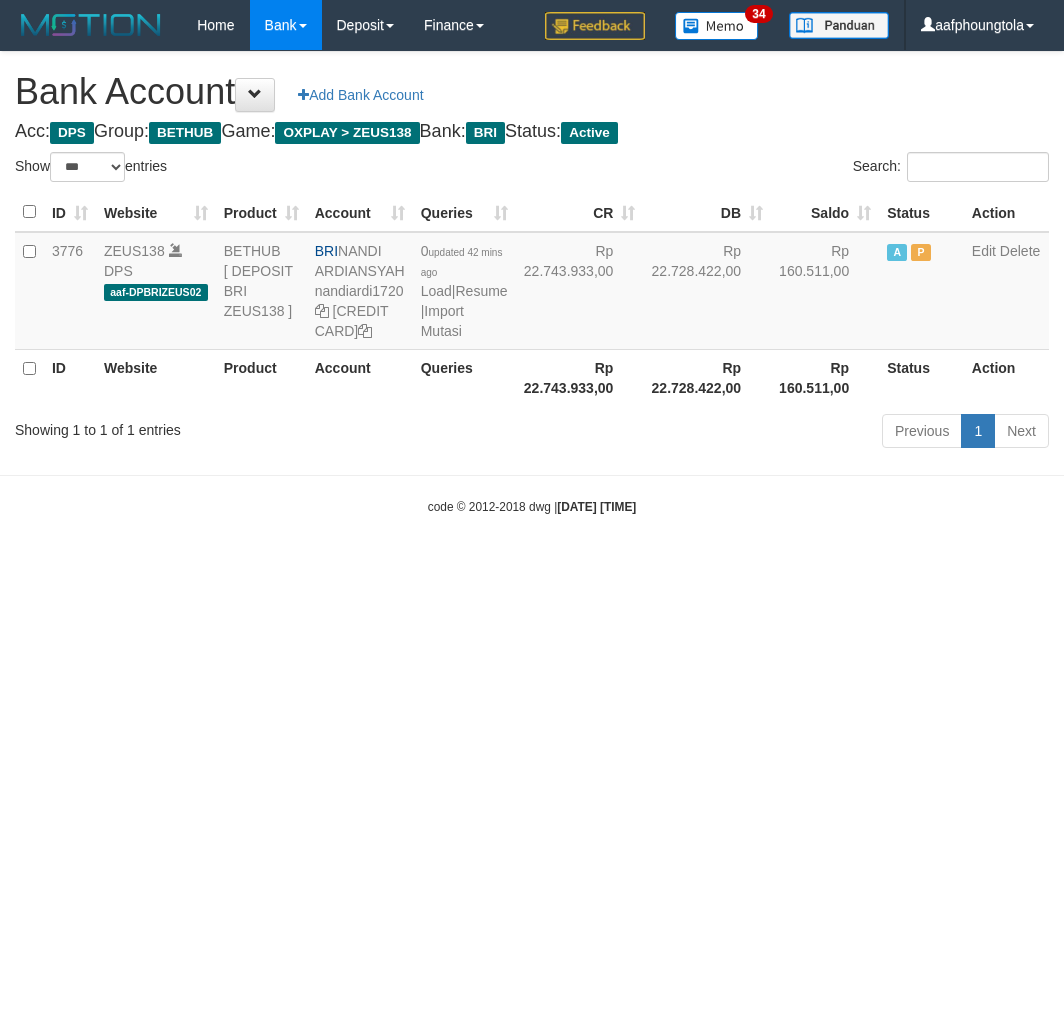 scroll, scrollTop: 0, scrollLeft: 0, axis: both 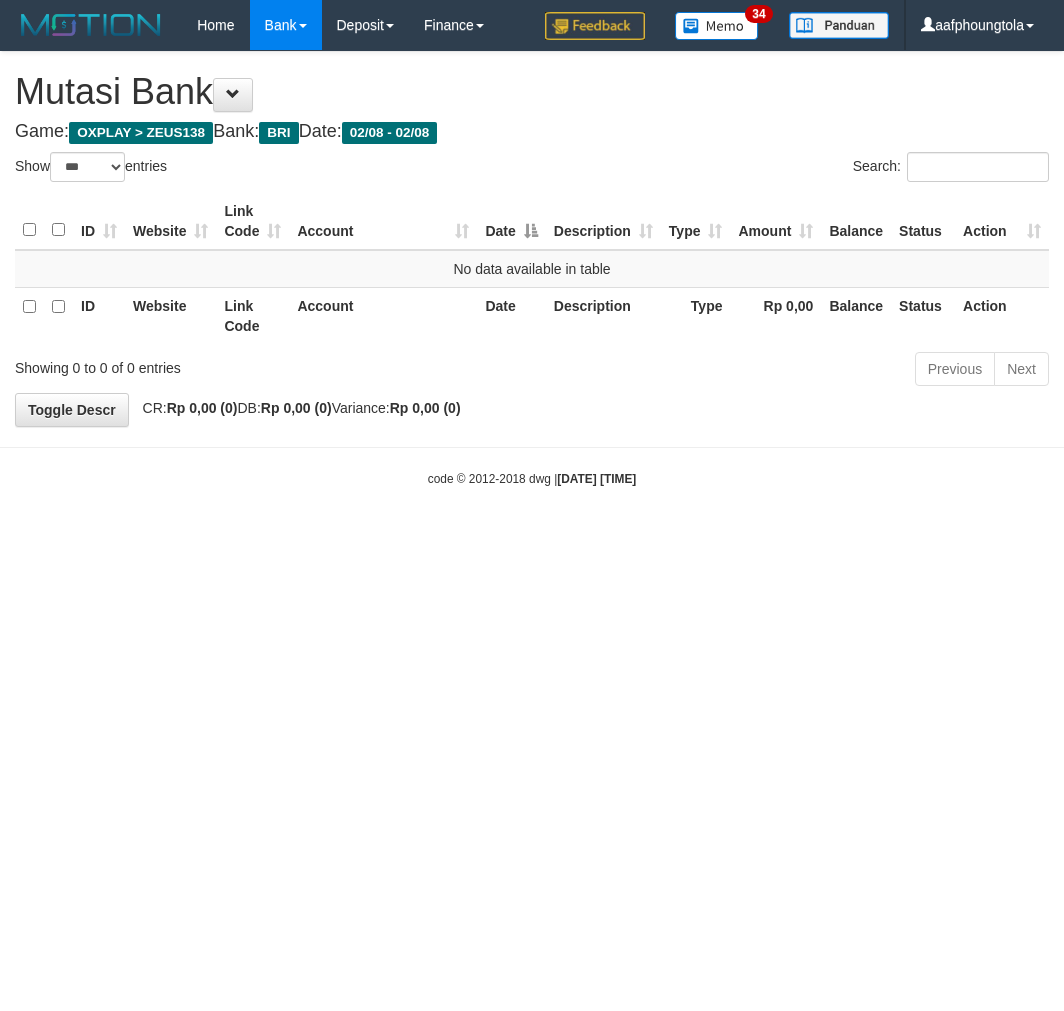 select on "***" 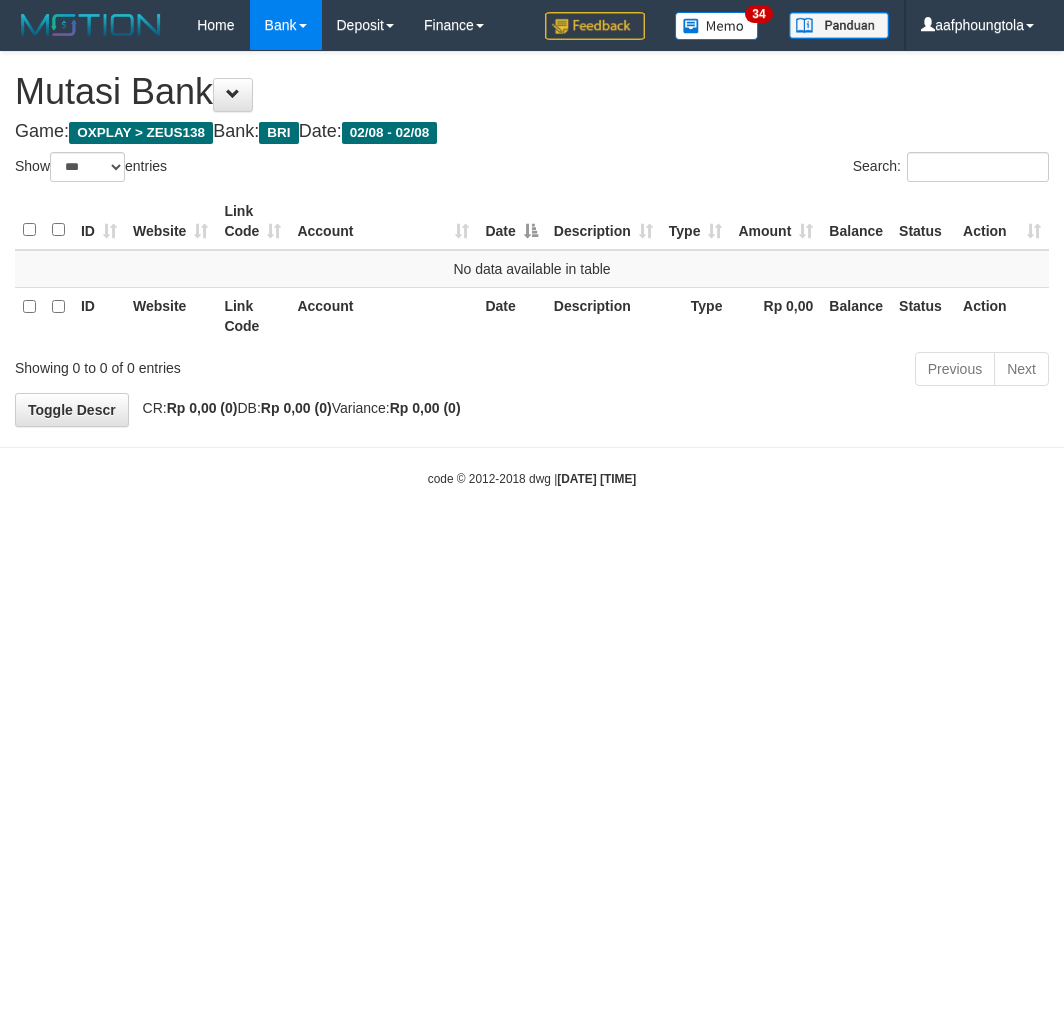 scroll, scrollTop: 0, scrollLeft: 0, axis: both 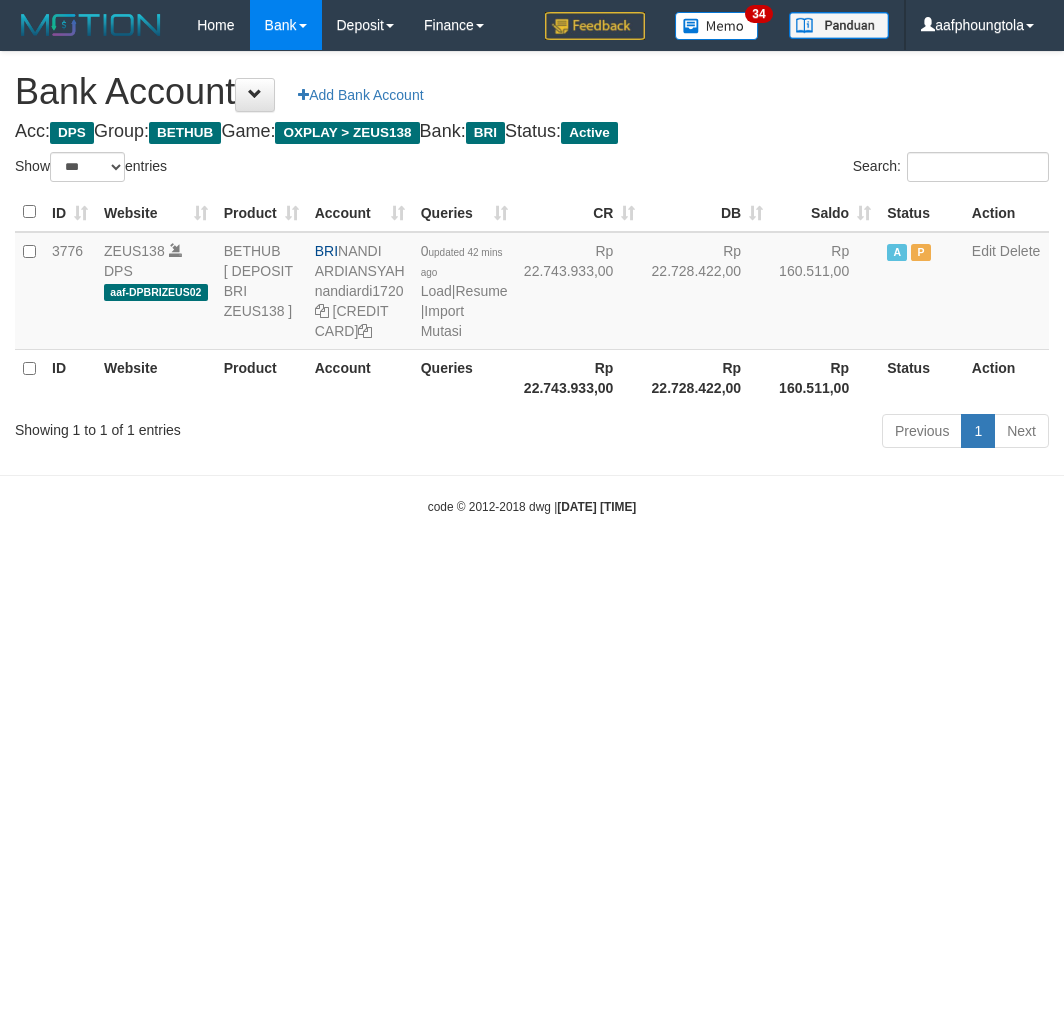 select on "***" 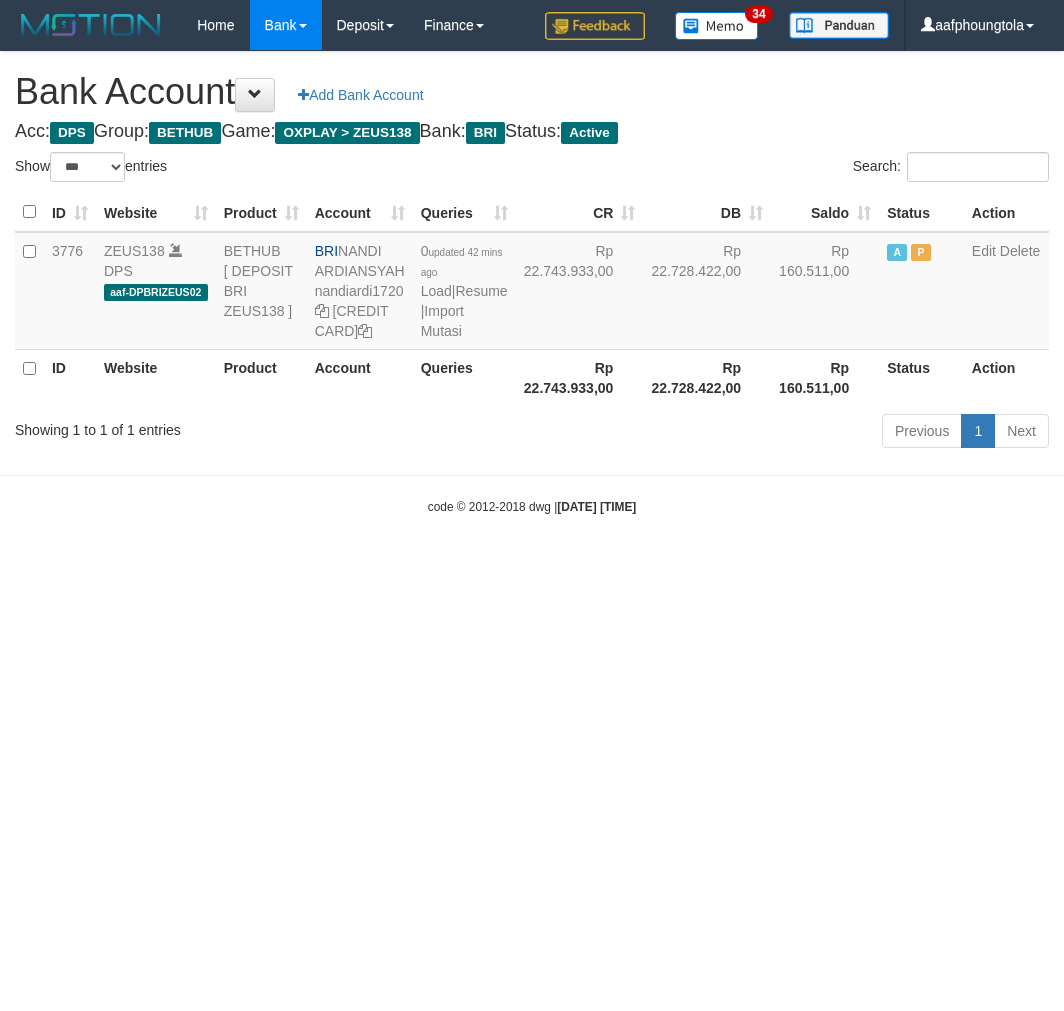 scroll, scrollTop: 0, scrollLeft: 0, axis: both 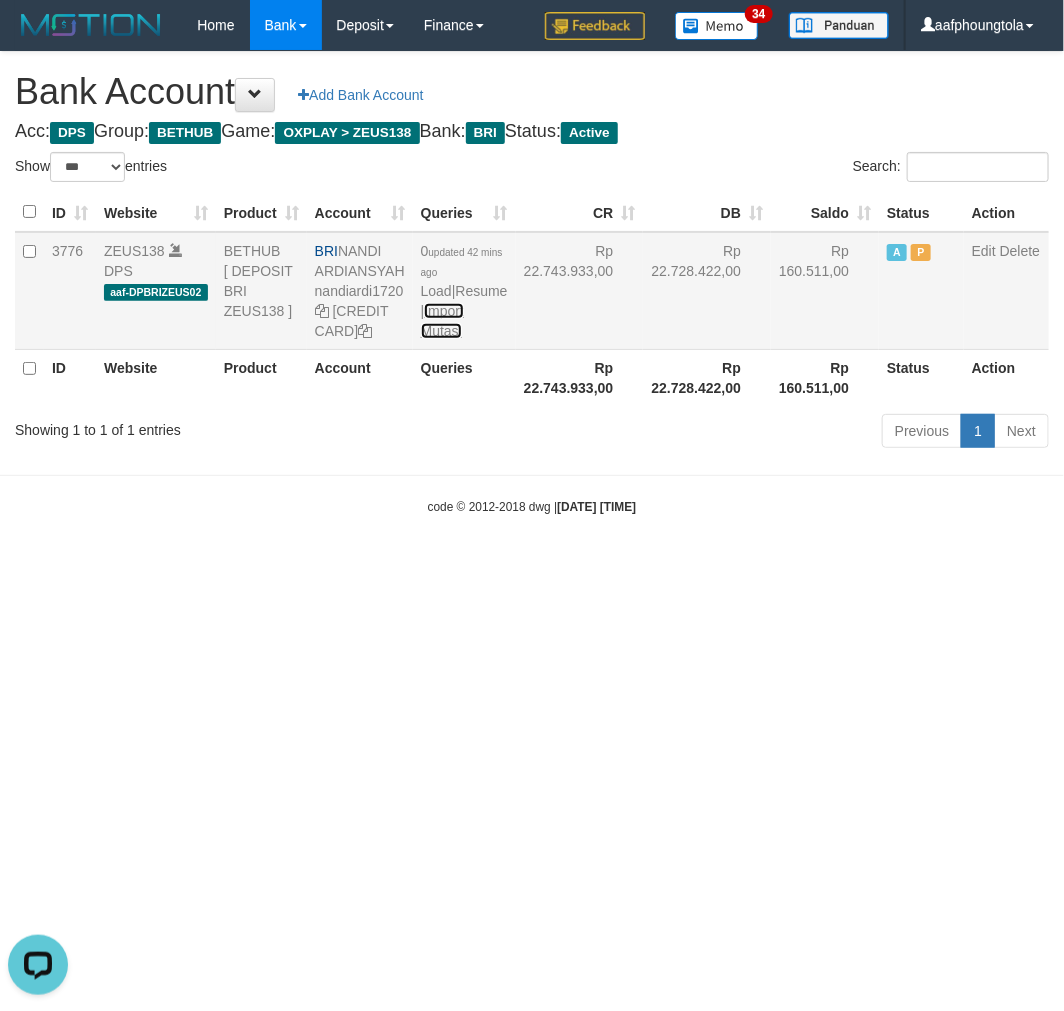 click on "Import Mutasi" at bounding box center [442, 321] 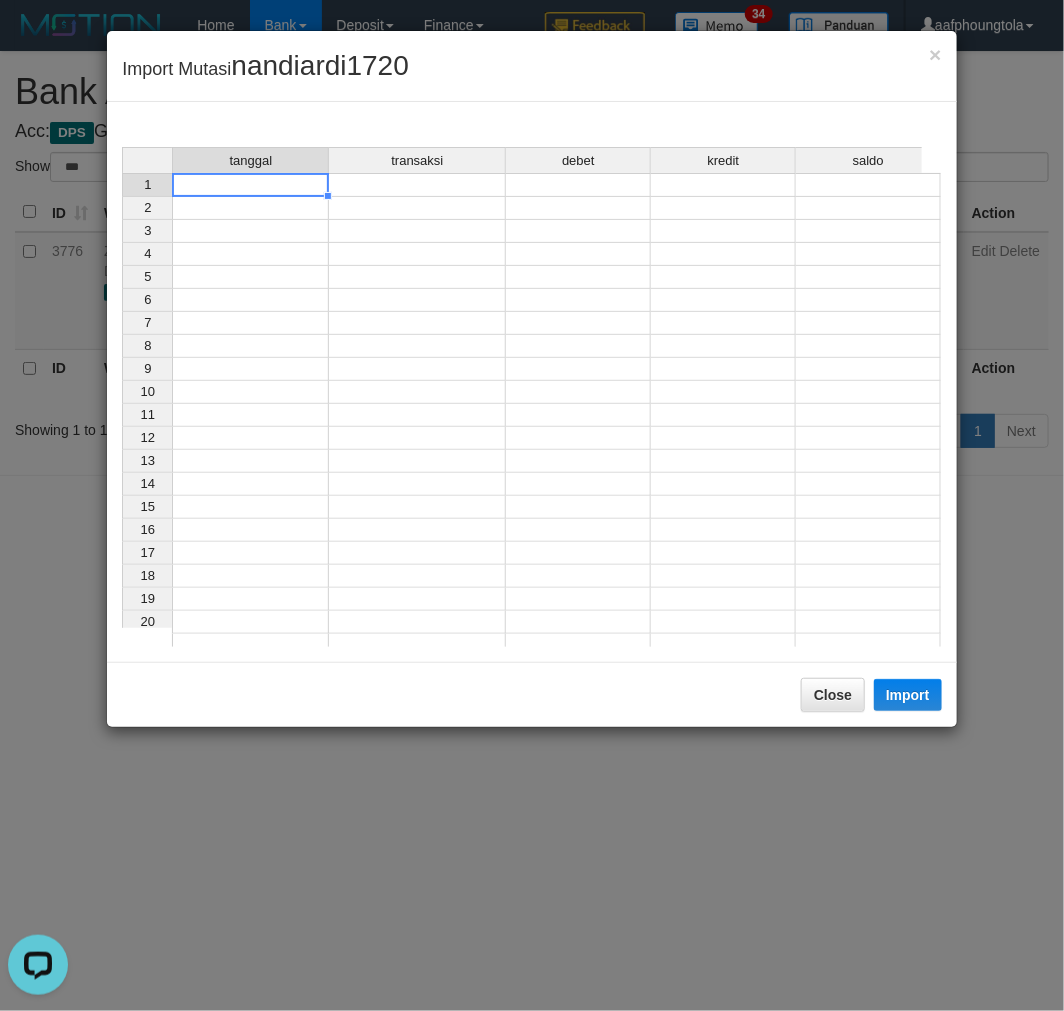 drag, startPoint x: 272, startPoint y: 177, endPoint x: 180, endPoint y: 245, distance: 114.402794 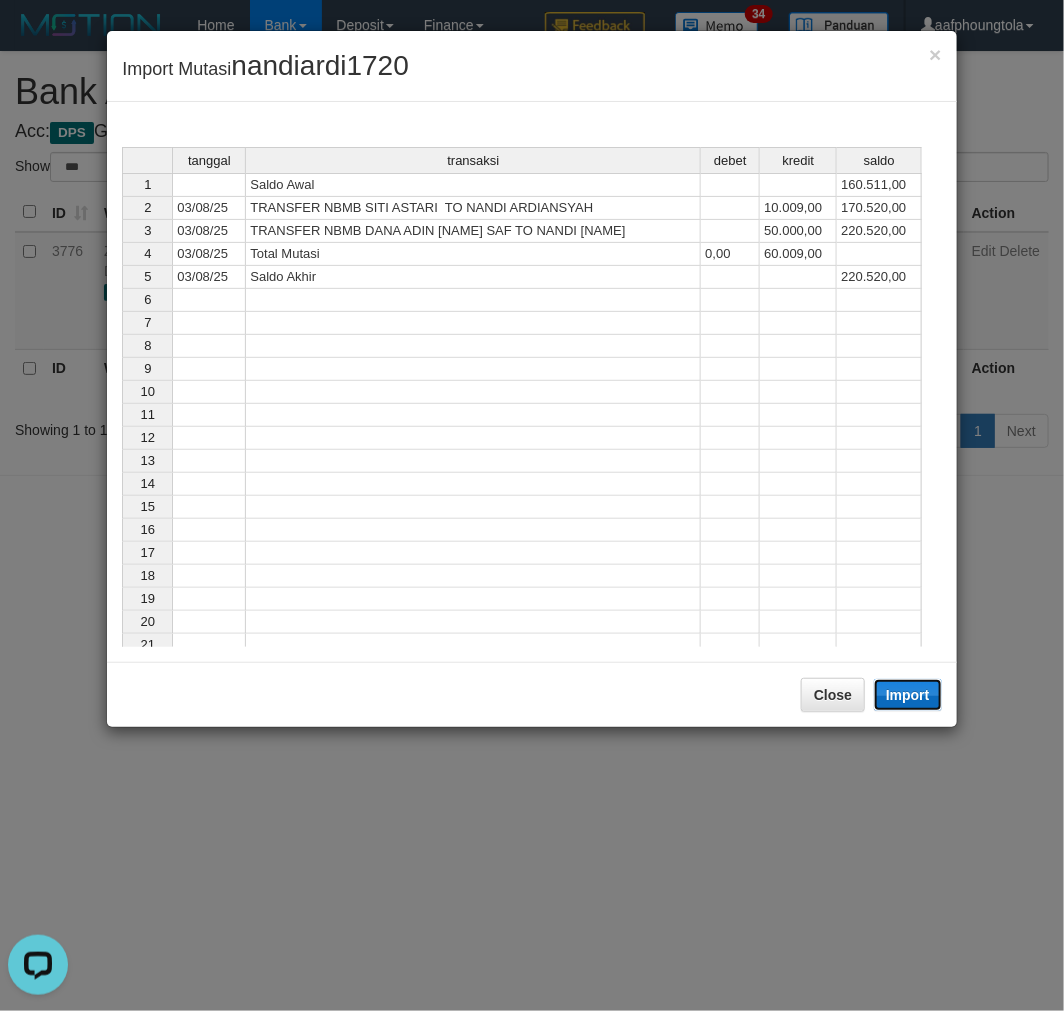 drag, startPoint x: 925, startPoint y: 701, endPoint x: 824, endPoint y: 780, distance: 128.22636 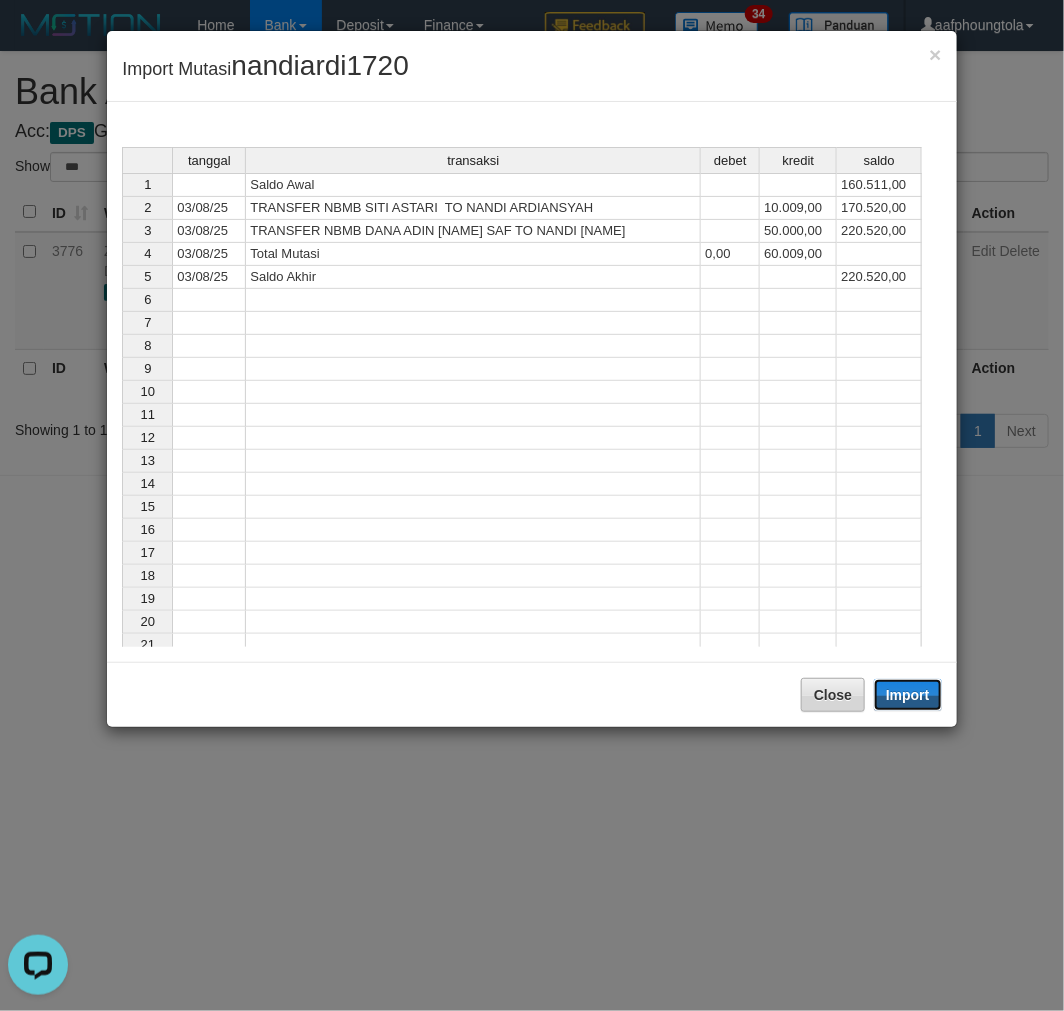 click on "Import" at bounding box center [908, 695] 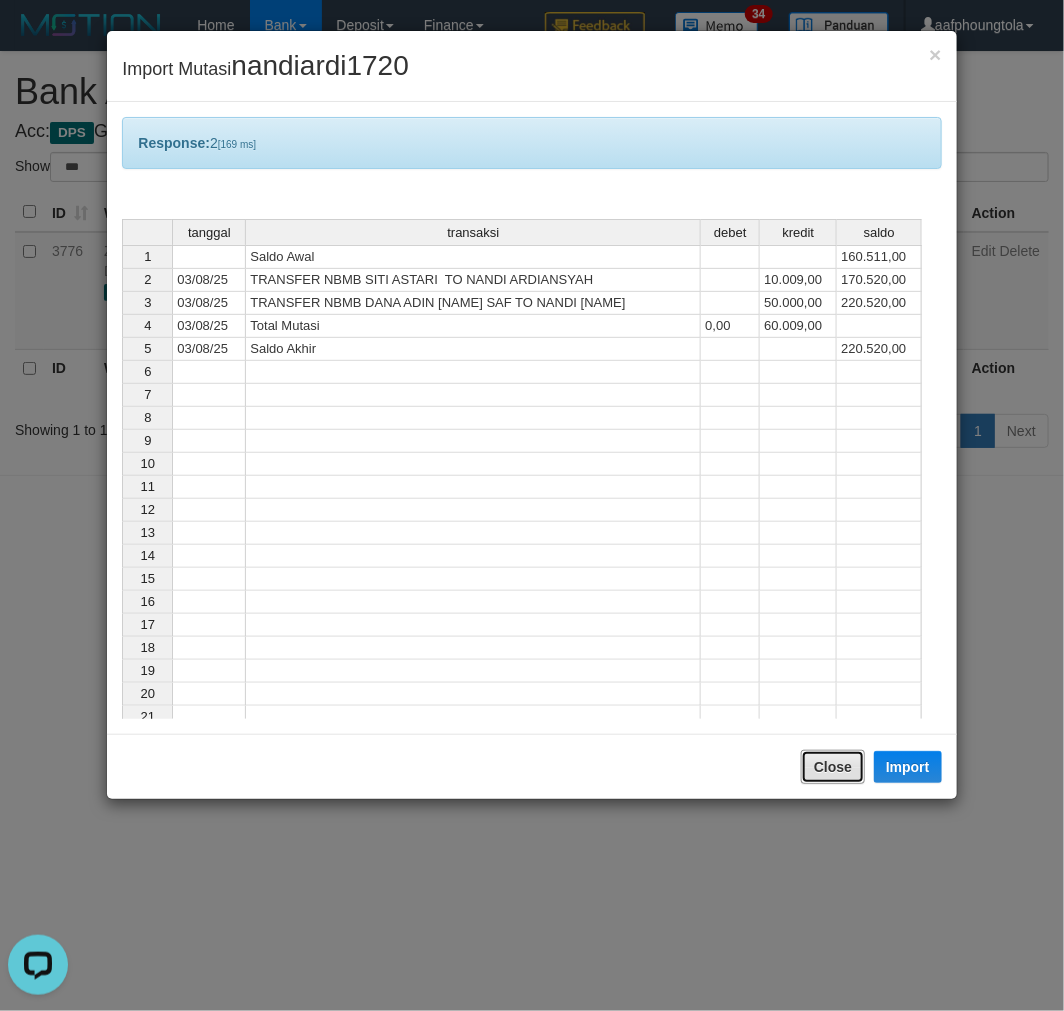 drag, startPoint x: 824, startPoint y: 780, endPoint x: 622, endPoint y: 835, distance: 209.35378 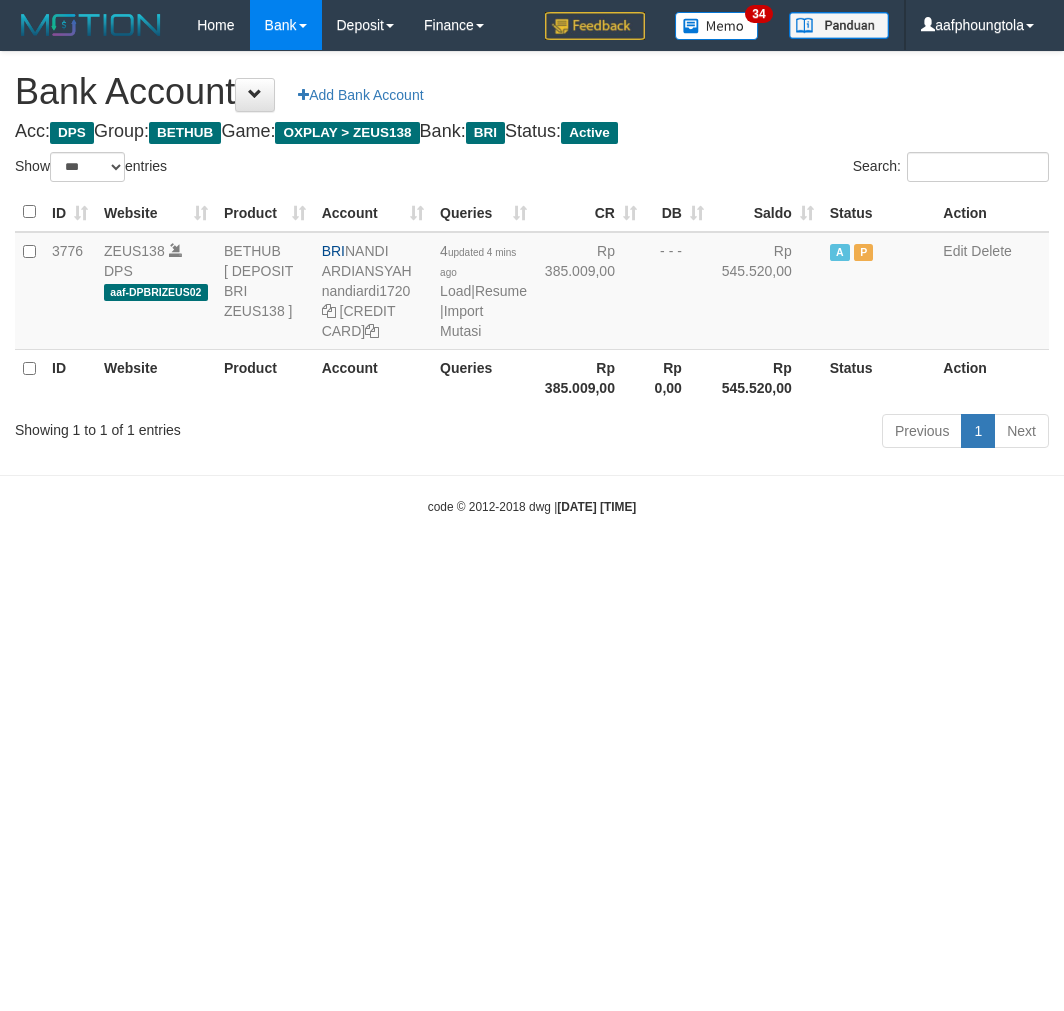 select on "***" 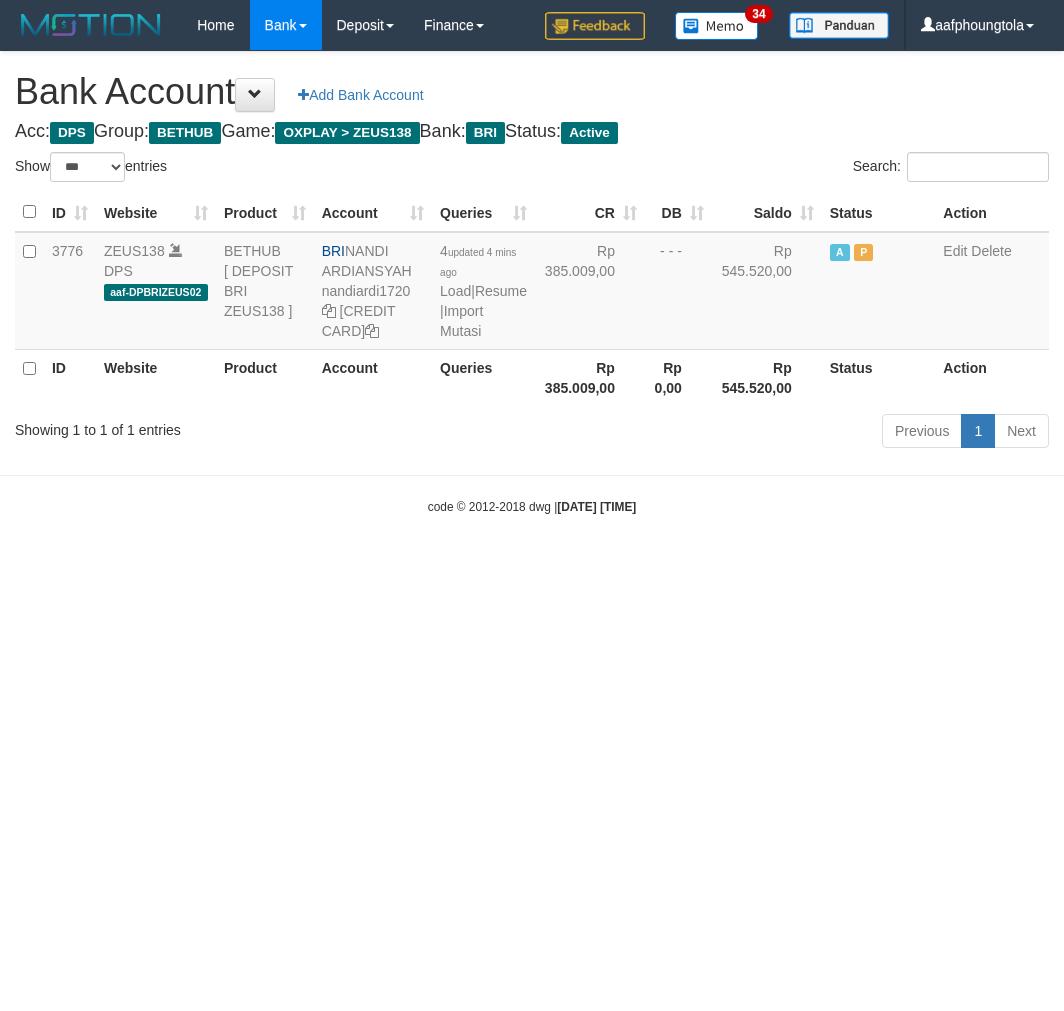 scroll, scrollTop: 0, scrollLeft: 0, axis: both 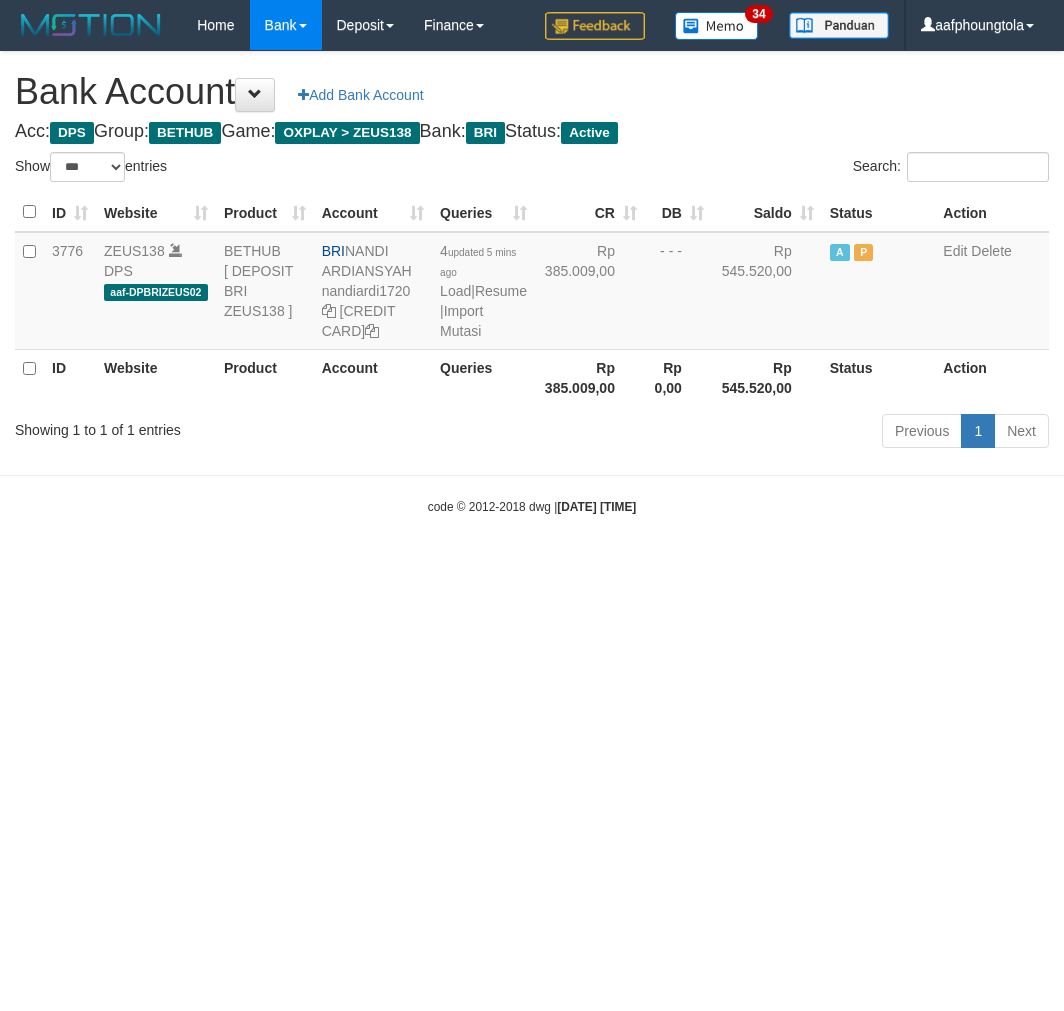 select on "***" 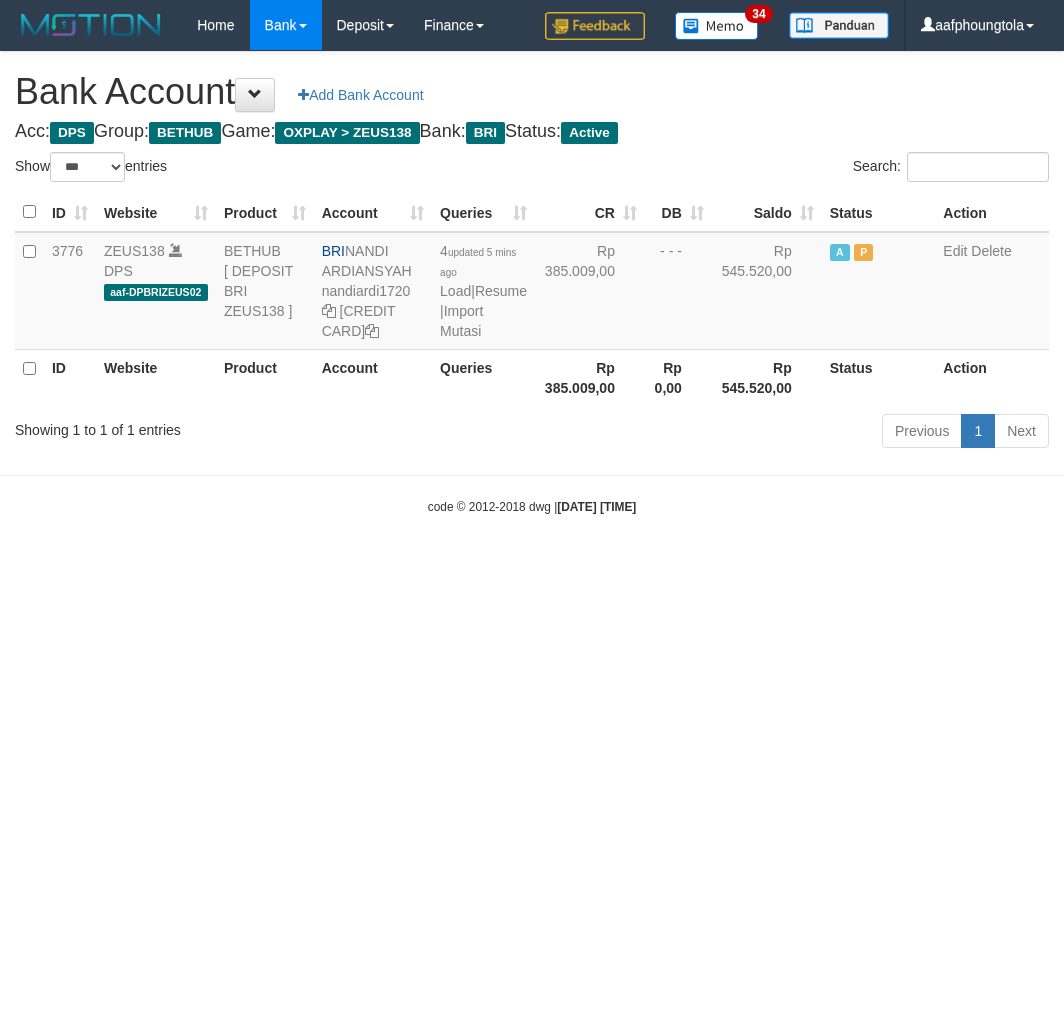 scroll, scrollTop: 0, scrollLeft: 0, axis: both 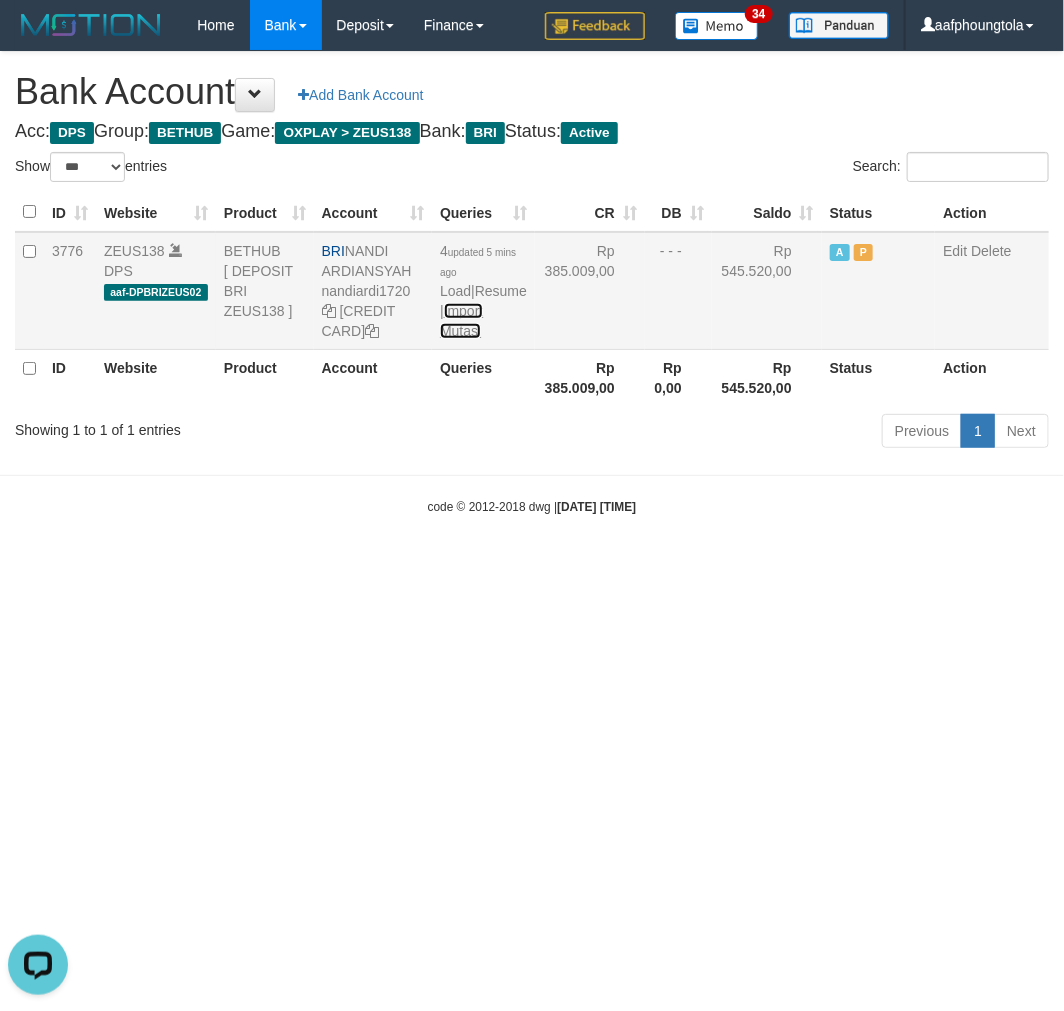 click on "Import Mutasi" at bounding box center (461, 321) 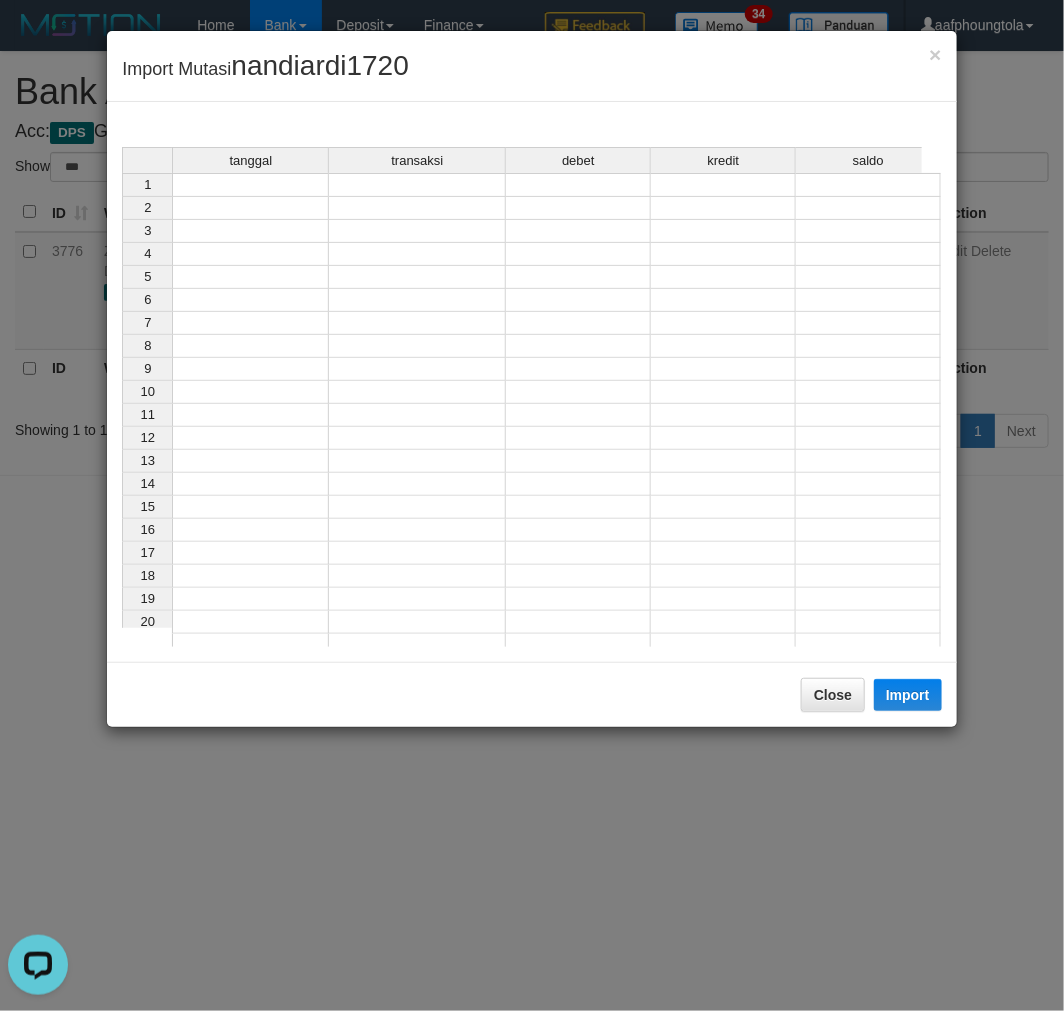drag, startPoint x: 312, startPoint y: 186, endPoint x: 264, endPoint y: 226, distance: 62.482 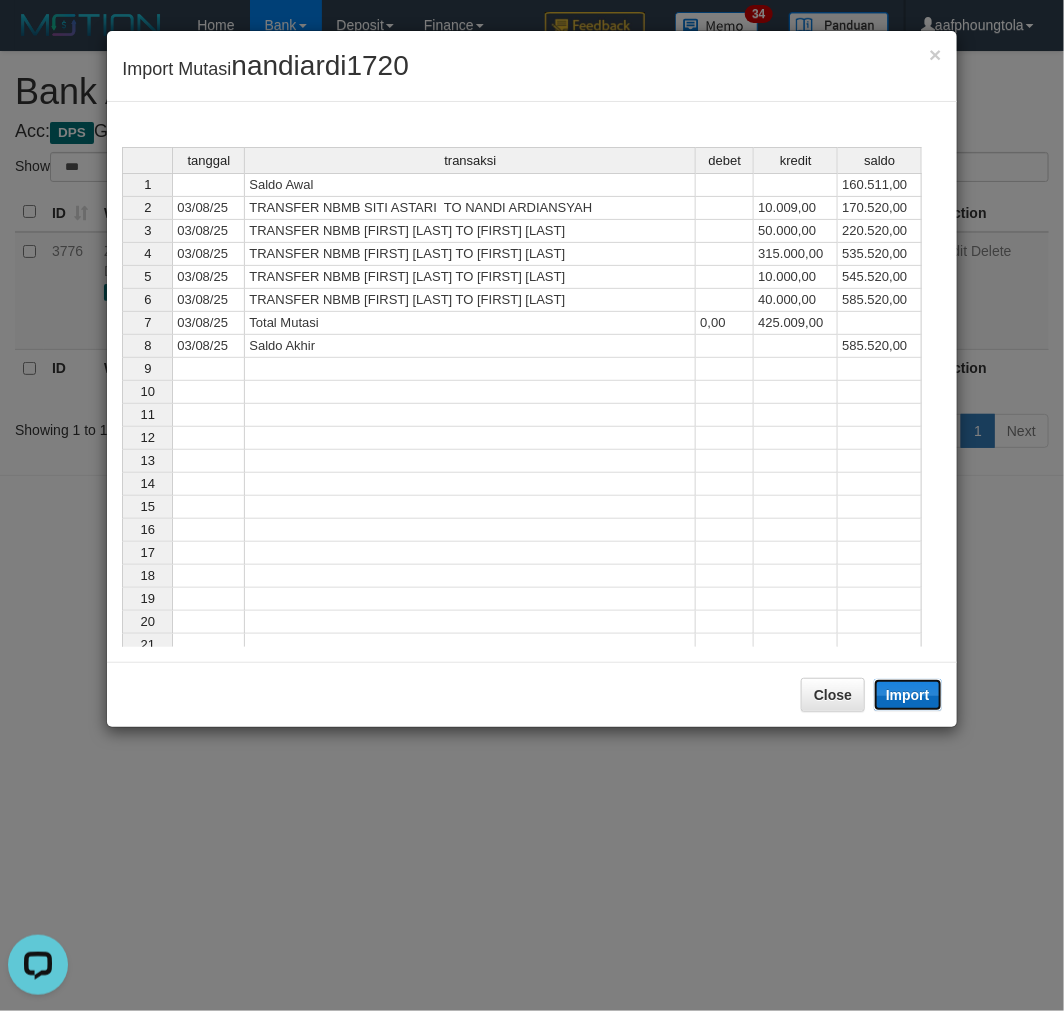 drag, startPoint x: 923, startPoint y: 706, endPoint x: 833, endPoint y: 754, distance: 102 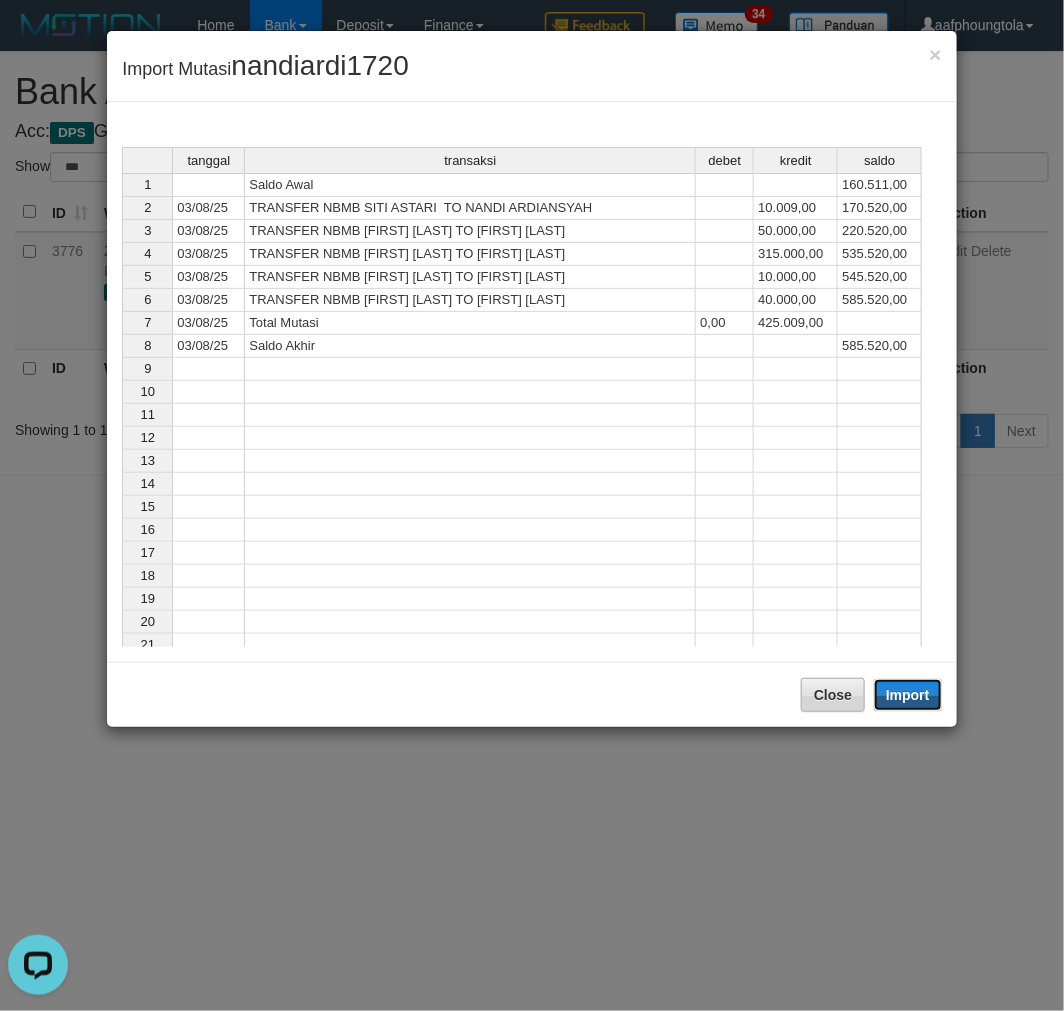 click on "Import" at bounding box center (908, 695) 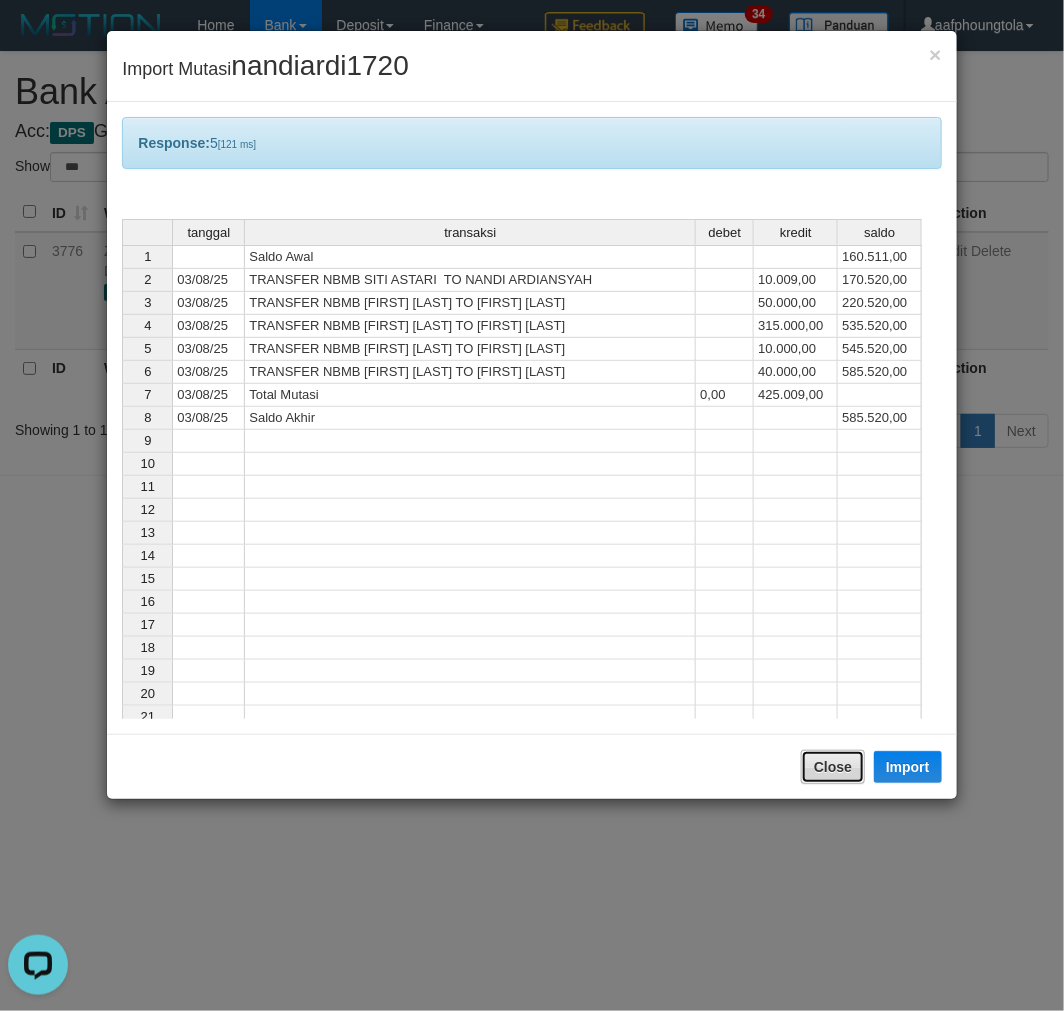 drag, startPoint x: 833, startPoint y: 754, endPoint x: 696, endPoint y: 550, distance: 245.7336 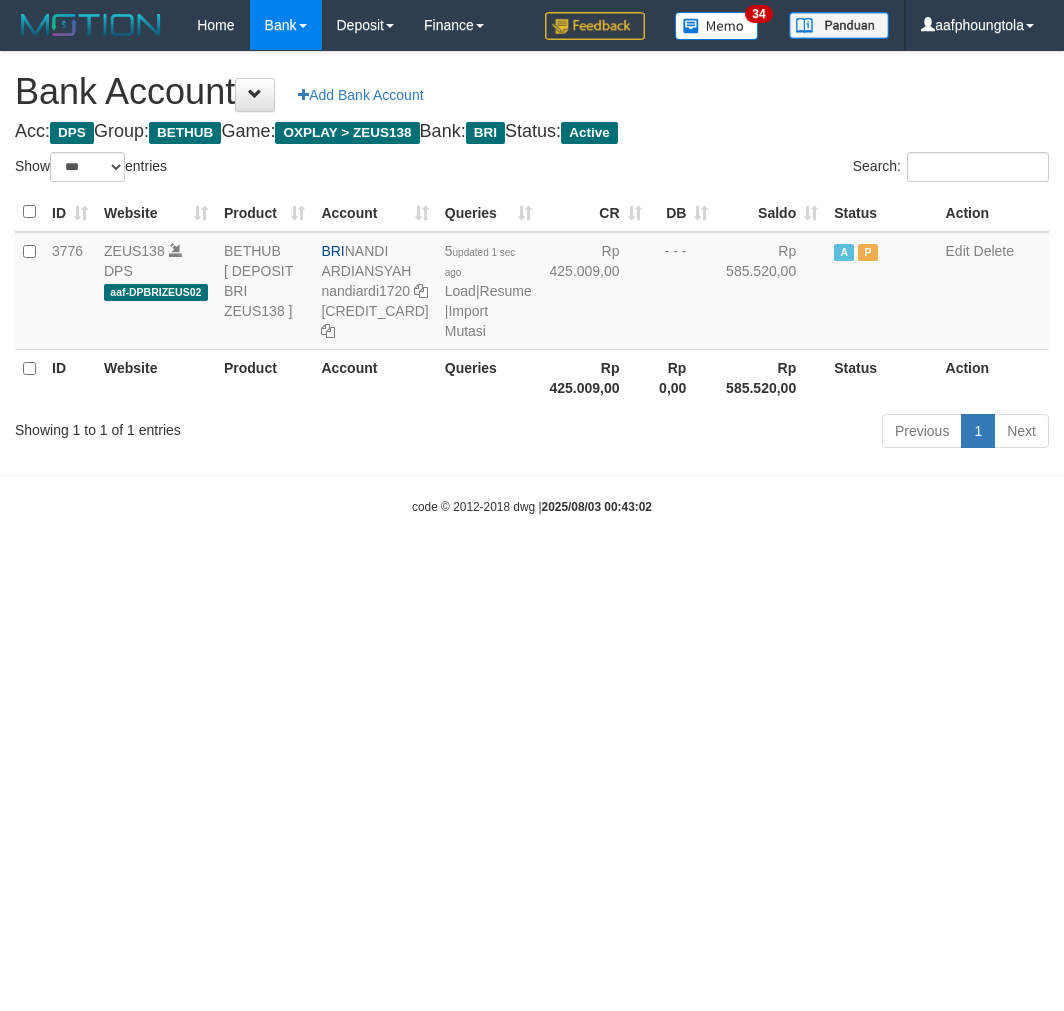 select on "***" 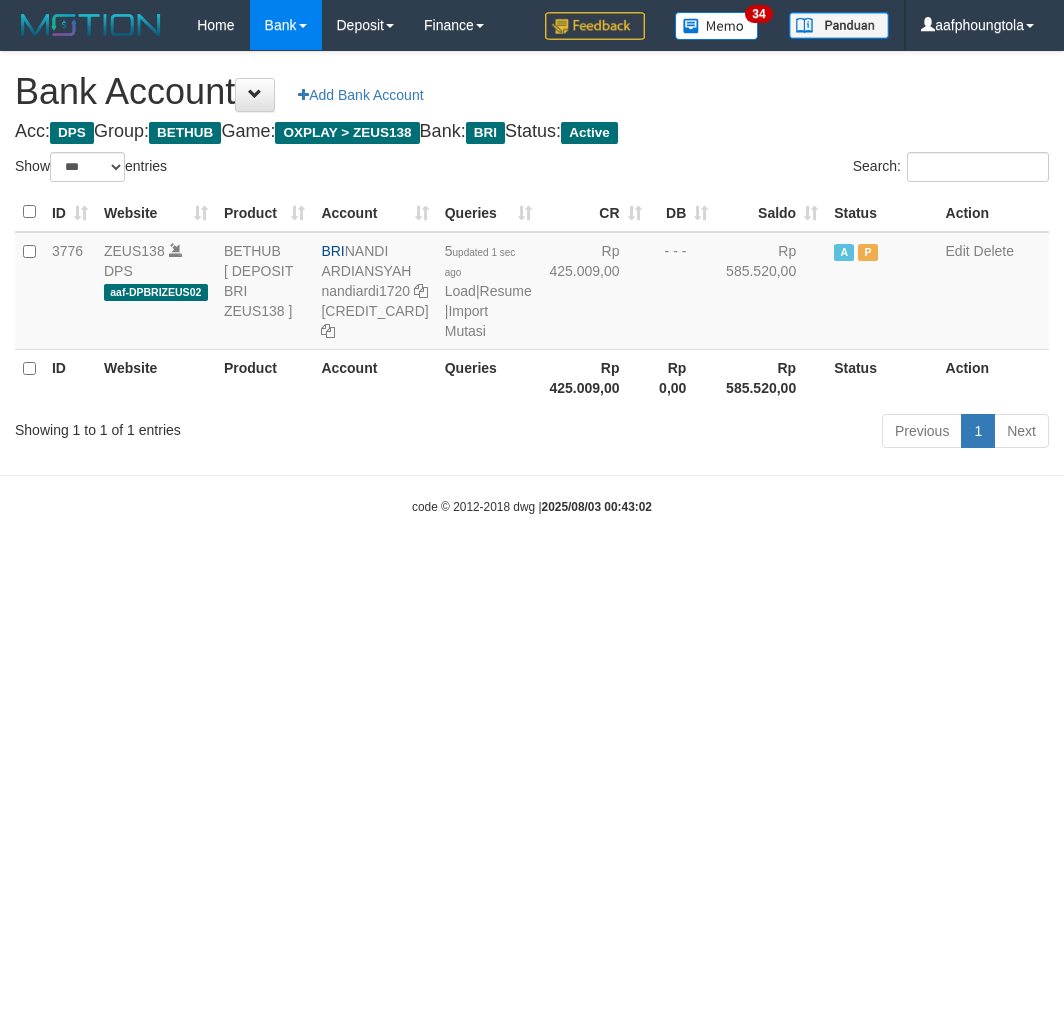 scroll, scrollTop: 0, scrollLeft: 0, axis: both 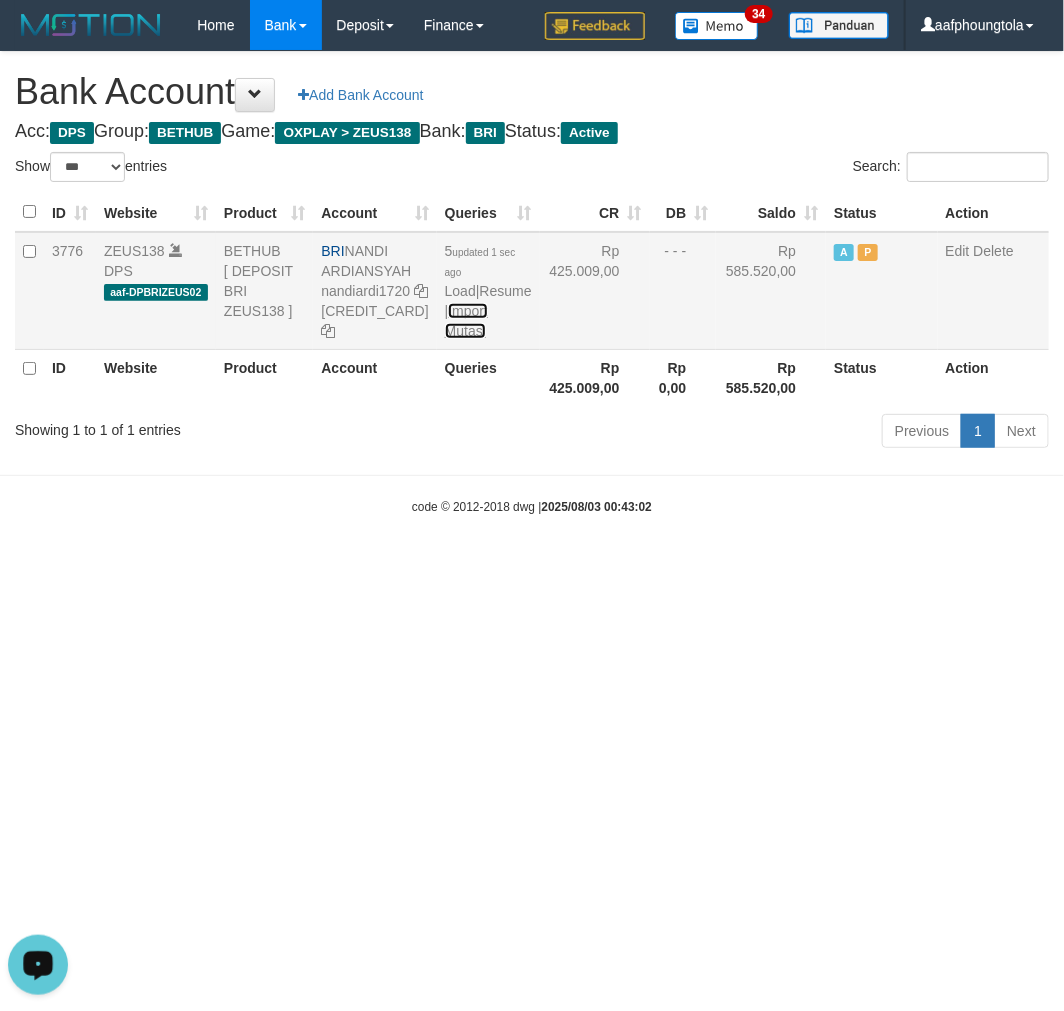click on "Import Mutasi" at bounding box center [466, 321] 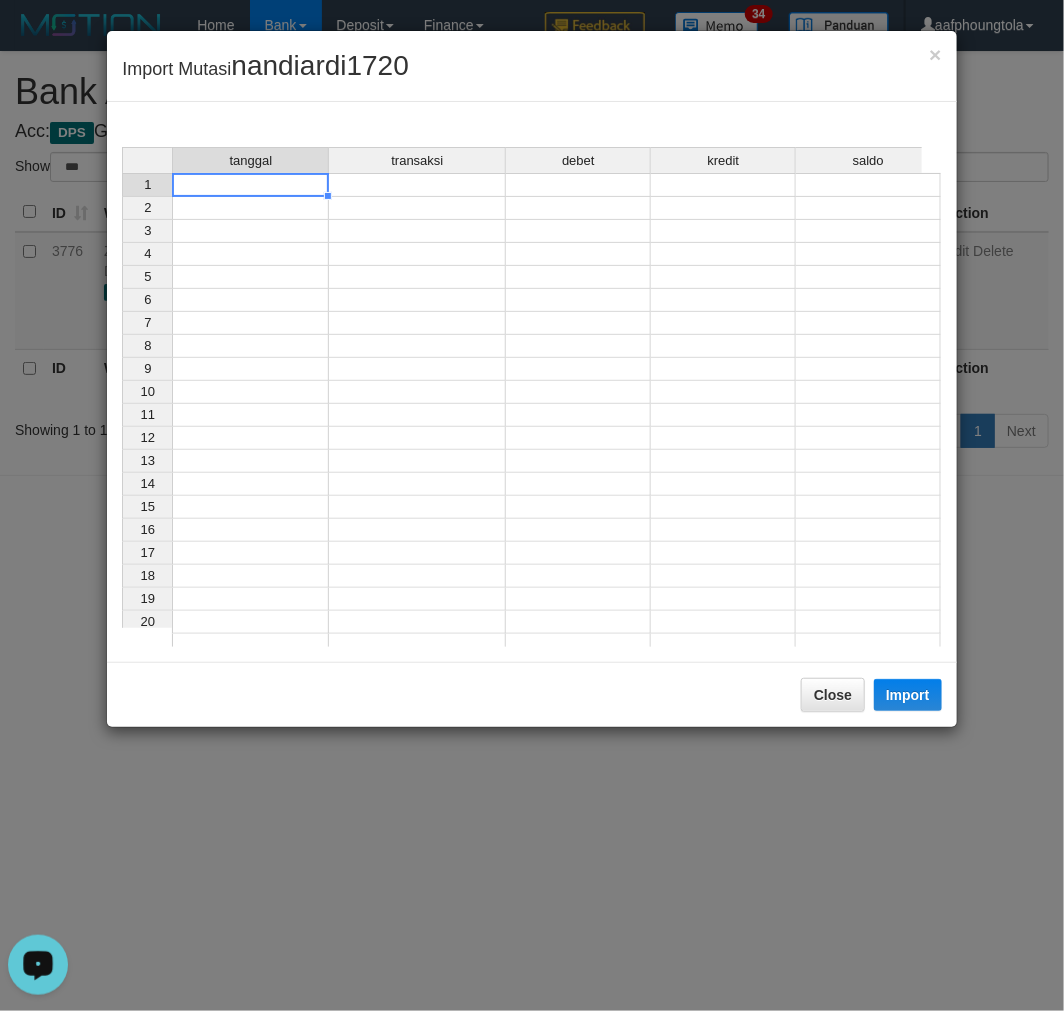 click at bounding box center [250, 185] 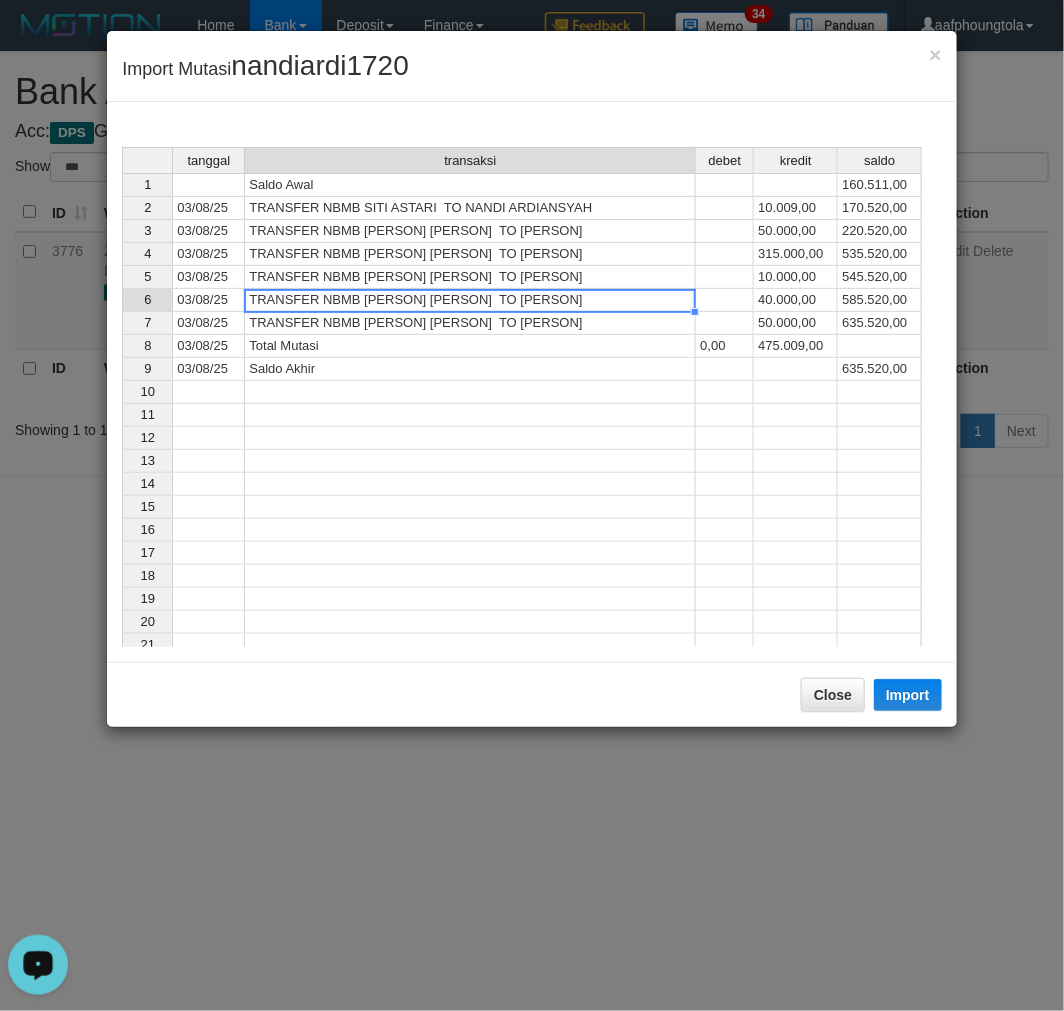 drag, startPoint x: 636, startPoint y: 311, endPoint x: 624, endPoint y: 322, distance: 16.27882 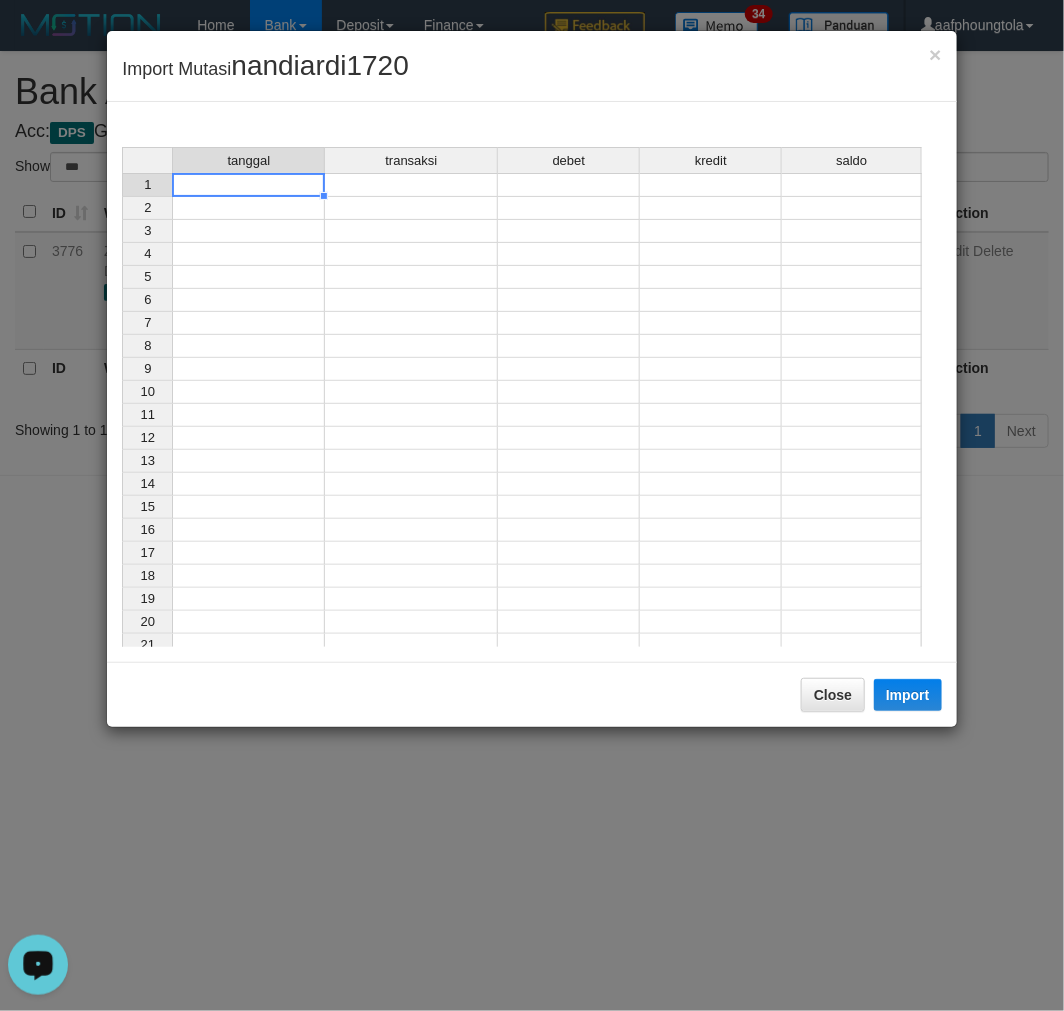 click at bounding box center [248, 185] 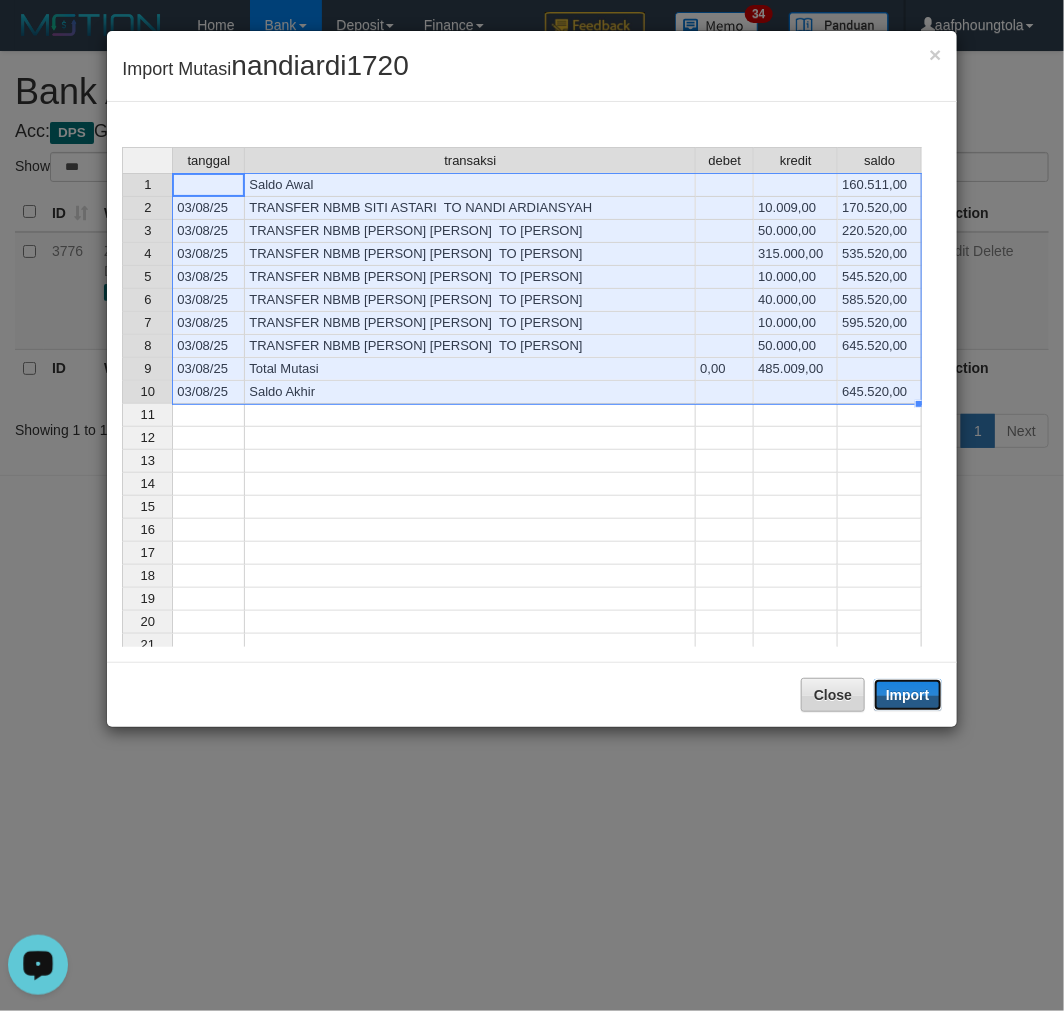 drag, startPoint x: 902, startPoint y: 691, endPoint x: 836, endPoint y: 757, distance: 93.3381 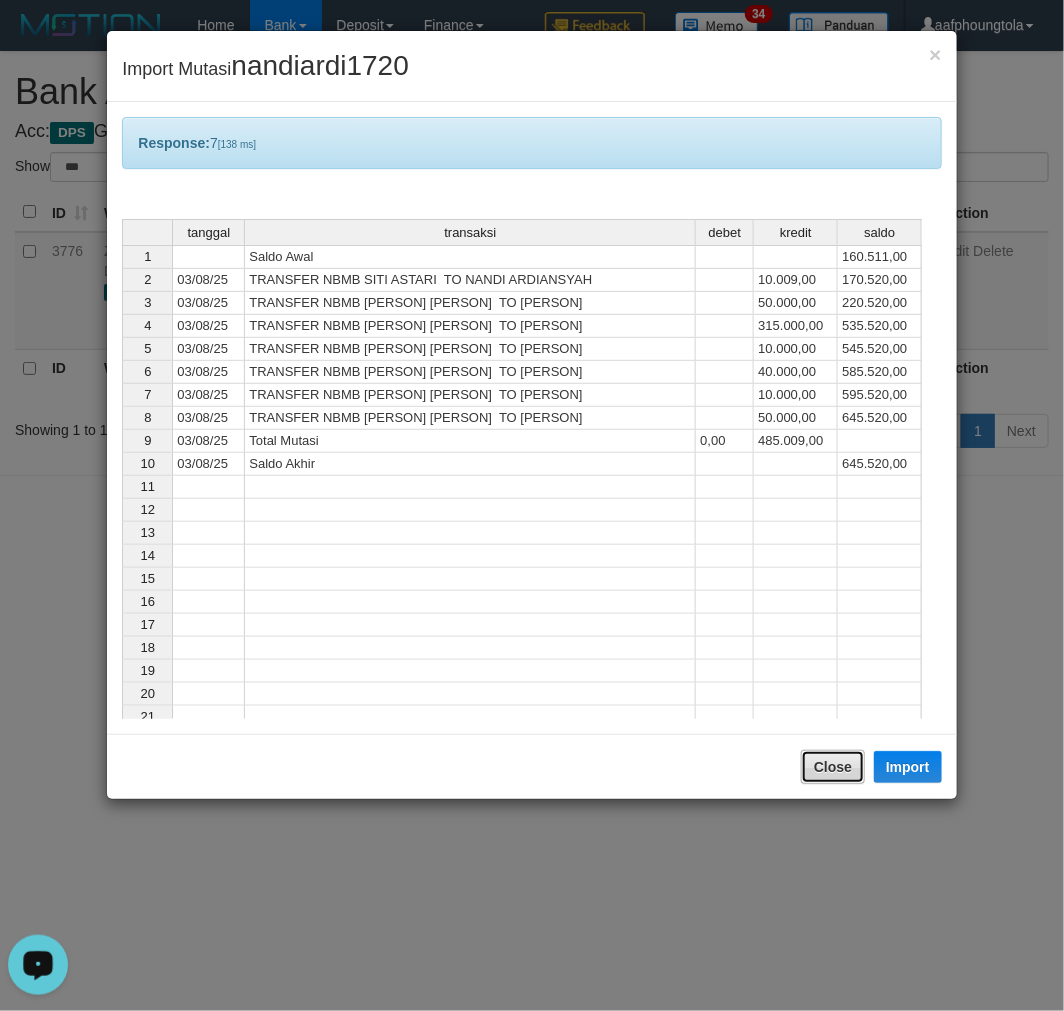 click on "Close" at bounding box center [833, 767] 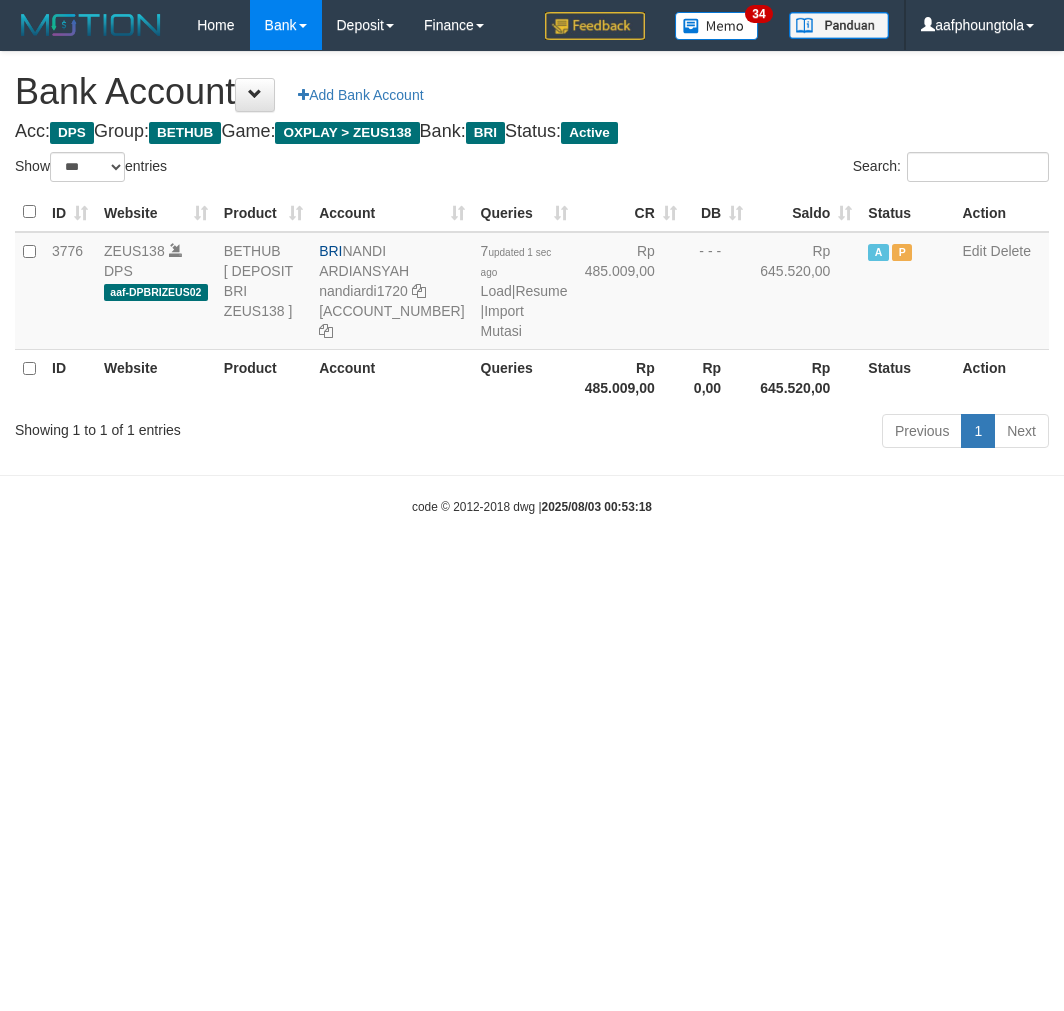 select on "***" 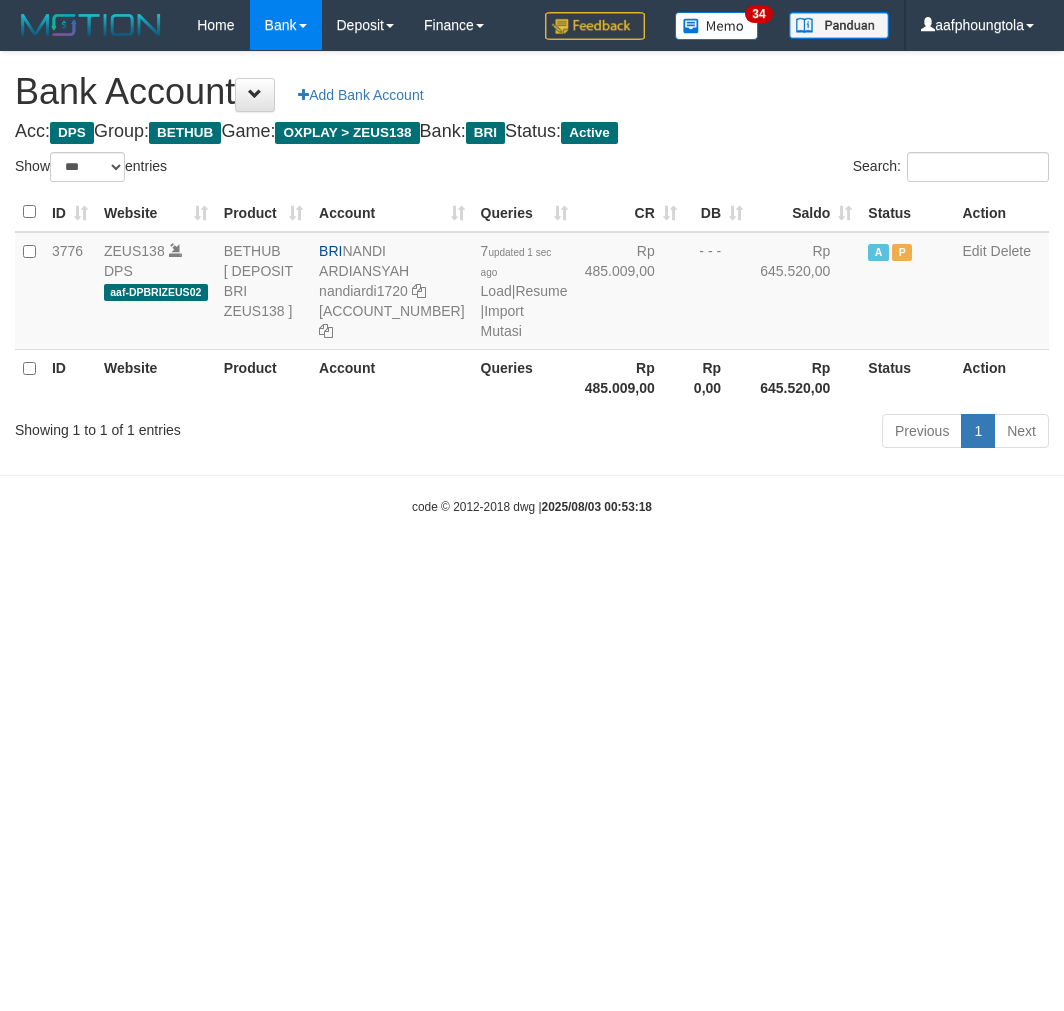 scroll, scrollTop: 0, scrollLeft: 0, axis: both 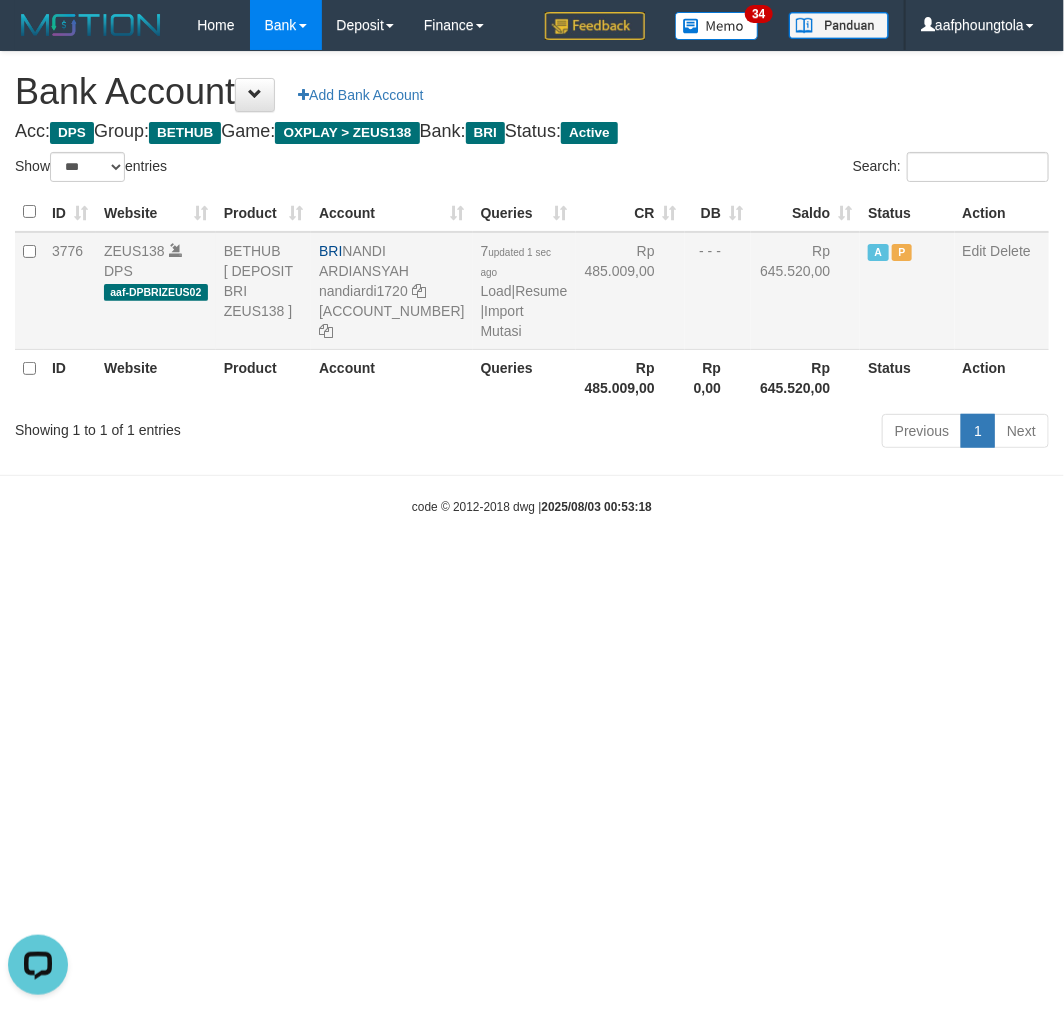click on "7  updated 1 sec ago
Load
|
Resume
|
Import Mutasi" at bounding box center (524, 291) 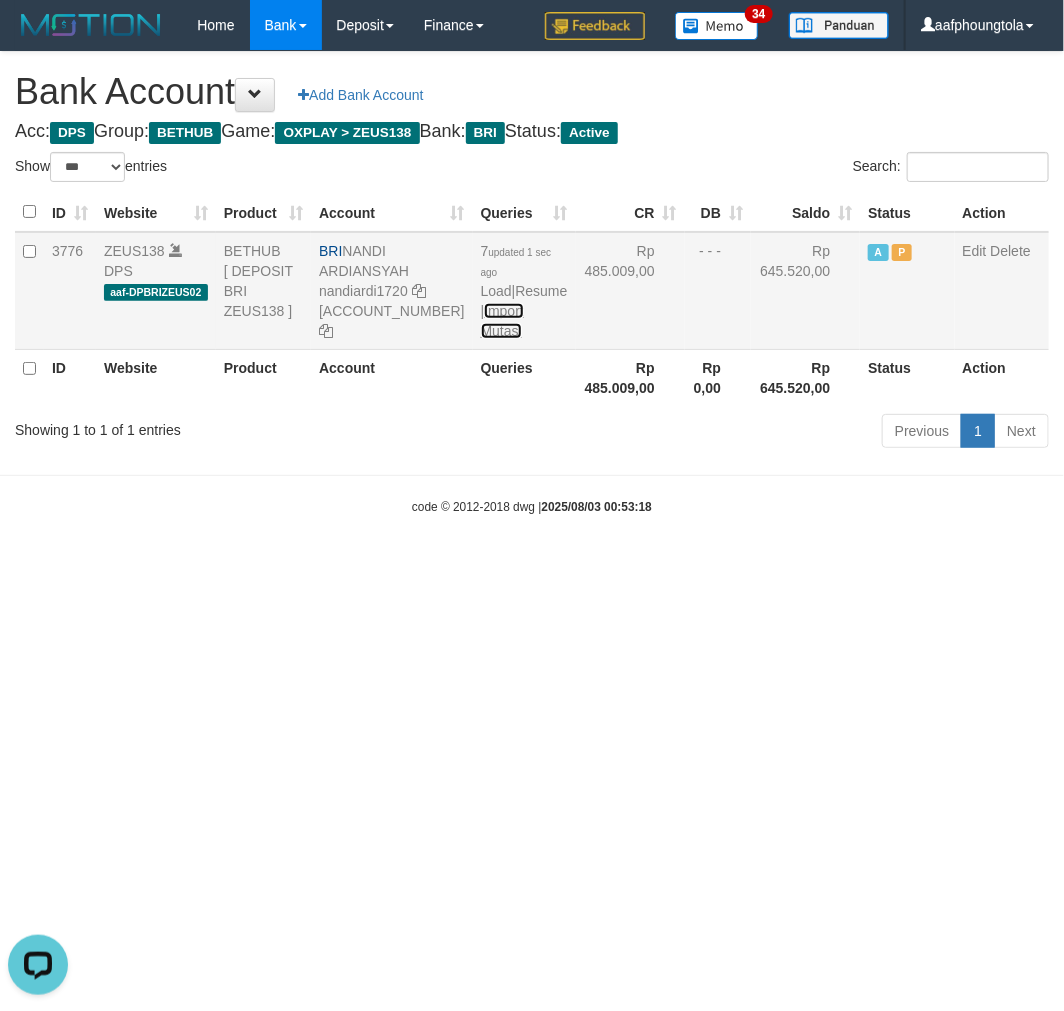 click on "Import Mutasi" at bounding box center (502, 321) 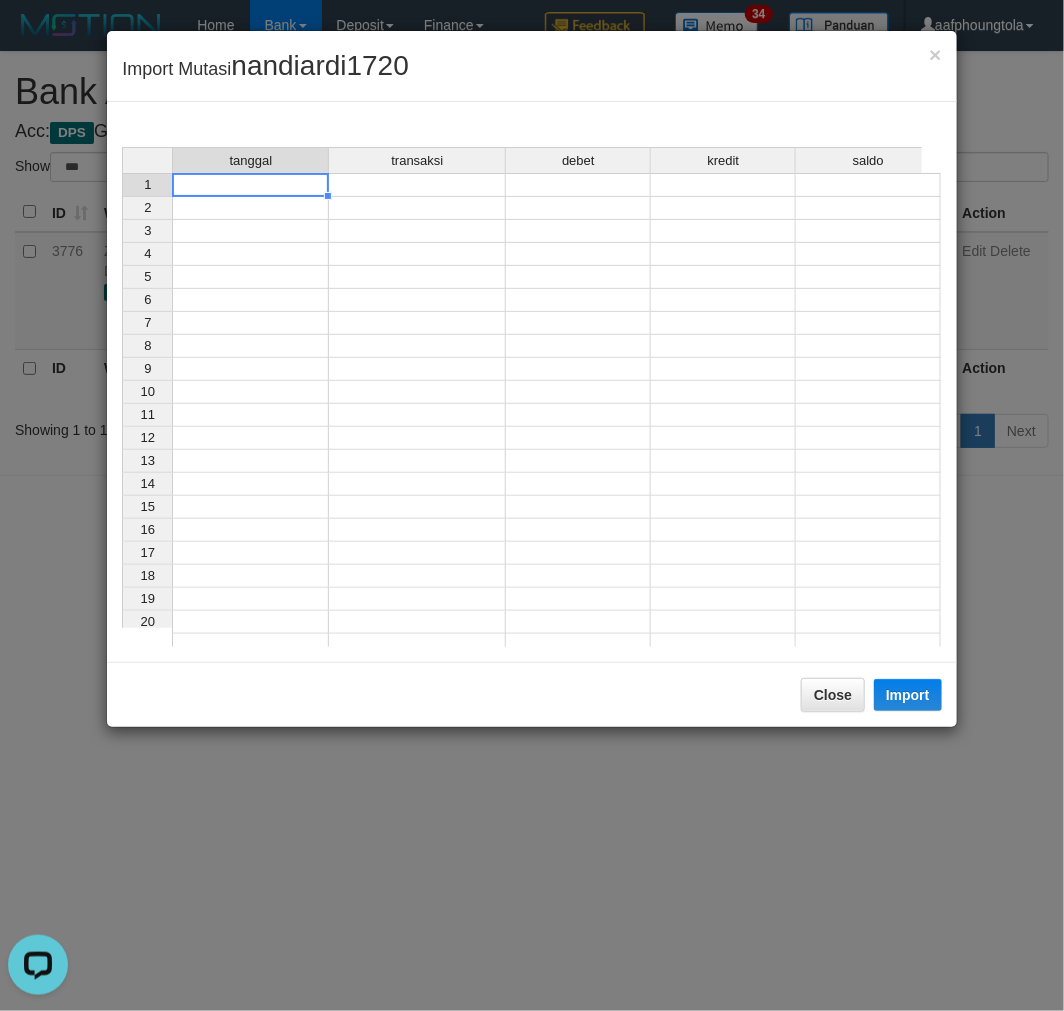 click at bounding box center [250, 185] 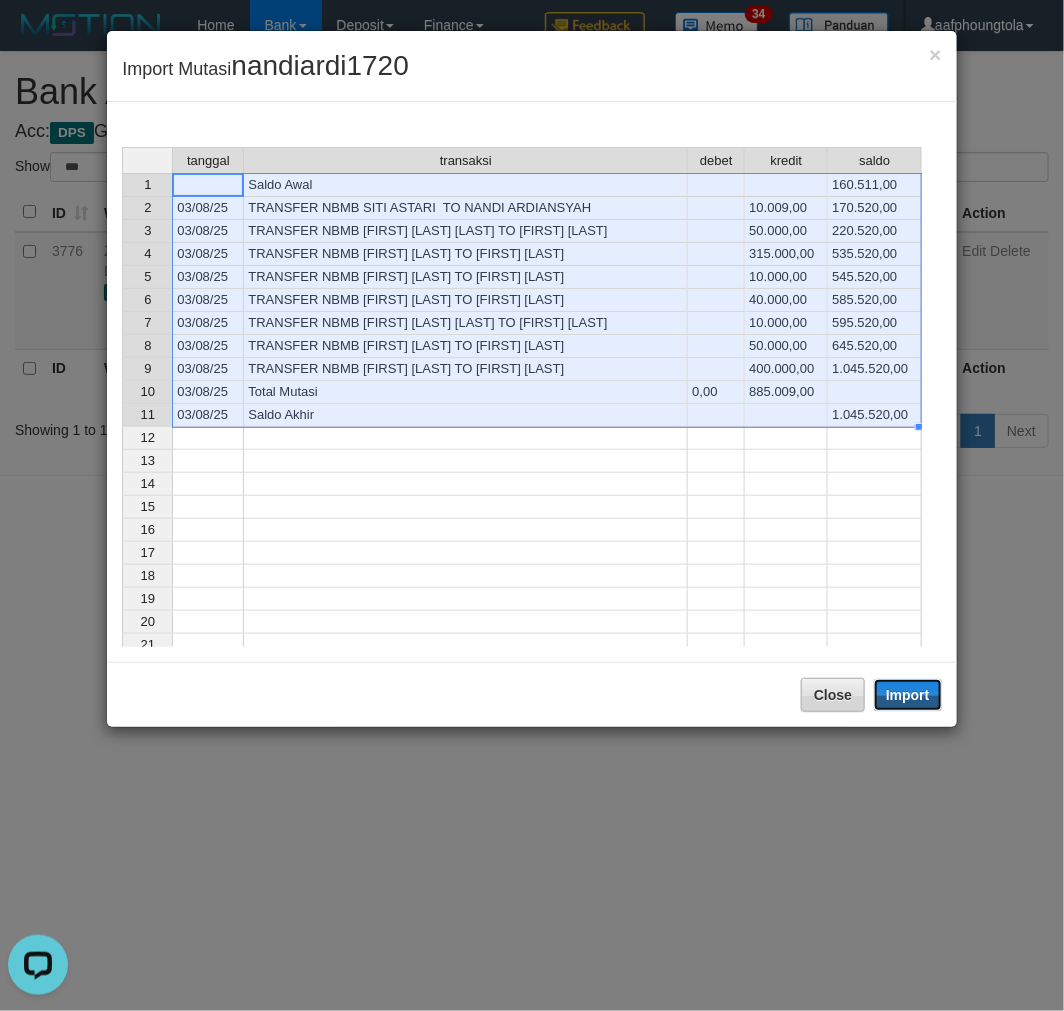 drag, startPoint x: 905, startPoint y: 696, endPoint x: 831, endPoint y: 761, distance: 98.49365 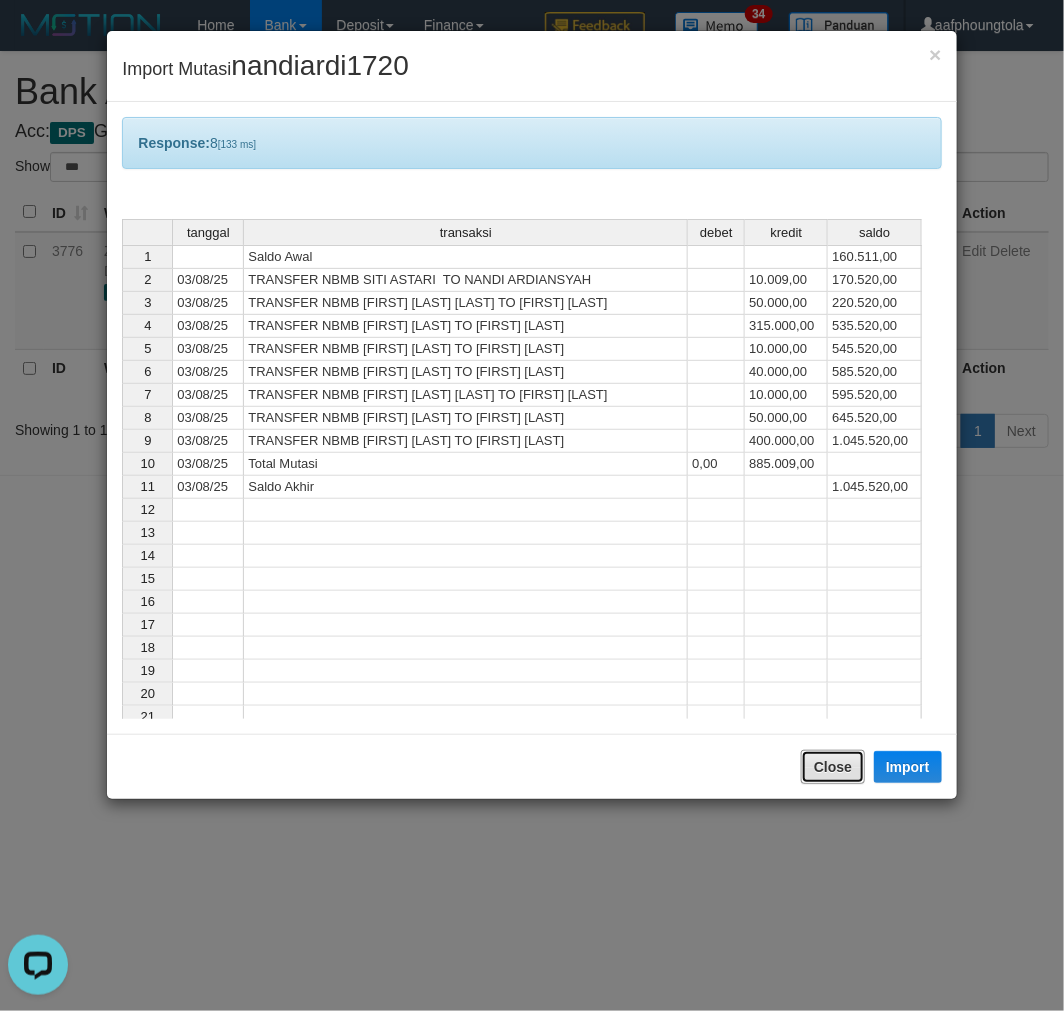 drag, startPoint x: 831, startPoint y: 761, endPoint x: 778, endPoint y: 751, distance: 53.935146 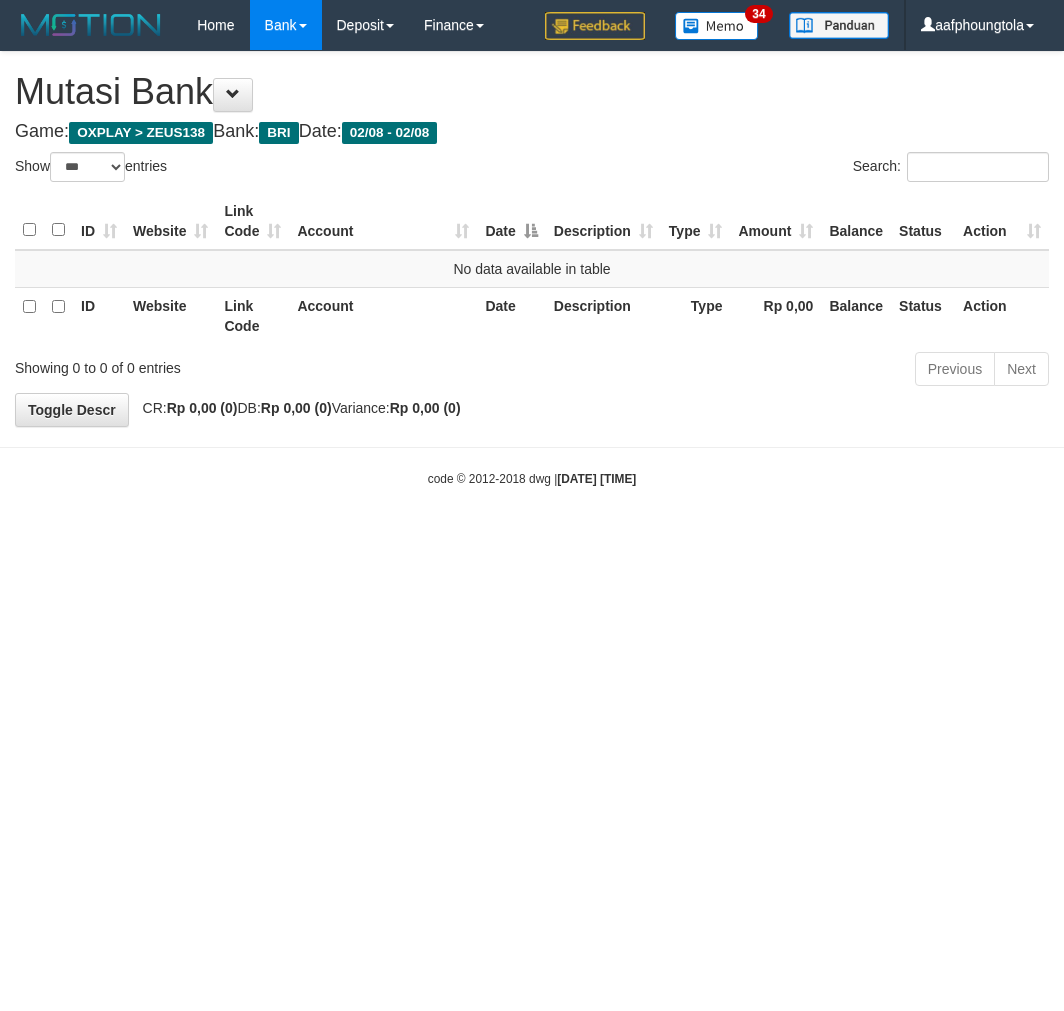 select on "***" 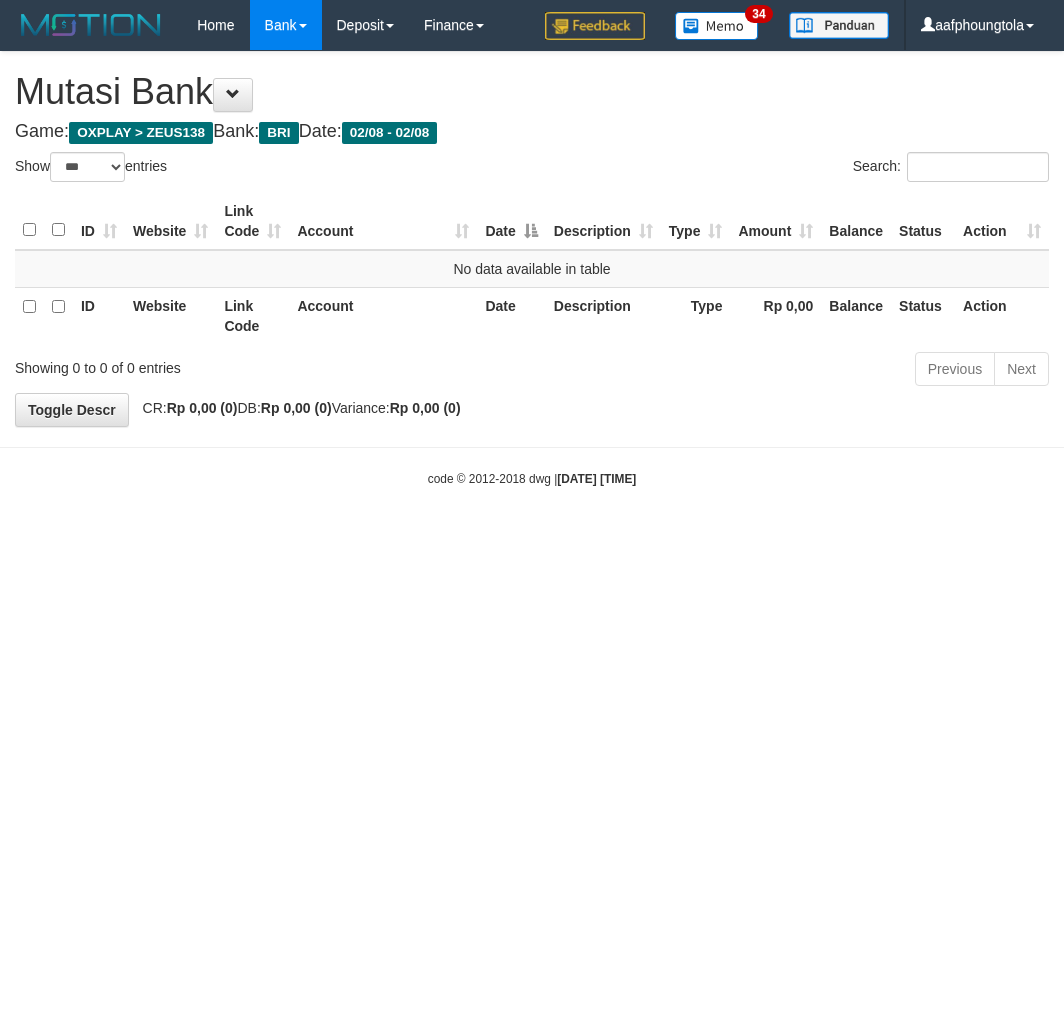 scroll, scrollTop: 0, scrollLeft: 0, axis: both 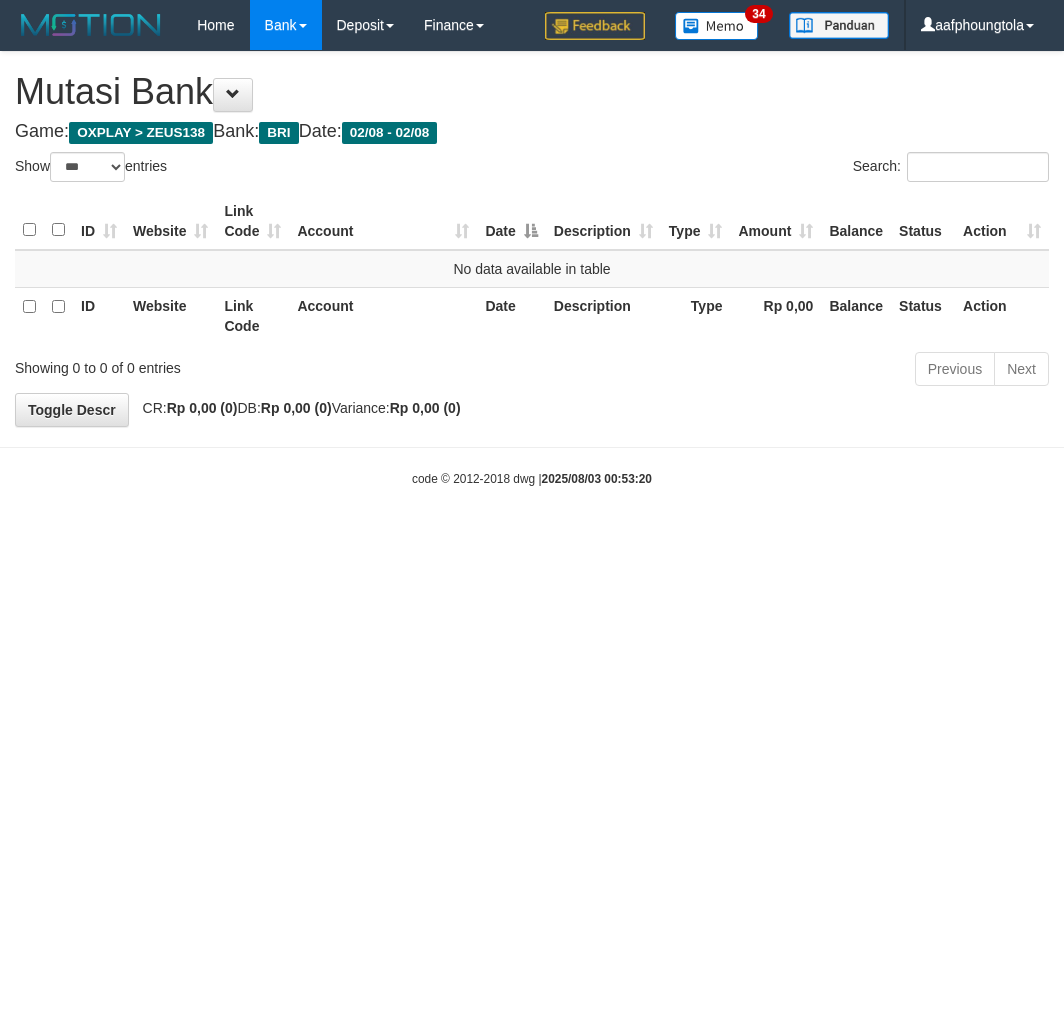 select on "***" 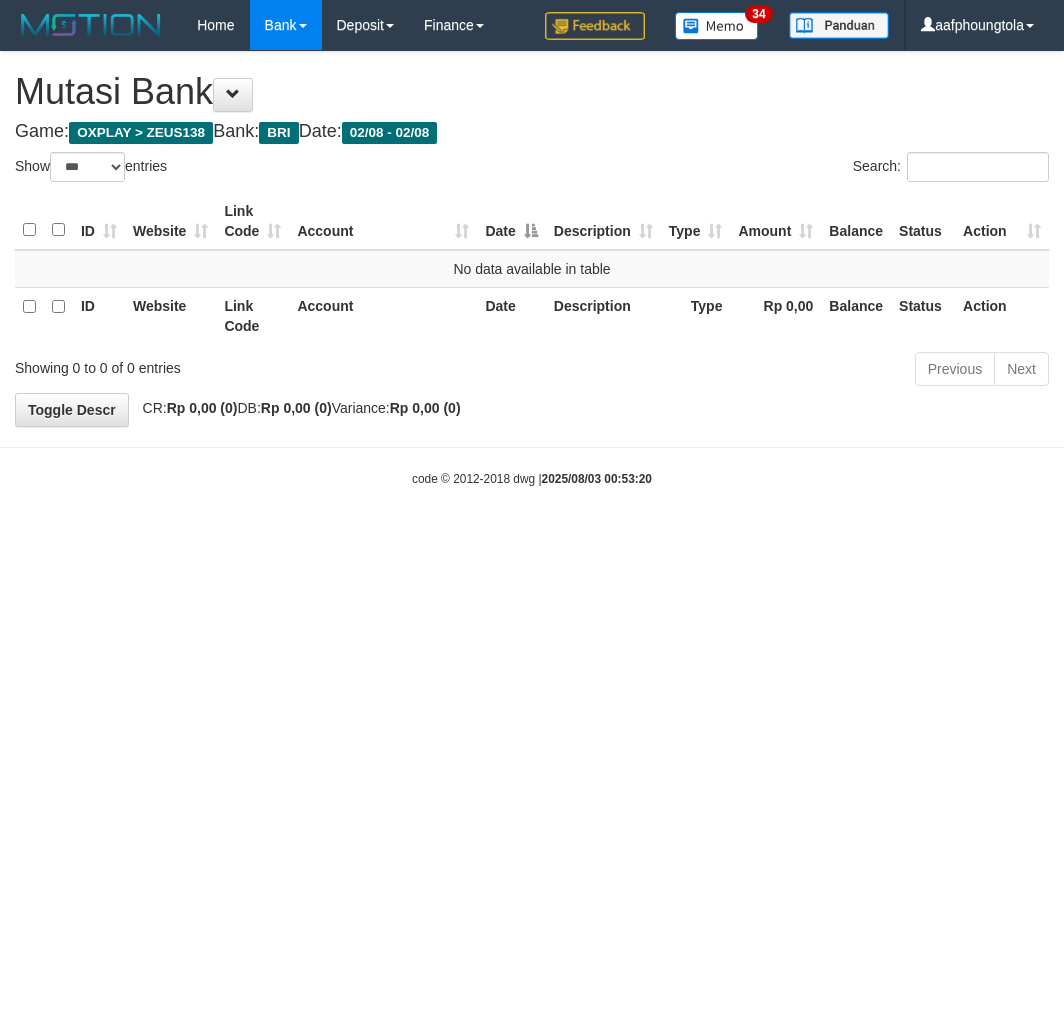 scroll, scrollTop: 0, scrollLeft: 0, axis: both 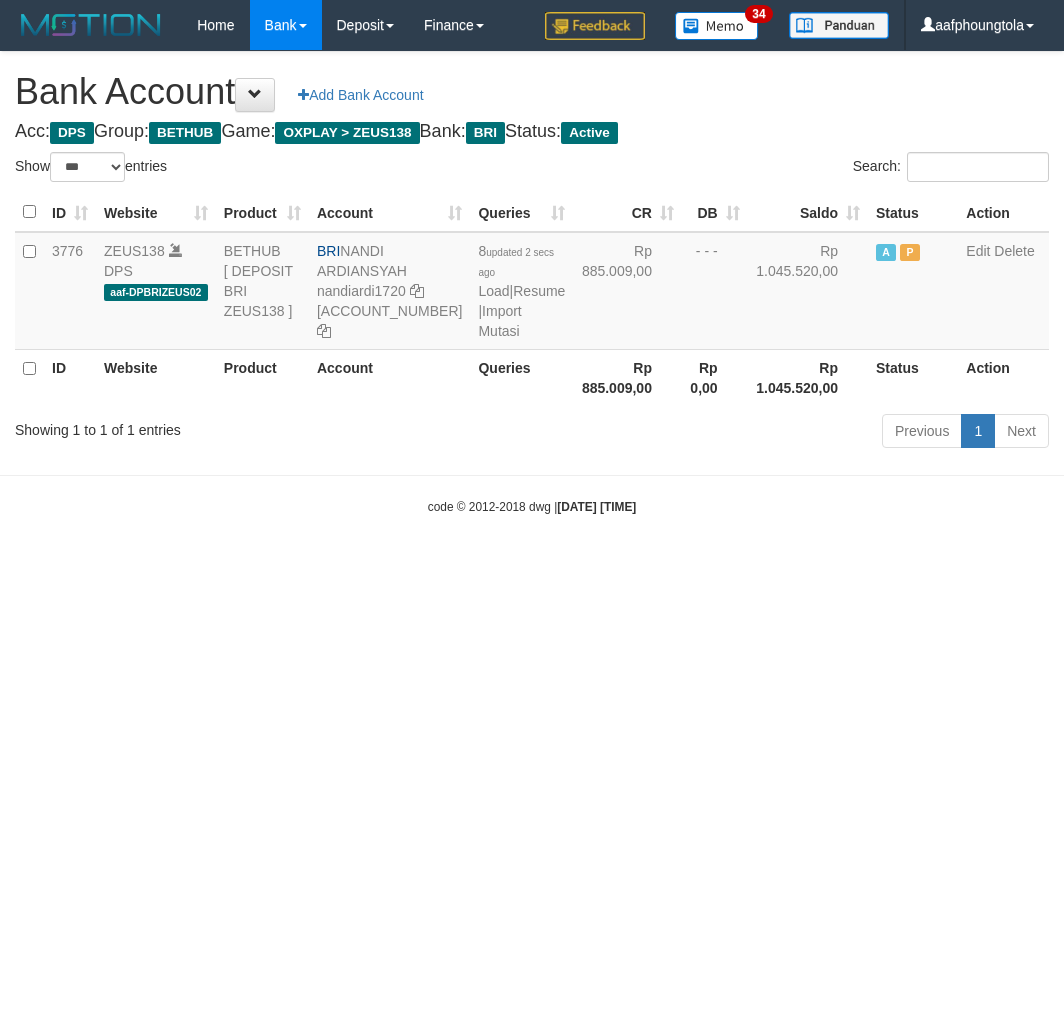 select on "***" 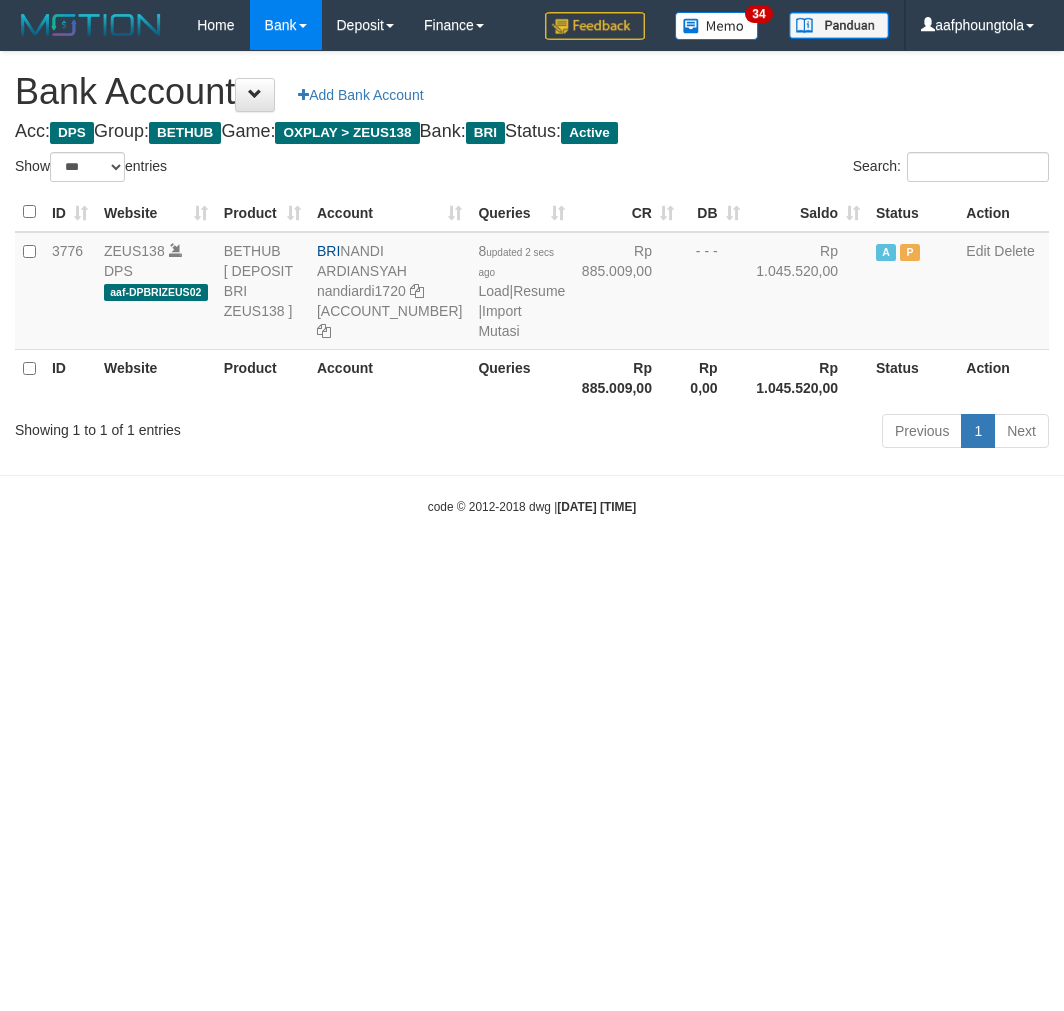 scroll, scrollTop: 0, scrollLeft: 0, axis: both 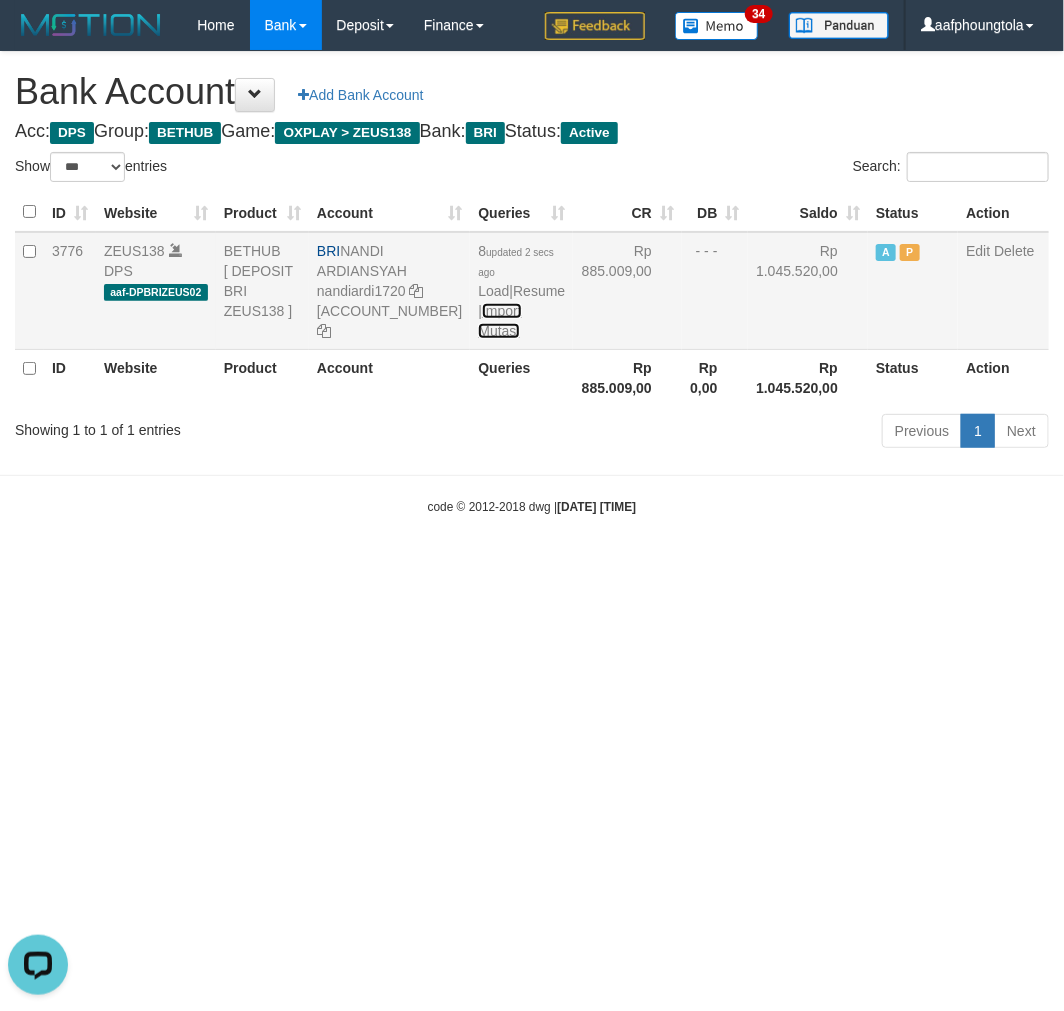 click on "Import Mutasi" at bounding box center [499, 321] 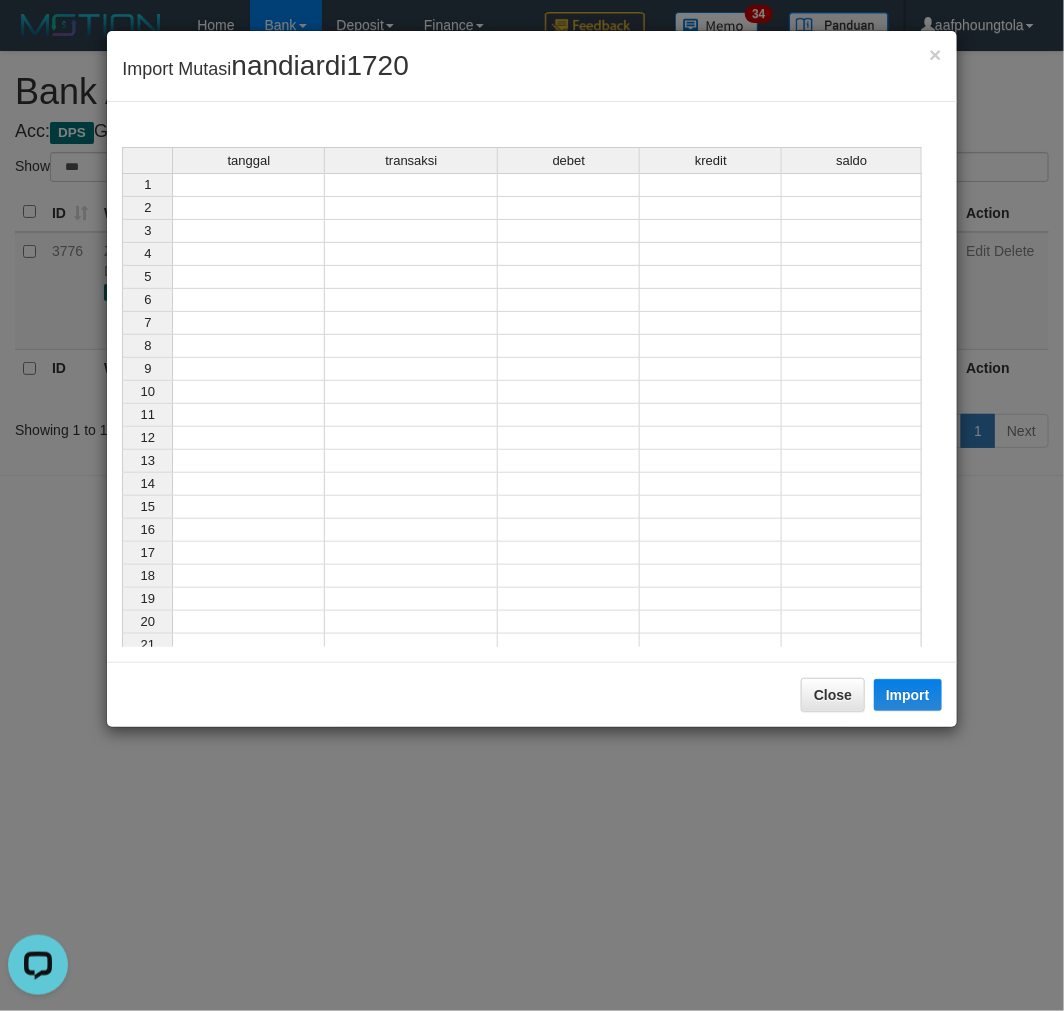 click on "tanggal transaksi debet kredit saldo 1 2 3 4 5 6 7 8 9 10 11 12 13 14 15 16 17 18 19 20 21" at bounding box center [122, 402] 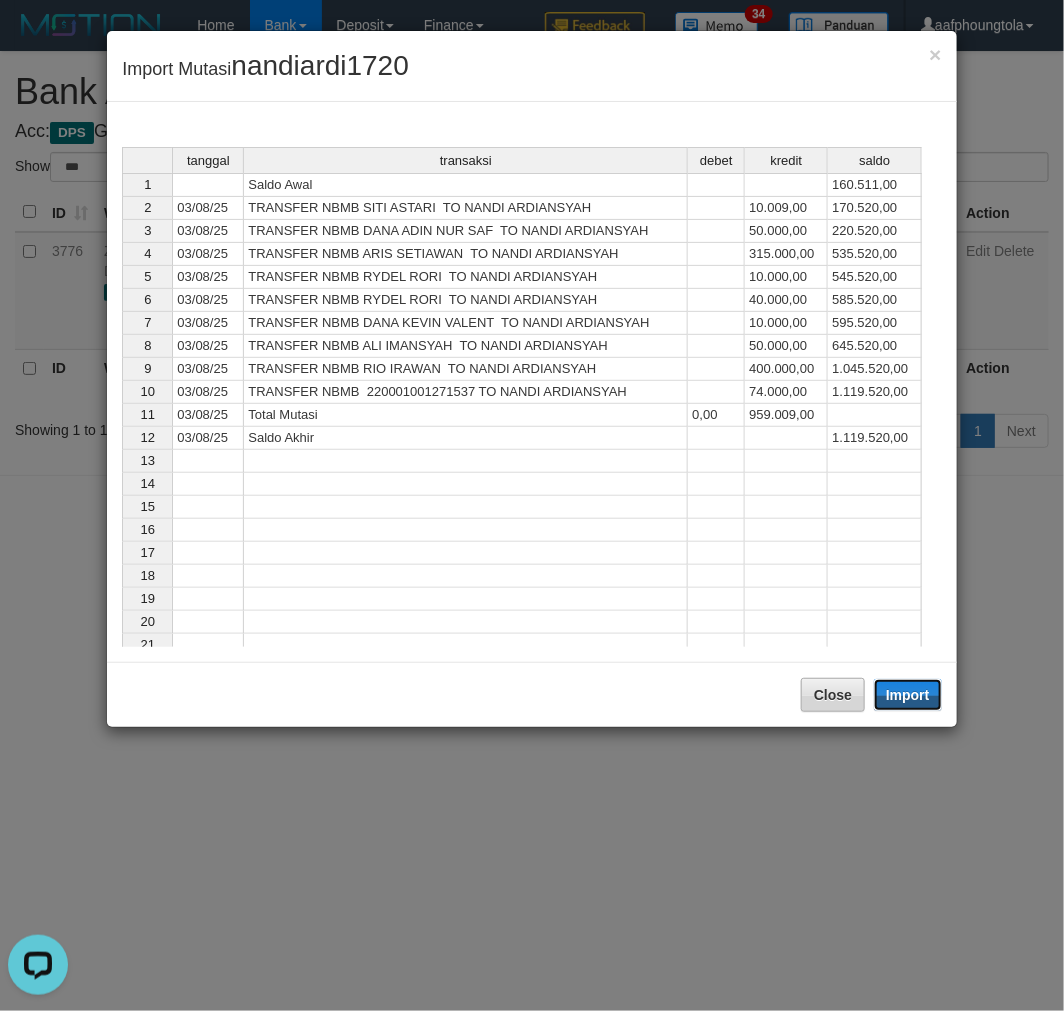 drag, startPoint x: 920, startPoint y: 706, endPoint x: 843, endPoint y: 768, distance: 98.85848 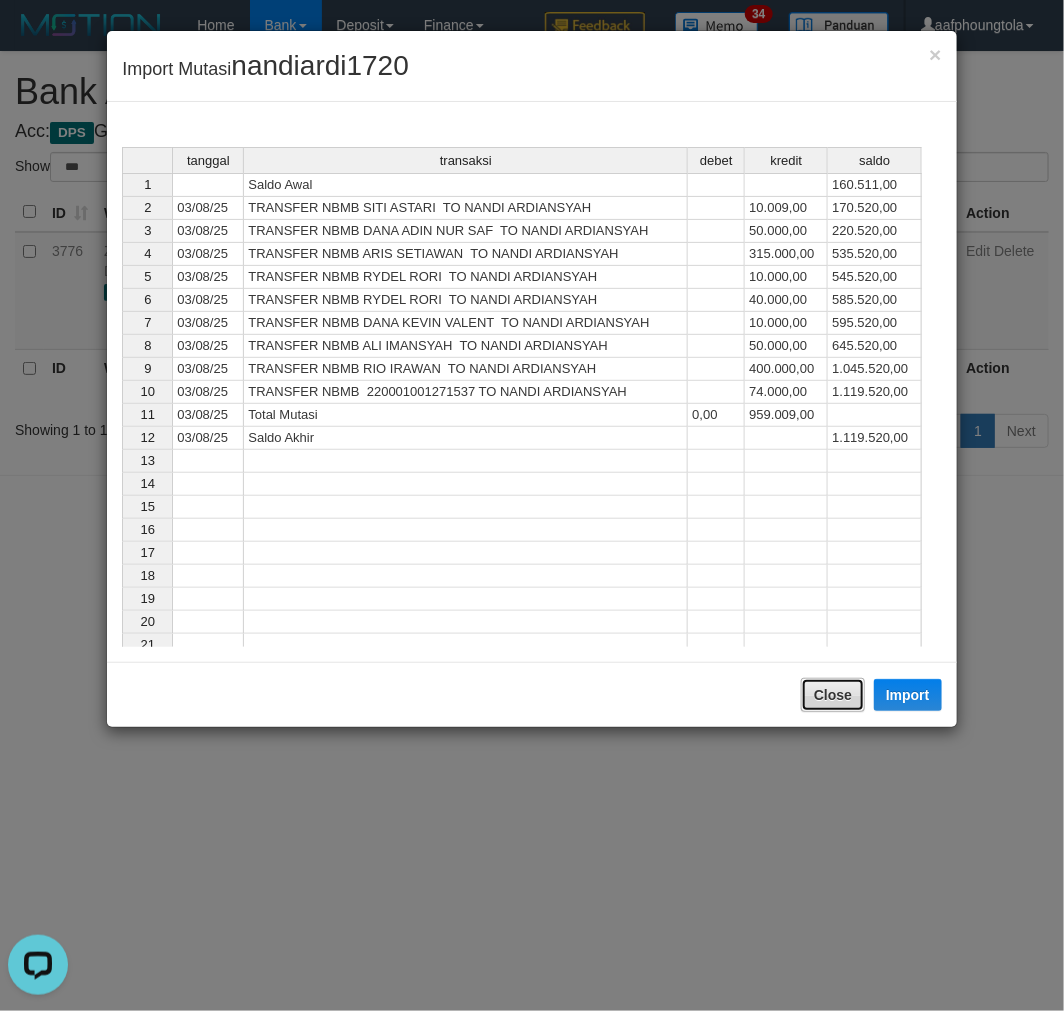 click on "Close" at bounding box center (833, 695) 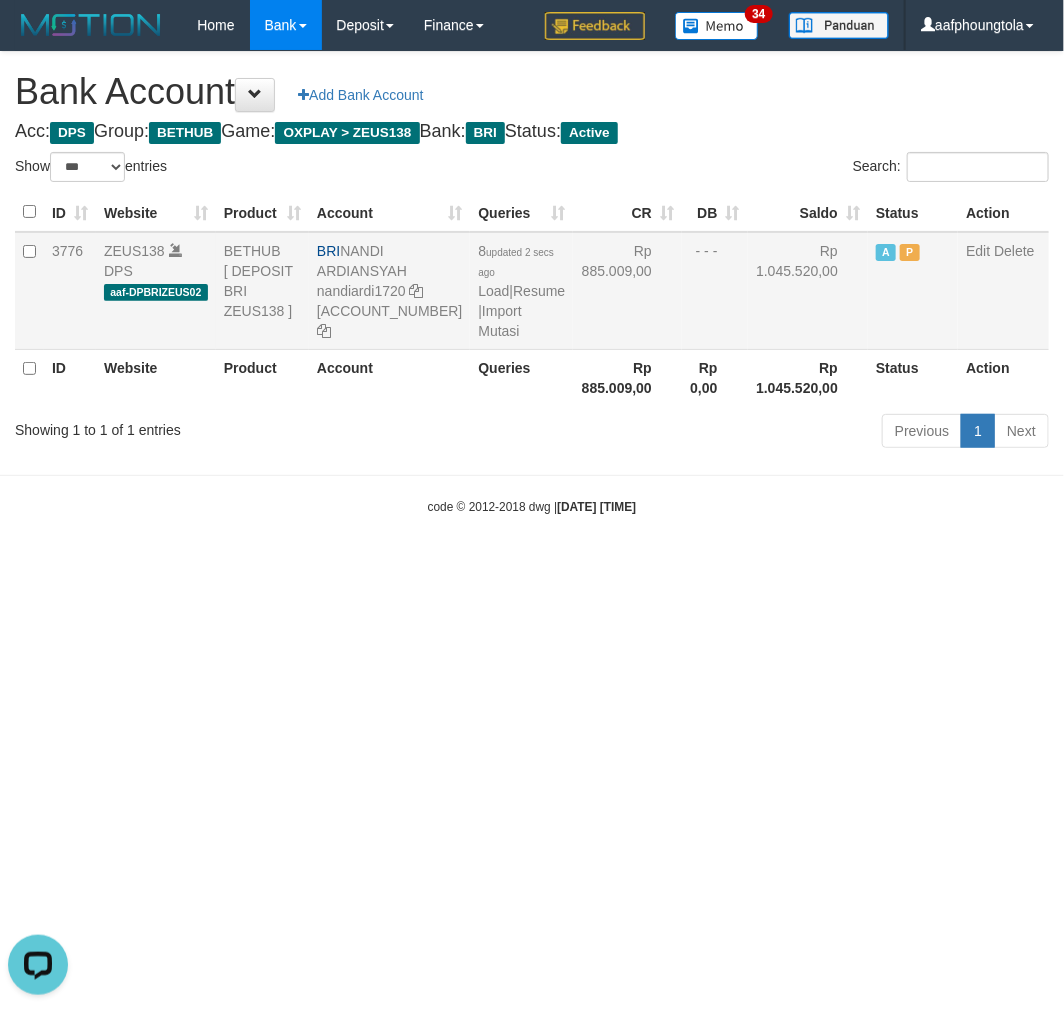 copy on "NANDI ARDIANSYAH" 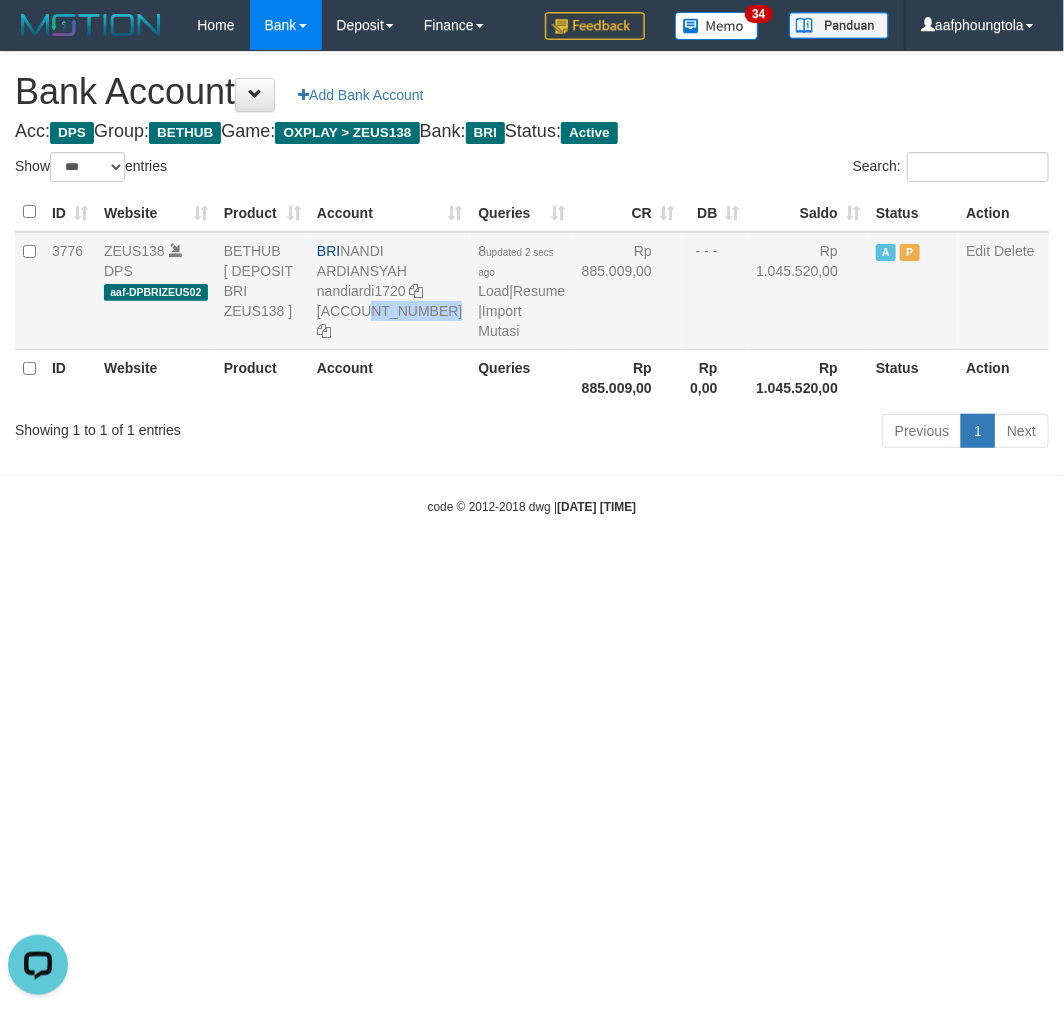 copy on "[ACCOUNT_NUMBER]" 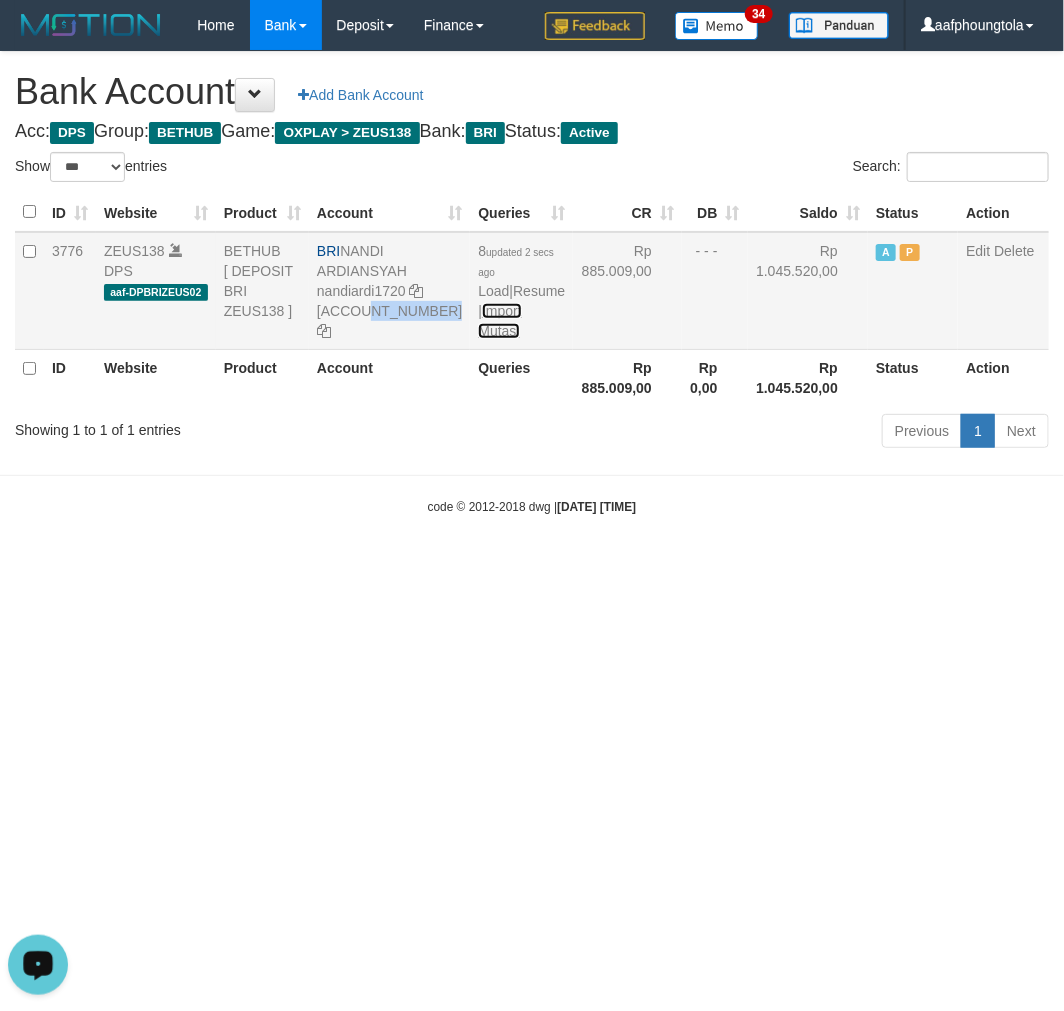 click on "Import Mutasi" at bounding box center (499, 321) 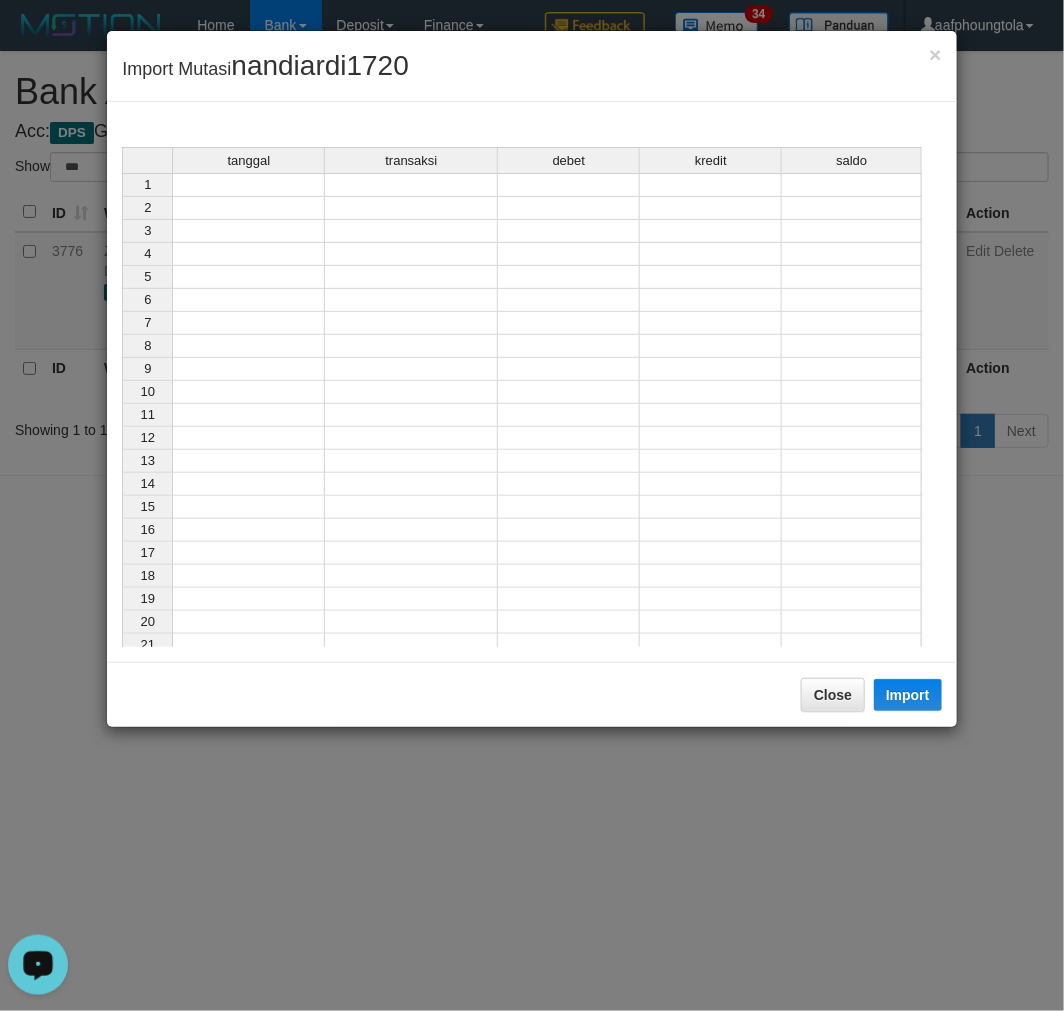 click on "1" at bounding box center [522, 185] 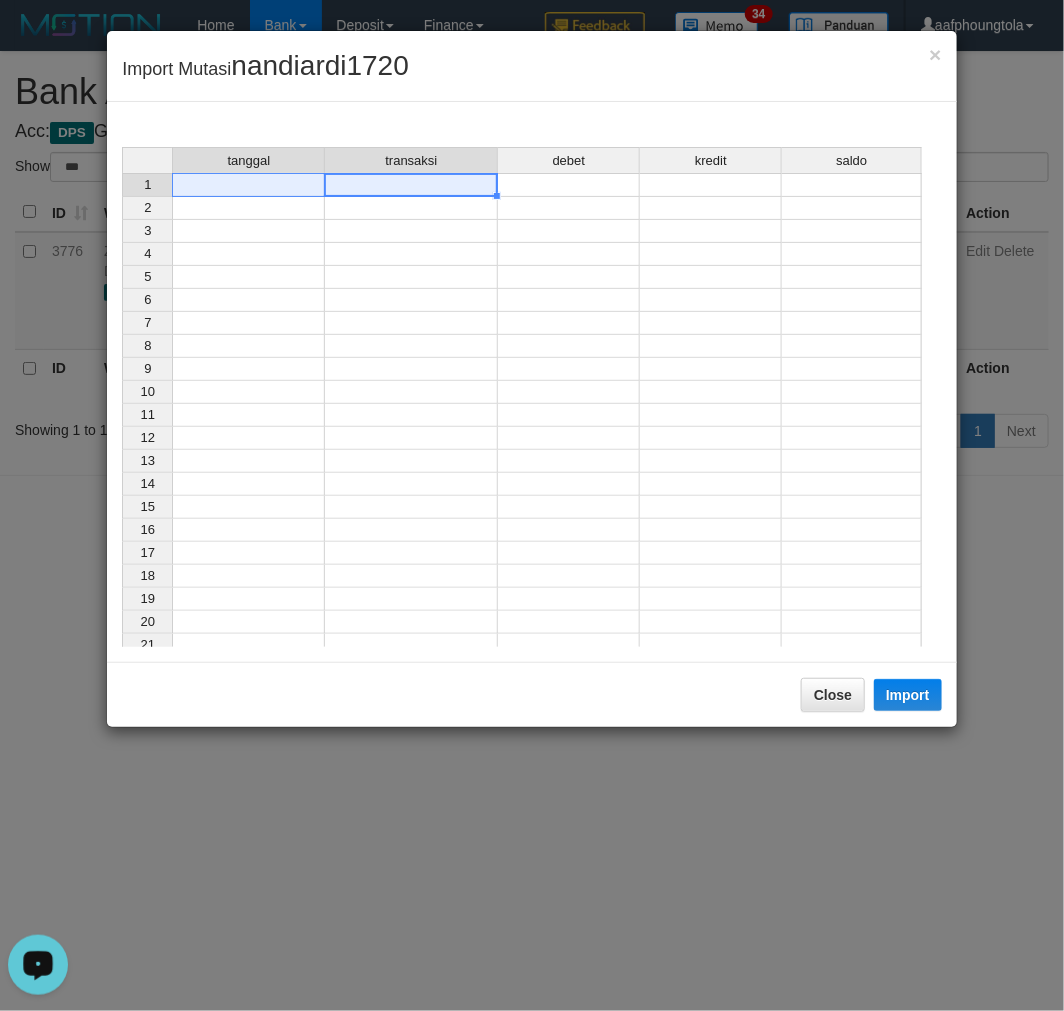 click at bounding box center [248, 185] 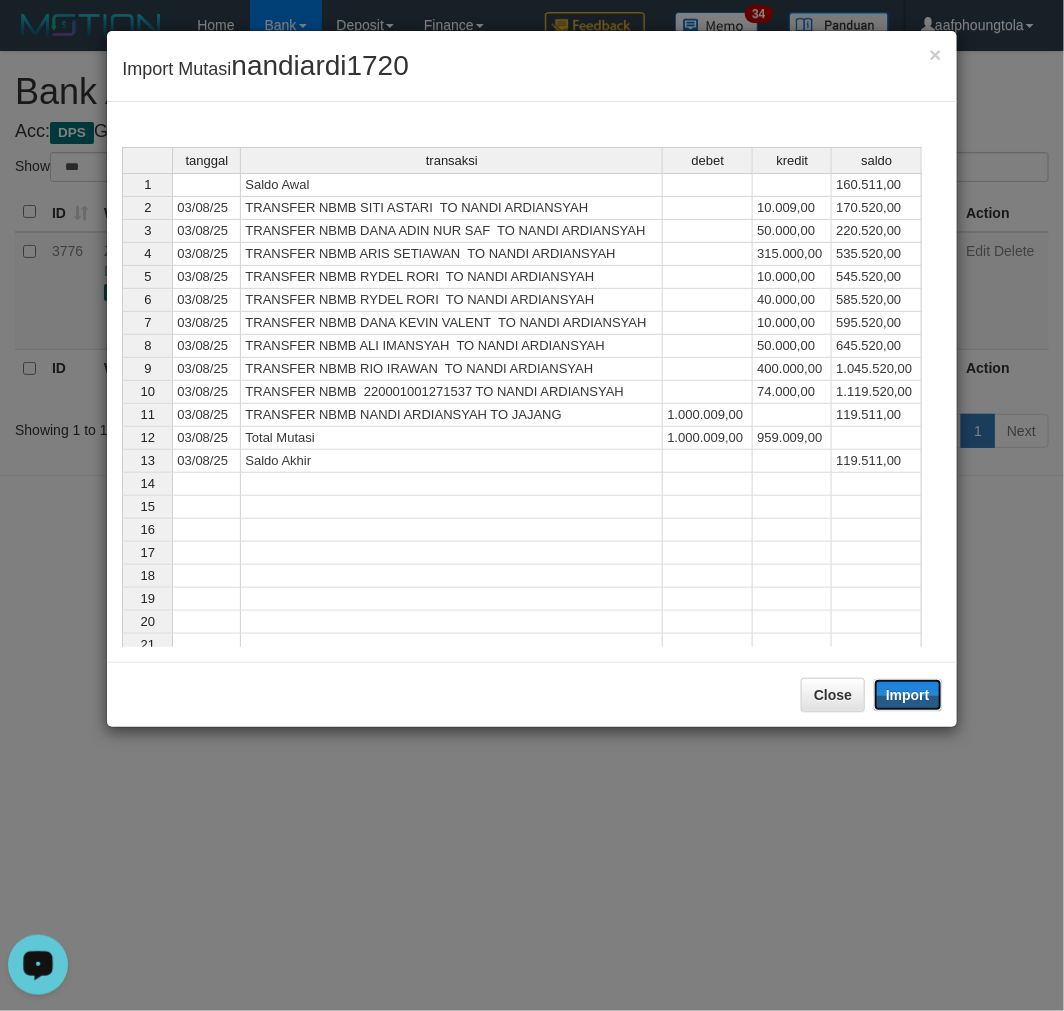 drag, startPoint x: 931, startPoint y: 682, endPoint x: 684, endPoint y: 623, distance: 253.9488 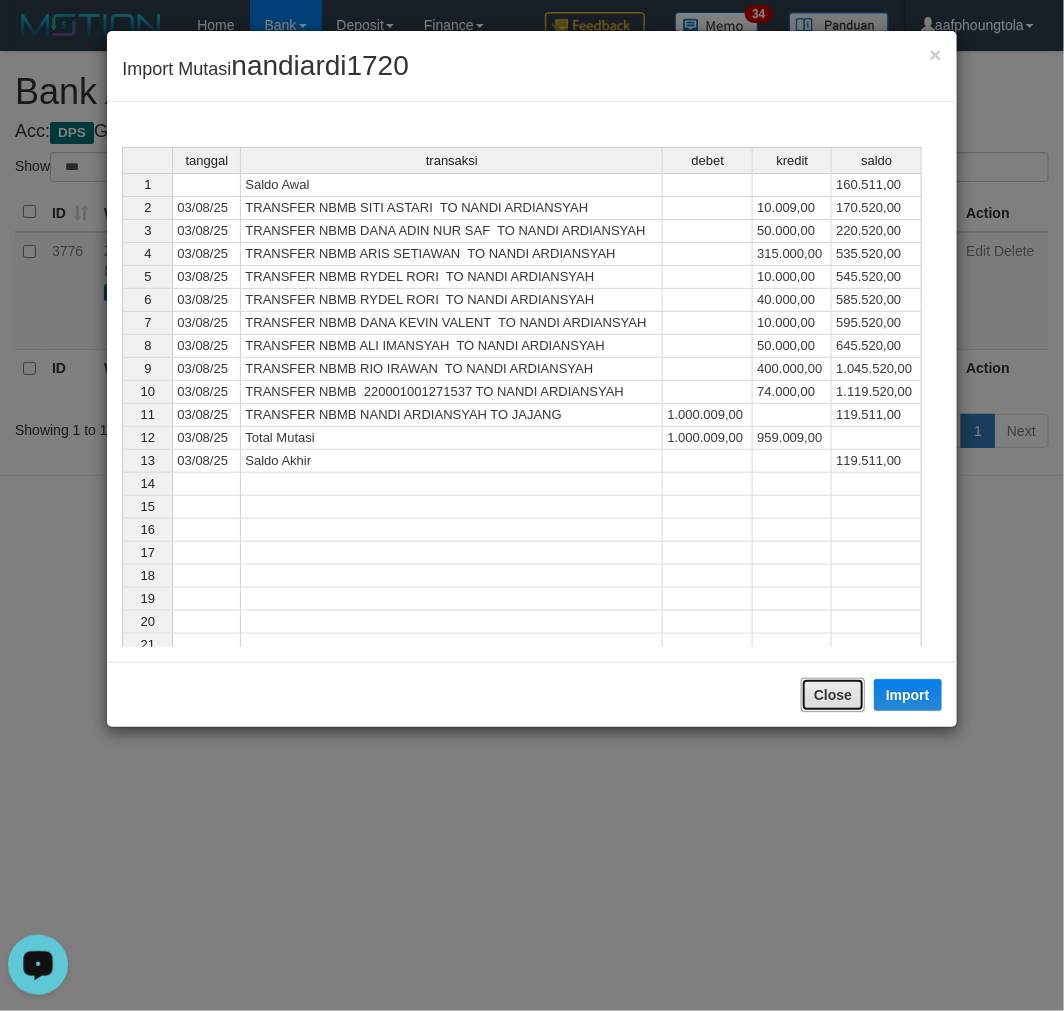 click on "Close" at bounding box center (833, 695) 